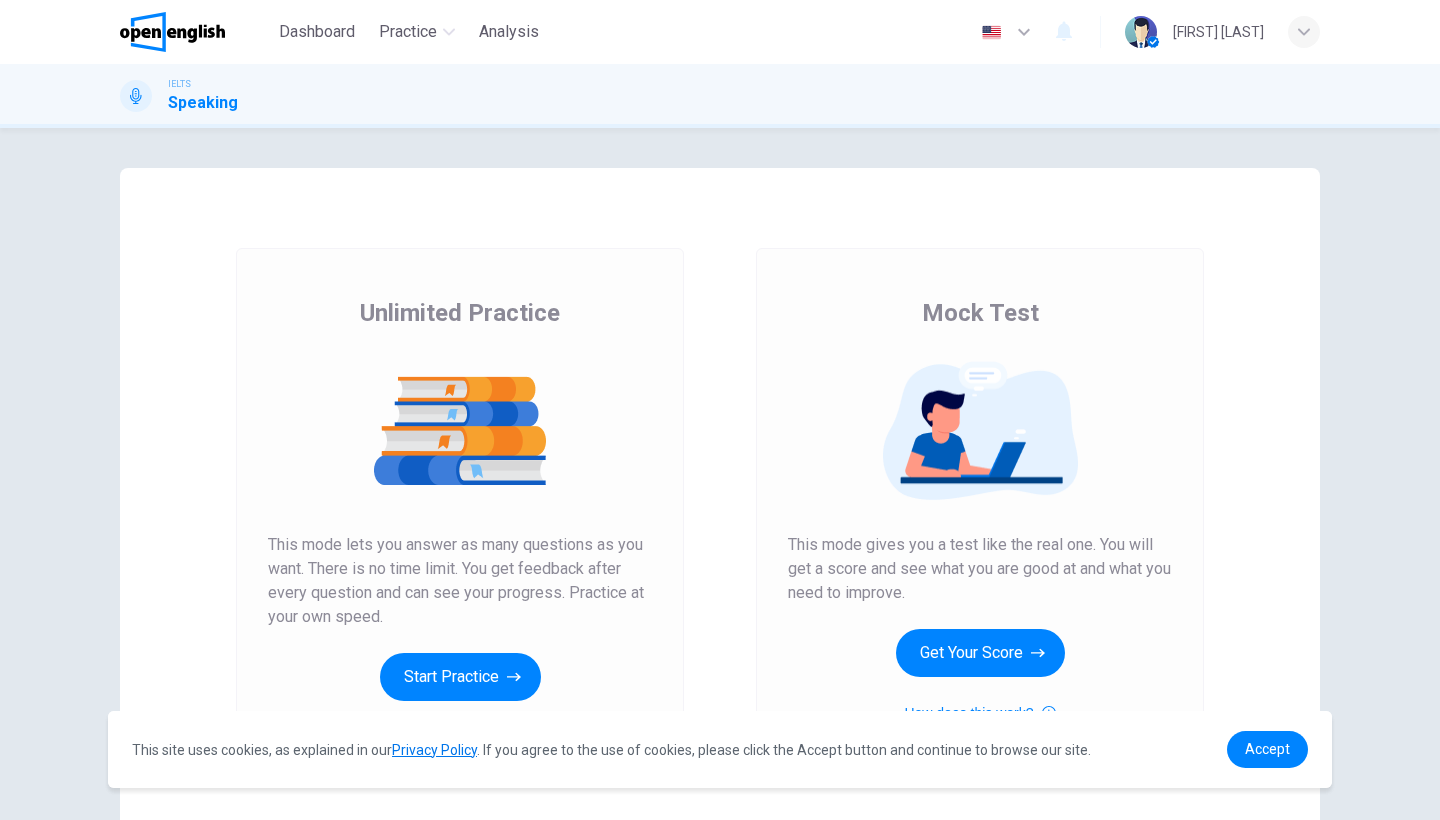 scroll, scrollTop: 0, scrollLeft: 0, axis: both 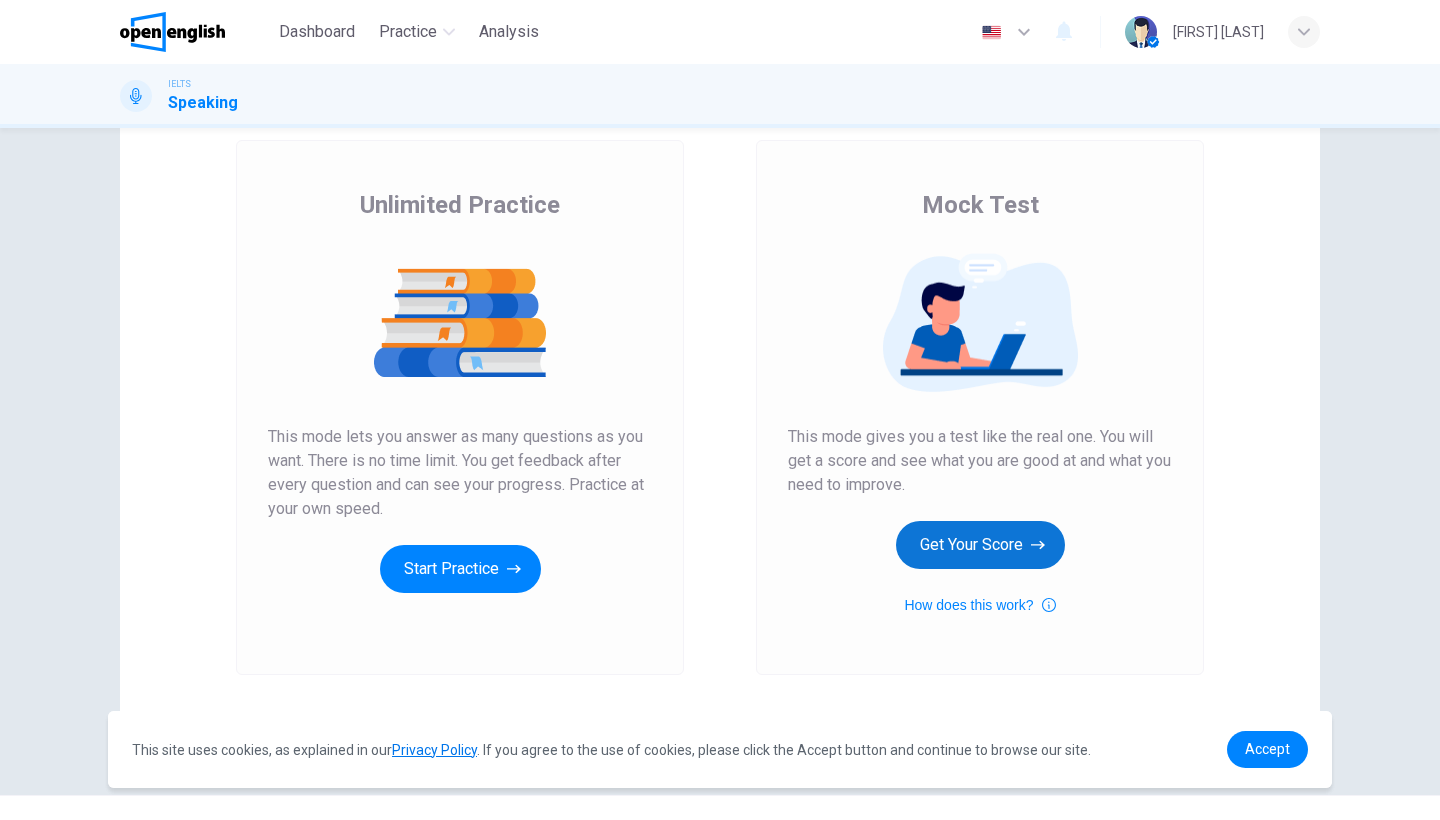 click on "Get Your Score" at bounding box center [460, 569] 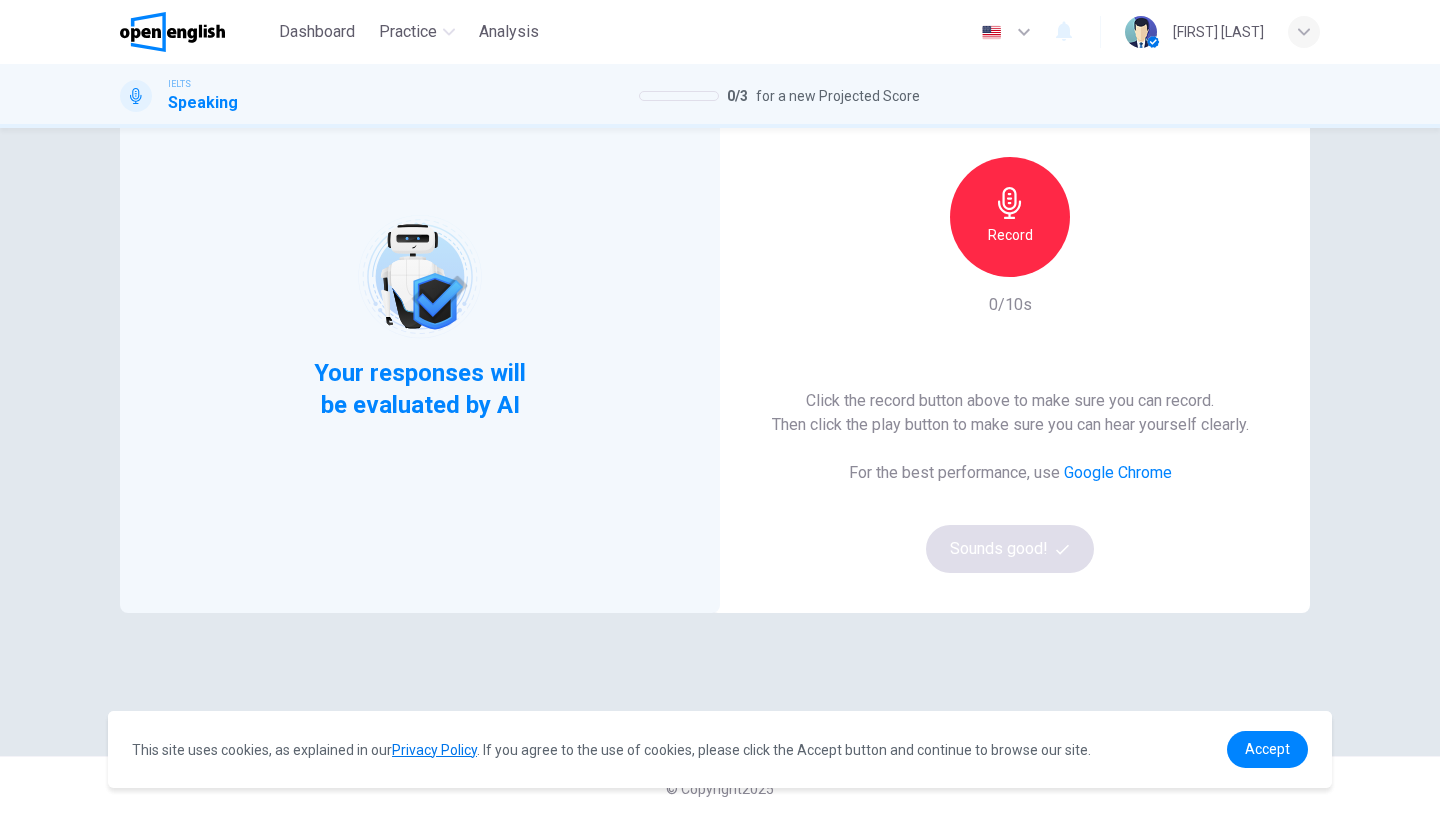 scroll, scrollTop: 147, scrollLeft: 0, axis: vertical 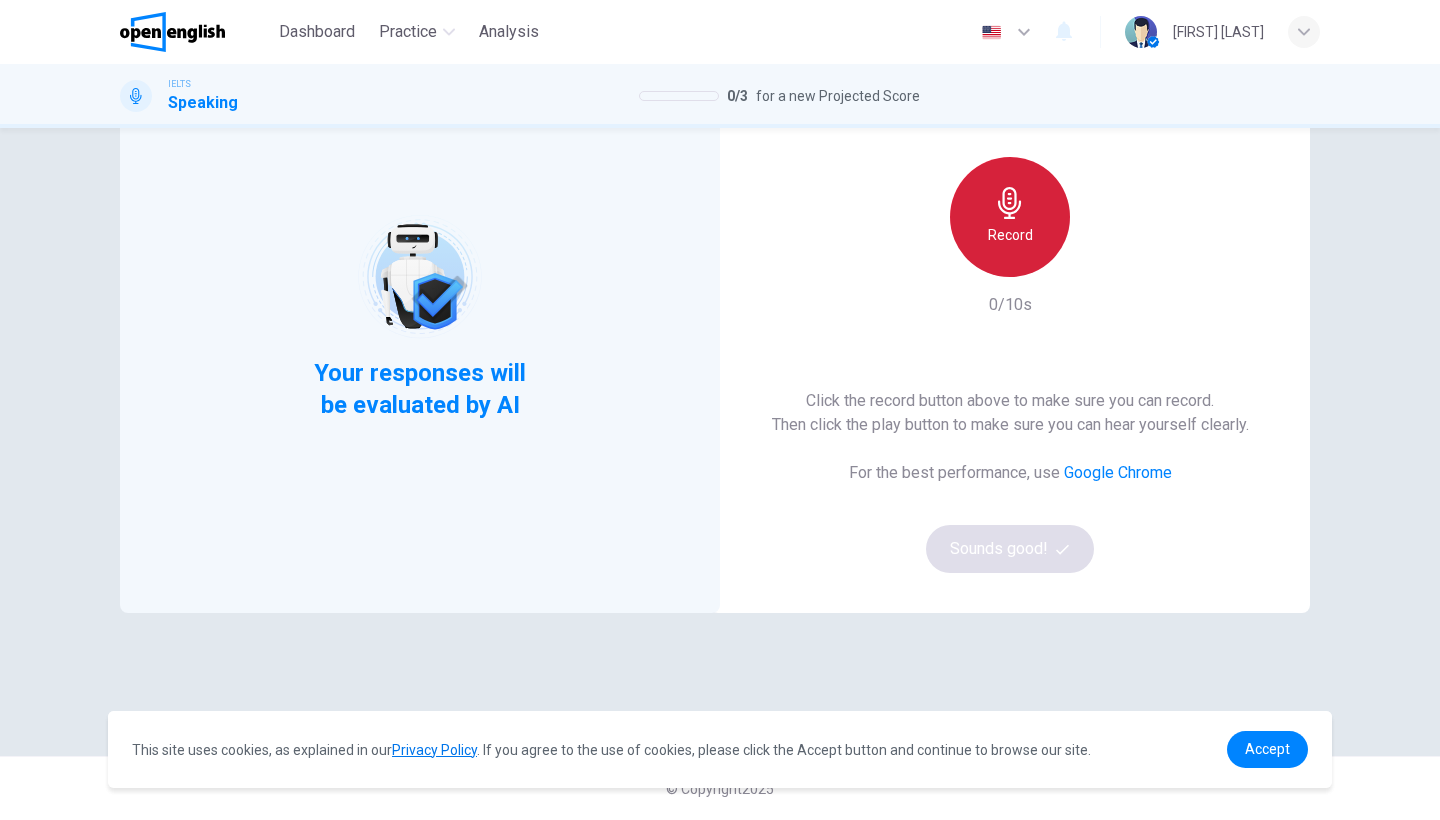 click on "Record" at bounding box center [1010, 217] 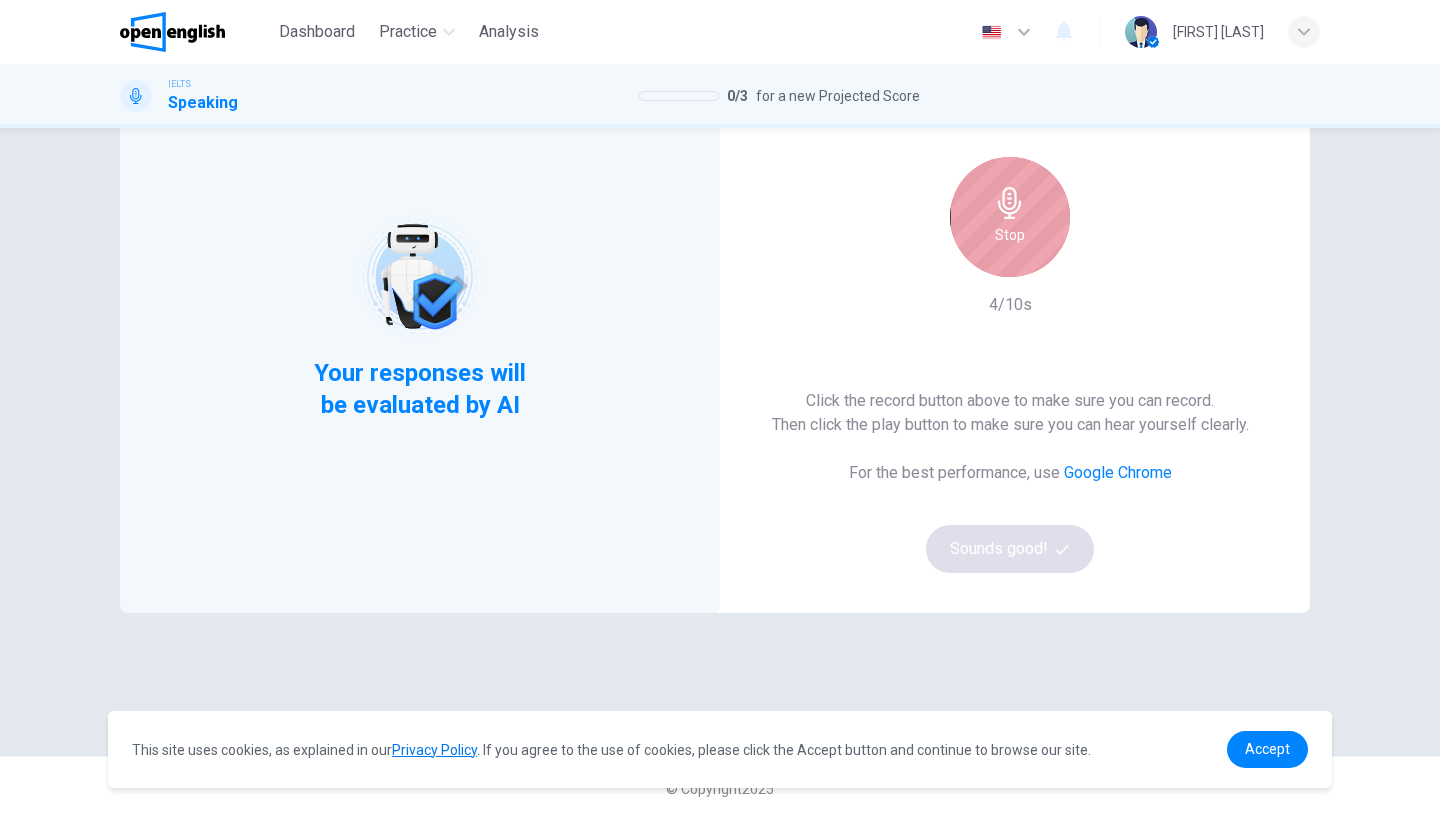 click on "Stop" at bounding box center (1010, 217) 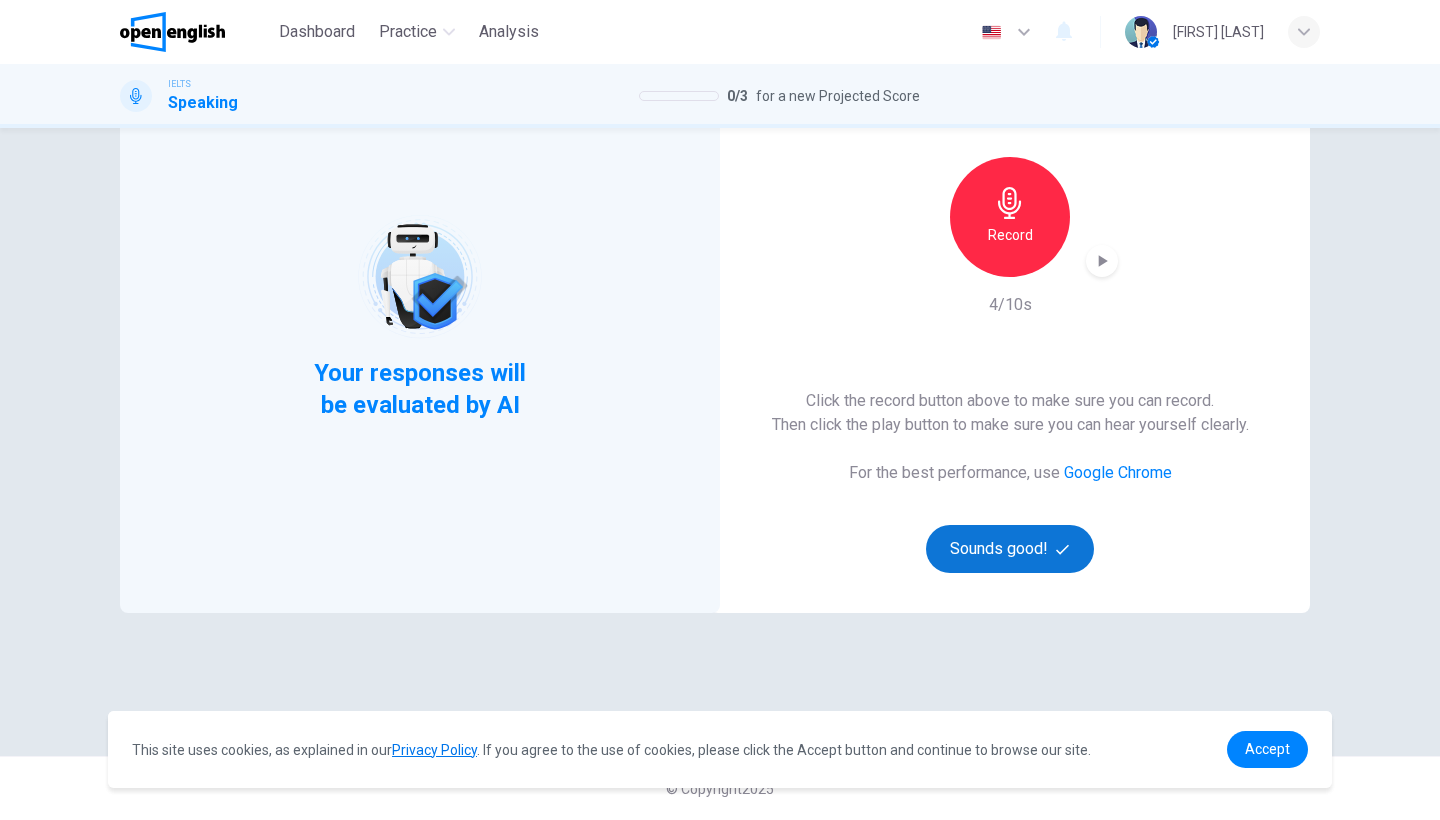 click on "Sounds good!" at bounding box center [1010, 549] 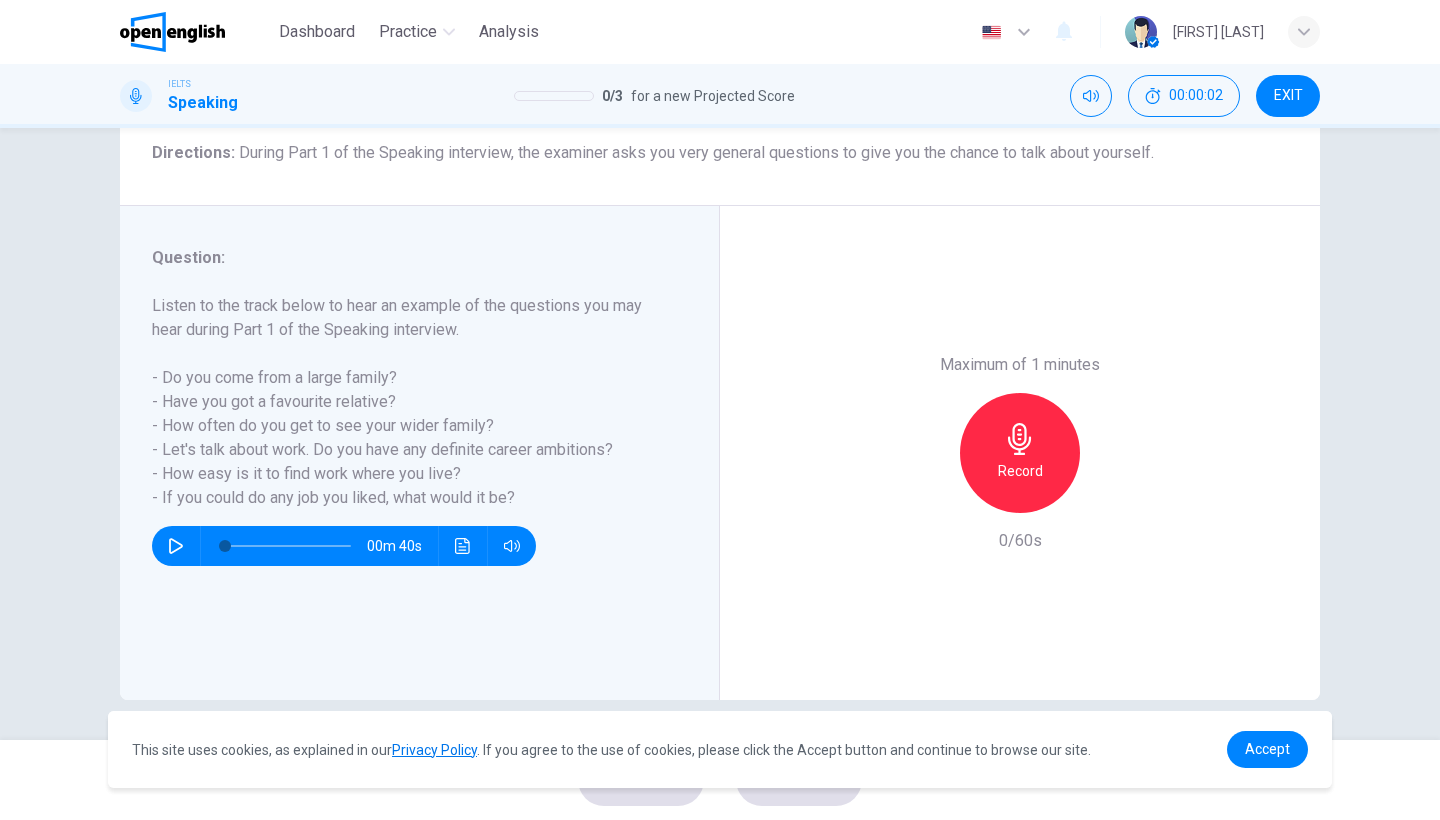 scroll, scrollTop: 163, scrollLeft: 0, axis: vertical 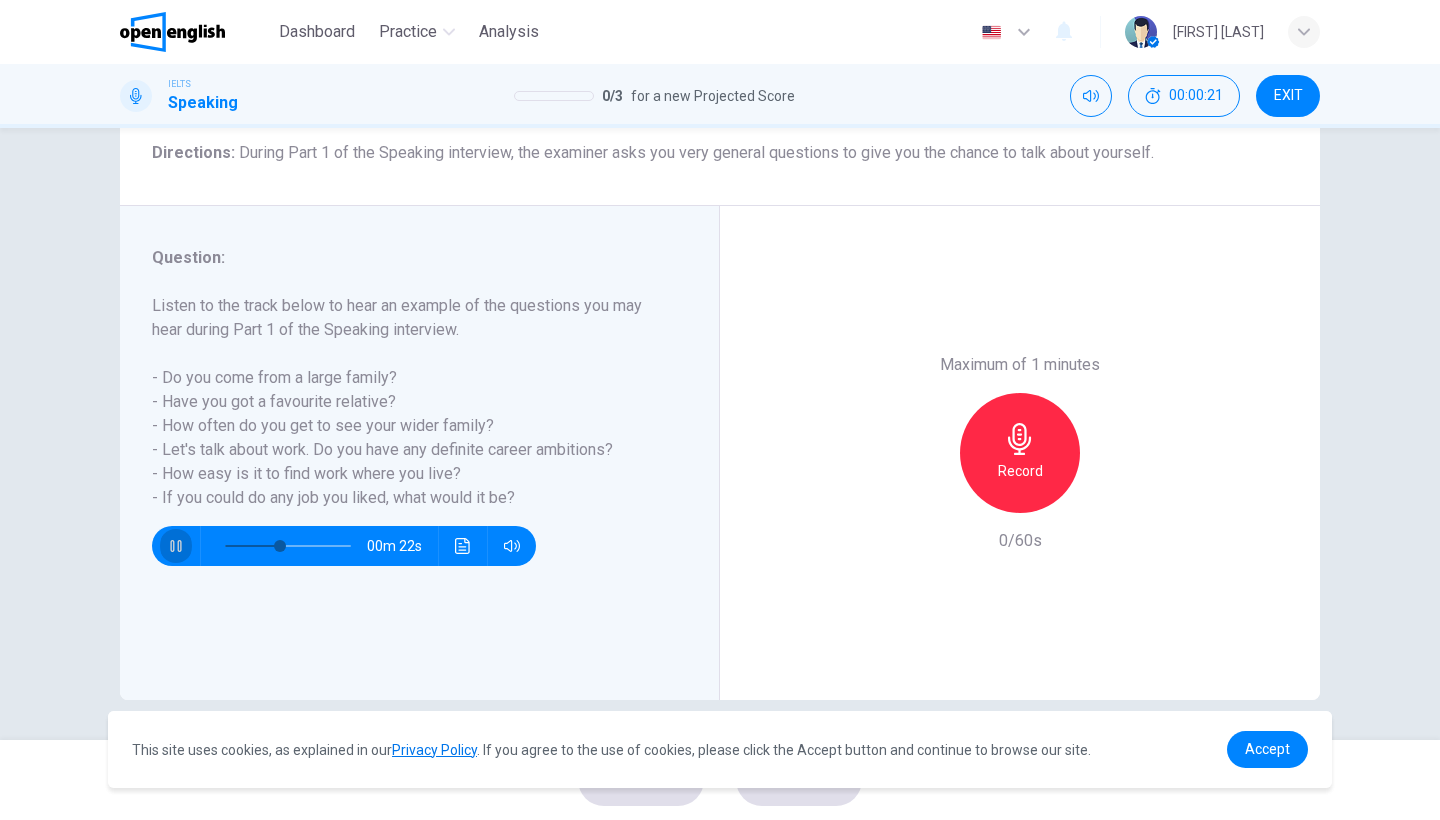 click at bounding box center [176, 546] 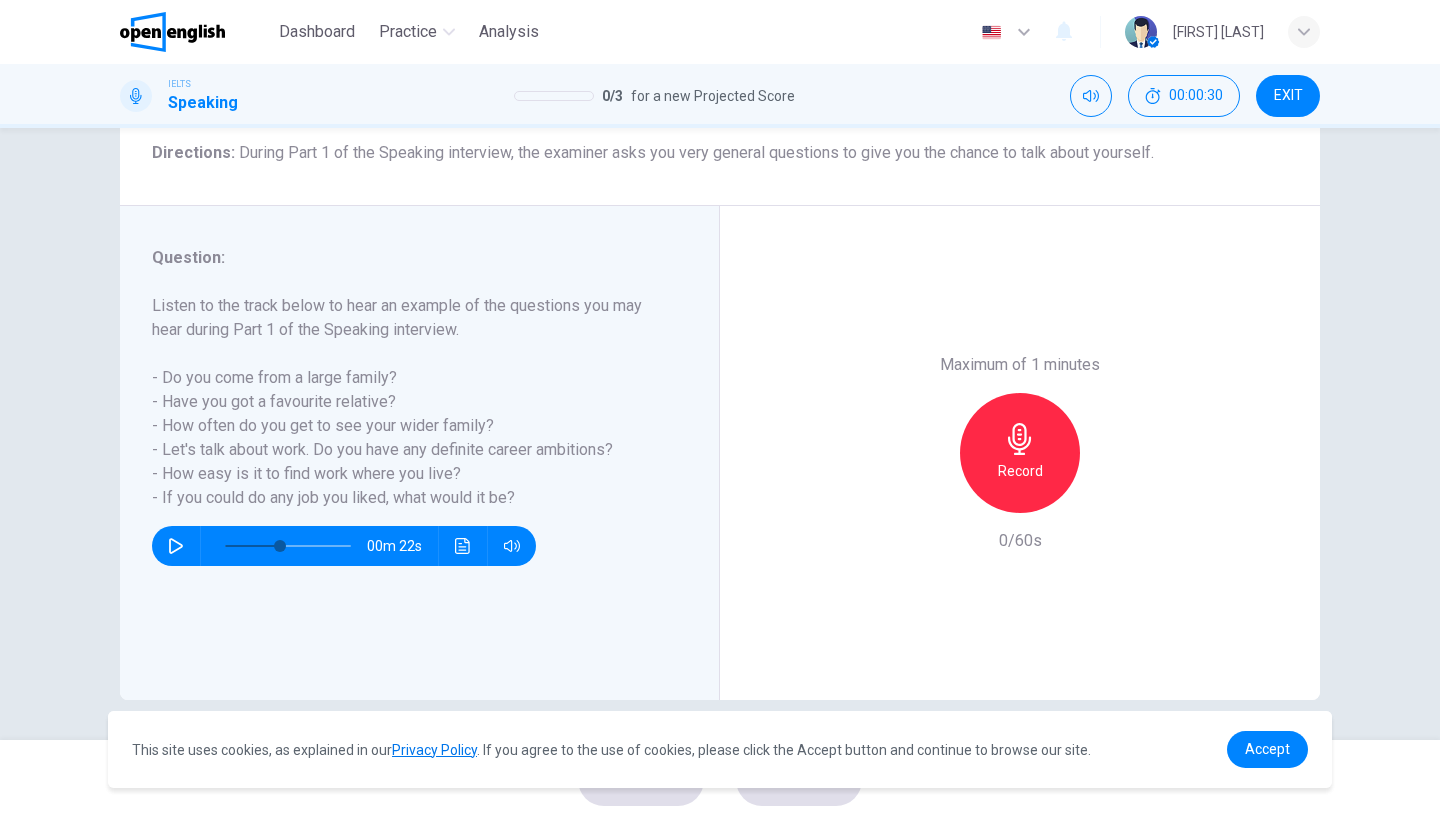 scroll, scrollTop: 0, scrollLeft: 0, axis: both 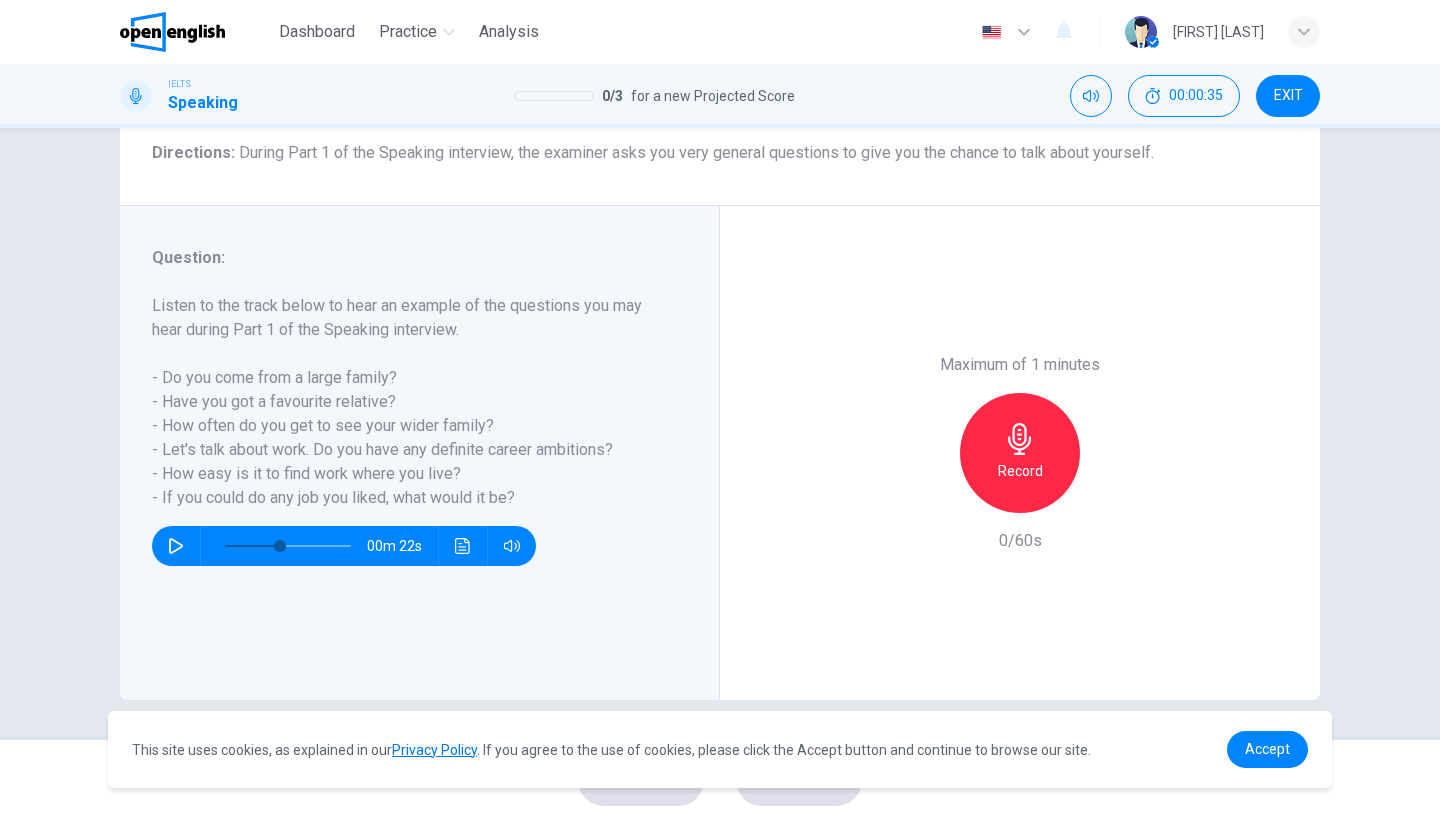 click at bounding box center (176, 546) 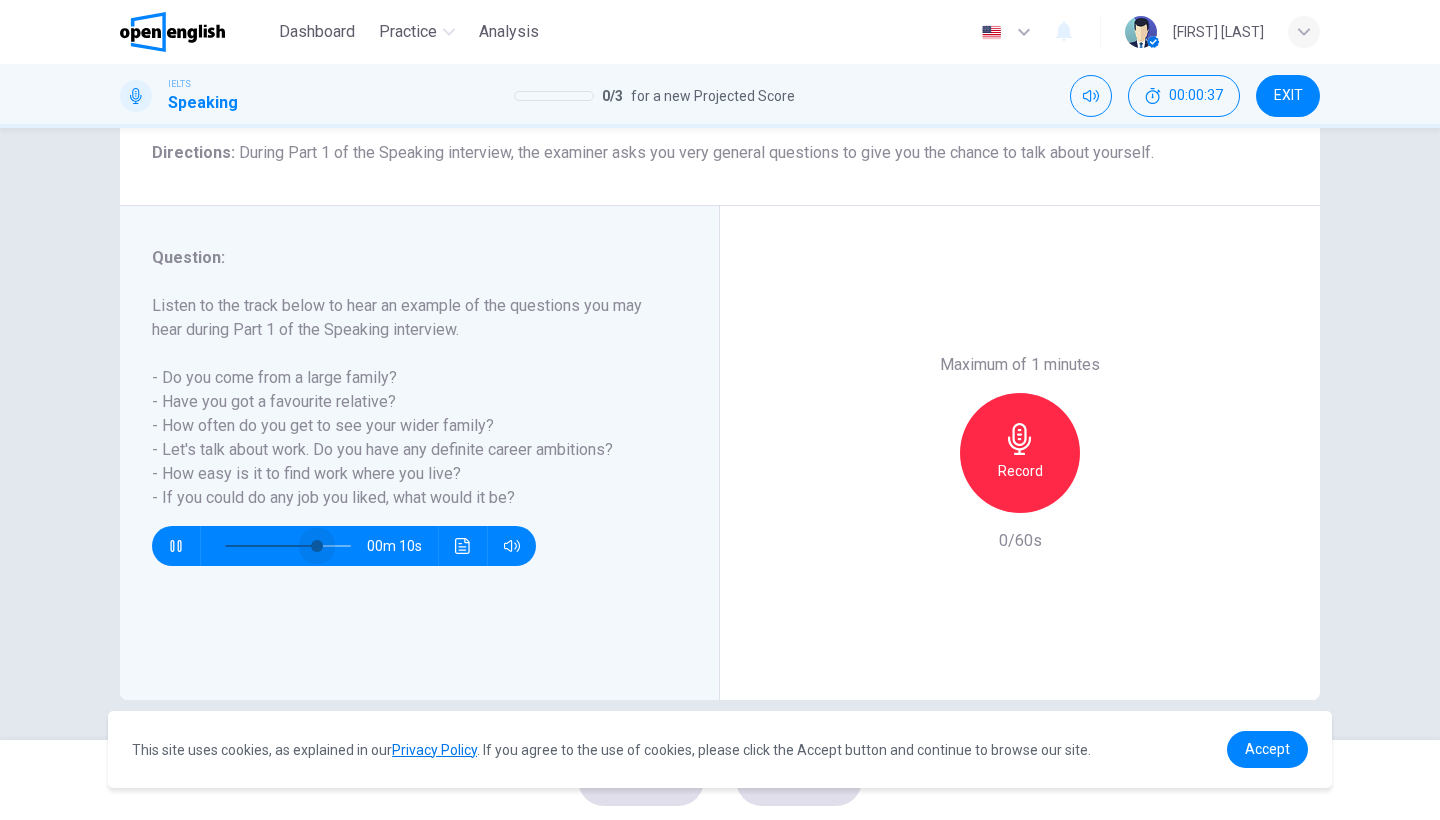 click at bounding box center [288, 546] 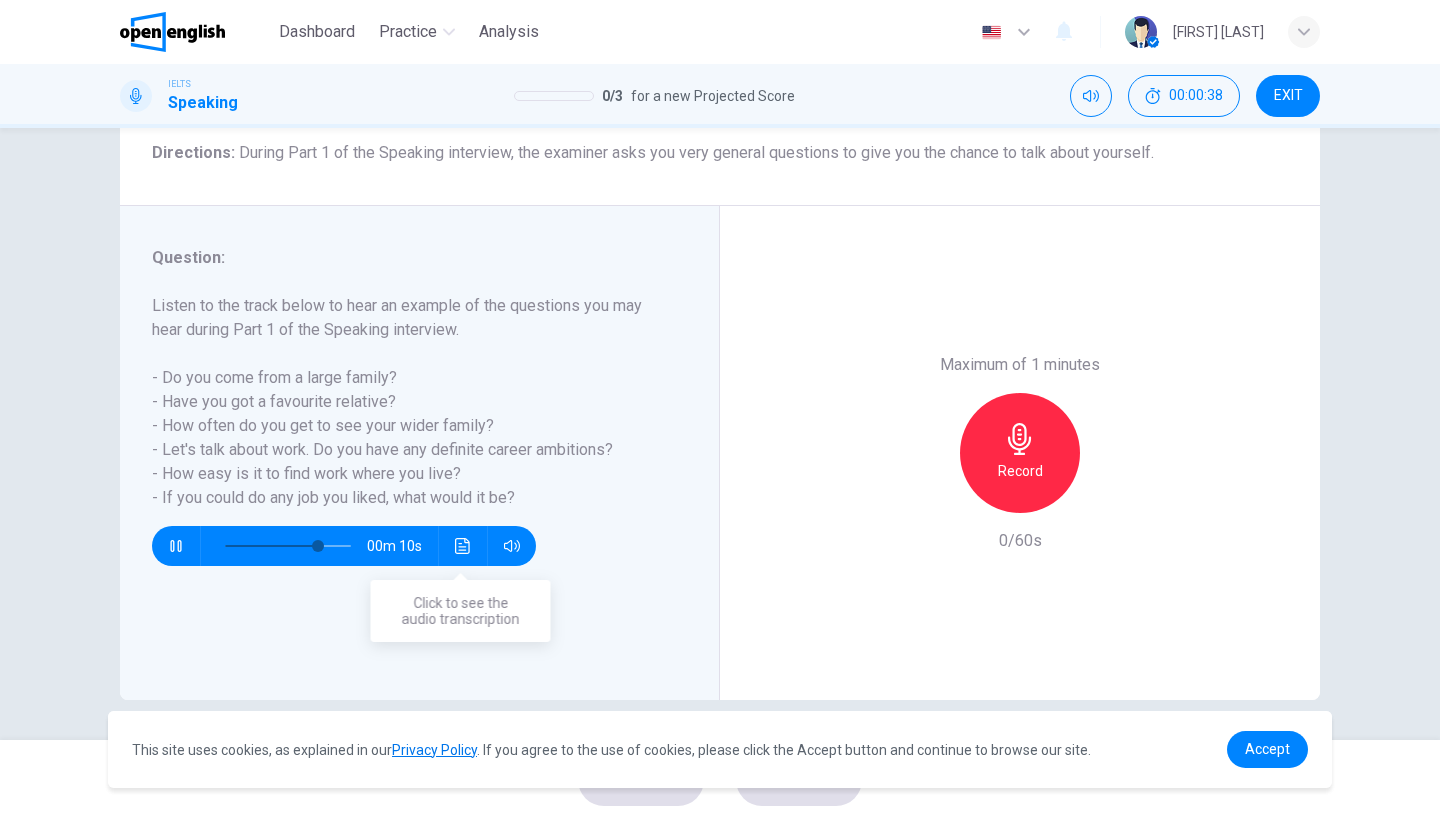 click at bounding box center (463, 546) 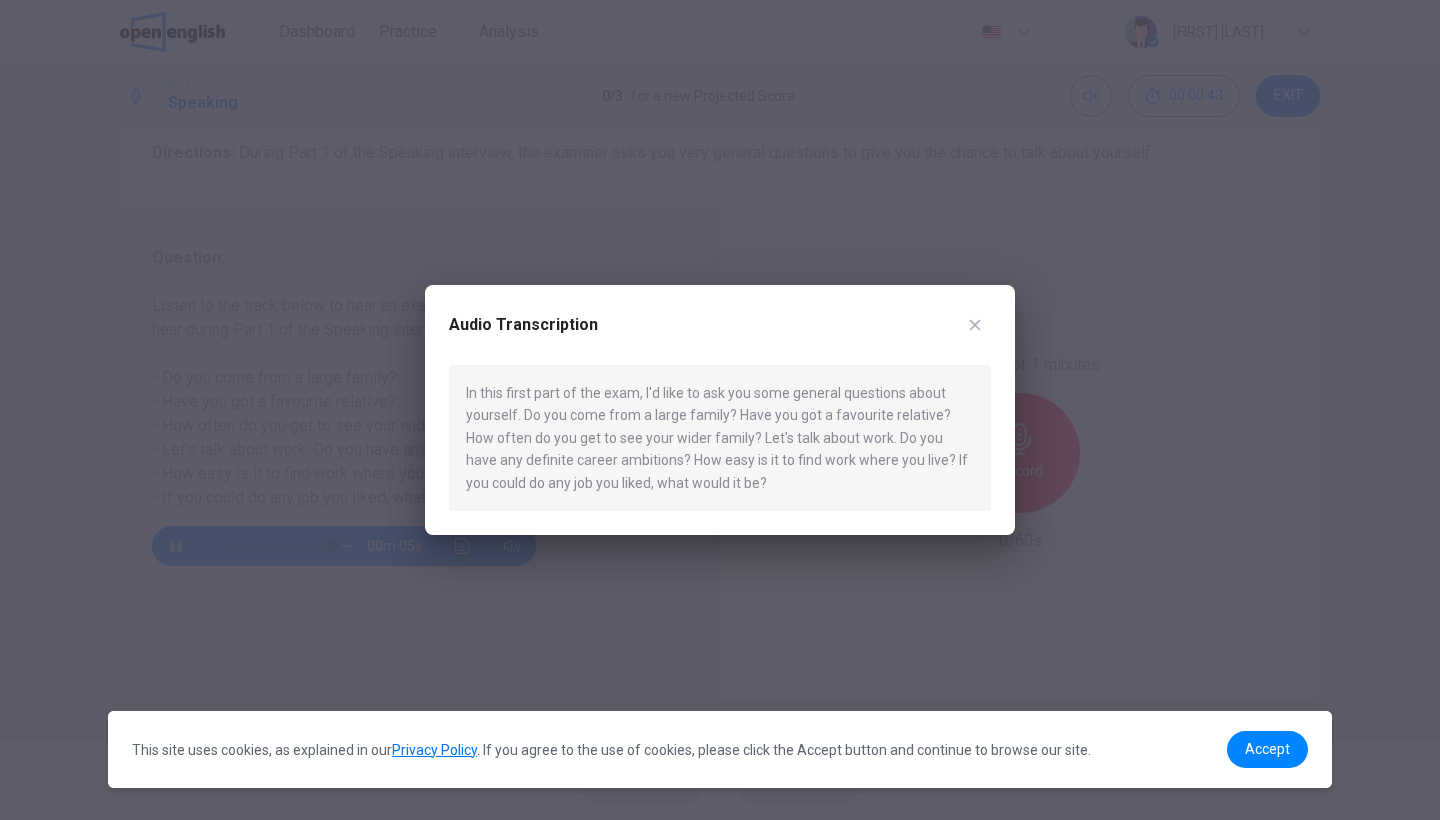 click at bounding box center (975, 325) 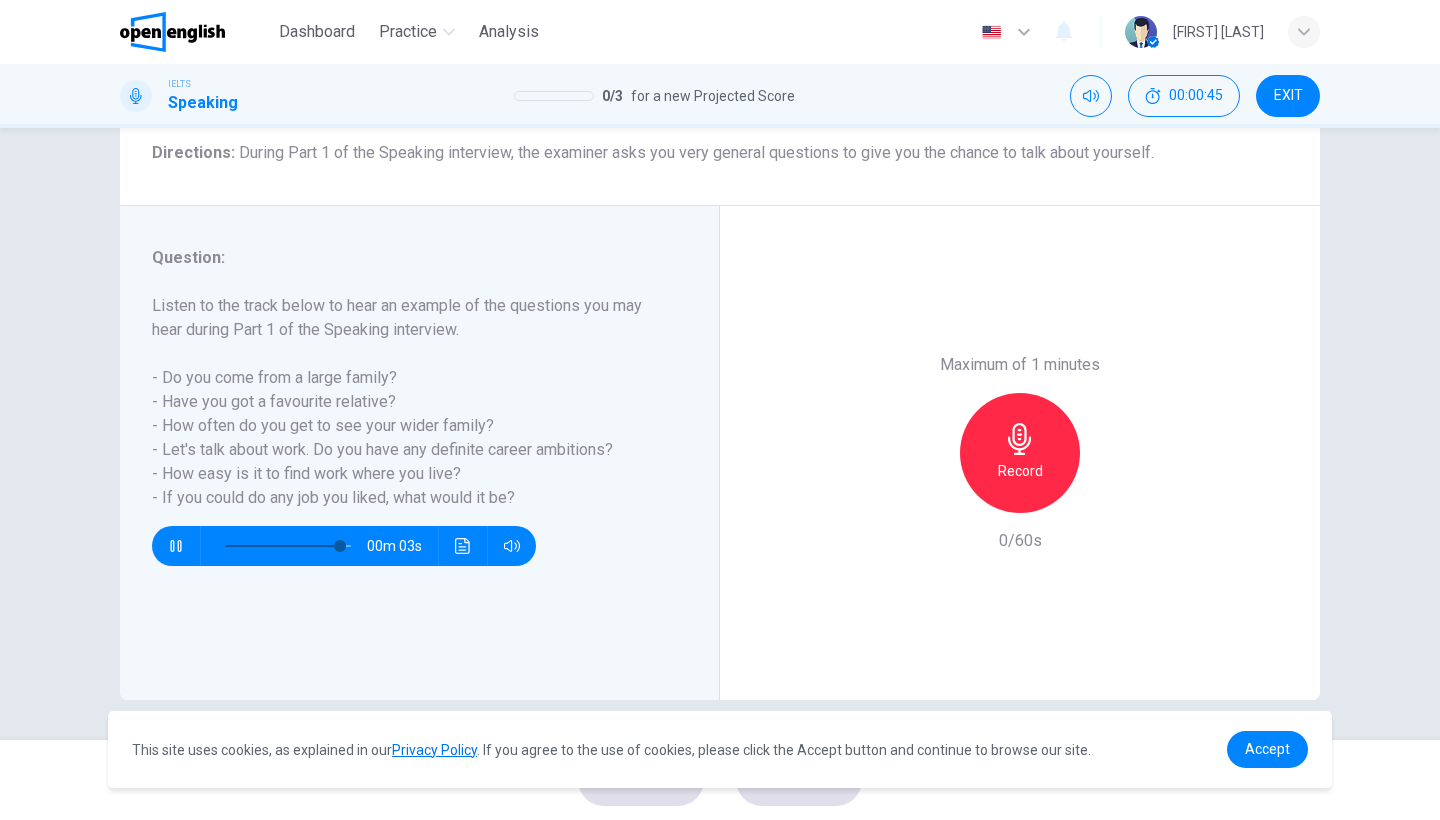 click at bounding box center (175, 546) 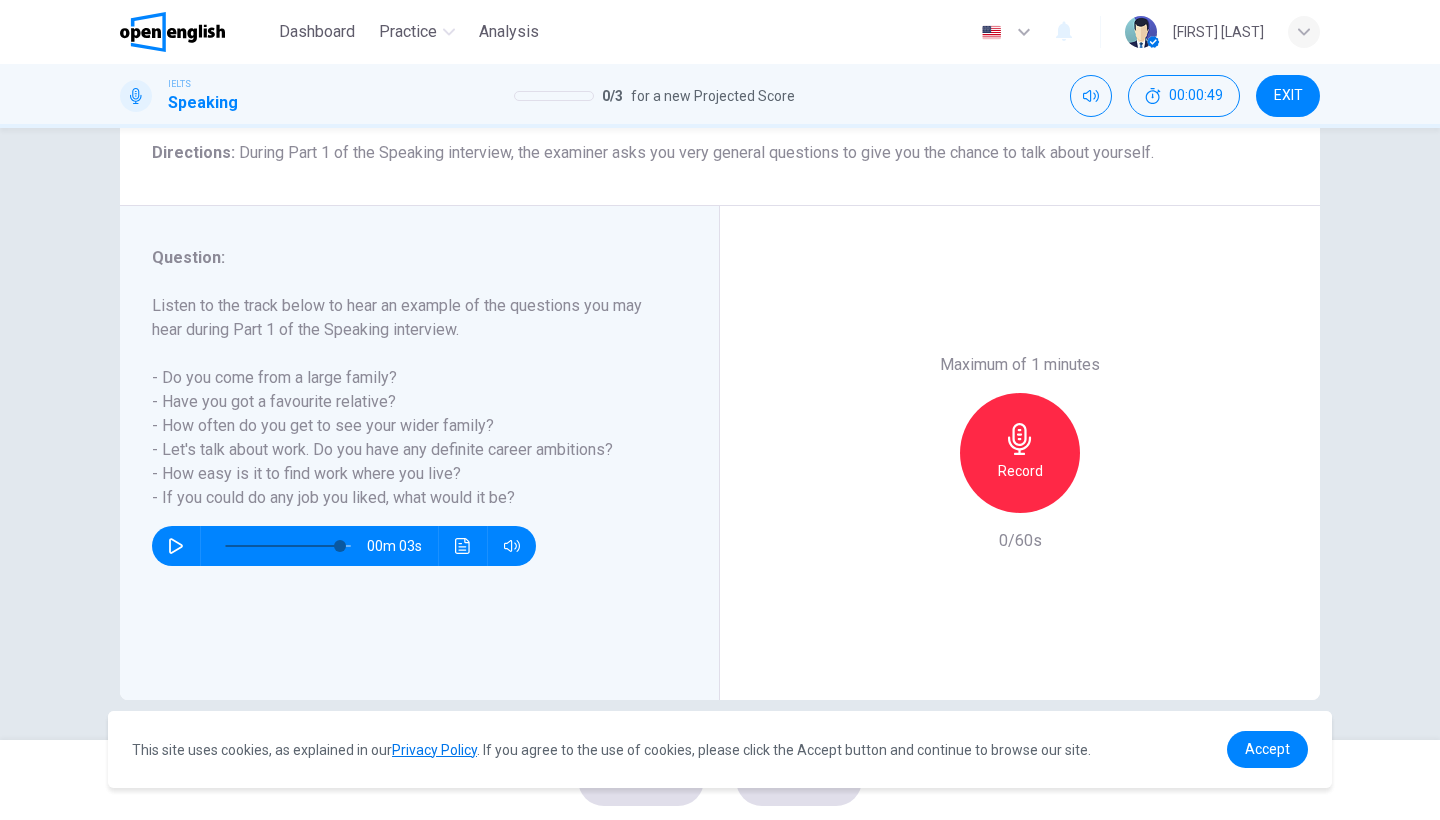 click on "Record" at bounding box center [1020, 453] 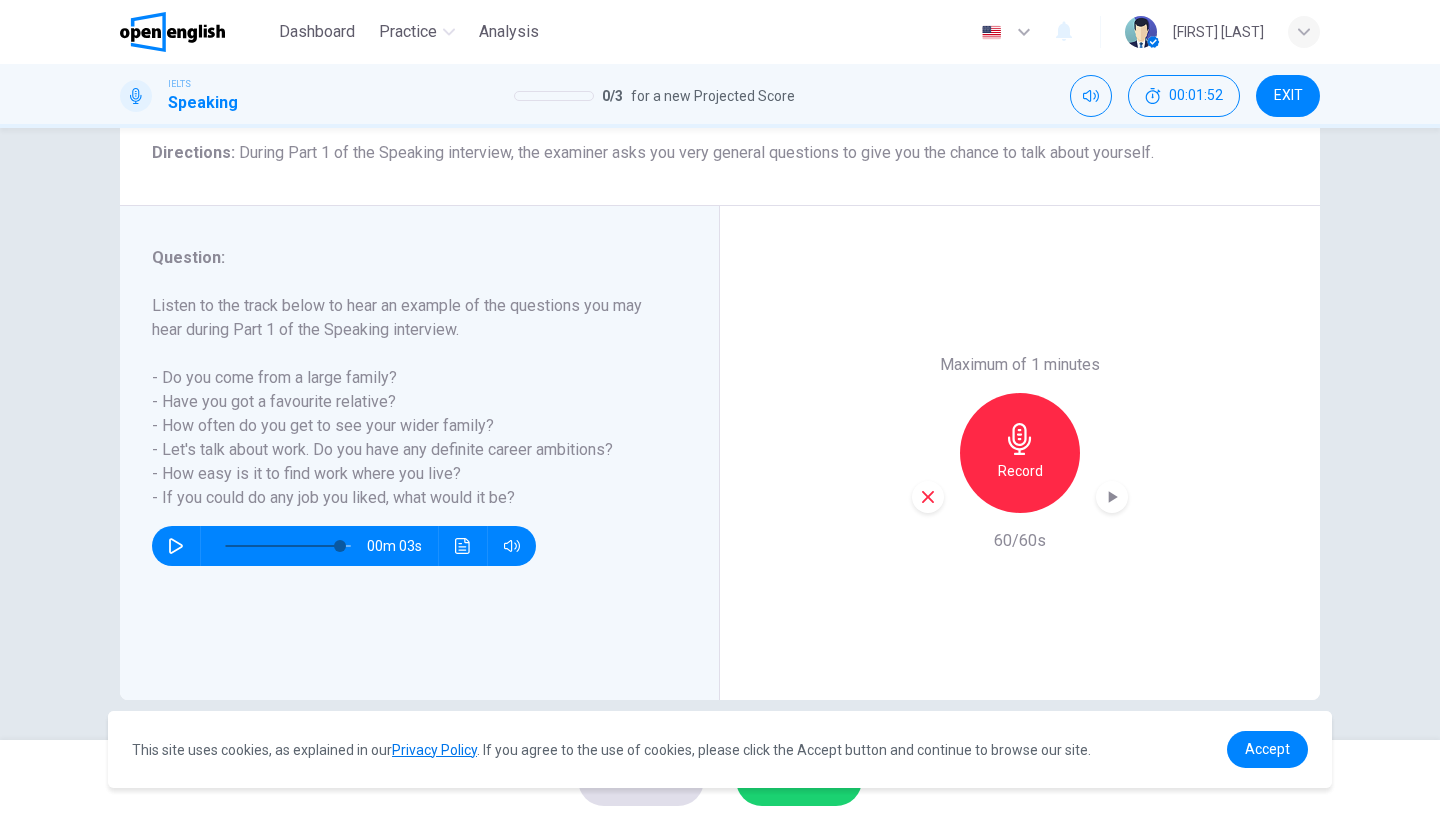 scroll, scrollTop: 0, scrollLeft: 0, axis: both 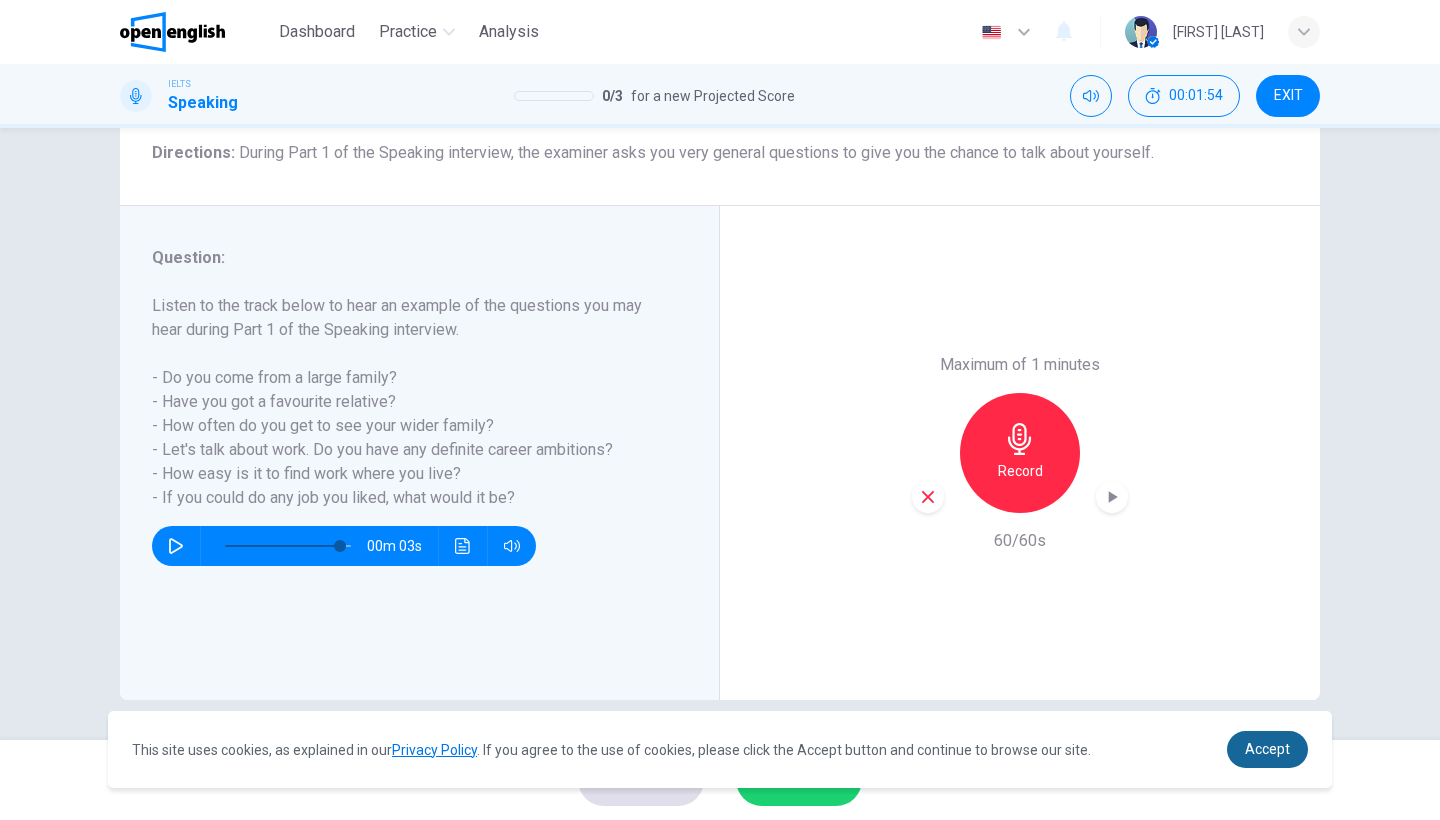 click on "Accept" at bounding box center [1267, 749] 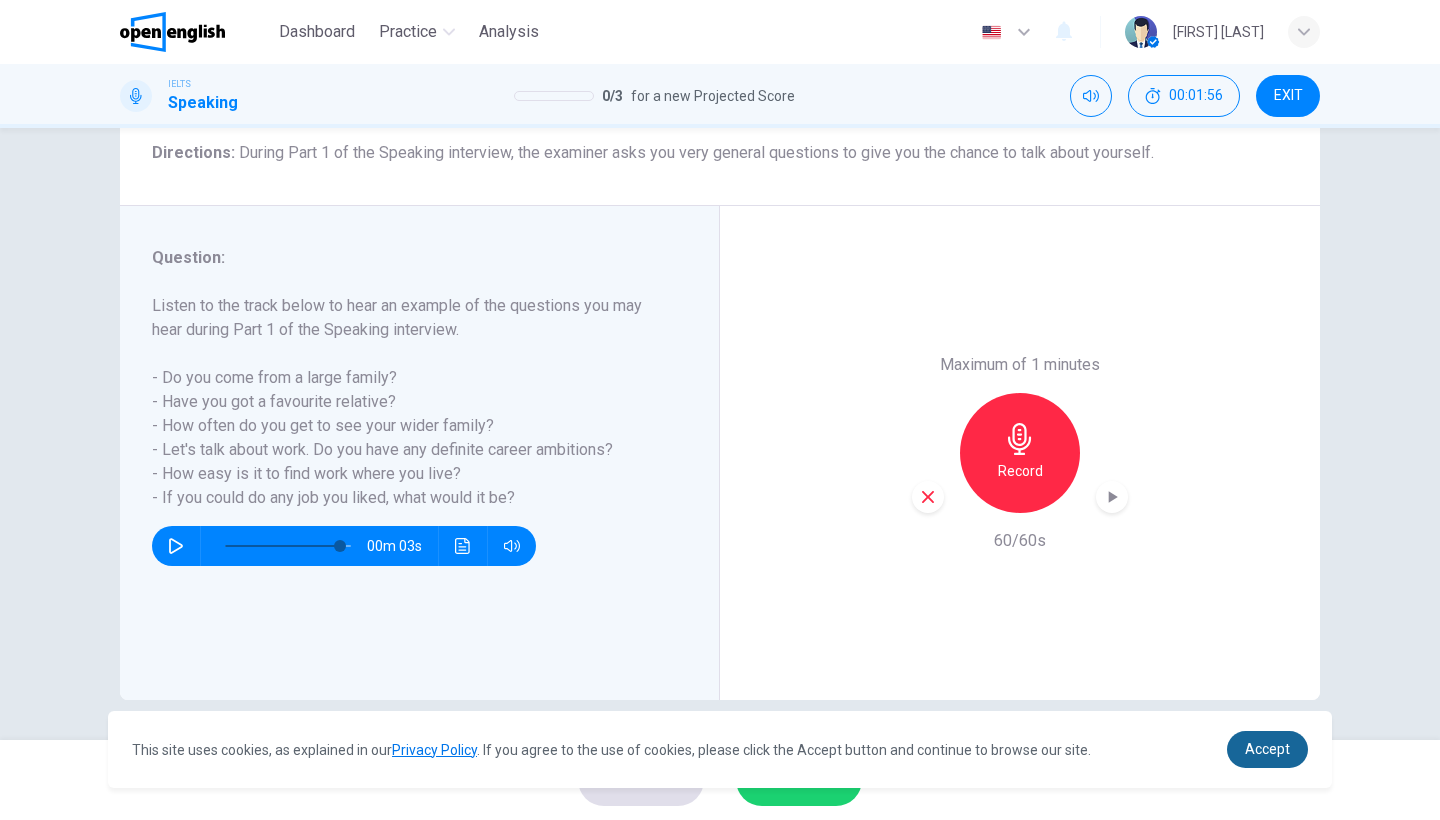 click on "Accept" at bounding box center [1267, 749] 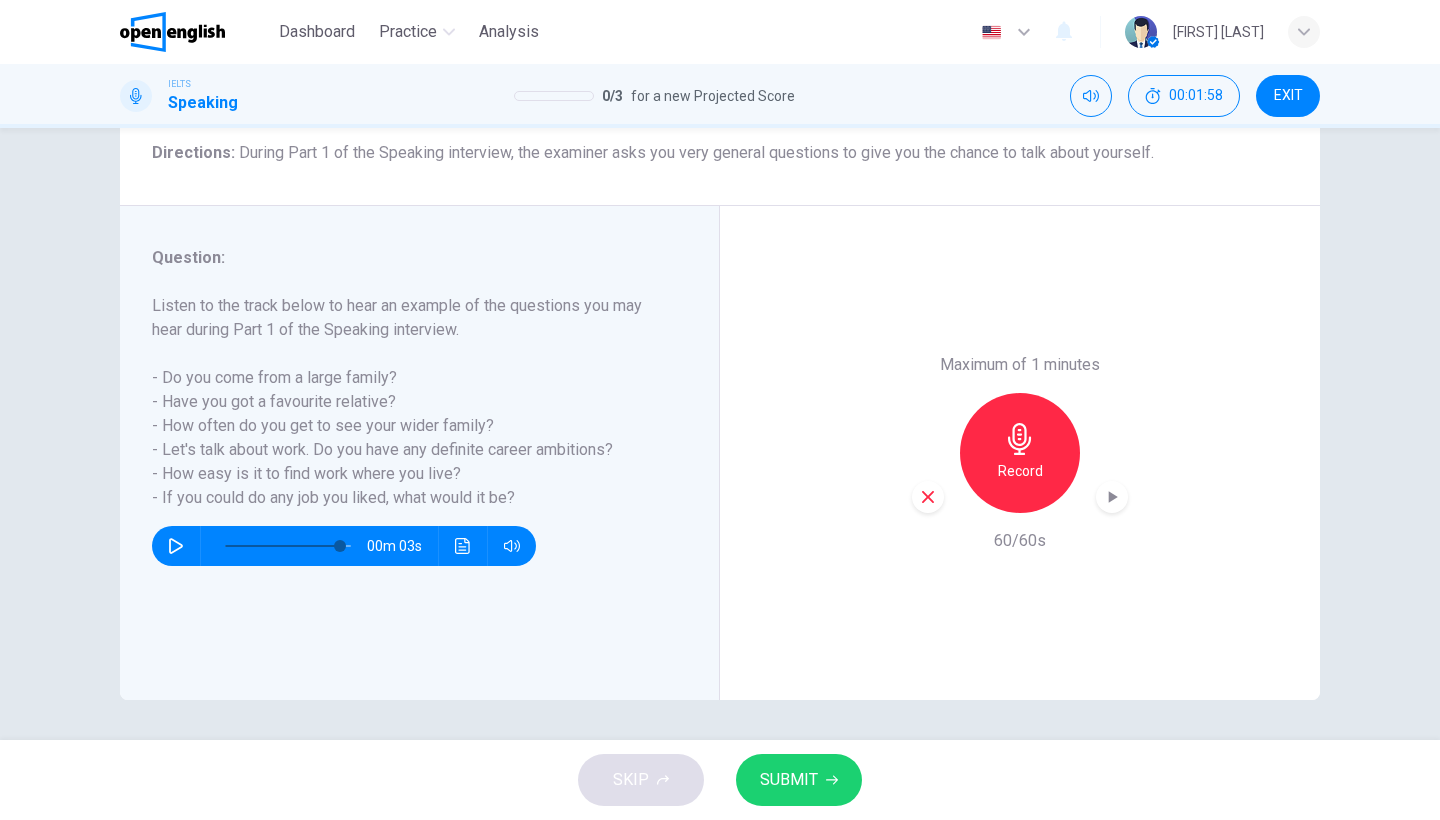 click on "SUBMIT" at bounding box center [799, 780] 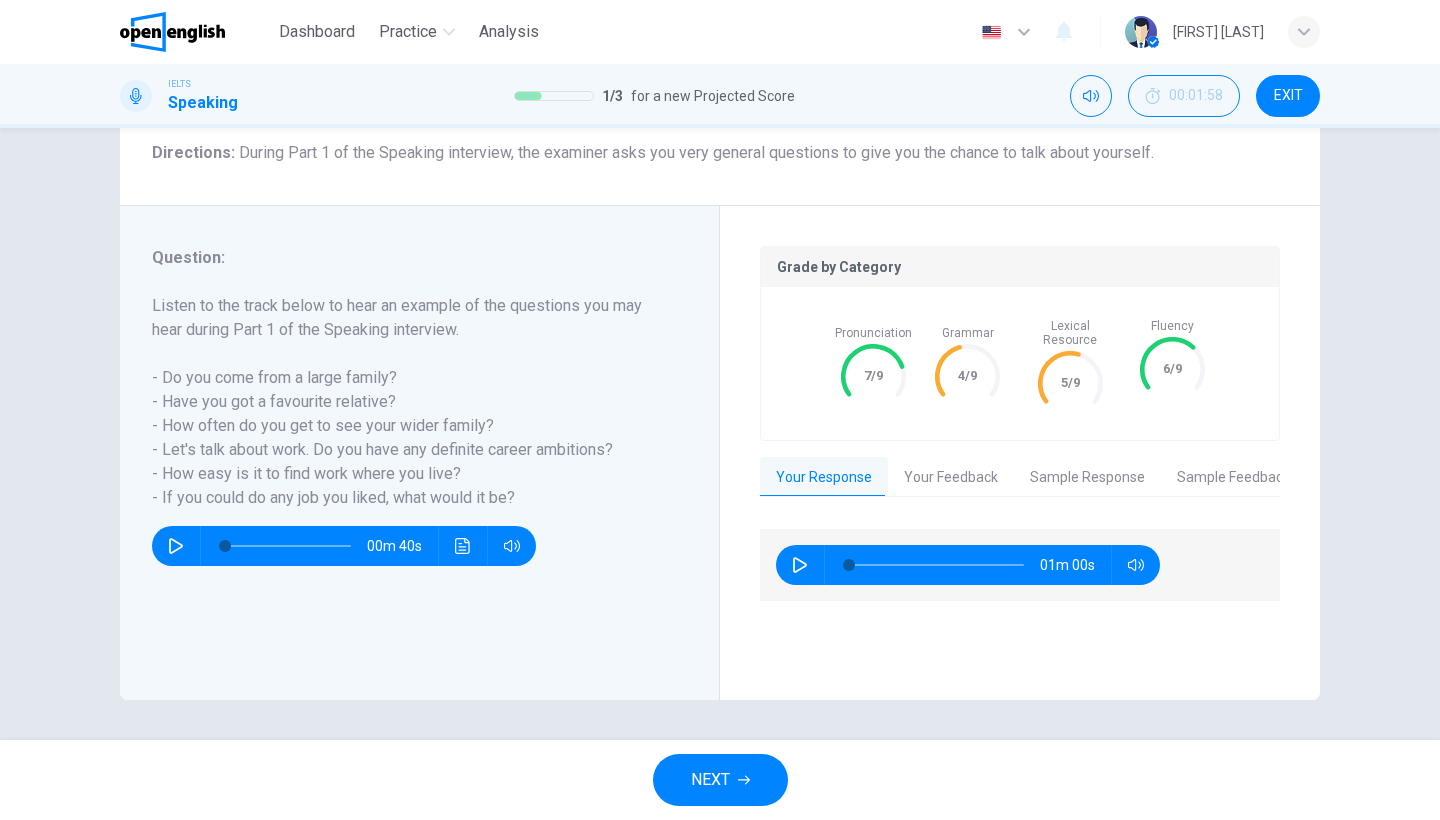 click on "Your Feedback" at bounding box center (951, 478) 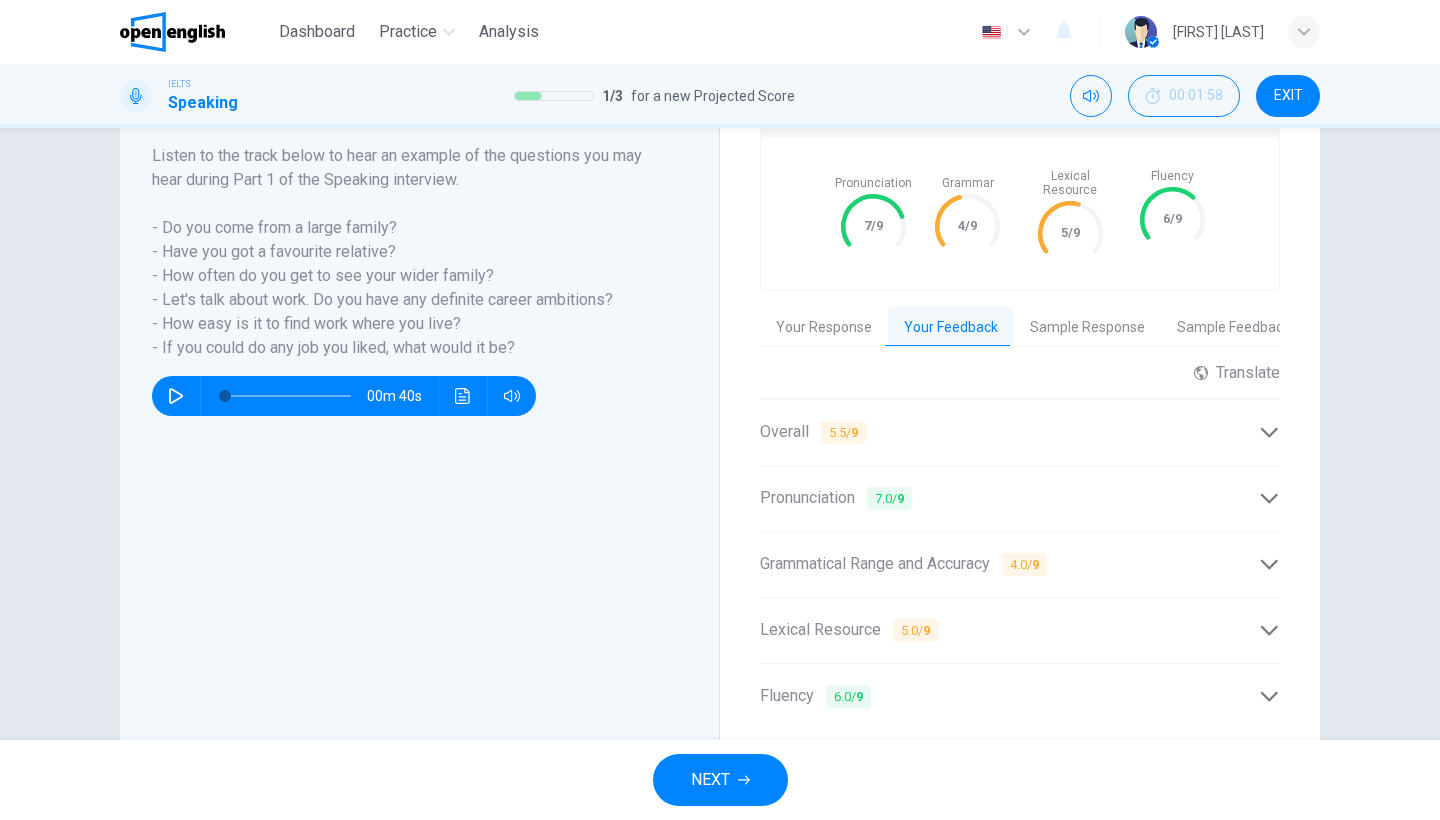 scroll, scrollTop: 314, scrollLeft: 0, axis: vertical 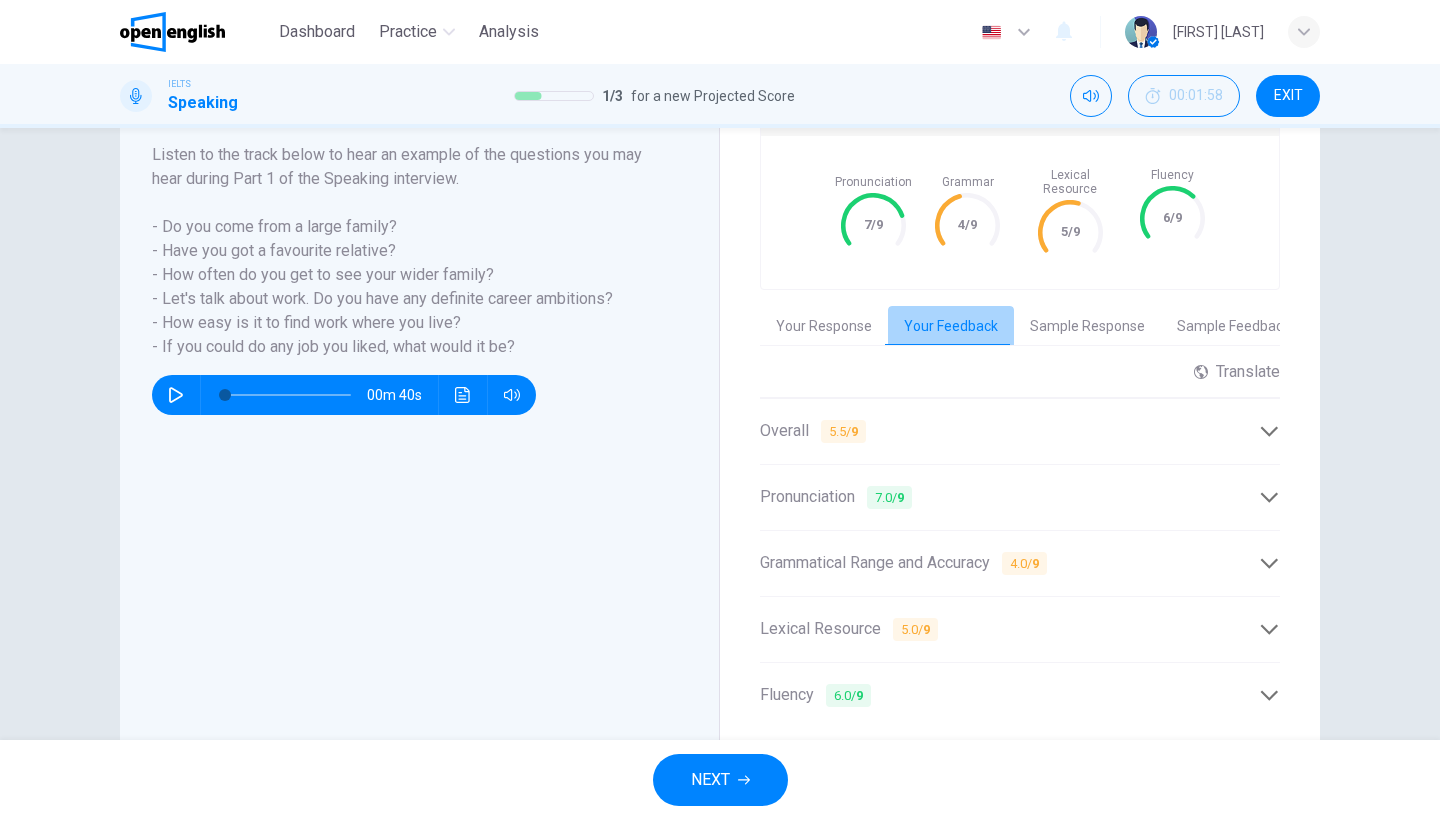 click on "Your Feedback" at bounding box center [951, 327] 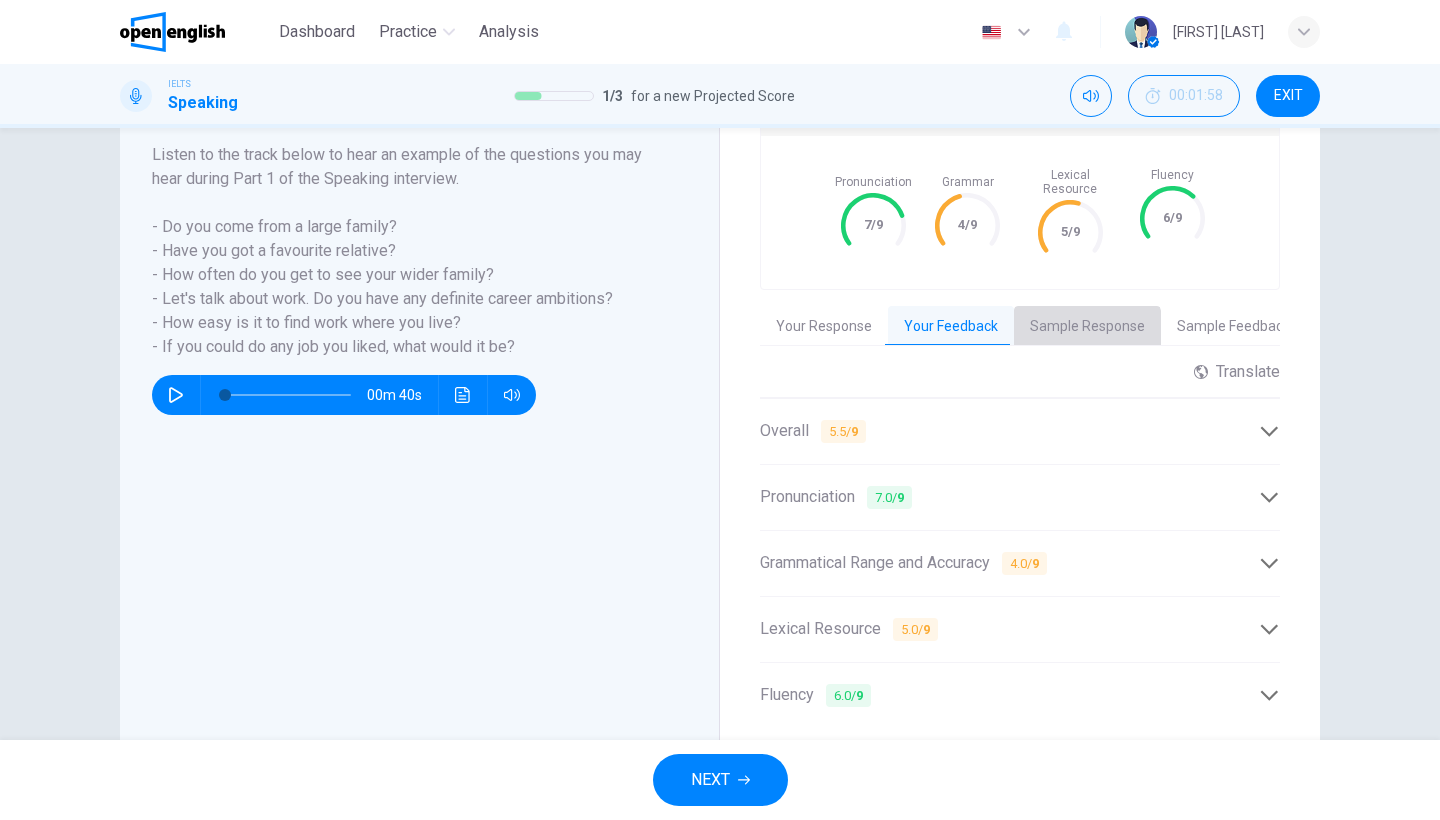 click on "Sample Response" at bounding box center [1087, 327] 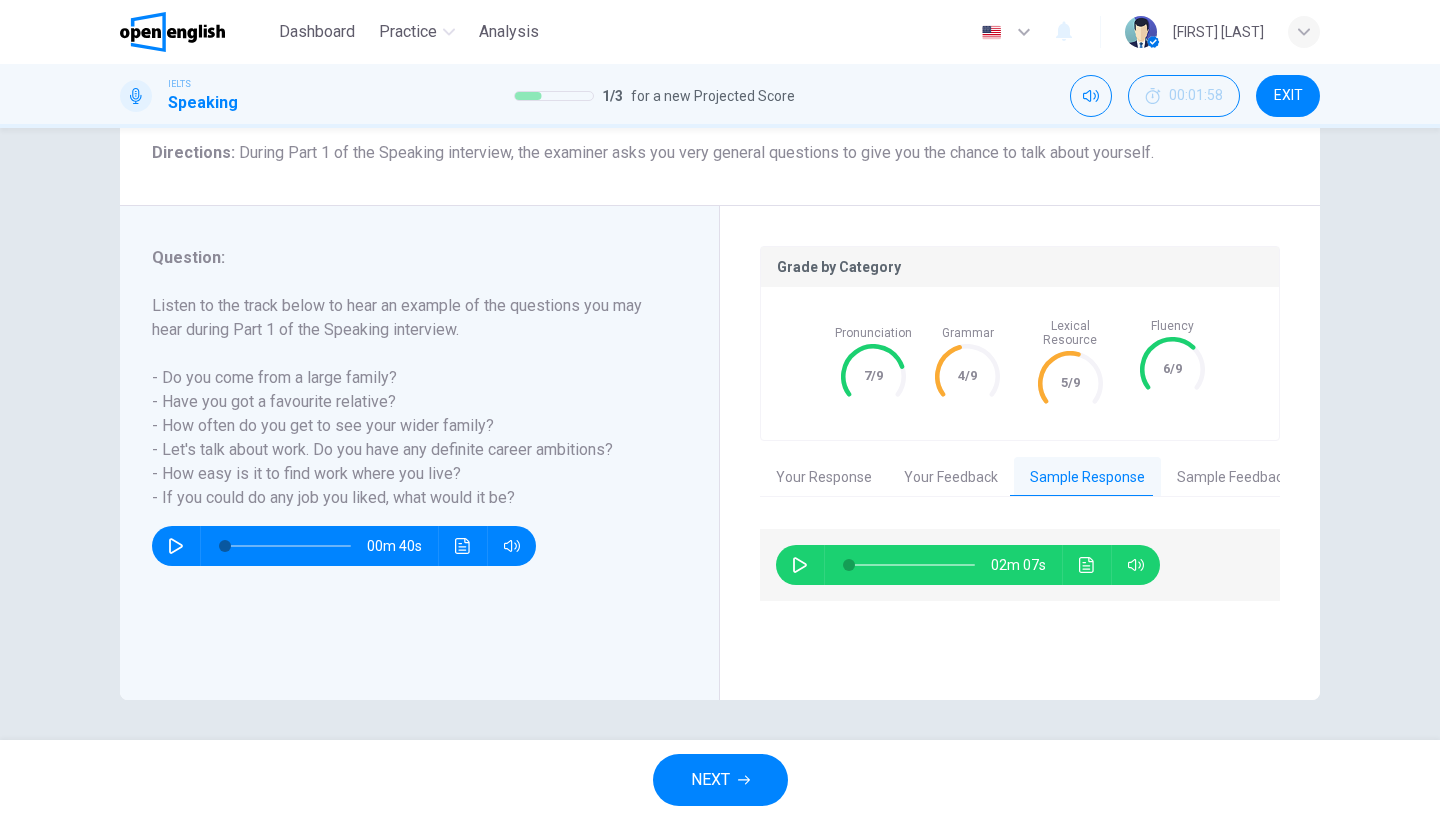 click on "Your Feedback" at bounding box center [951, 478] 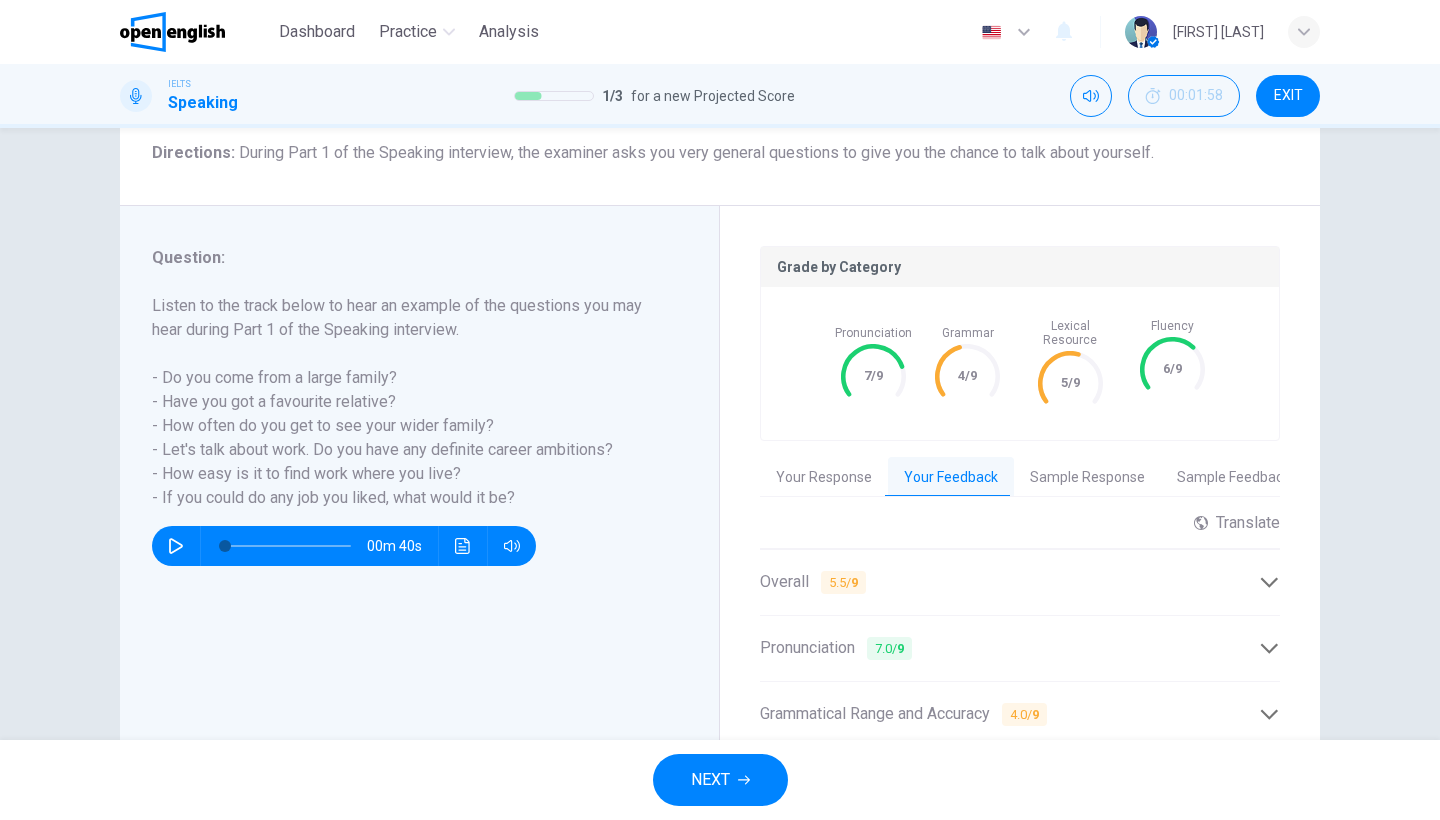 click on "Sample Feedback" at bounding box center [1233, 478] 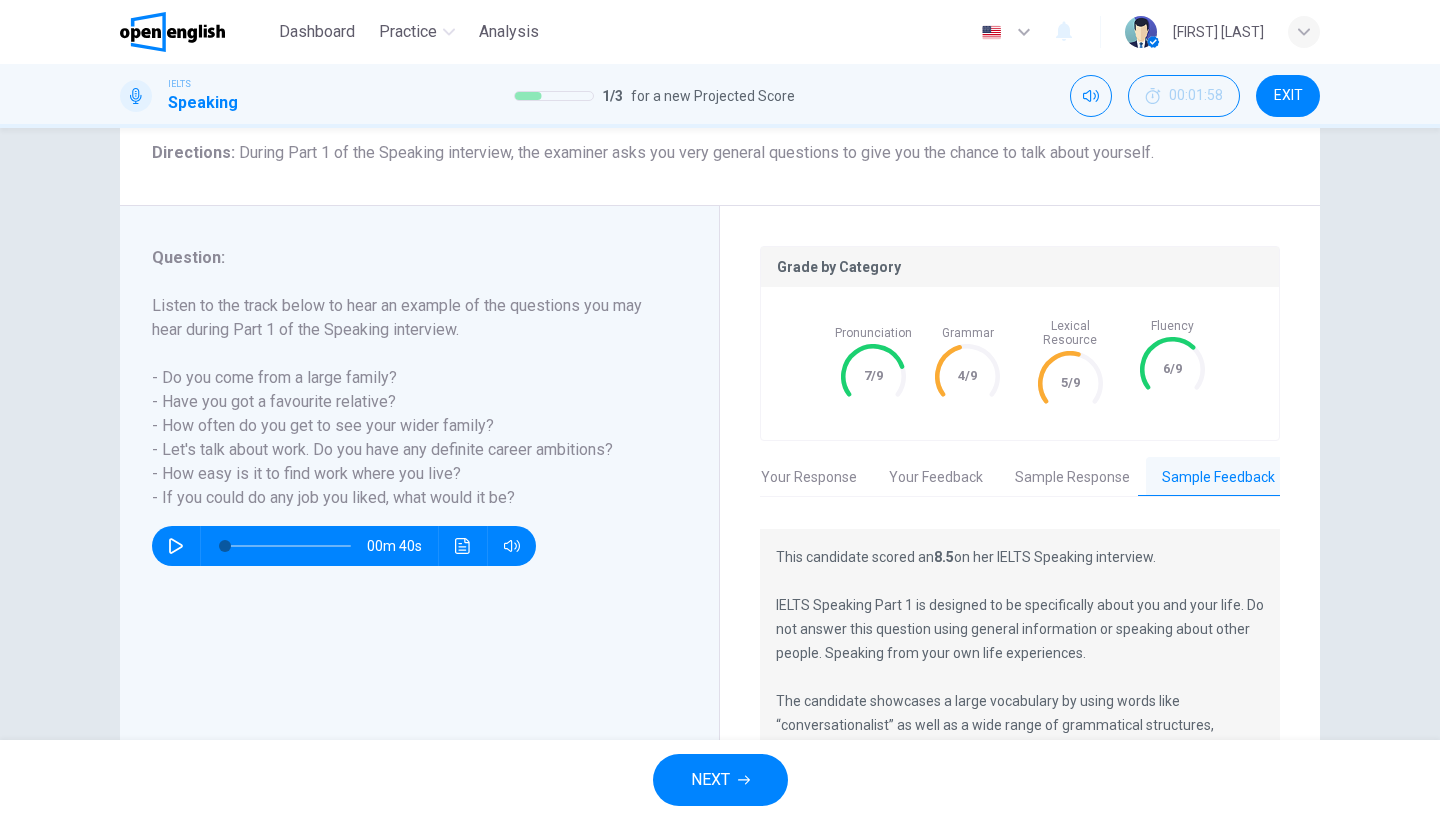 scroll, scrollTop: 0, scrollLeft: 16, axis: horizontal 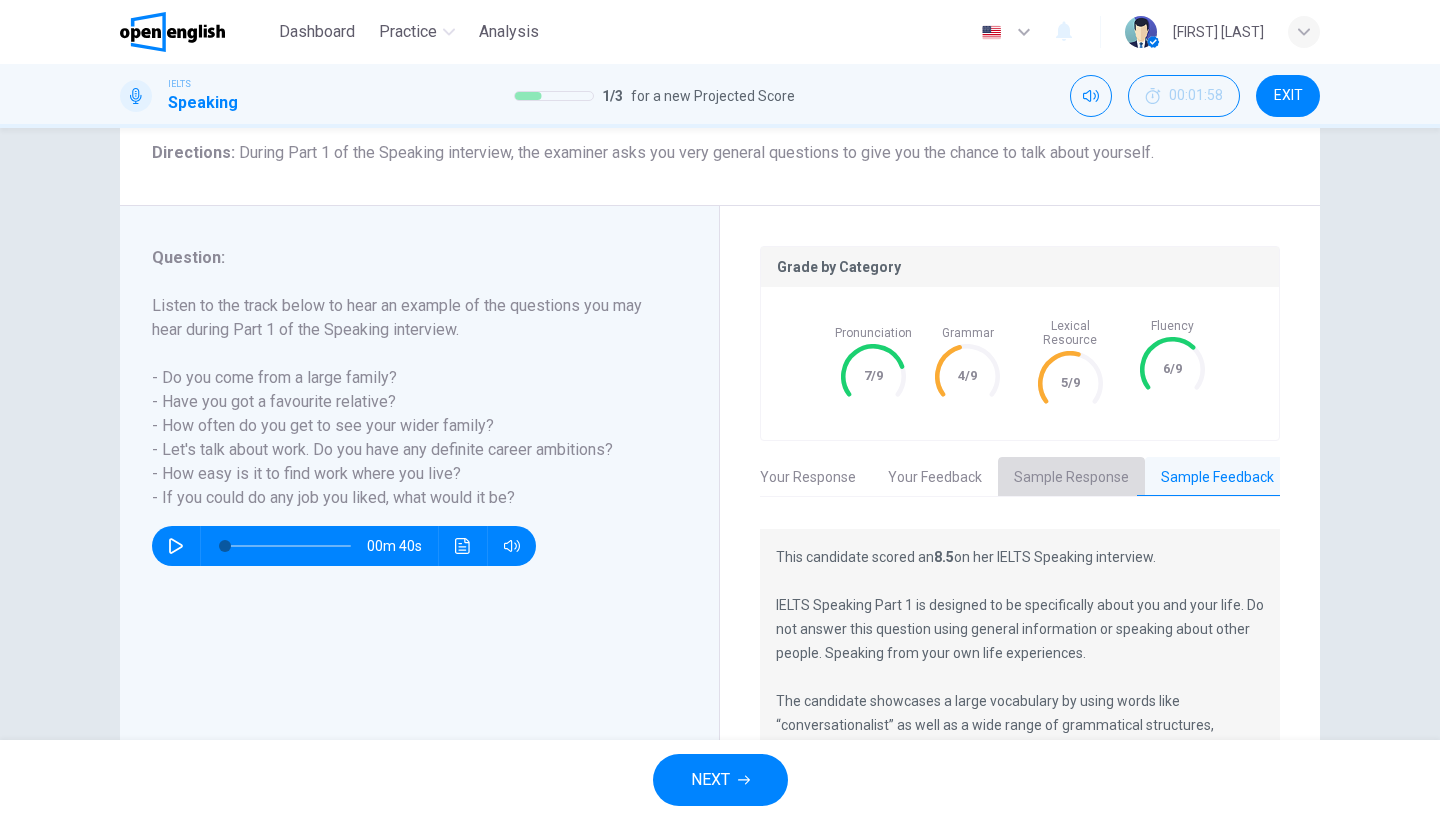 click on "Sample Response" at bounding box center (1071, 478) 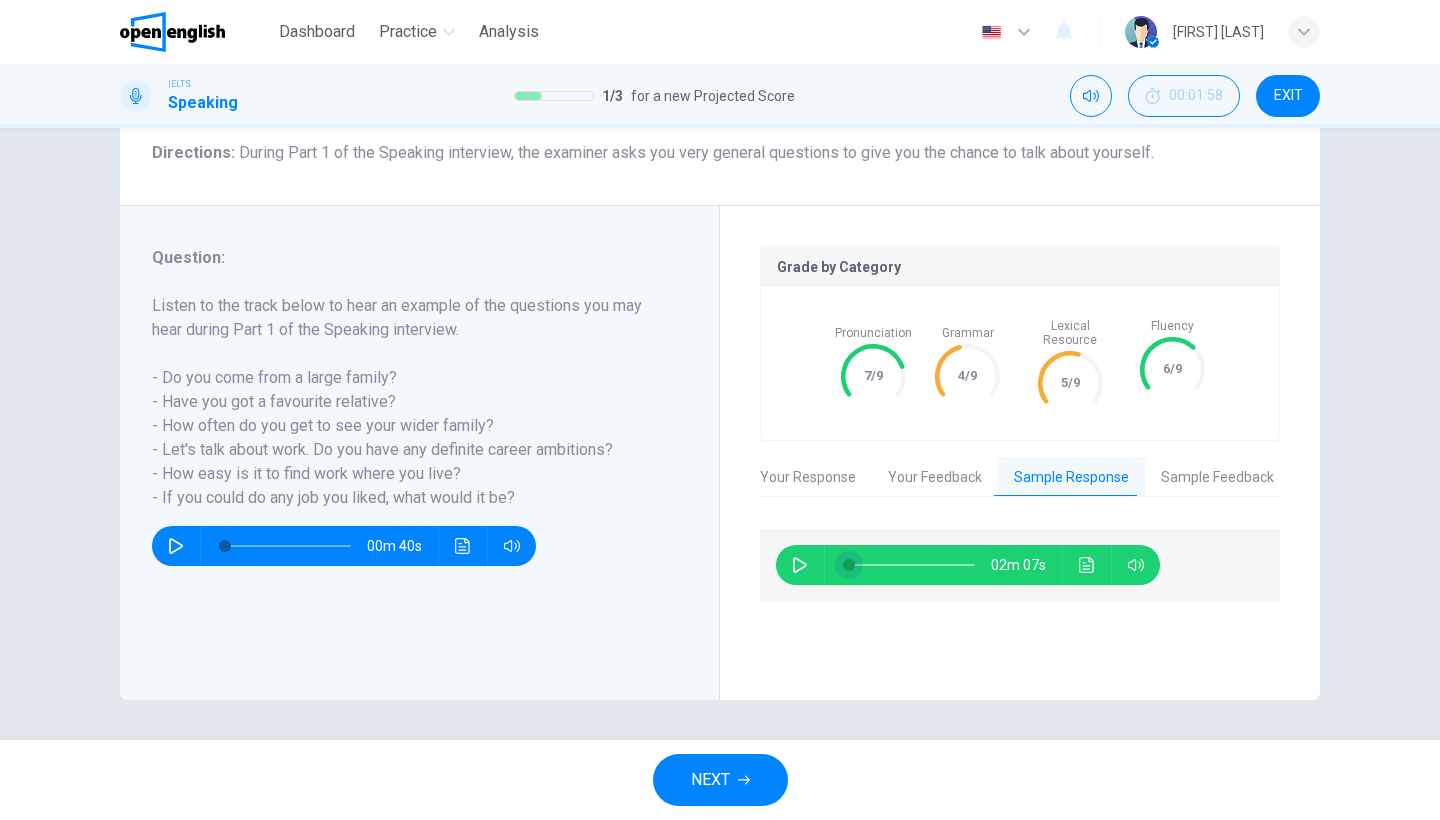 scroll, scrollTop: 0, scrollLeft: 0, axis: both 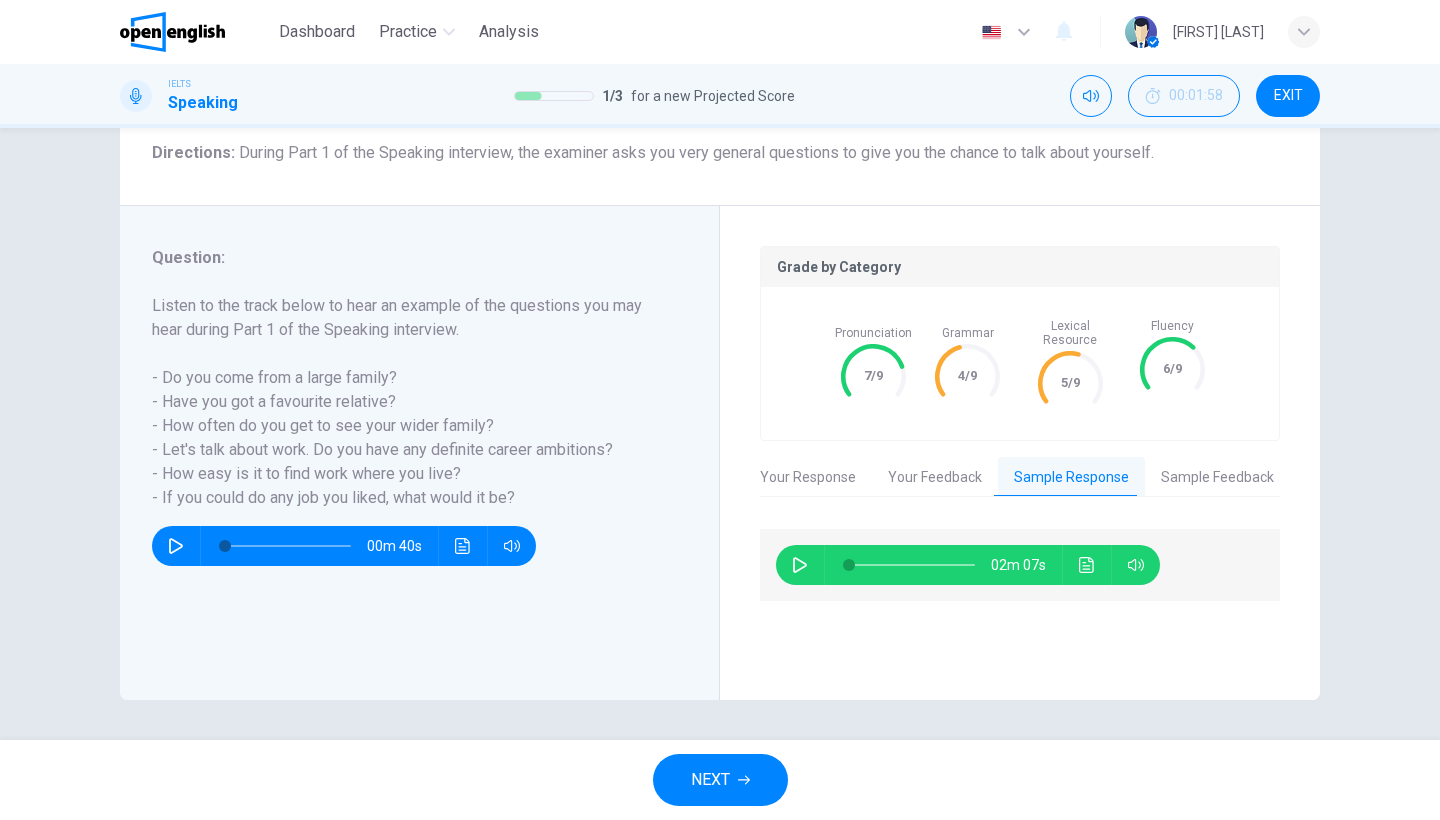 click at bounding box center (800, 565) 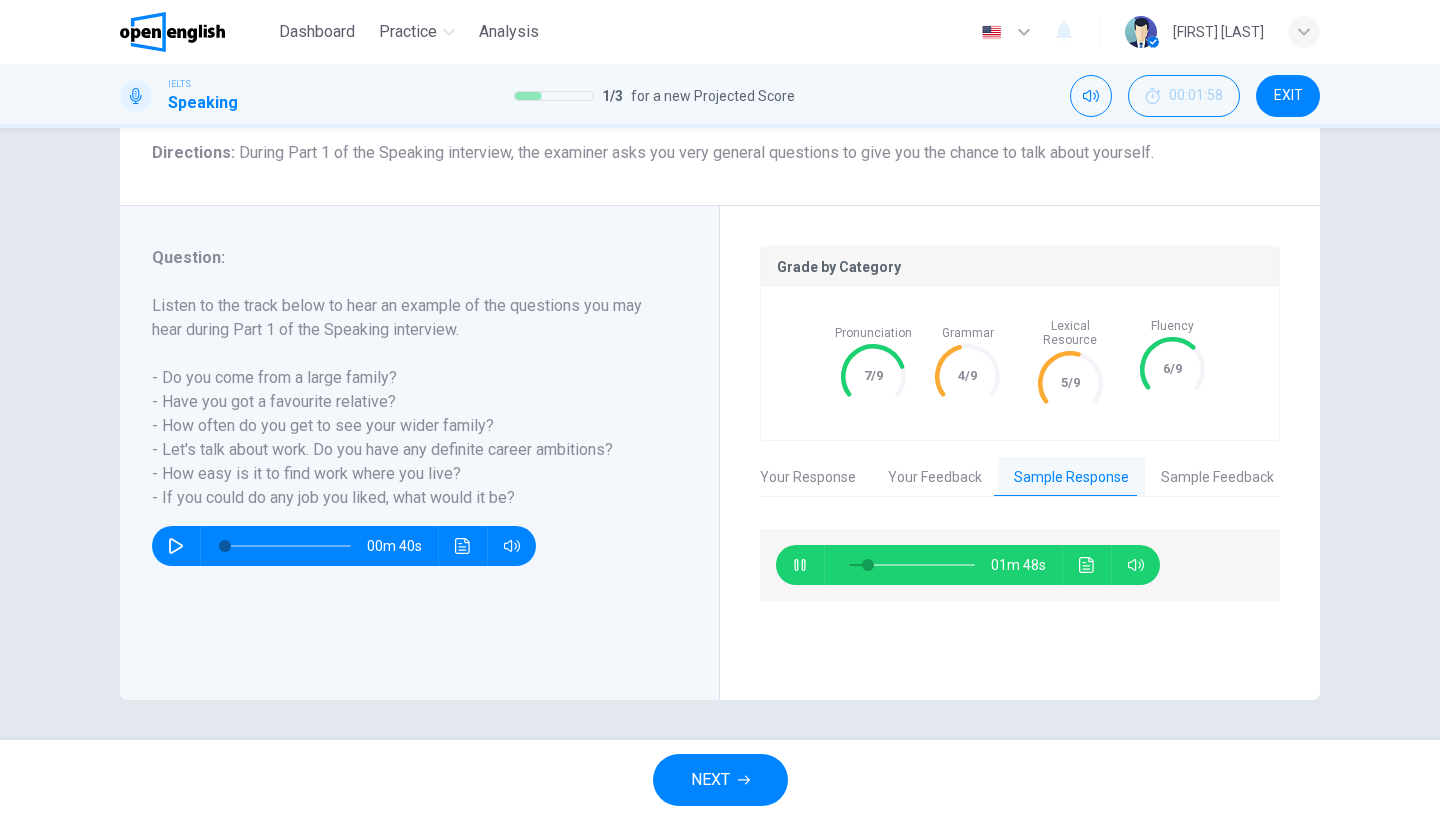 click at bounding box center [912, 565] 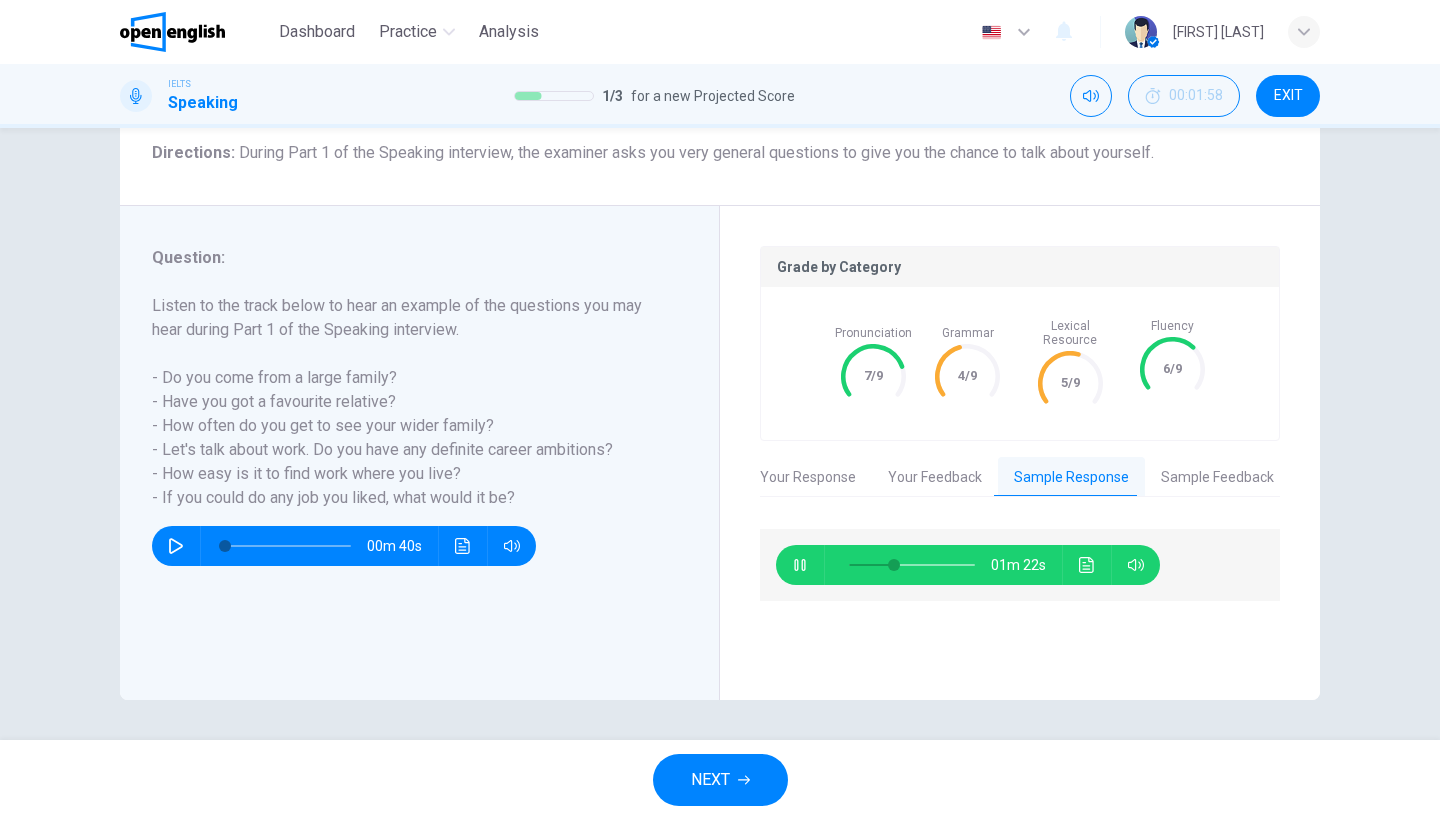 click at bounding box center [912, 565] 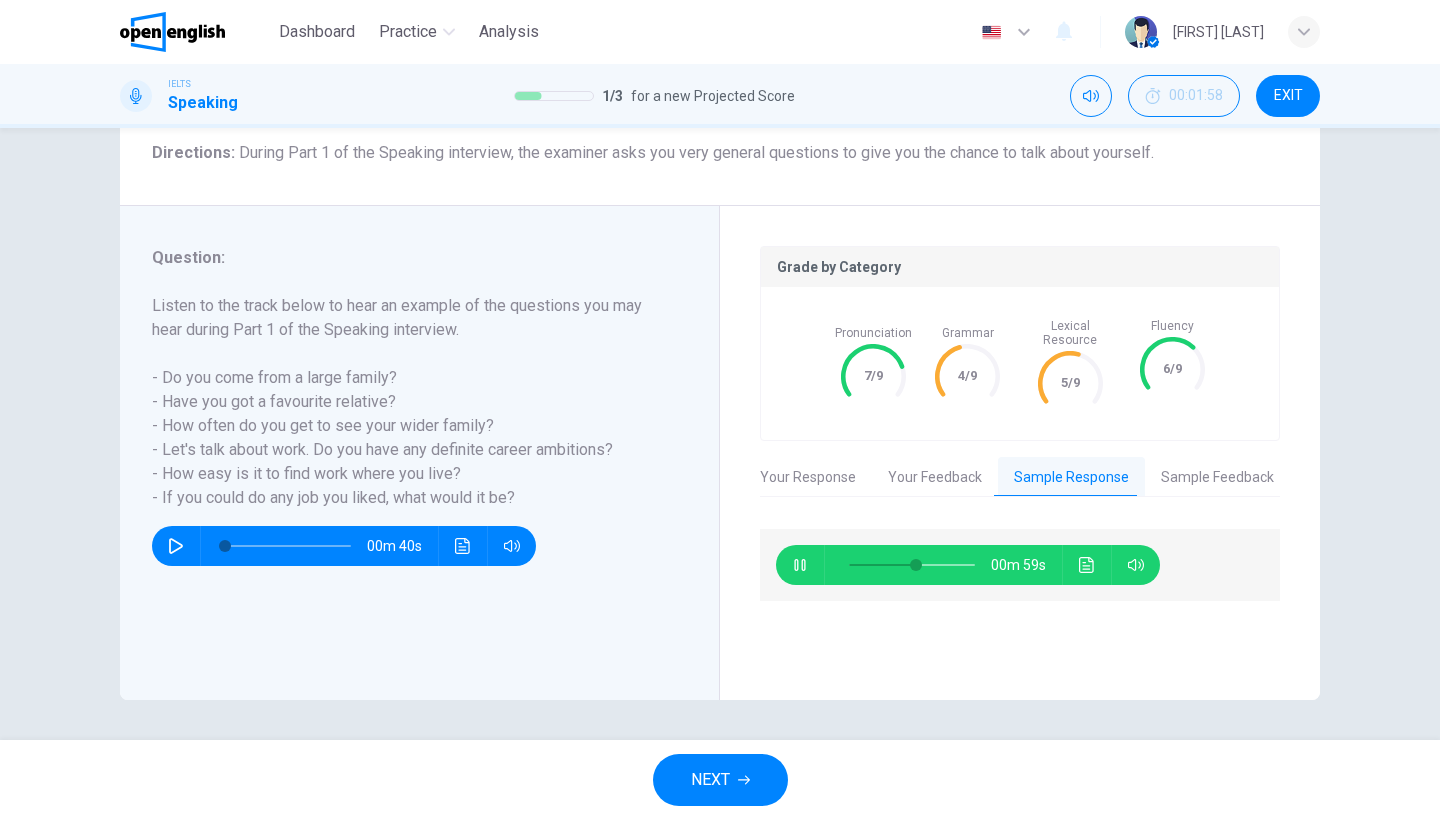 click at bounding box center [800, 565] 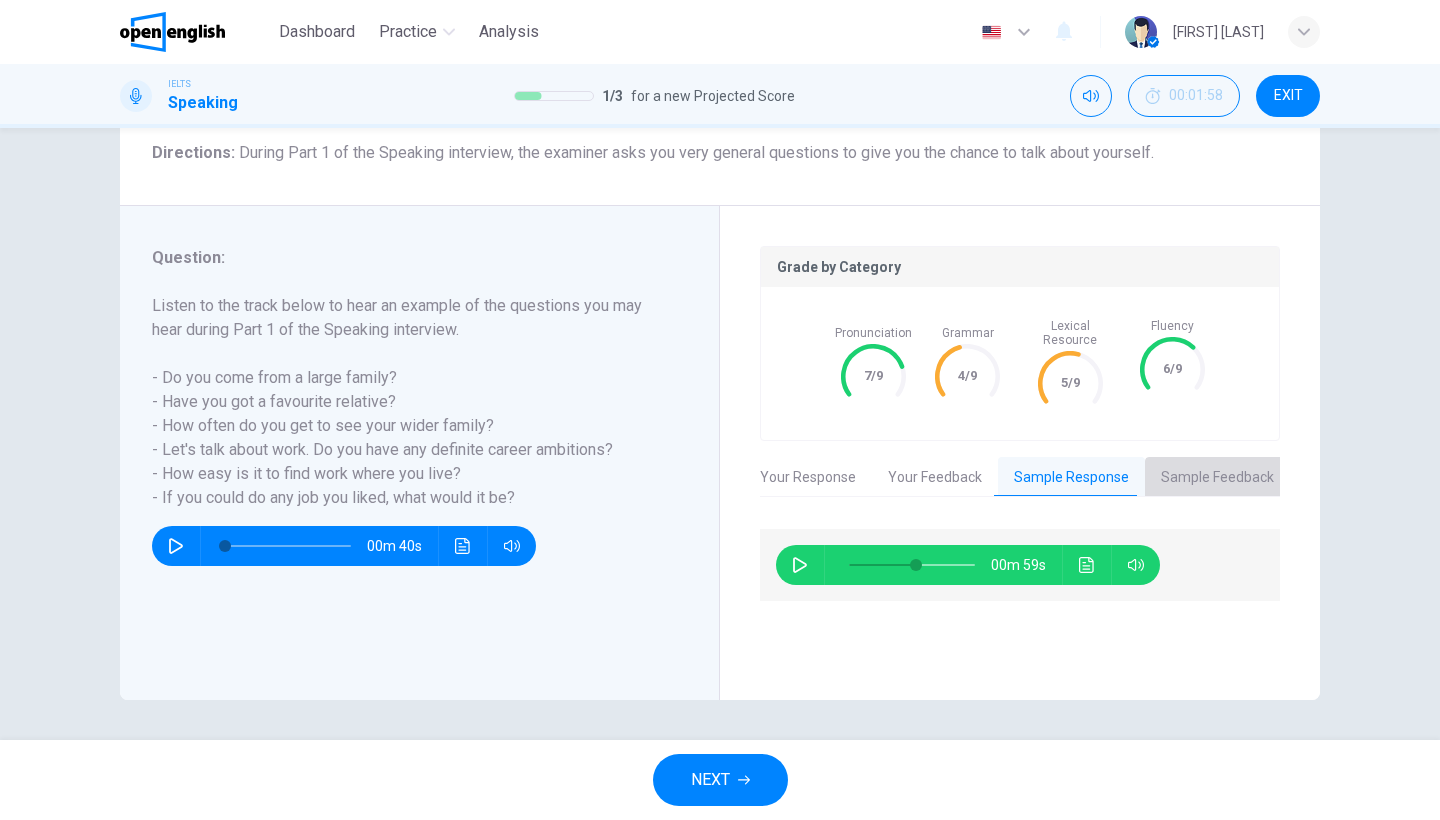 click on "Sample Feedback" at bounding box center (1217, 478) 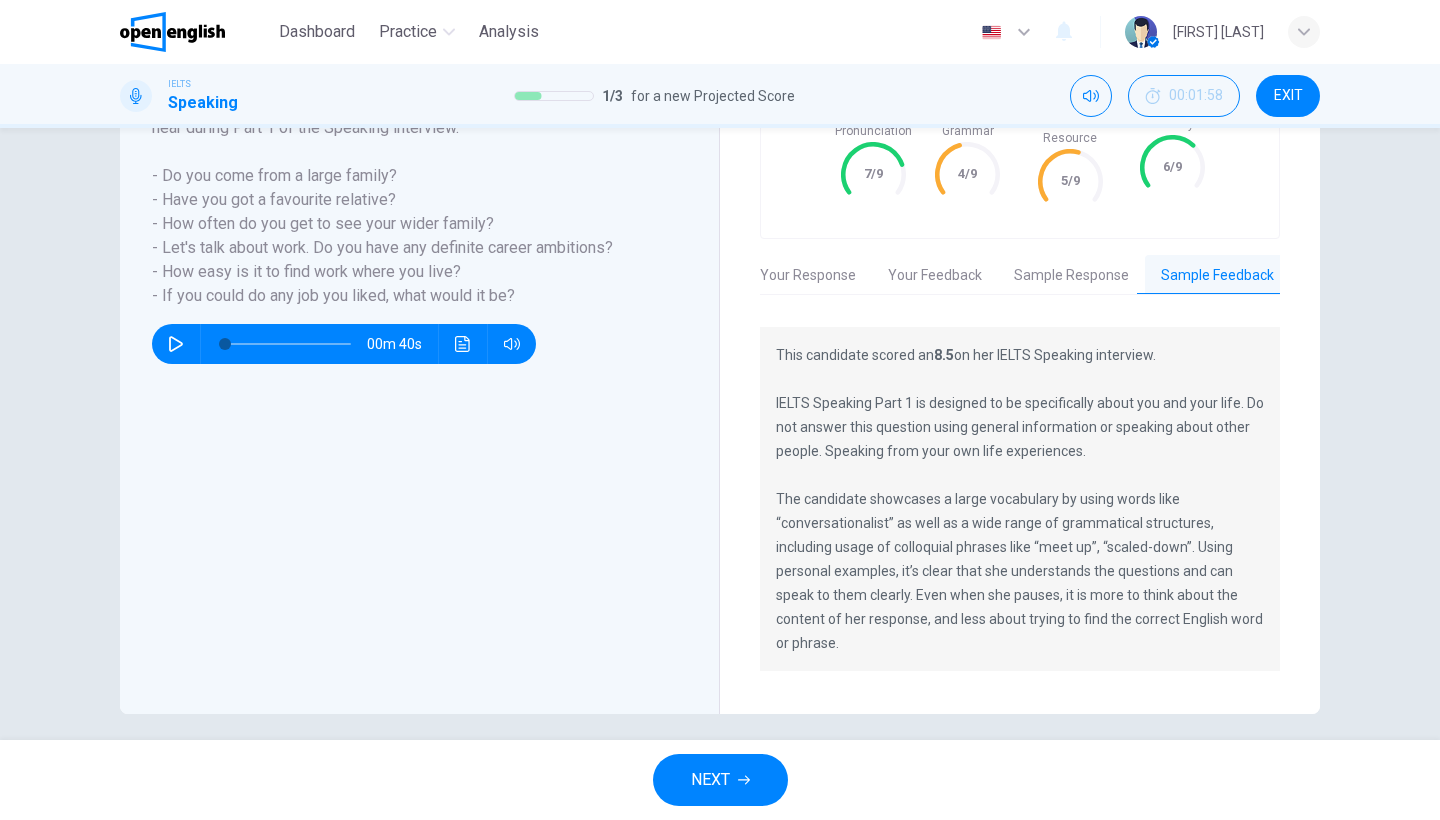 scroll, scrollTop: 364, scrollLeft: 0, axis: vertical 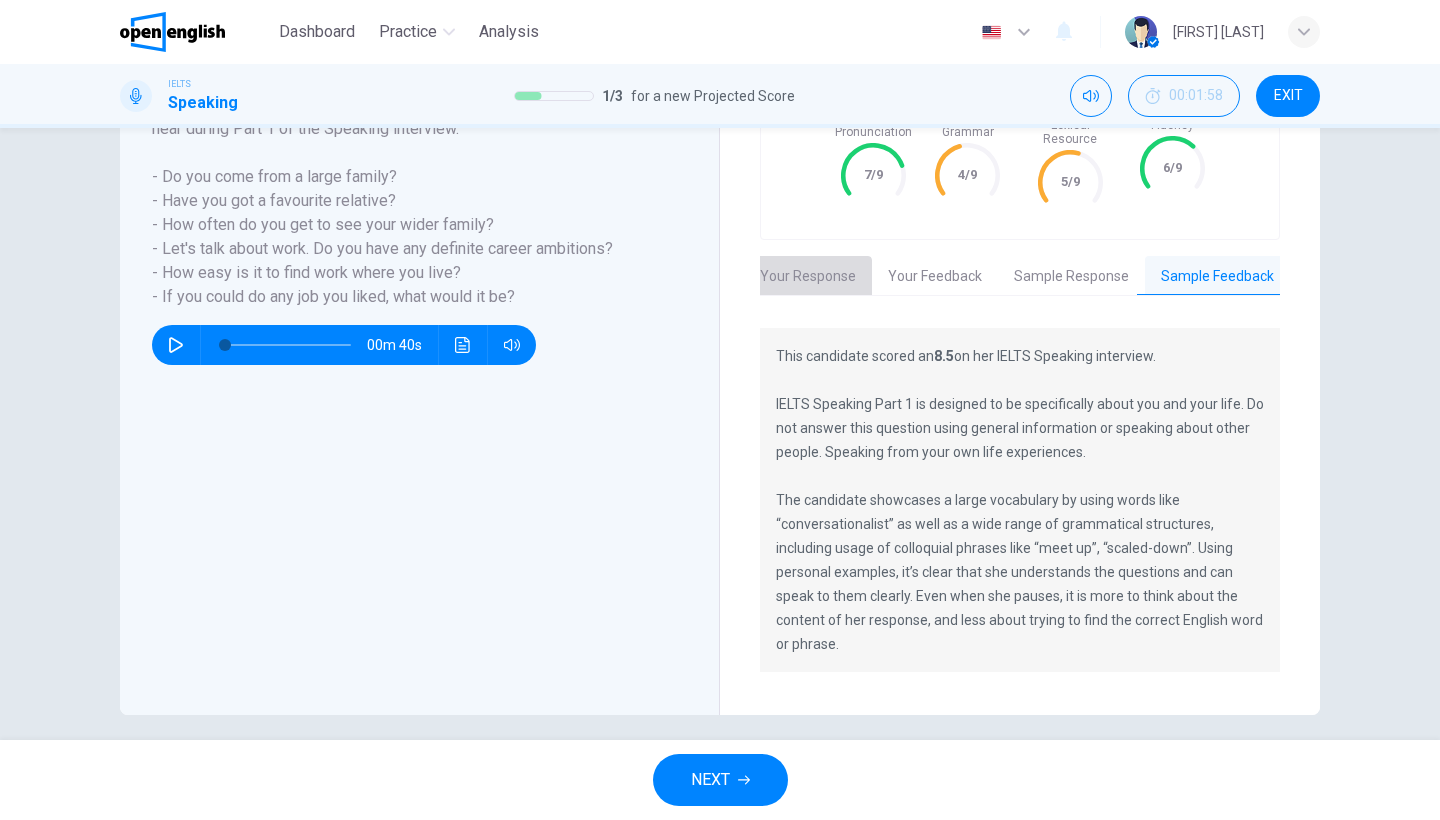 click on "Your Response" at bounding box center [808, 277] 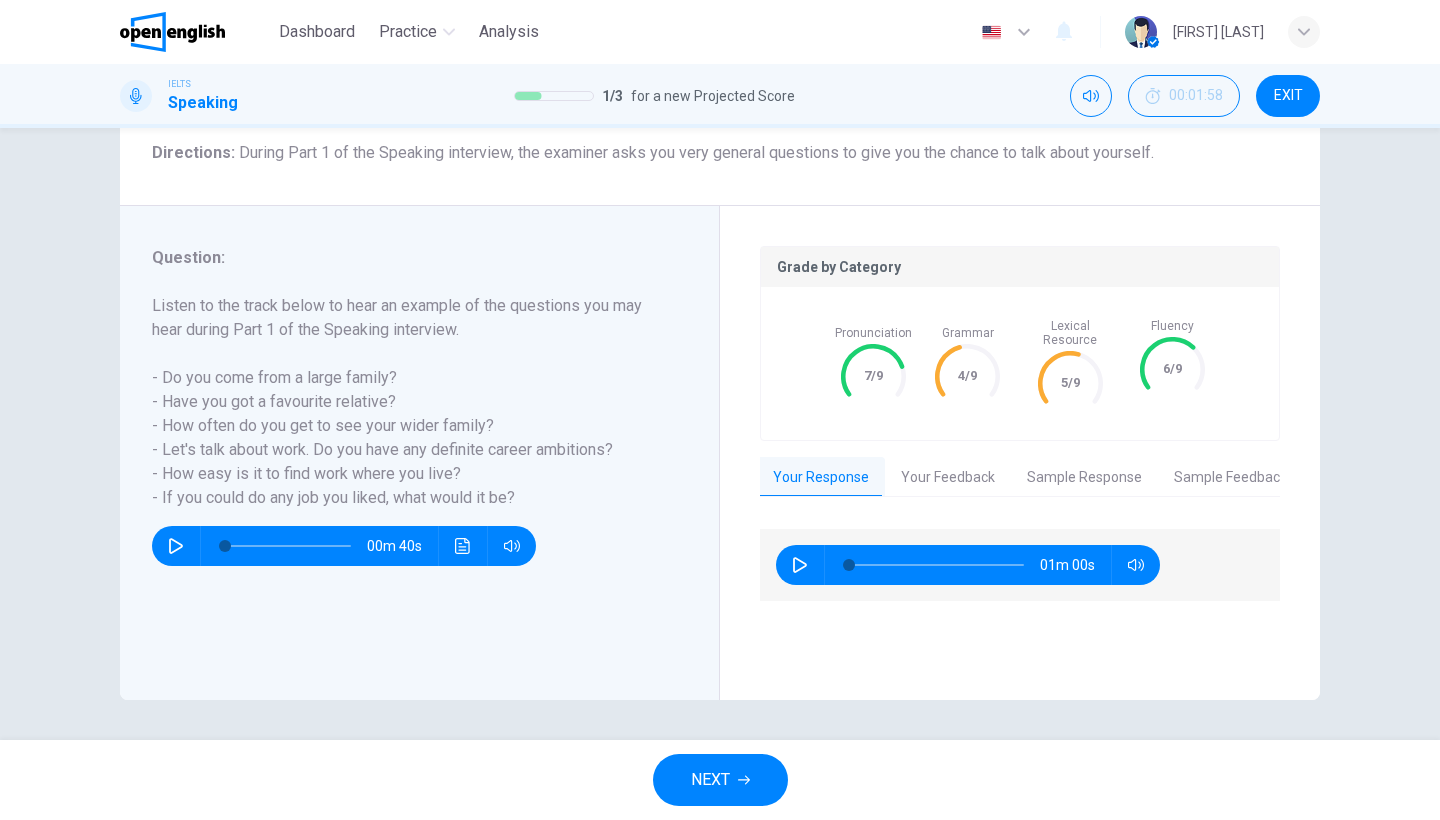 scroll, scrollTop: 0, scrollLeft: 0, axis: both 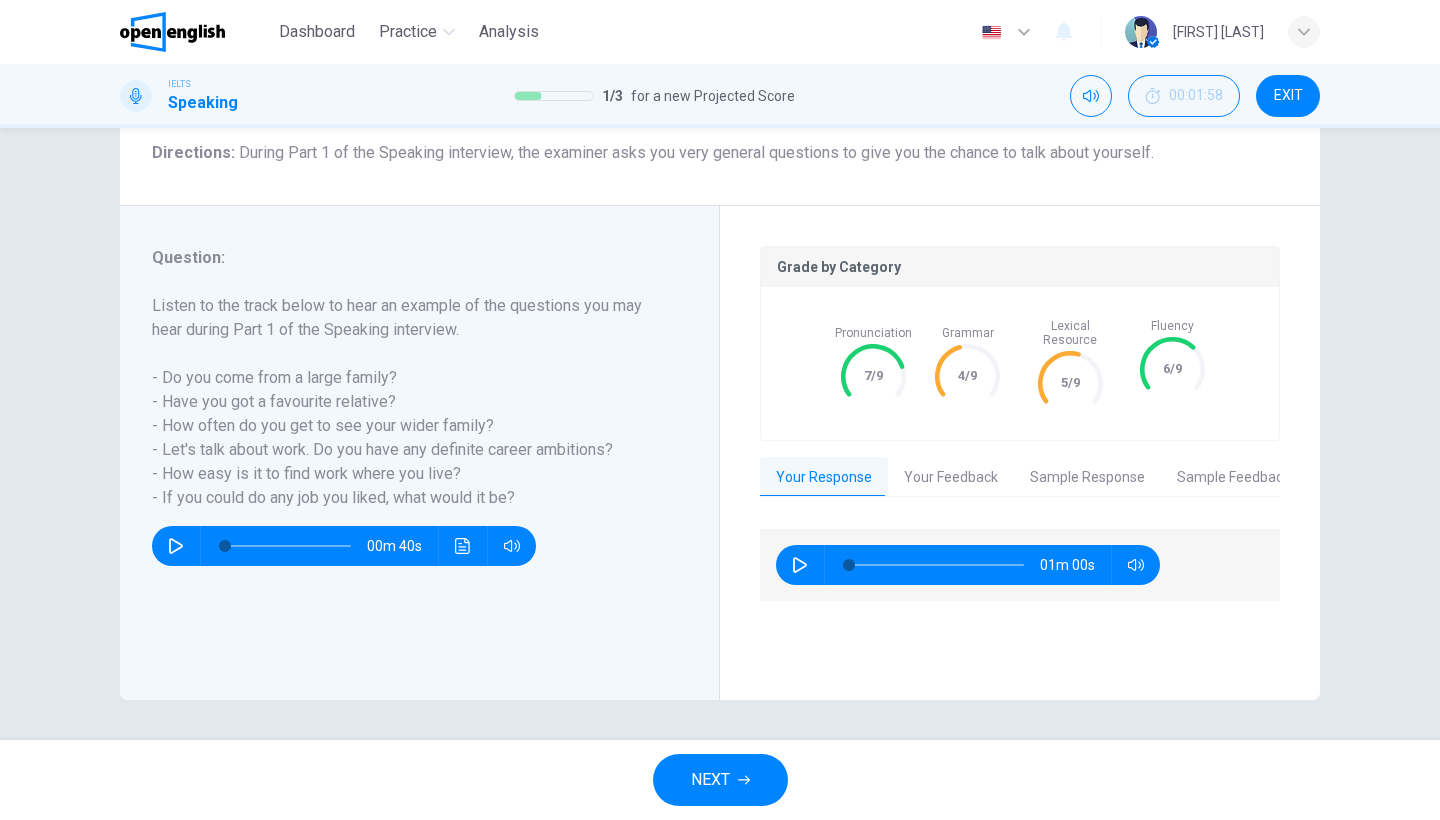 click on "Your Feedback" at bounding box center [951, 478] 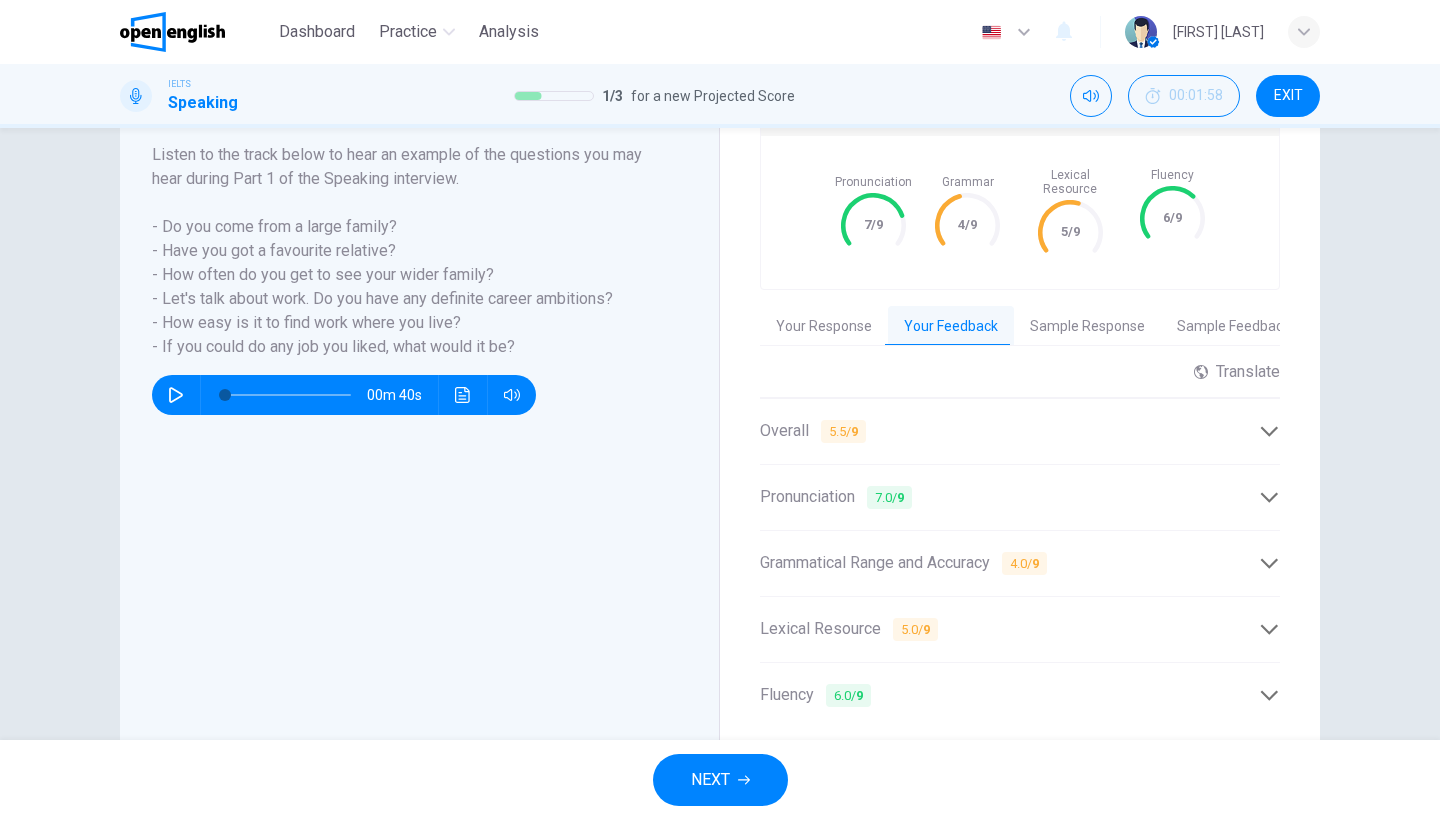 scroll, scrollTop: 339, scrollLeft: 0, axis: vertical 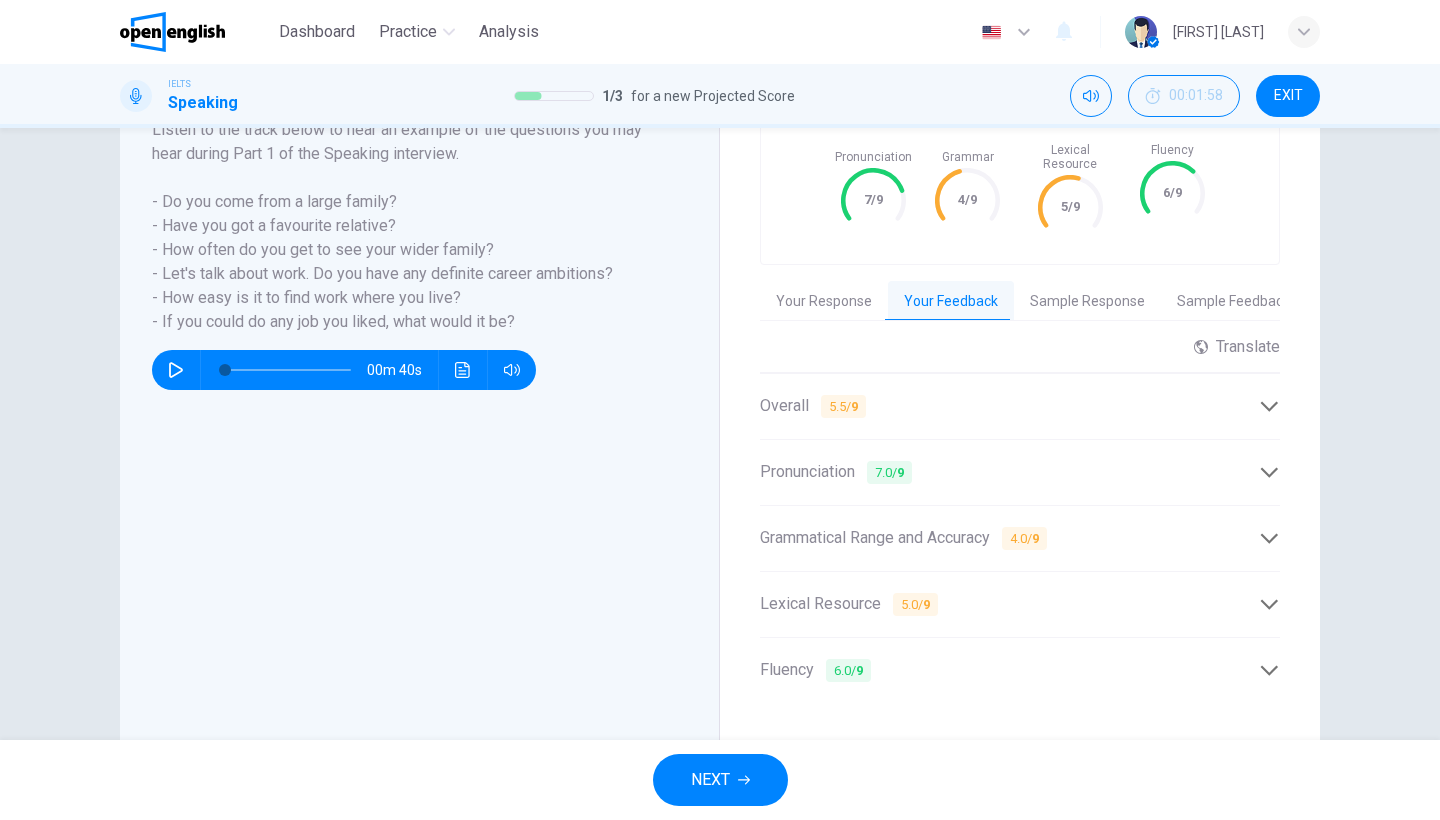 click on "Grammatical Range and Accuracy   4.0 / 9" at bounding box center (903, 538) 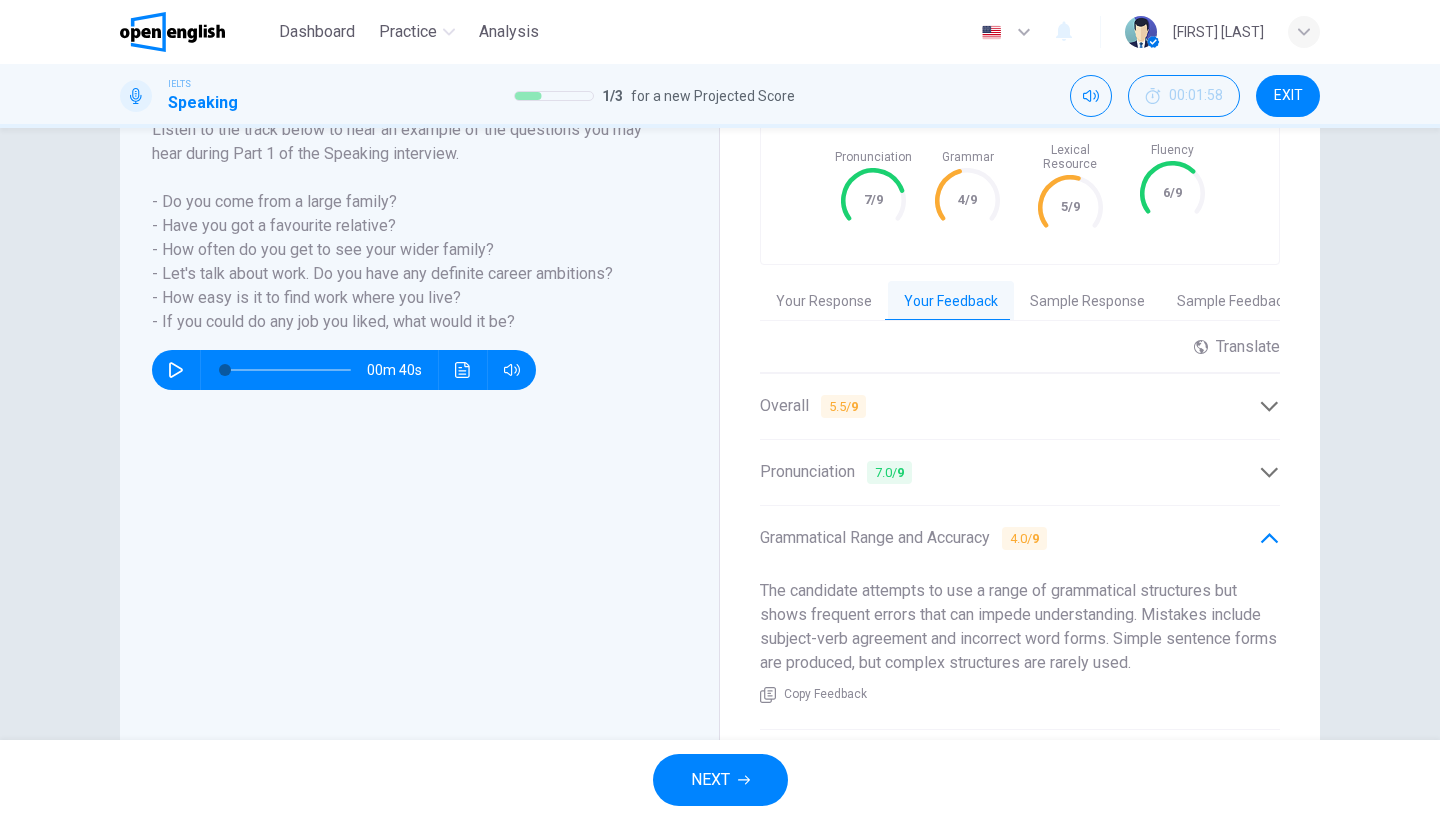 click on "Grammatical Range and Accuracy   4.0 / 9" at bounding box center (903, 538) 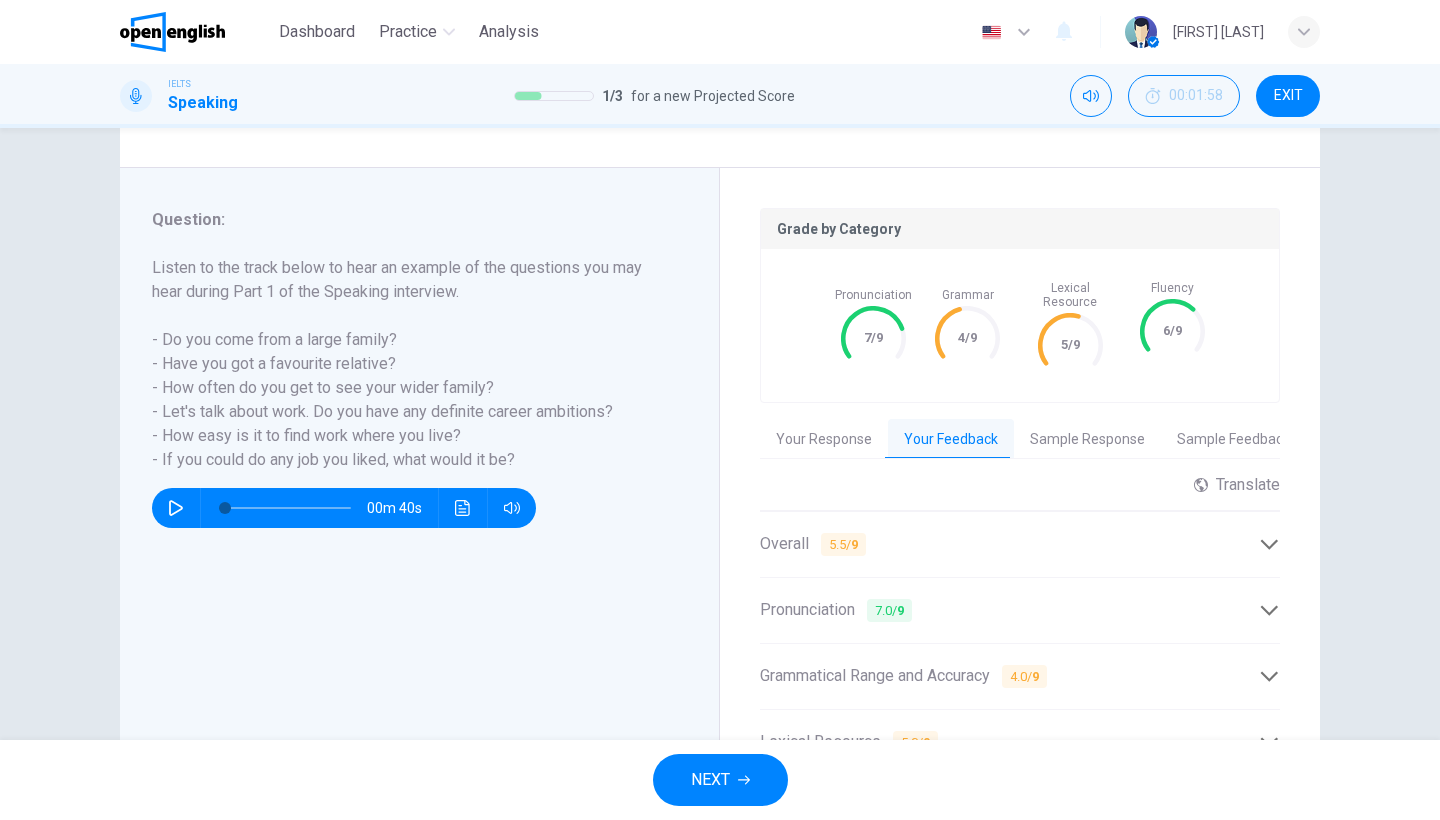 scroll, scrollTop: 41, scrollLeft: 0, axis: vertical 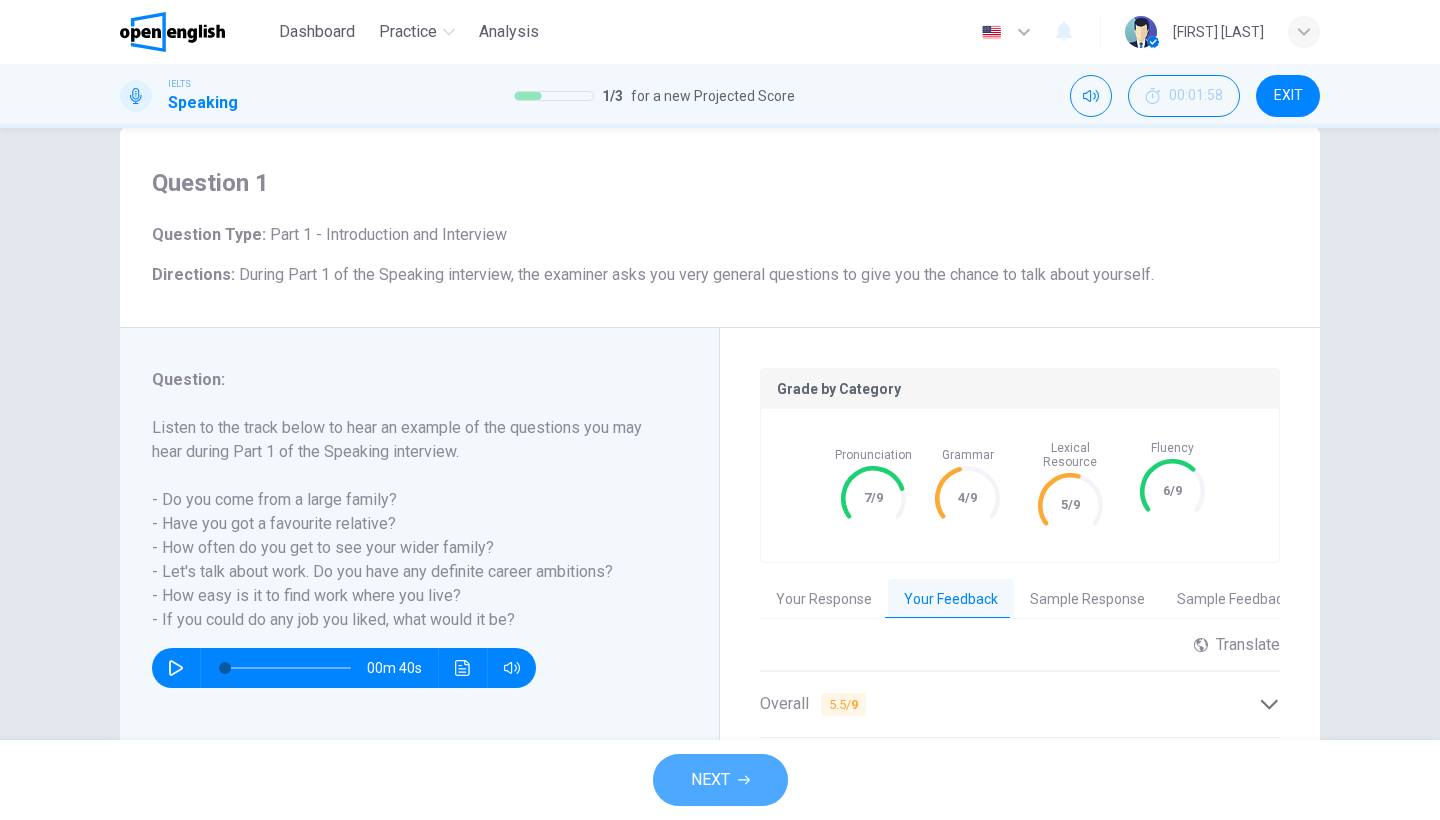 click on "NEXT" at bounding box center [720, 780] 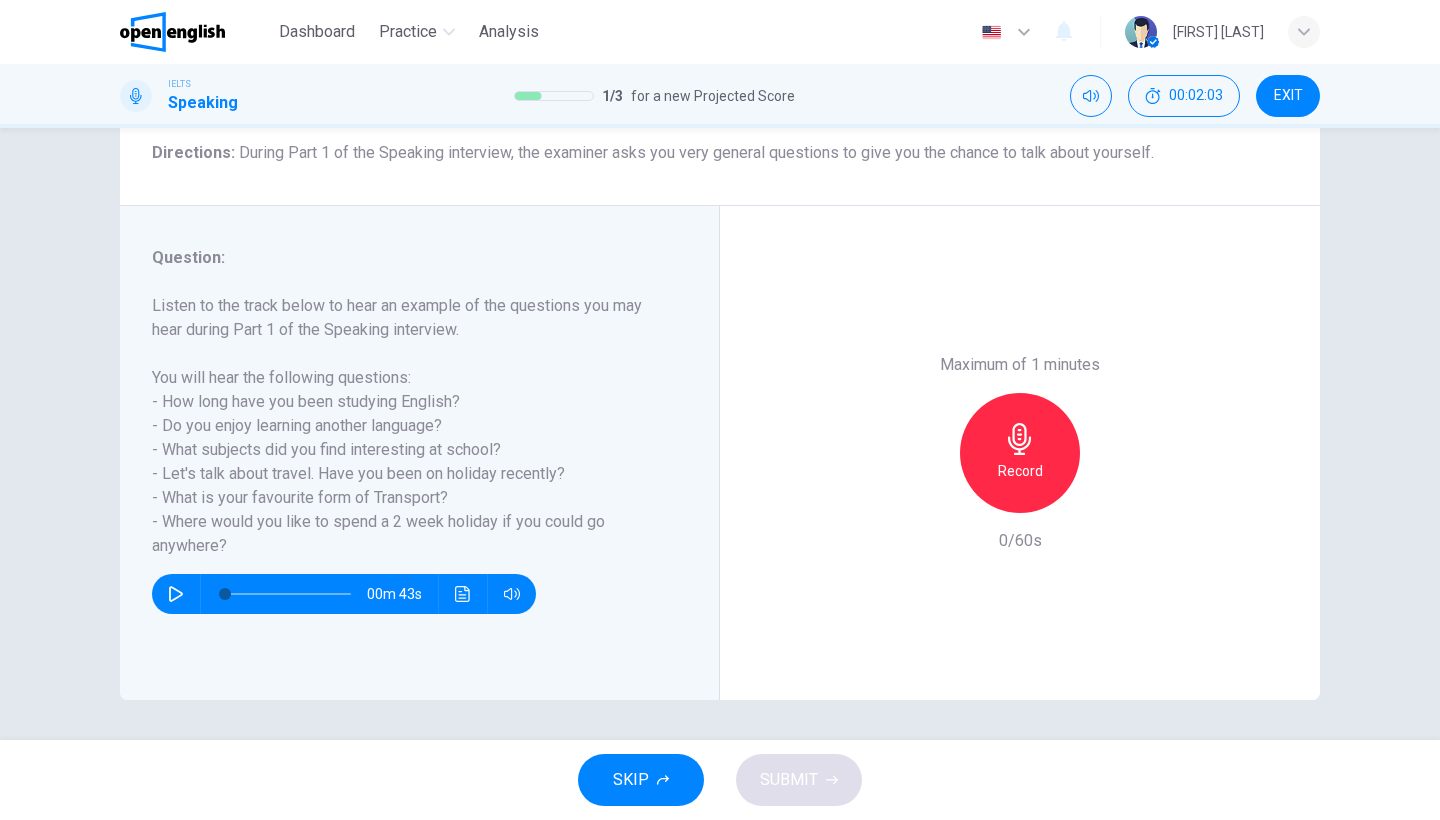 scroll, scrollTop: 163, scrollLeft: 0, axis: vertical 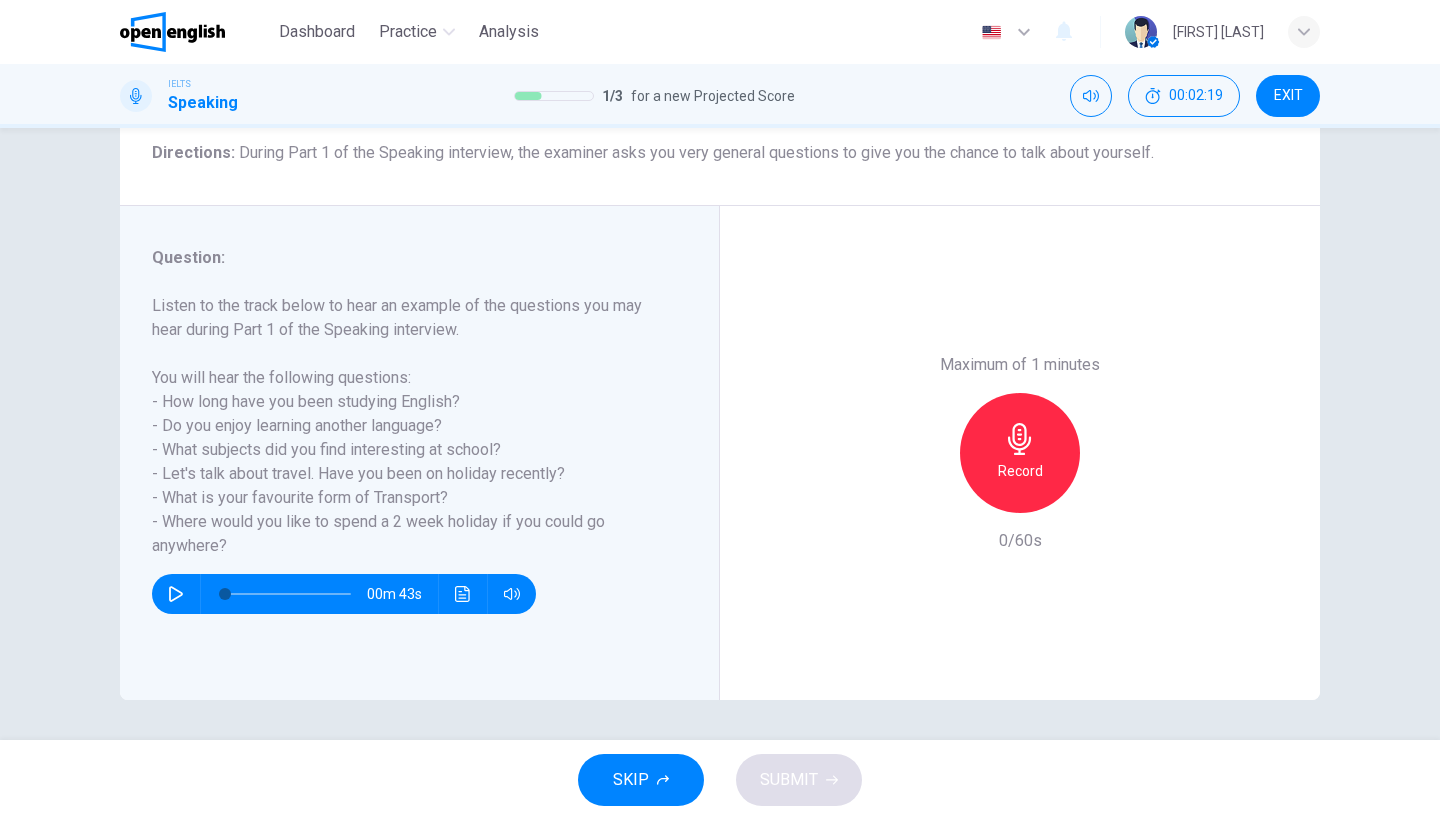 click at bounding box center (1020, 439) 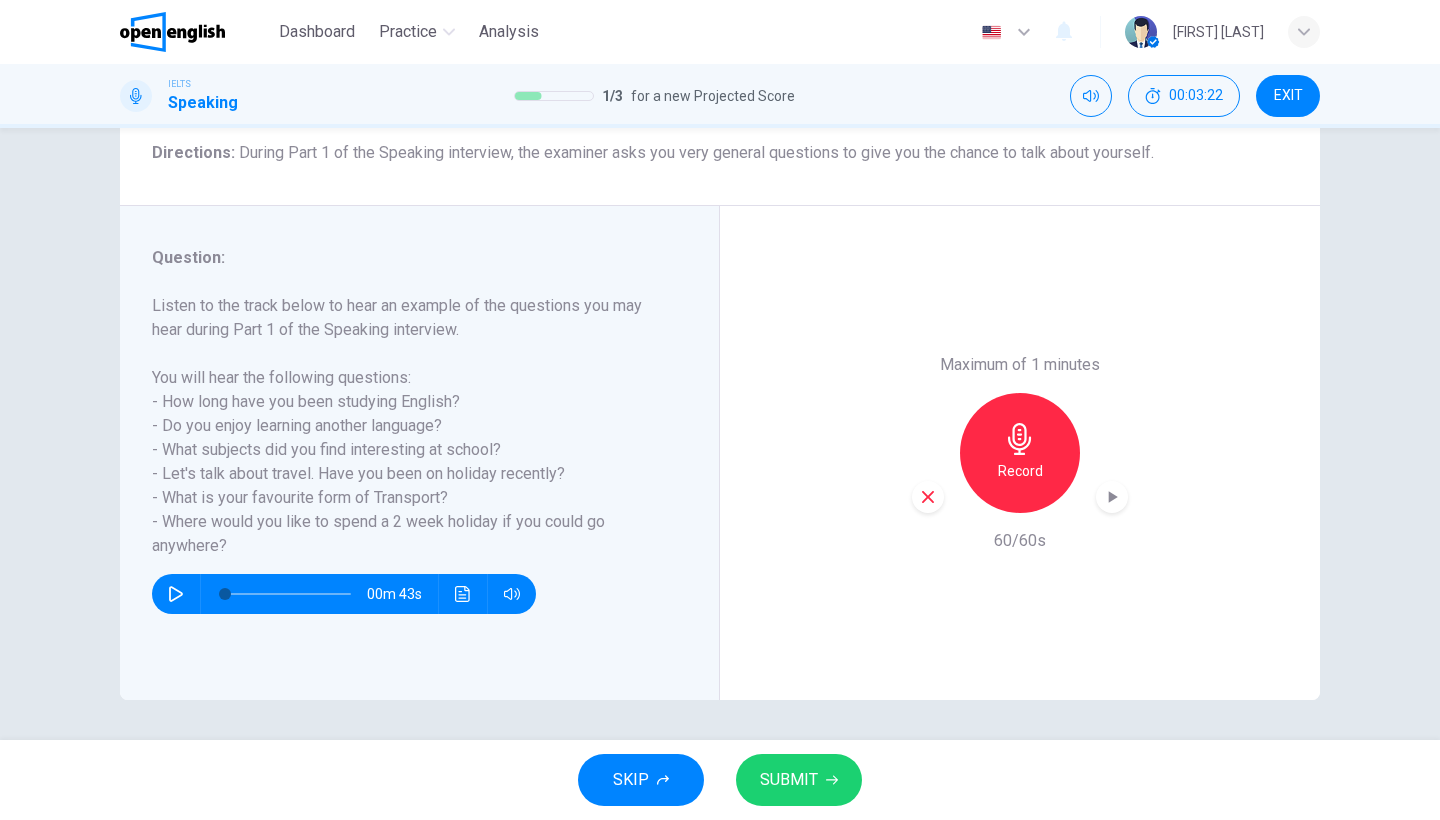 click on "SUBMIT" at bounding box center [799, 780] 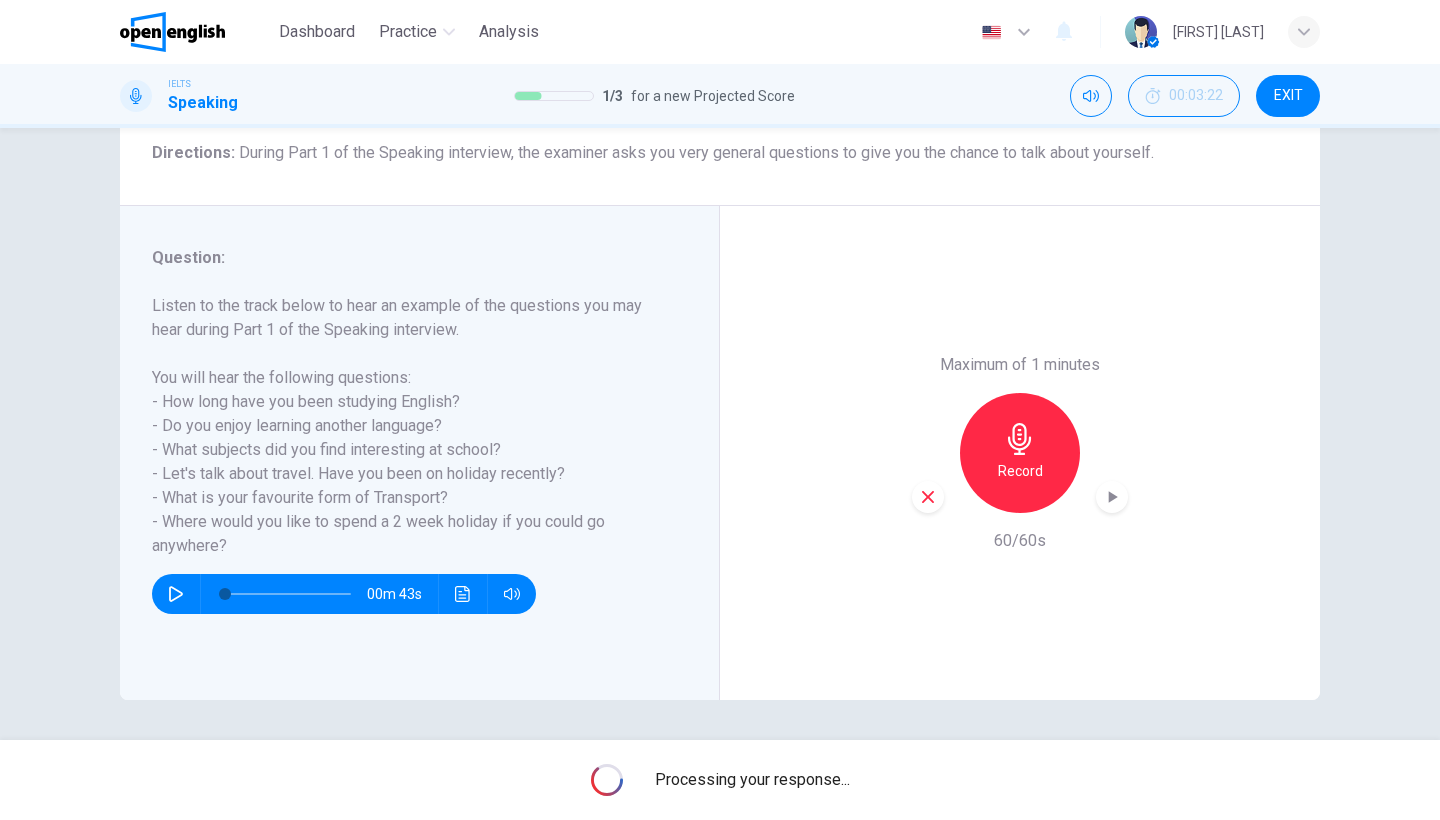 scroll, scrollTop: 0, scrollLeft: 0, axis: both 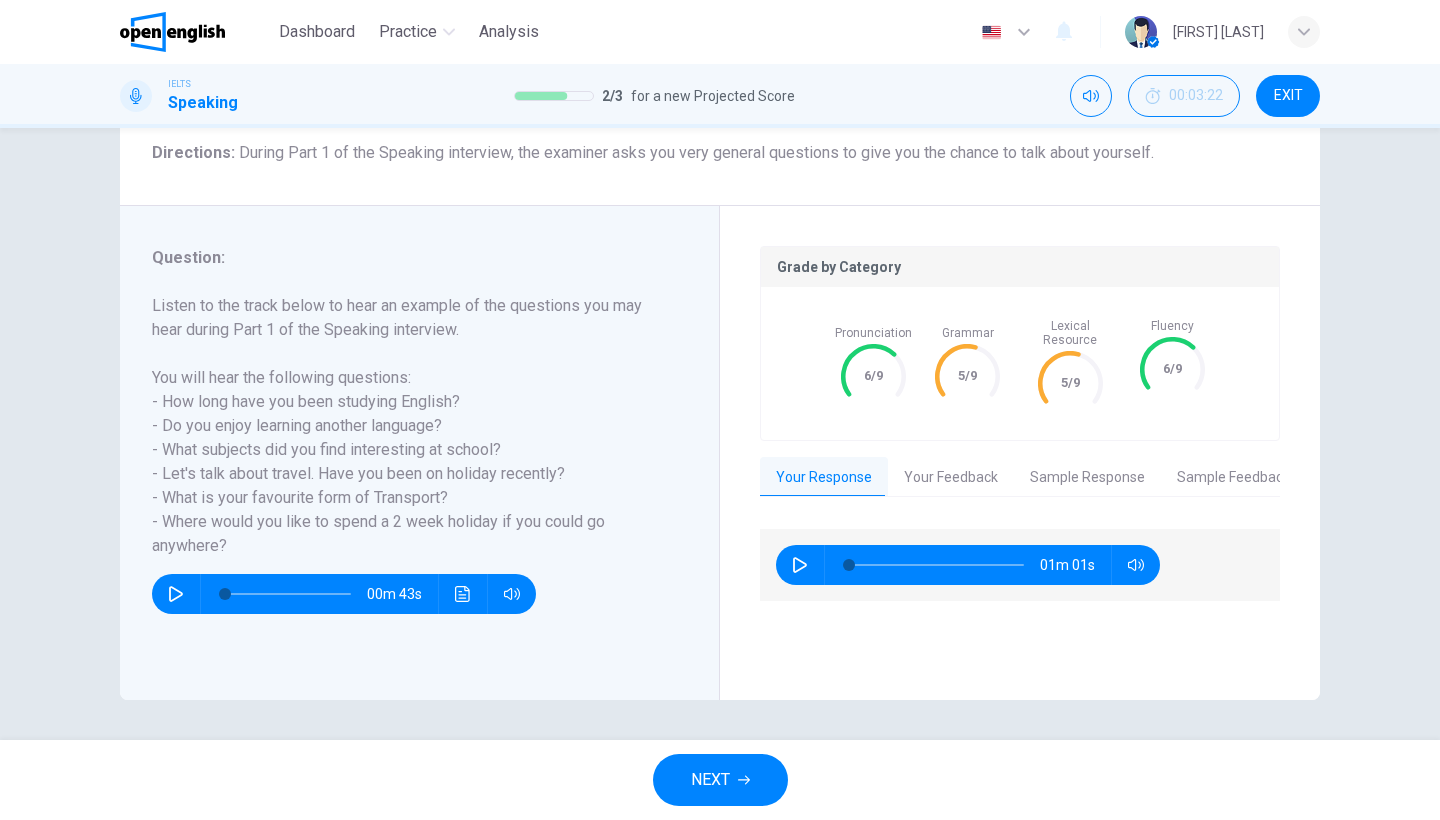 click on "Your Response" at bounding box center (824, 478) 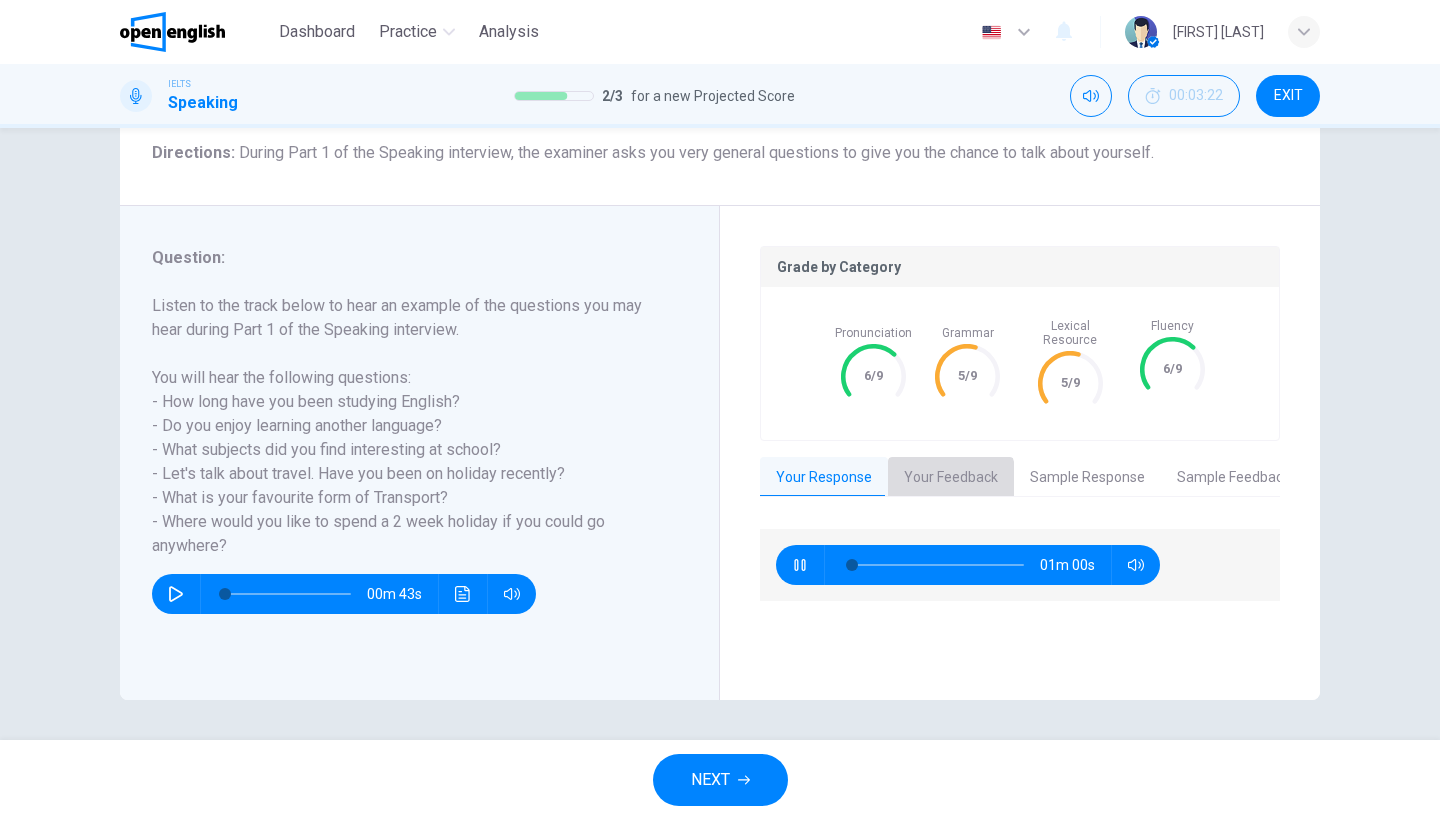 click on "Your Feedback" at bounding box center [951, 478] 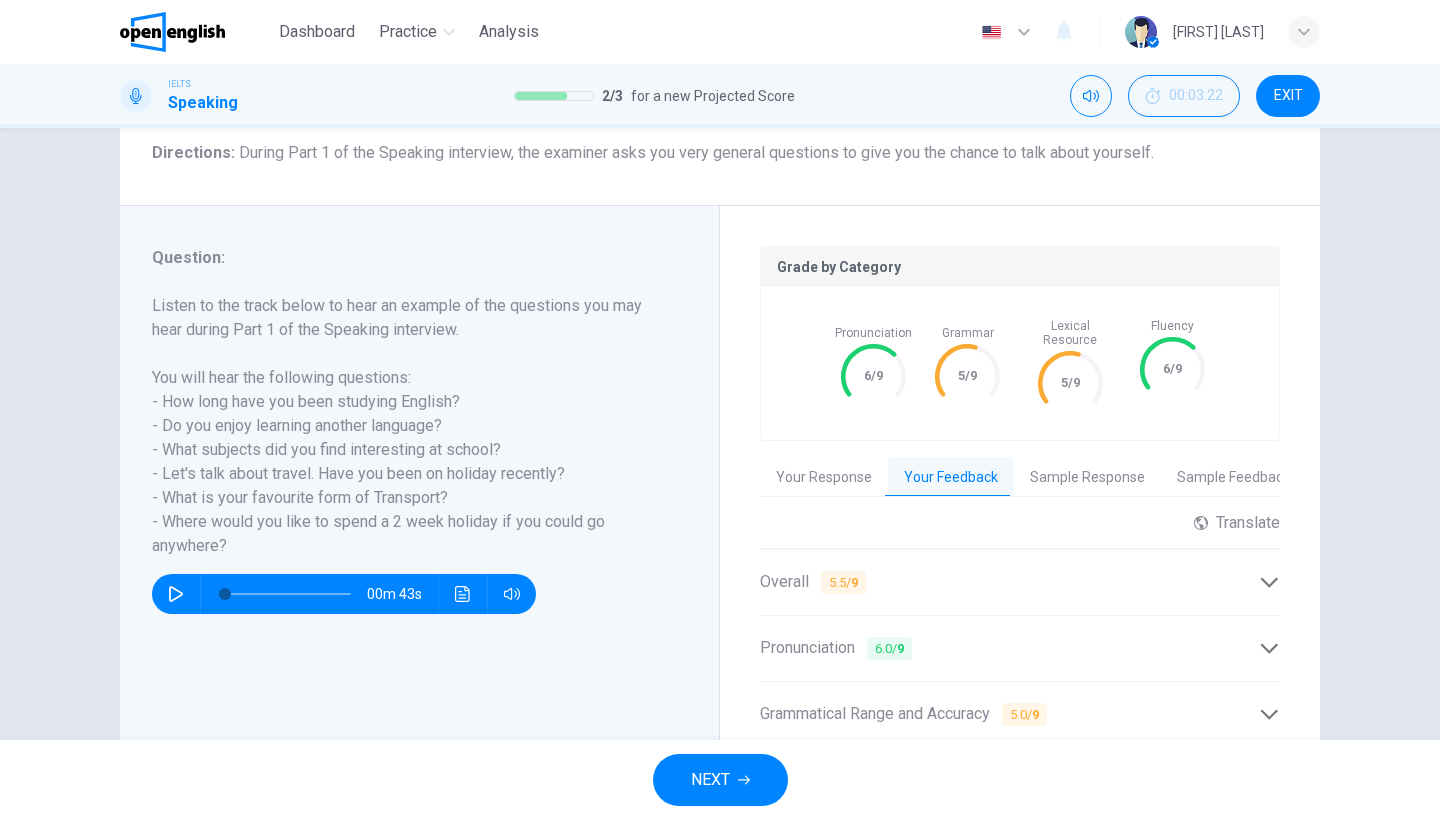 click on "Your Response" at bounding box center (824, 478) 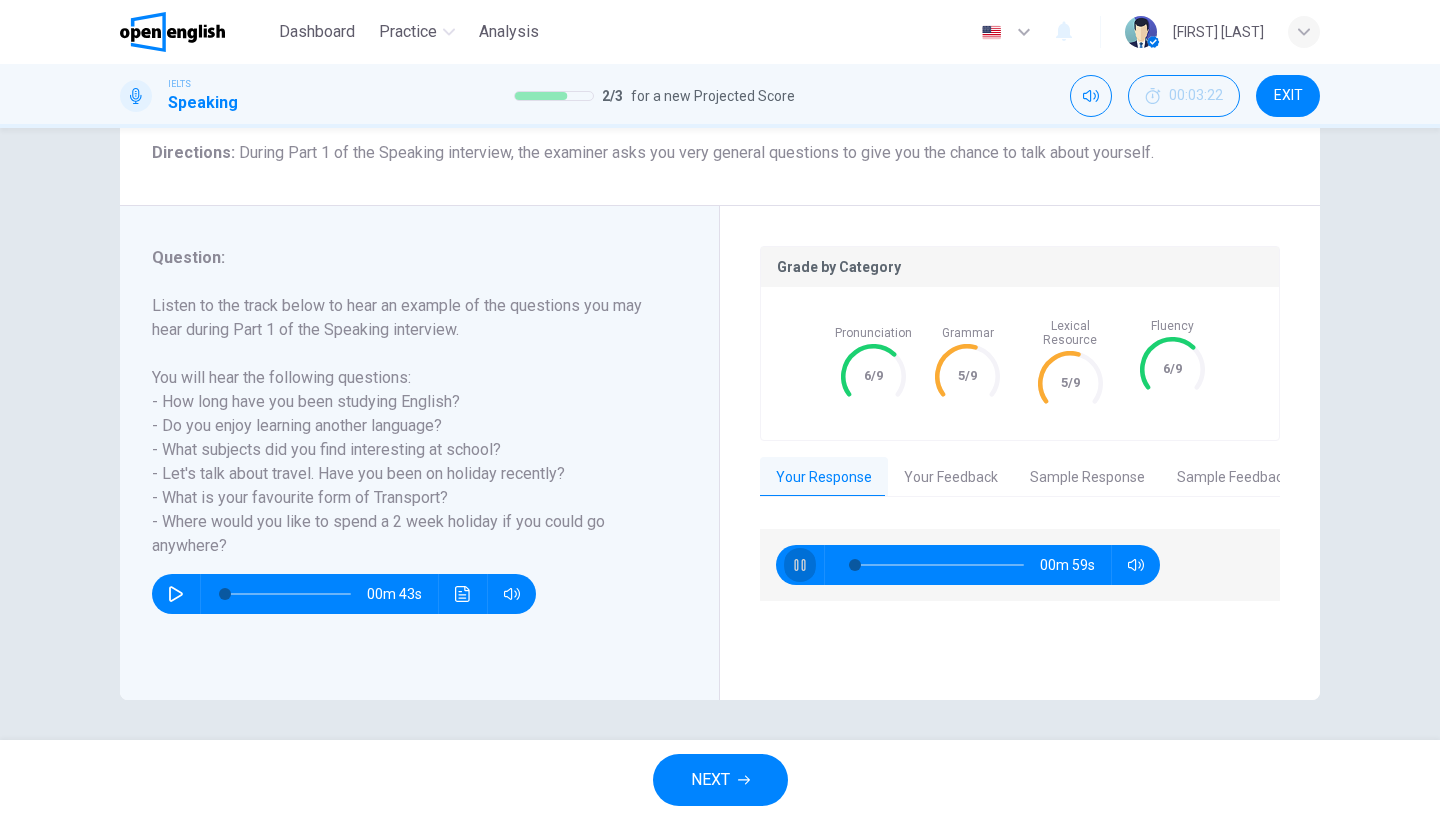 click at bounding box center [800, 565] 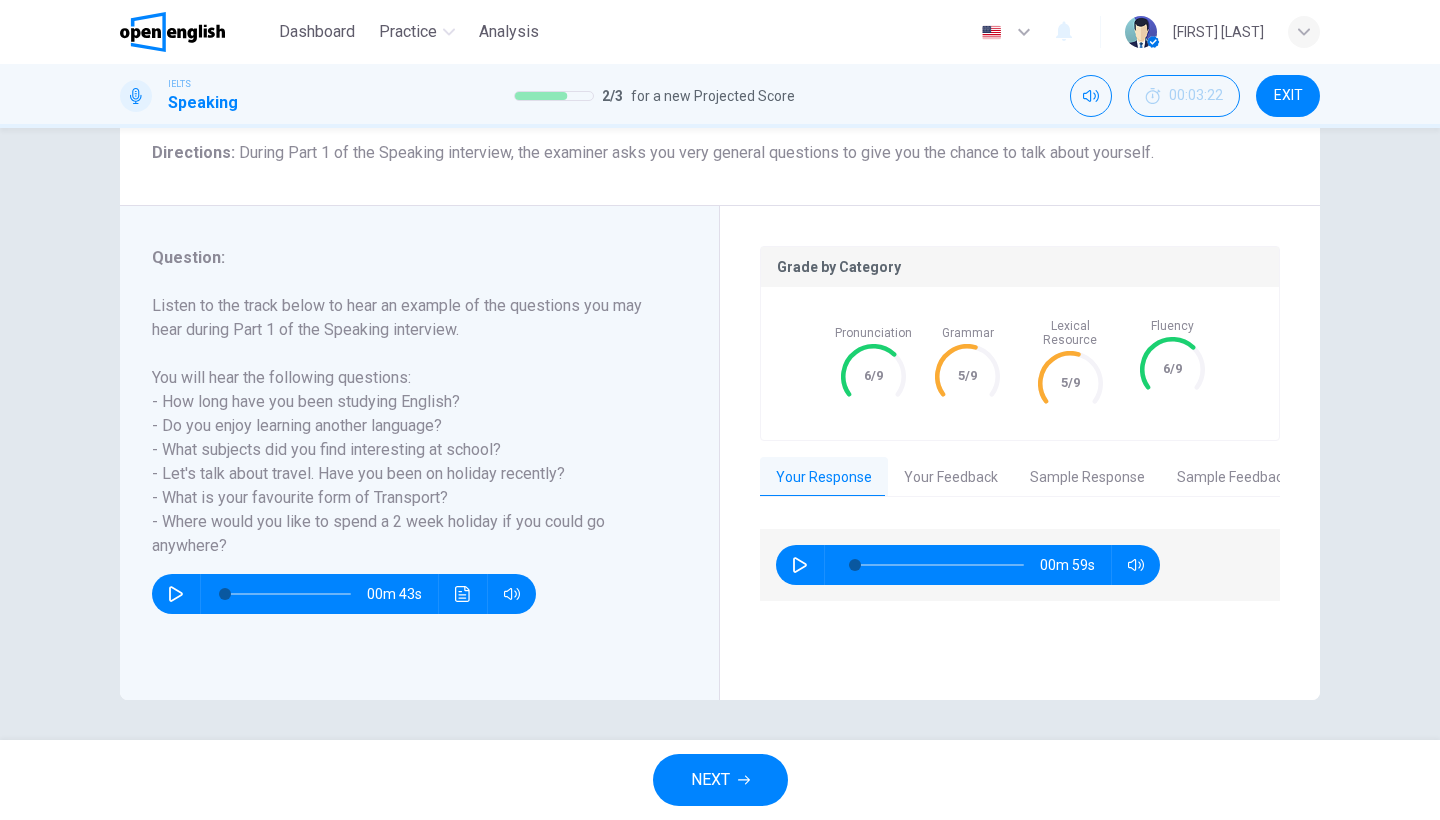 click on "Sample Response" at bounding box center (1087, 478) 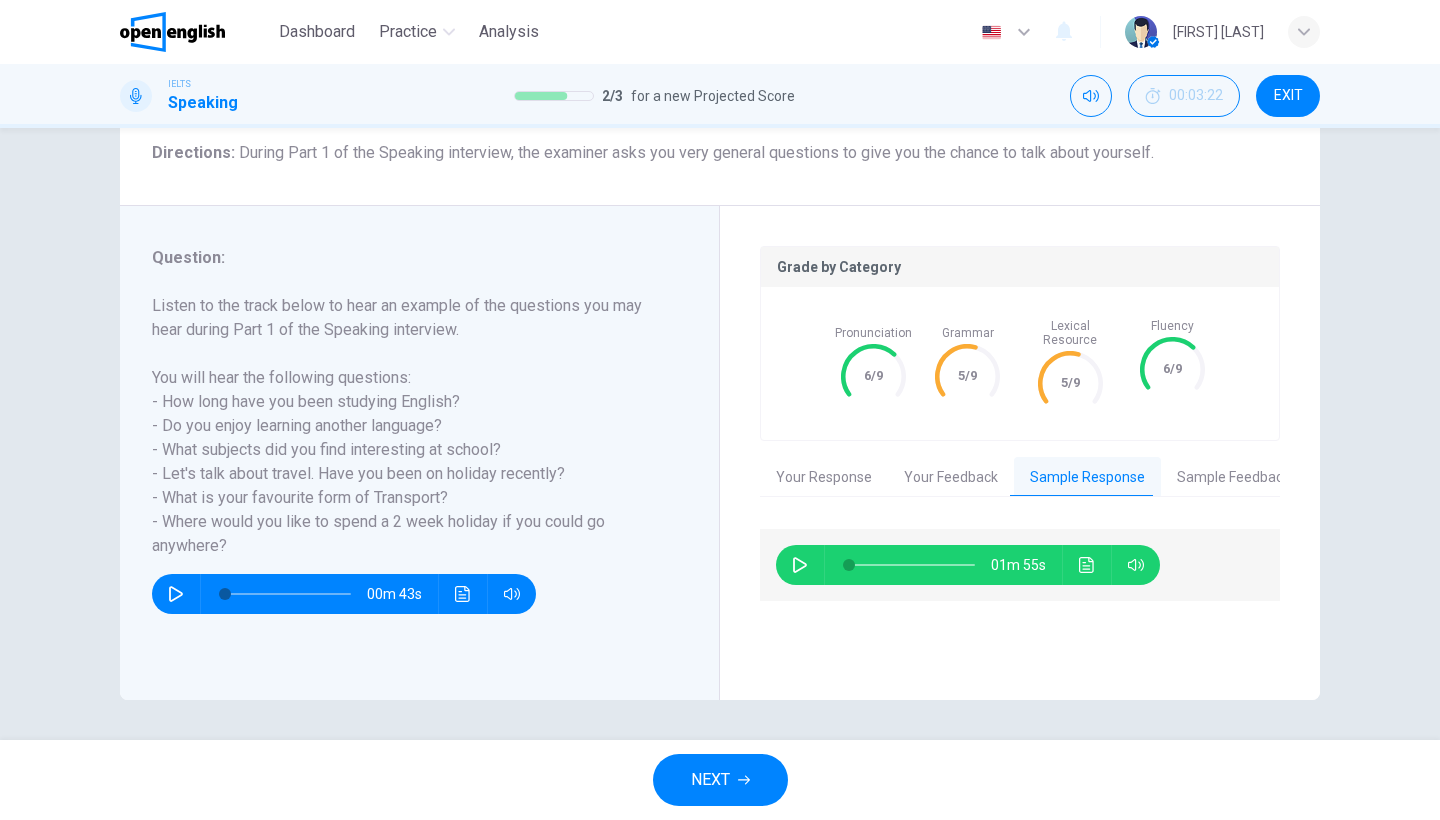 click on "Sample Feedback" at bounding box center [1233, 478] 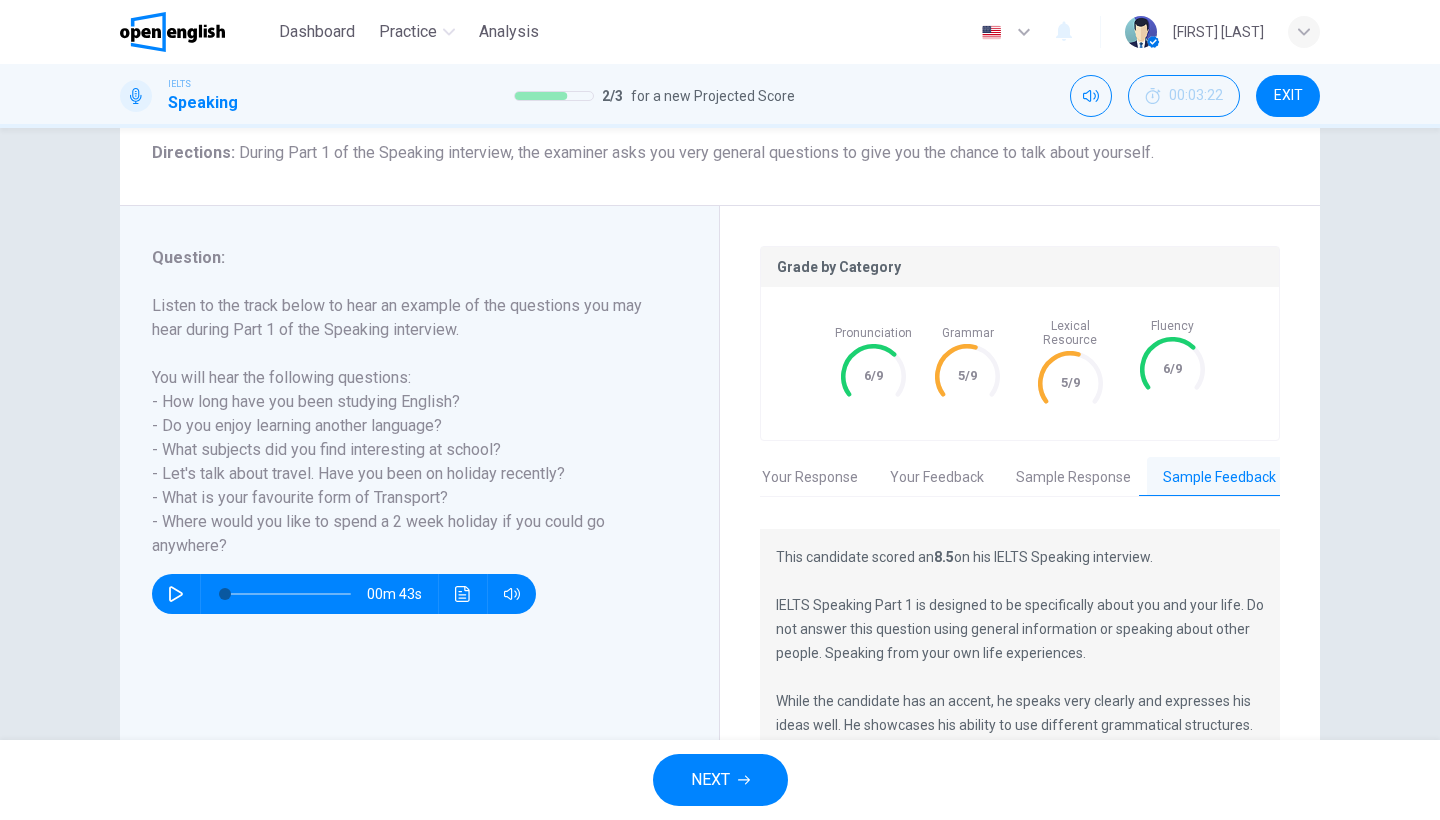 scroll, scrollTop: 0, scrollLeft: 16, axis: horizontal 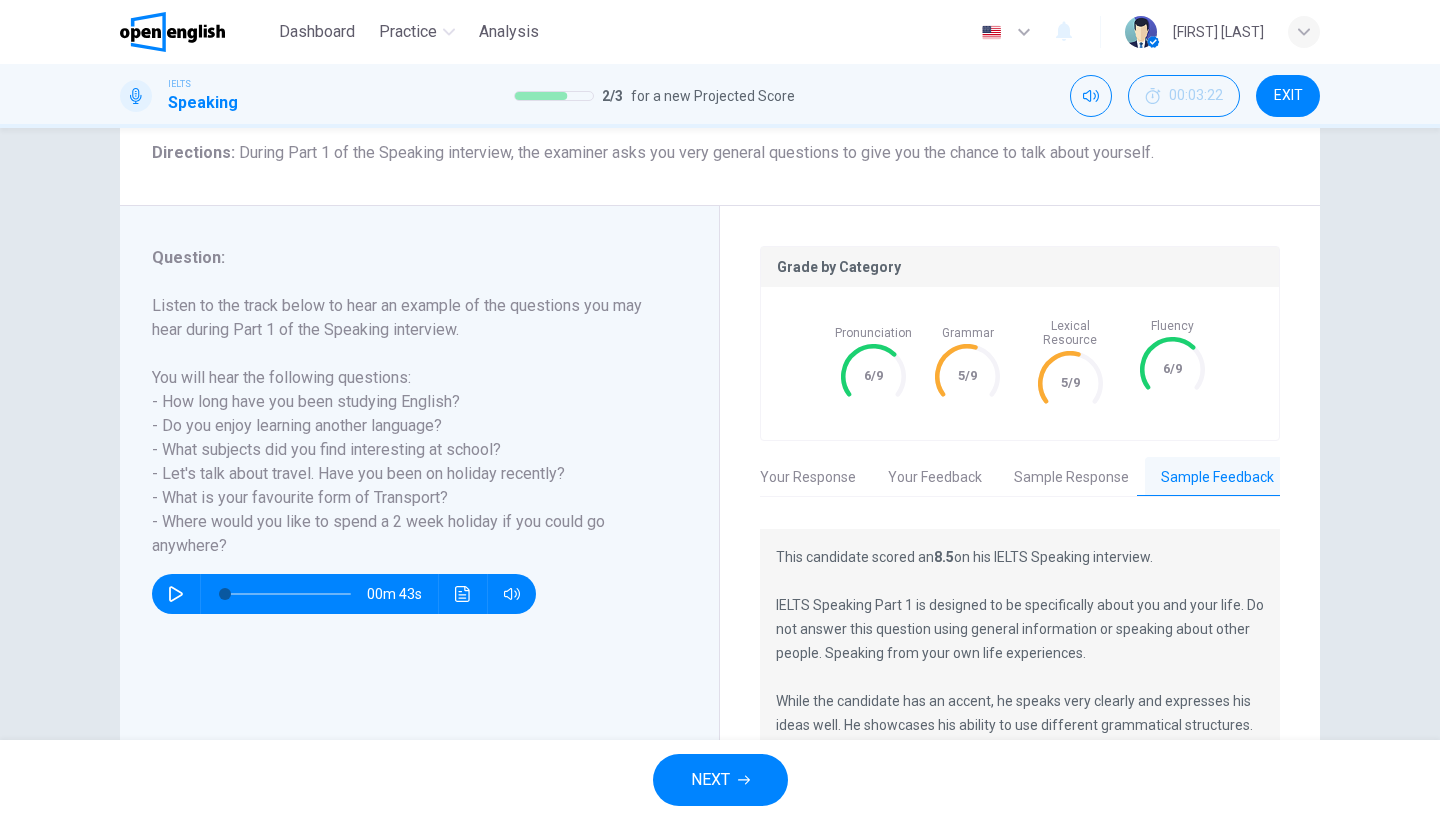 click on "Your Feedback" at bounding box center (935, 478) 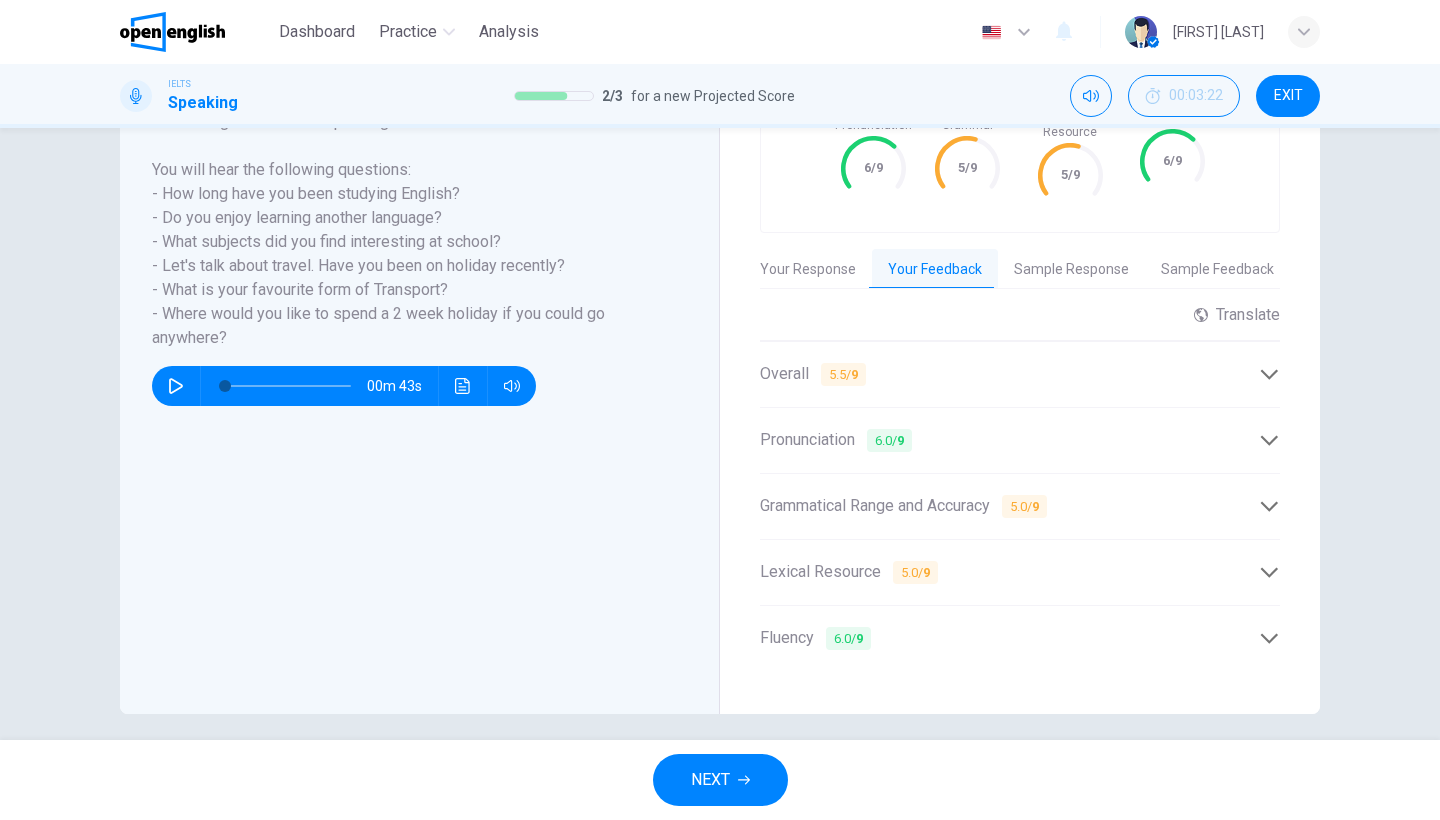 scroll, scrollTop: 370, scrollLeft: 0, axis: vertical 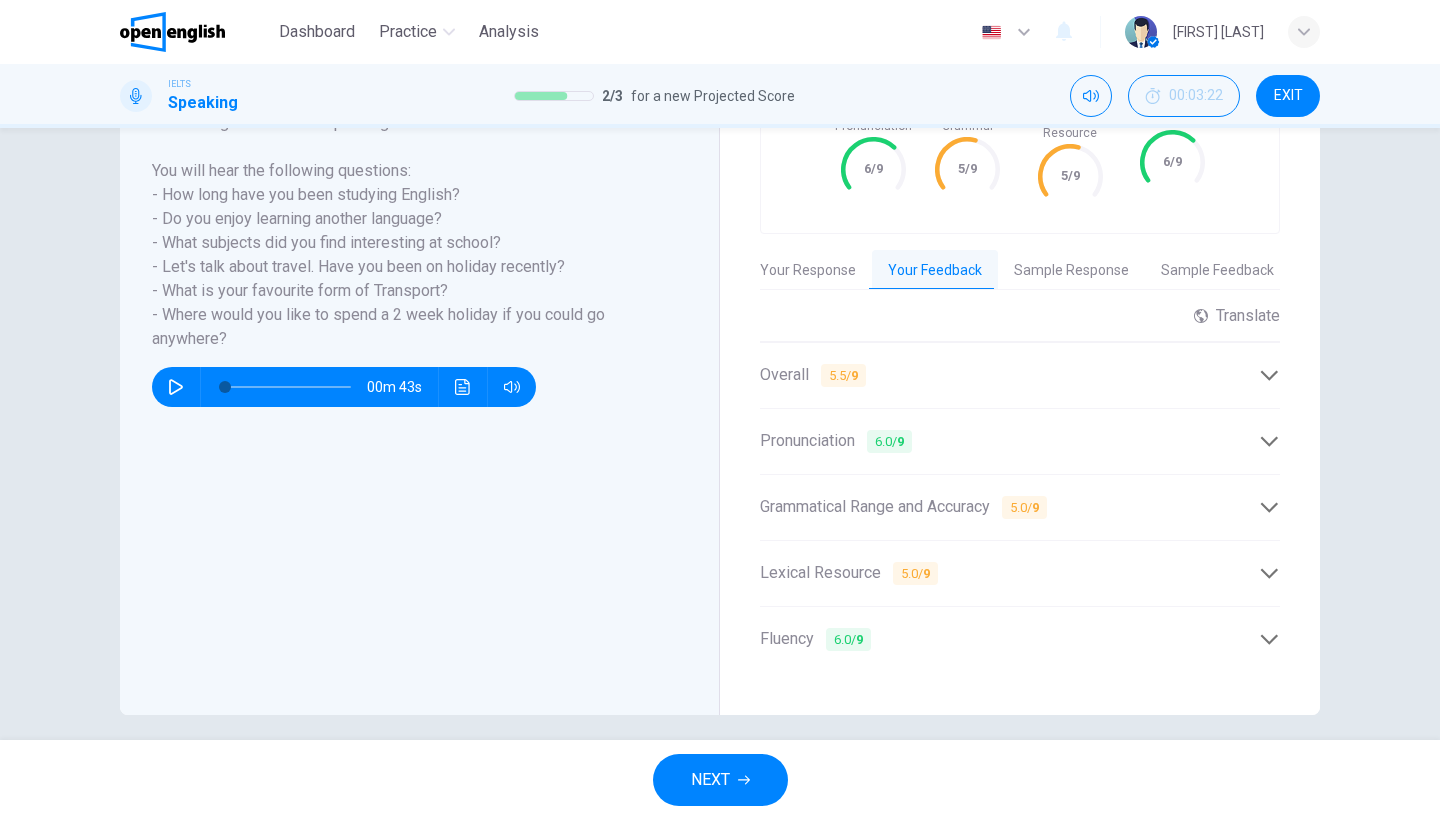 click on "9" at bounding box center [854, 375] 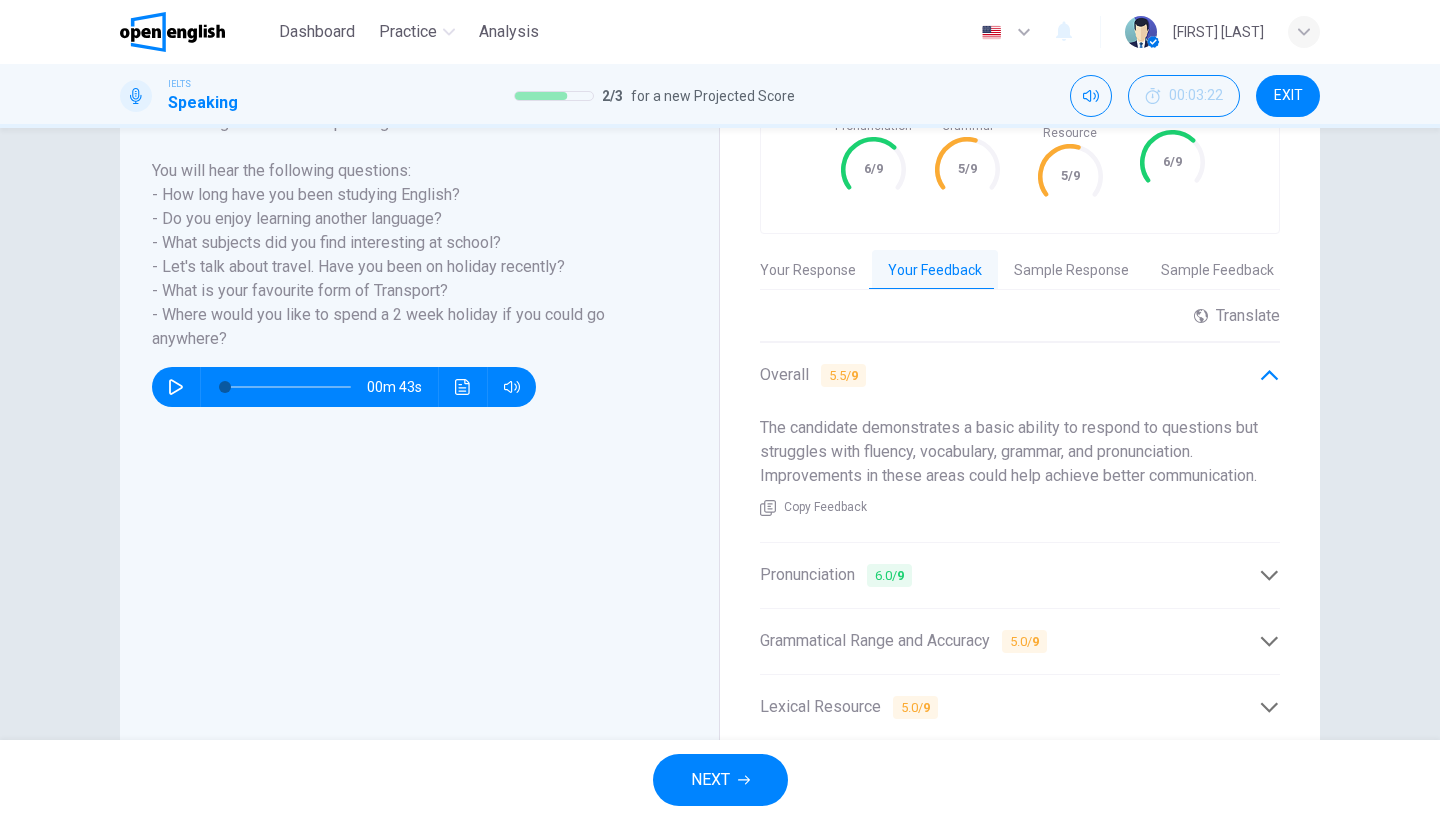 click on "5.5 / 9" at bounding box center (843, 375) 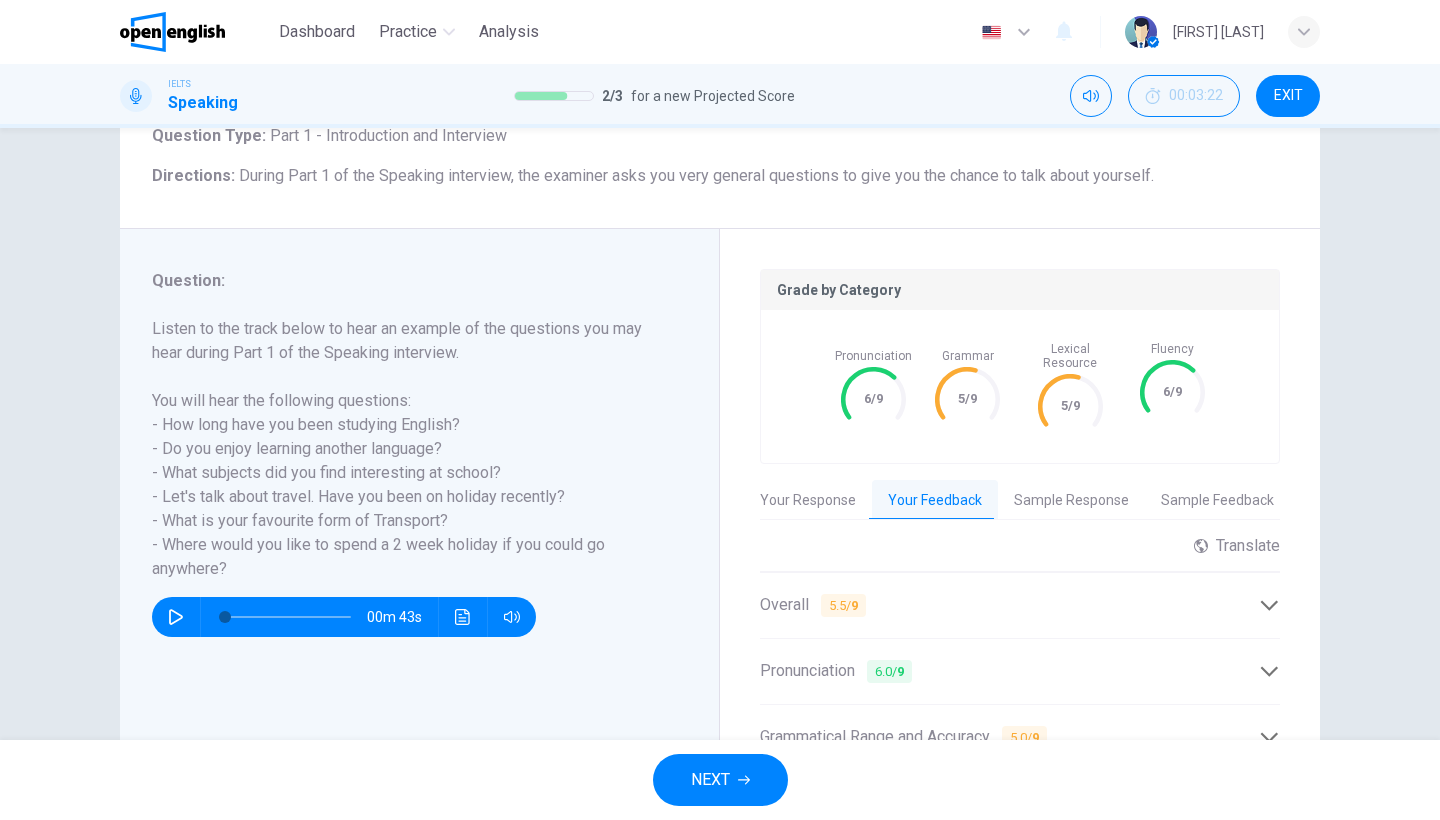 scroll, scrollTop: 132, scrollLeft: 0, axis: vertical 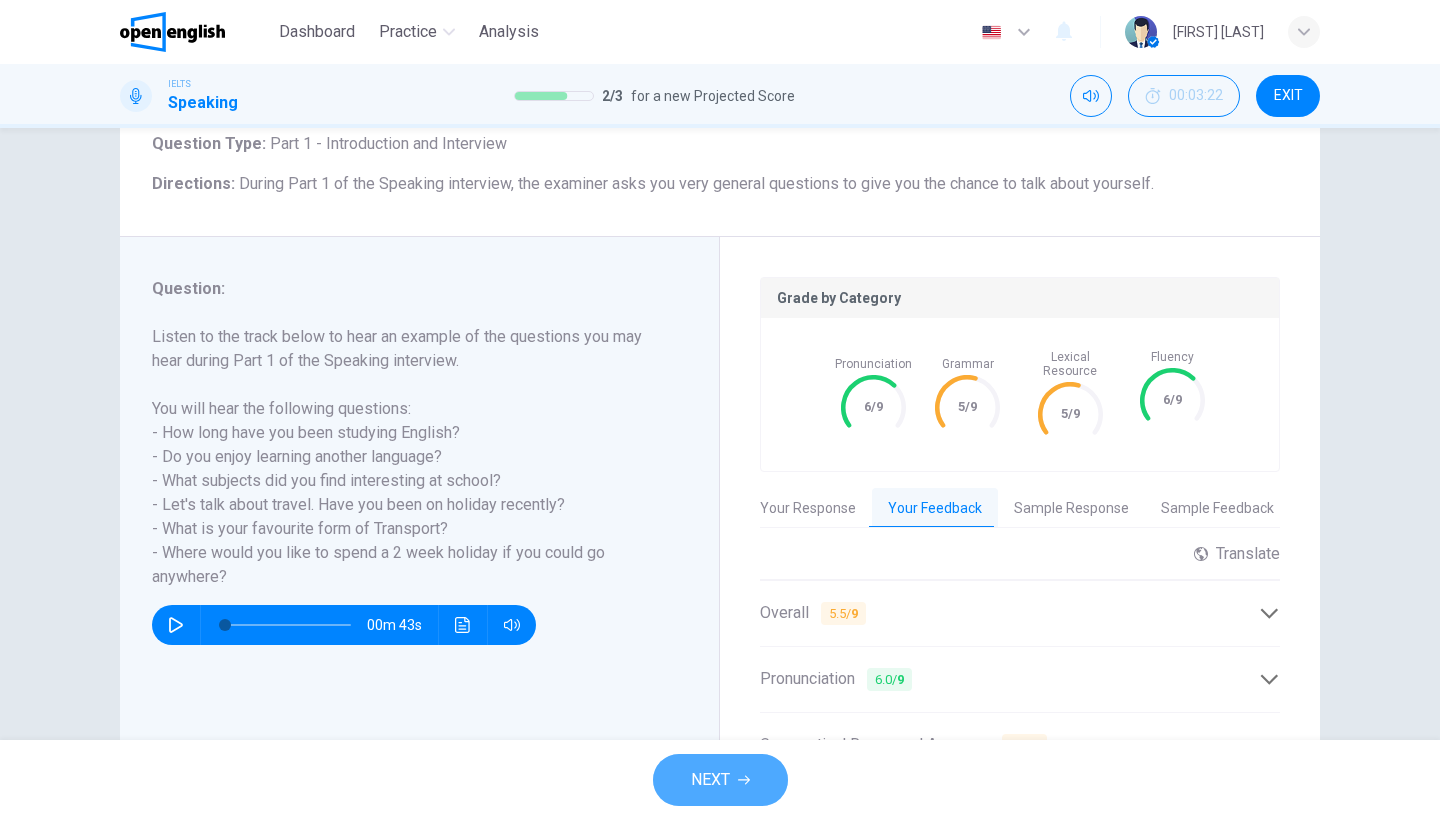 click on "NEXT" at bounding box center (720, 780) 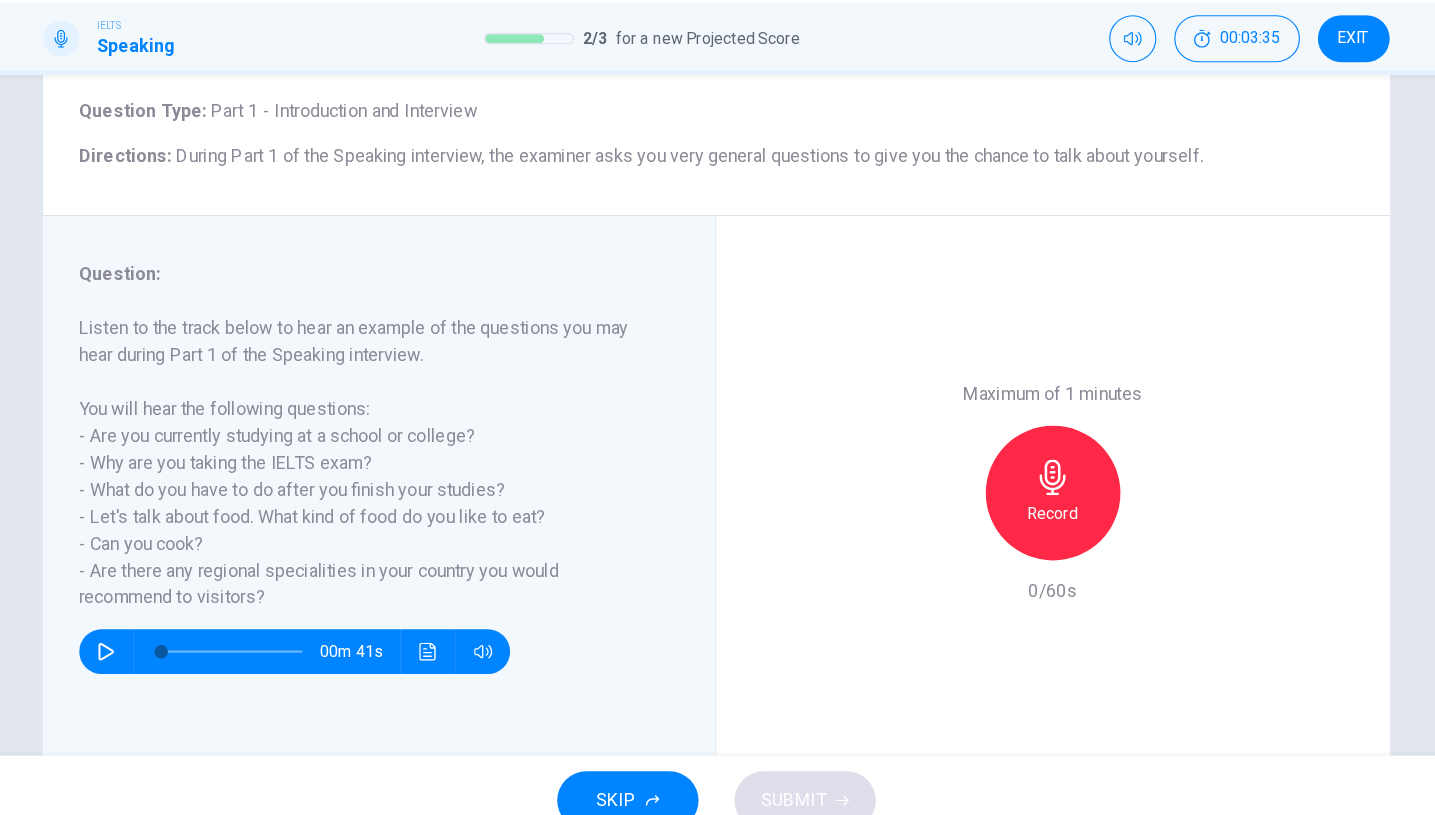 scroll, scrollTop: 108, scrollLeft: 0, axis: vertical 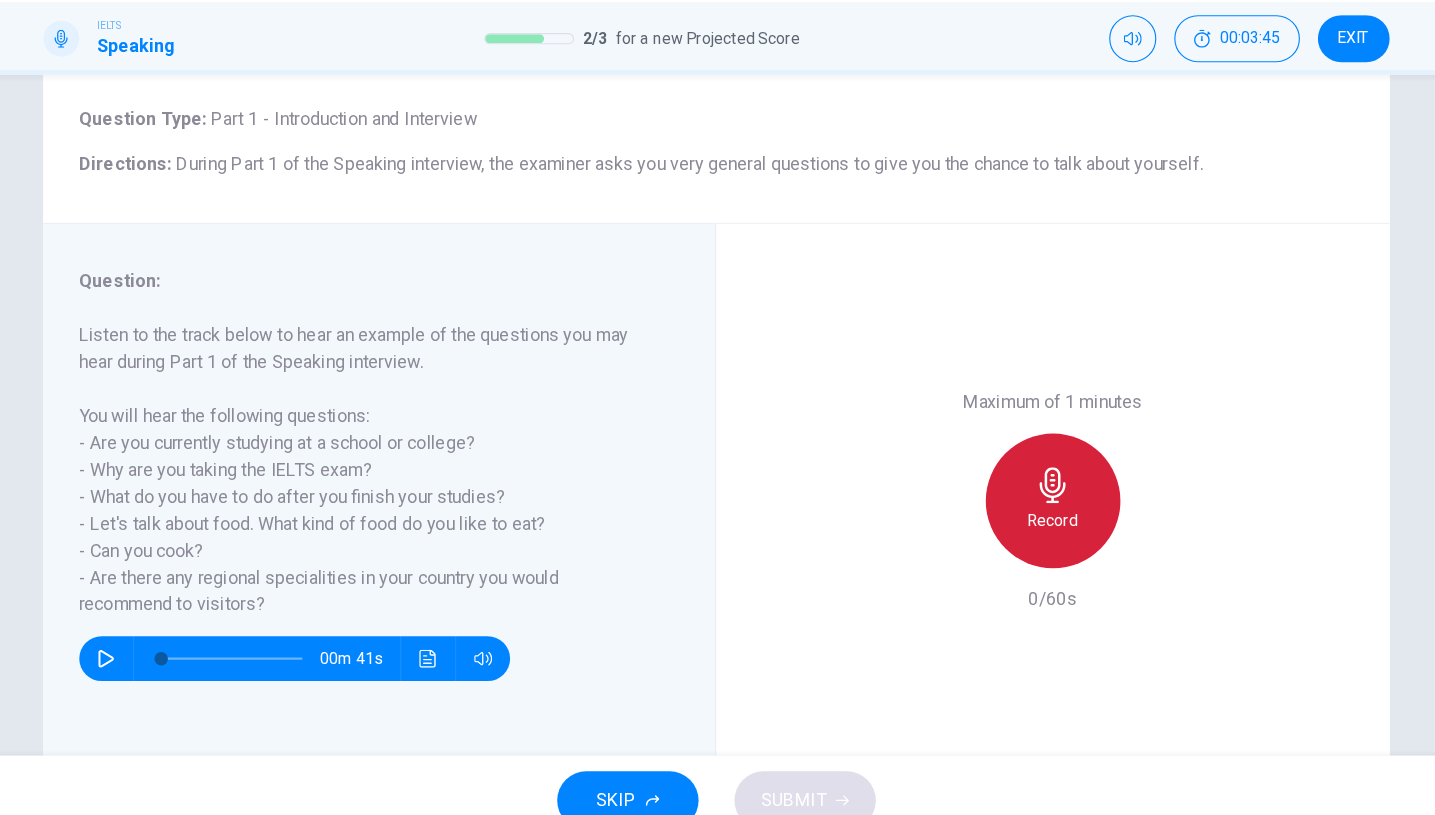 click on "Record" at bounding box center [1018, 508] 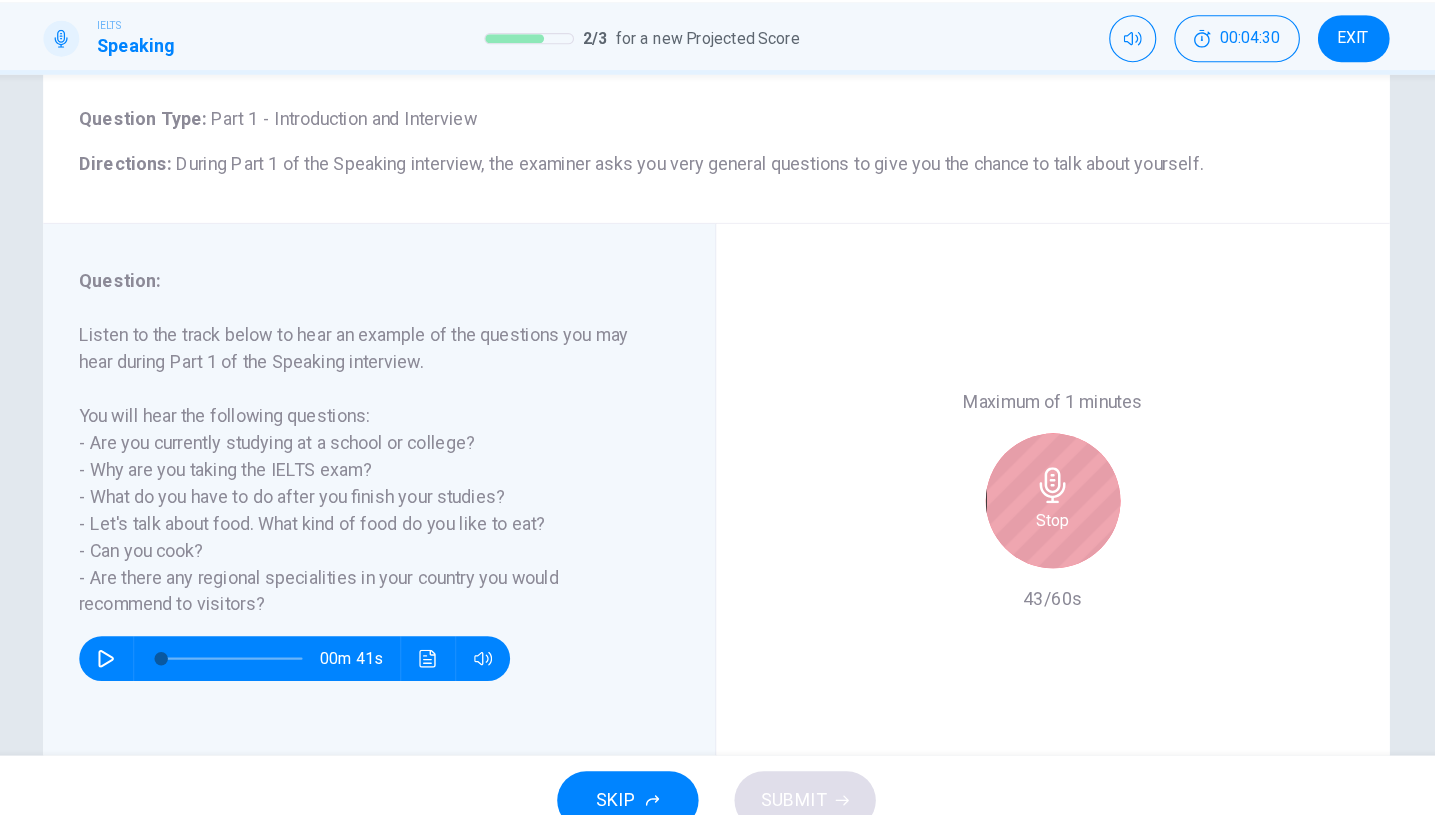 click on "Stop" at bounding box center (1018, 508) 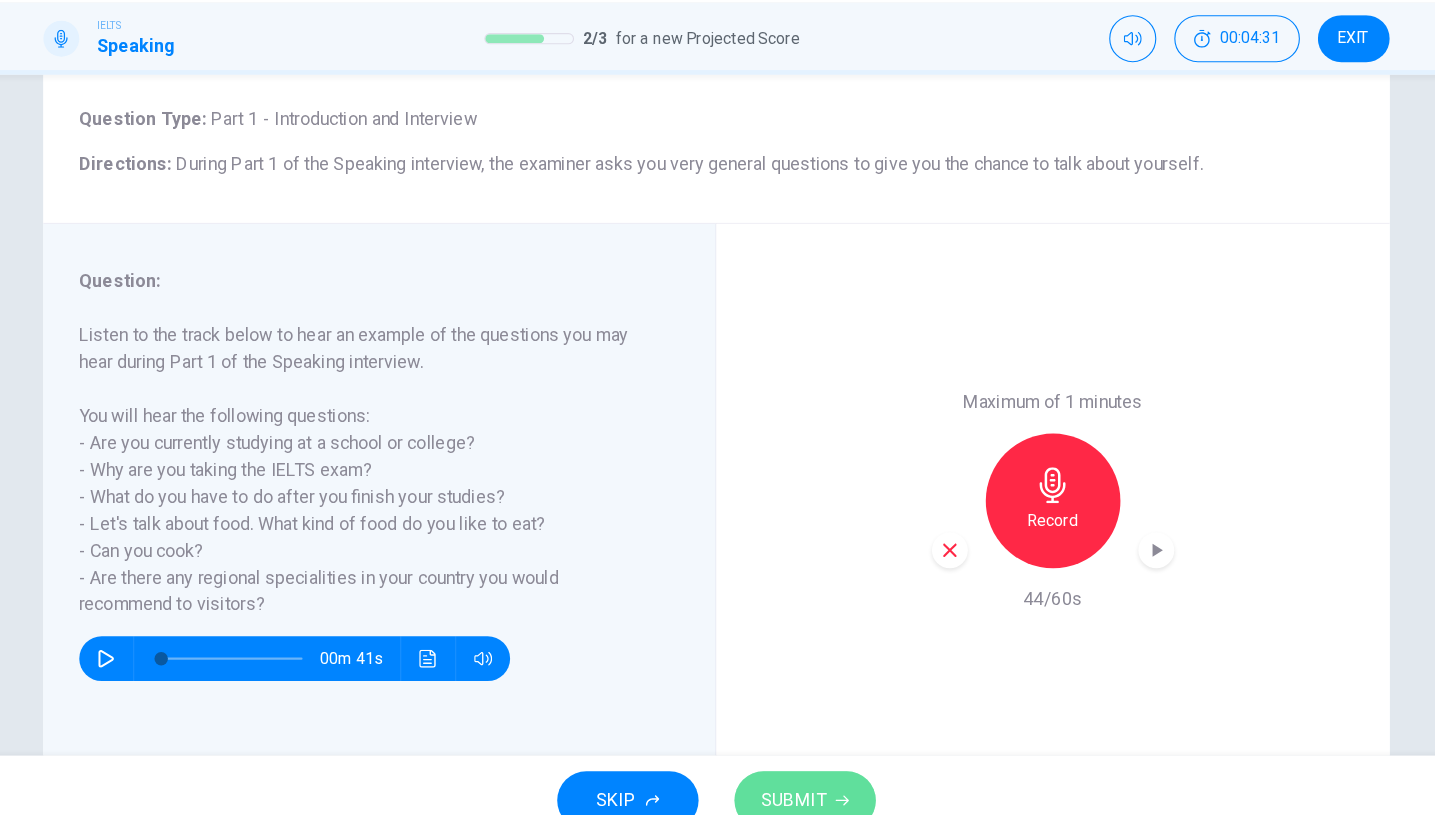 click on "SUBMIT" at bounding box center [797, 775] 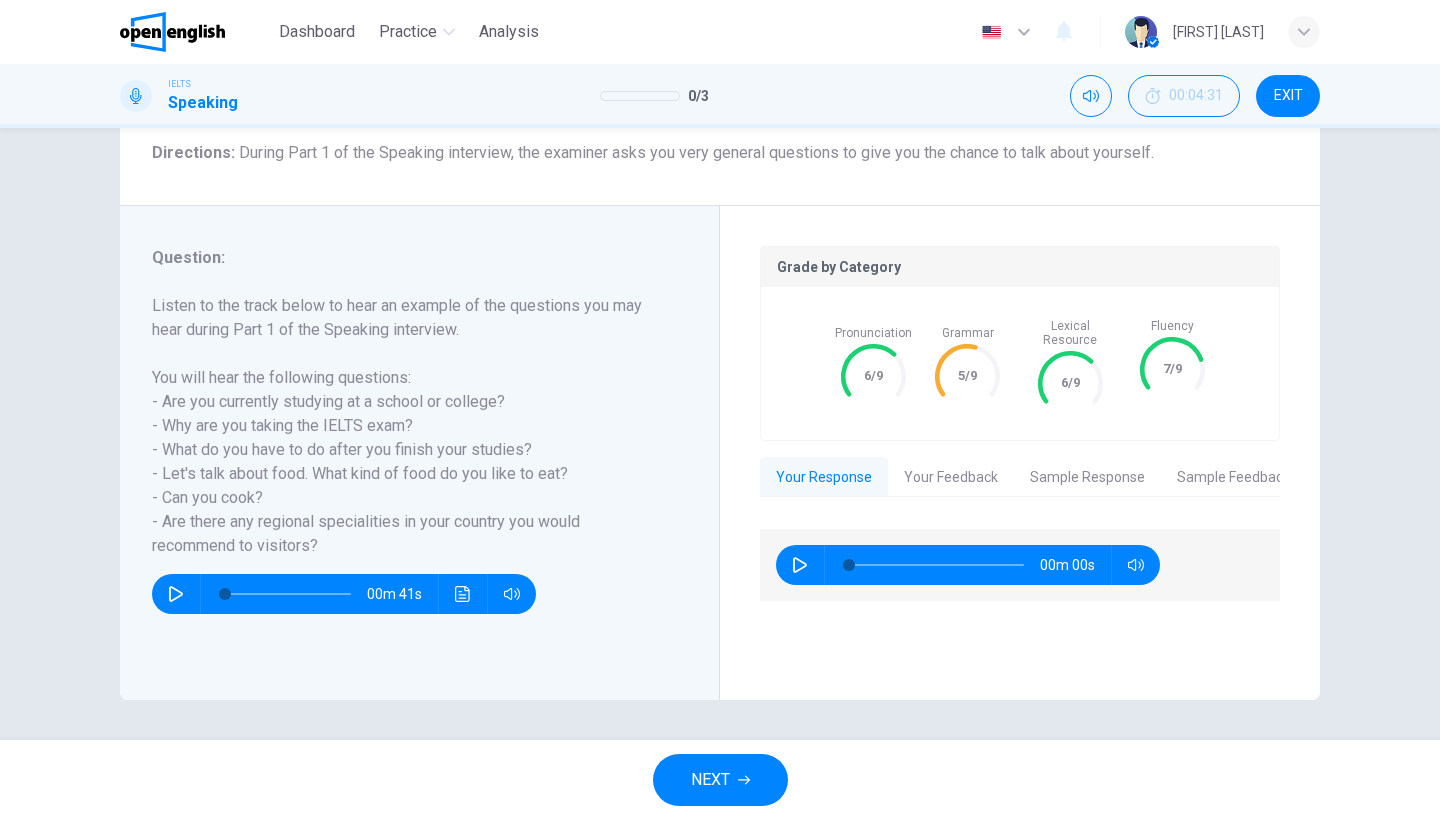 scroll, scrollTop: 0, scrollLeft: 0, axis: both 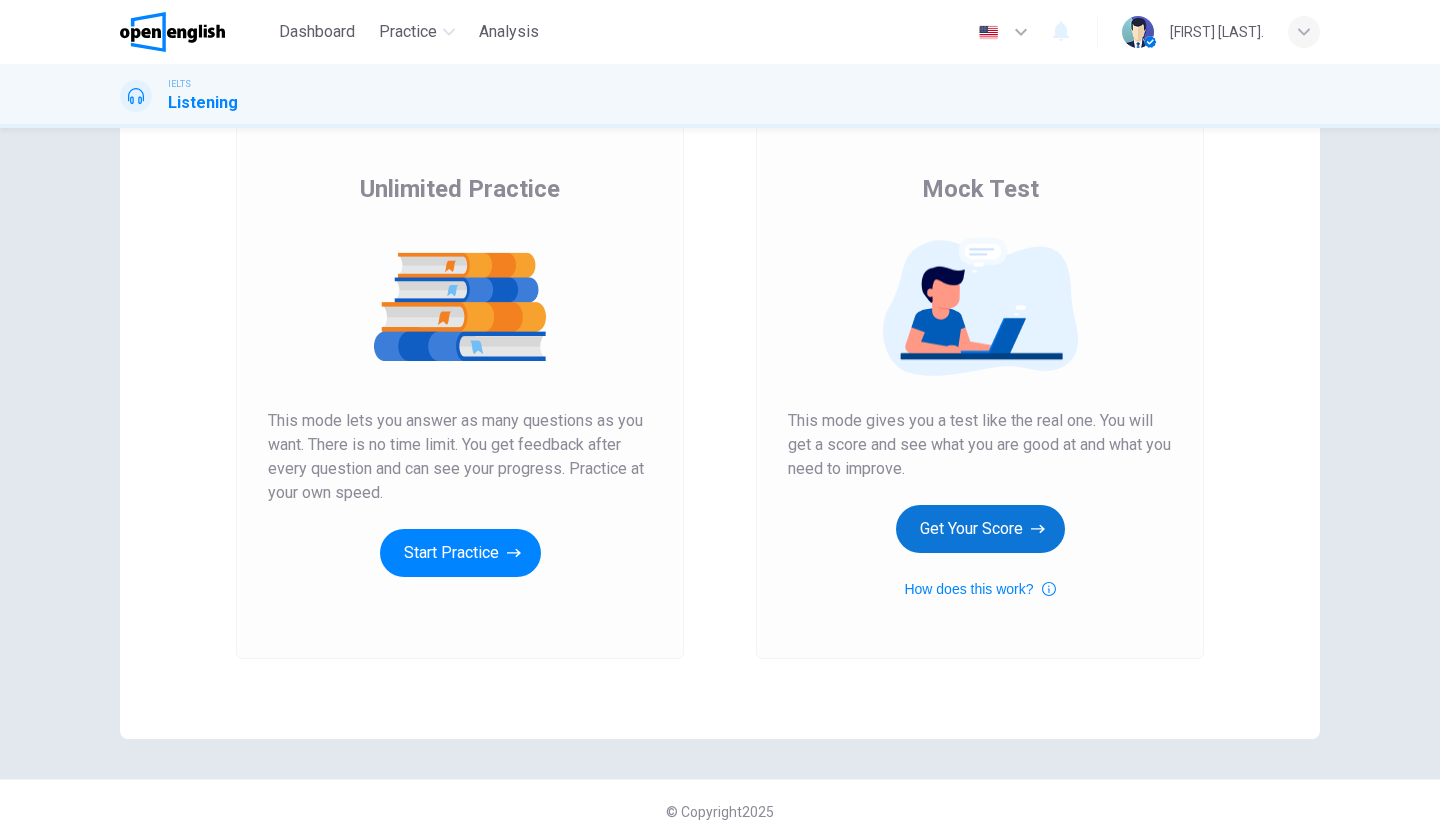 click on "Get Your Score" at bounding box center (460, 553) 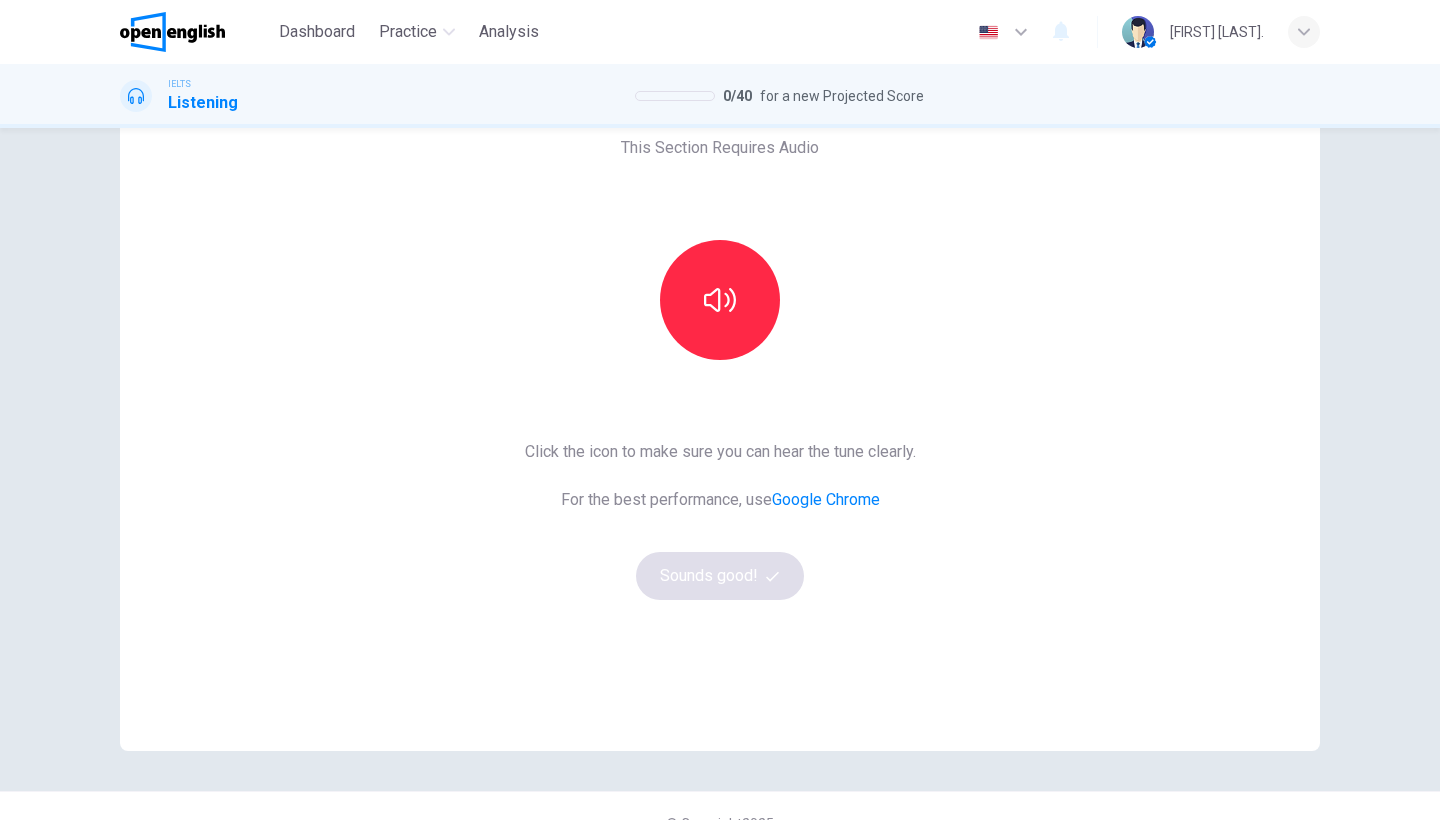 scroll, scrollTop: 109, scrollLeft: 0, axis: vertical 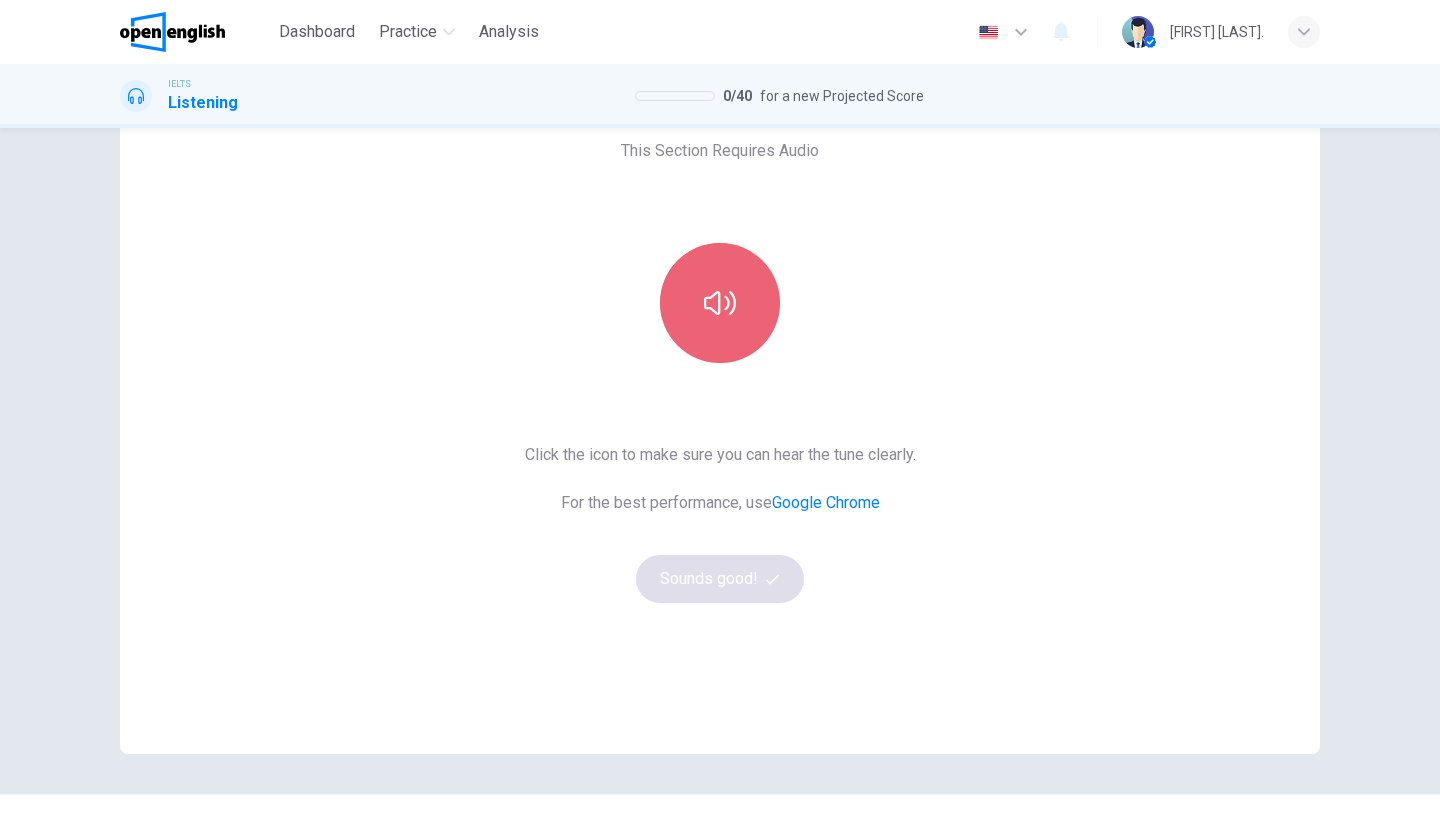 click at bounding box center [720, 303] 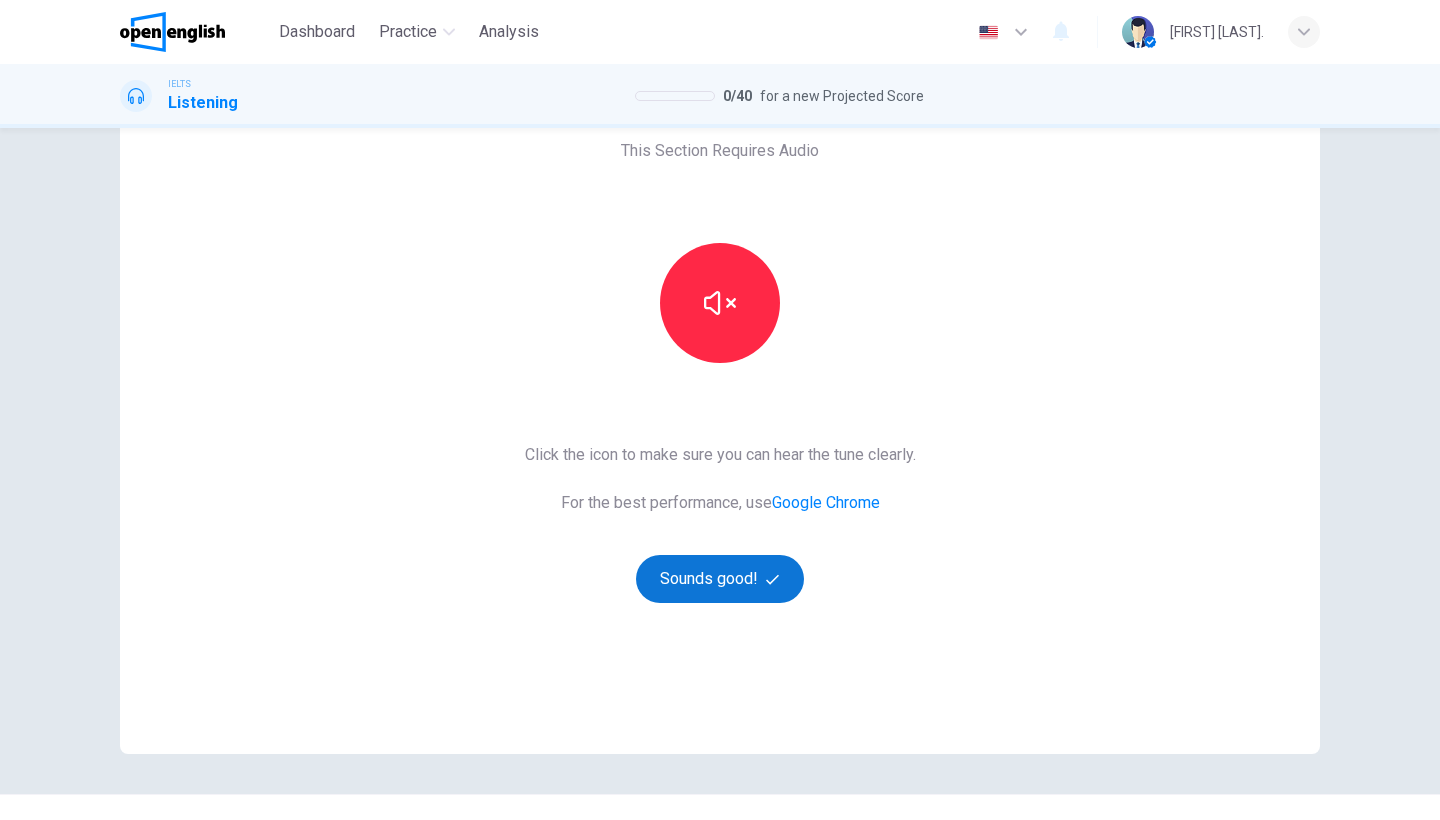 click on "Sounds good!" at bounding box center (720, 579) 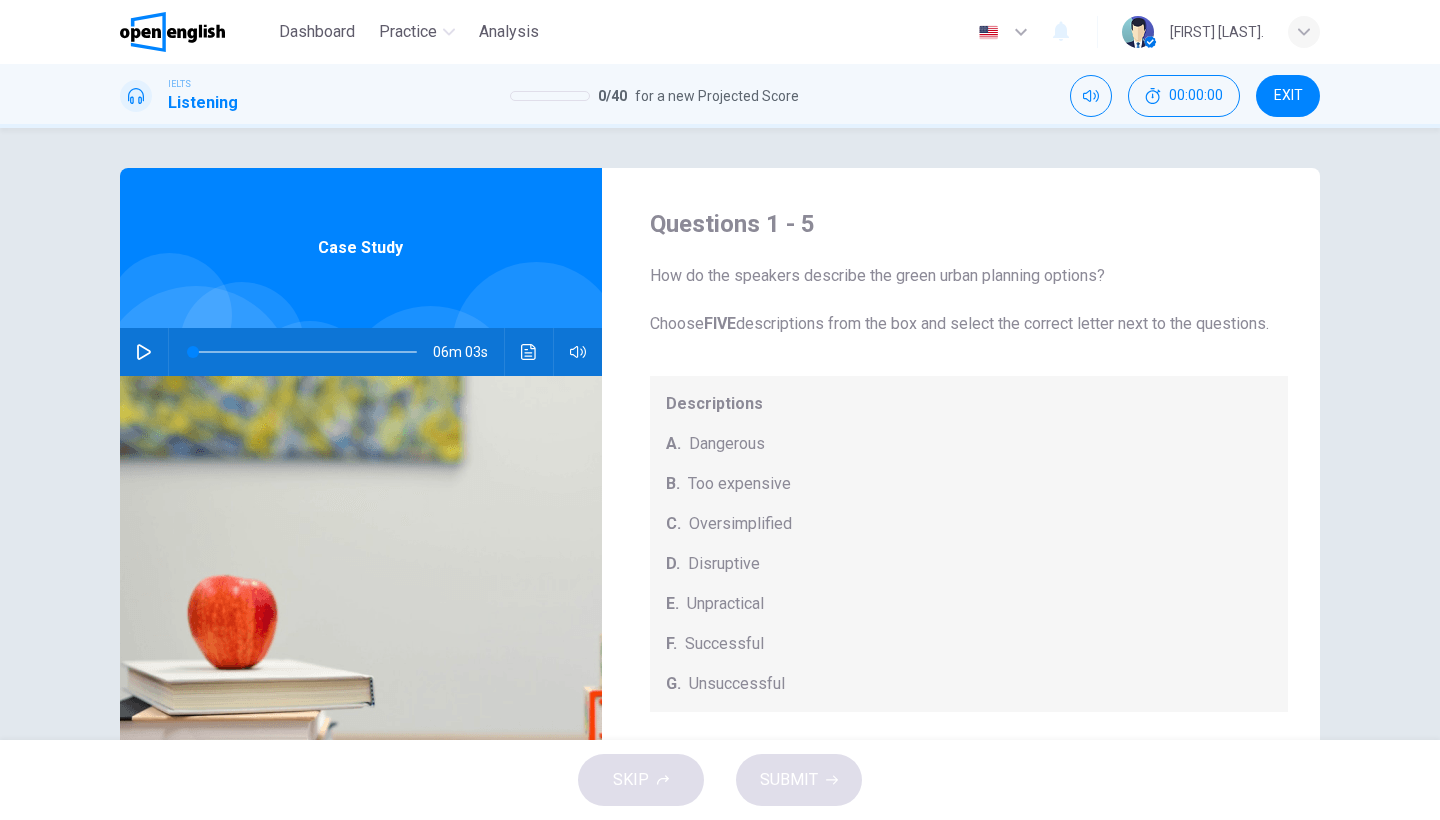 scroll, scrollTop: 0, scrollLeft: 0, axis: both 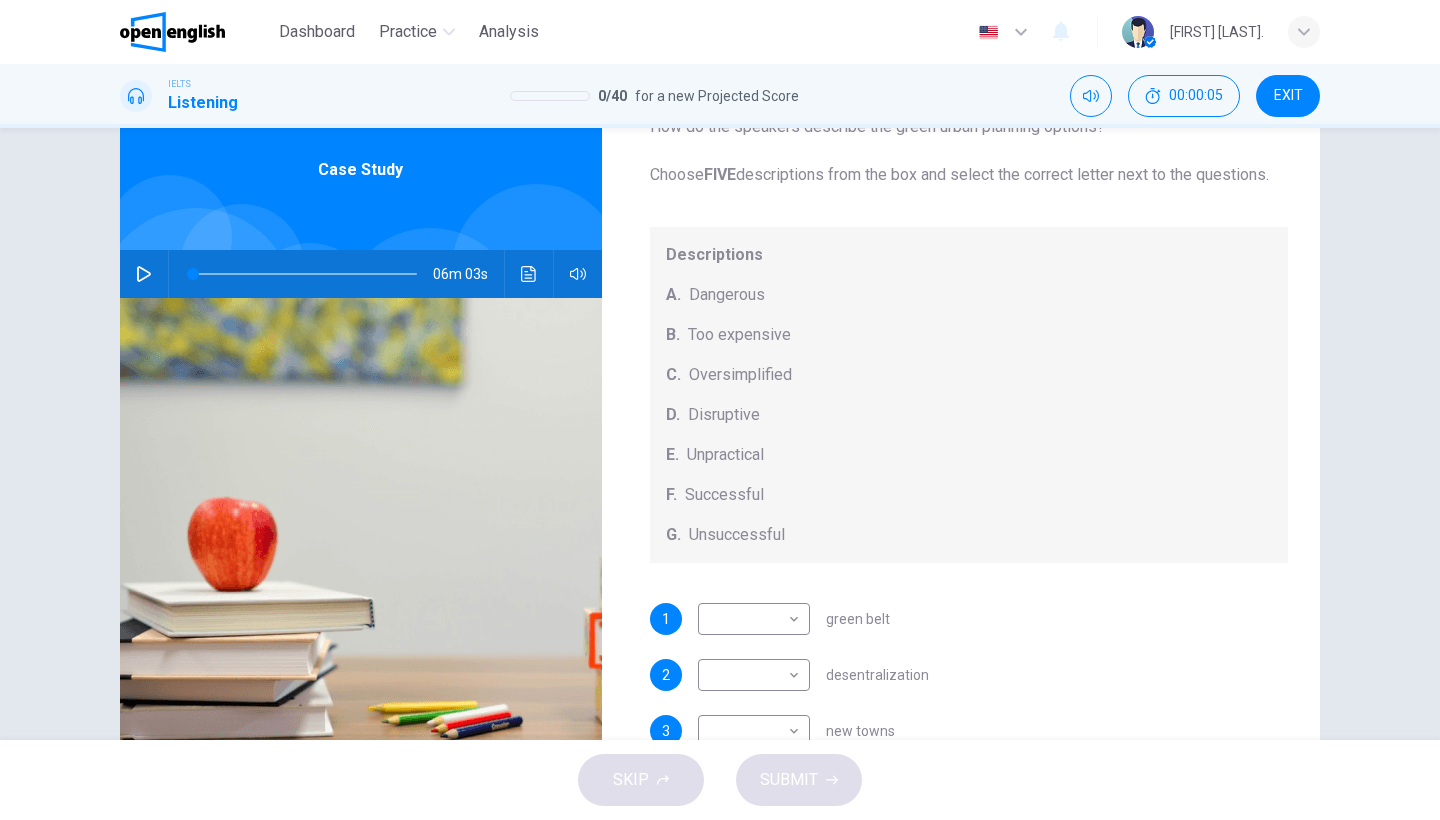 click at bounding box center (144, 274) 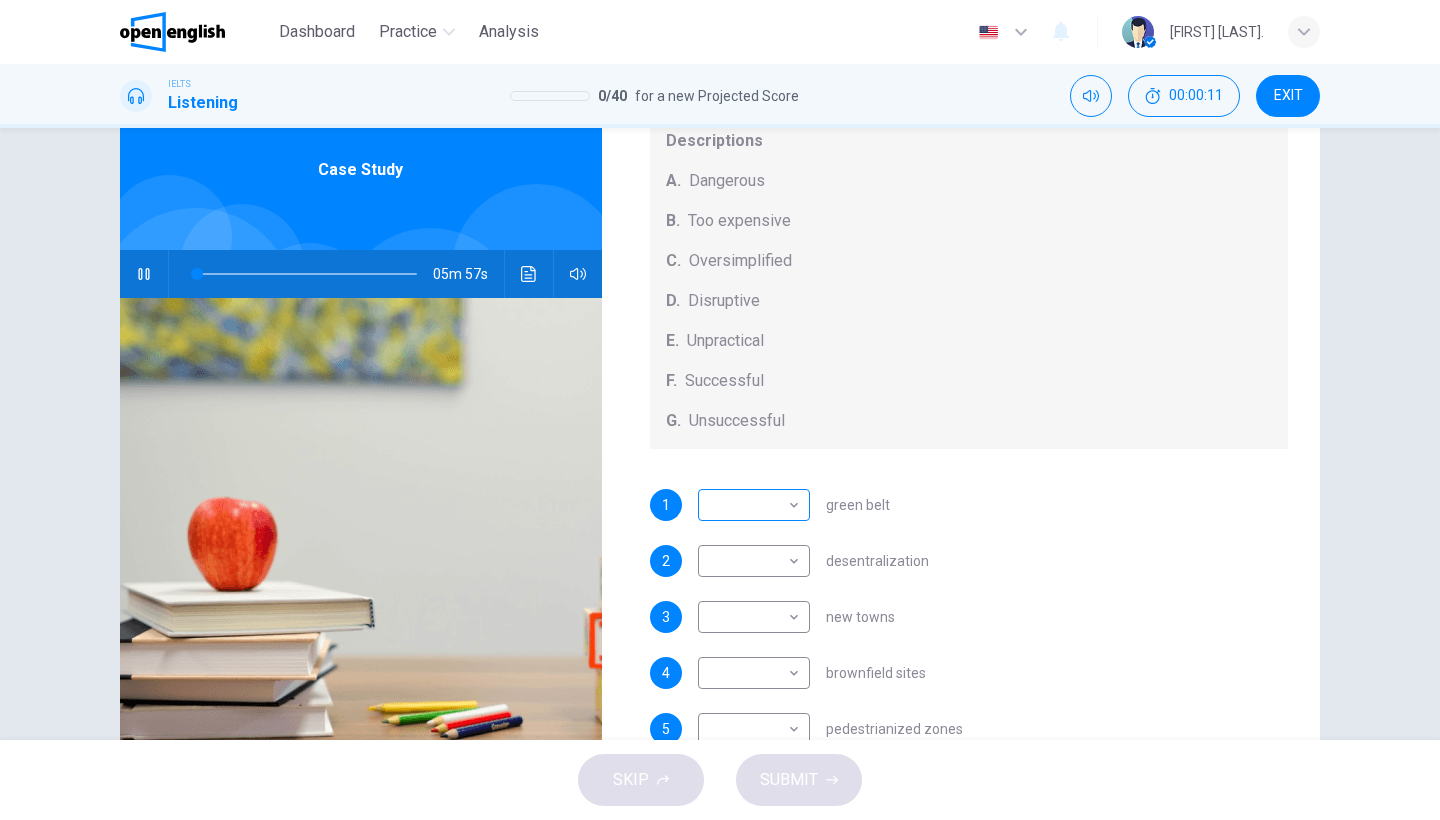 scroll, scrollTop: 185, scrollLeft: 0, axis: vertical 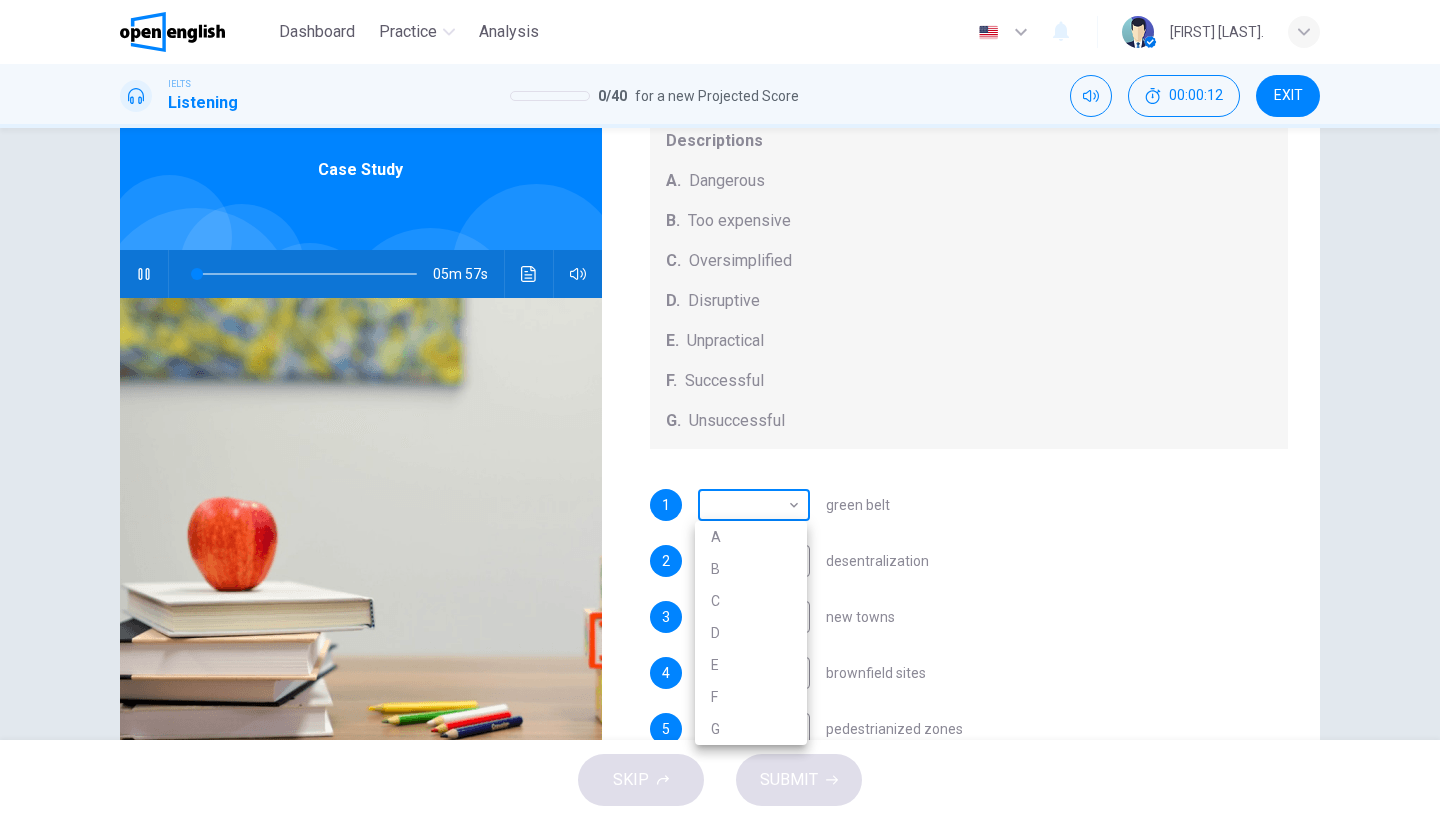 click on "This site uses cookies, as explained in our  Privacy Policy . If you agree to the use of cookies, please click the Accept button and continue to browse our site.   Privacy Policy Accept This site uses cookies, as explained in our  Privacy Policy . If you agree to the use of cookies, please click the Accept button and continue to browse our site.   Privacy Policy Accept Dashboard Practice Analysis English ** ​ Nisanur Y. IELTS Listening 0 / 40 for a new Projected Score 00:00:12 EXIT Questions 1 - 5 How do the speakers describe the green urban planning options? Choose  FIVE  descriptions from the box and select the correct letter next to the questions. Descriptions A. Dangerous B. Too expensive C. Oversimplified  D. Disruptive E. Unpractical F. Successful G. Unsuccessful 1 ​ ​ green belt 2 ​ ​ desentralization 3 ​ ​ new towns 4 ​ ​ brownfield sites 5 ​ ​ pedestrianized zones Case Study 05m 57s SKIP SUBMIT Open English - Online English Dashboard Practice Analysis Notifications 1 2025 A B C" at bounding box center (720, 410) 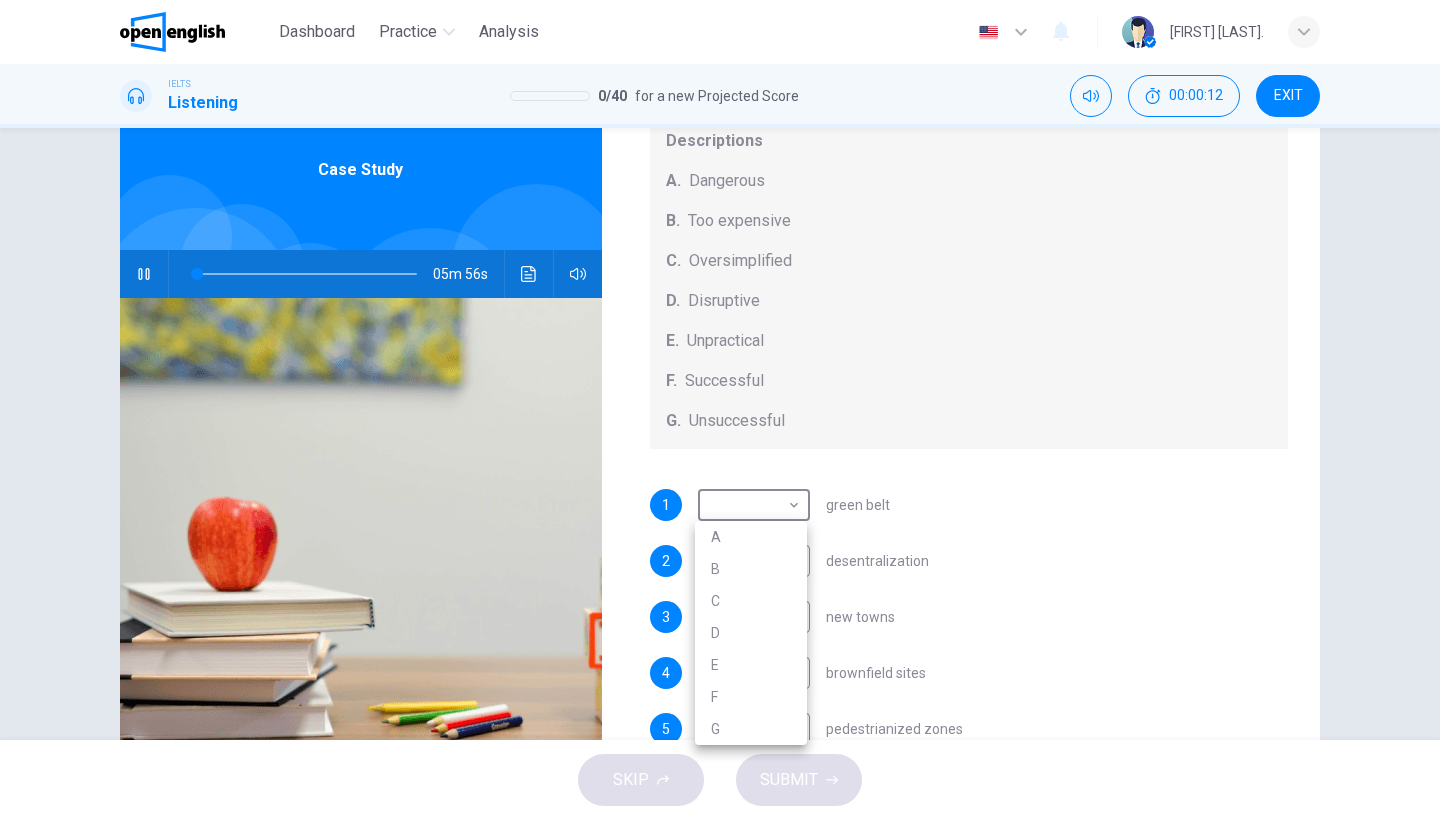 click at bounding box center [720, 410] 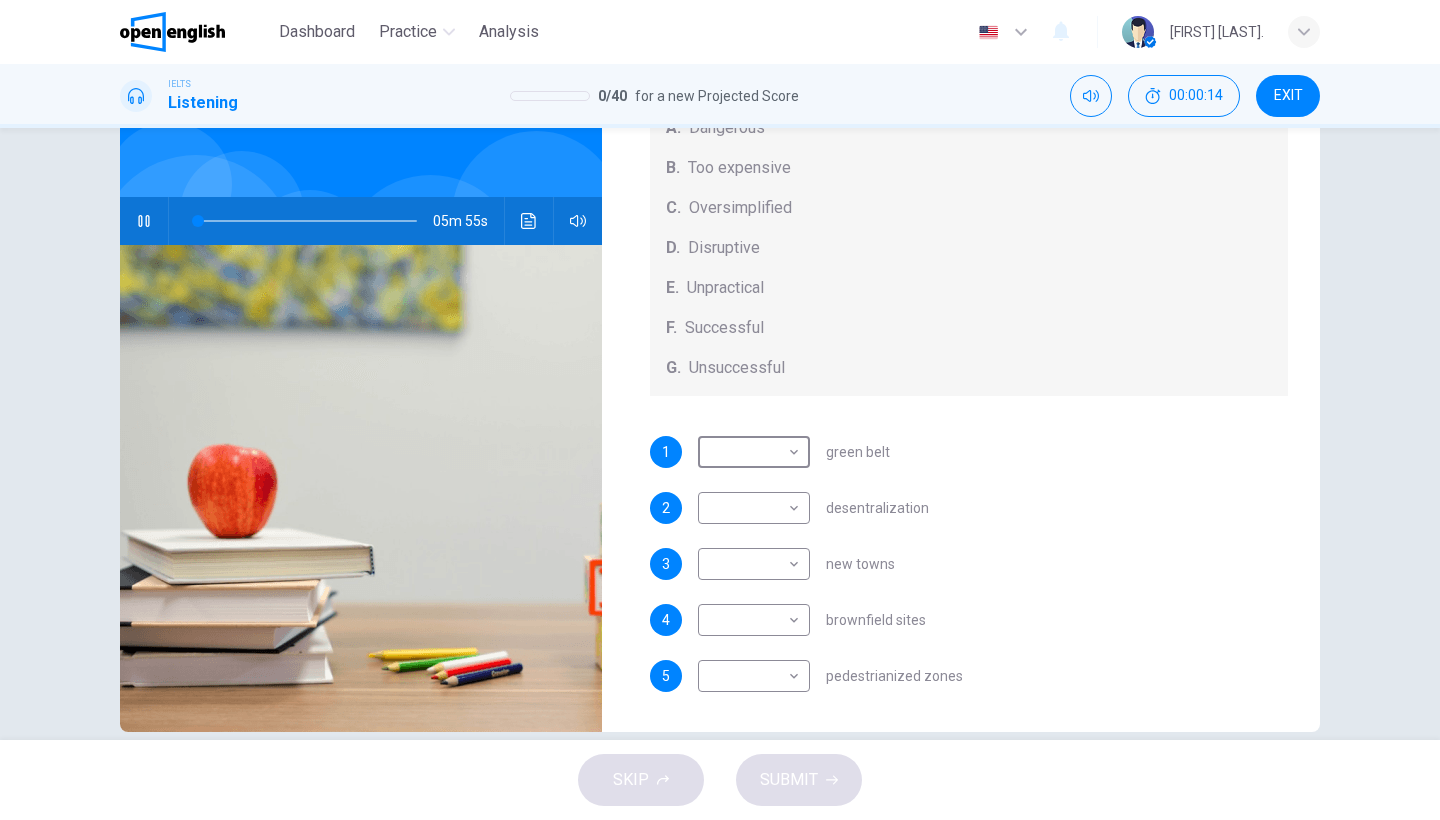 scroll, scrollTop: 139, scrollLeft: 0, axis: vertical 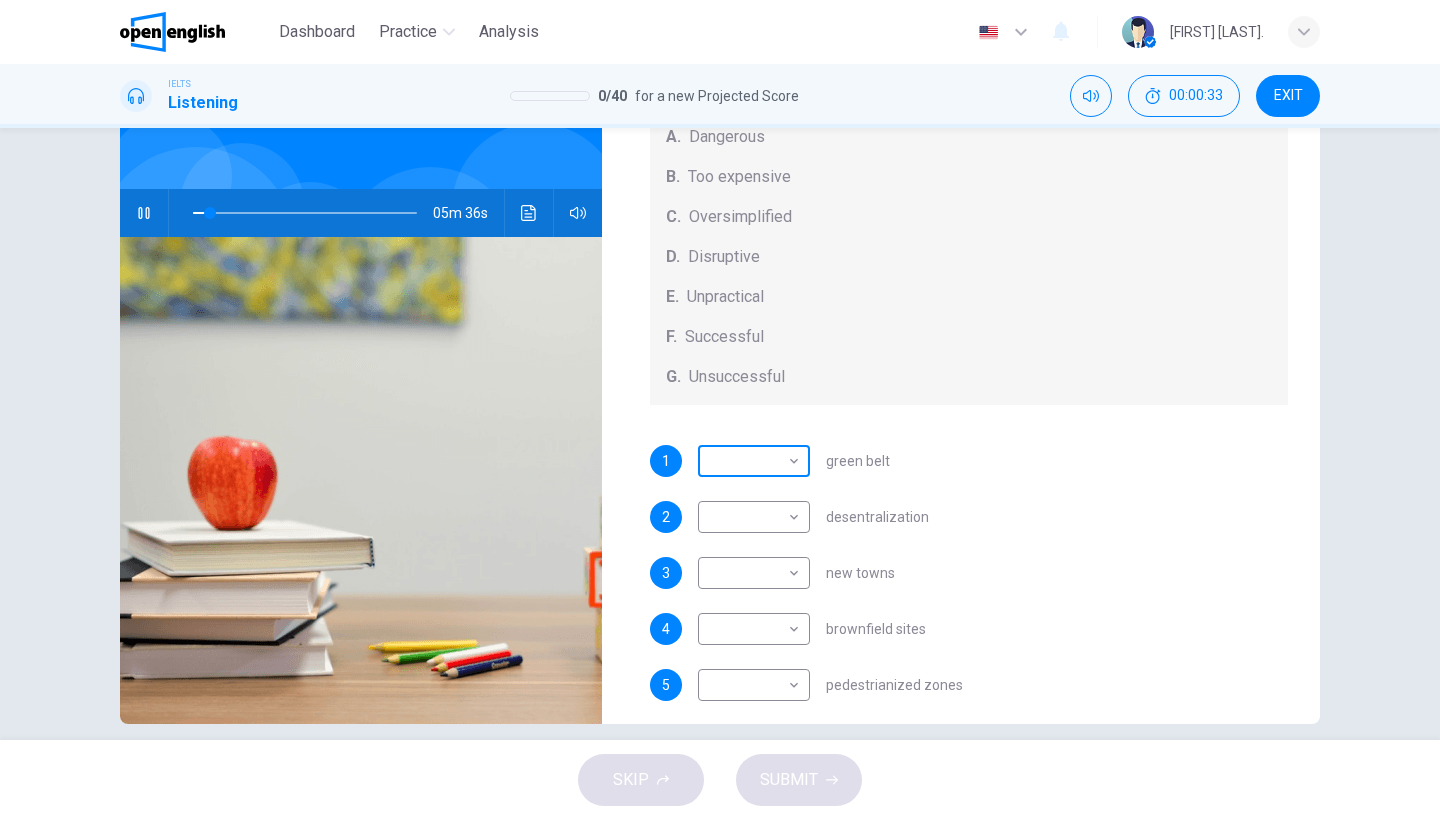 click on "This site uses cookies, as explained in our  Privacy Policy . If you agree to the use of cookies, please click the Accept button and continue to browse our site.   Privacy Policy Accept This site uses cookies, as explained in our  Privacy Policy . If you agree to the use of cookies, please click the Accept button and continue to browse our site.   Privacy Policy Accept Dashboard Practice Analysis English ** ​ Nisanur Y. IELTS Listening 0 / 40 for a new Projected Score 00:00:33 EXIT Questions 1 - 5 How do the speakers describe the green urban planning options? Choose  FIVE  descriptions from the box and select the correct letter next to the questions. Descriptions A. Dangerous B. Too expensive C. Oversimplified  D. Disruptive E. Unpractical F. Successful G. Unsuccessful 1 ​ ​ green belt 2 ​ ​ desentralization 3 ​ ​ new towns 4 ​ ​ brownfield sites 5 ​ ​ pedestrianized zones Case Study 05m 36s SKIP SUBMIT Open English - Online English Dashboard Practice Analysis Notifications 1 2025" at bounding box center (720, 410) 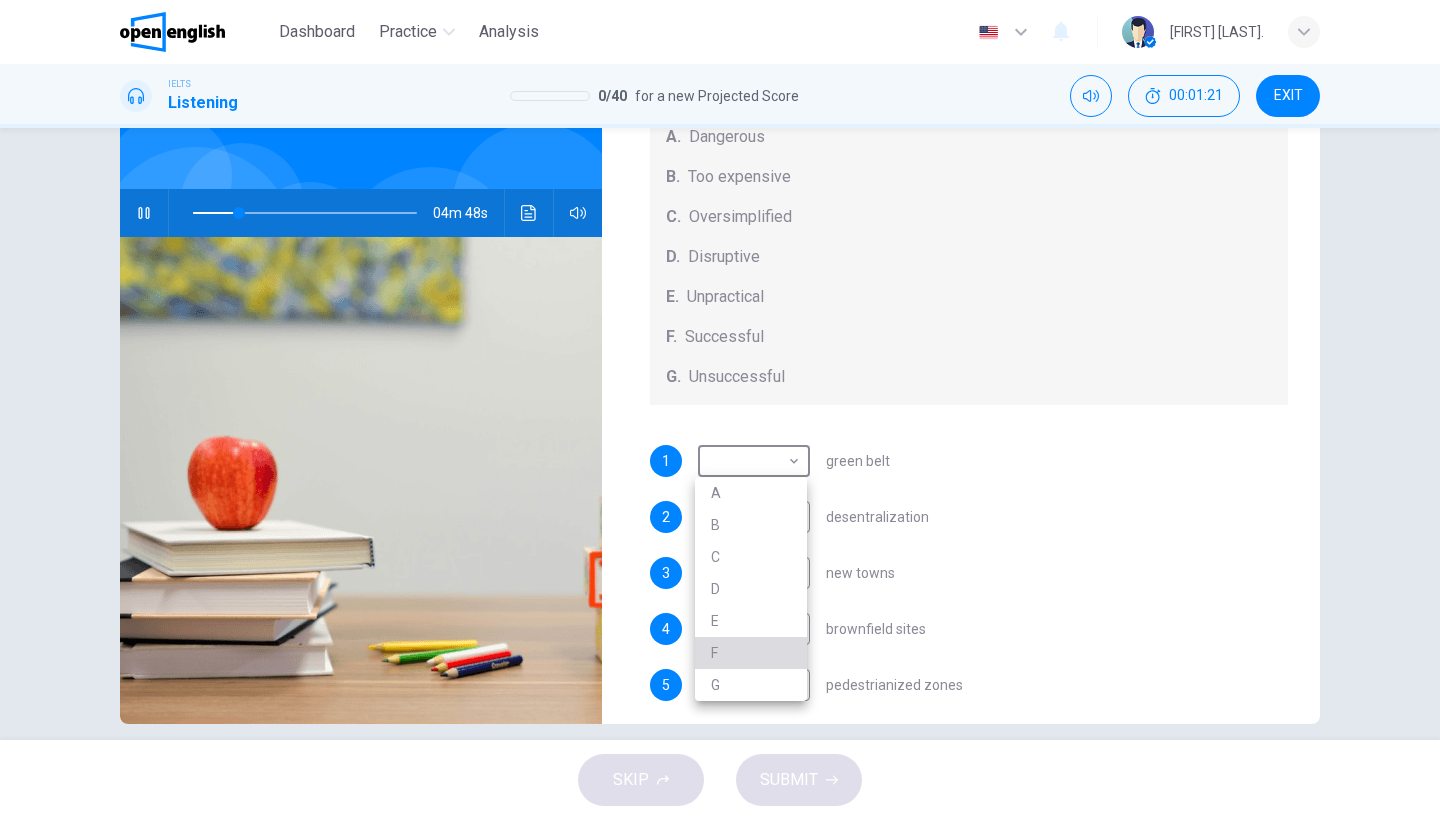 click on "F" at bounding box center [751, 653] 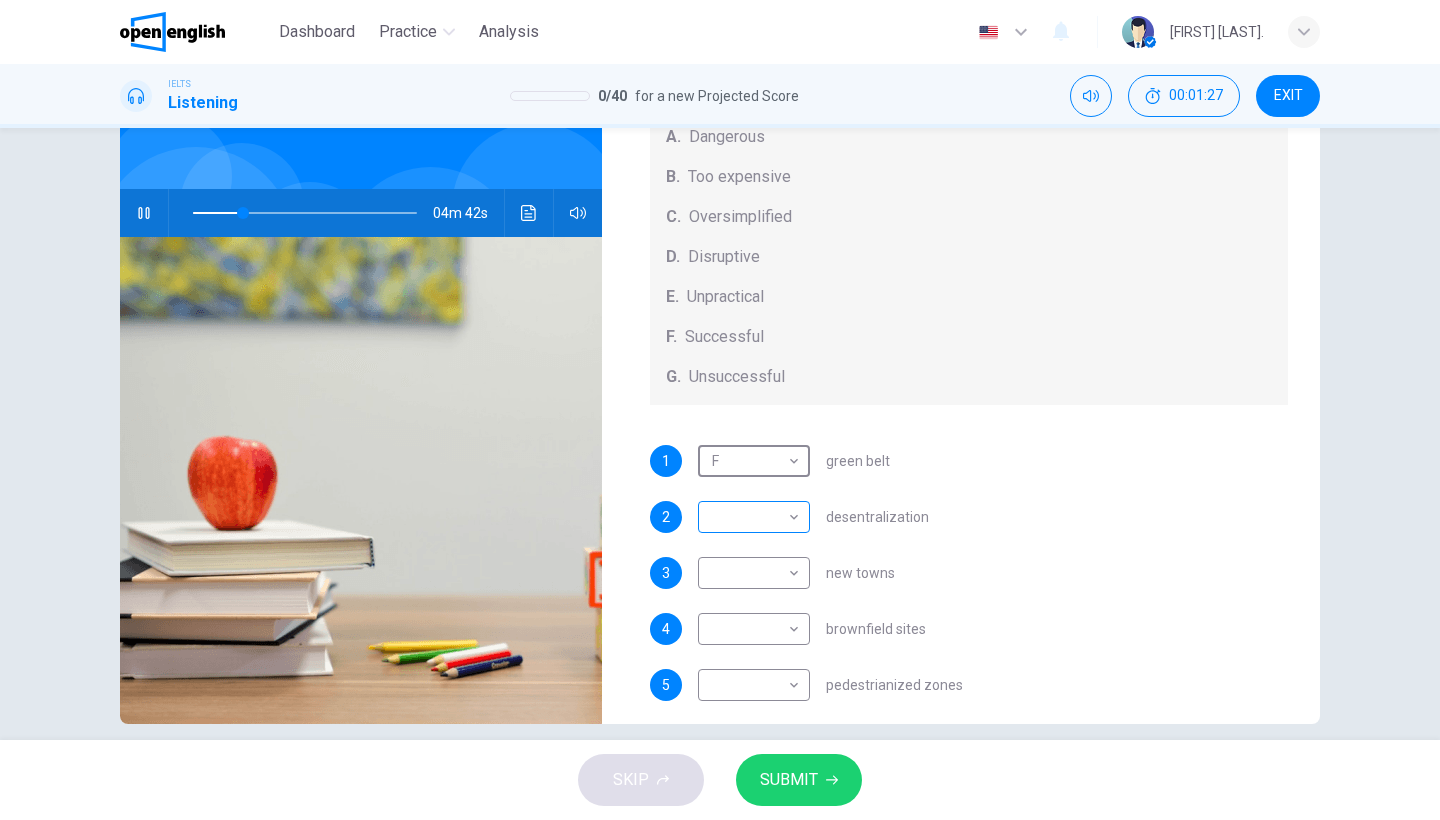 click on "This site uses cookies, as explained in our  Privacy Policy . If you agree to the use of cookies, please click the Accept button and continue to browse our site.   Privacy Policy Accept This site uses cookies, as explained in our  Privacy Policy . If you agree to the use of cookies, please click the Accept button and continue to browse our site.   Privacy Policy Accept Dashboard Practice Analysis English ** ​ Nisanur Y. IELTS Listening 0 / 40 for a new Projected Score 00:01:27 EXIT Questions 1 - 5 How do the speakers describe the green urban planning options? Choose  FIVE  descriptions from the box and select the correct letter next to the questions. Descriptions A. Dangerous B. Too expensive C. Oversimplified  D. Disruptive E. Unpractical F. Successful G. Unsuccessful 1 F * ​ green belt 2 ​ ​ desentralization 3 ​ ​ new towns 4 ​ ​ brownfield sites 5 ​ ​ pedestrianized zones Case Study 04m 42s SKIP SUBMIT Open English - Online English Dashboard Practice Analysis Notifications 1 2025" at bounding box center [720, 410] 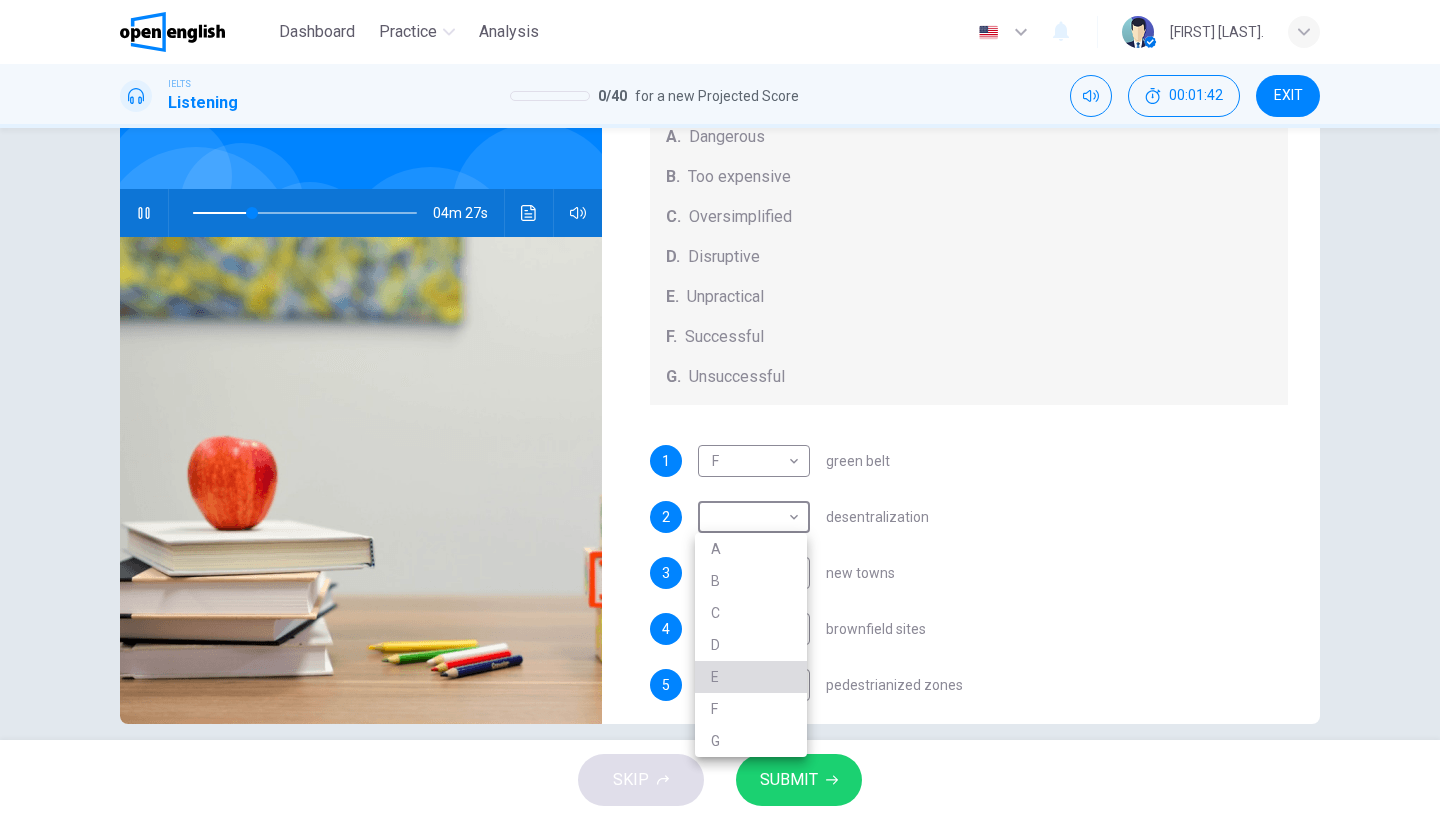 click on "E" at bounding box center [751, 677] 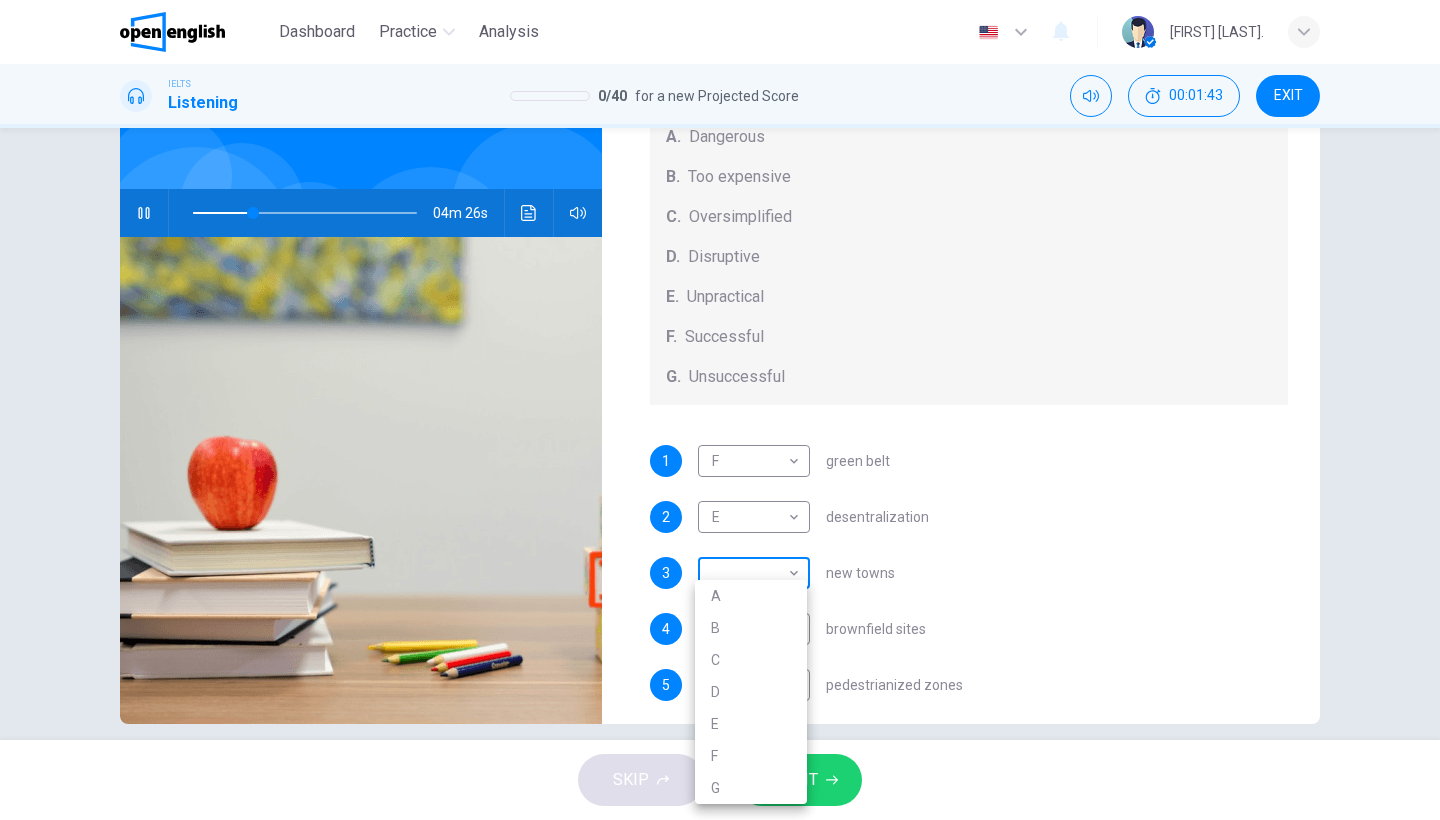 click on "This site uses cookies, as explained in our  Privacy Policy . If you agree to the use of cookies, please click the Accept button and continue to browse our site.   Privacy Policy Accept This site uses cookies, as explained in our  Privacy Policy . If you agree to the use of cookies, please click the Accept button and continue to browse our site.   Privacy Policy Accept Dashboard Practice Analysis English ** ​ Nisanur Y. IELTS Listening 0 / 40 for a new Projected Score 00:01:43 EXIT Questions 1 - 5 How do the speakers describe the green urban planning options? Choose  FIVE  descriptions from the box and select the correct letter next to the questions. Descriptions A. Dangerous B. Too expensive C. Oversimplified  D. Disruptive E. Unpractical F. Successful G. Unsuccessful 1 F * ​ green belt 2 E * ​ desentralization 3 ​ ​ new towns 4 ​ ​ brownfield sites 5 ​ ​ pedestrianized zones Case Study 04m 26s SKIP SUBMIT Open English - Online English Dashboard Practice Analysis Notifications 1 2025 A B C" at bounding box center (720, 410) 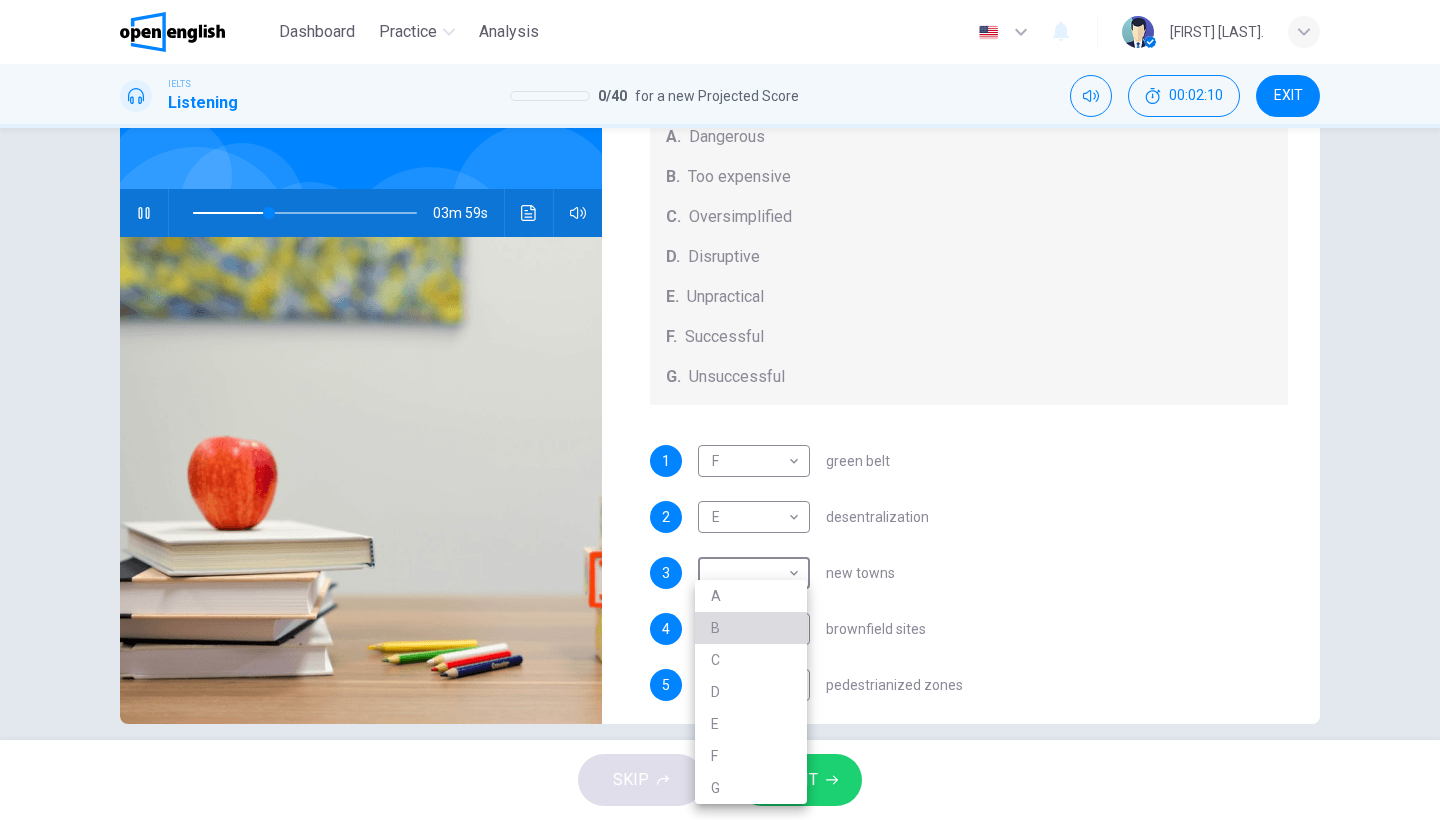 click on "B" at bounding box center [751, 628] 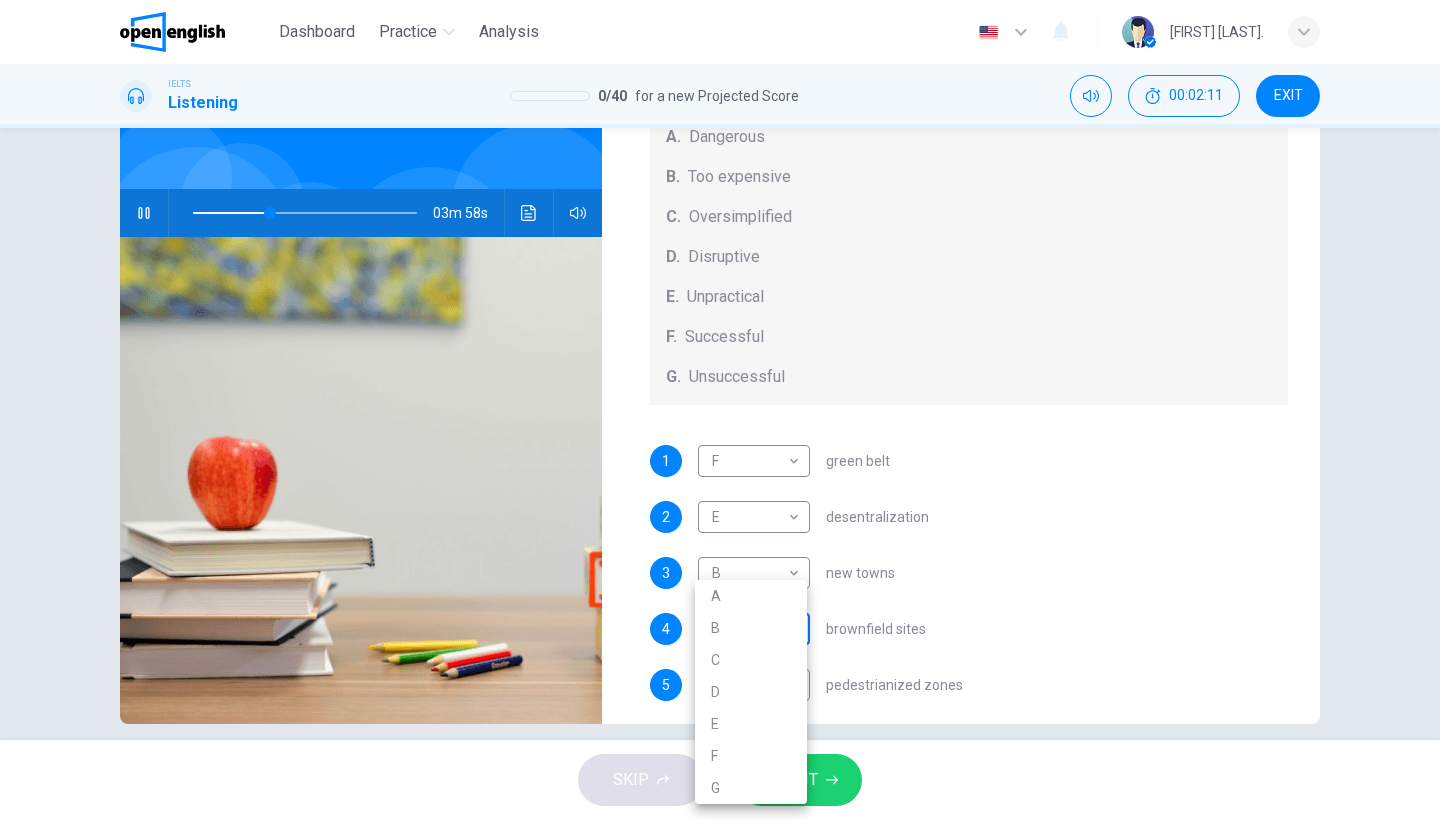 click on "This site uses cookies, as explained in our  Privacy Policy . If you agree to the use of cookies, please click the Accept button and continue to browse our site.   Privacy Policy Accept This site uses cookies, as explained in our  Privacy Policy . If you agree to the use of cookies, please click the Accept button and continue to browse our site.   Privacy Policy Accept Dashboard Practice Analysis English ** ​ Nisanur Y. IELTS Listening 0 / 40 for a new Projected Score 00:02:11 EXIT Questions 1 - 5 How do the speakers describe the green urban planning options? Choose  FIVE  descriptions from the box and select the correct letter next to the questions. Descriptions A. Dangerous B. Too expensive C. Oversimplified  D. Disruptive E. Unpractical F. Successful G. Unsuccessful 1 F * ​ green belt 2 E * ​ desentralization 3 B * ​ new towns 4 ​ ​ brownfield sites 5 ​ ​ pedestrianized zones Case Study 03m 58s SKIP SUBMIT Open English - Online English Dashboard Practice Analysis Notifications 1 2025 A B C" at bounding box center [720, 410] 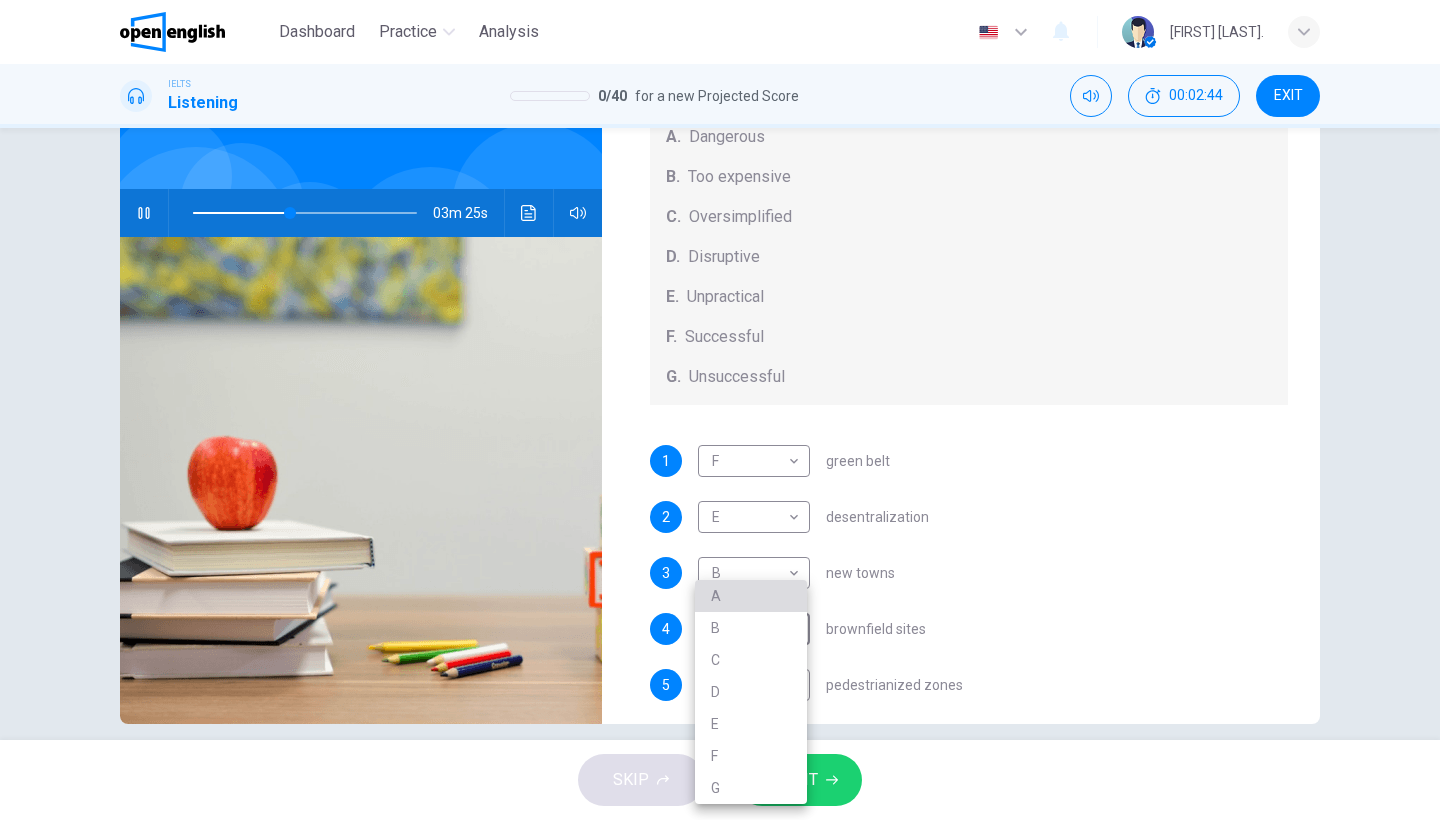 click on "A" at bounding box center [751, 596] 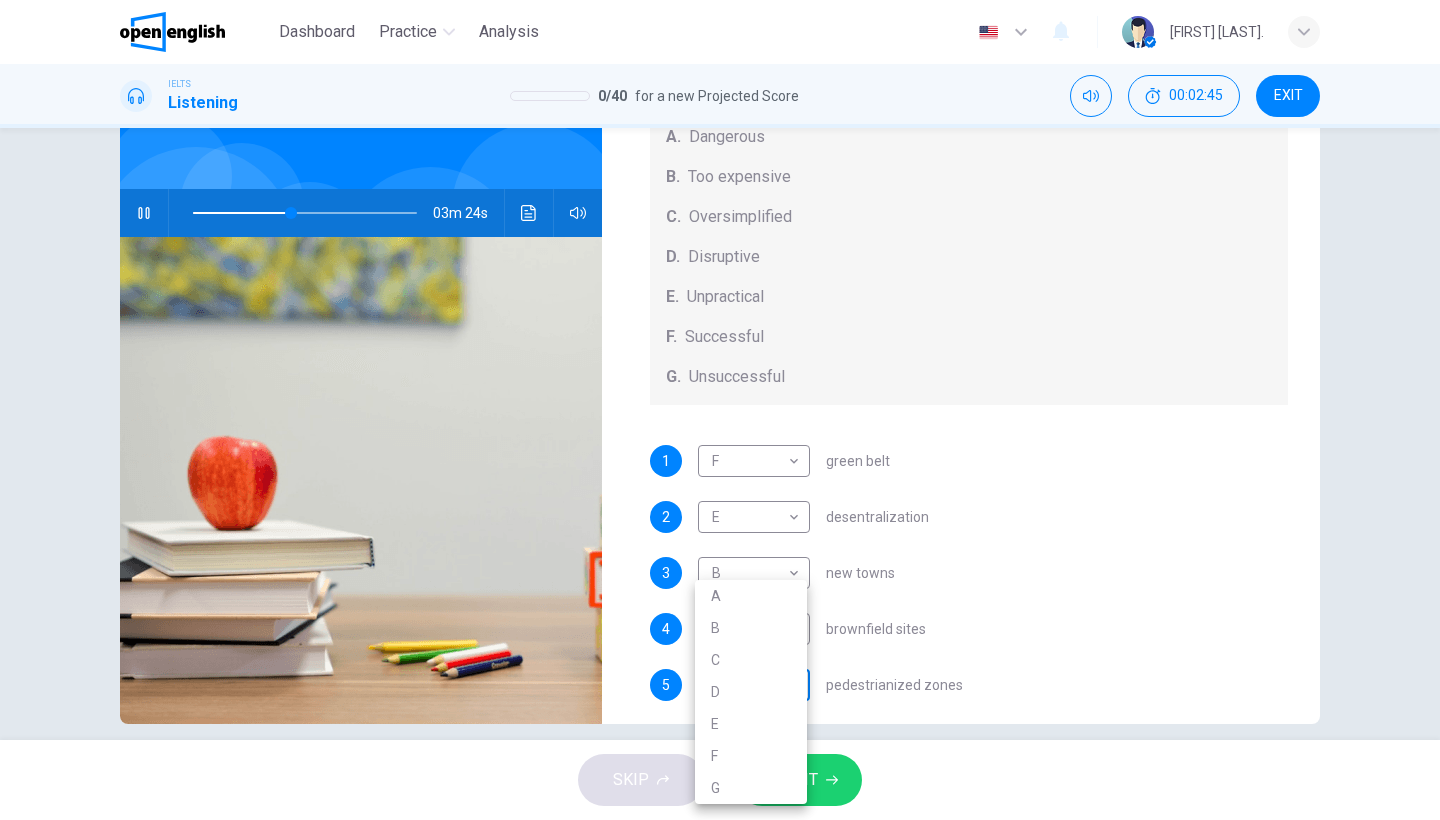 click on "This site uses cookies, as explained in our  Privacy Policy . If you agree to the use of cookies, please click the Accept button and continue to browse our site.   Privacy Policy Accept This site uses cookies, as explained in our  Privacy Policy . If you agree to the use of cookies, please click the Accept button and continue to browse our site.   Privacy Policy Accept Dashboard Practice Analysis English ** ​ Nisanur Y. IELTS Listening 0 / 40 for a new Projected Score 00:02:45 EXIT Questions 1 - 5 How do the speakers describe the green urban planning options? Choose  FIVE  descriptions from the box and select the correct letter next to the questions. Descriptions A. Dangerous B. Too expensive C. Oversimplified  D. Disruptive E. Unpractical F. Successful G. Unsuccessful 1 F * ​ green belt 2 E * ​ desentralization 3 B * ​ new towns 4 A * ​ brownfield sites 5 ​ ​ pedestrianized zones Case Study 03m 24s SKIP SUBMIT Open English - Online English Dashboard Practice Analysis Notifications 1 2025 A B C" at bounding box center [720, 410] 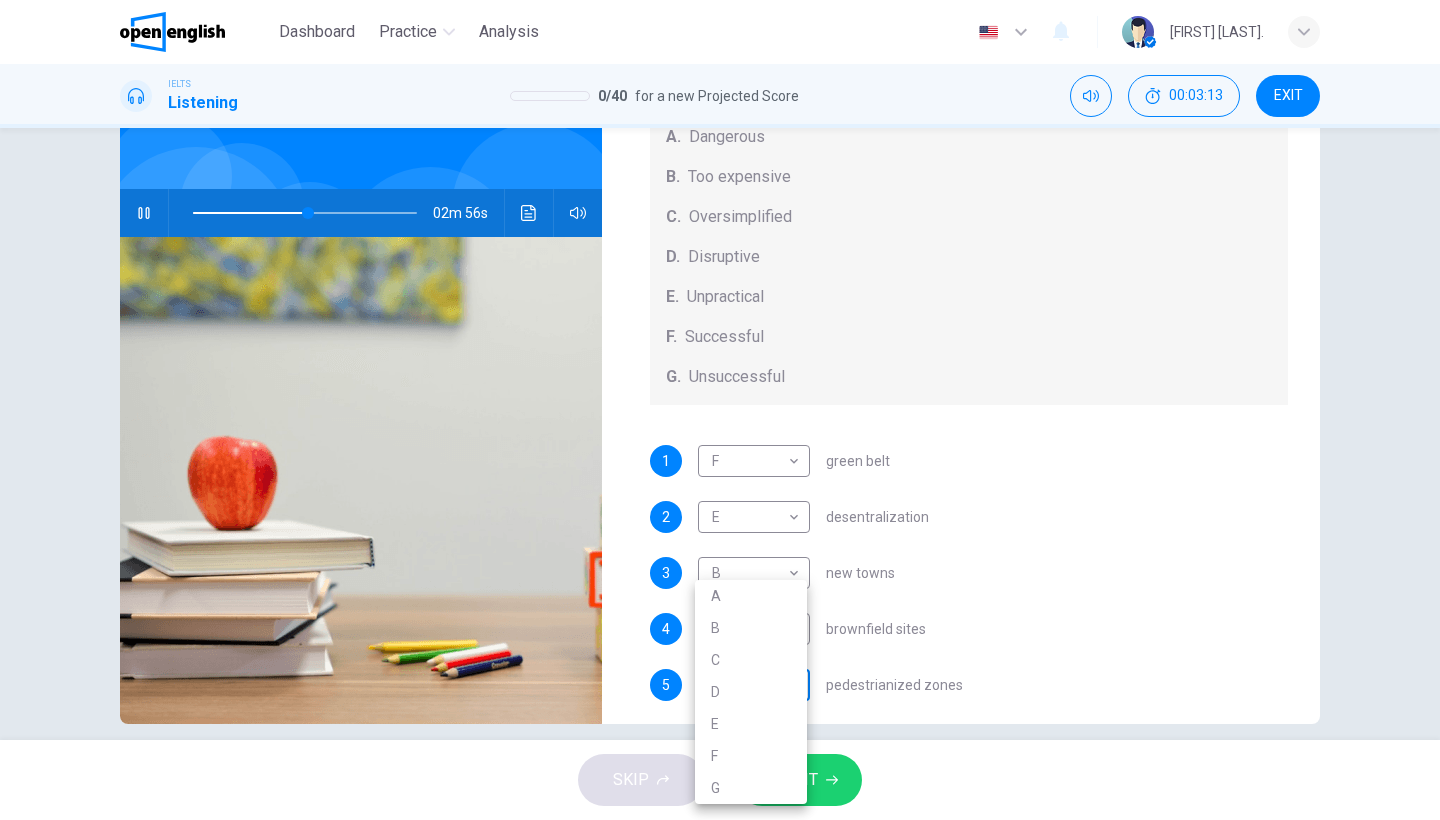 click on "D" at bounding box center [751, 692] 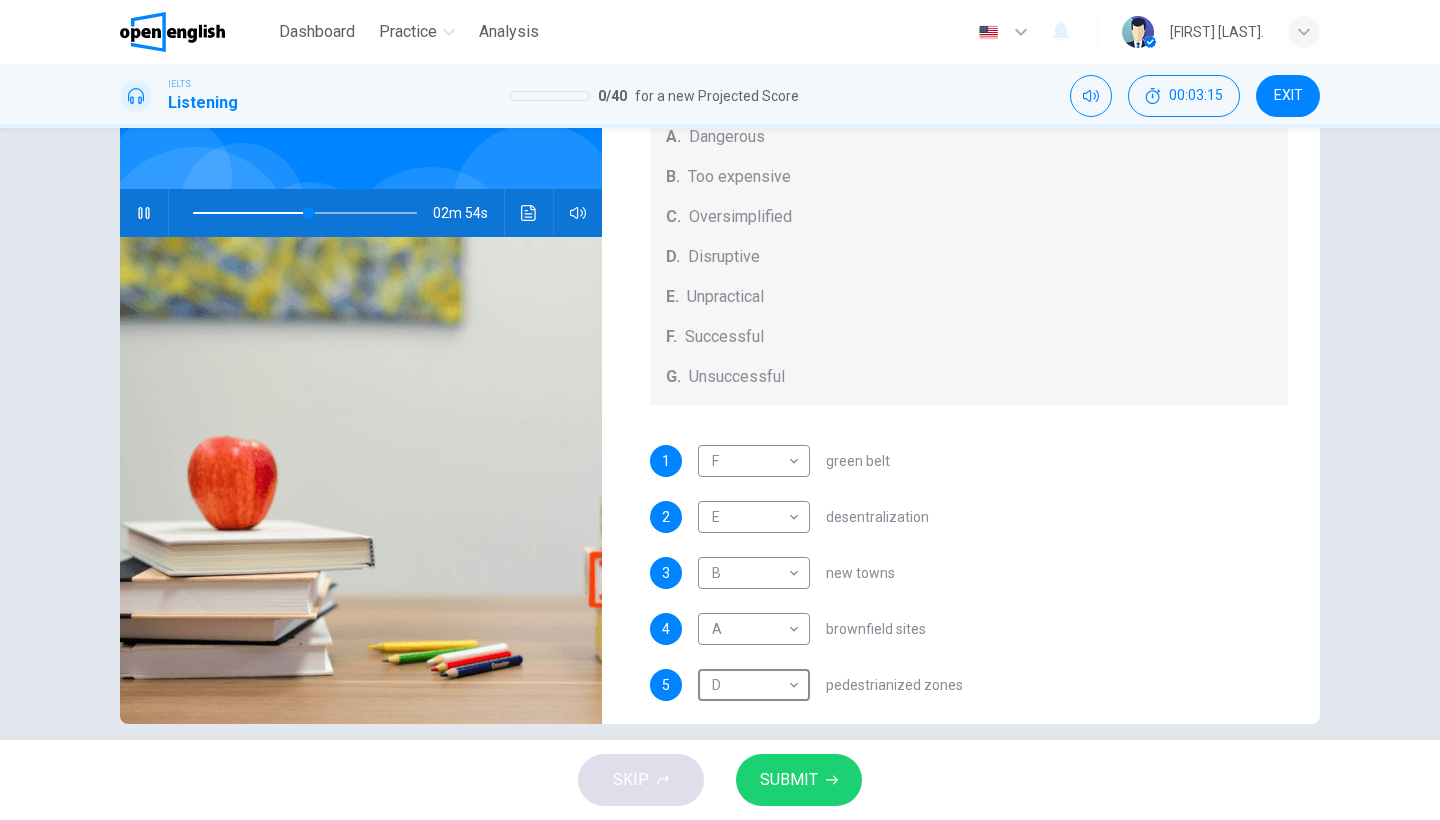 click on "SUBMIT" at bounding box center (799, 780) 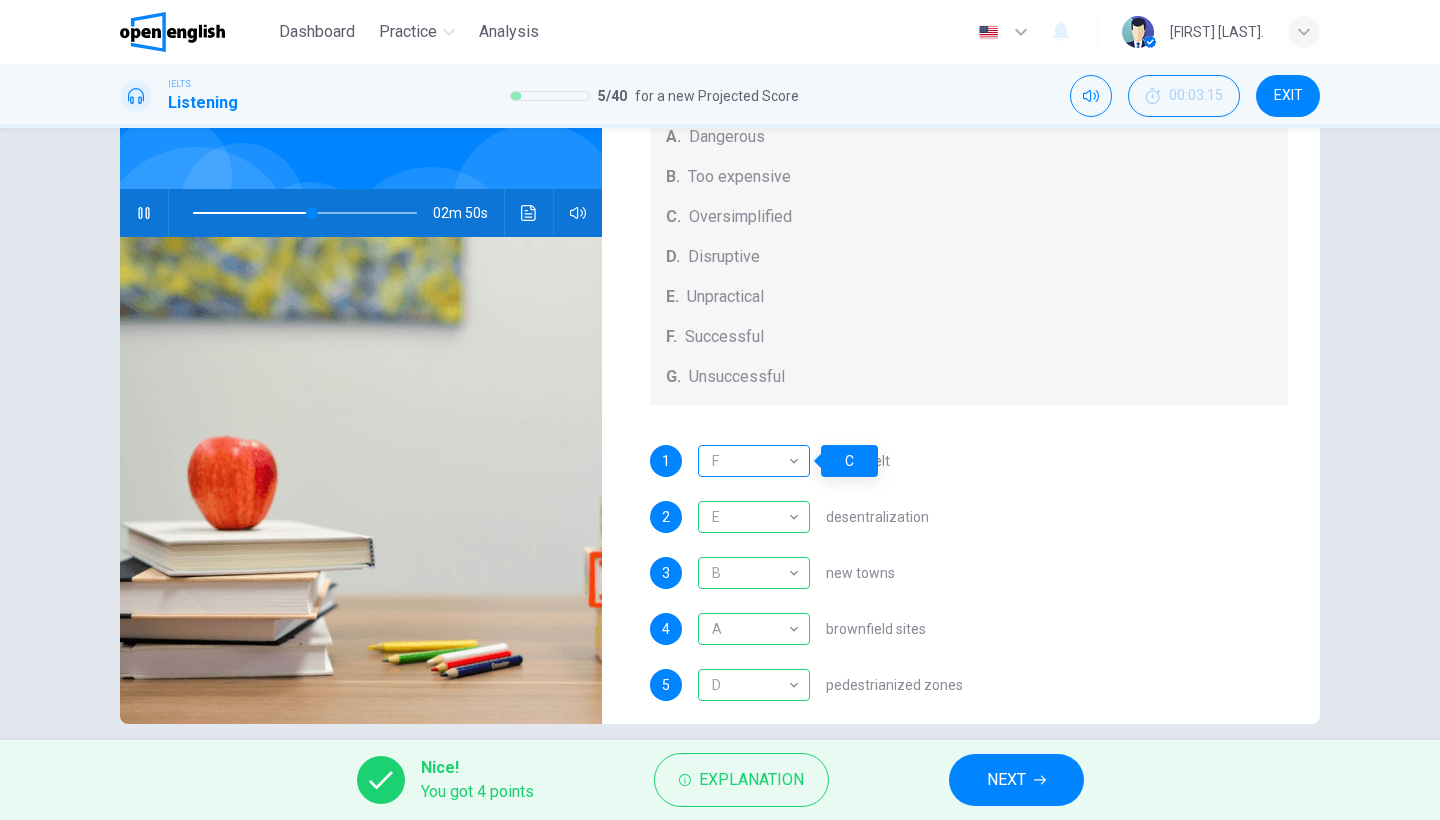 click on "F" at bounding box center [750, 461] 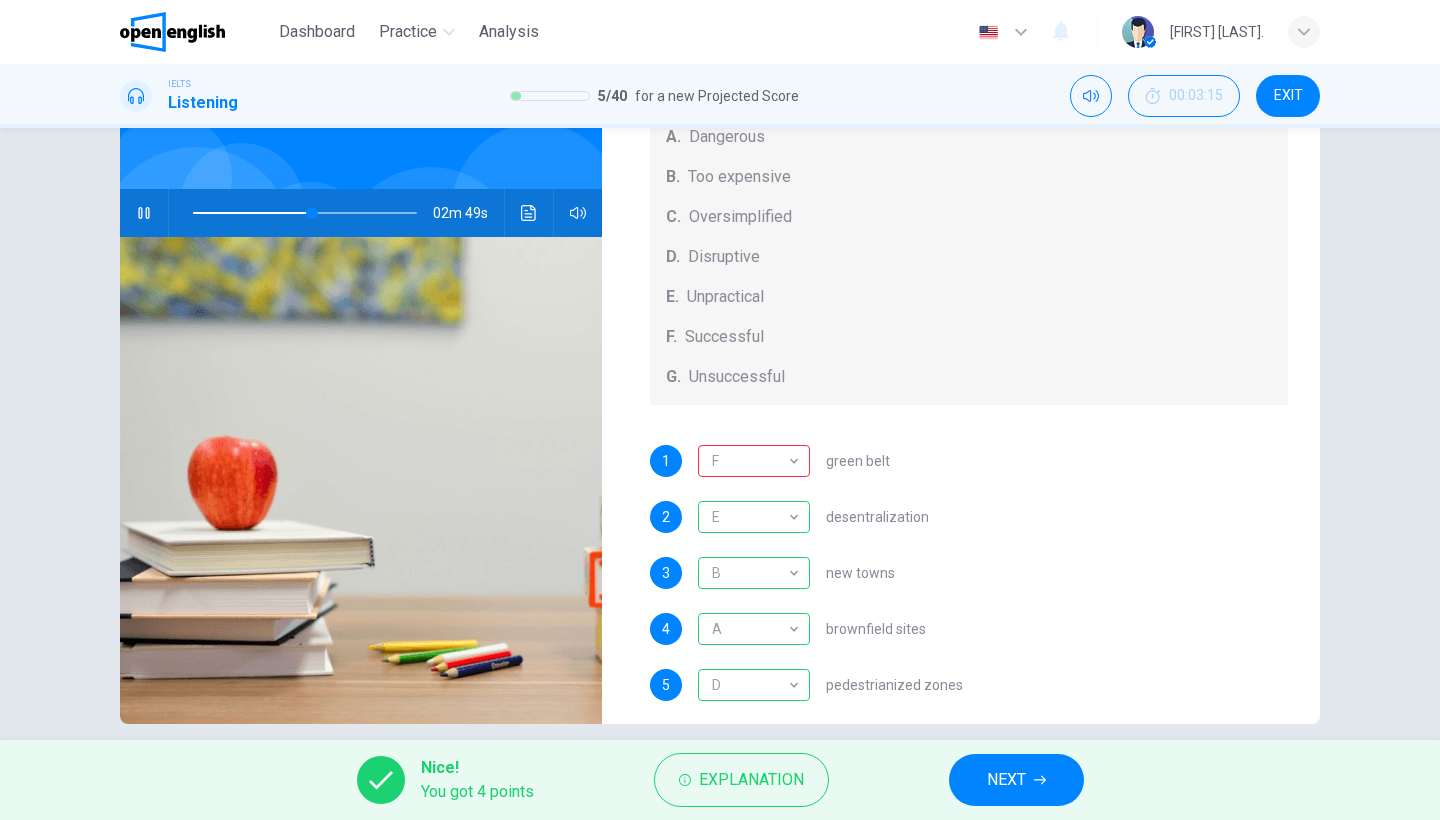 click on "NEXT" at bounding box center [1006, 780] 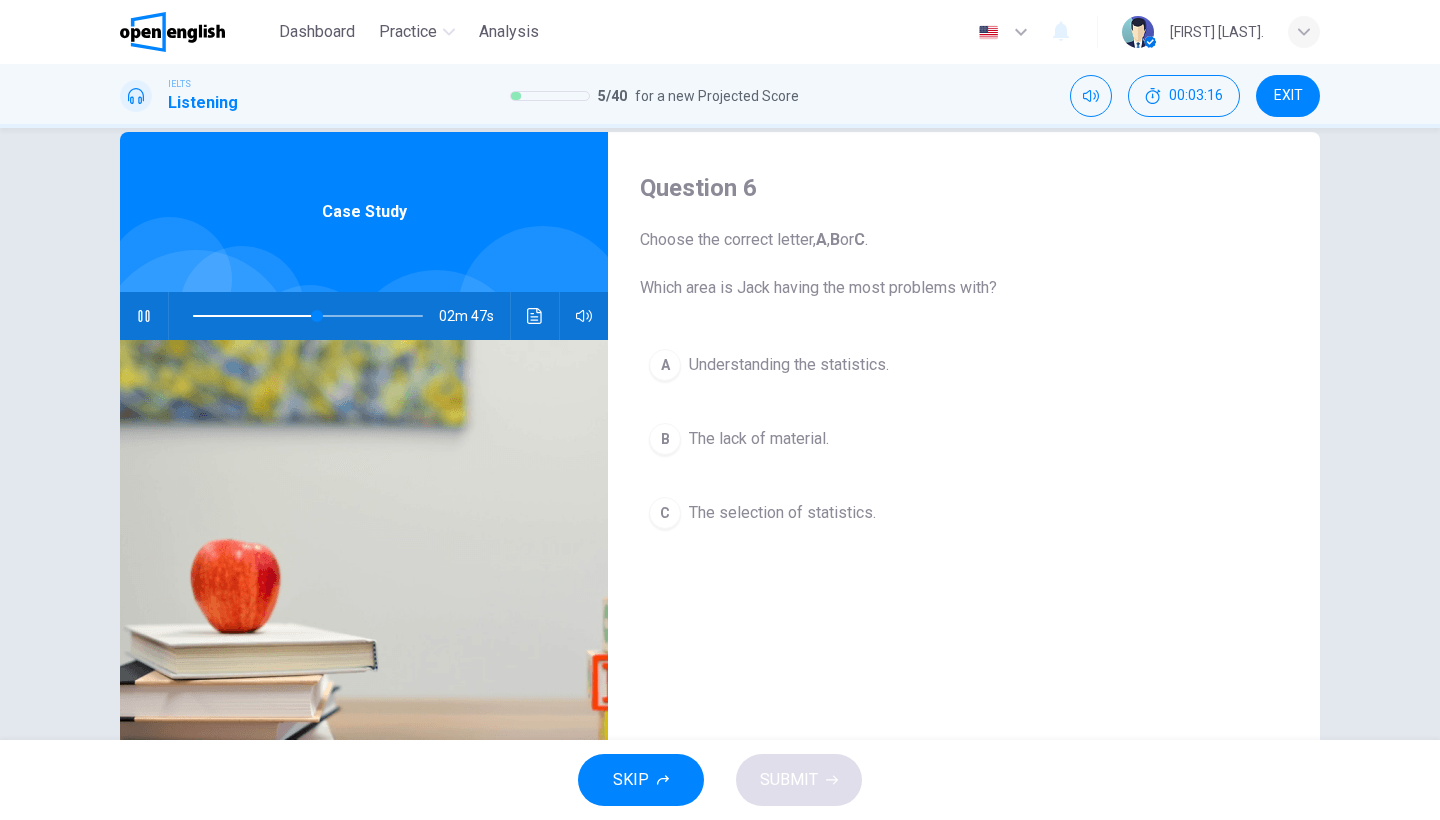 scroll, scrollTop: 35, scrollLeft: 0, axis: vertical 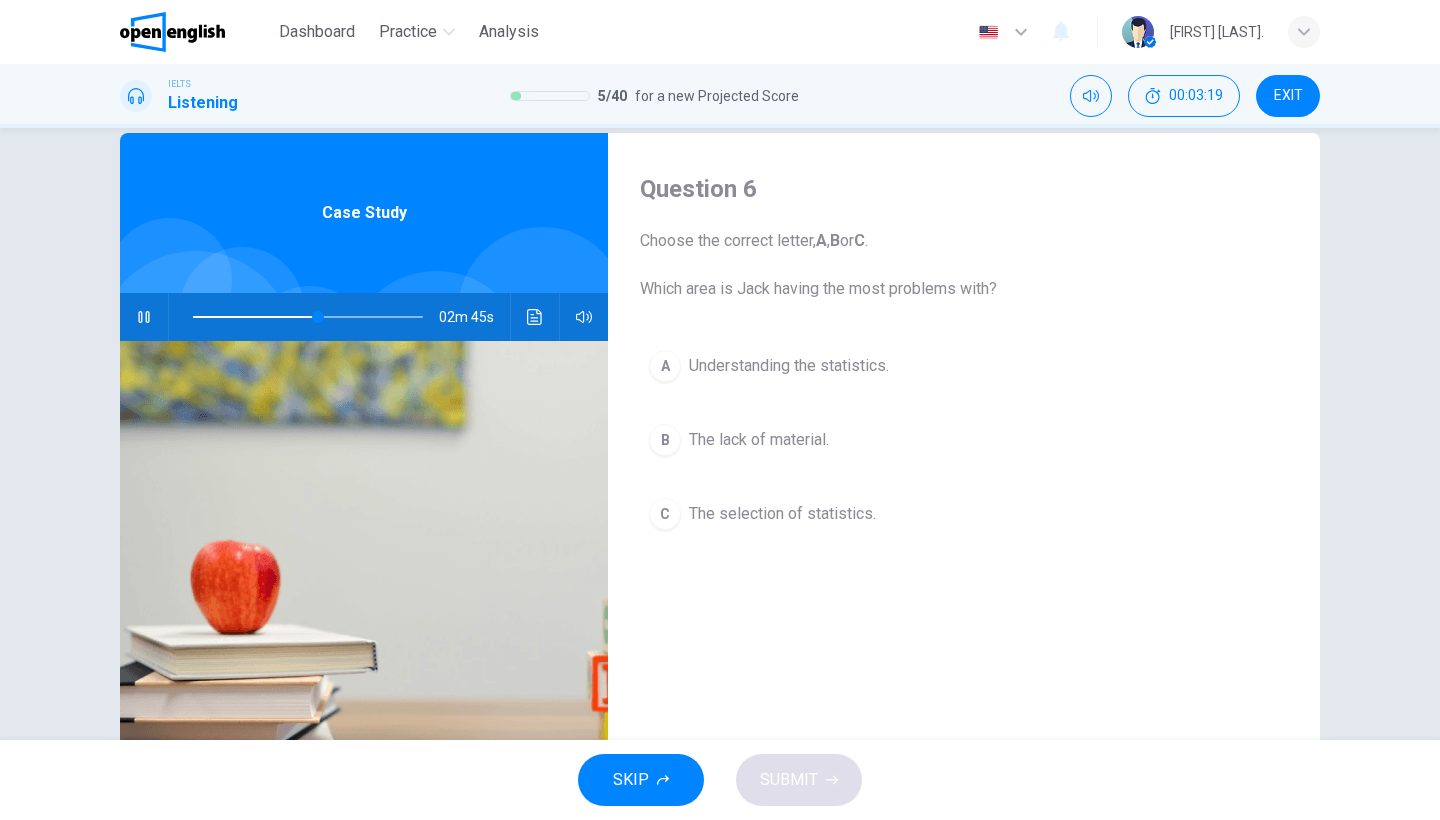 click at bounding box center [144, 317] 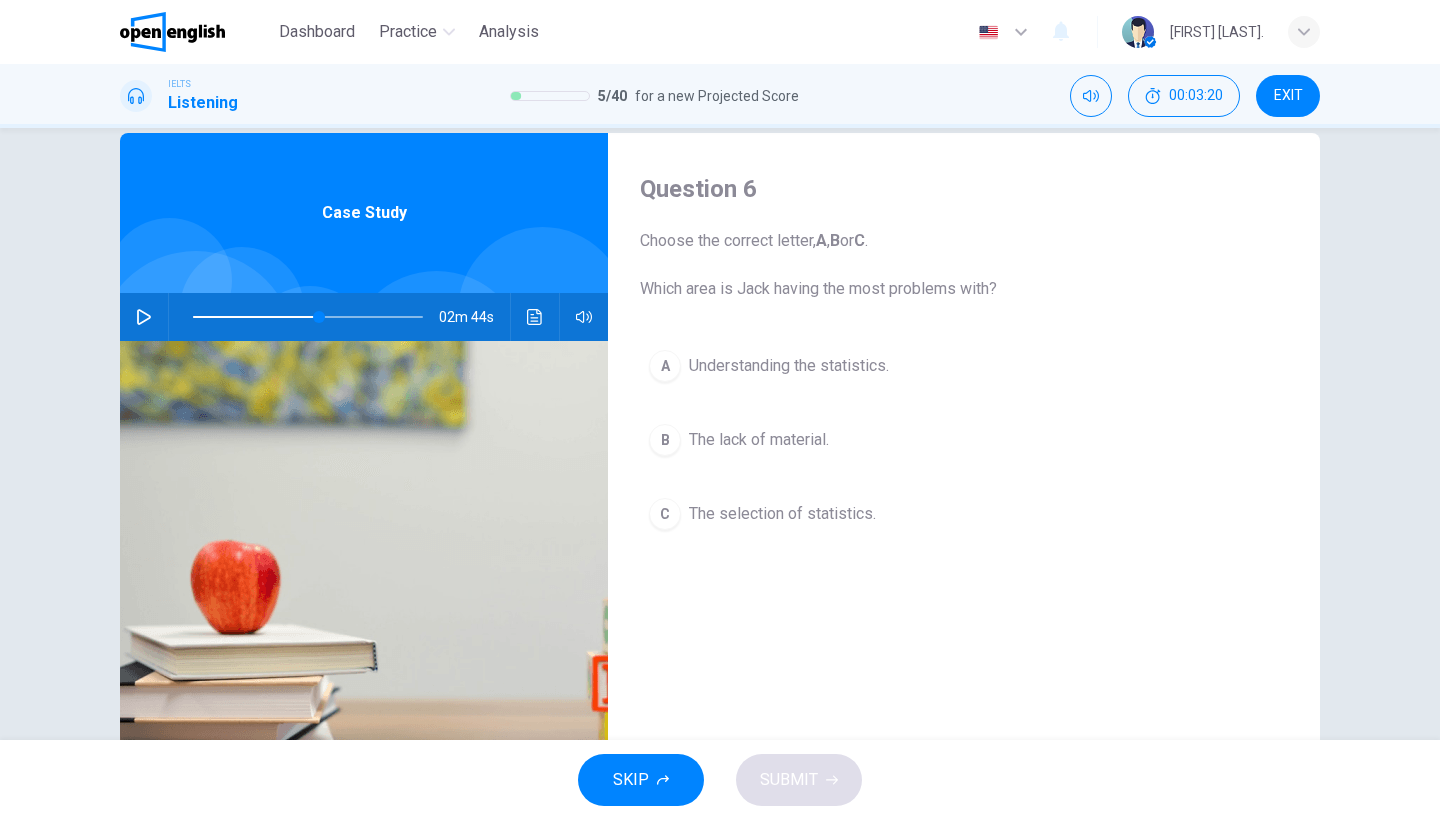 click at bounding box center [144, 317] 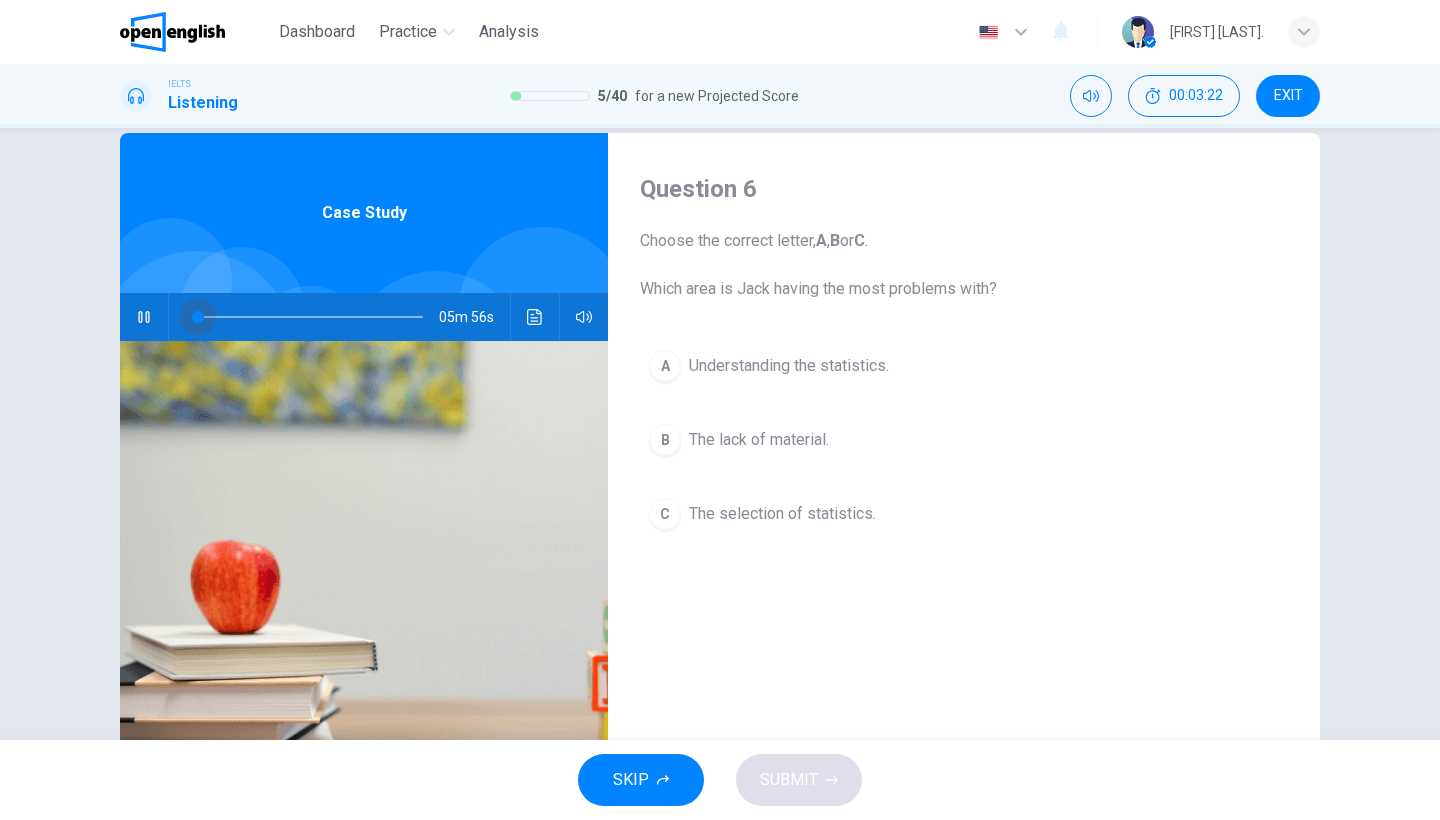 click at bounding box center [308, 317] 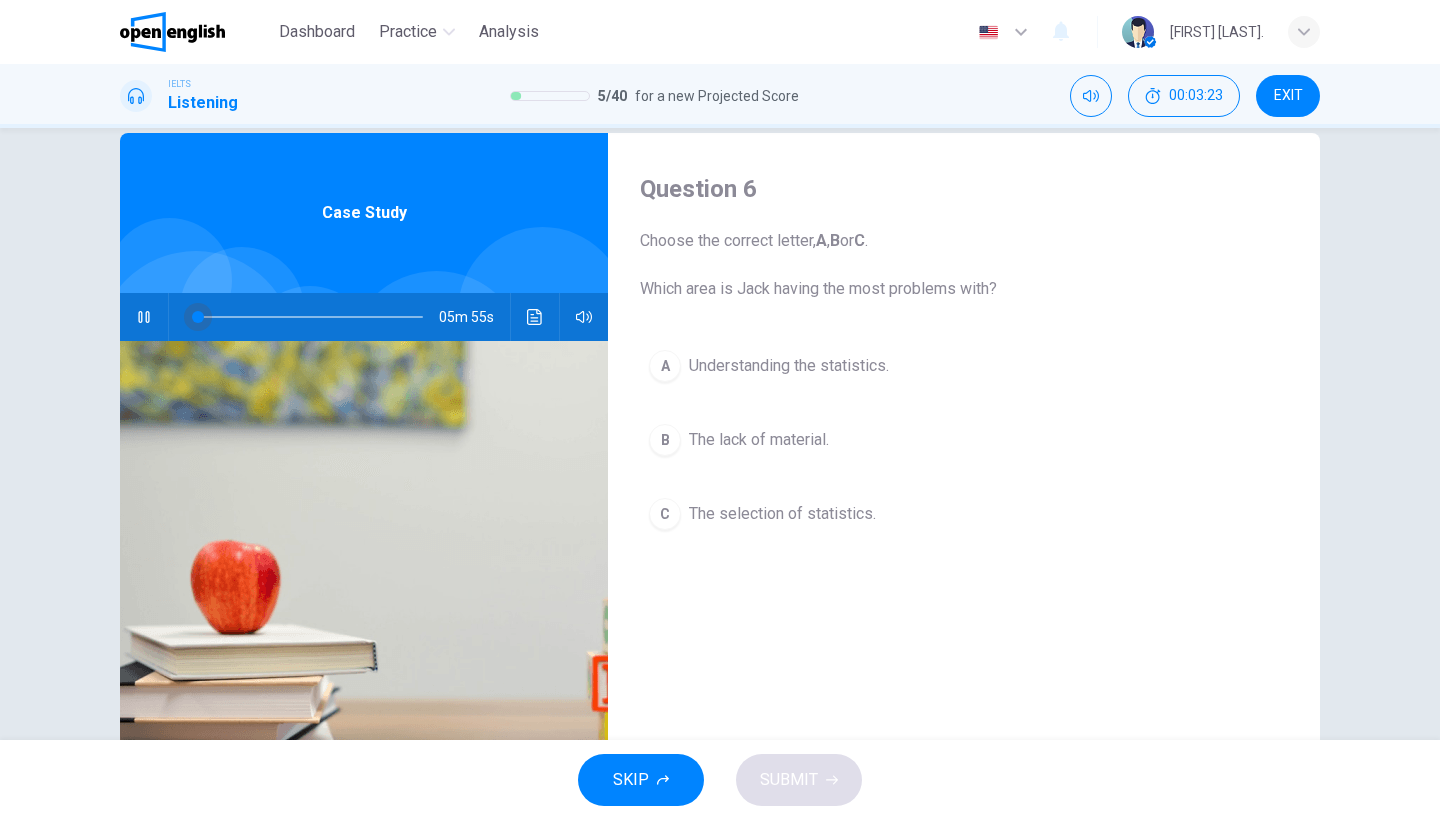 click at bounding box center (198, 317) 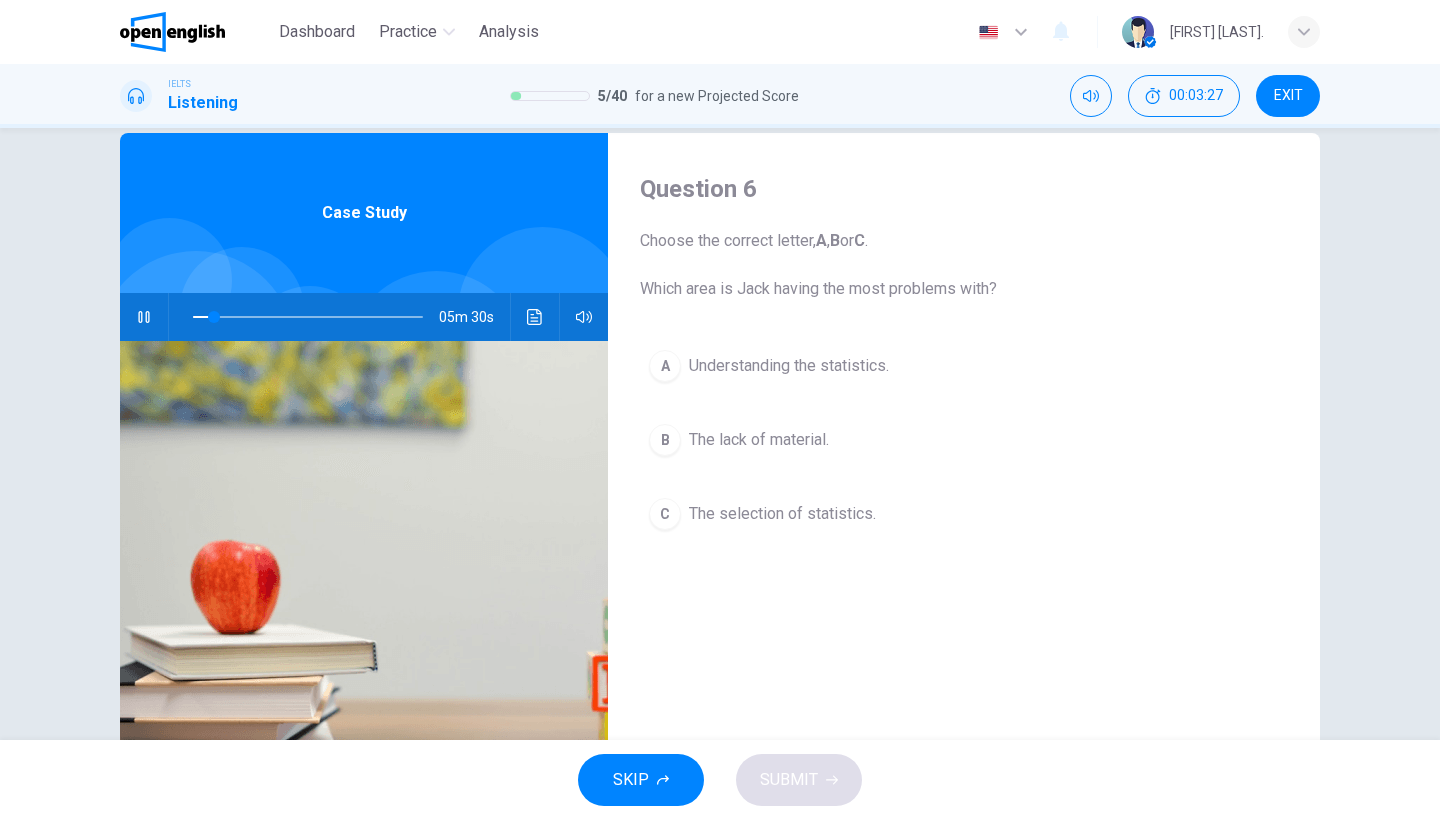 click at bounding box center (308, 317) 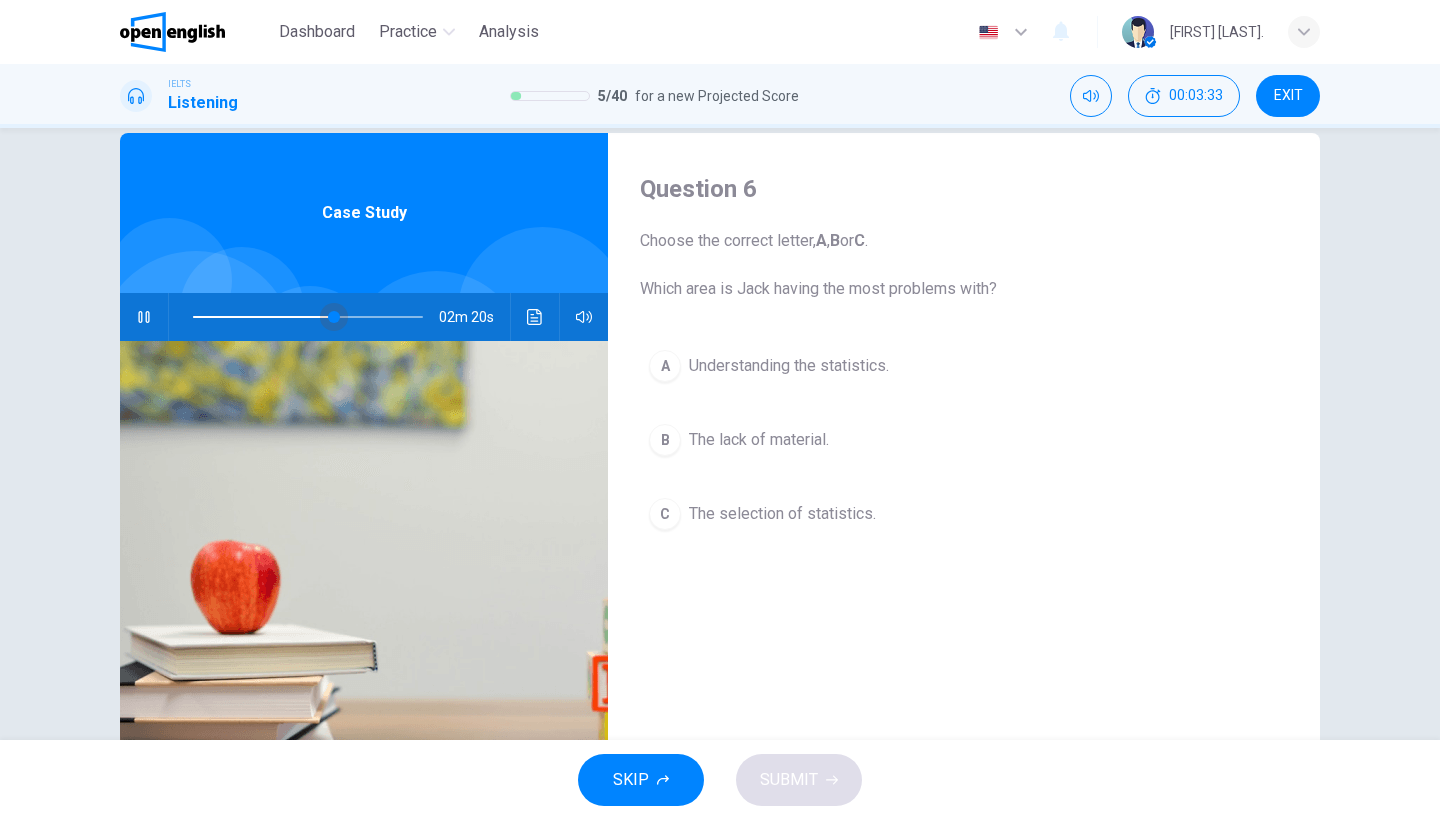 click at bounding box center [334, 317] 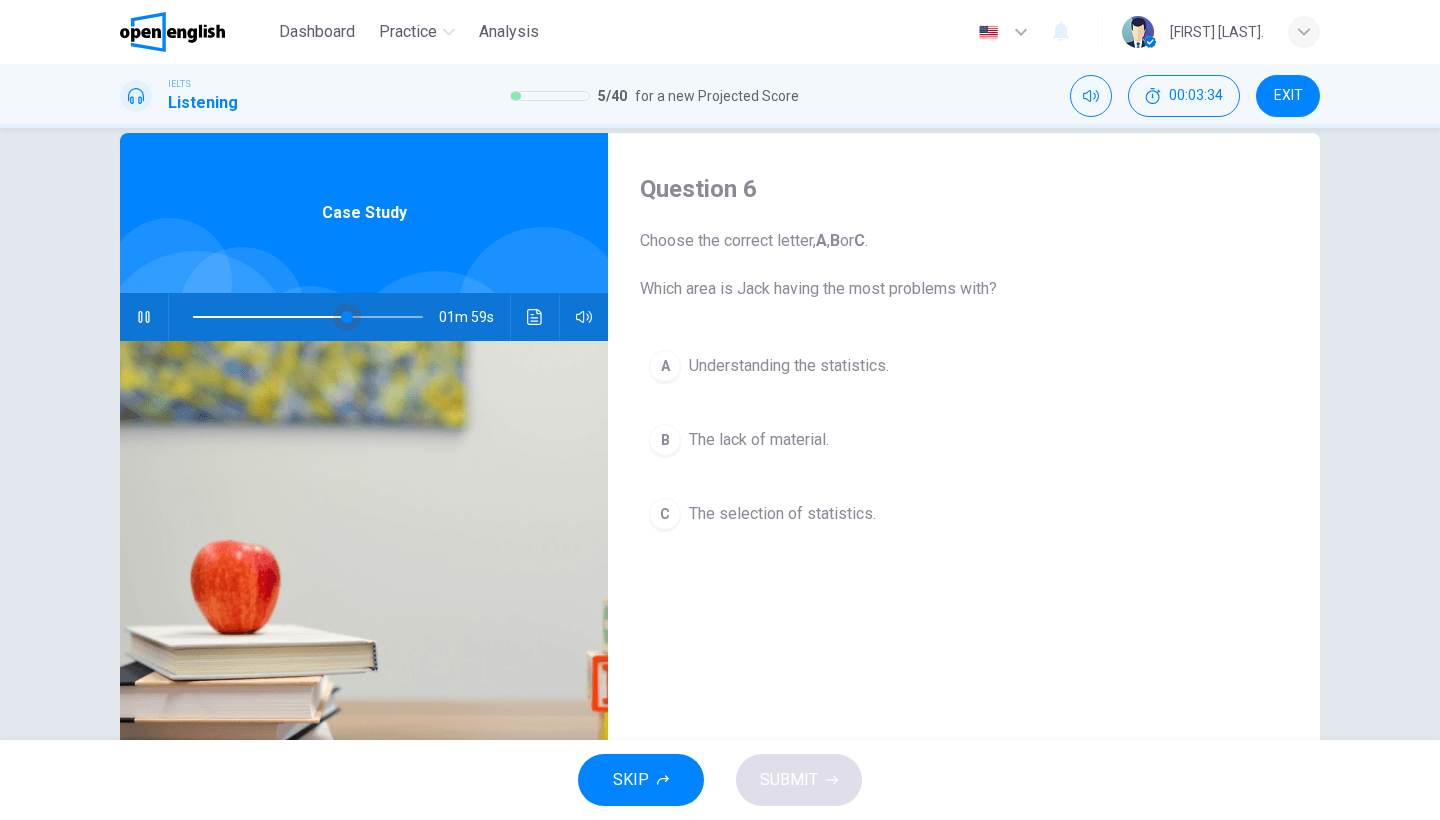 click at bounding box center [347, 317] 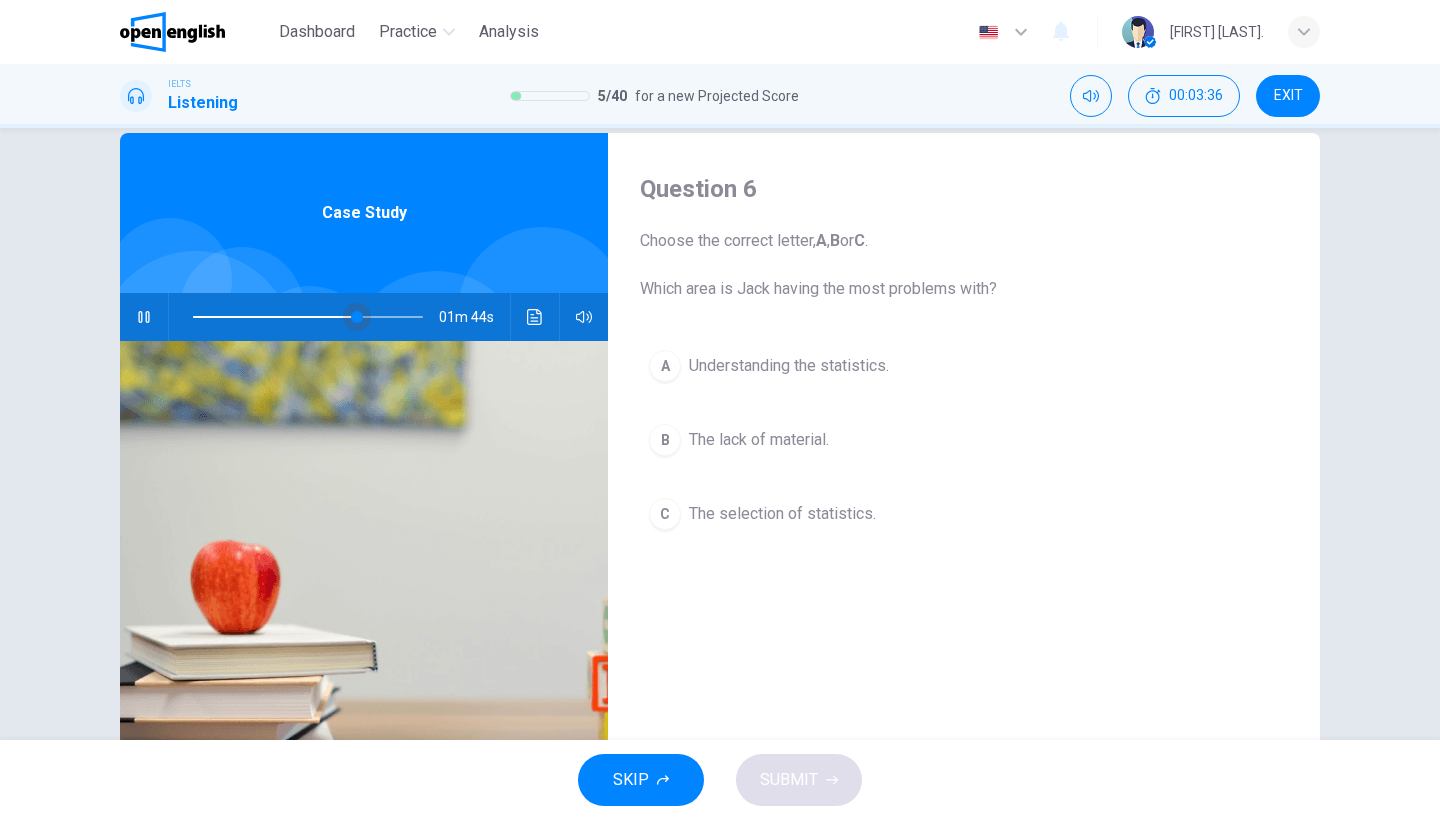 click at bounding box center [357, 317] 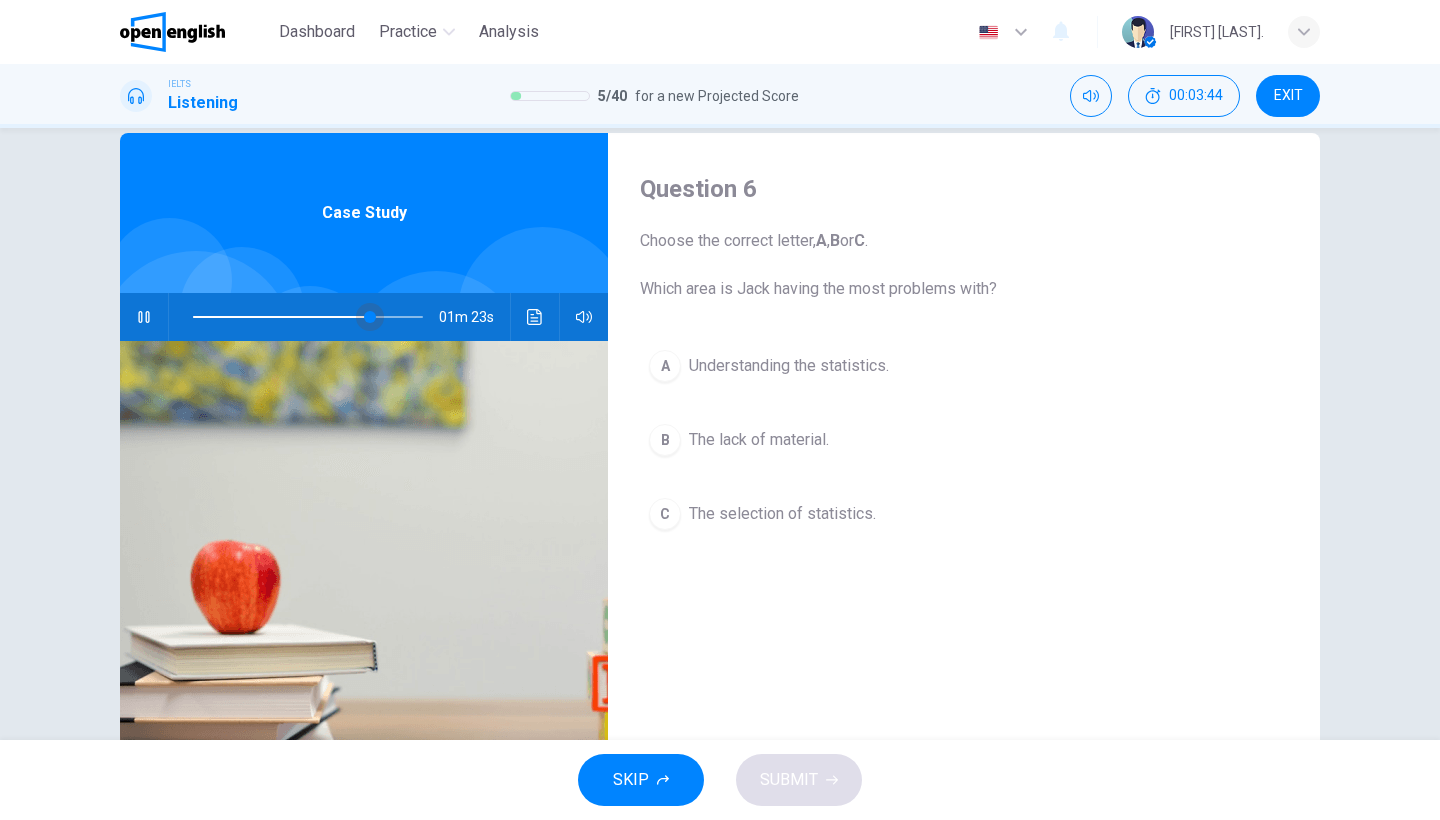 click at bounding box center [370, 317] 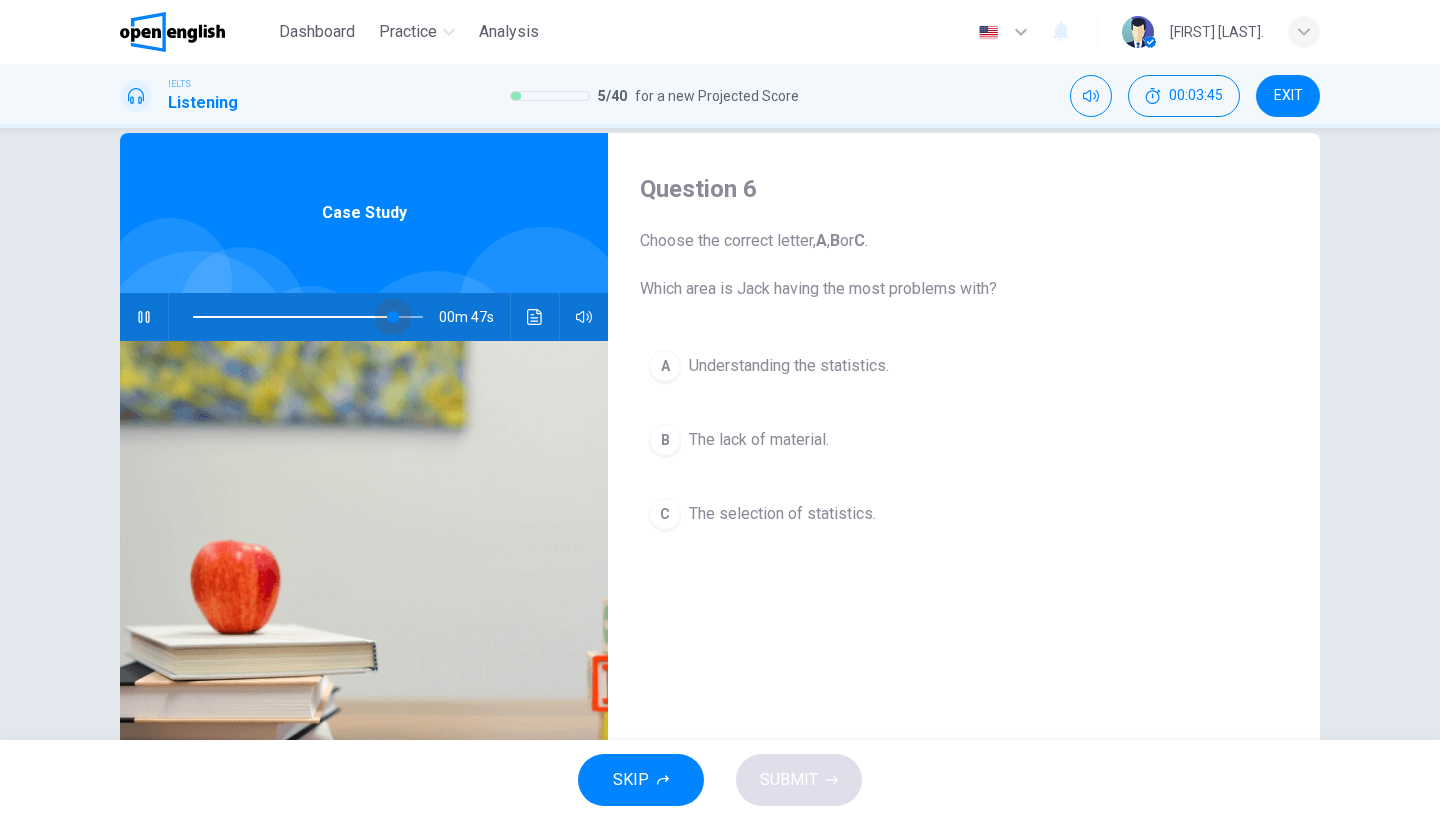 click at bounding box center (393, 317) 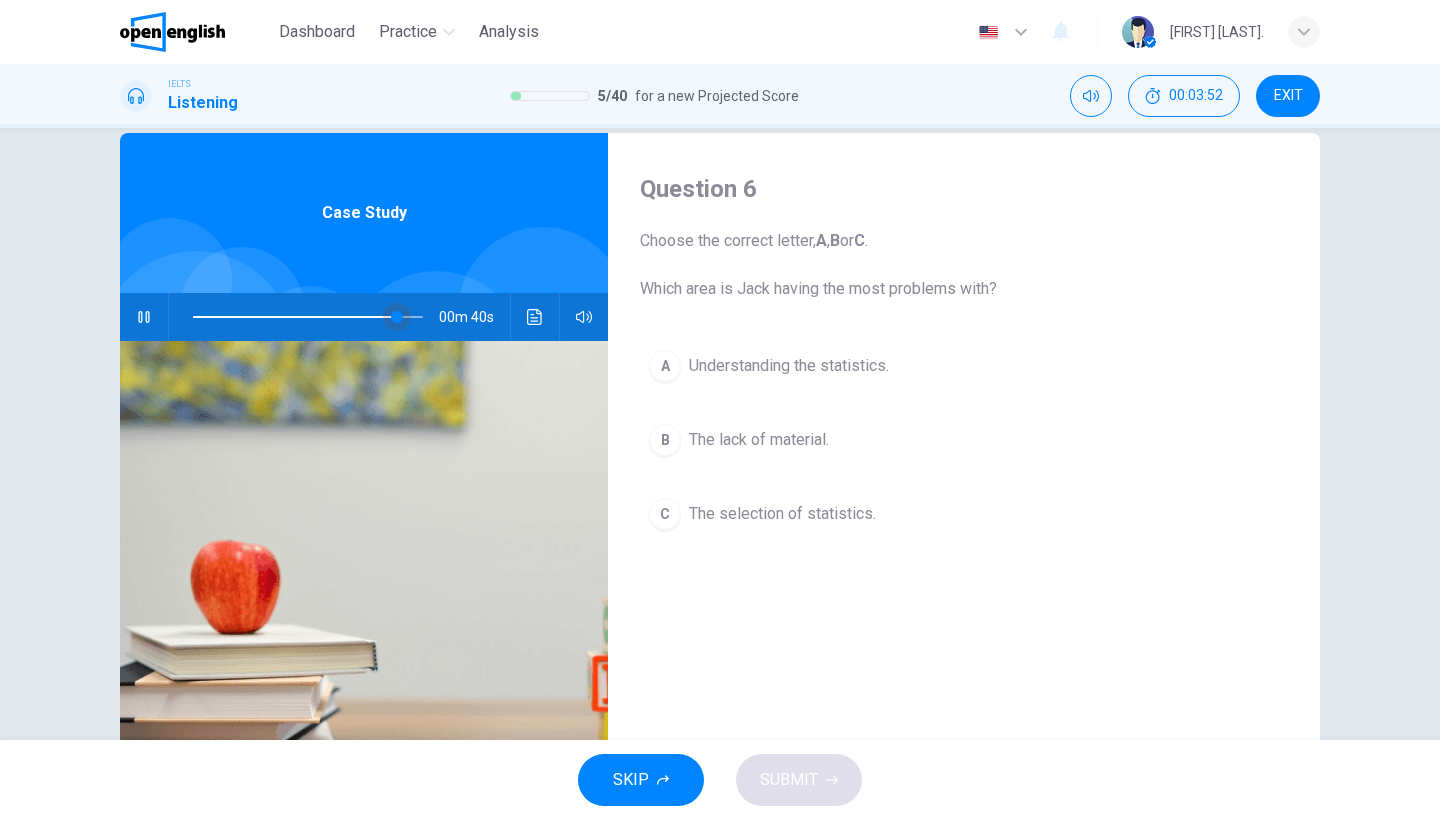 click at bounding box center (397, 317) 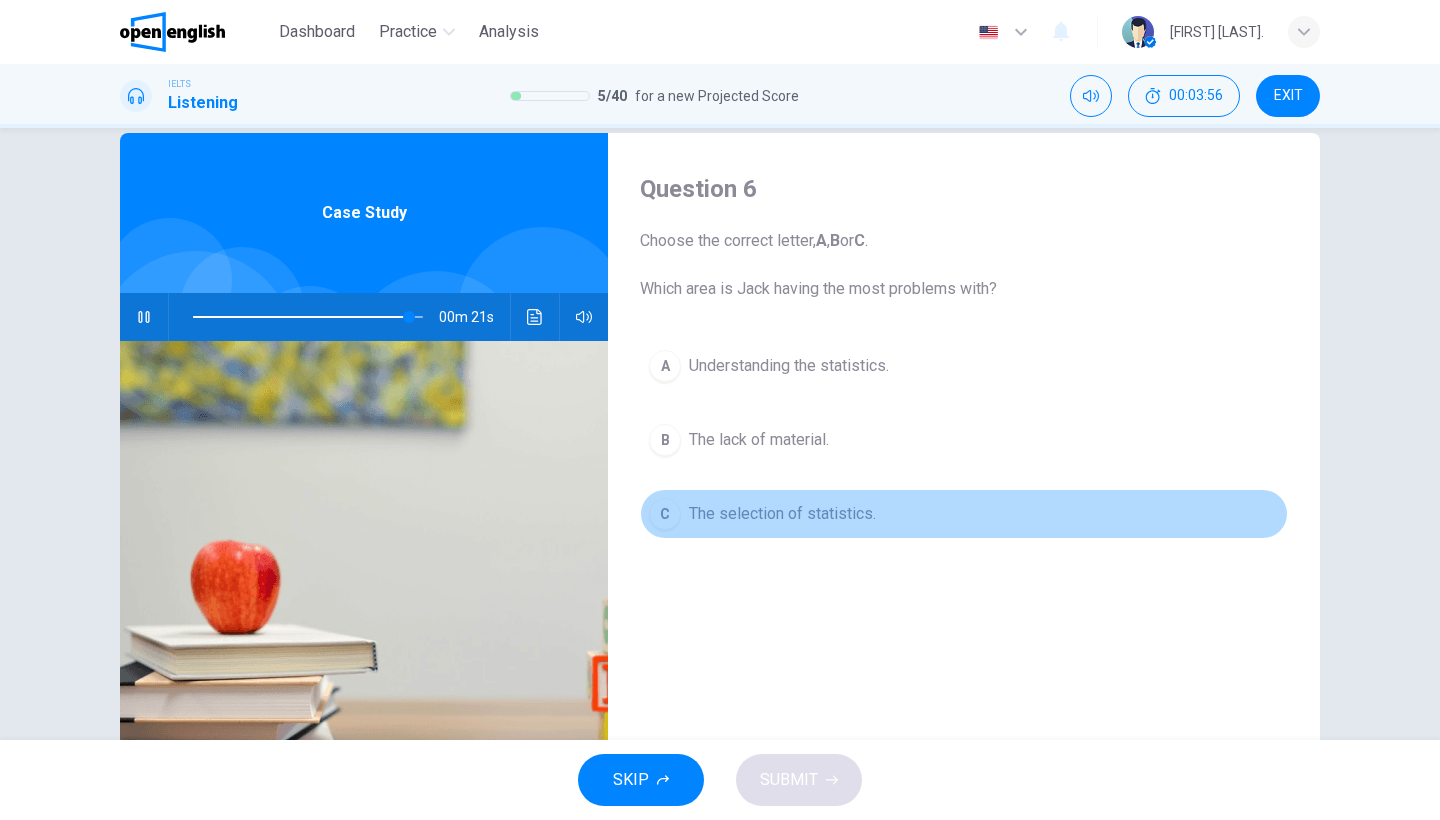 click on "C" at bounding box center (665, 366) 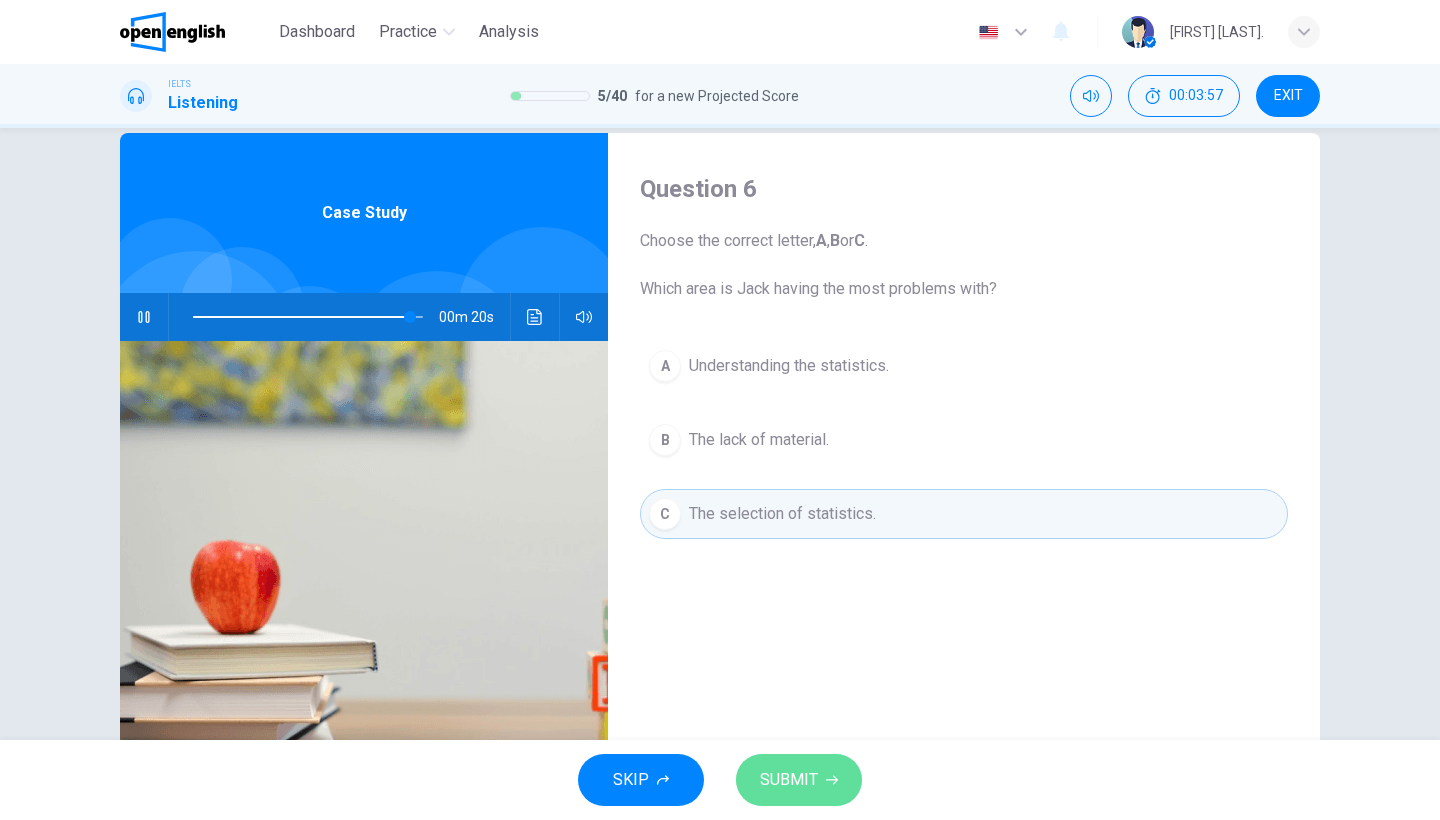 click on "SUBMIT" at bounding box center (789, 780) 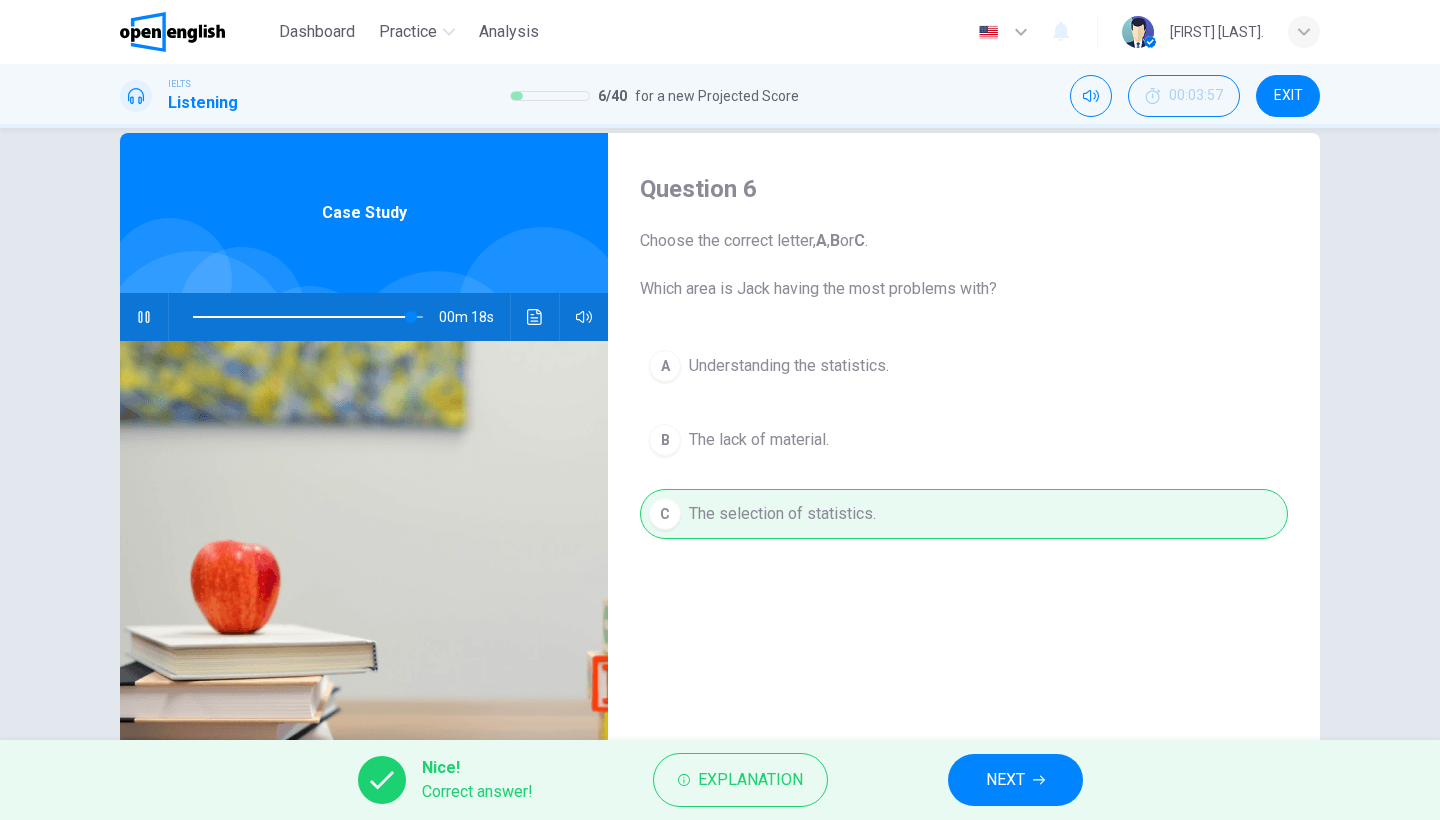 click on "NEXT" at bounding box center (1015, 780) 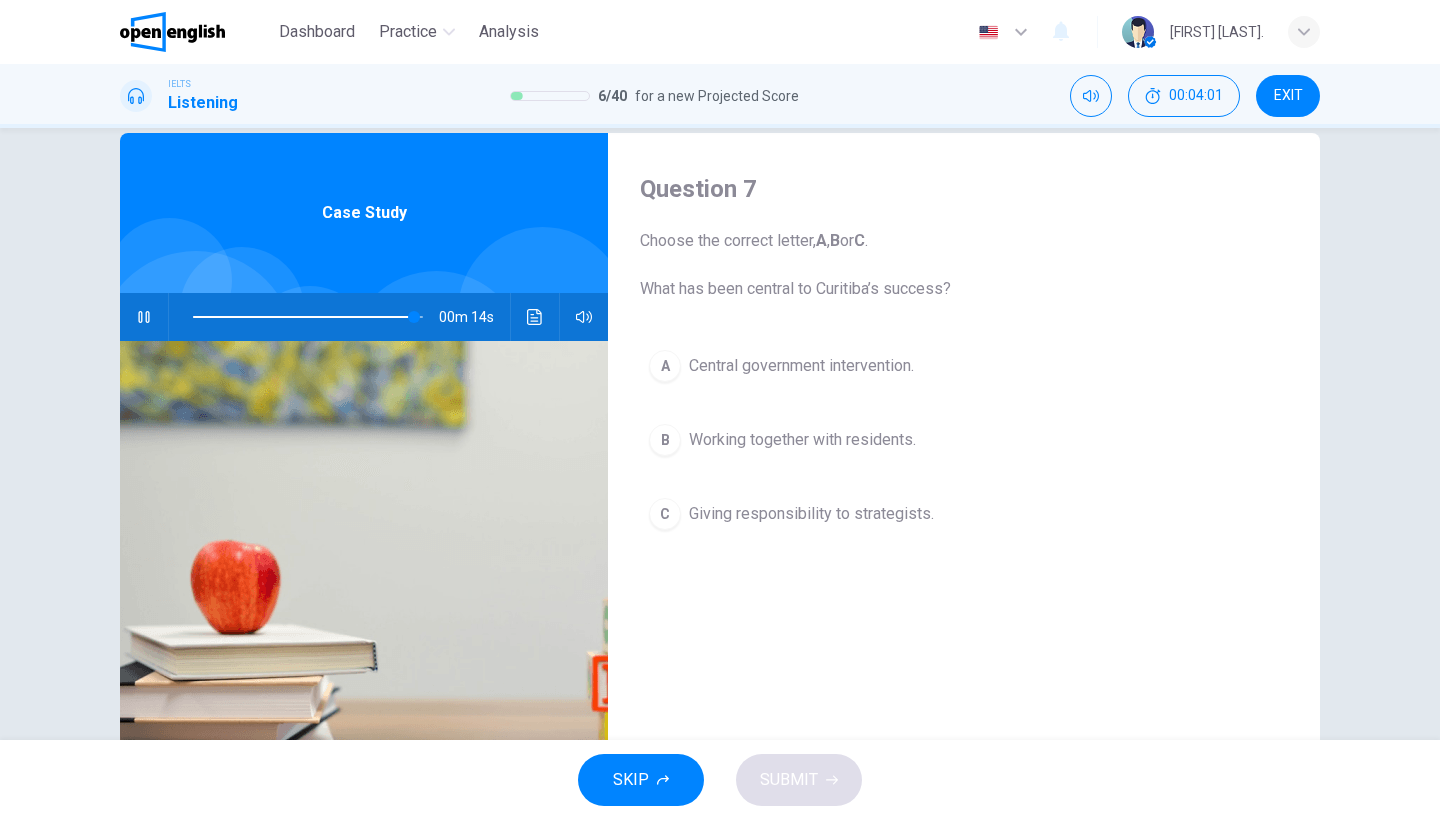 click at bounding box center [144, 317] 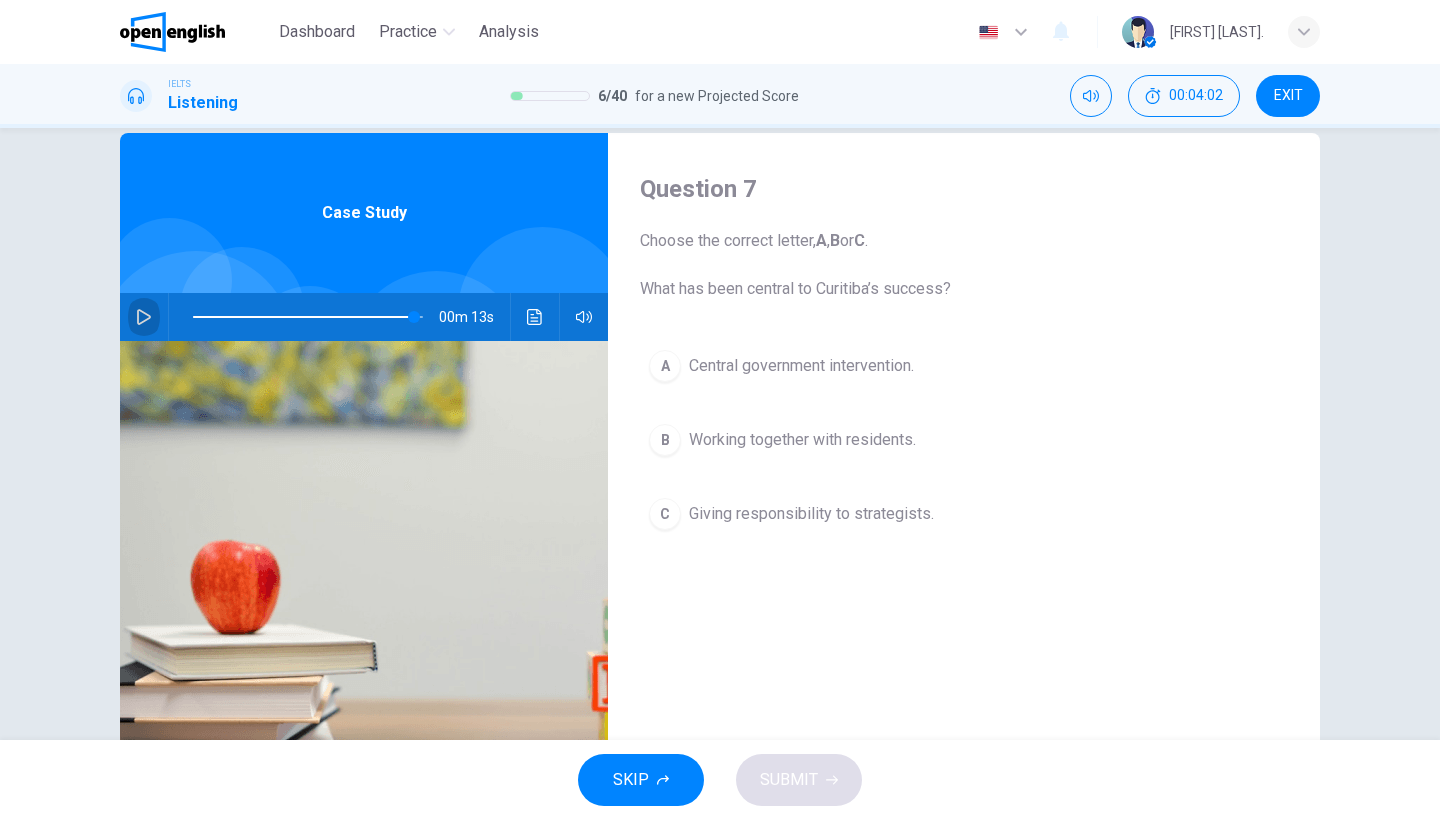 click at bounding box center (144, 317) 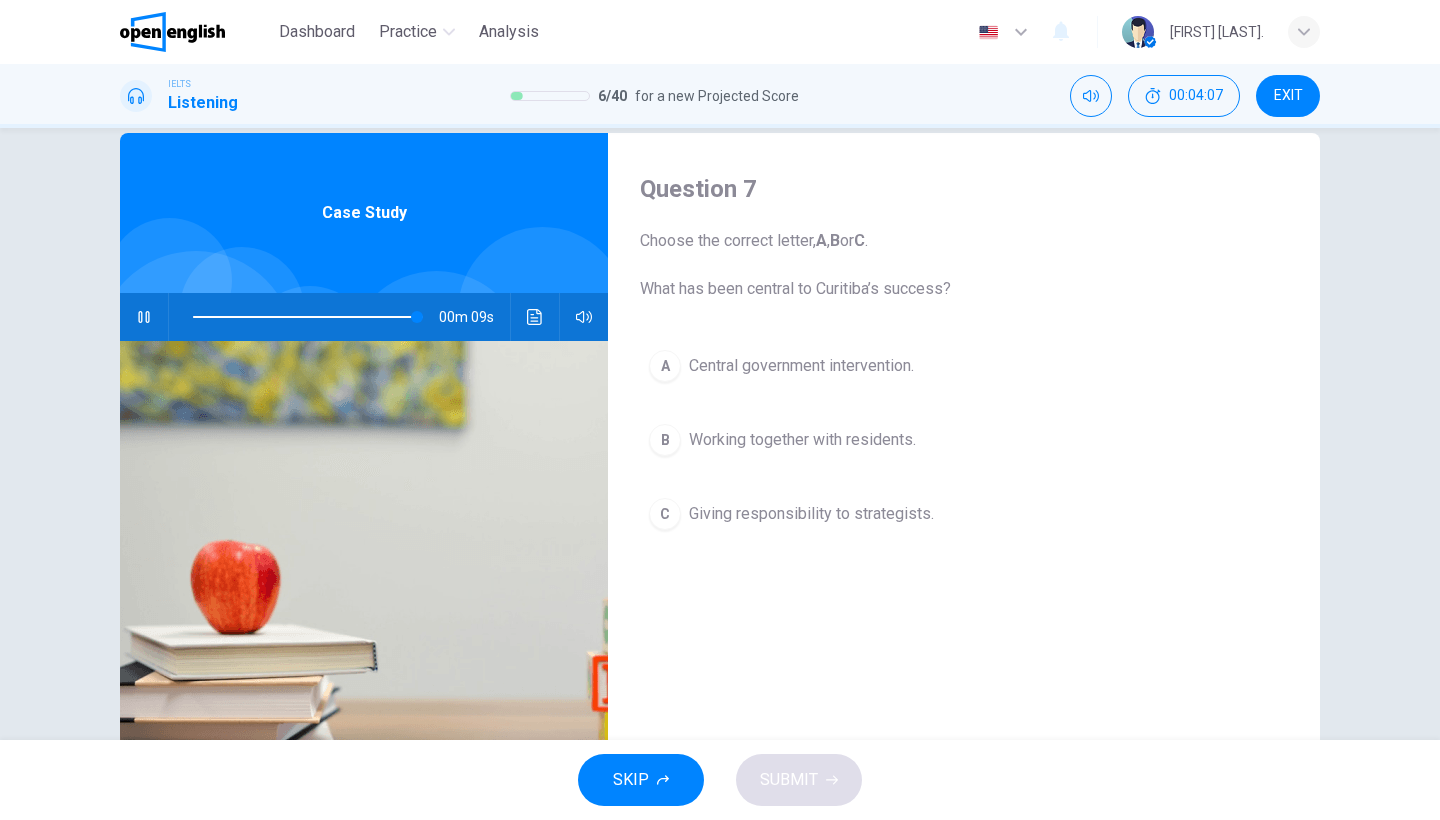click at bounding box center [308, 317] 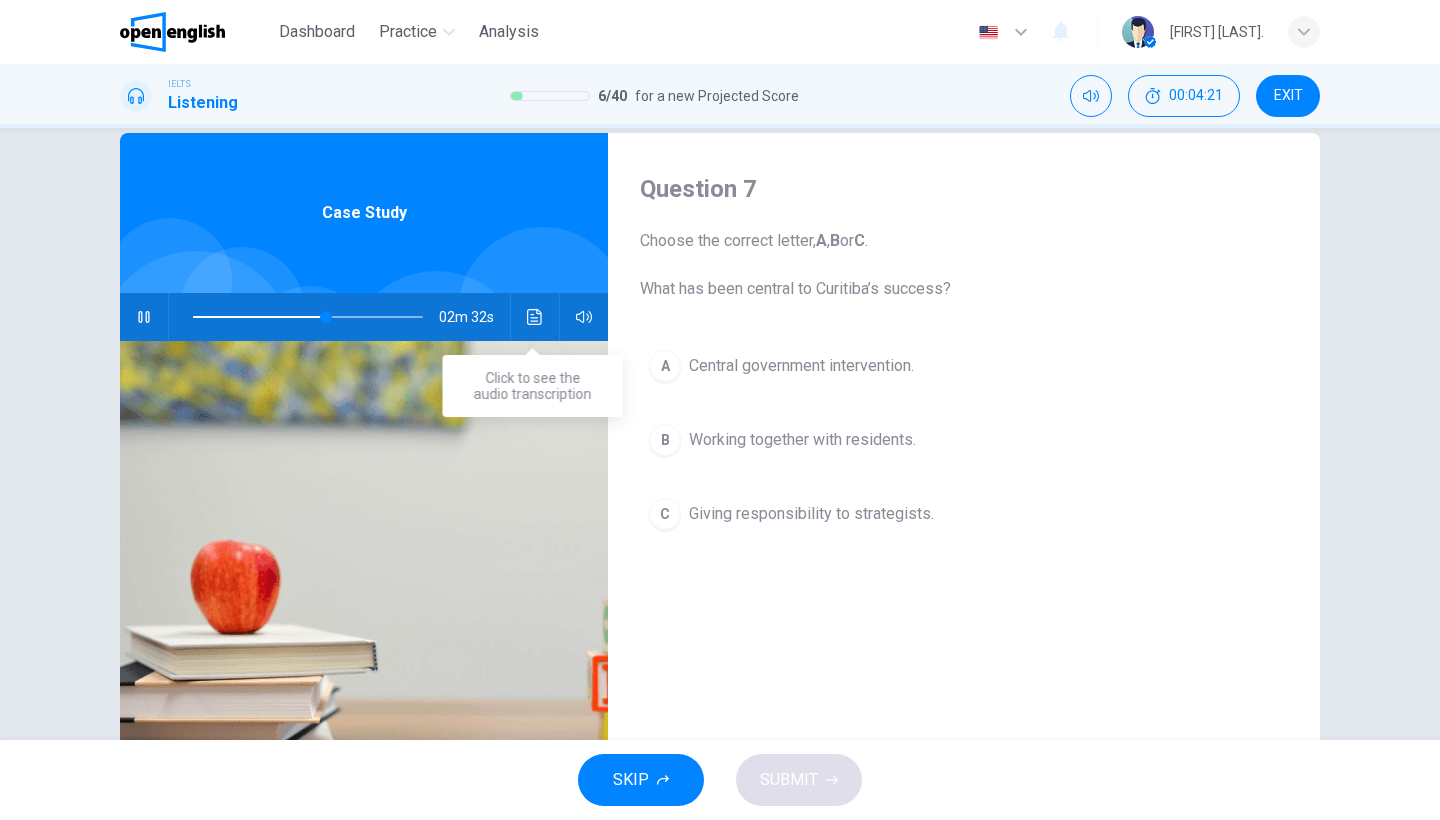 click at bounding box center (535, 317) 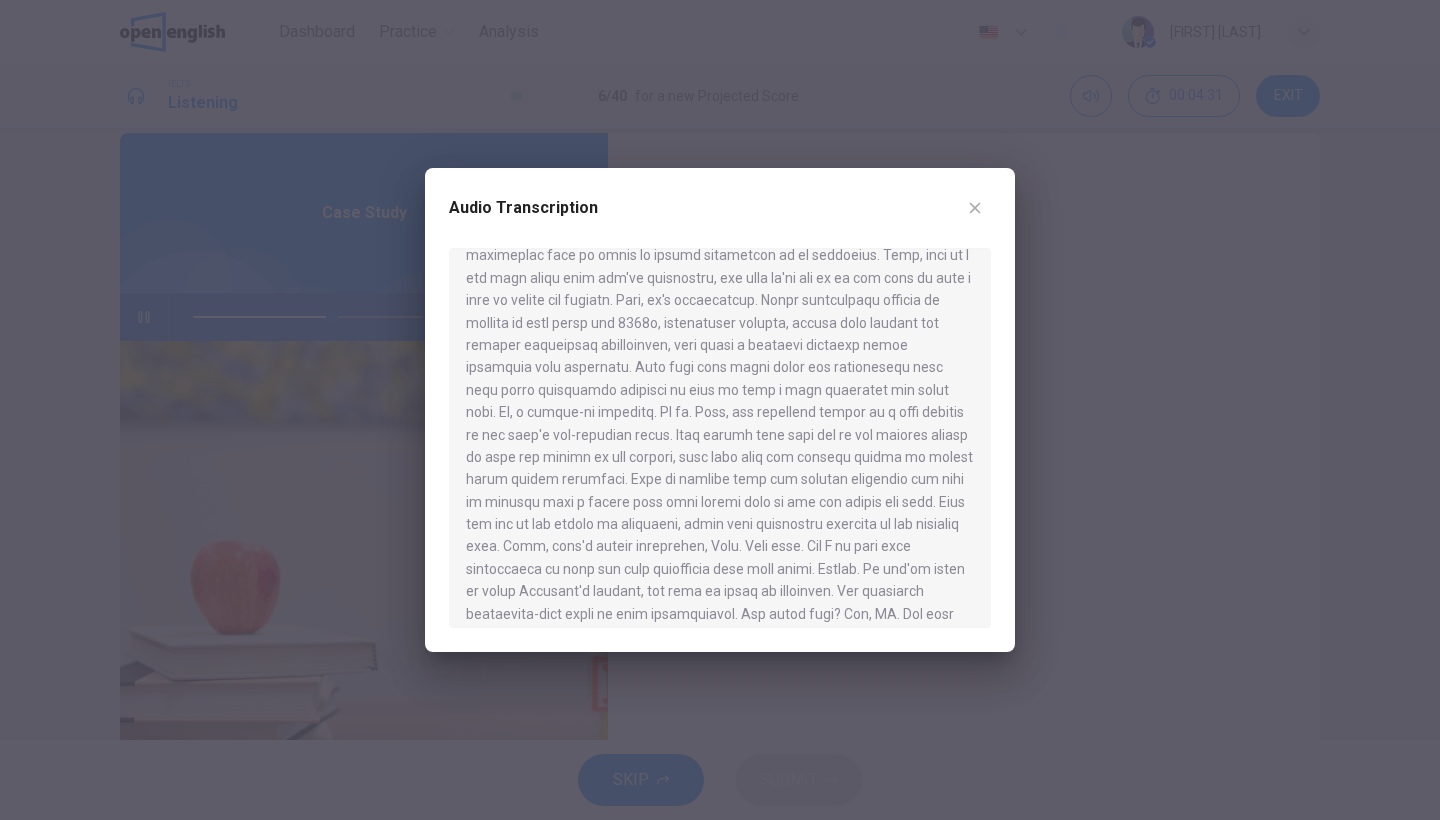 scroll, scrollTop: 960, scrollLeft: 0, axis: vertical 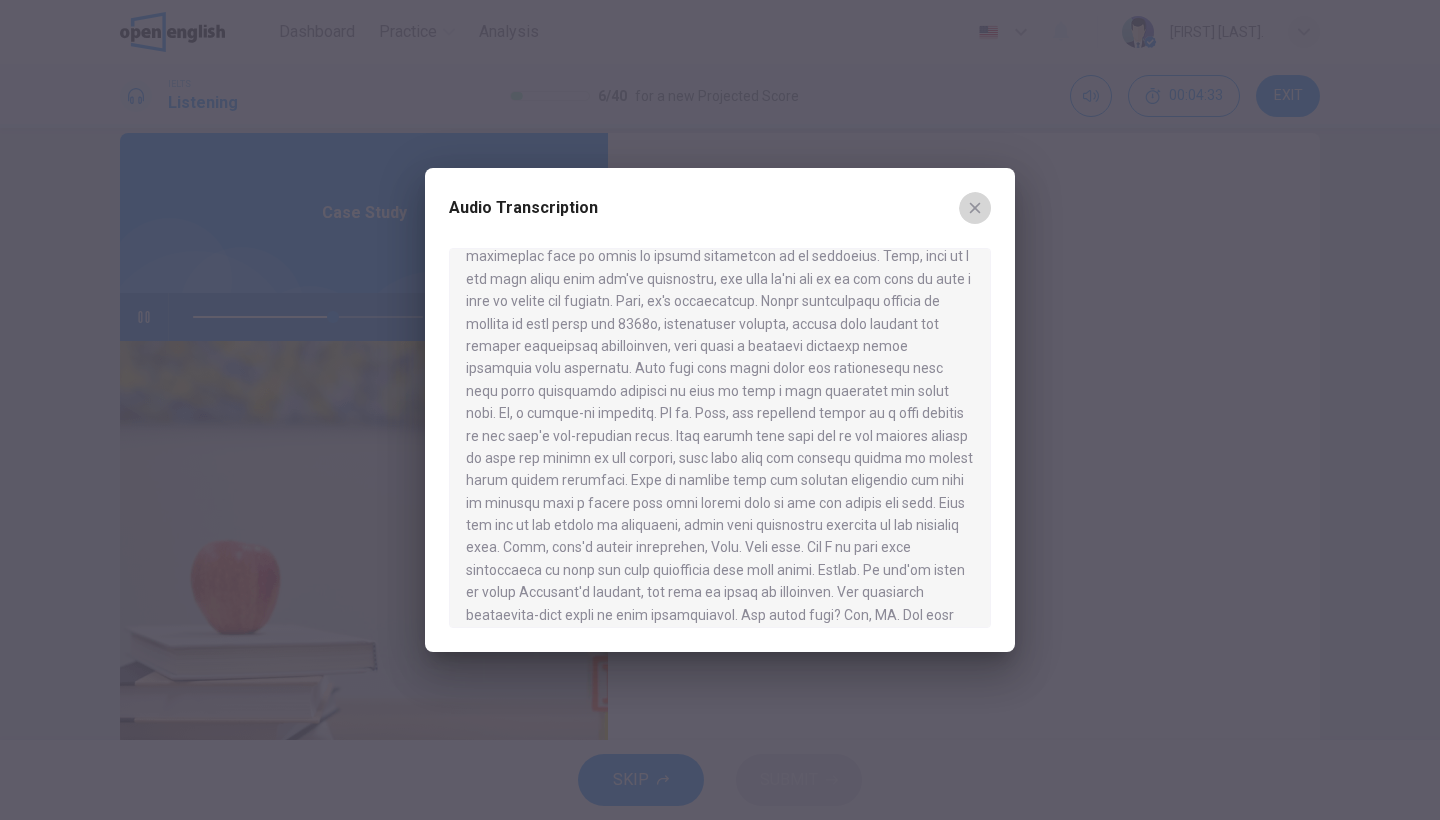 click at bounding box center [975, 208] 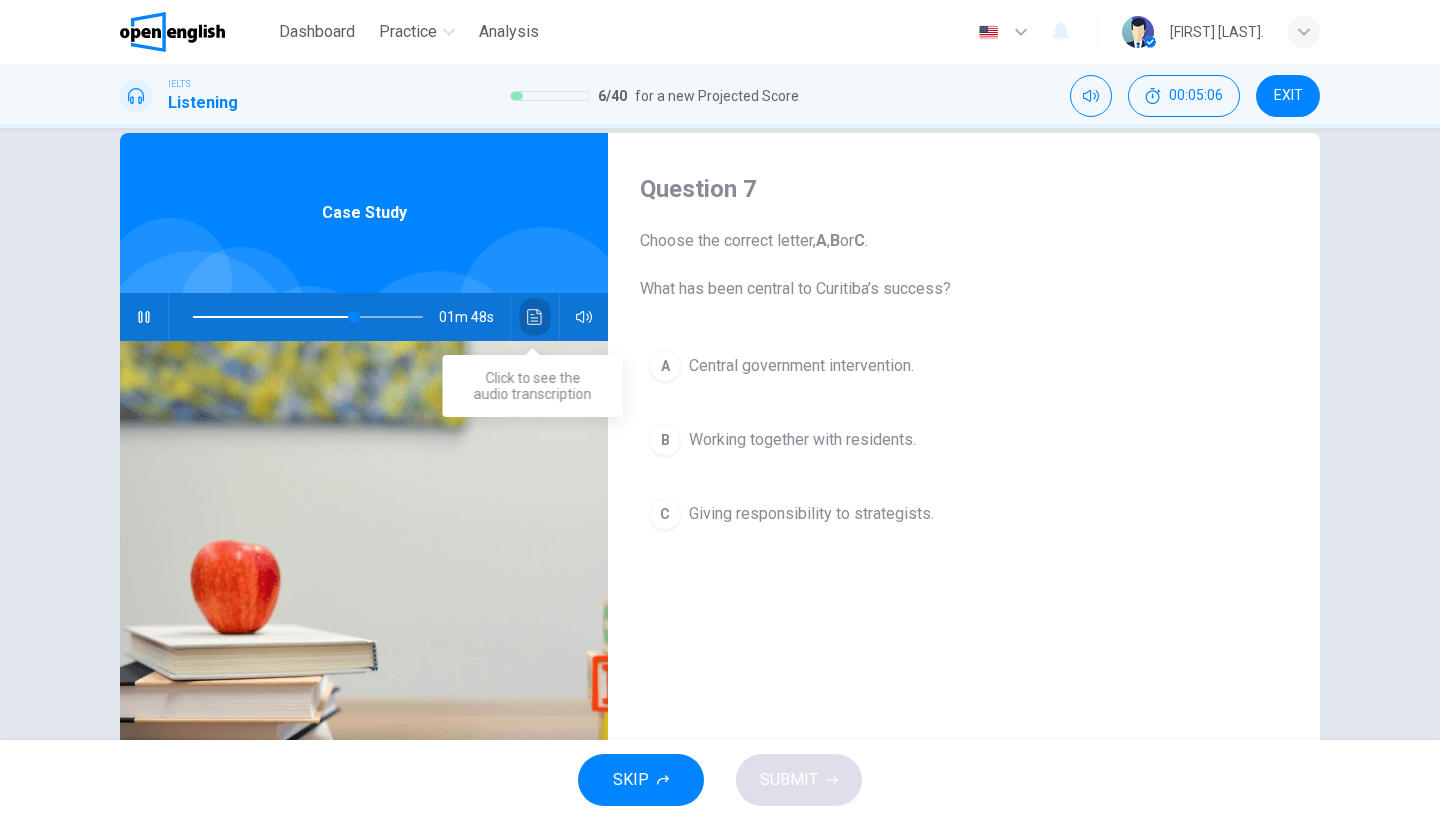 click at bounding box center [535, 317] 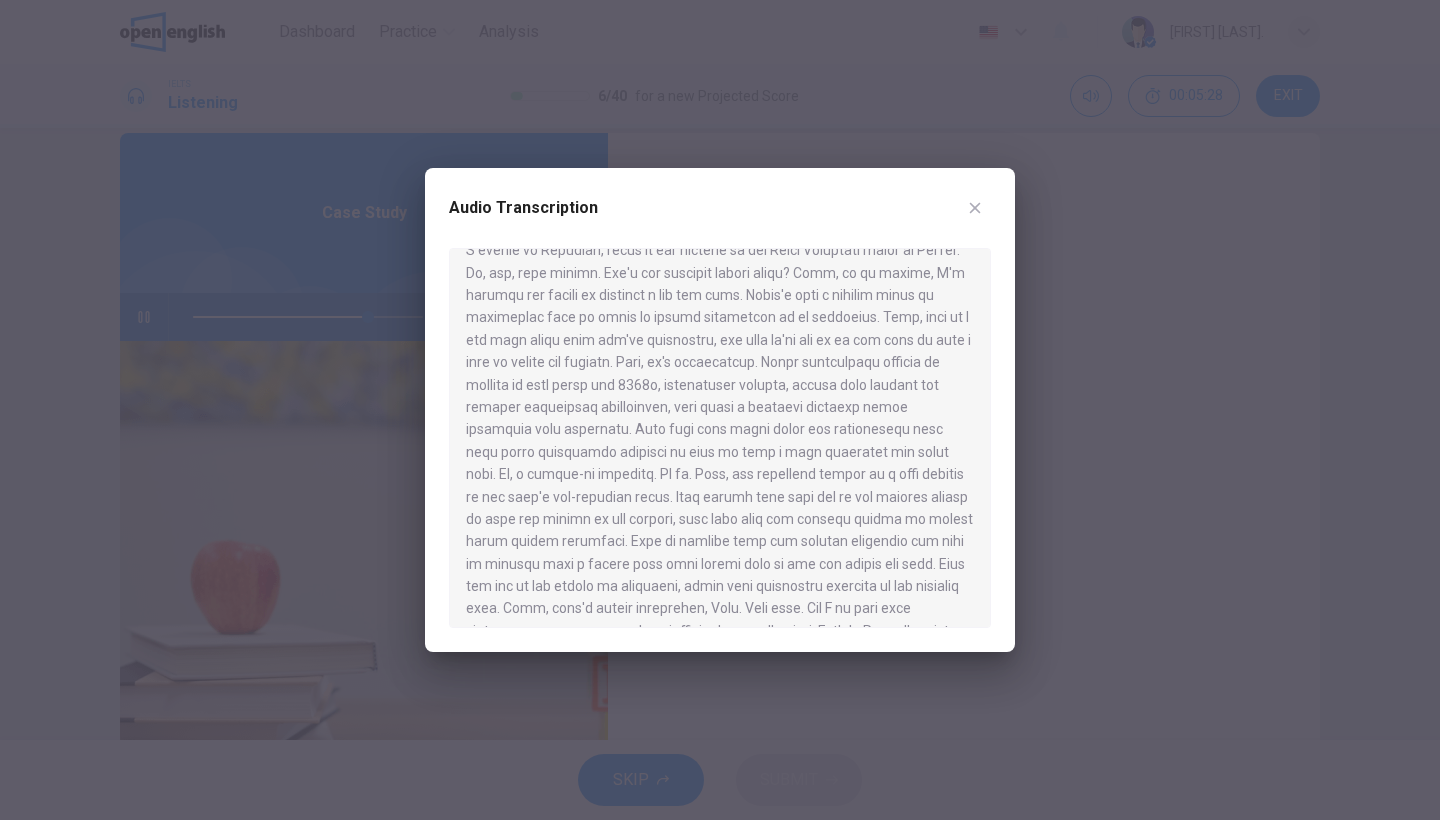scroll, scrollTop: 903, scrollLeft: 0, axis: vertical 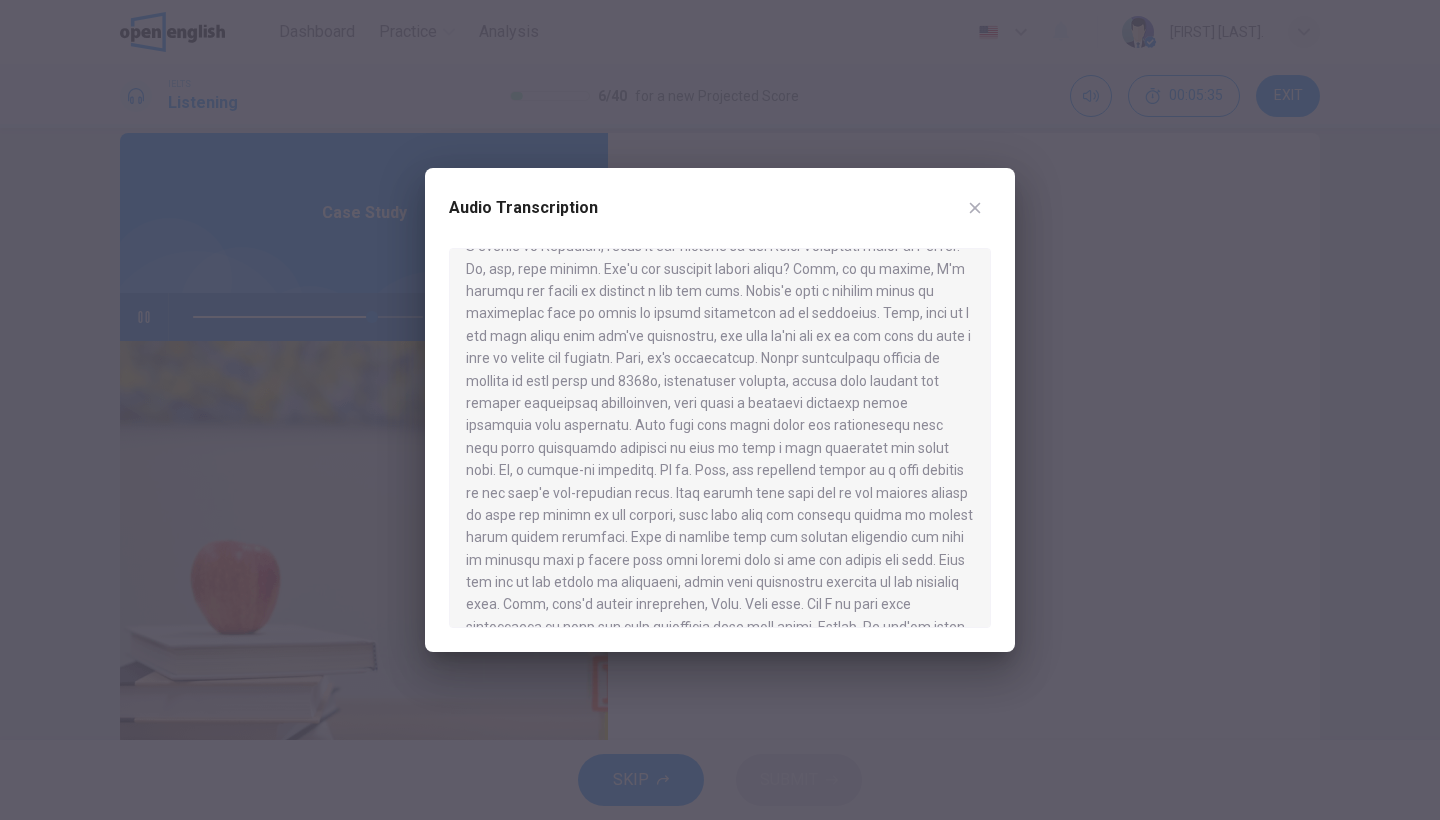 click at bounding box center [975, 208] 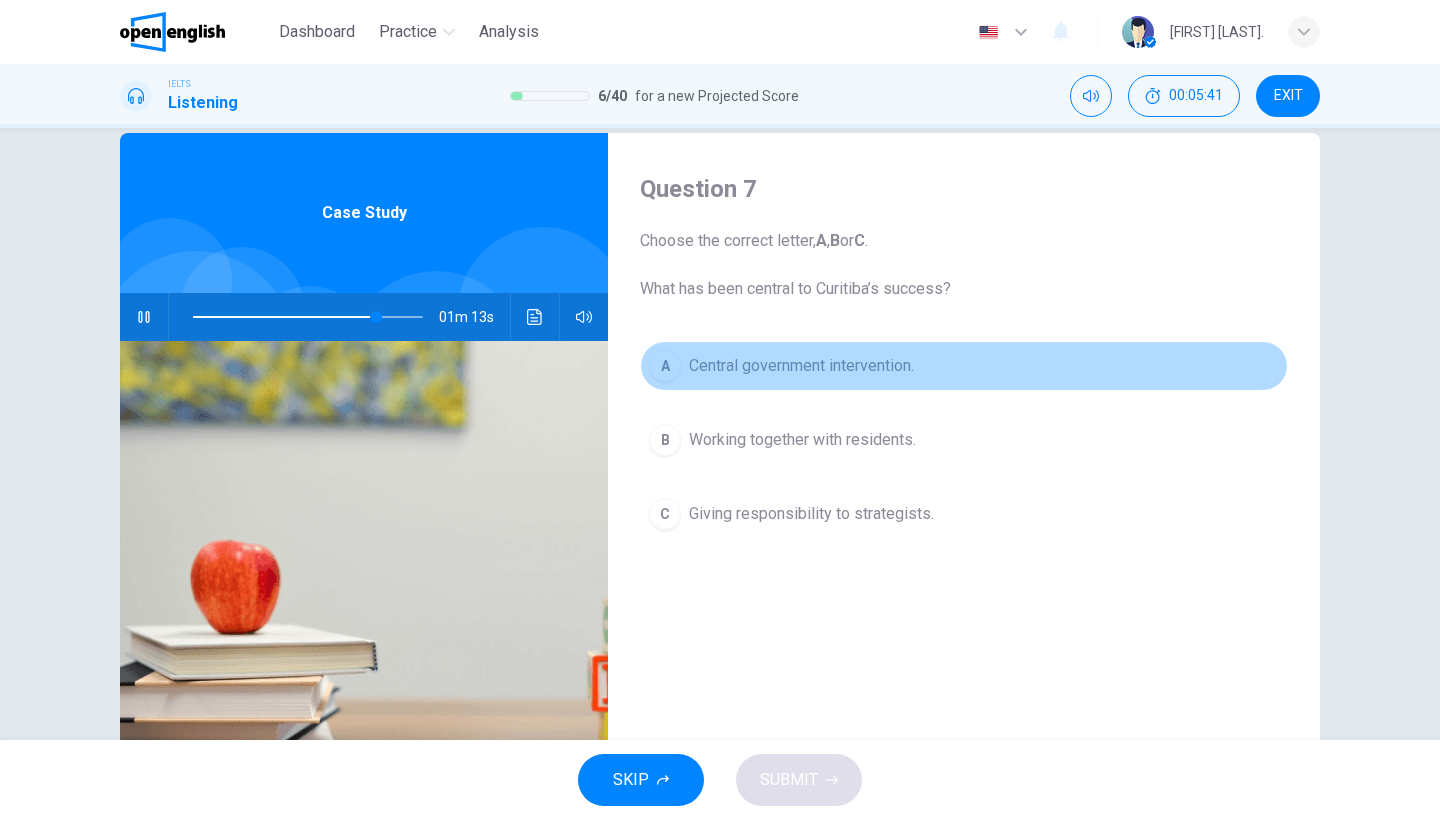 click on "Central government intervention." at bounding box center [801, 366] 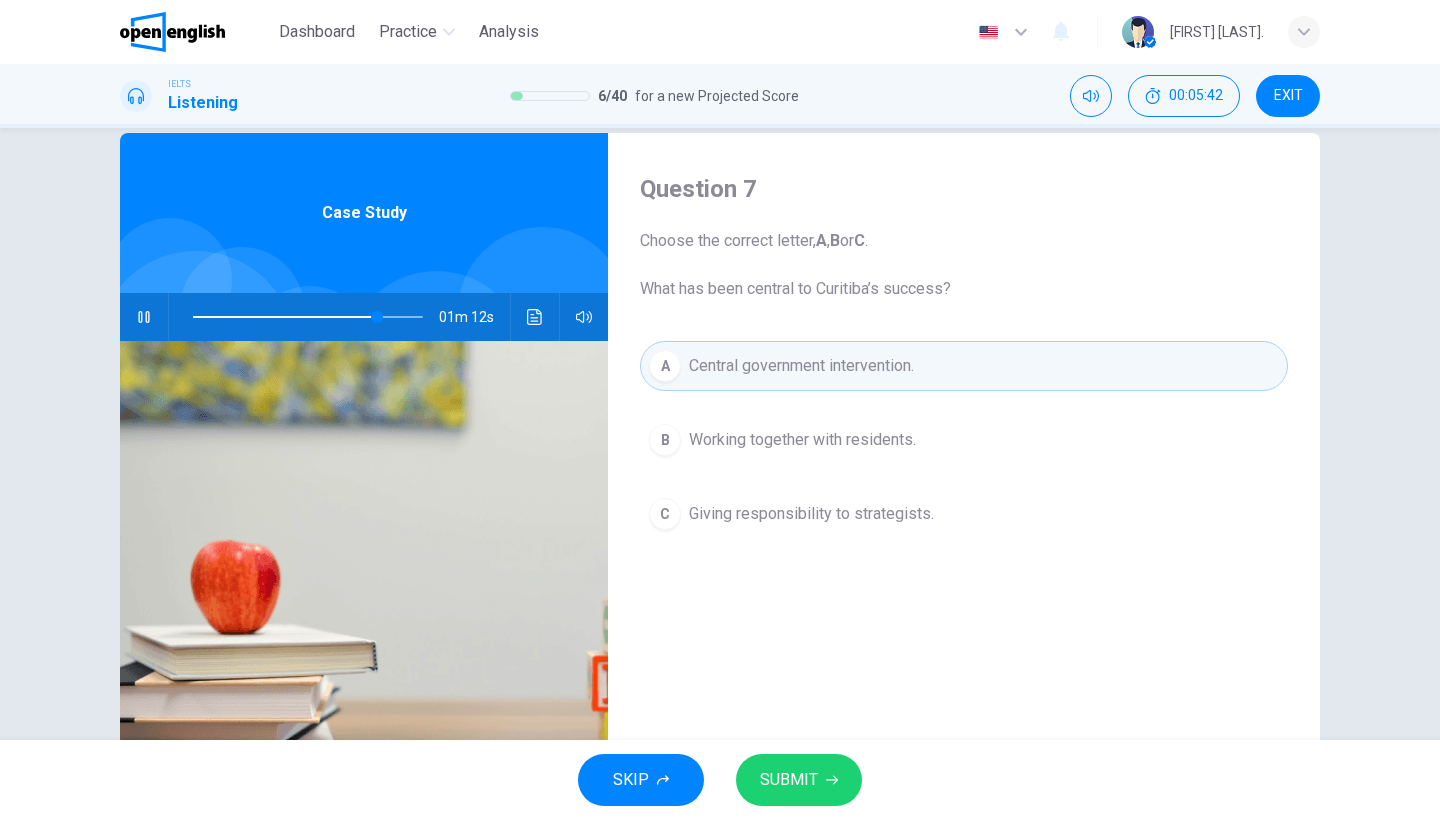 click on "SUBMIT" at bounding box center (789, 780) 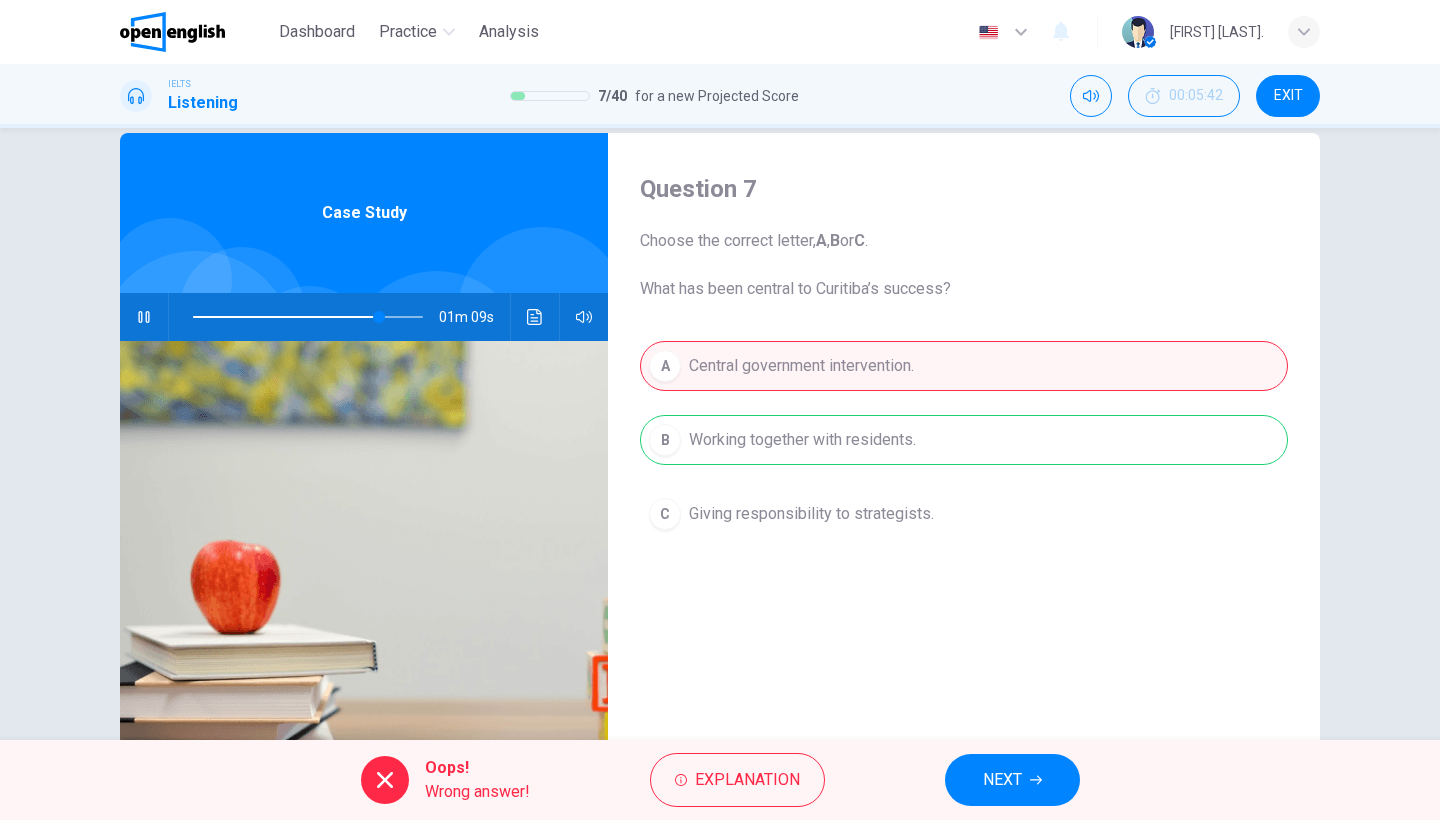 click on "NEXT" at bounding box center (1002, 780) 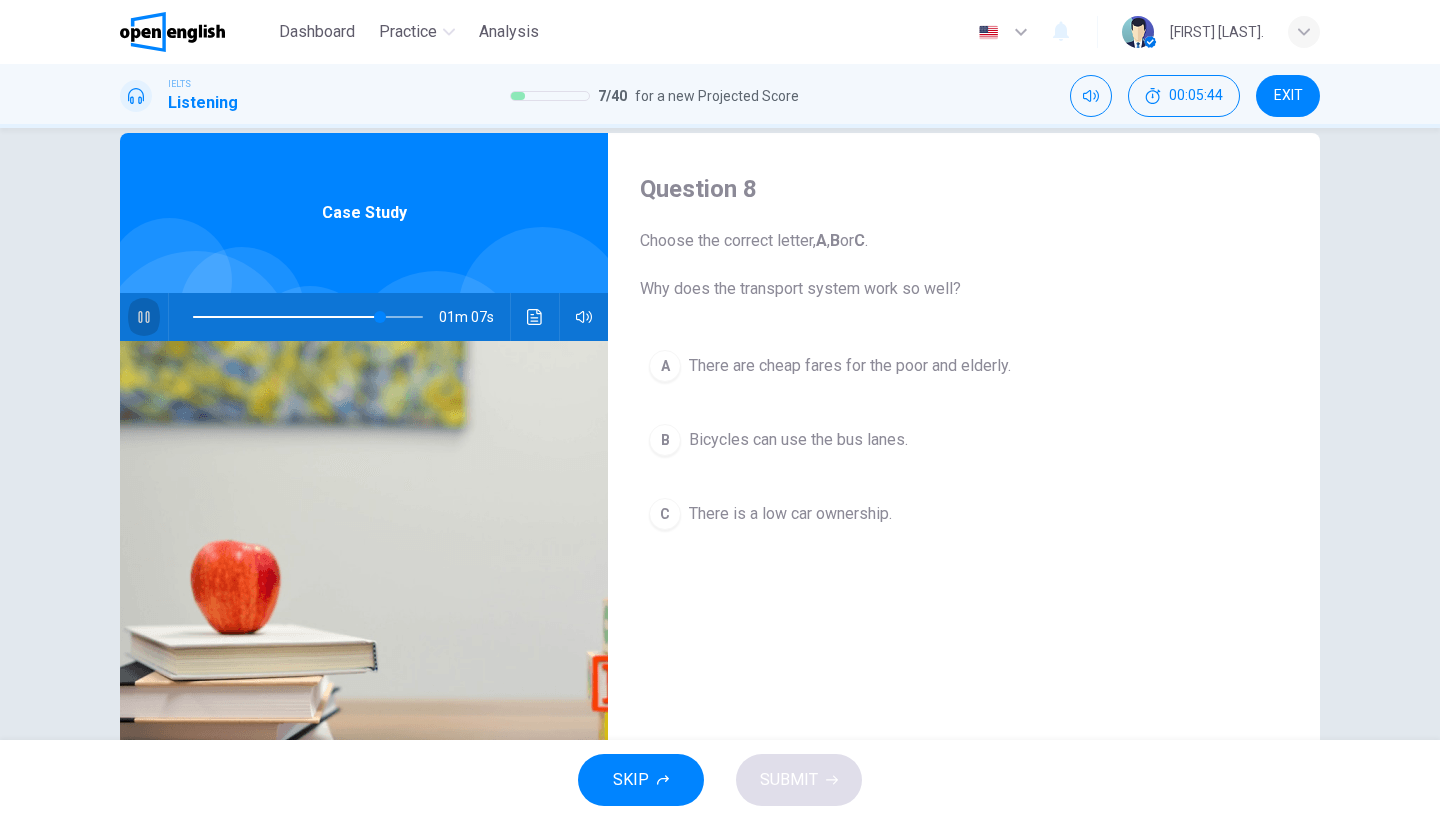click at bounding box center [143, 317] 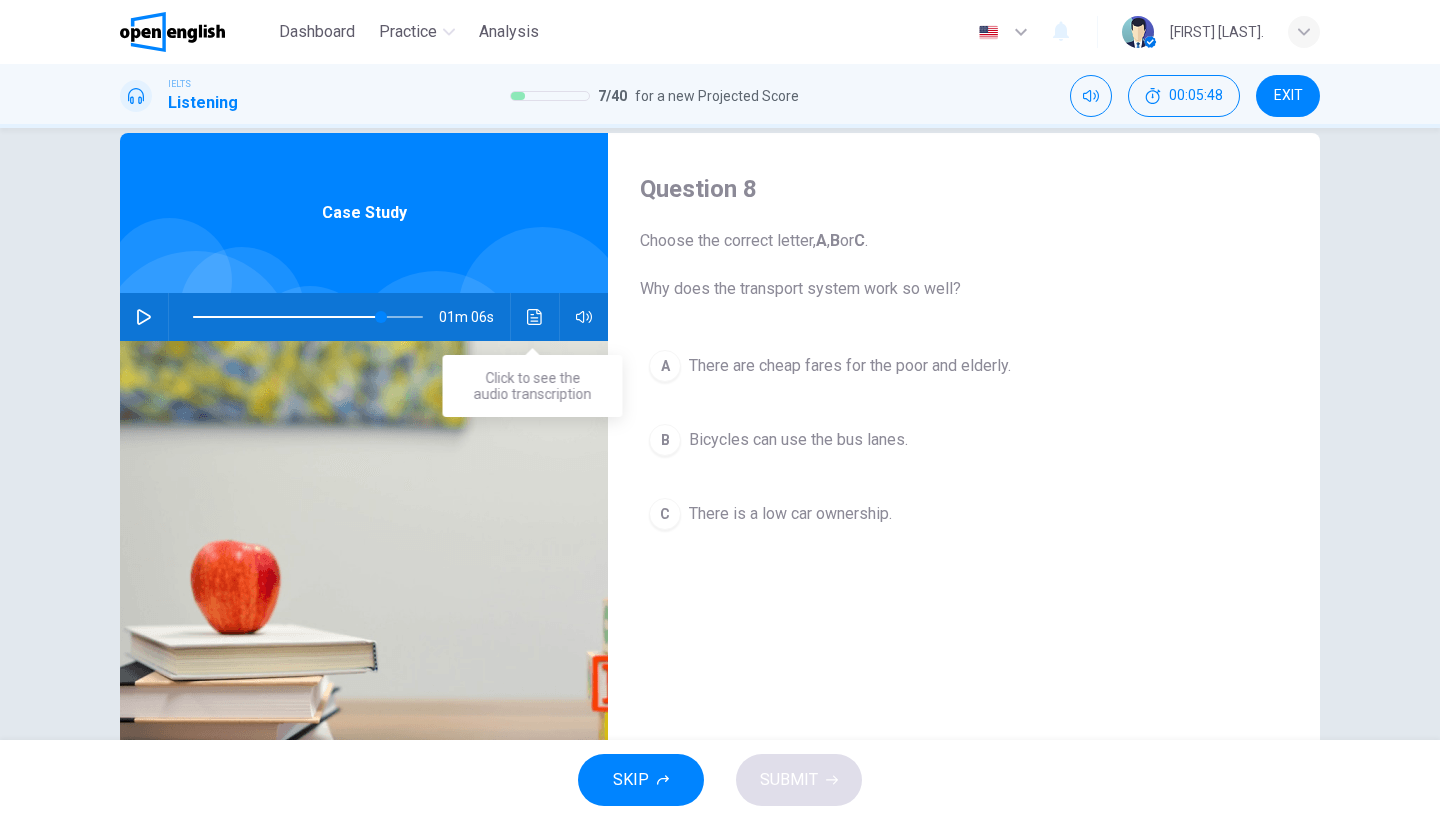 click at bounding box center (535, 317) 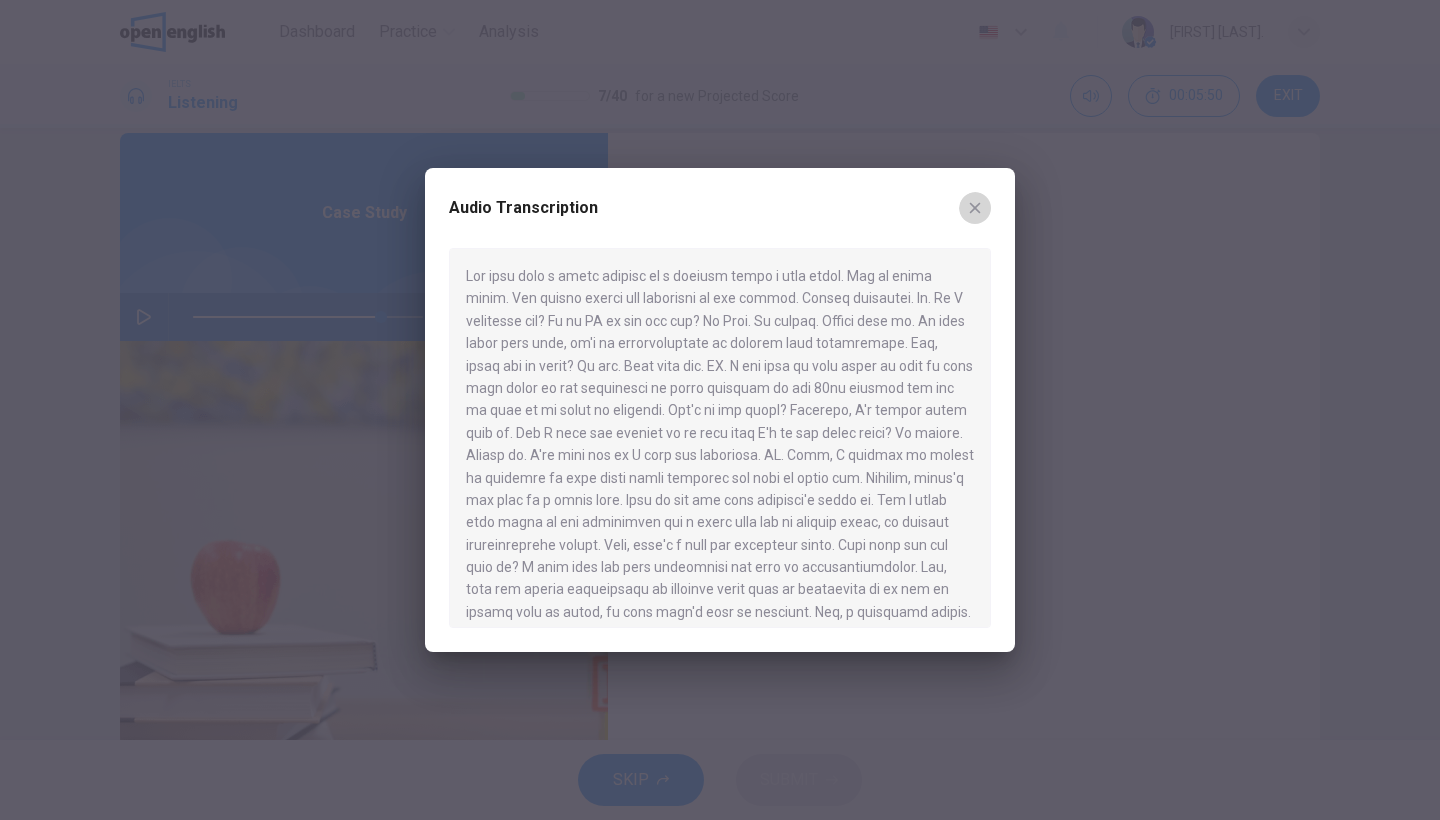 click at bounding box center [975, 208] 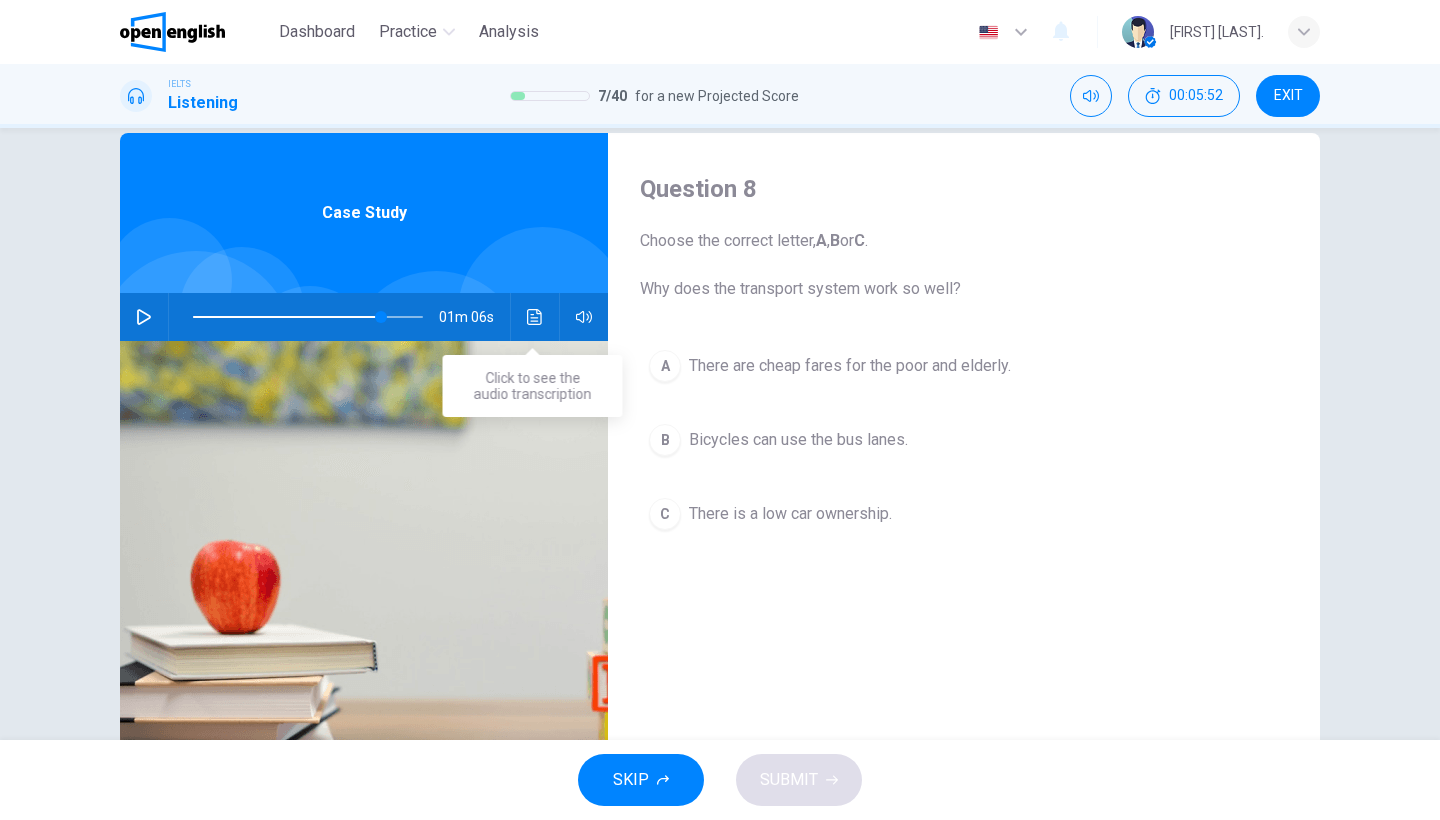 click at bounding box center (535, 317) 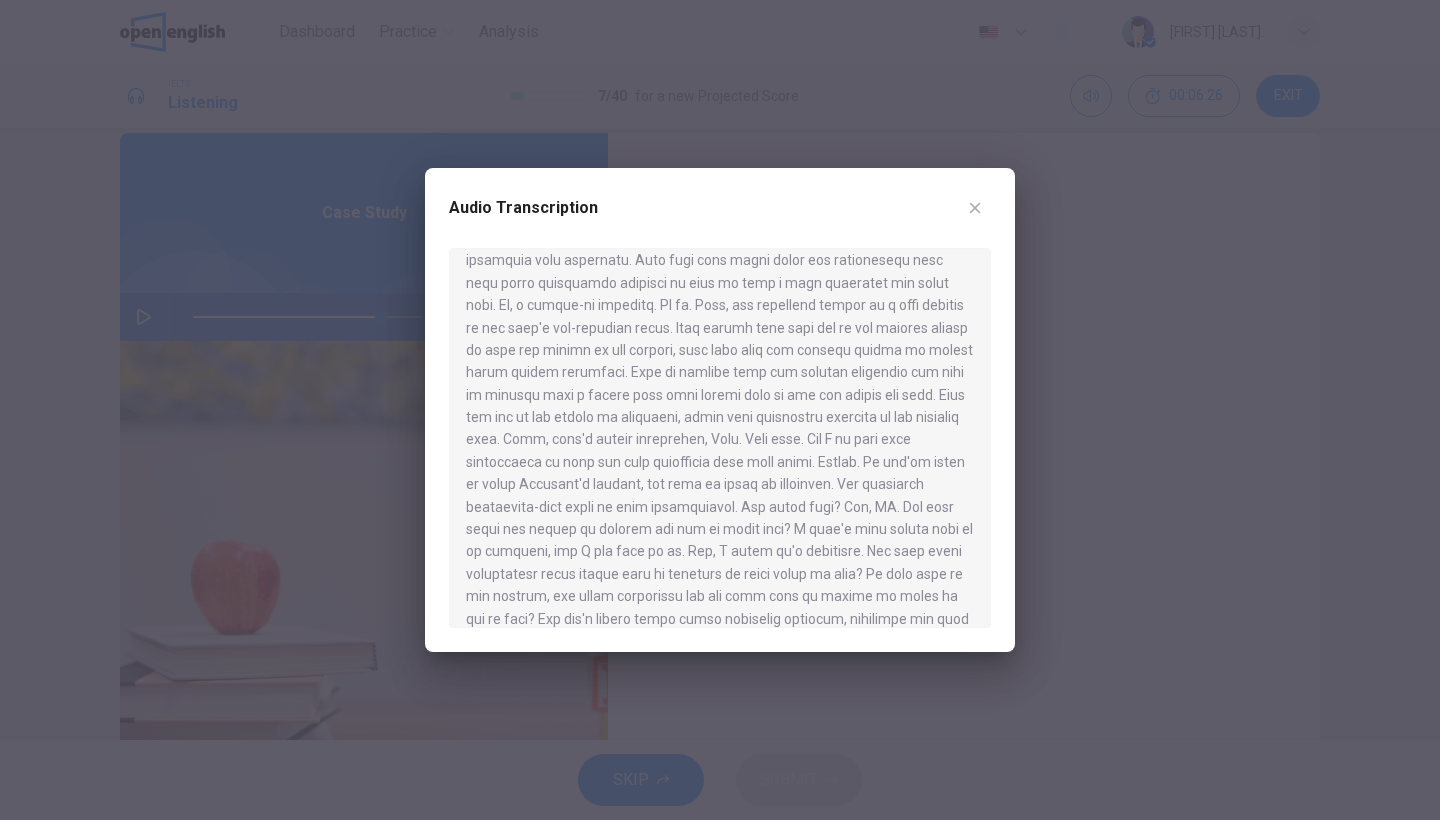 scroll, scrollTop: 1070, scrollLeft: 0, axis: vertical 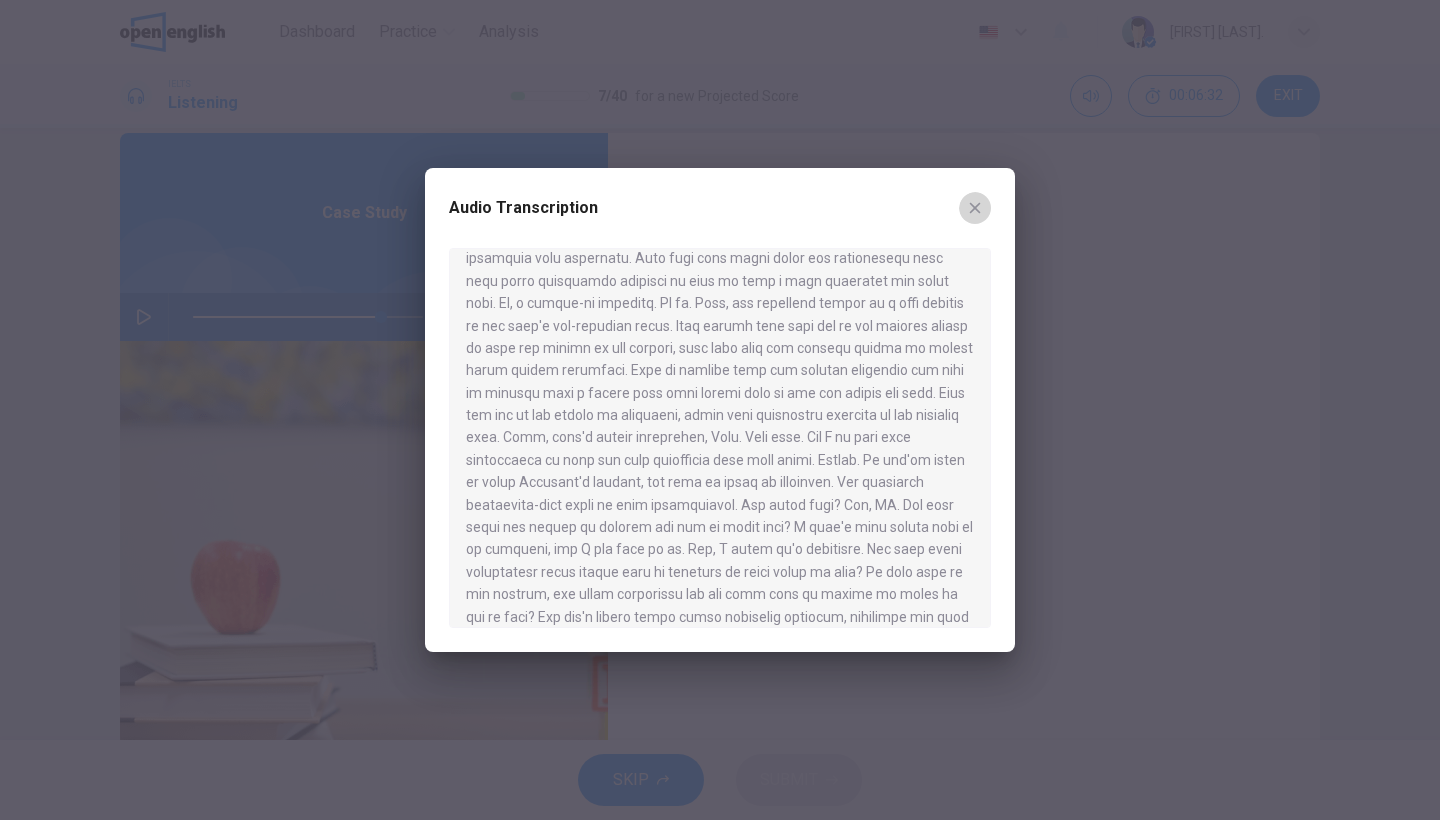 click at bounding box center [975, 208] 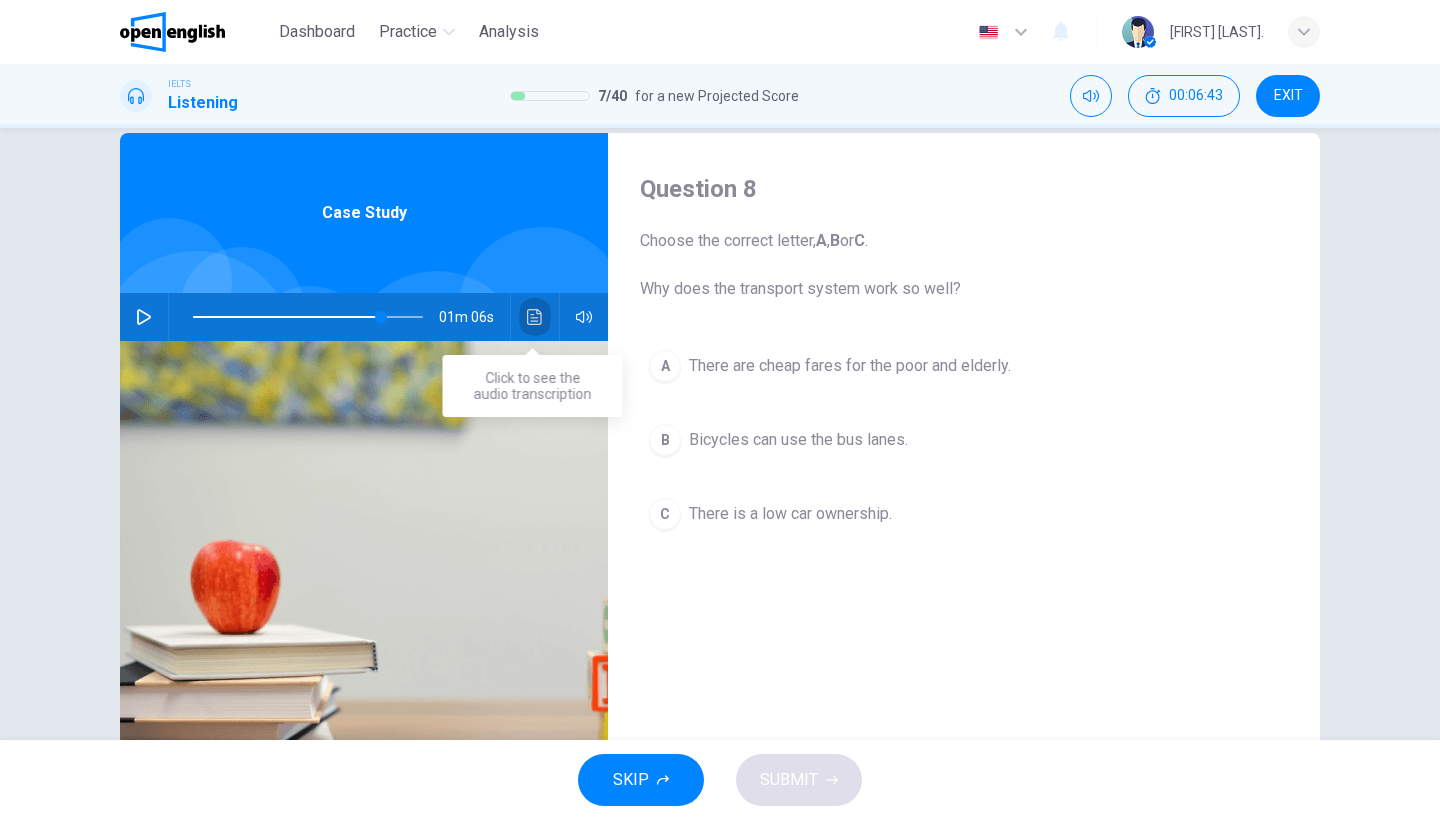 click at bounding box center (535, 317) 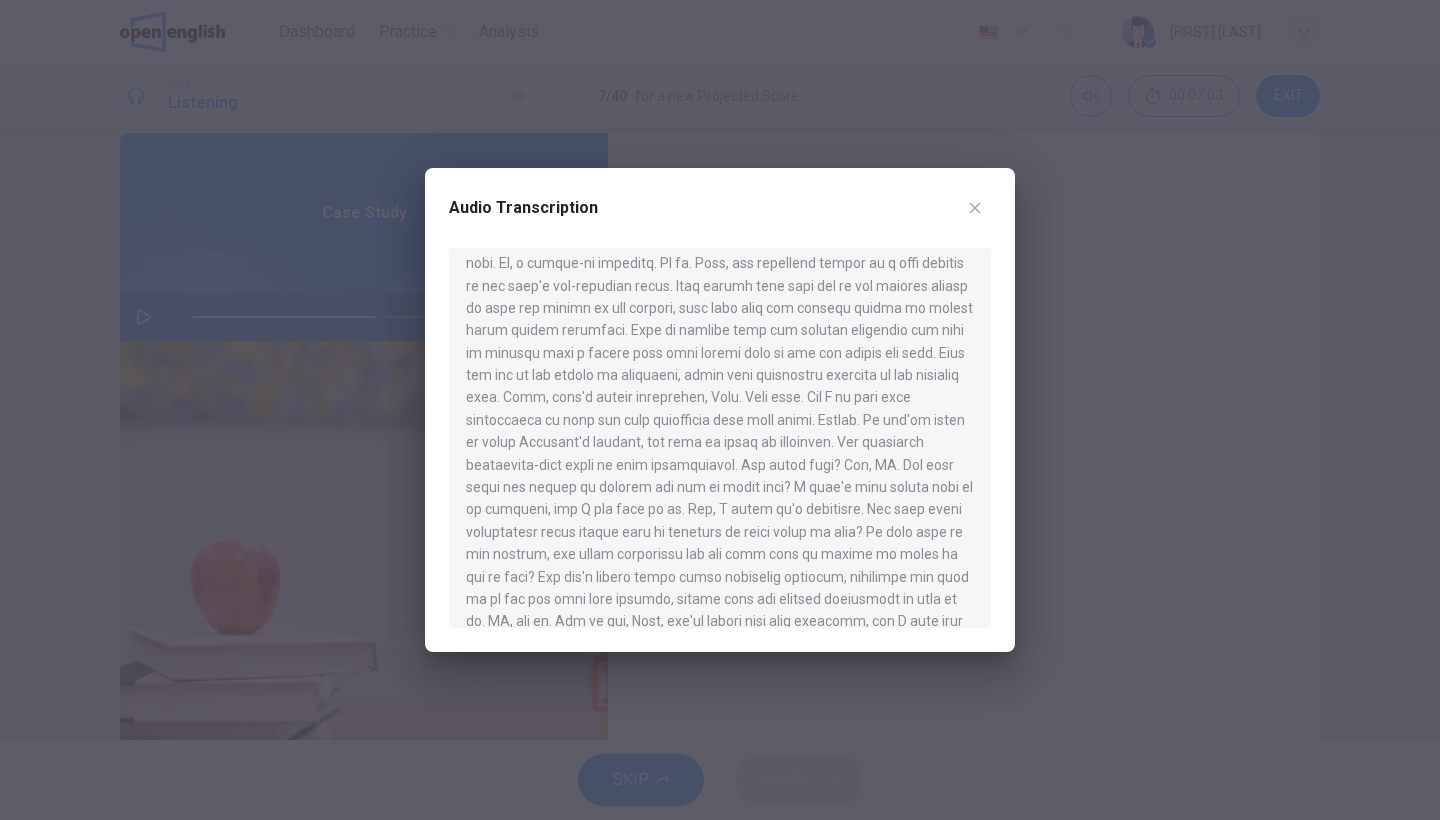 scroll, scrollTop: 1106, scrollLeft: 0, axis: vertical 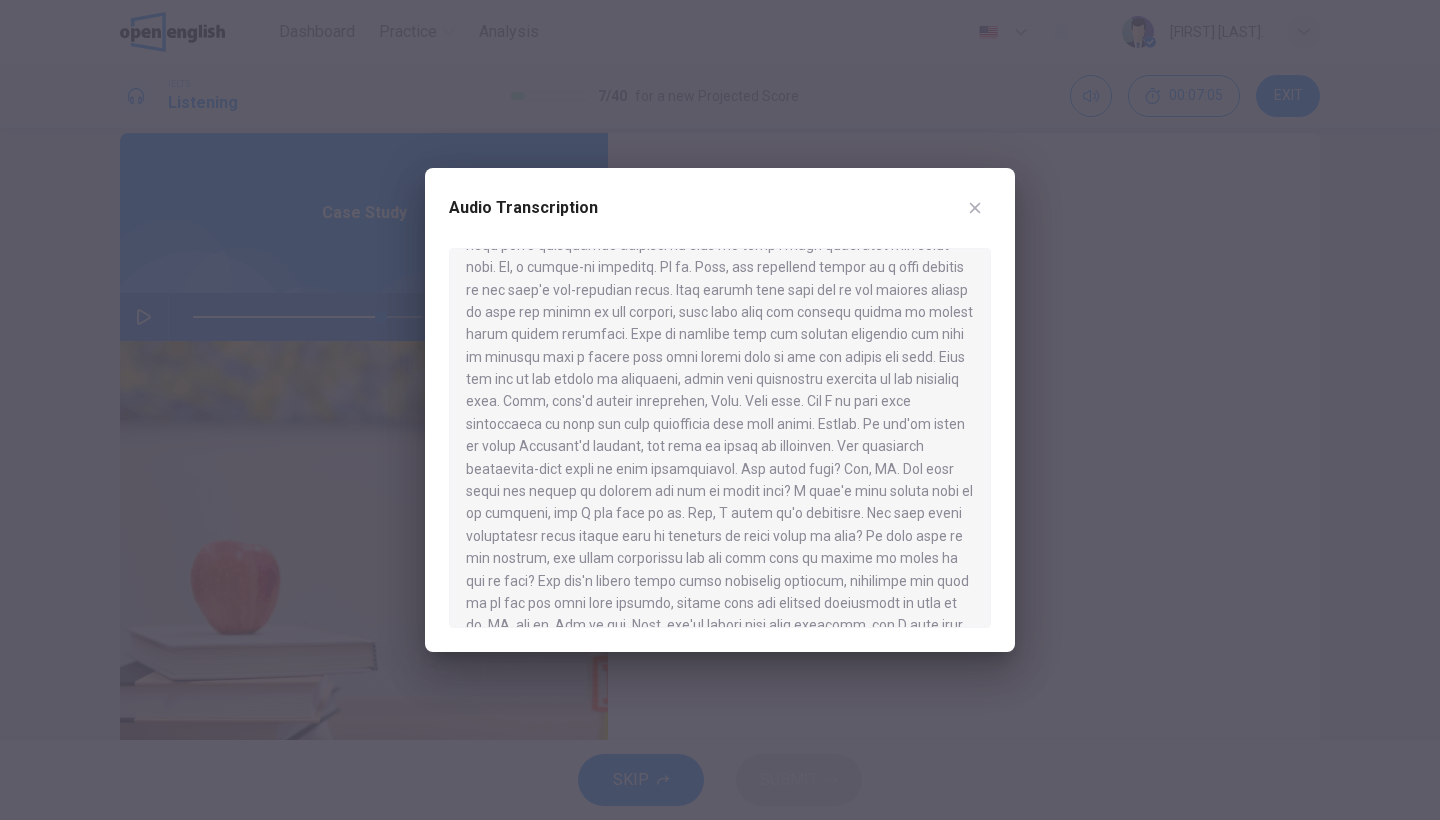 click at bounding box center [975, 208] 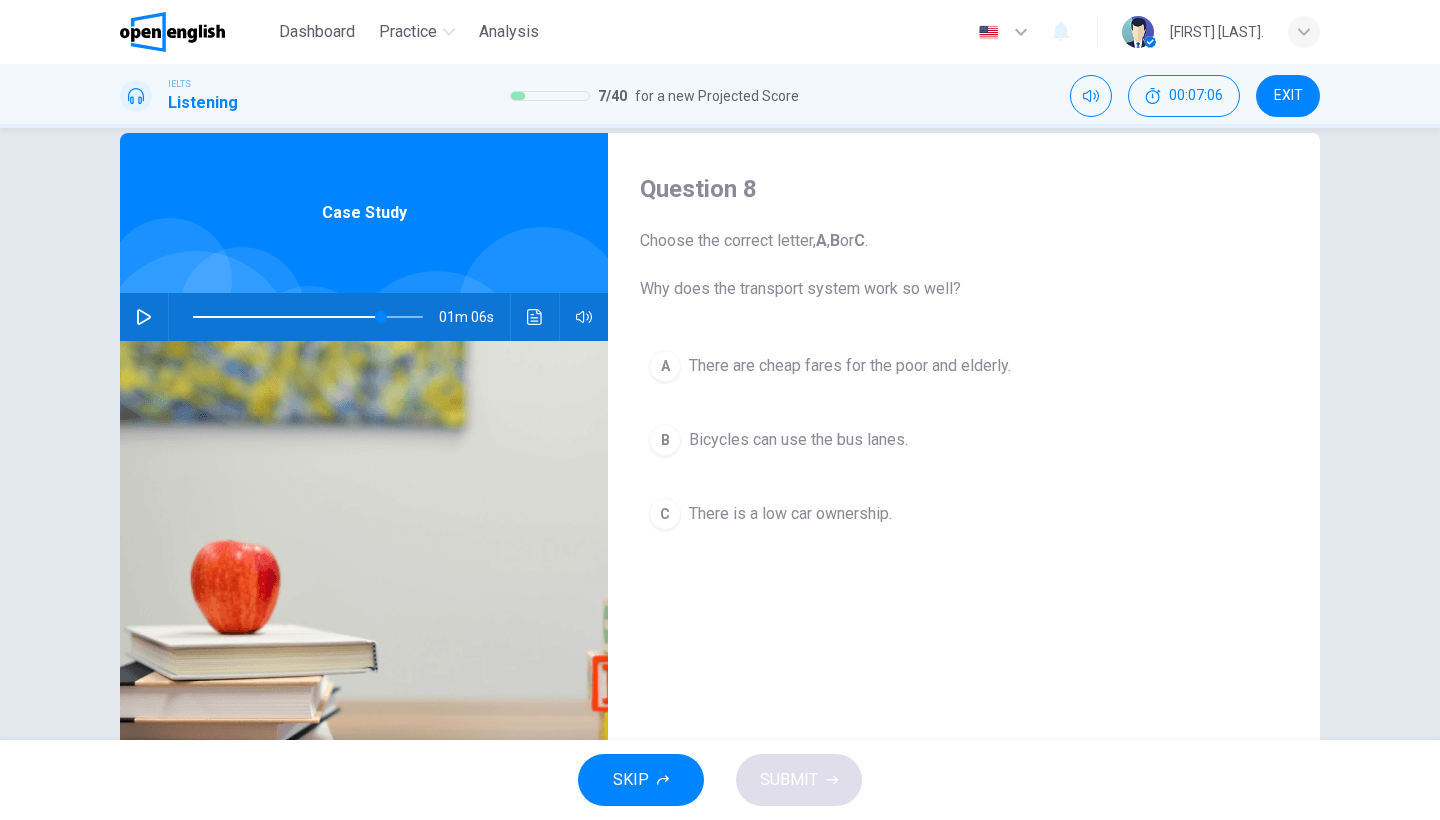 click on "There are cheap fares for the poor and elderly." at bounding box center [850, 366] 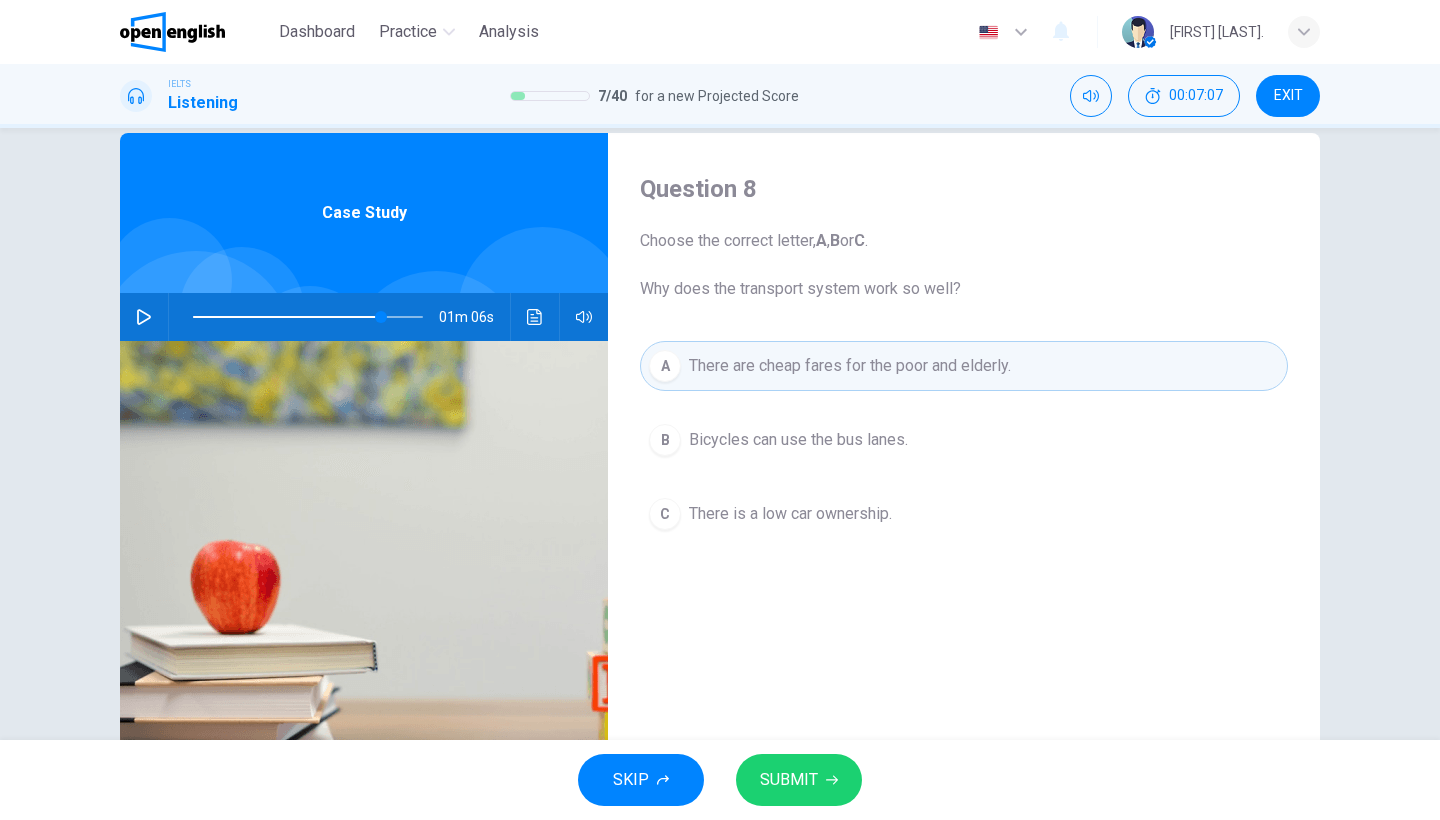 click on "SUBMIT" at bounding box center [789, 780] 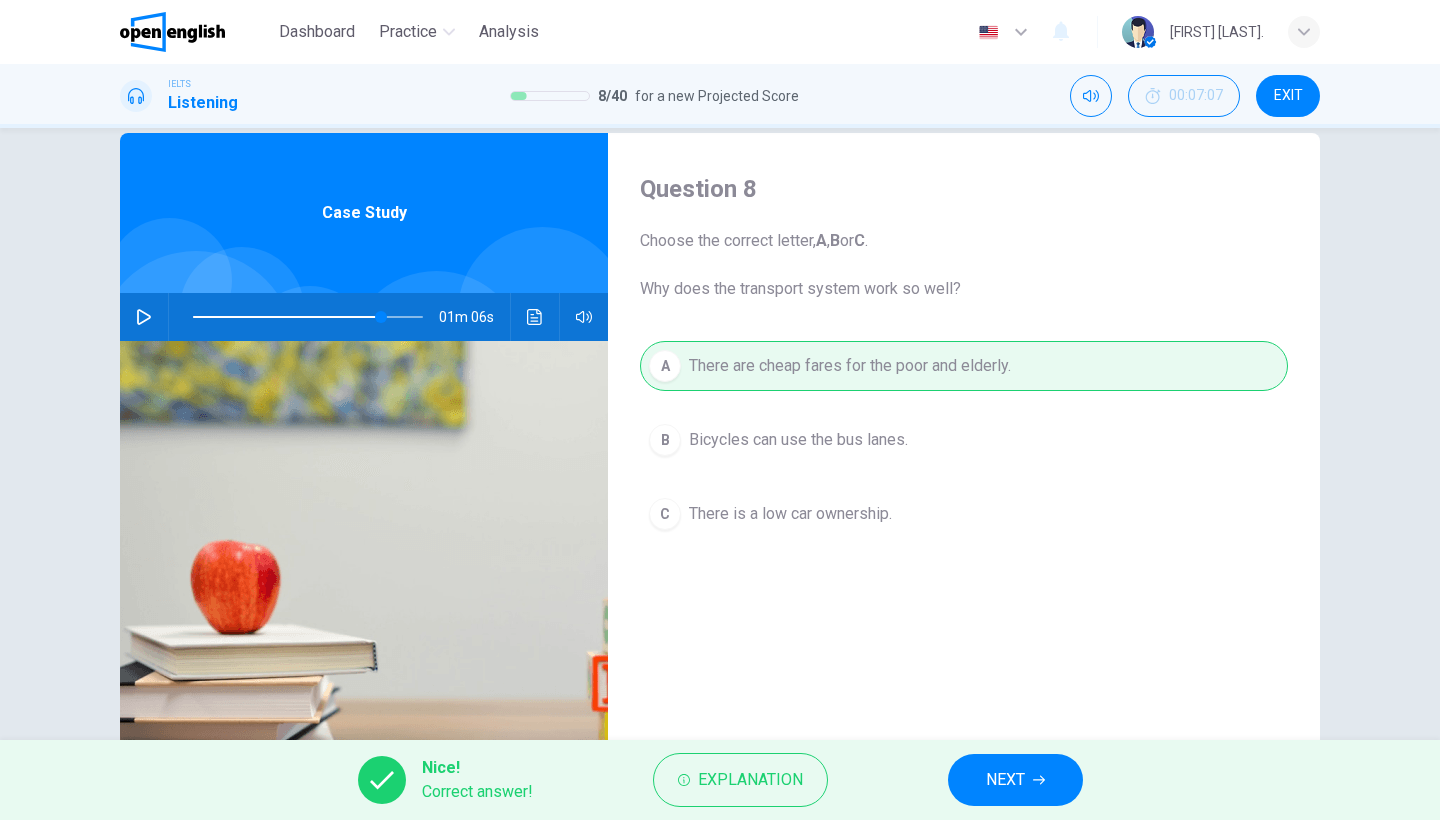 click on "NEXT" at bounding box center [1015, 780] 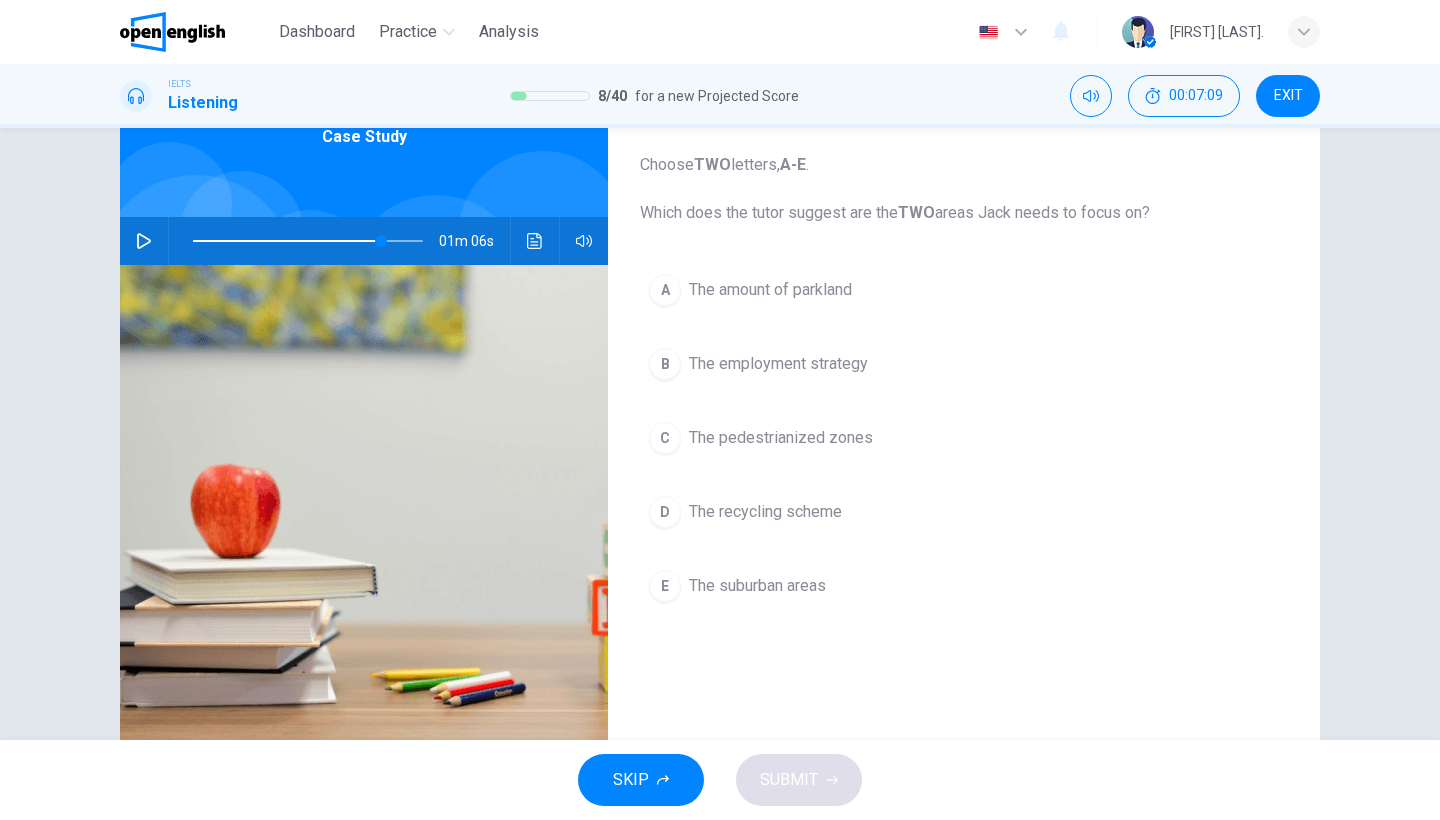 scroll, scrollTop: 116, scrollLeft: 0, axis: vertical 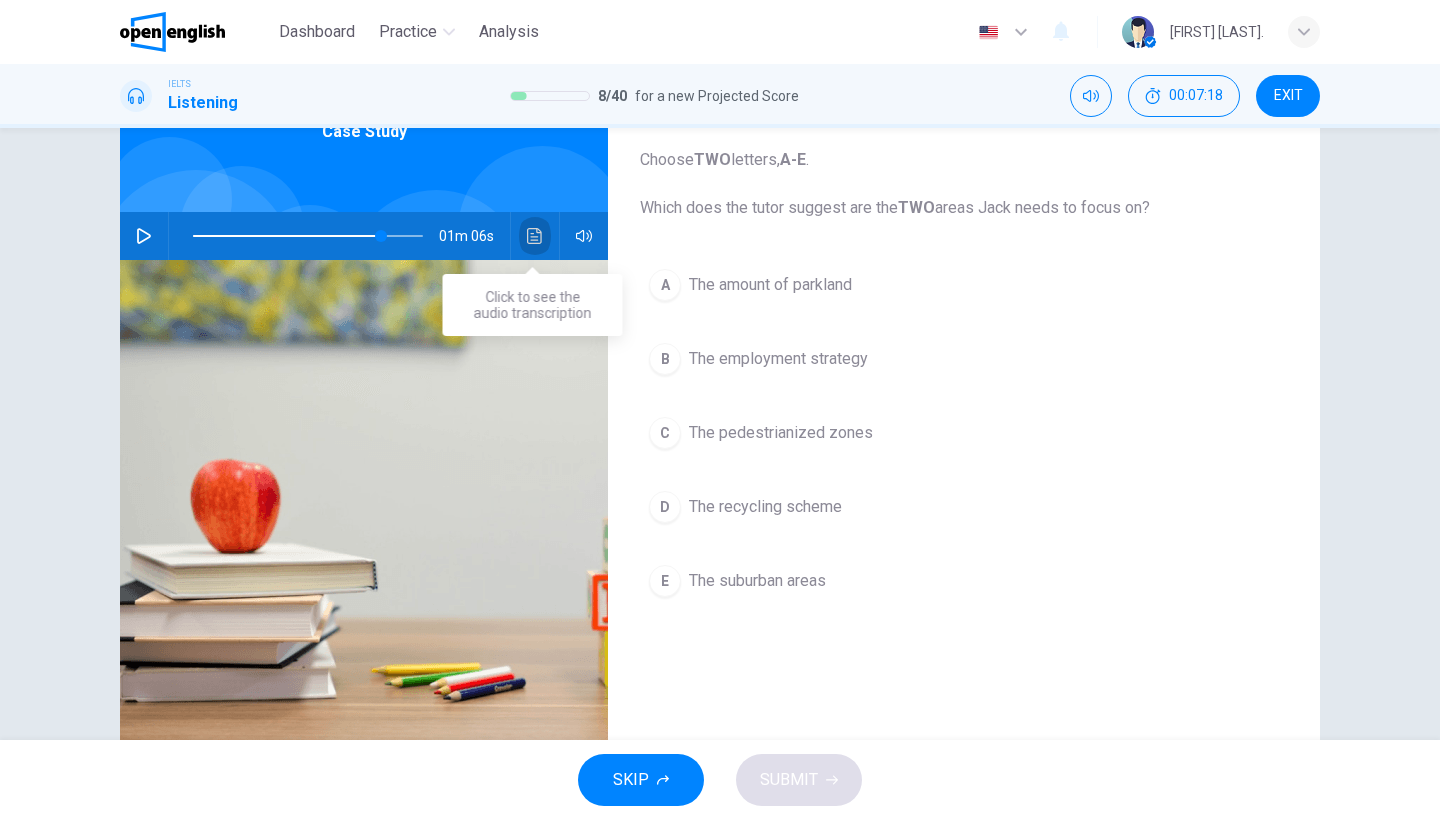 click at bounding box center (535, 236) 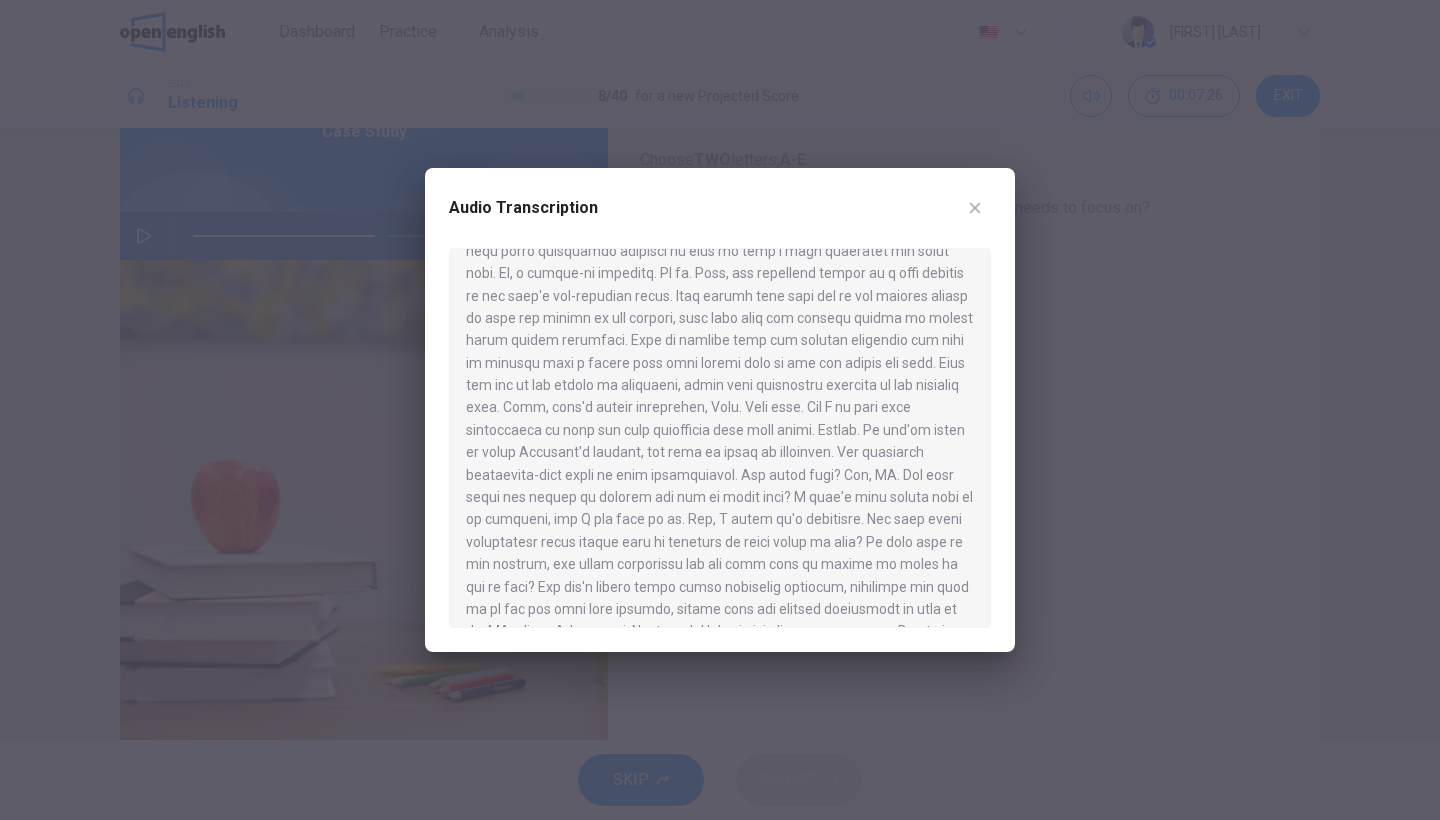 scroll, scrollTop: 1098, scrollLeft: 0, axis: vertical 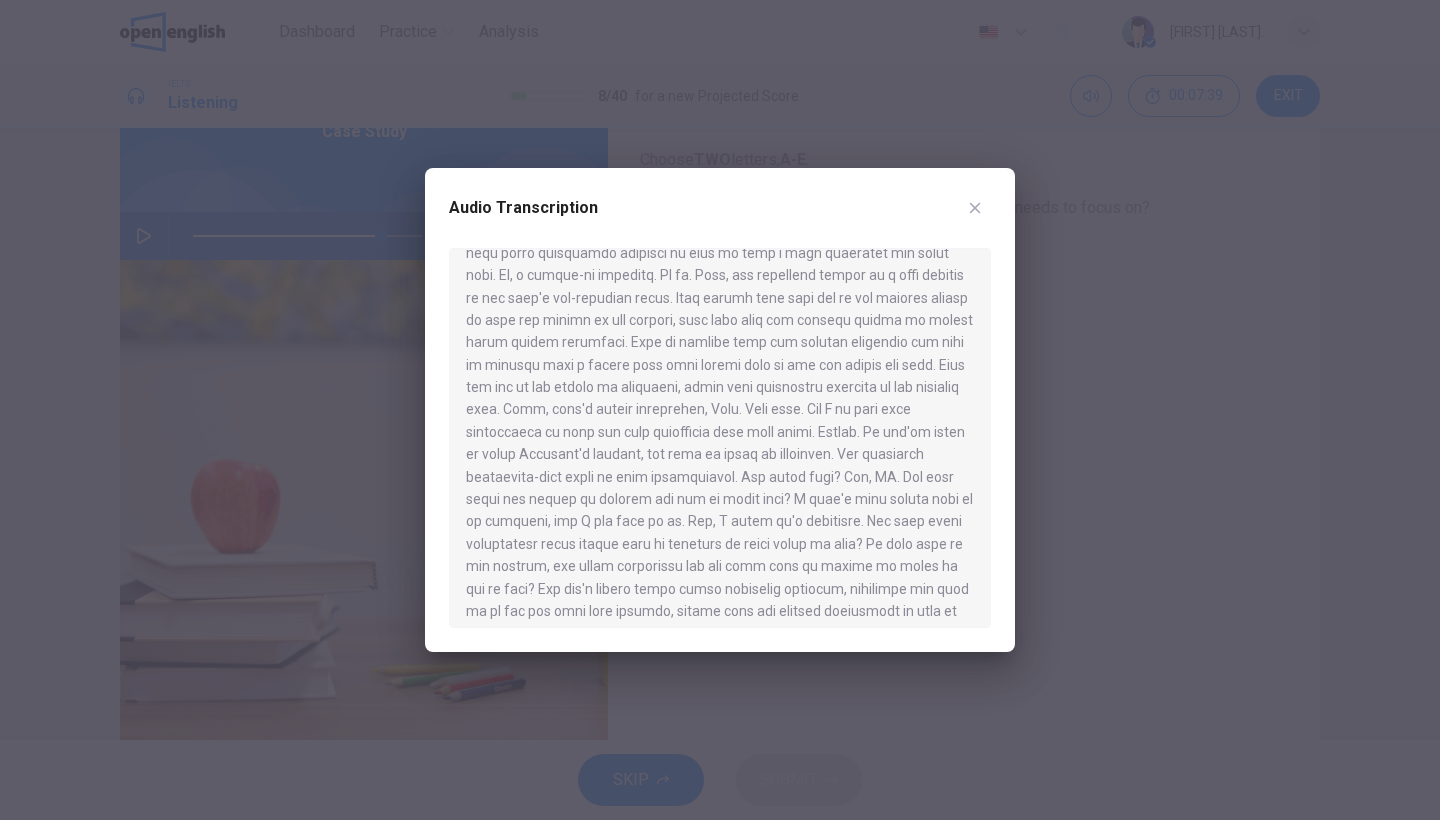drag, startPoint x: 639, startPoint y: 506, endPoint x: 855, endPoint y: 501, distance: 216.05786 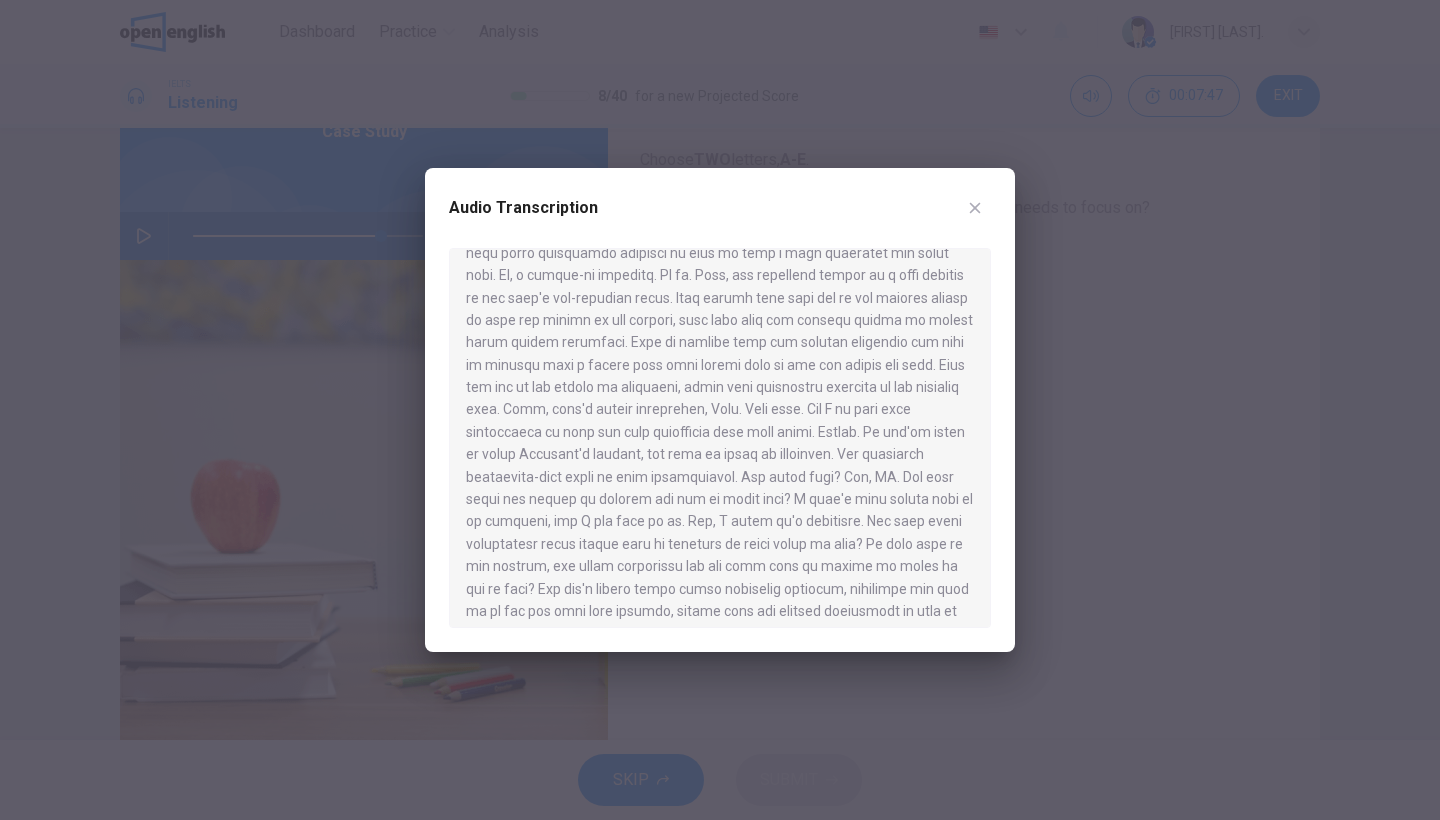 click at bounding box center (975, 208) 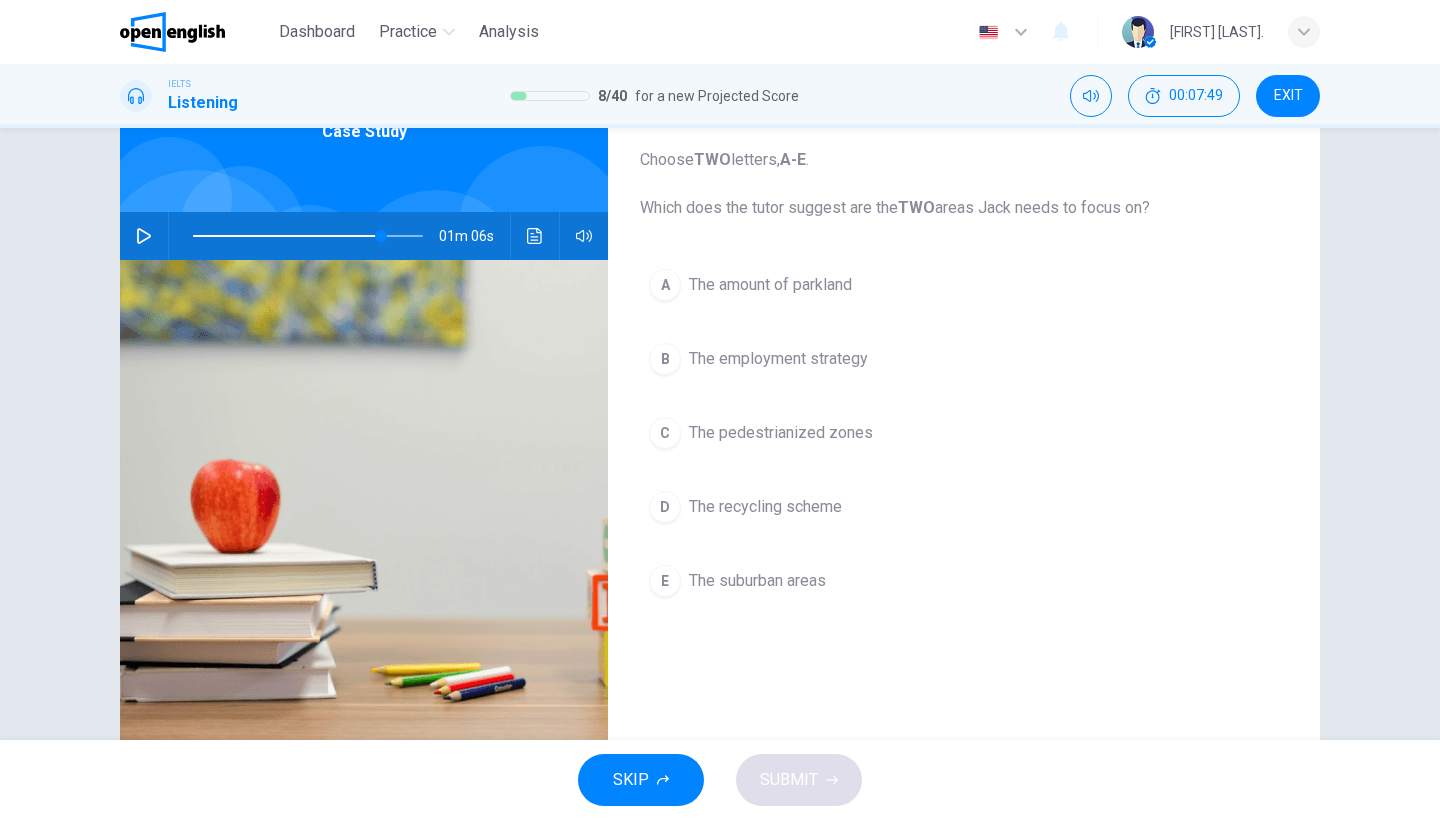 click on "The recycling scheme" at bounding box center (770, 285) 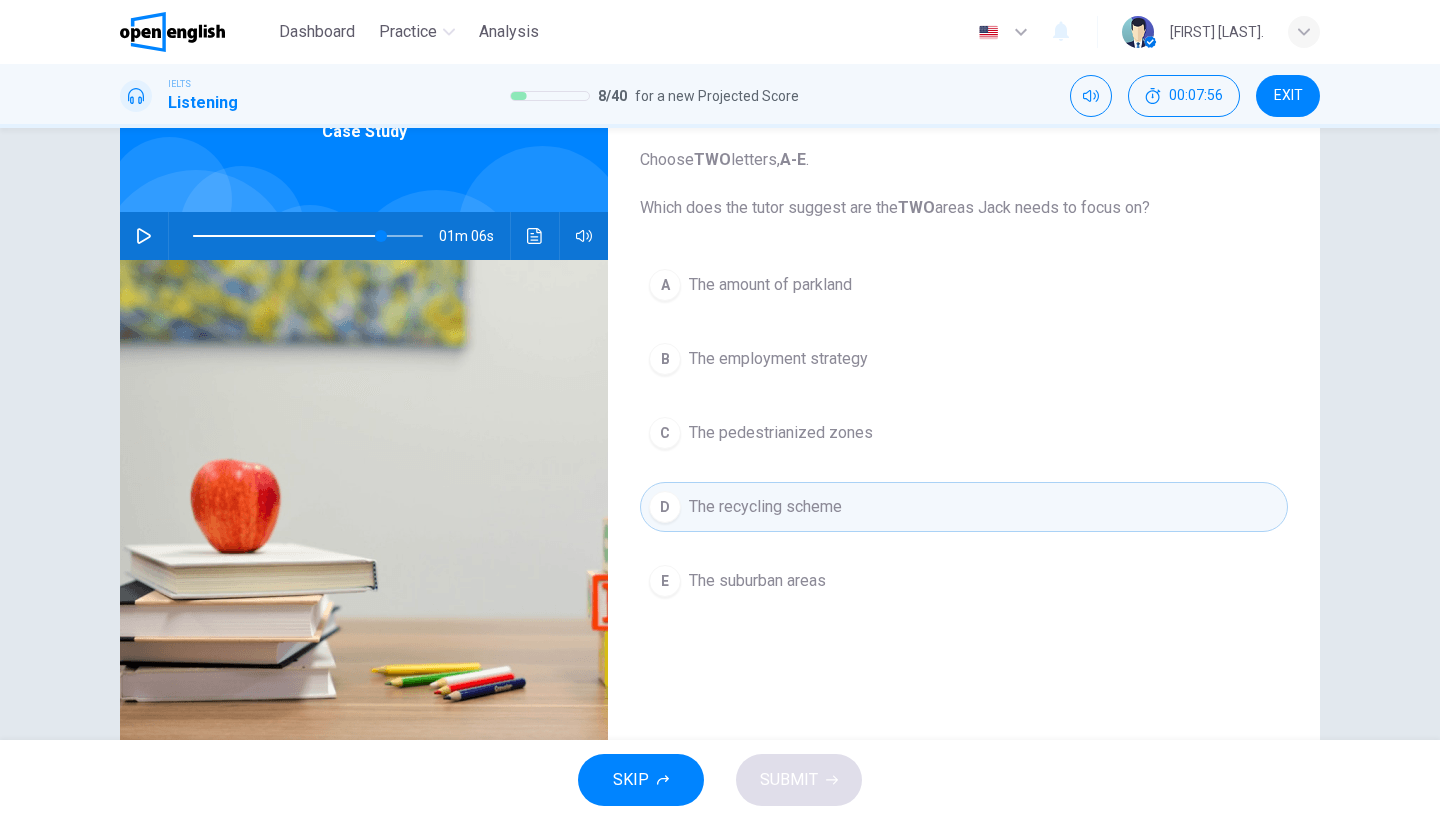 click at bounding box center (534, 236) 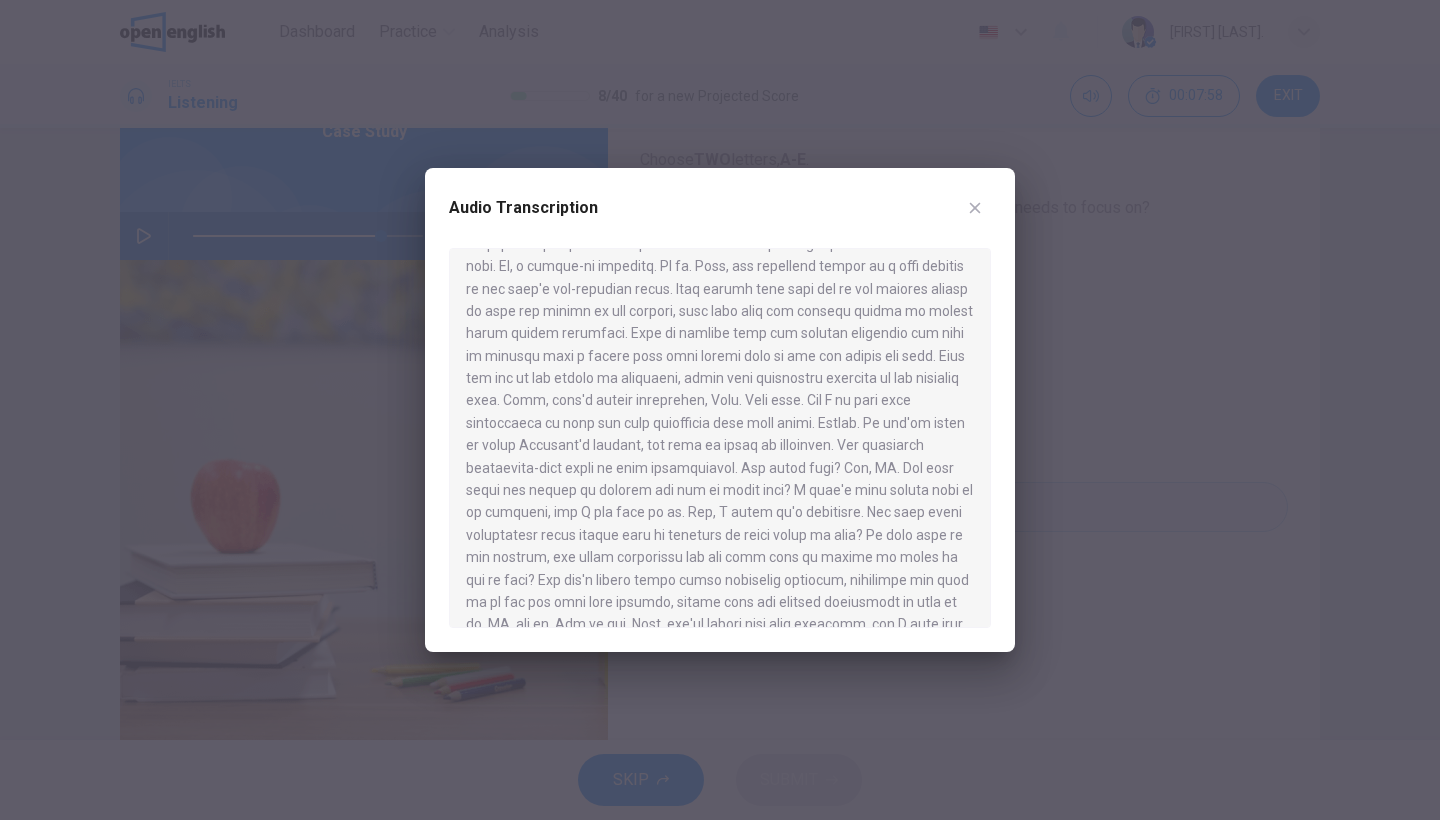 scroll, scrollTop: 1106, scrollLeft: 0, axis: vertical 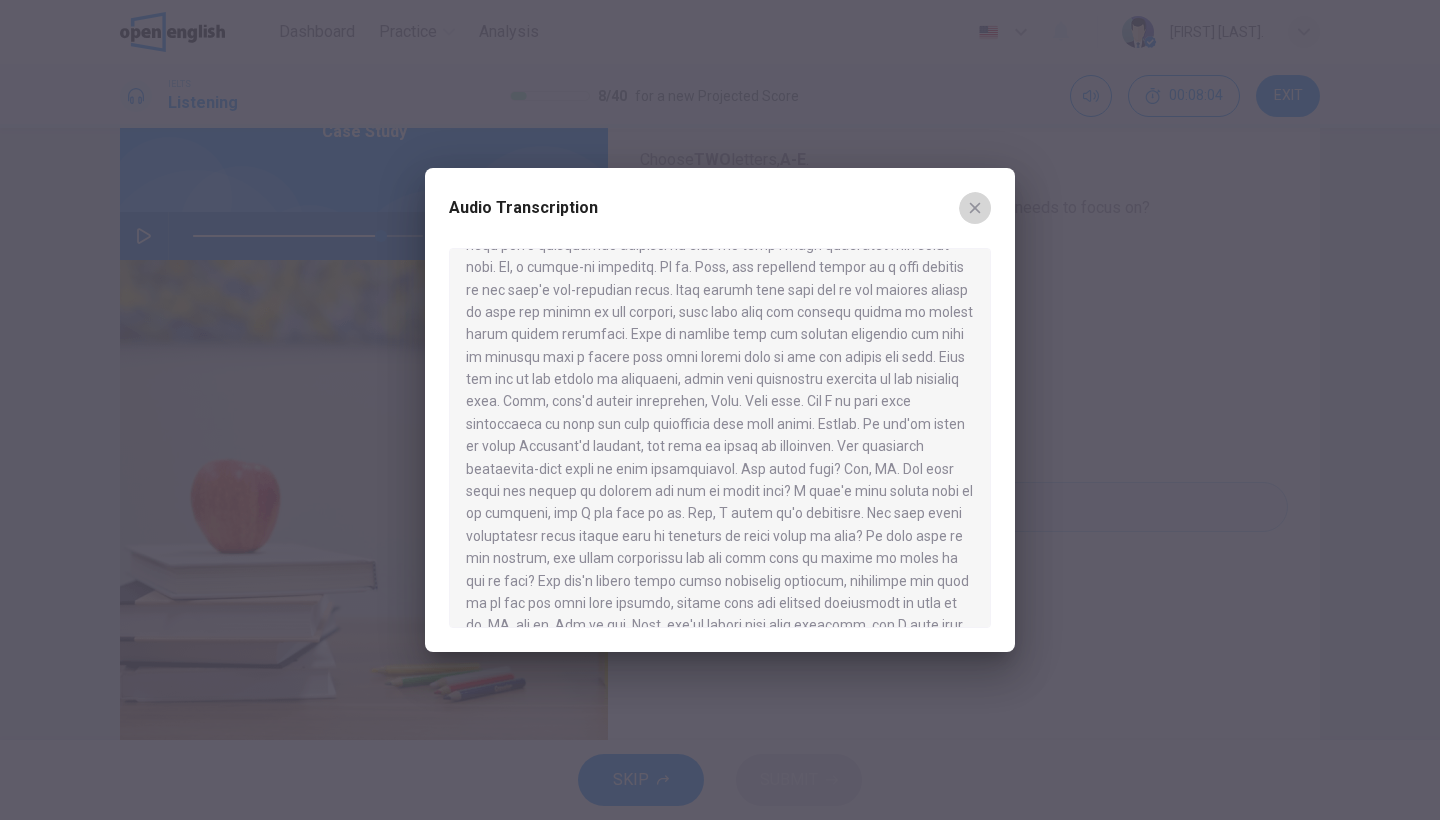 click at bounding box center [975, 208] 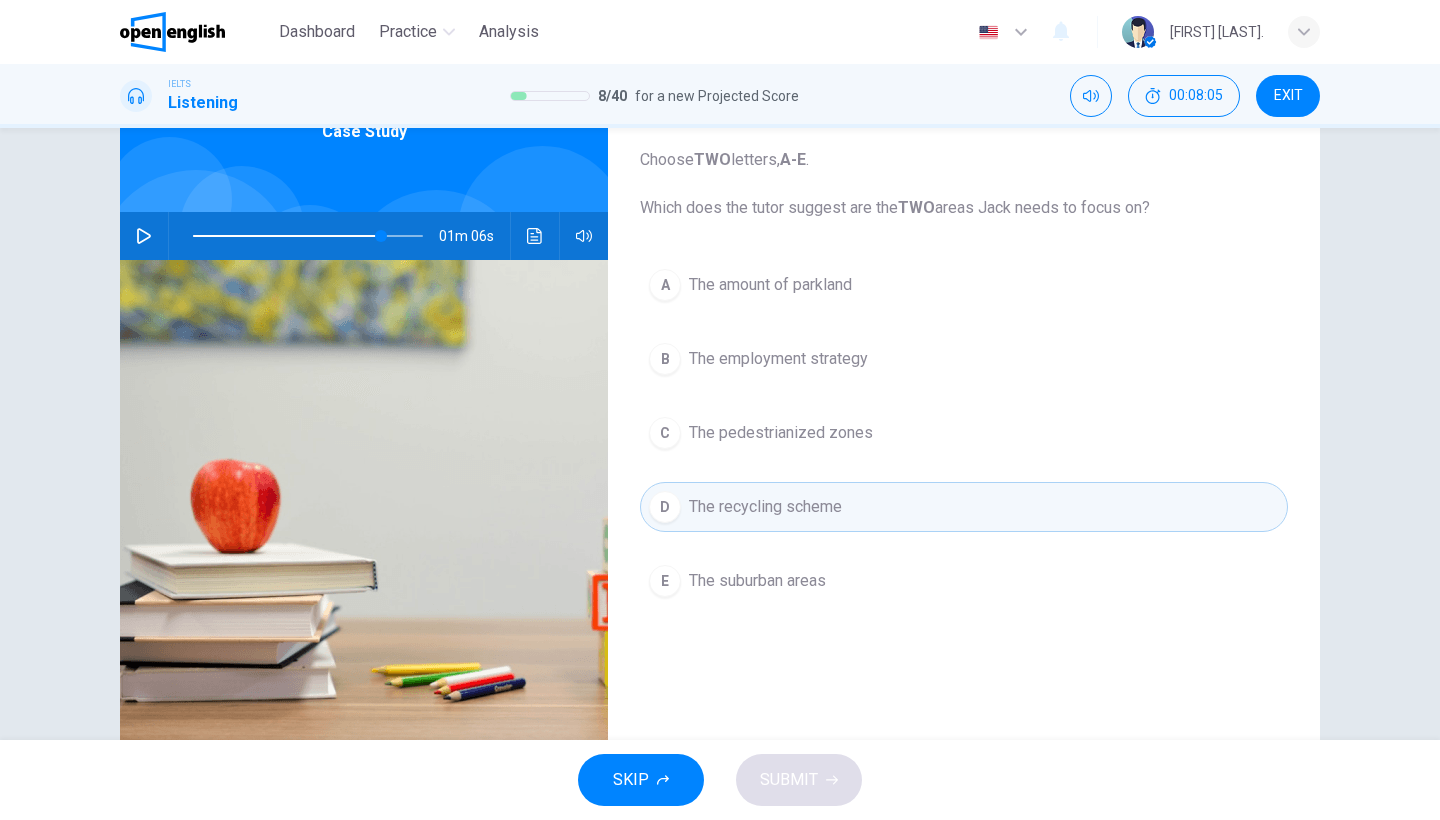 click on "The suburban areas" at bounding box center [770, 285] 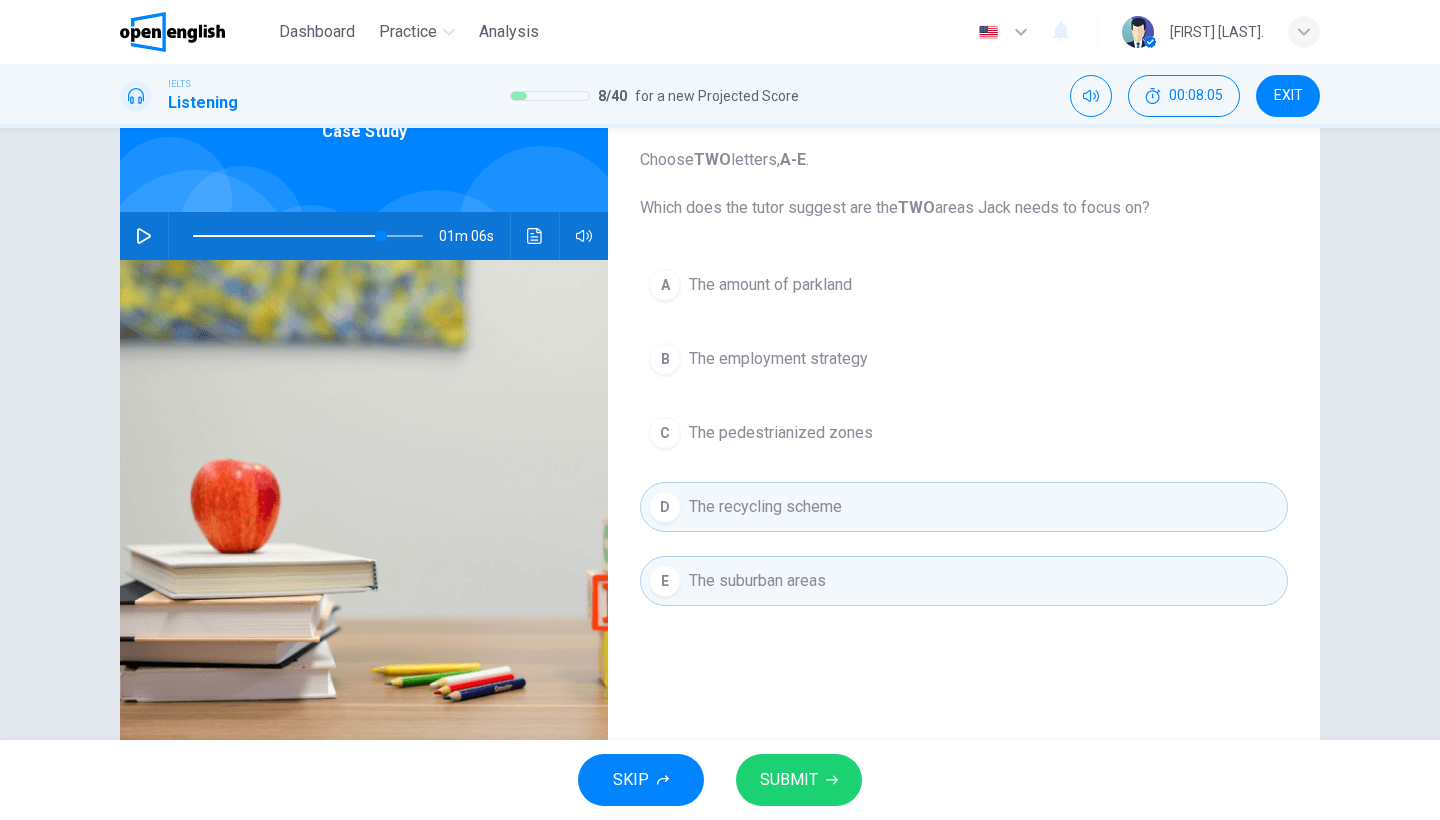 click on "SUBMIT" at bounding box center (789, 780) 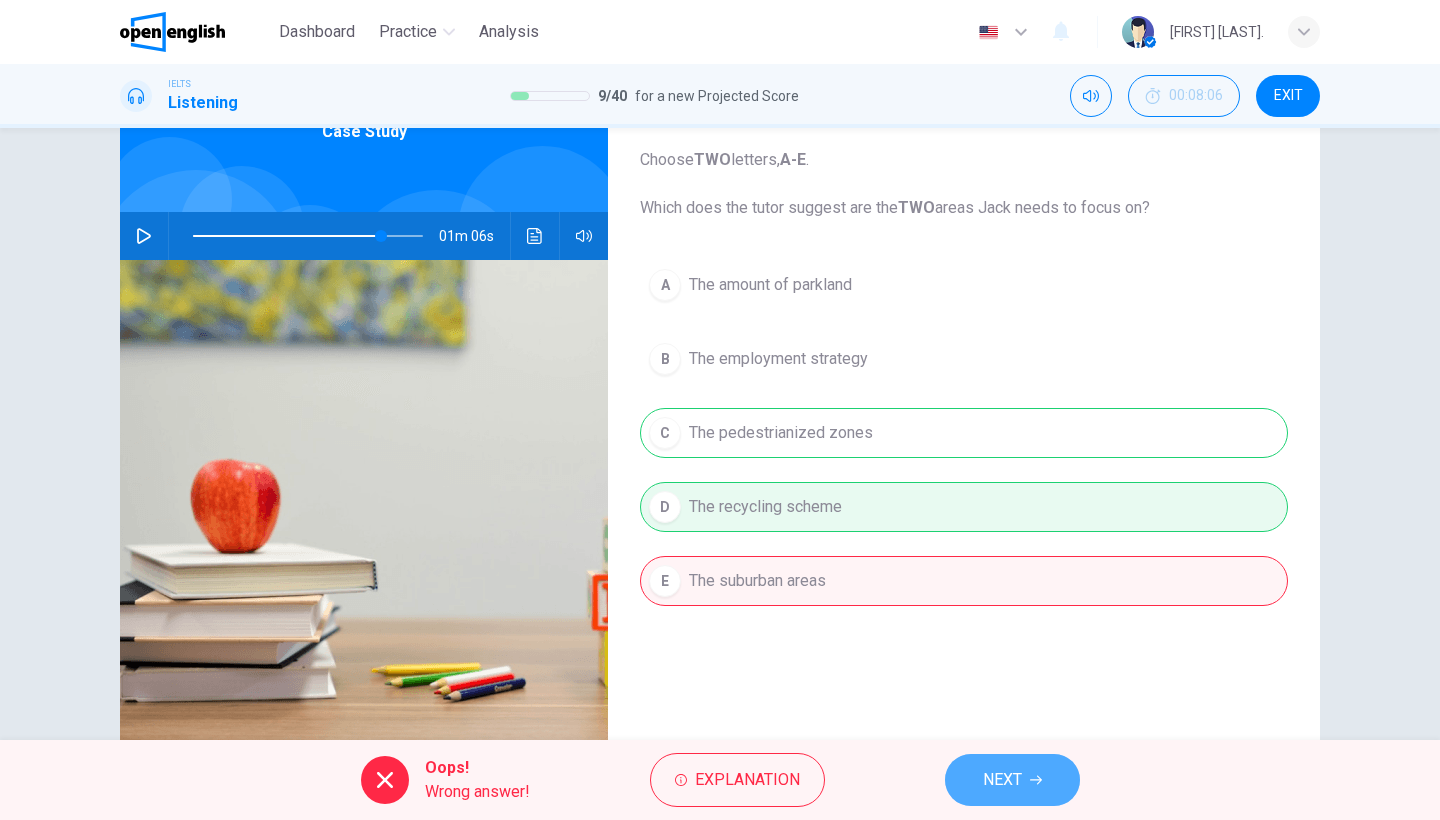 click on "NEXT" at bounding box center (1002, 780) 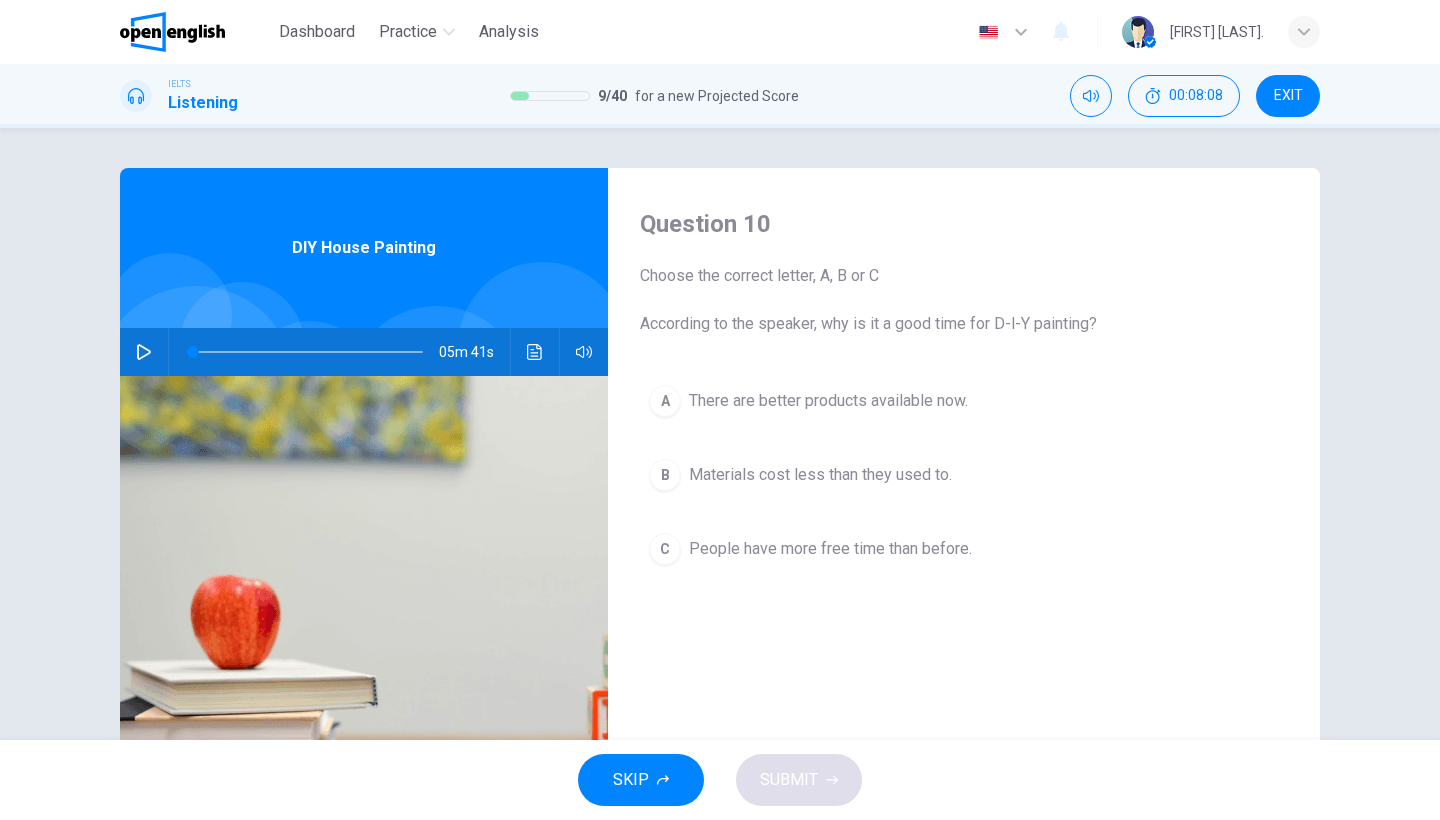 click at bounding box center (144, 352) 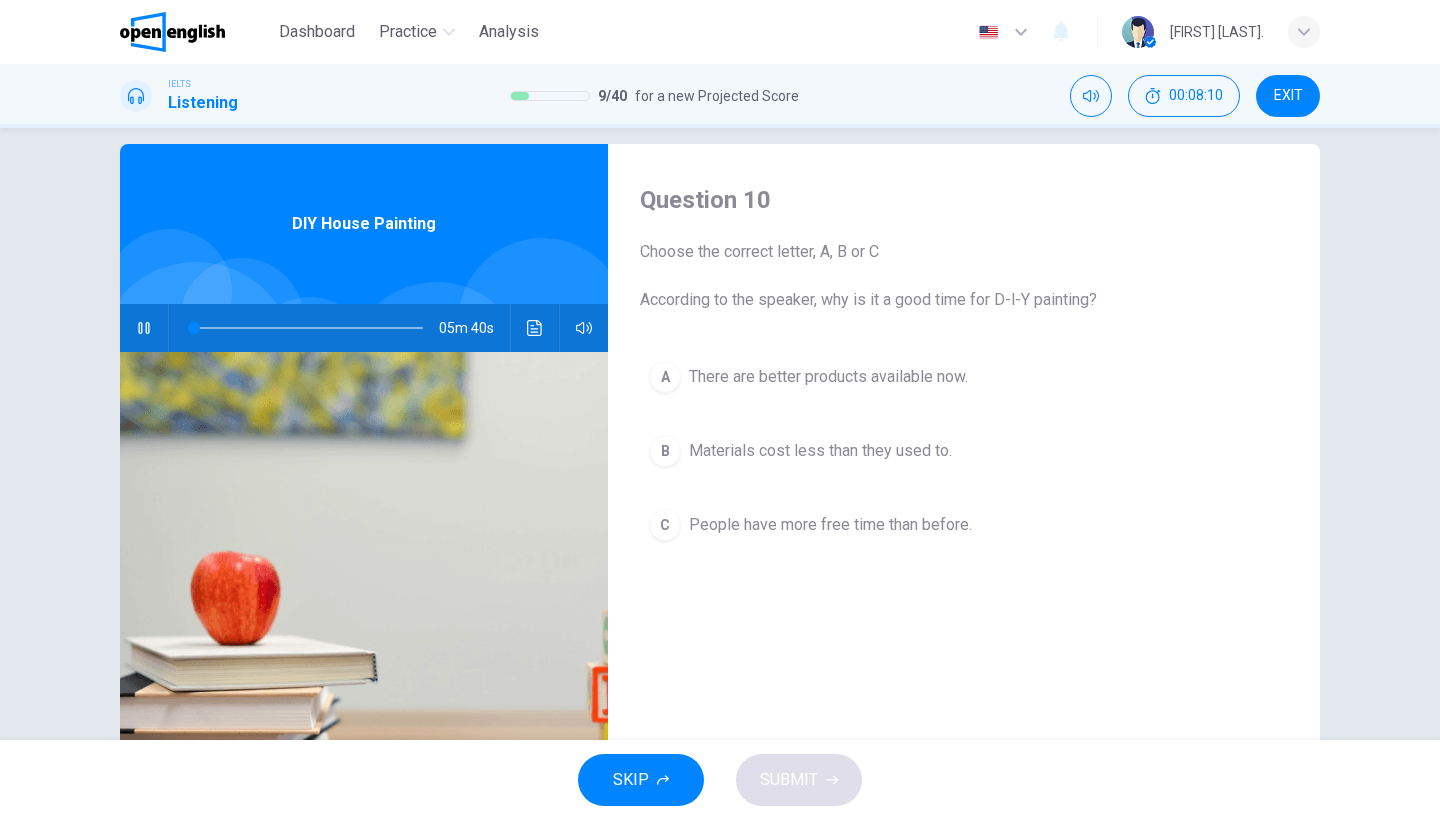 scroll, scrollTop: 26, scrollLeft: 0, axis: vertical 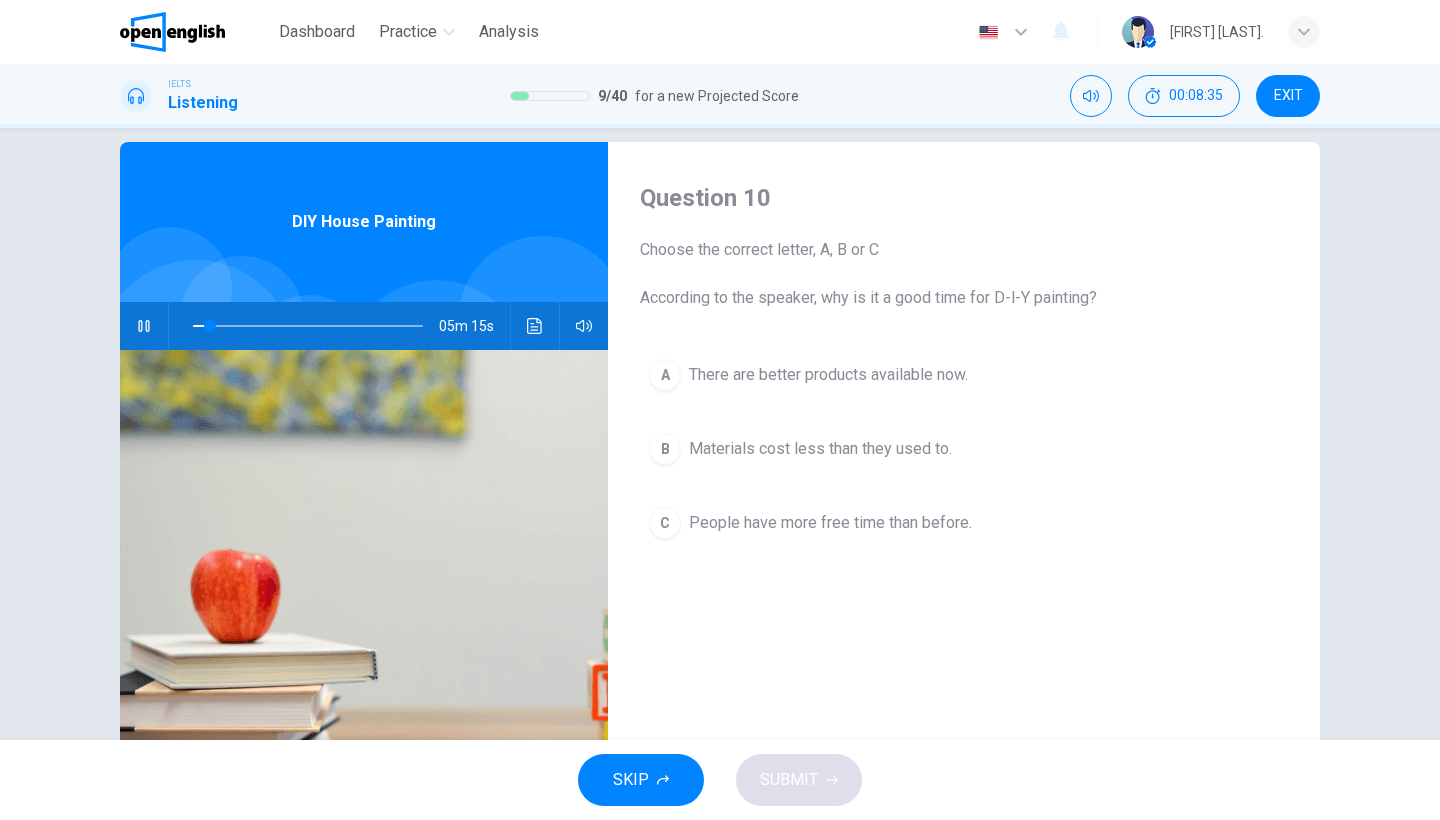 click on "There are better products available now." at bounding box center (828, 375) 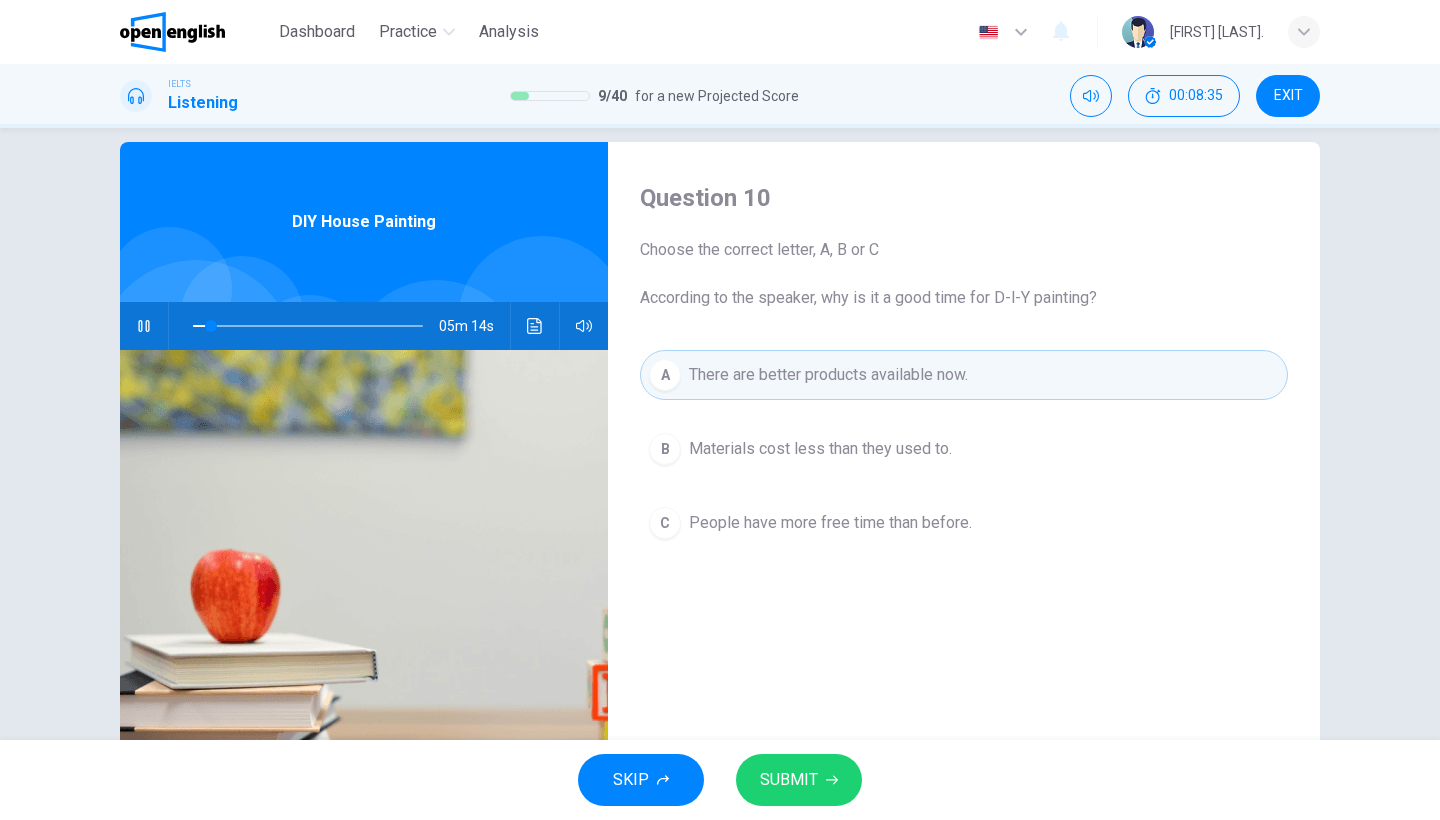 click on "SUBMIT" at bounding box center (789, 780) 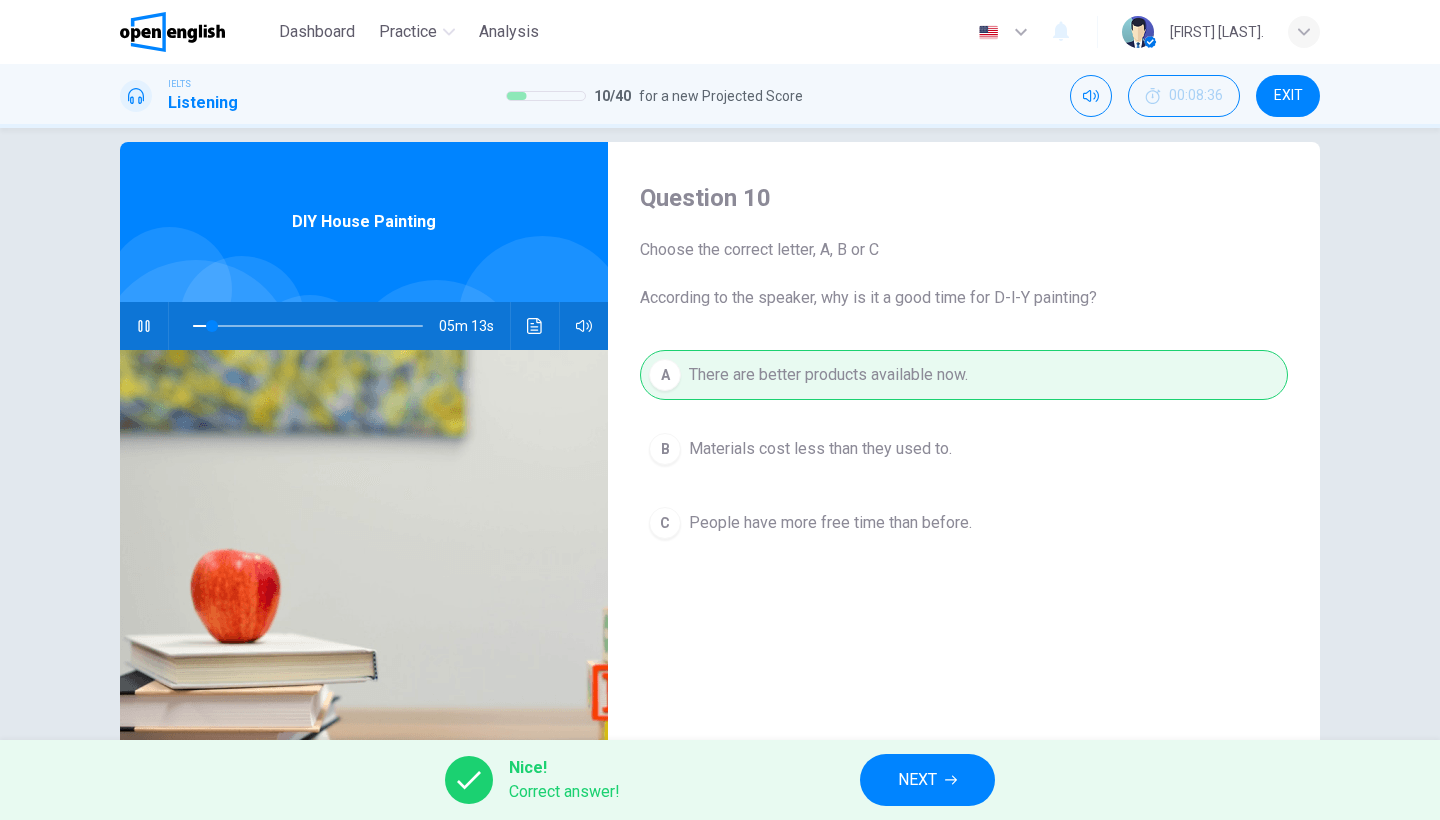 click on "NEXT" at bounding box center [927, 780] 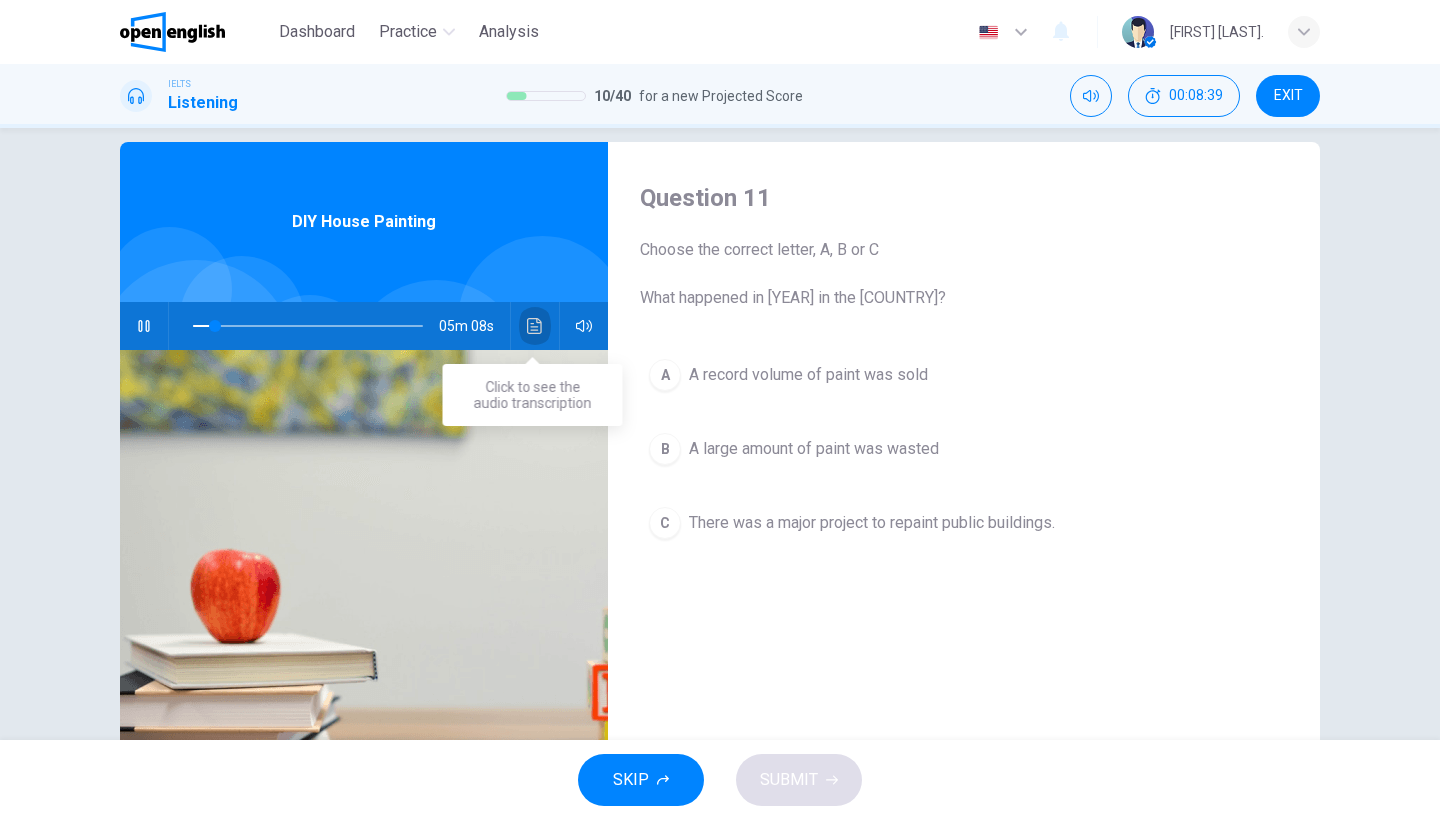 click at bounding box center [535, 326] 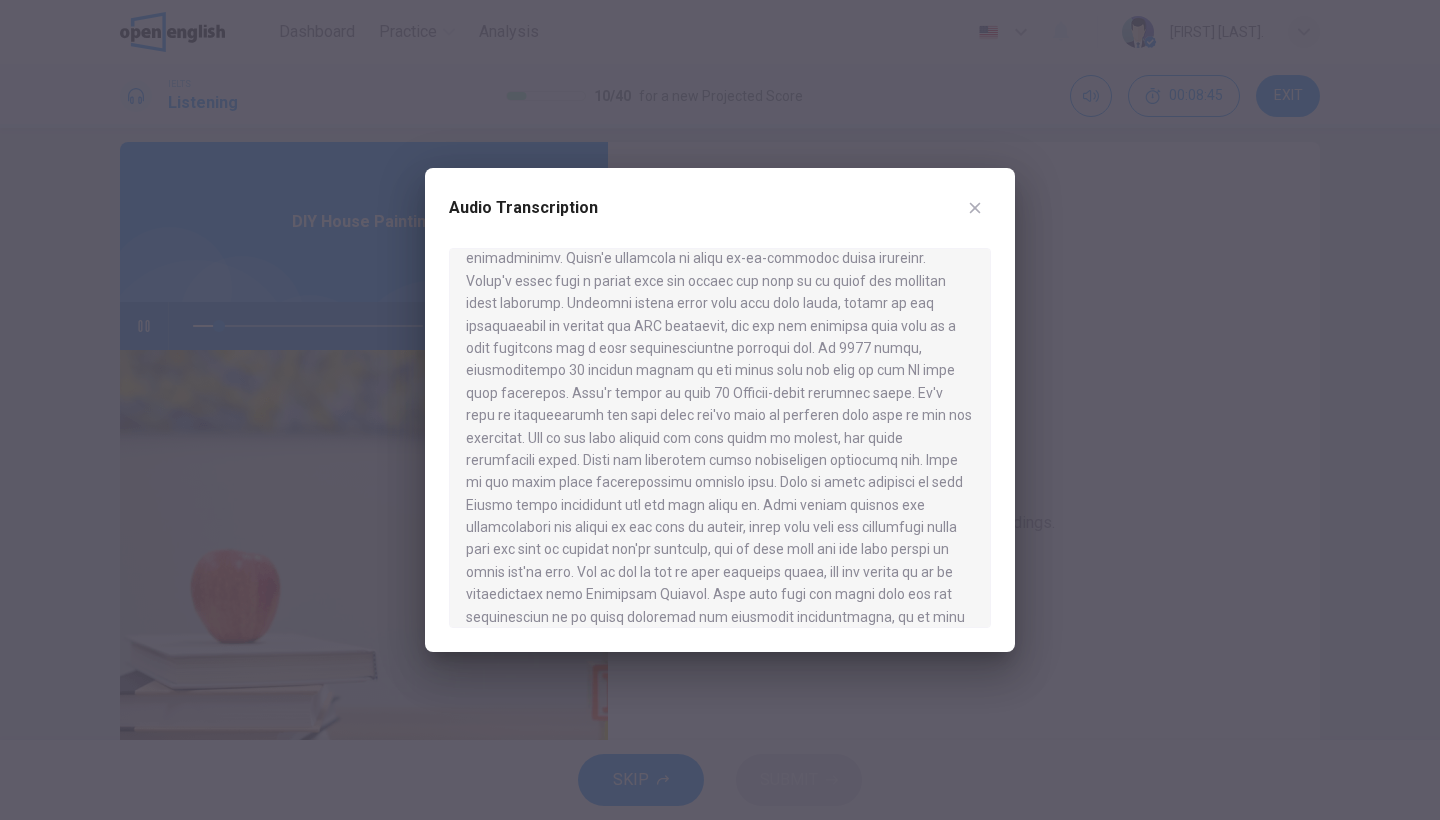 scroll, scrollTop: 42, scrollLeft: 0, axis: vertical 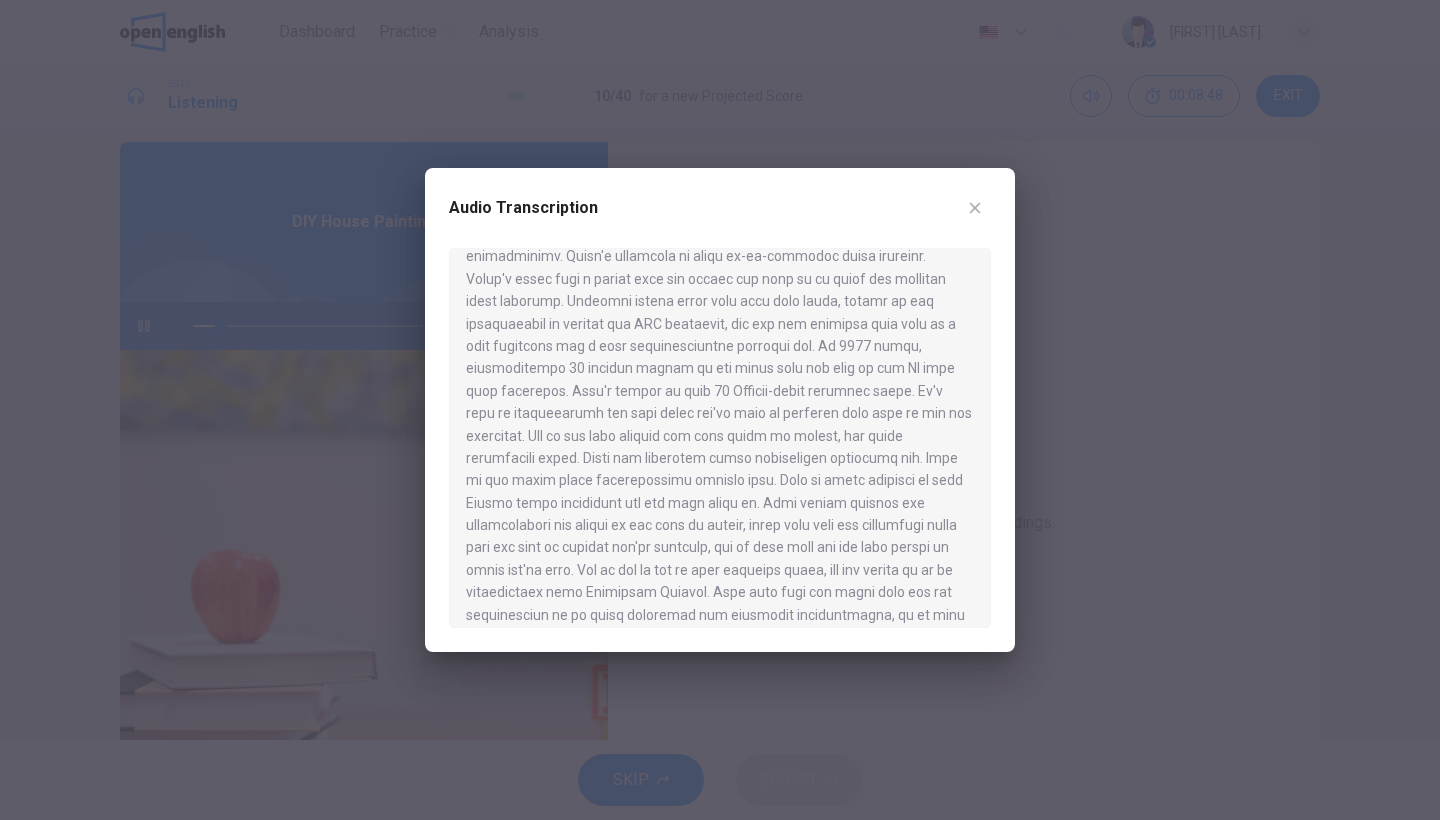drag, startPoint x: 620, startPoint y: 362, endPoint x: 789, endPoint y: 369, distance: 169.14491 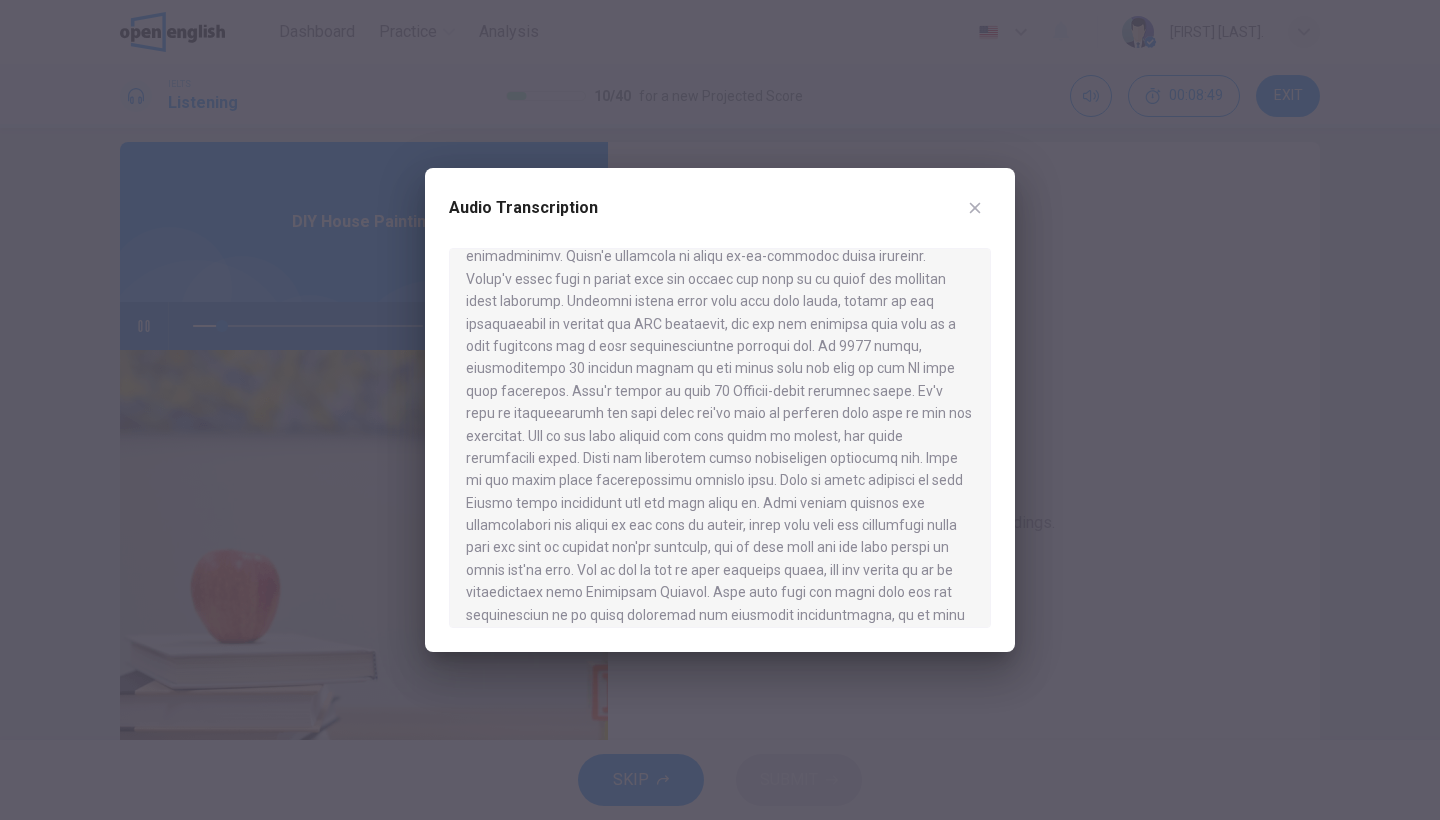 click at bounding box center [975, 208] 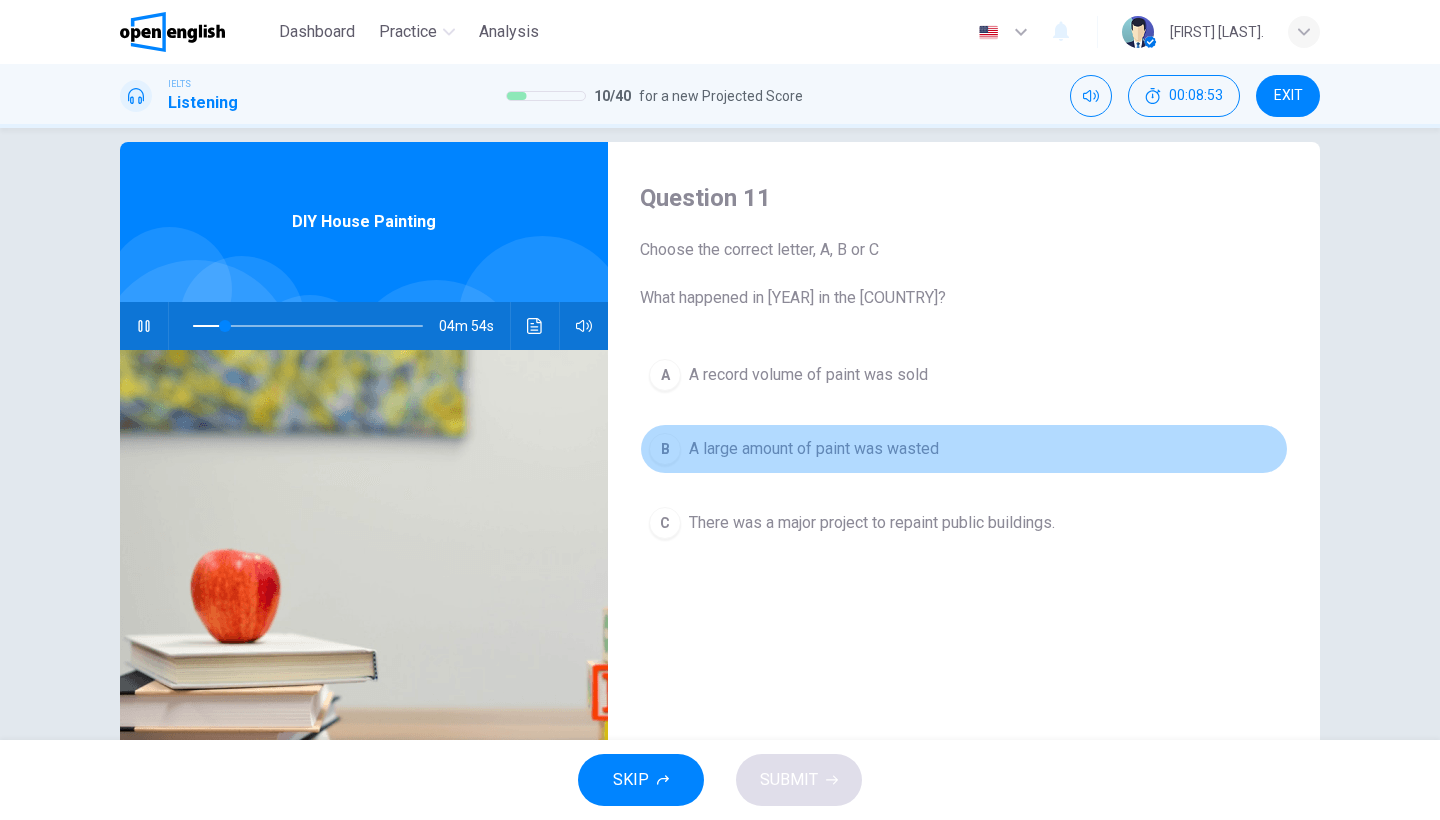 click on "A large amount of paint was wasted" at bounding box center (808, 375) 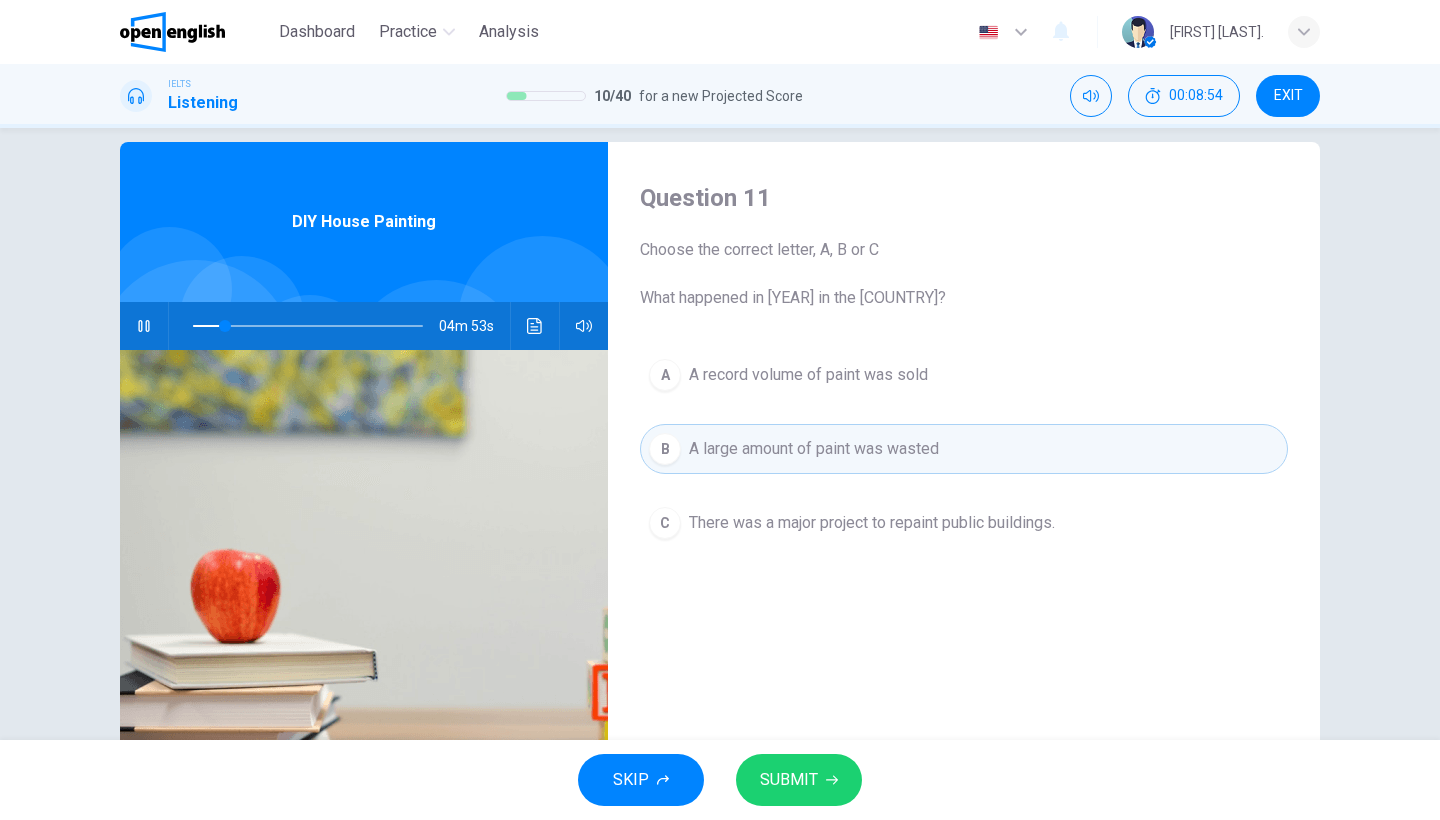 click on "SUBMIT" at bounding box center (789, 780) 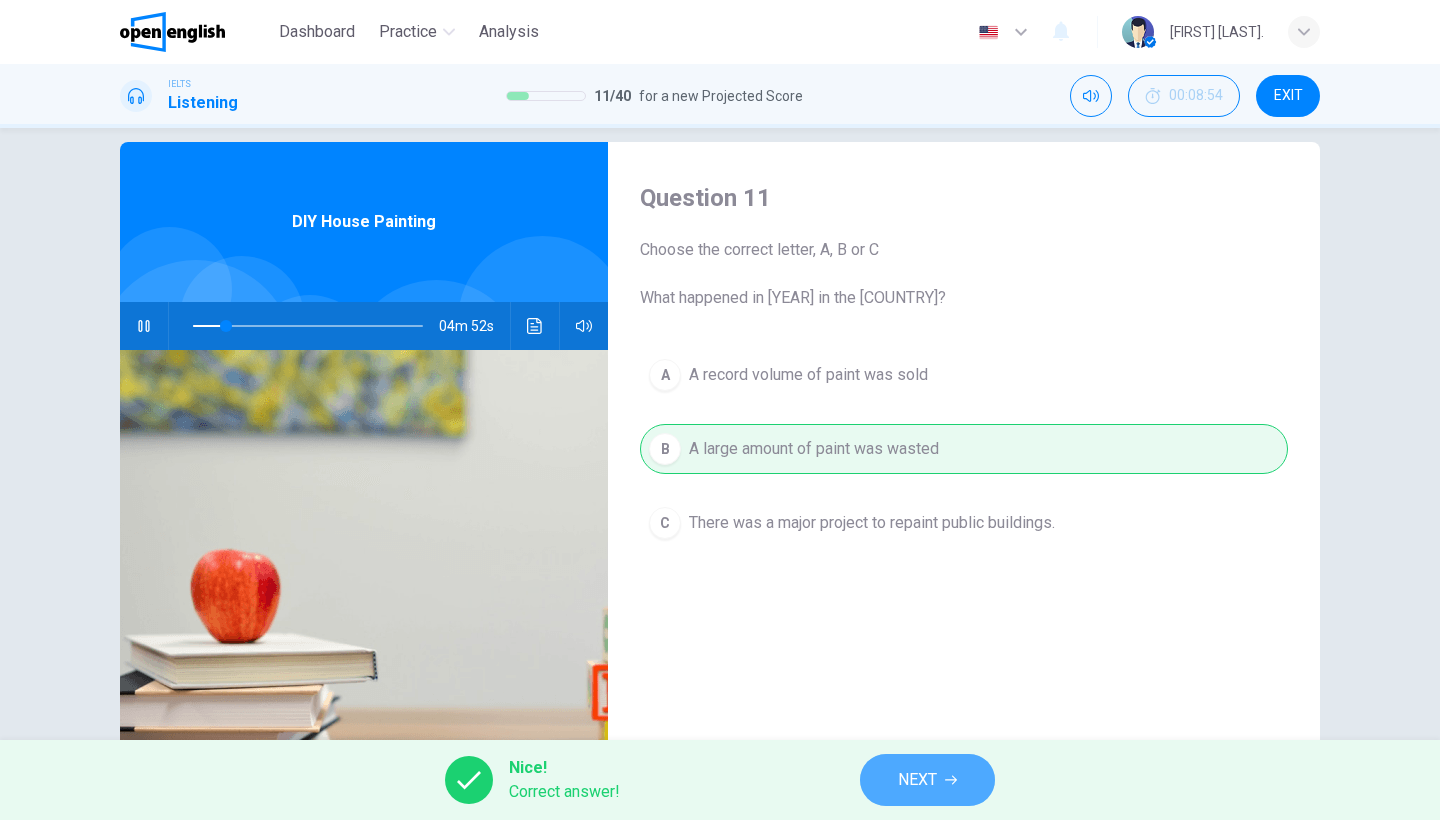 click on "NEXT" at bounding box center [927, 780] 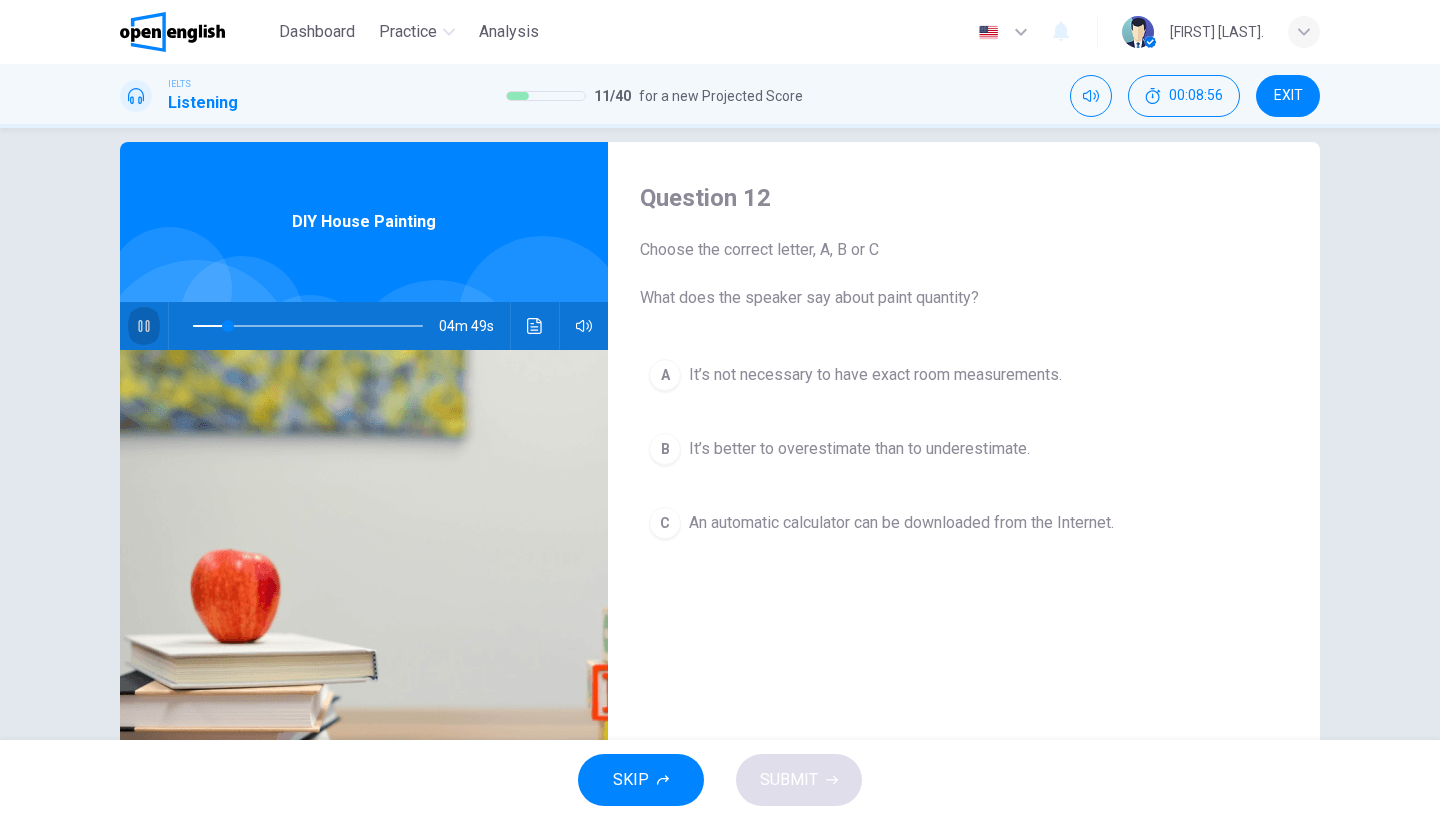 click at bounding box center (144, 326) 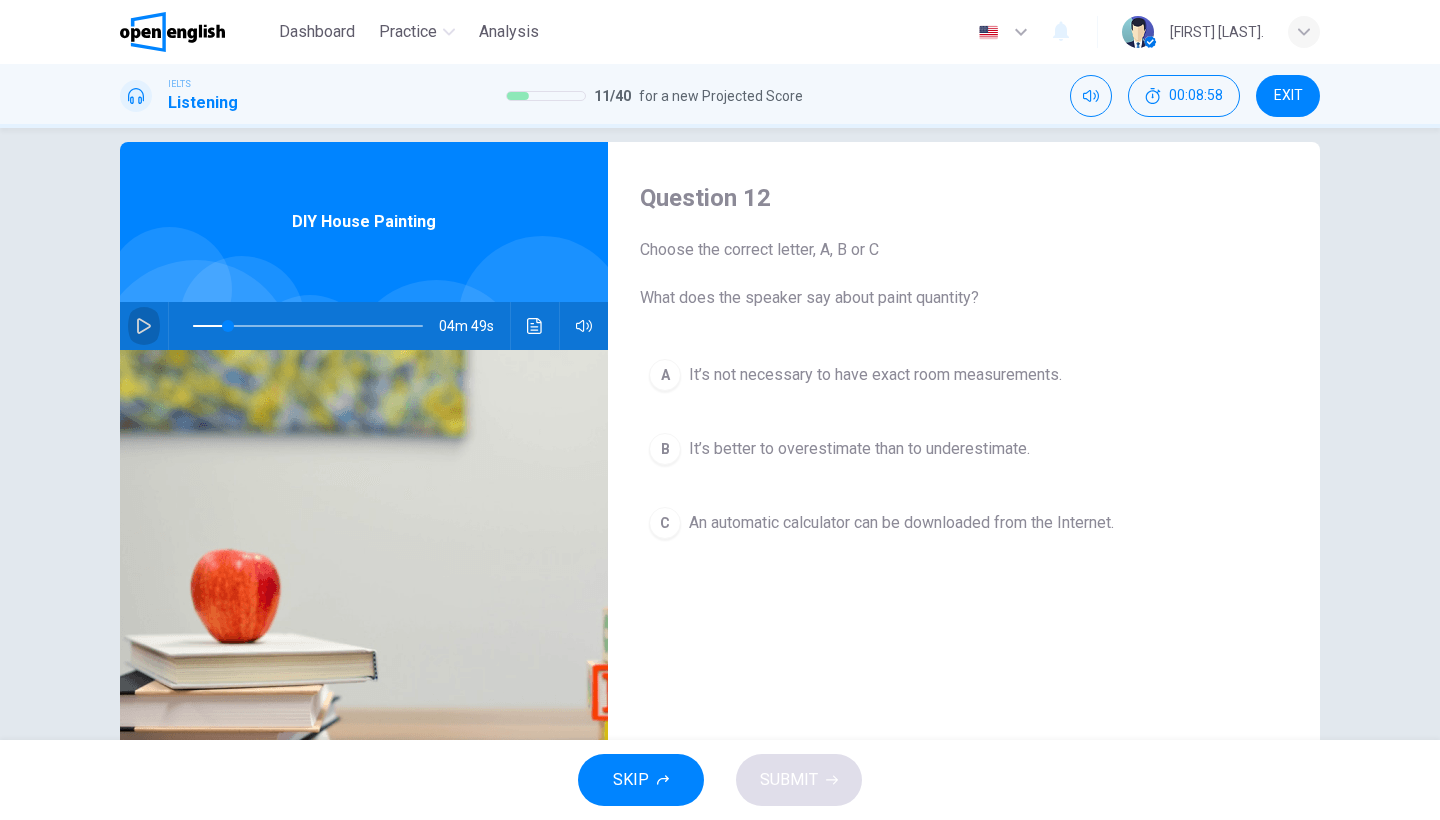 click at bounding box center [144, 326] 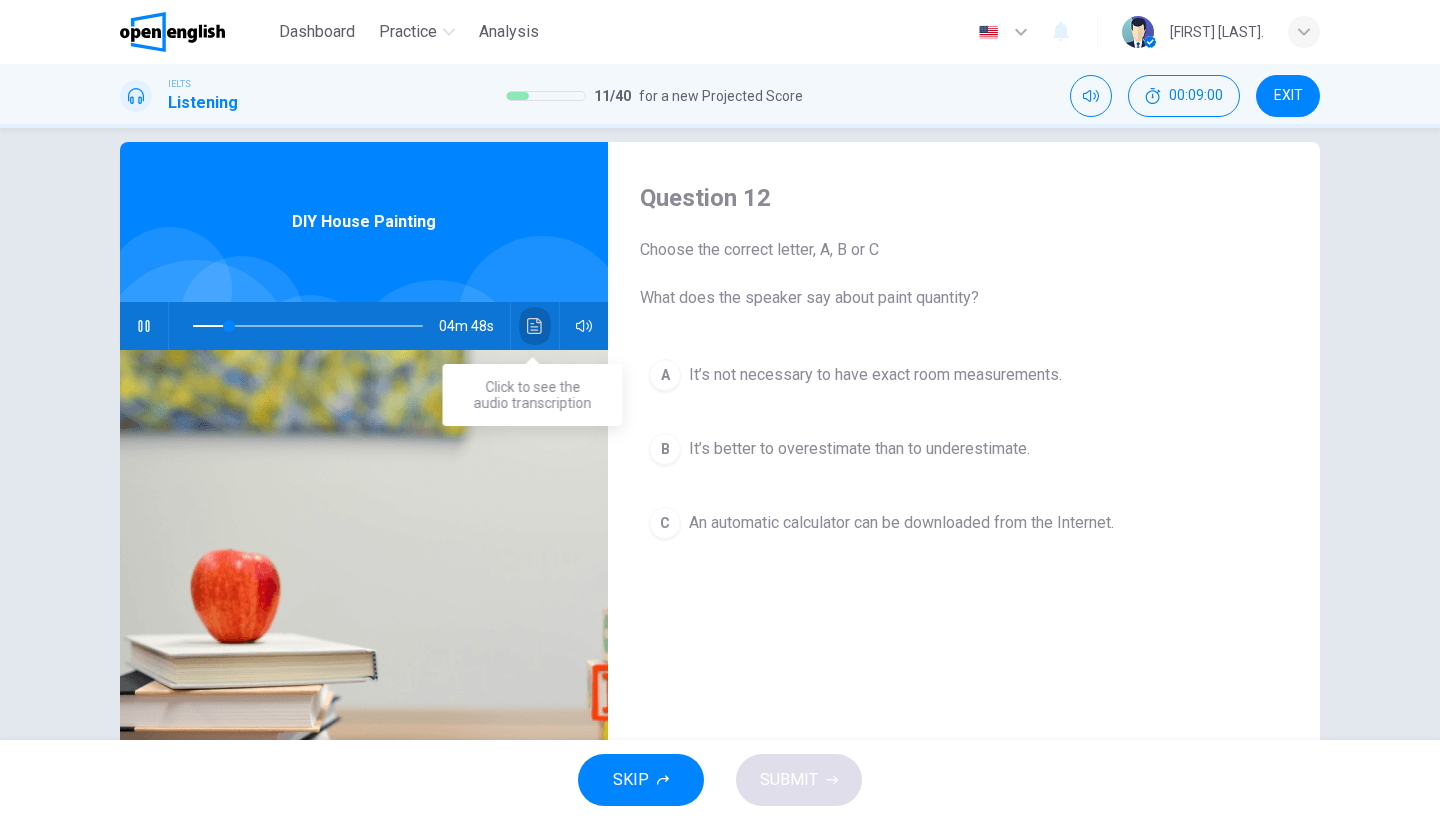 click at bounding box center (535, 326) 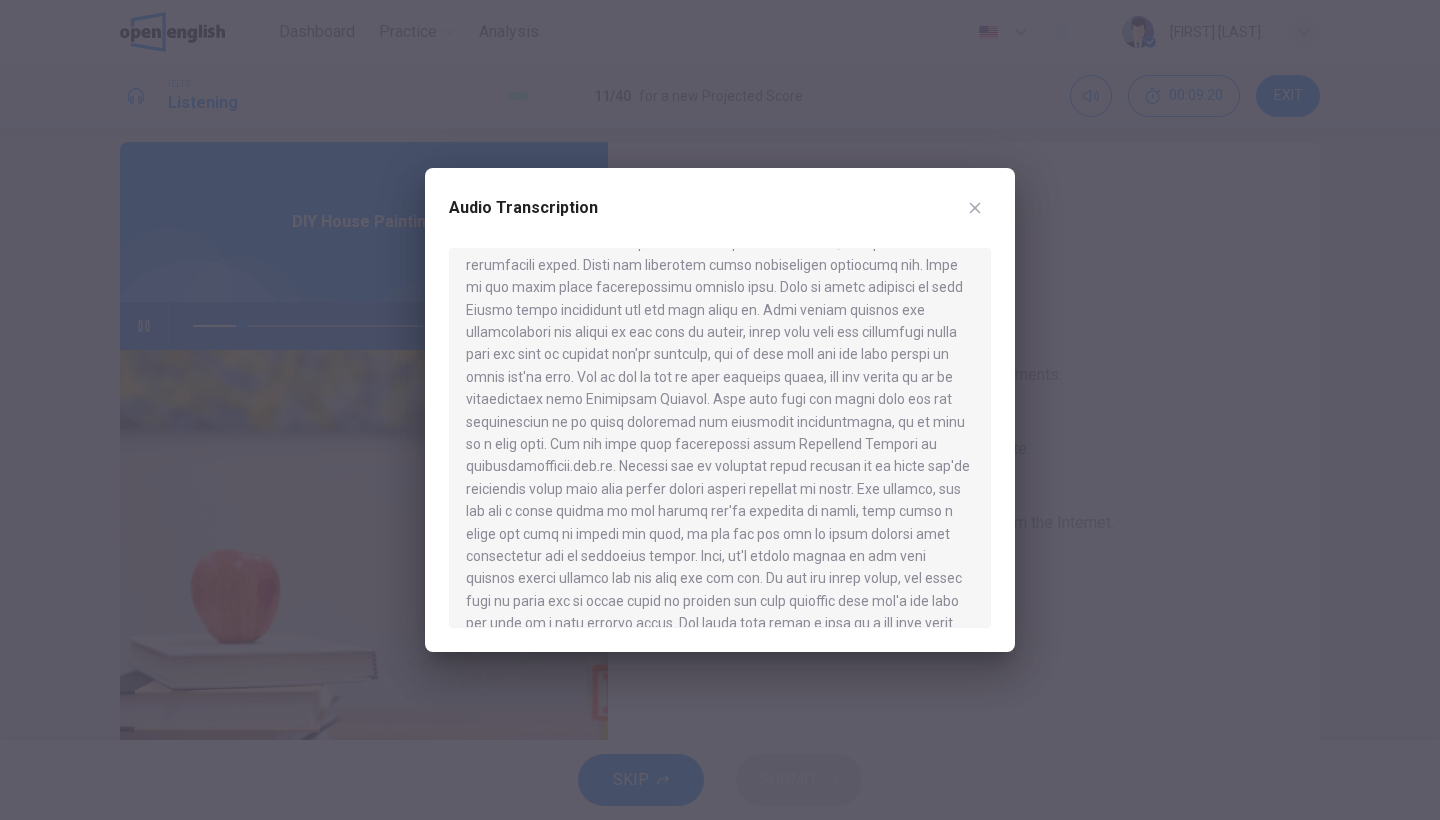 scroll, scrollTop: 242, scrollLeft: 0, axis: vertical 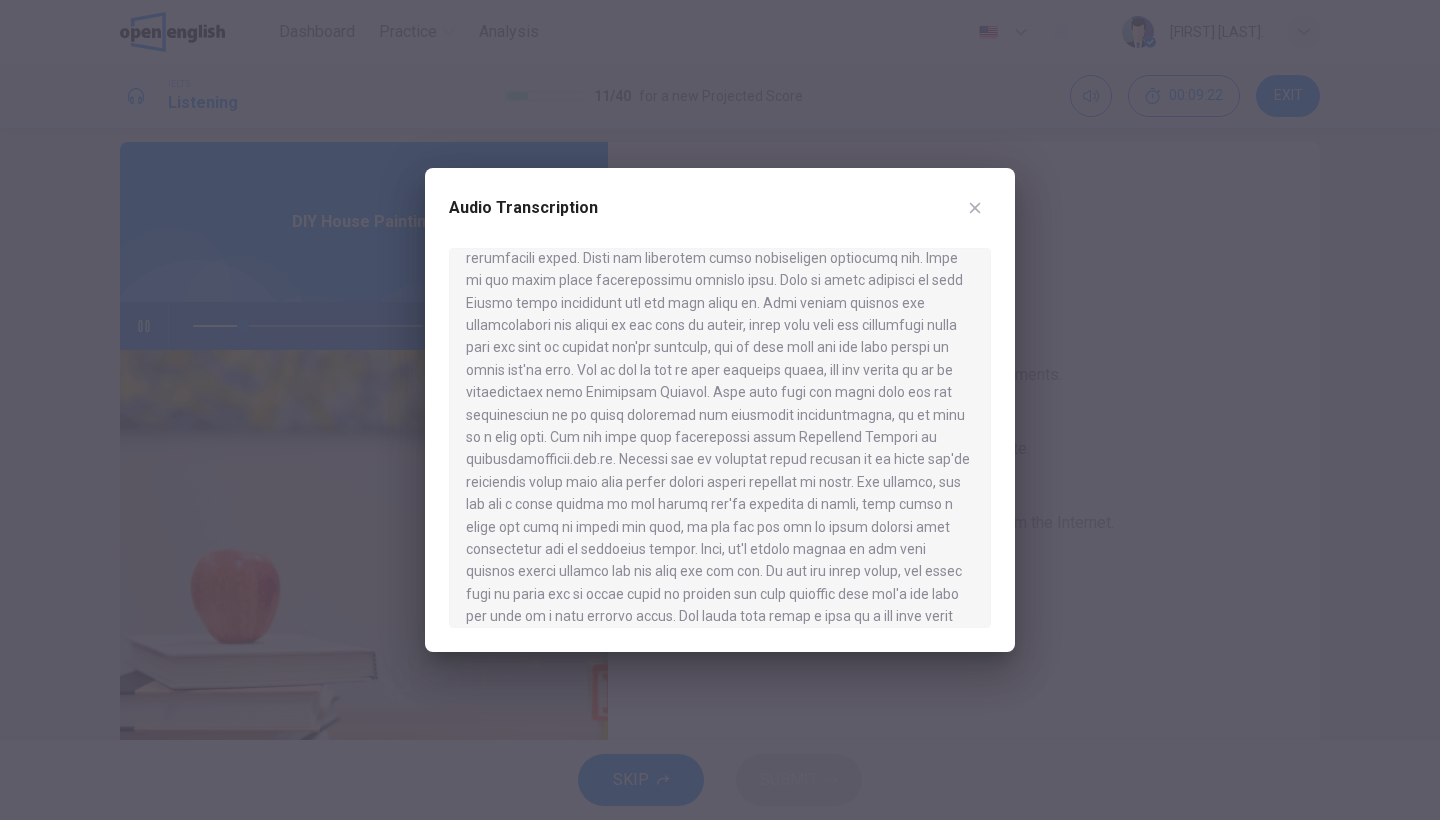click at bounding box center [975, 208] 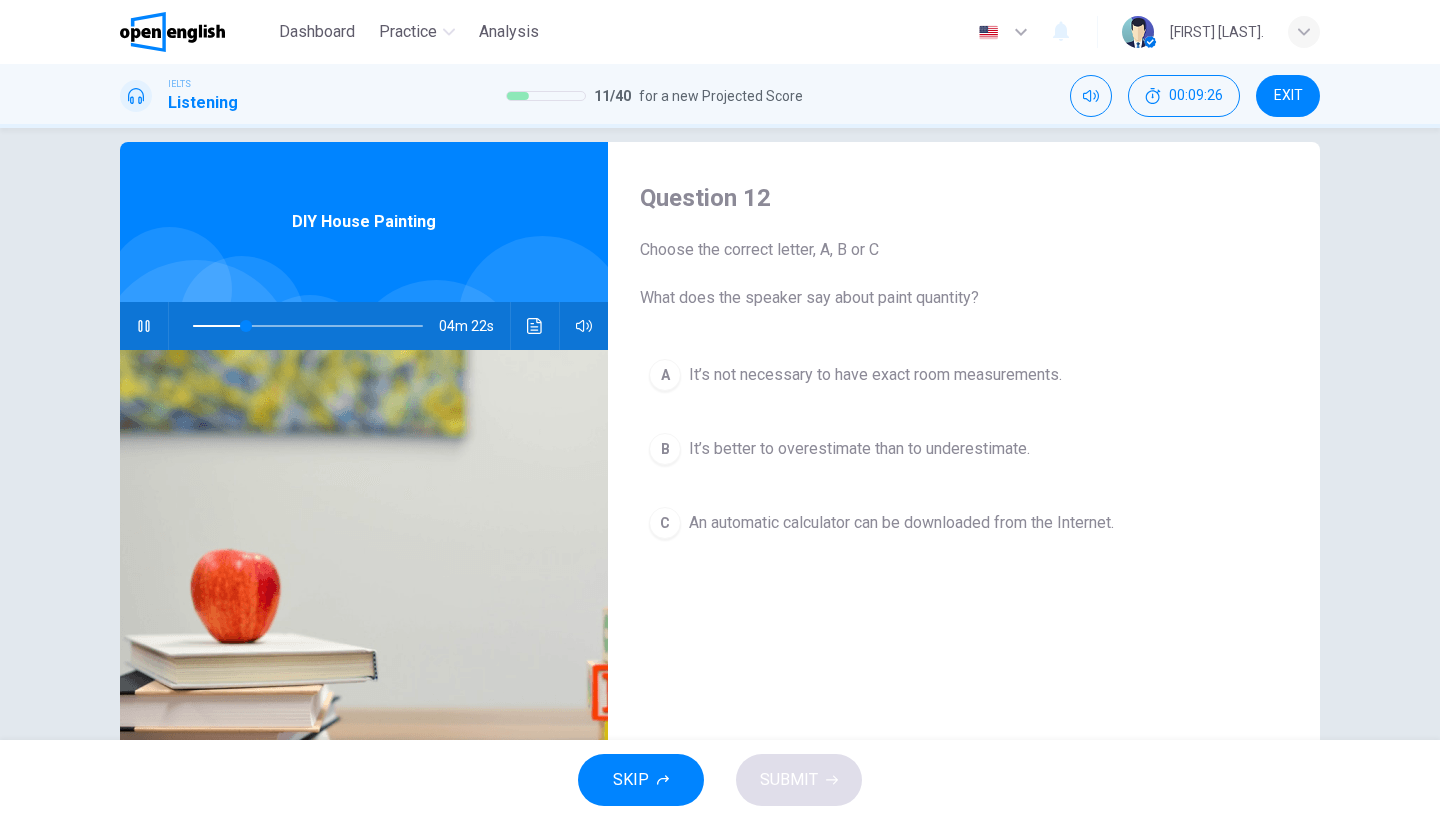click on "It’s not necessary to have exact room measurements." at bounding box center [875, 375] 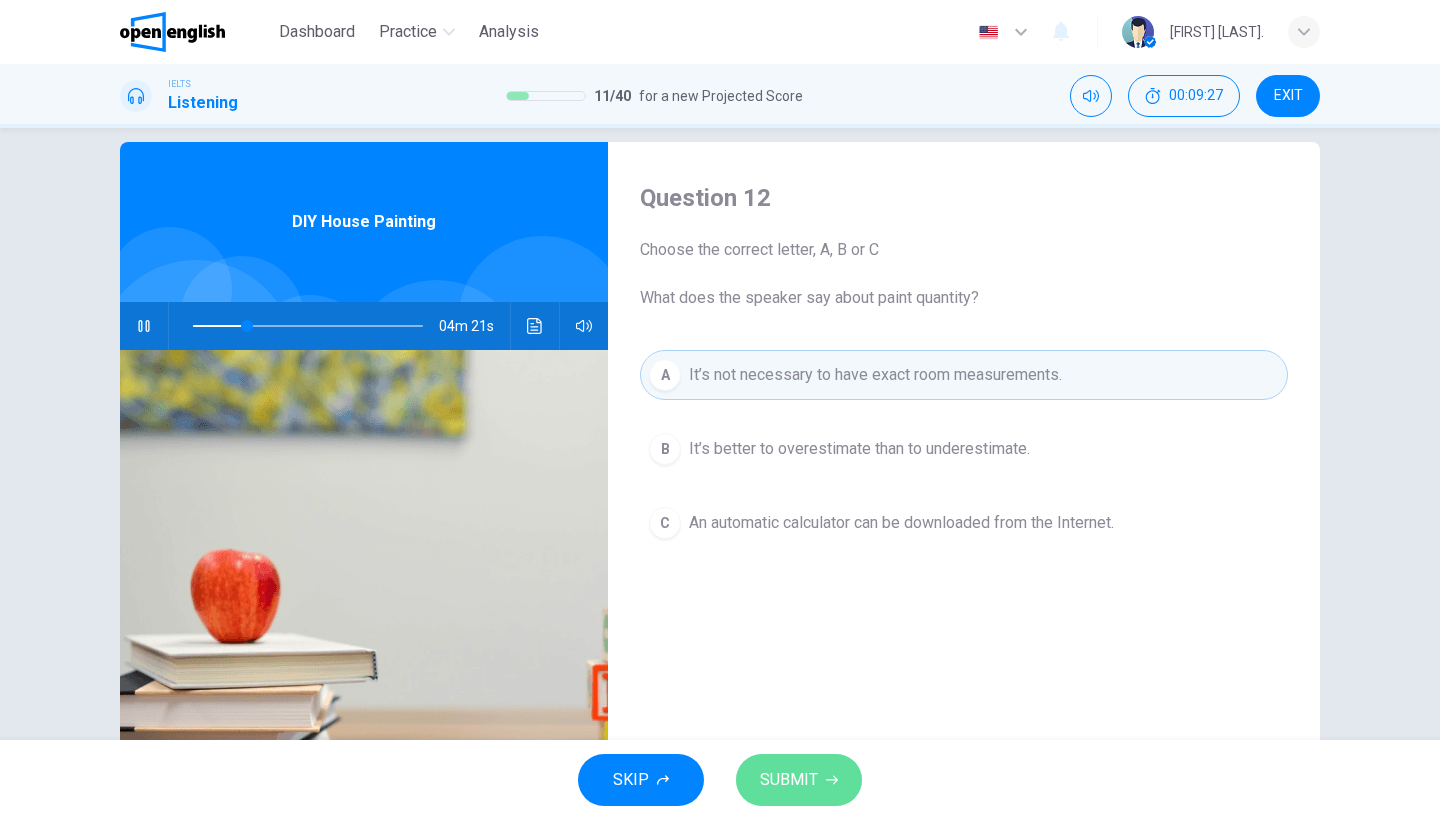 click on "SUBMIT" at bounding box center [799, 780] 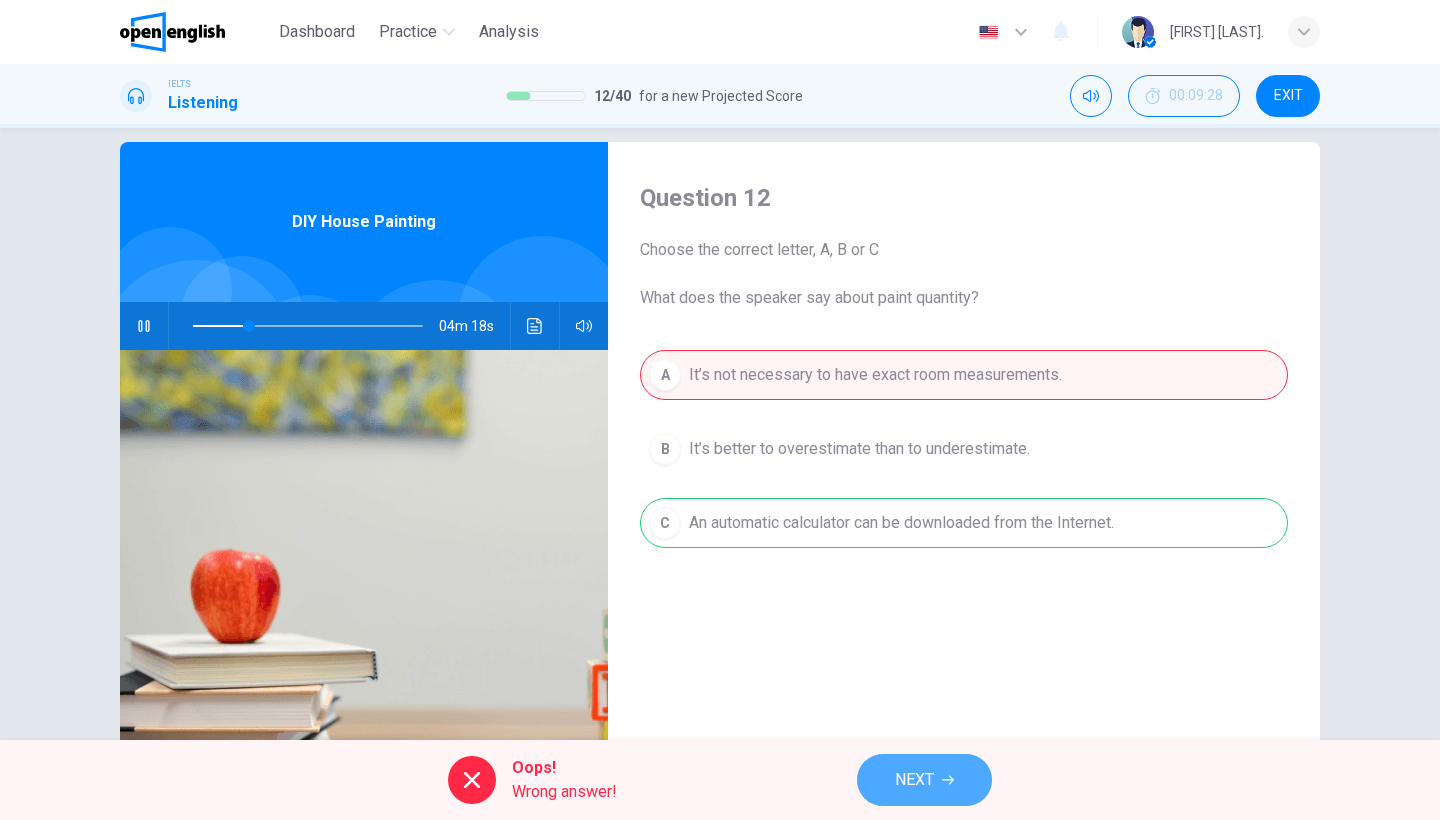click on "NEXT" at bounding box center (924, 780) 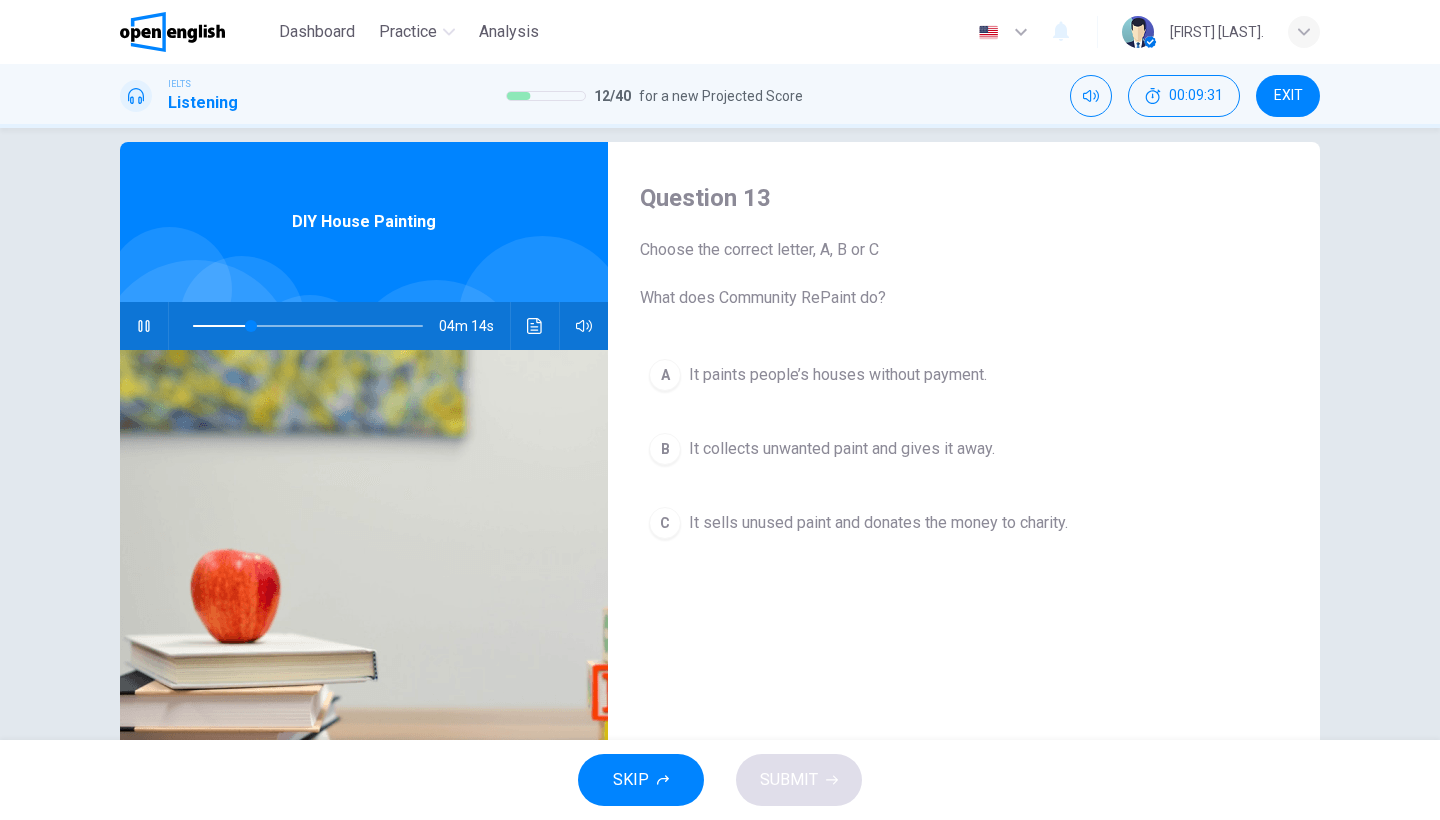 click at bounding box center [144, 326] 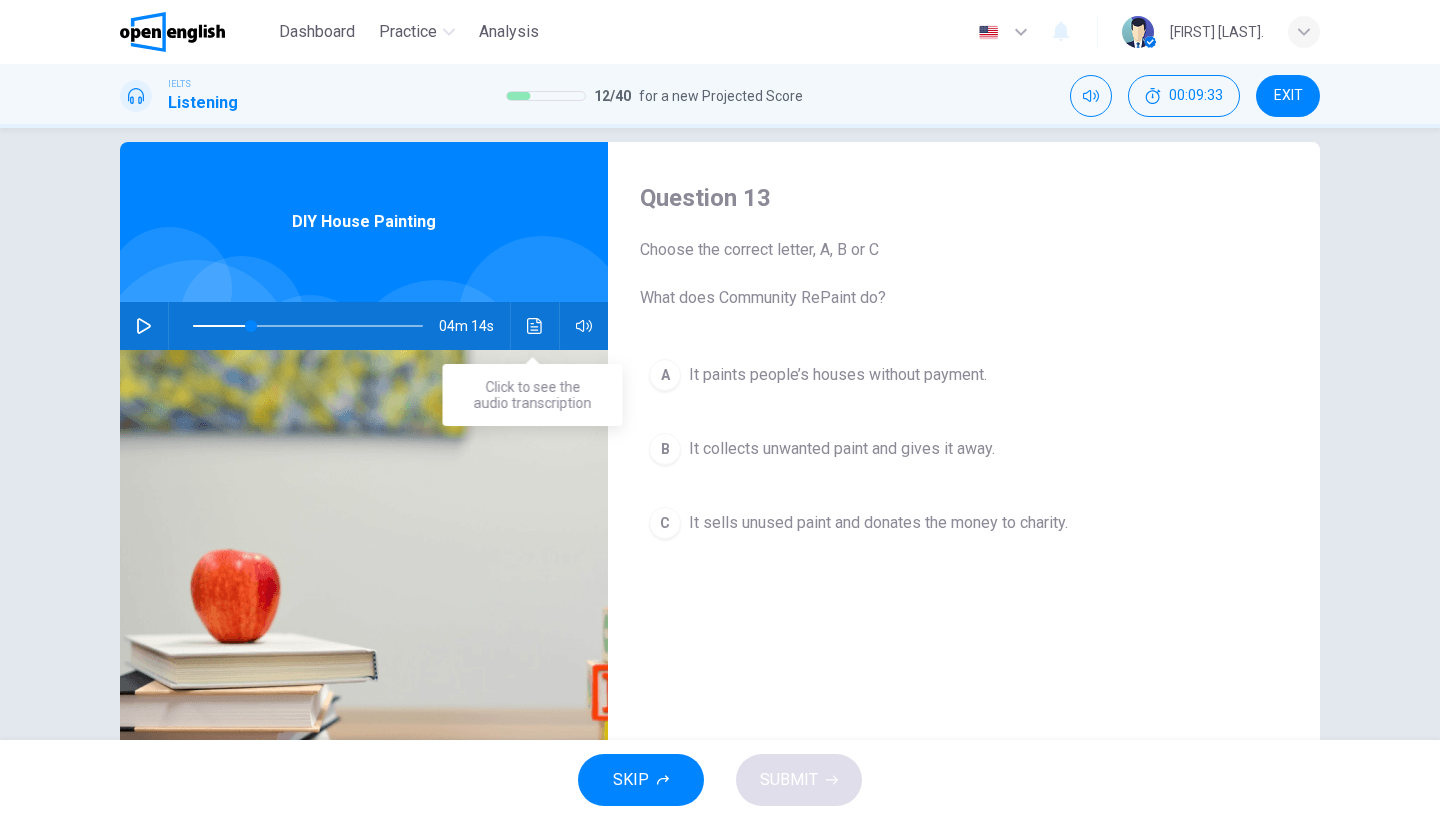 click at bounding box center (535, 326) 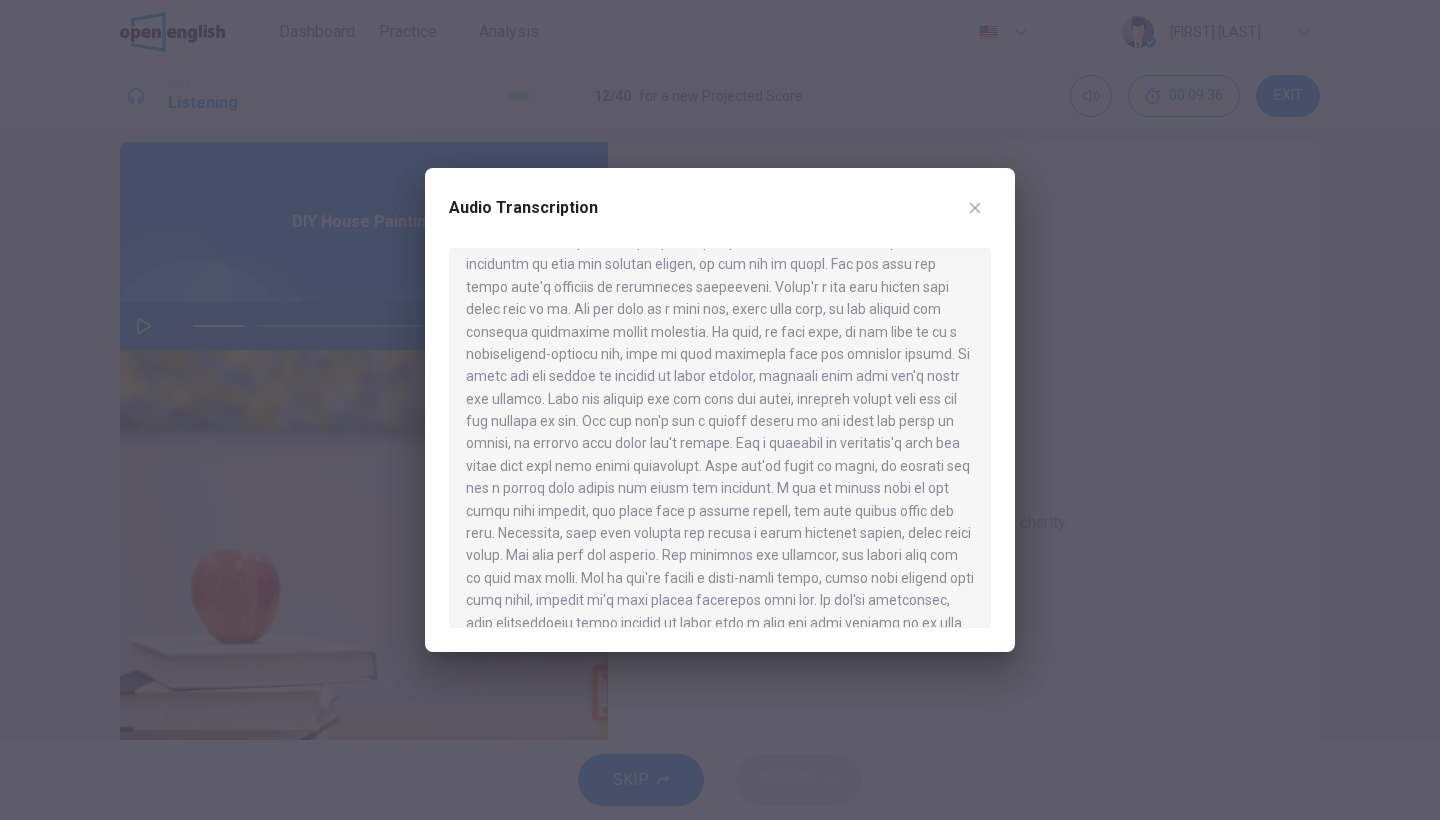 scroll, scrollTop: 666, scrollLeft: 0, axis: vertical 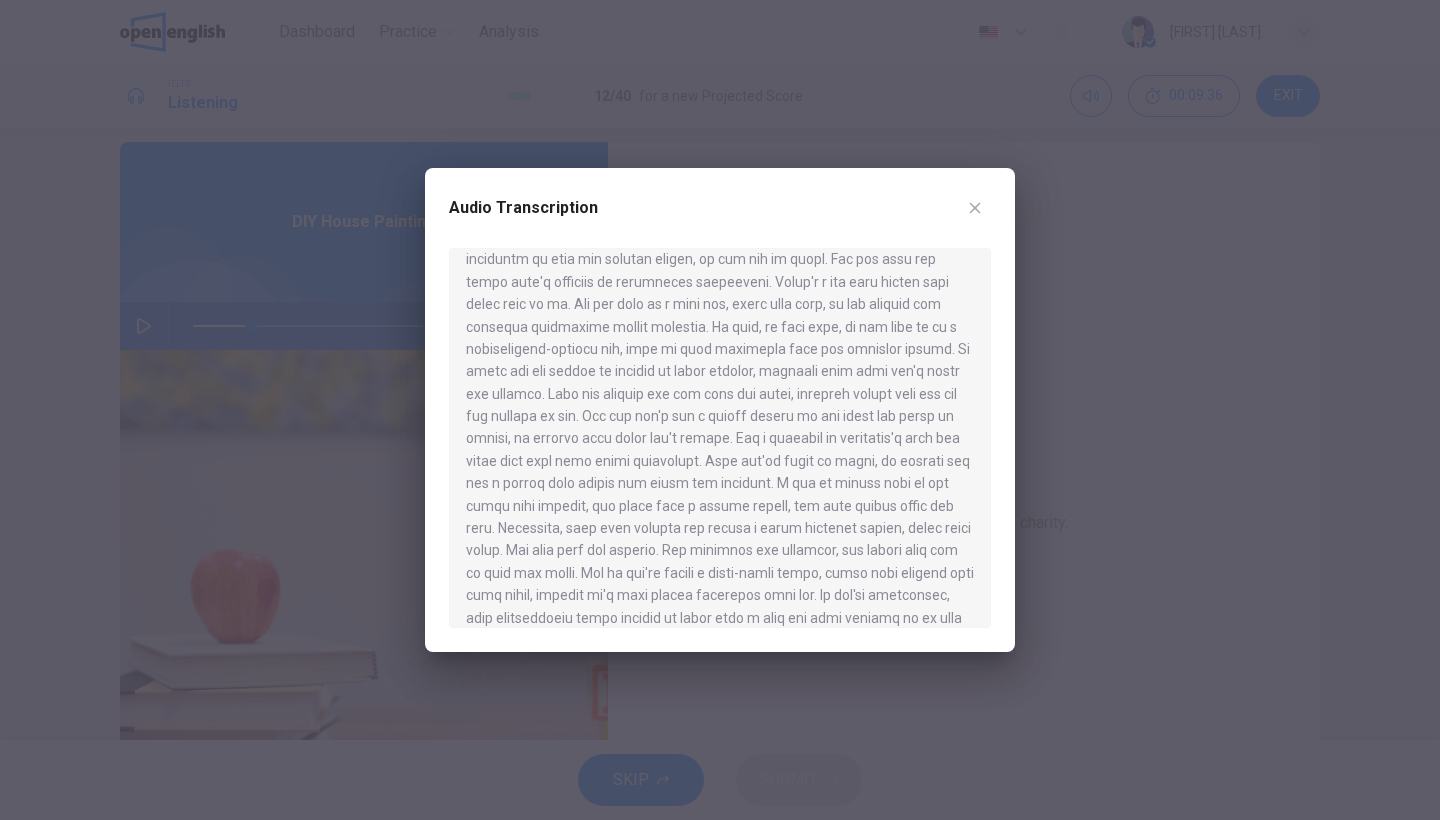 click at bounding box center (975, 208) 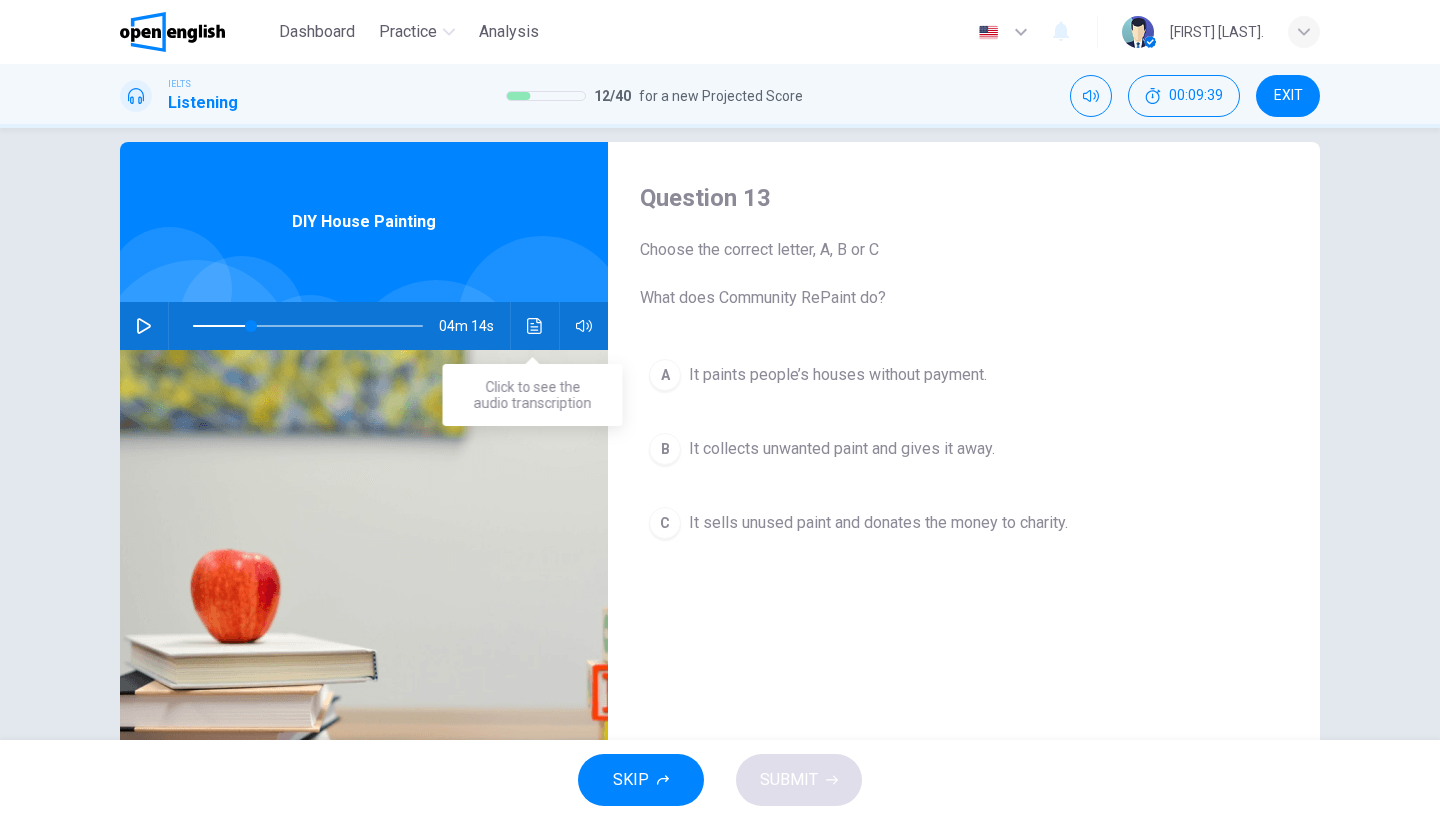 click at bounding box center [535, 326] 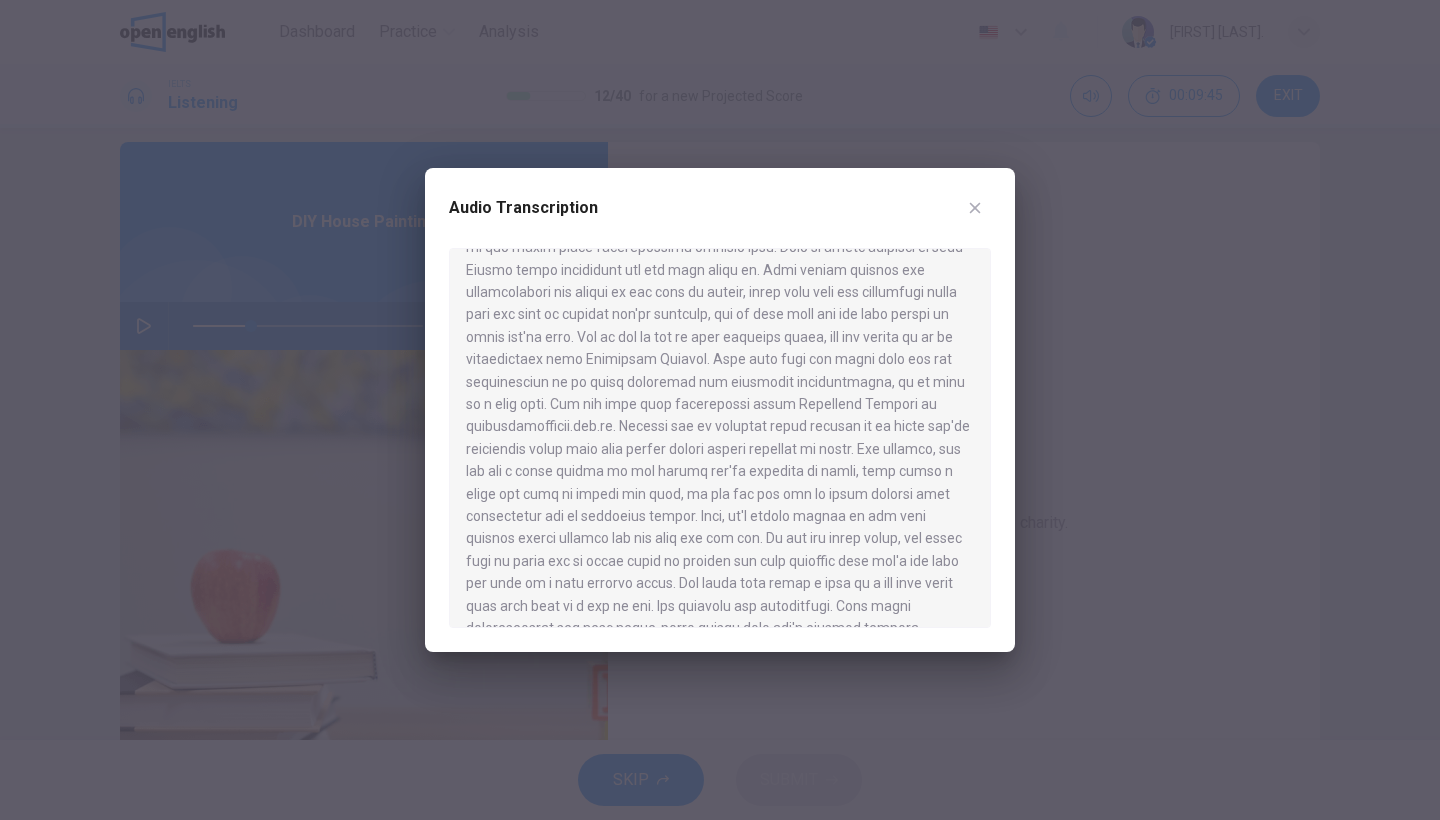 scroll, scrollTop: 289, scrollLeft: 0, axis: vertical 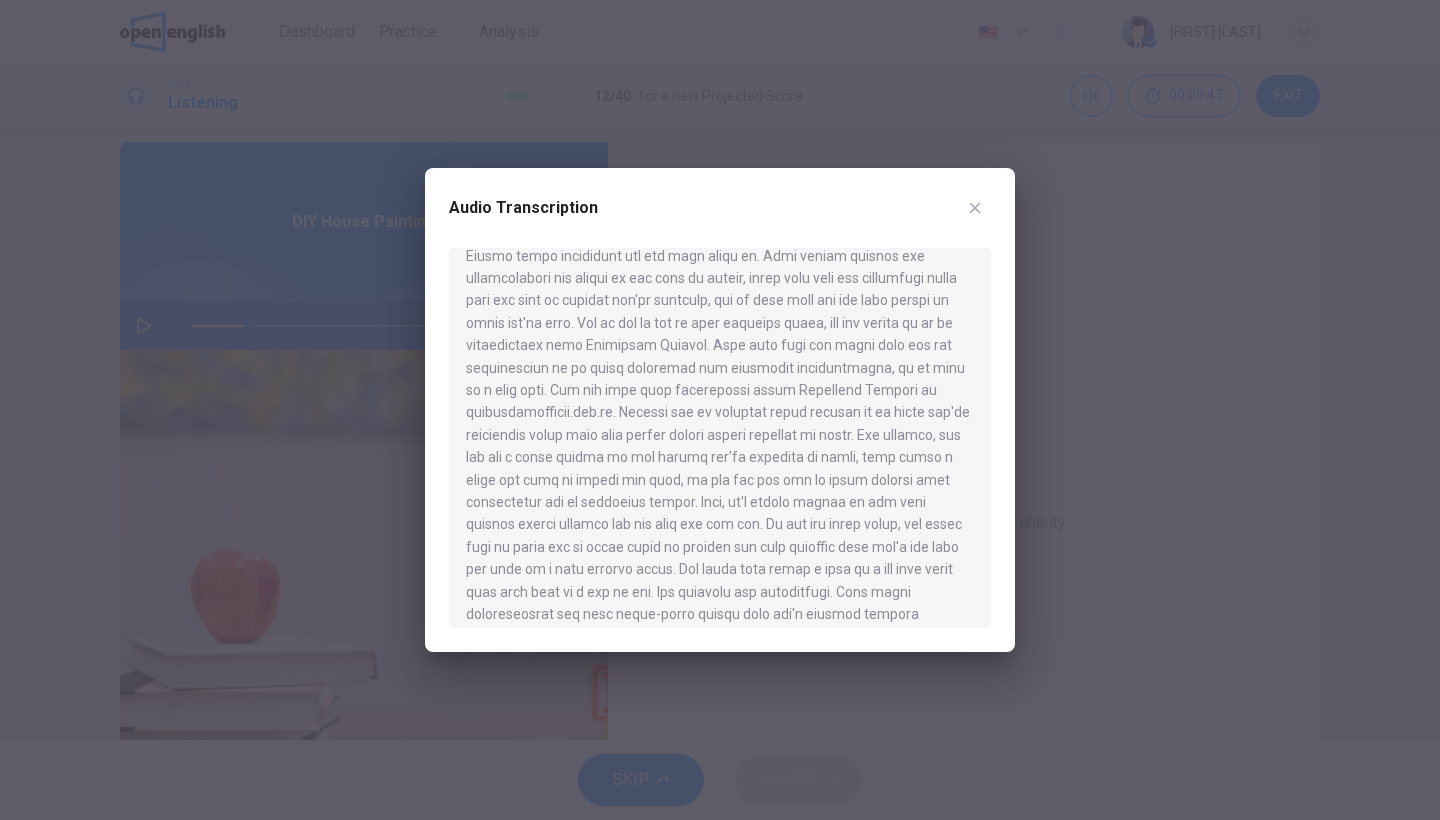 drag, startPoint x: 515, startPoint y: 385, endPoint x: 862, endPoint y: 385, distance: 347 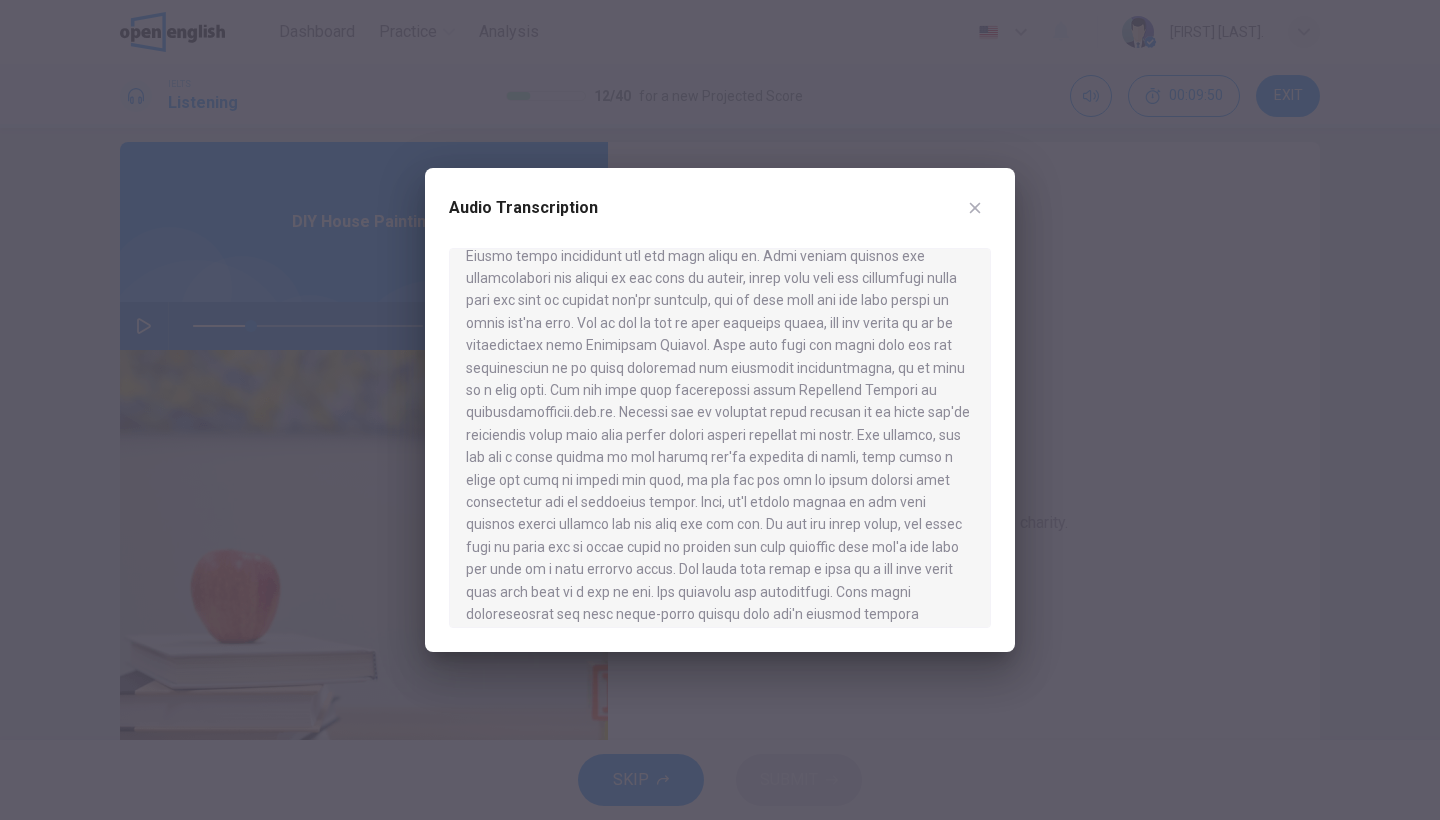 click at bounding box center [975, 208] 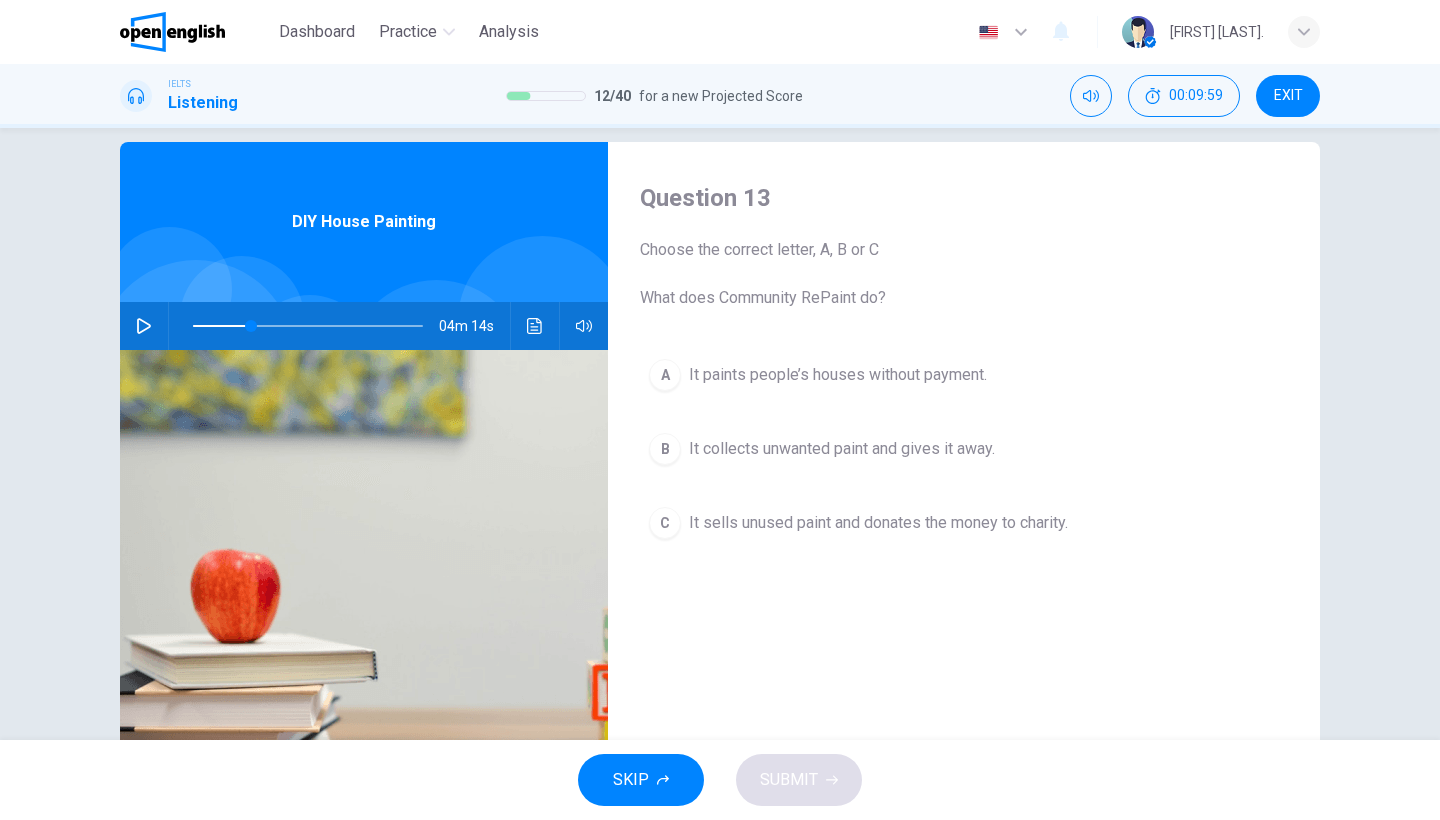 click at bounding box center (534, 326) 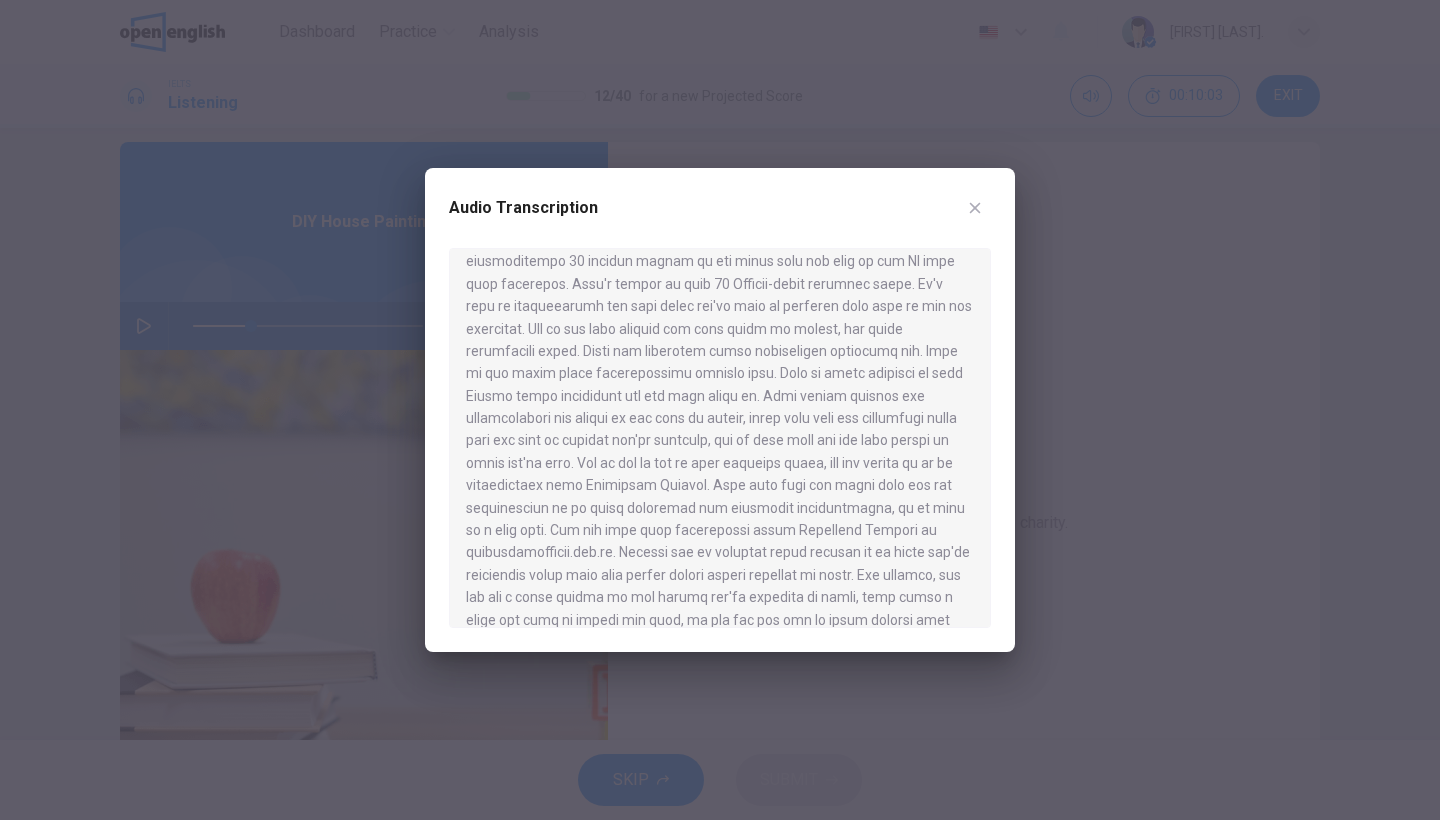 scroll, scrollTop: 145, scrollLeft: 0, axis: vertical 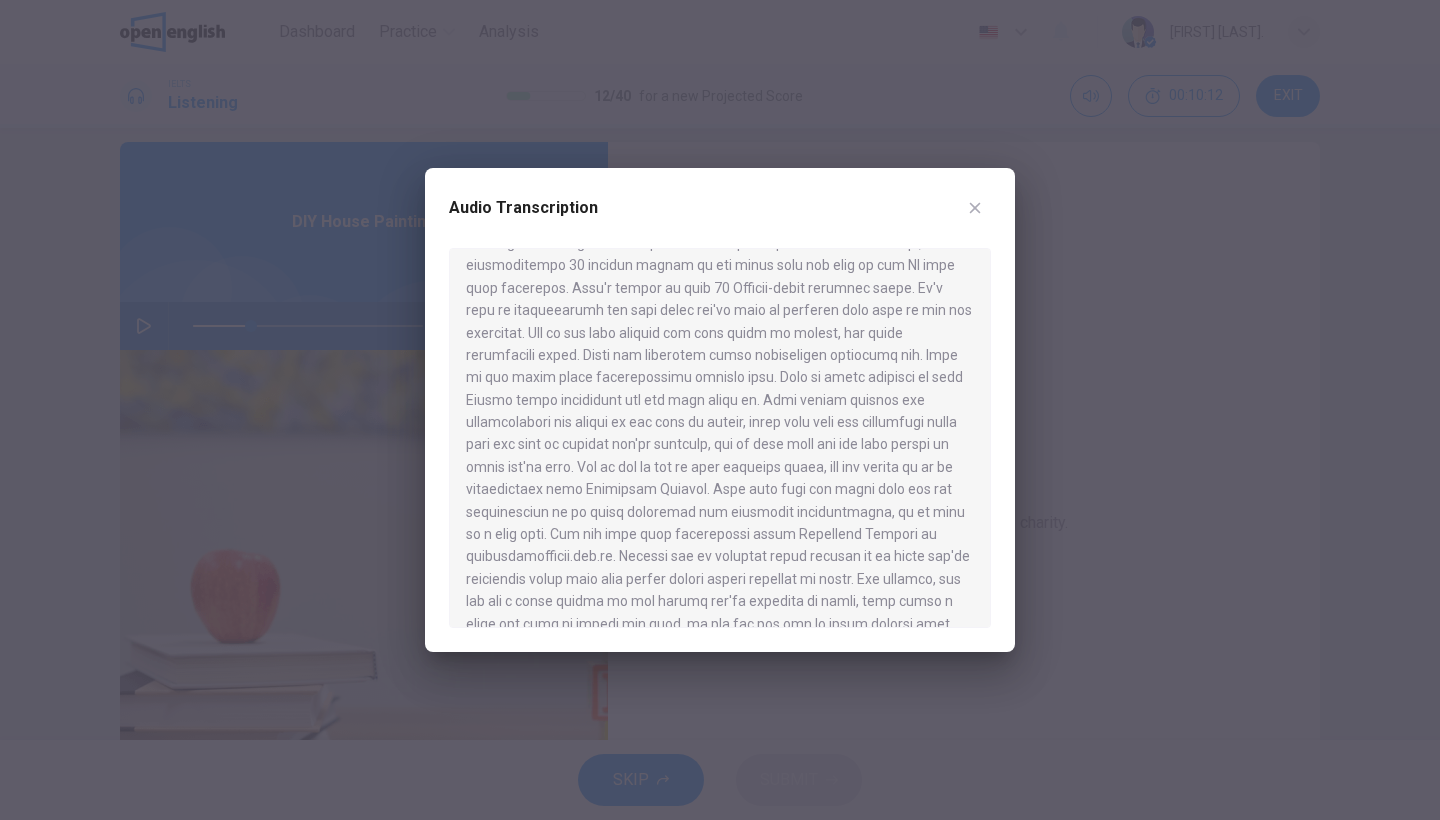 click at bounding box center (975, 208) 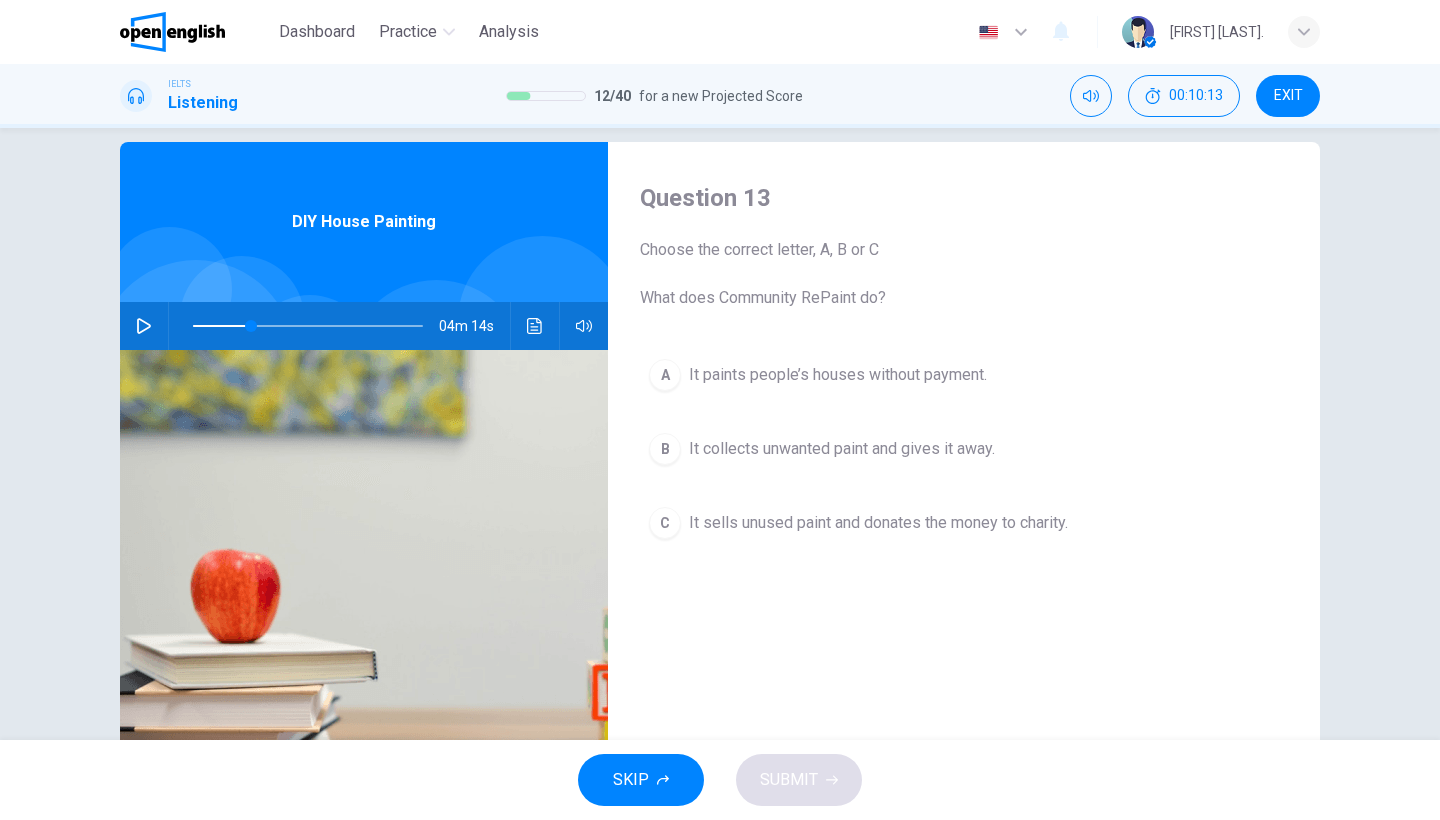 click on "It sells unused paint and donates the money to charity." at bounding box center (838, 375) 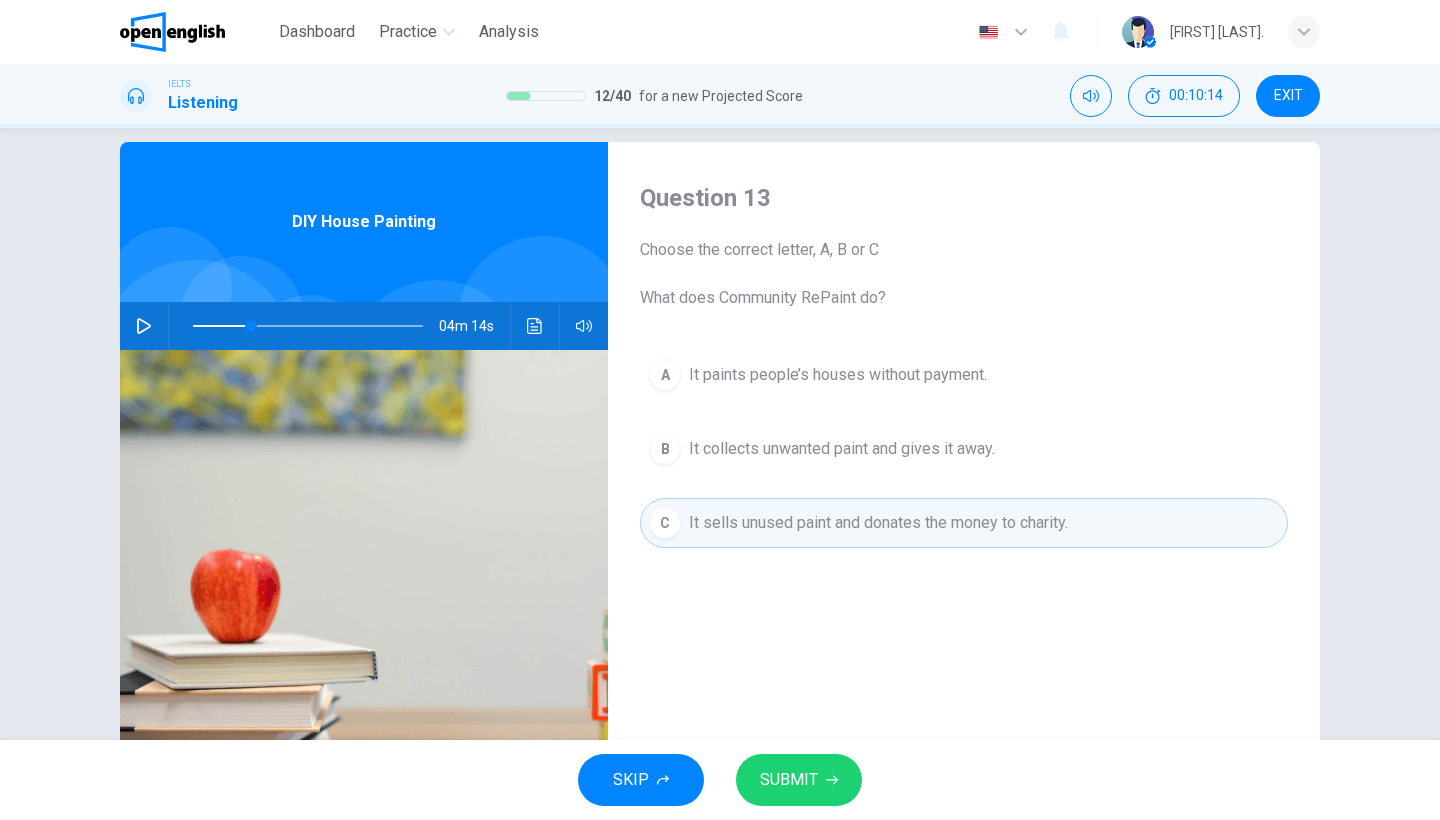 click on "SUBMIT" at bounding box center (799, 780) 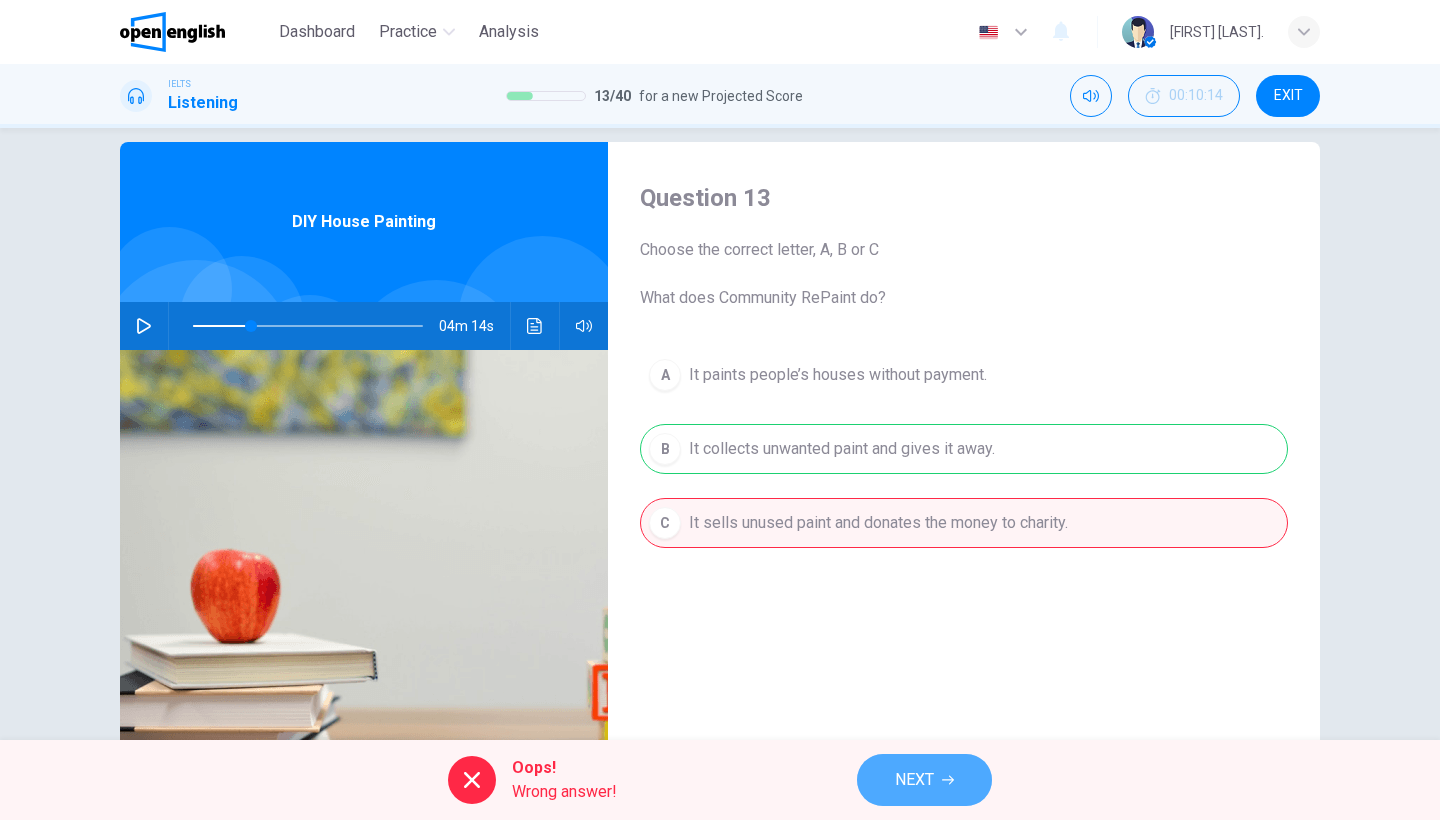 click on "NEXT" at bounding box center (914, 780) 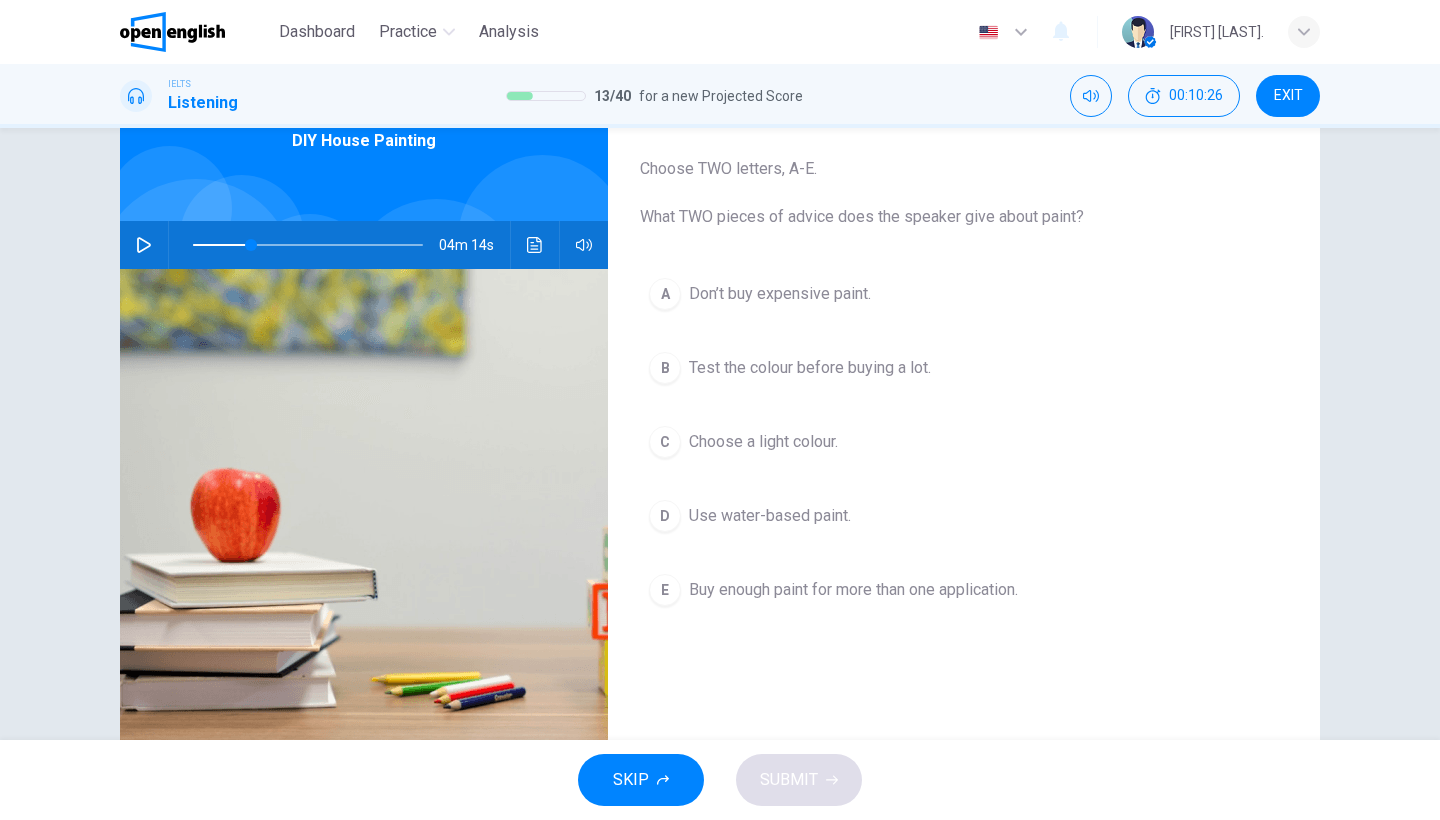 scroll, scrollTop: 106, scrollLeft: 0, axis: vertical 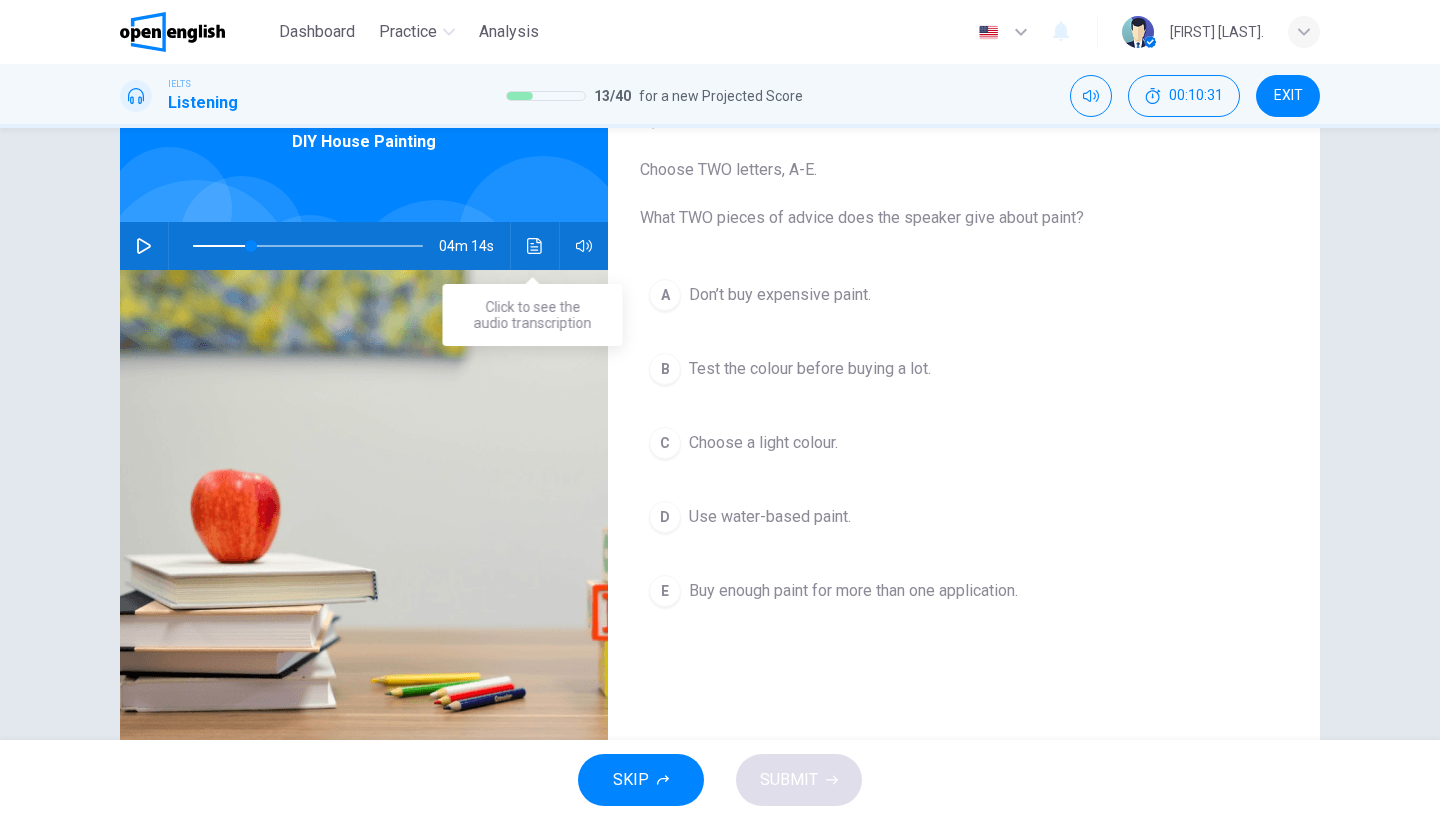 click at bounding box center (535, 246) 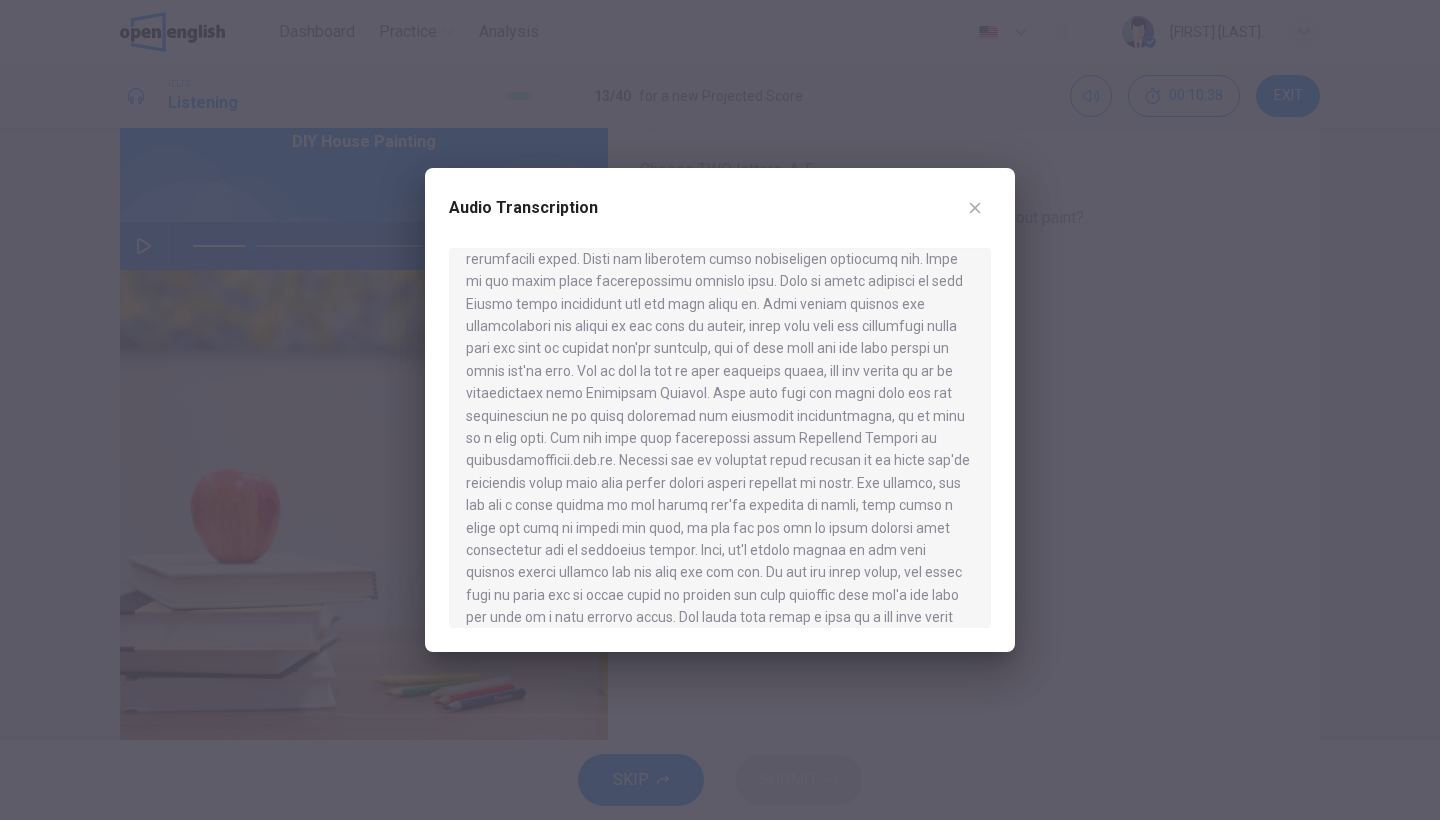 scroll, scrollTop: 301, scrollLeft: 0, axis: vertical 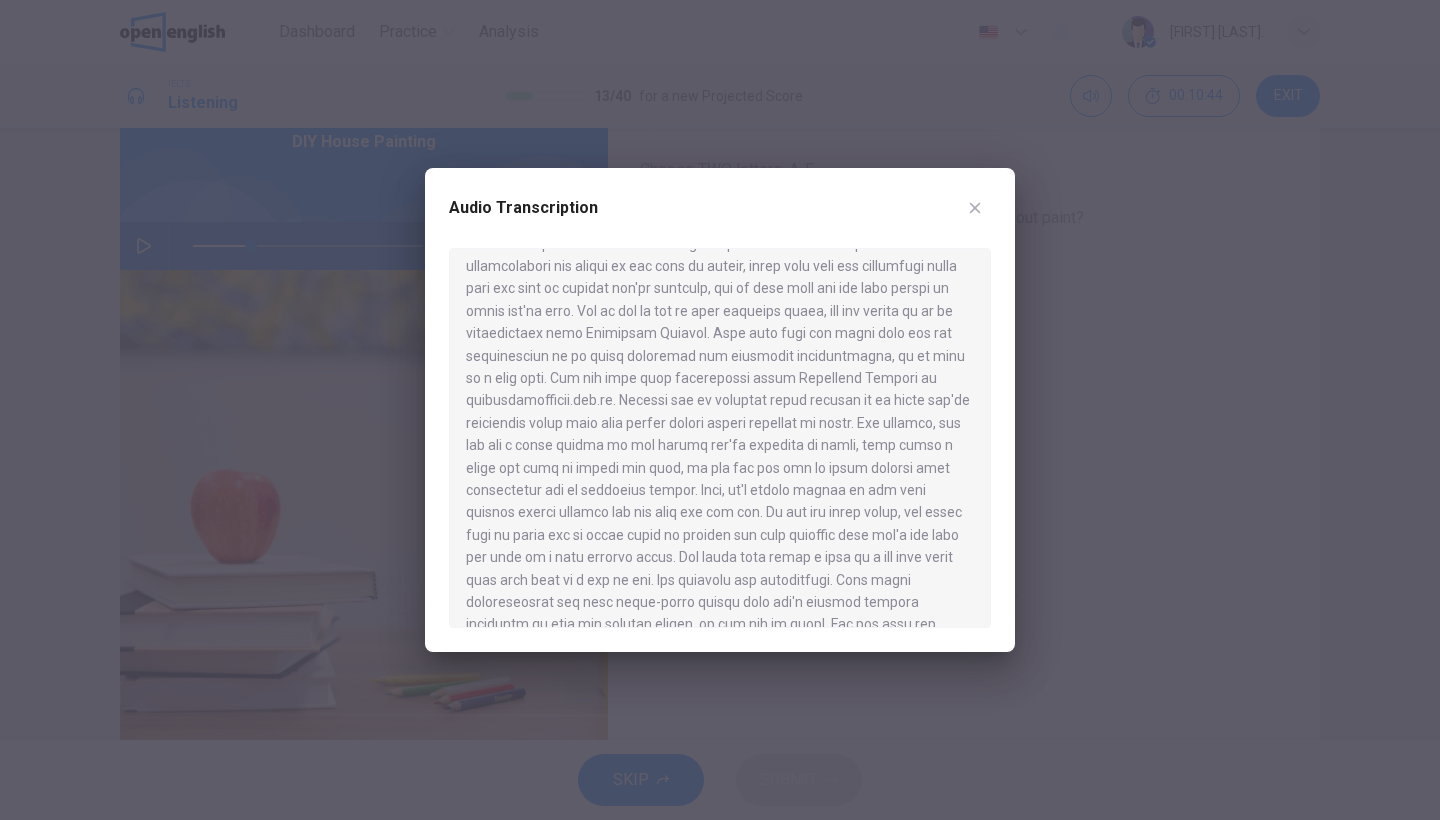 click on "Audio Transcription" at bounding box center [720, 410] 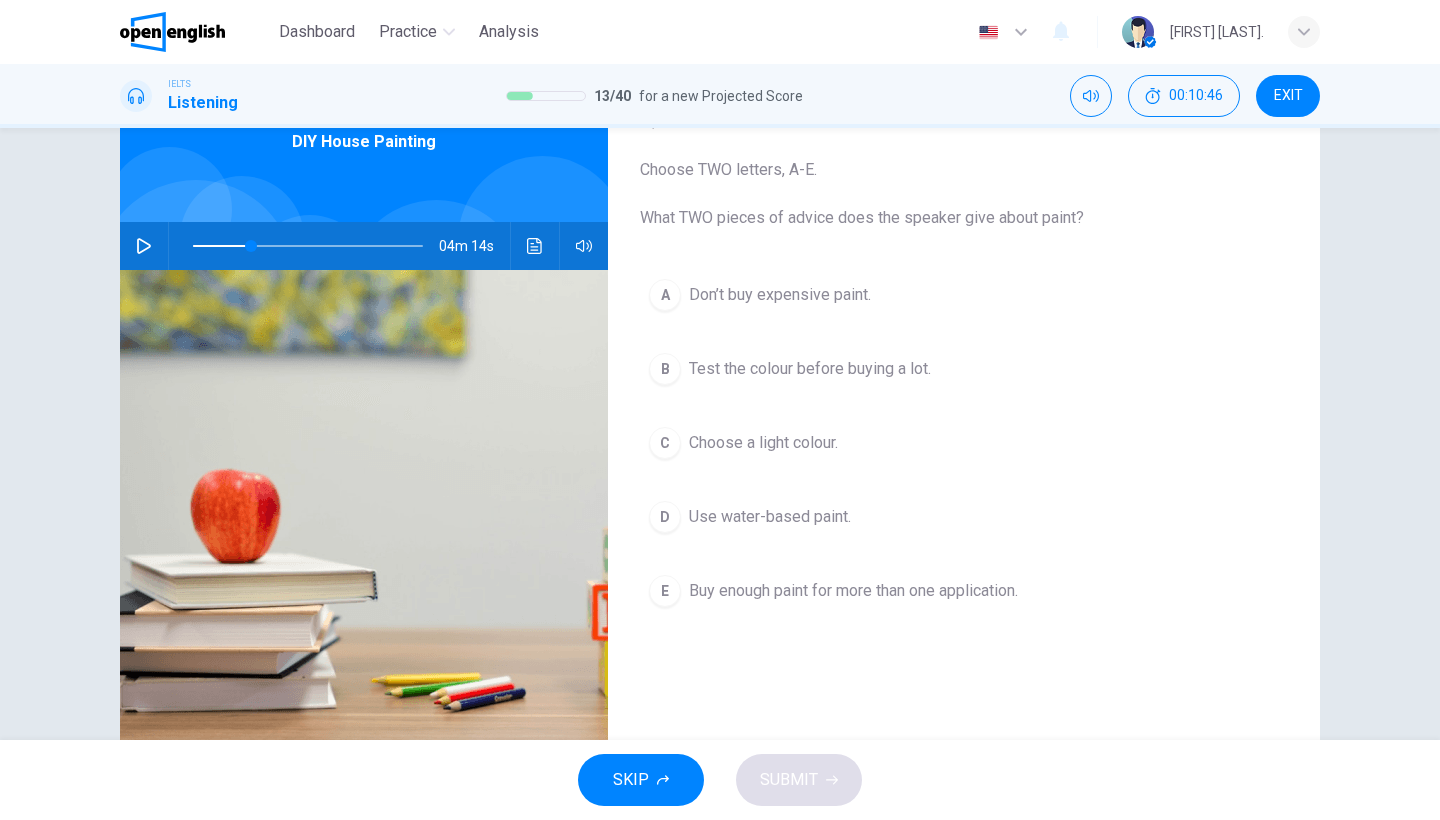 click on "Choose a light colour." at bounding box center [780, 295] 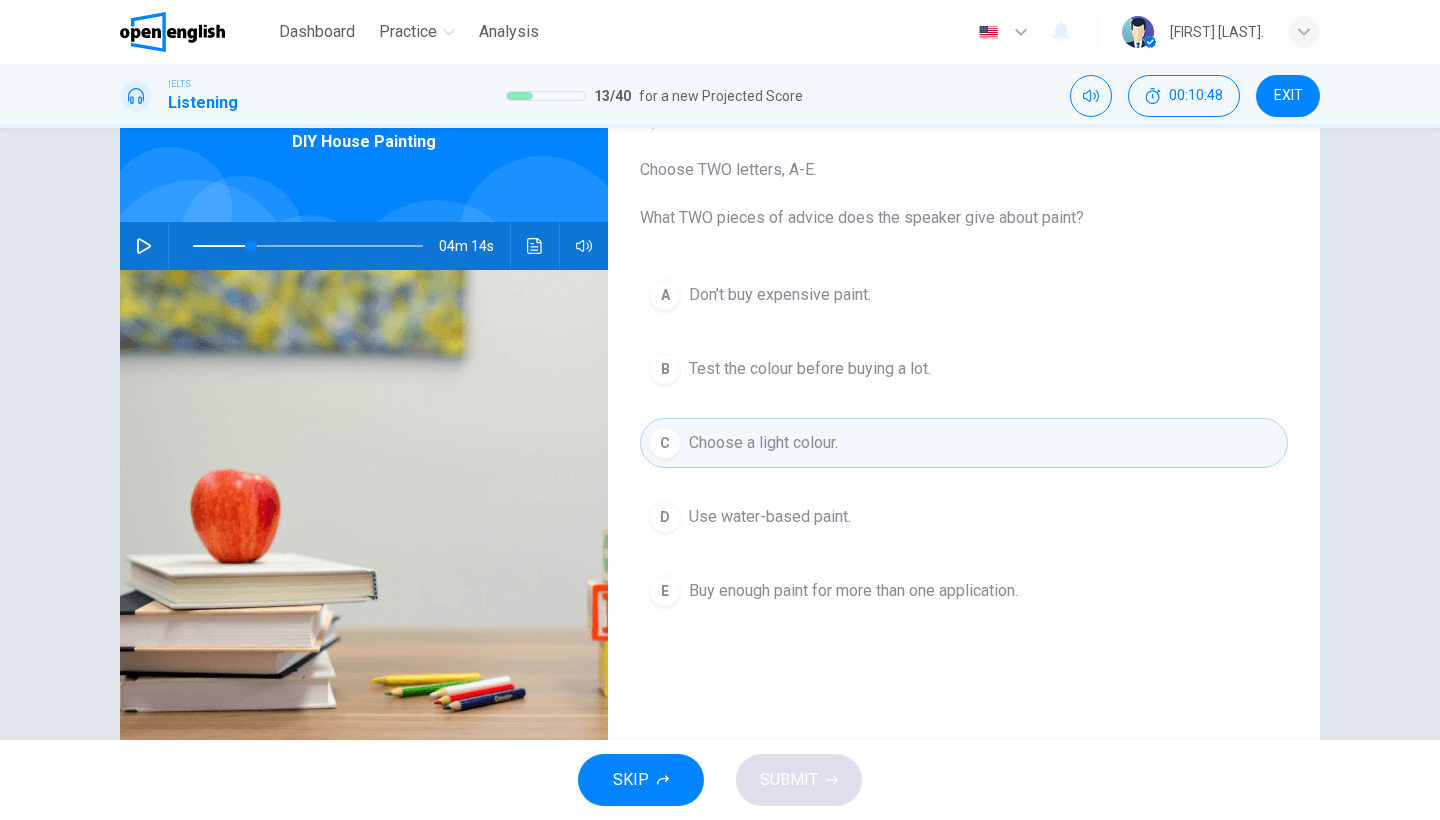 click on "C Choose a light colour." at bounding box center (964, 443) 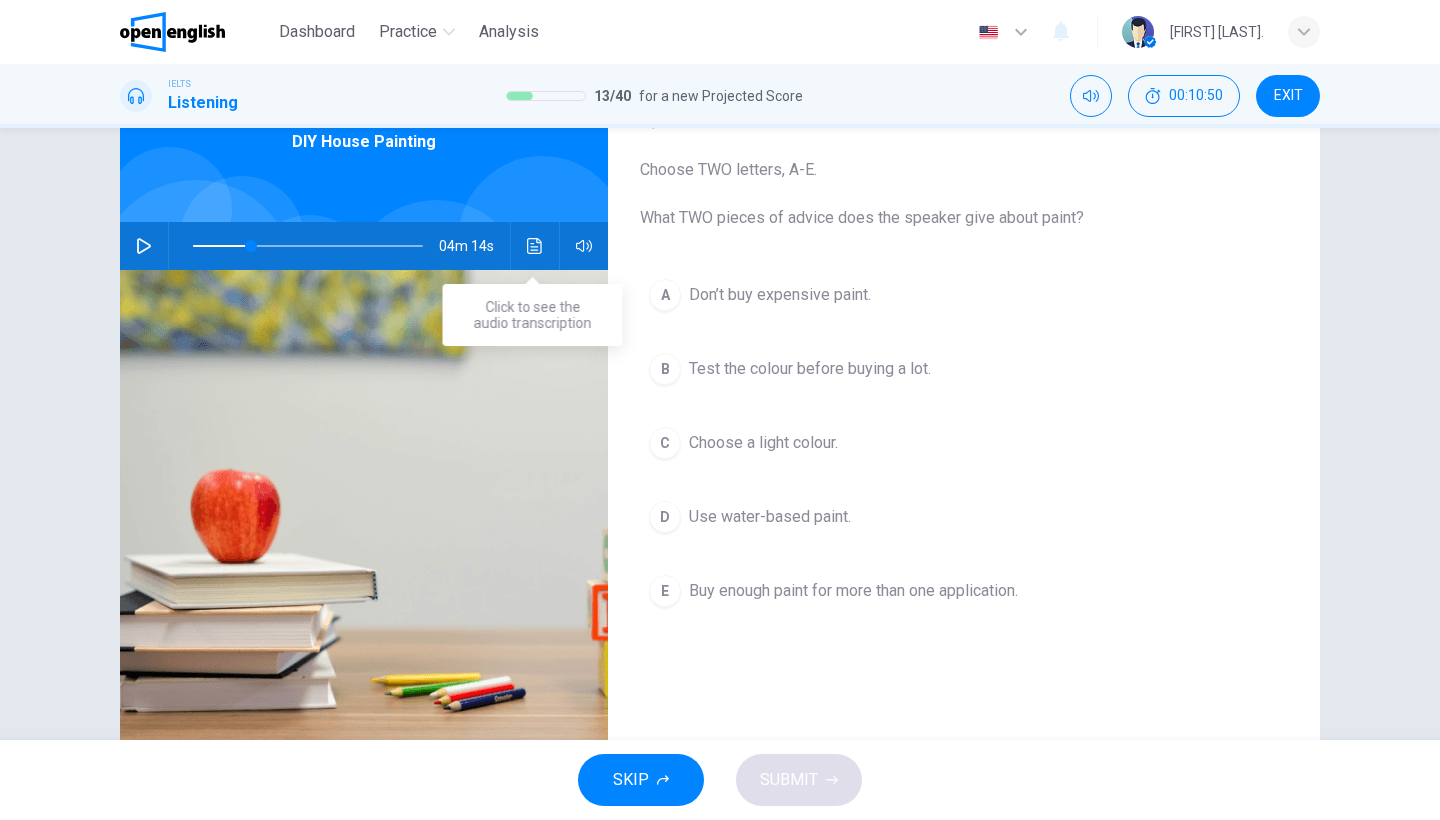 click at bounding box center (534, 246) 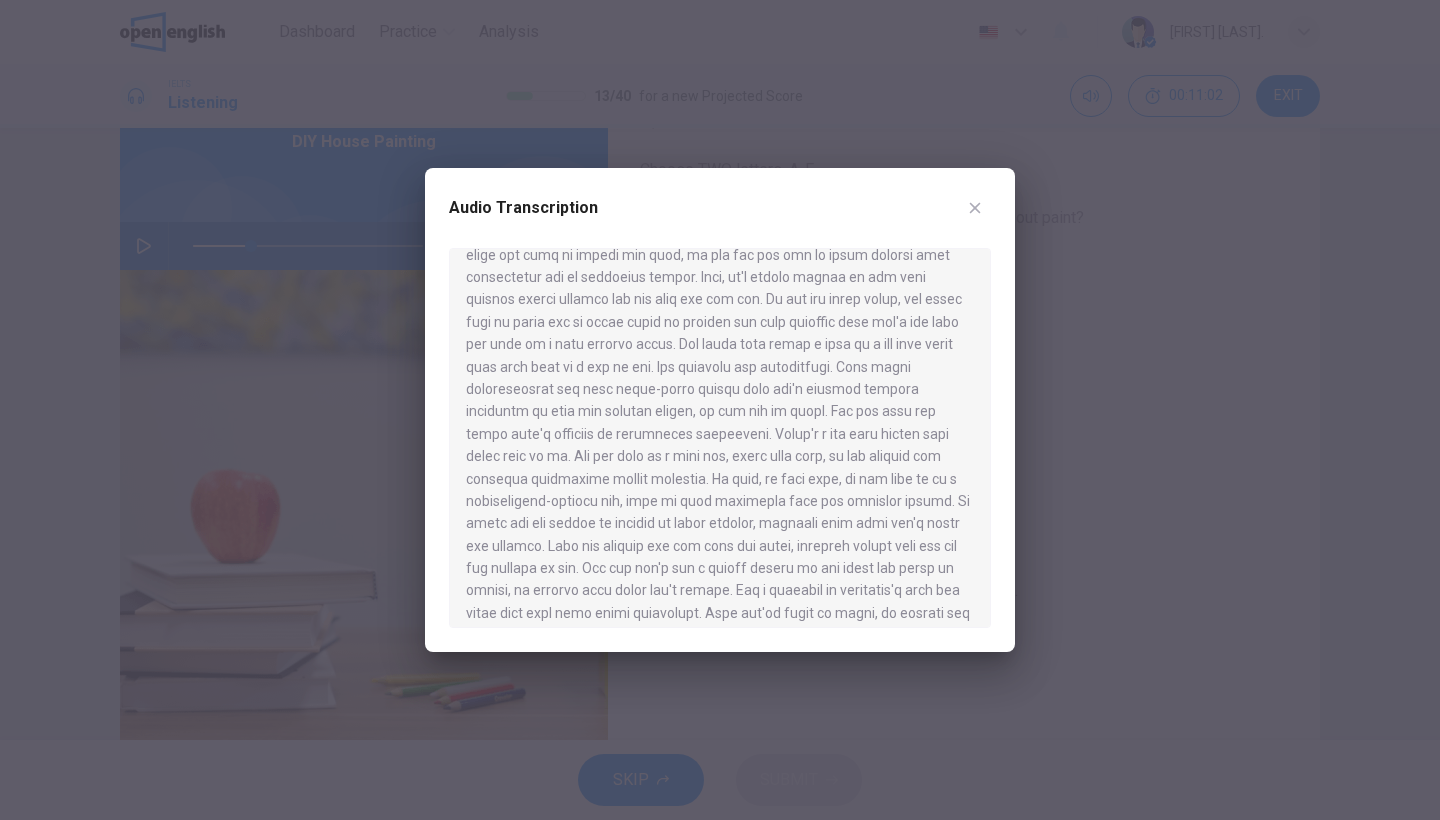 scroll, scrollTop: 521, scrollLeft: 0, axis: vertical 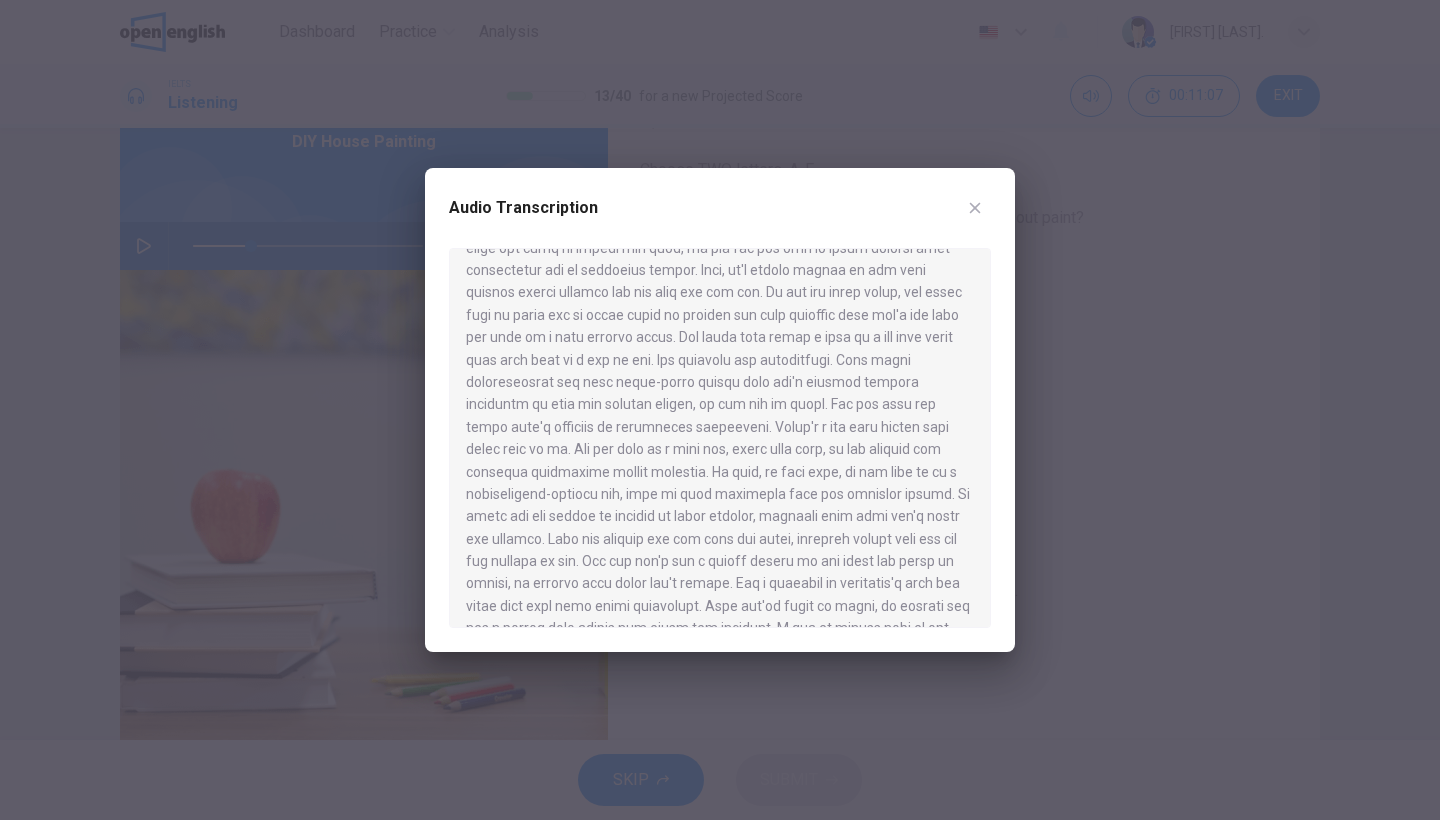 drag, startPoint x: 509, startPoint y: 285, endPoint x: 660, endPoint y: 287, distance: 151.01324 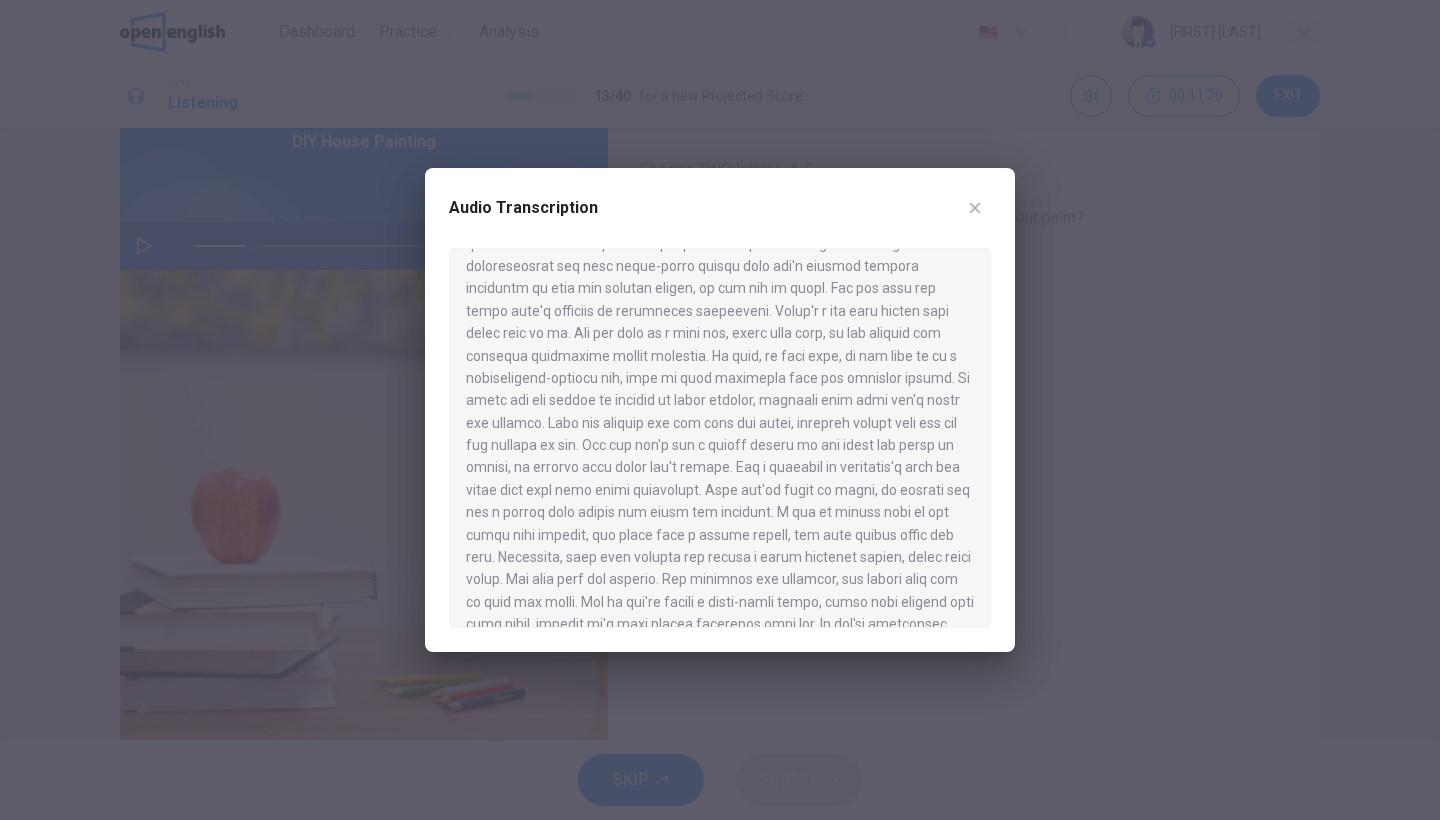 scroll, scrollTop: 641, scrollLeft: 0, axis: vertical 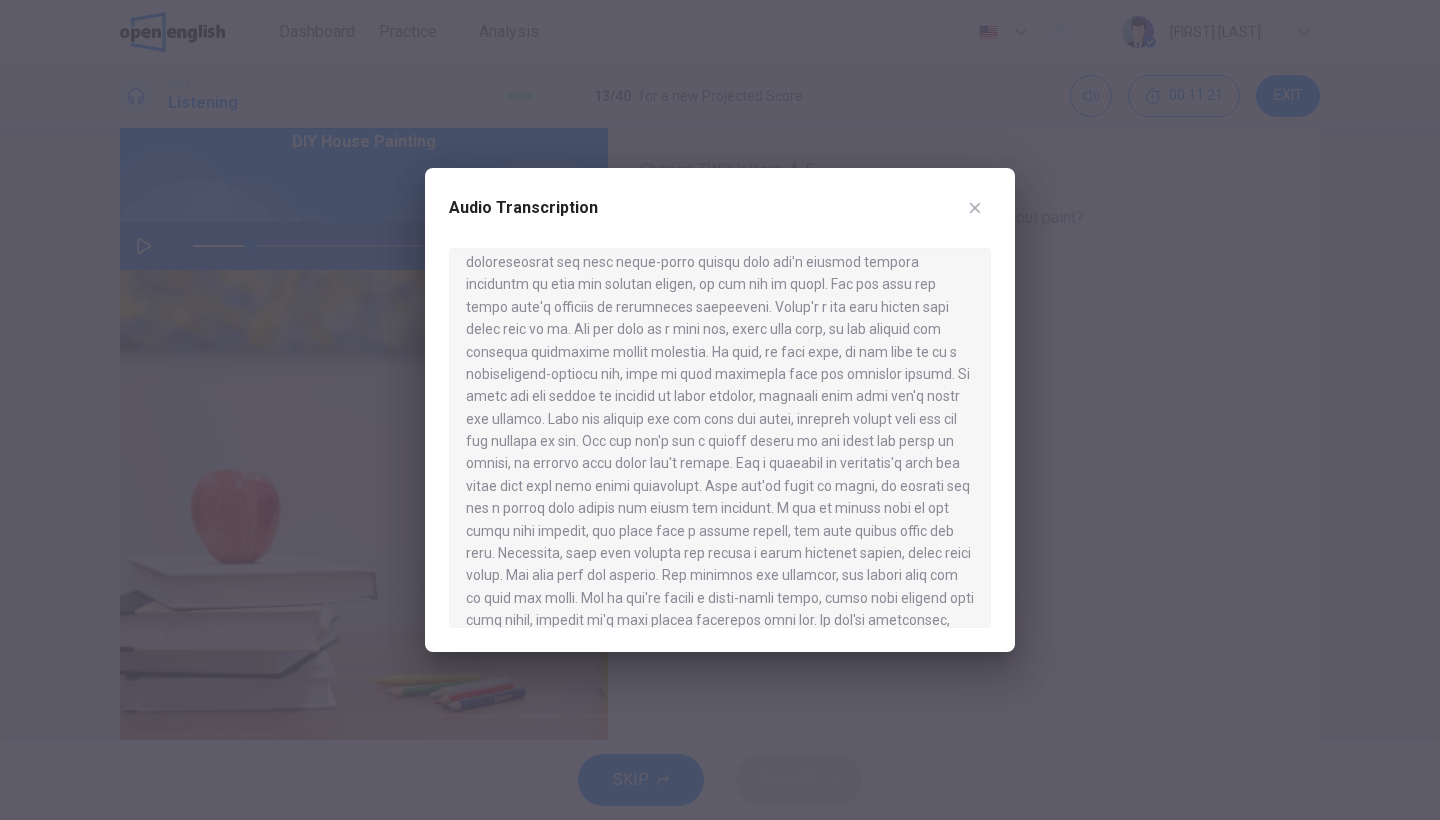 click on "Audio Transcription" at bounding box center [720, 410] 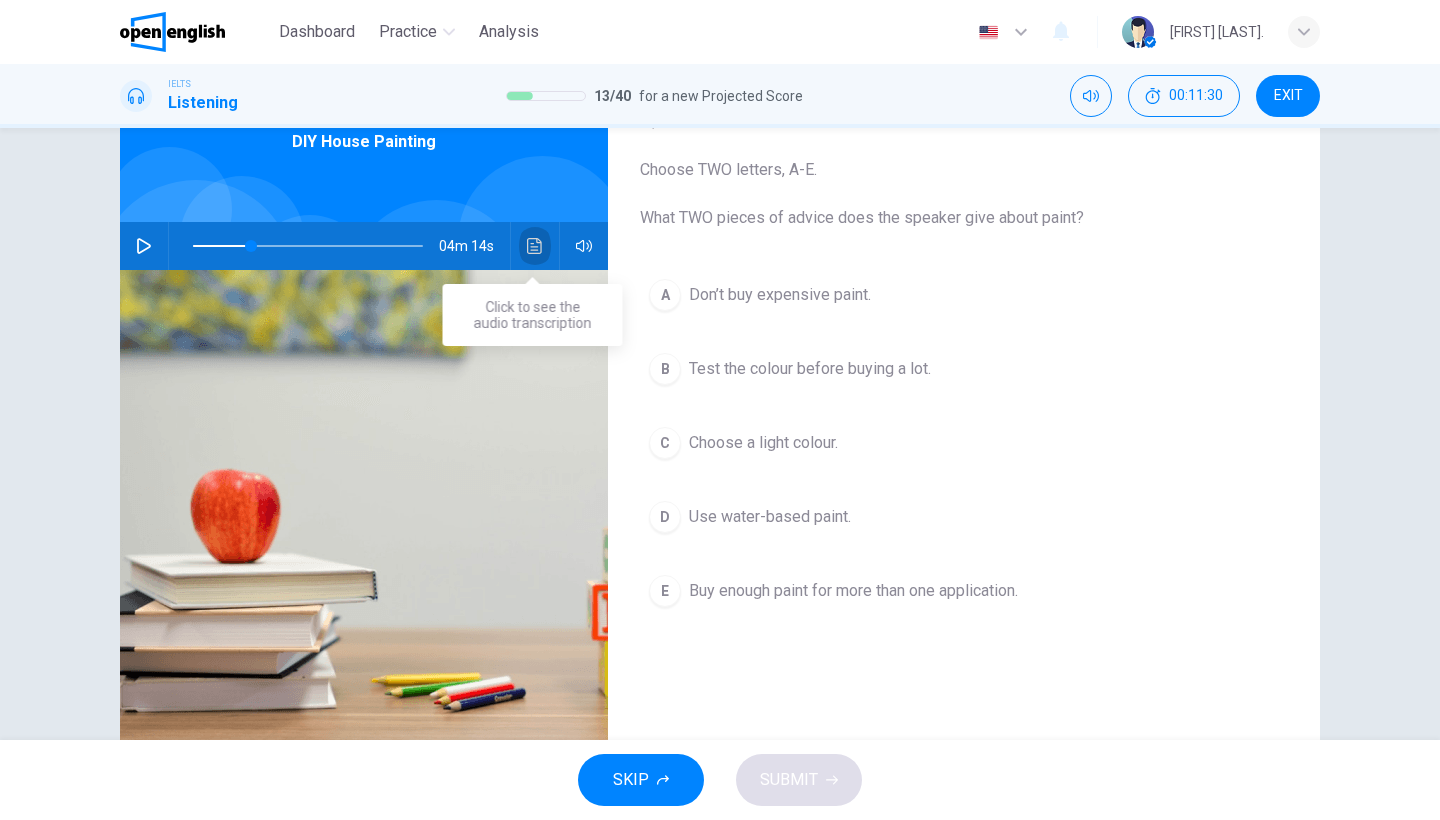 click at bounding box center [535, 246] 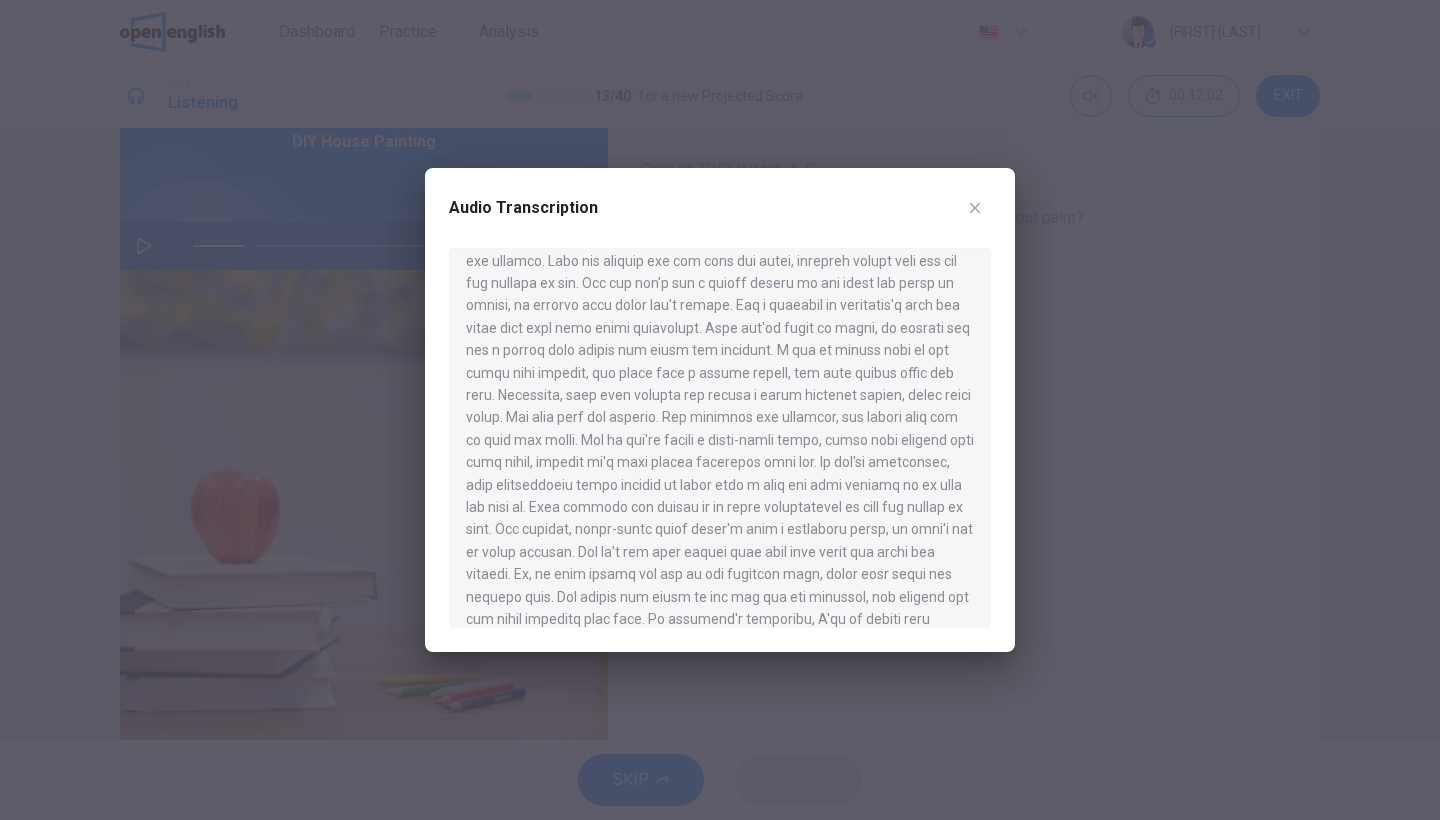 scroll, scrollTop: 798, scrollLeft: 0, axis: vertical 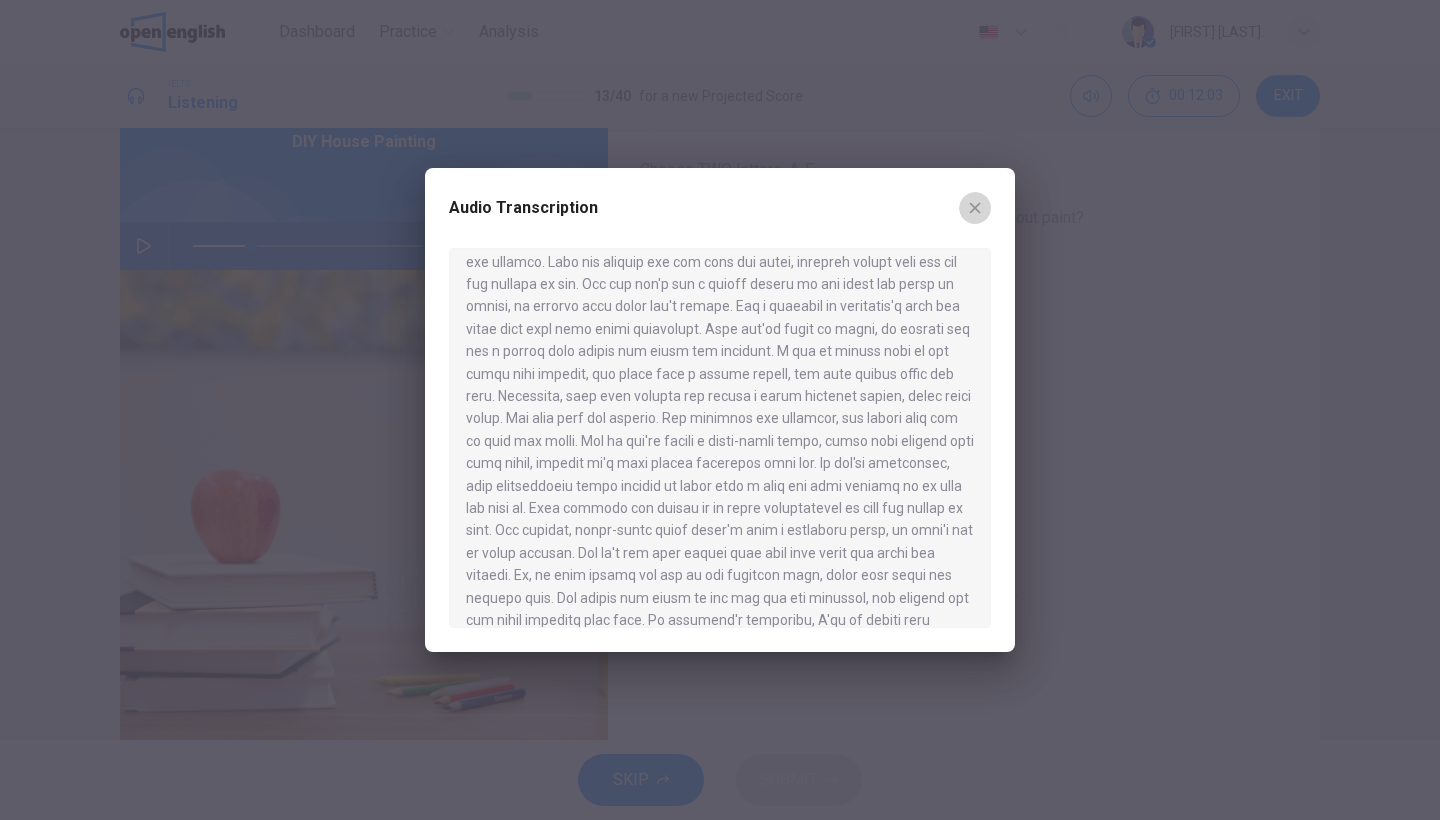 click at bounding box center [975, 208] 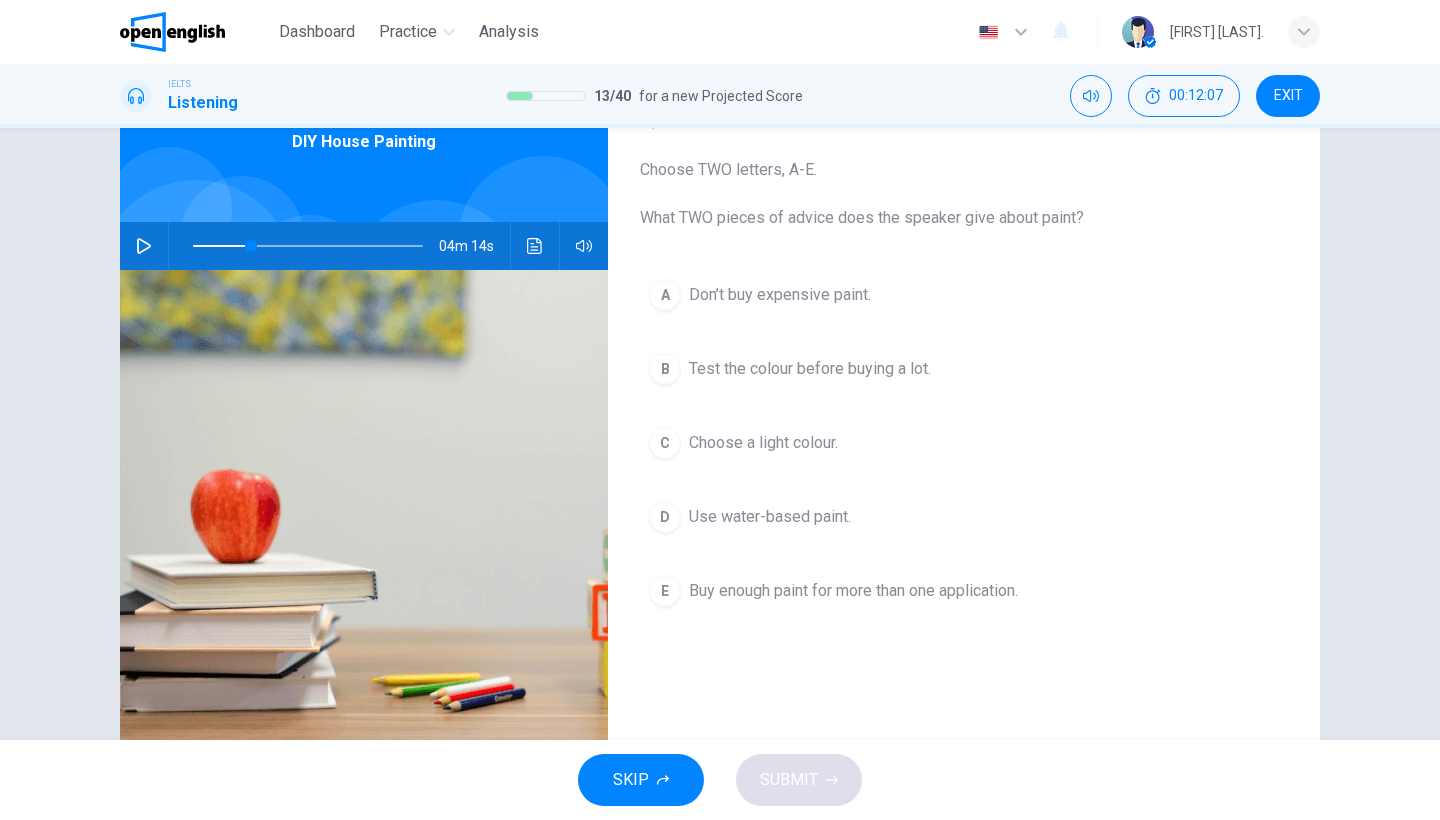 click on "D Use water-based paint." at bounding box center (964, 517) 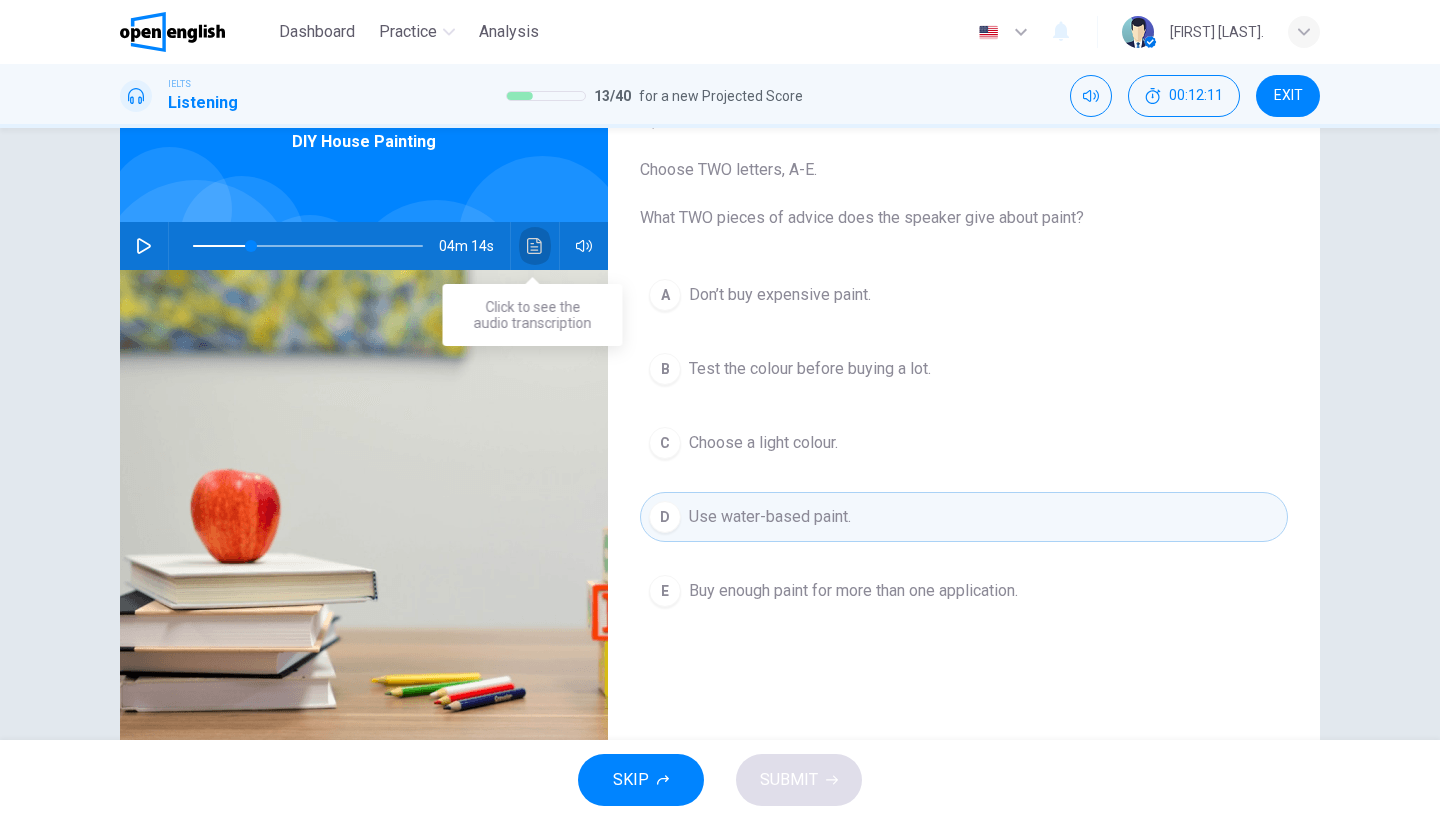 click at bounding box center (535, 246) 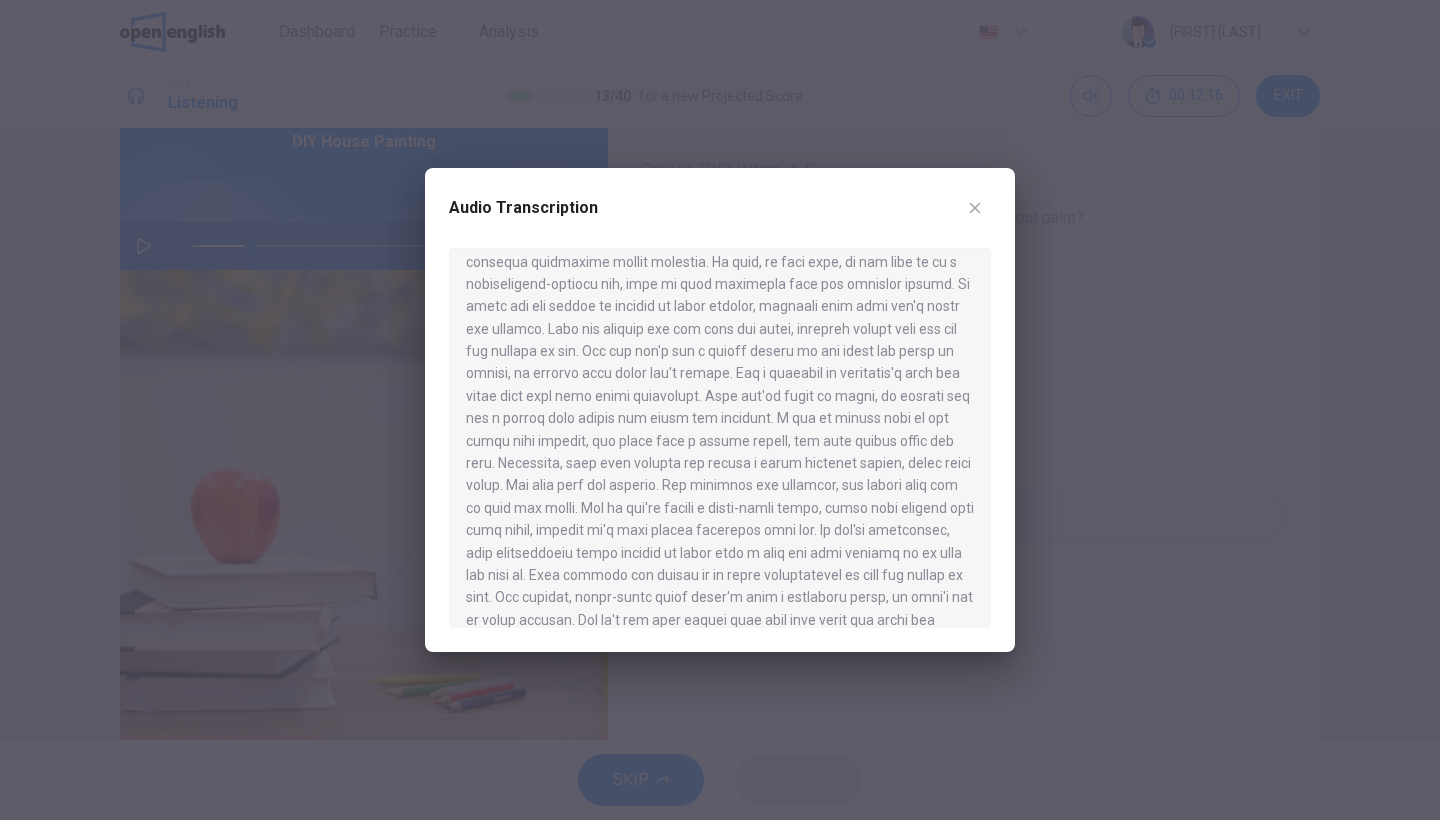 scroll, scrollTop: 730, scrollLeft: 0, axis: vertical 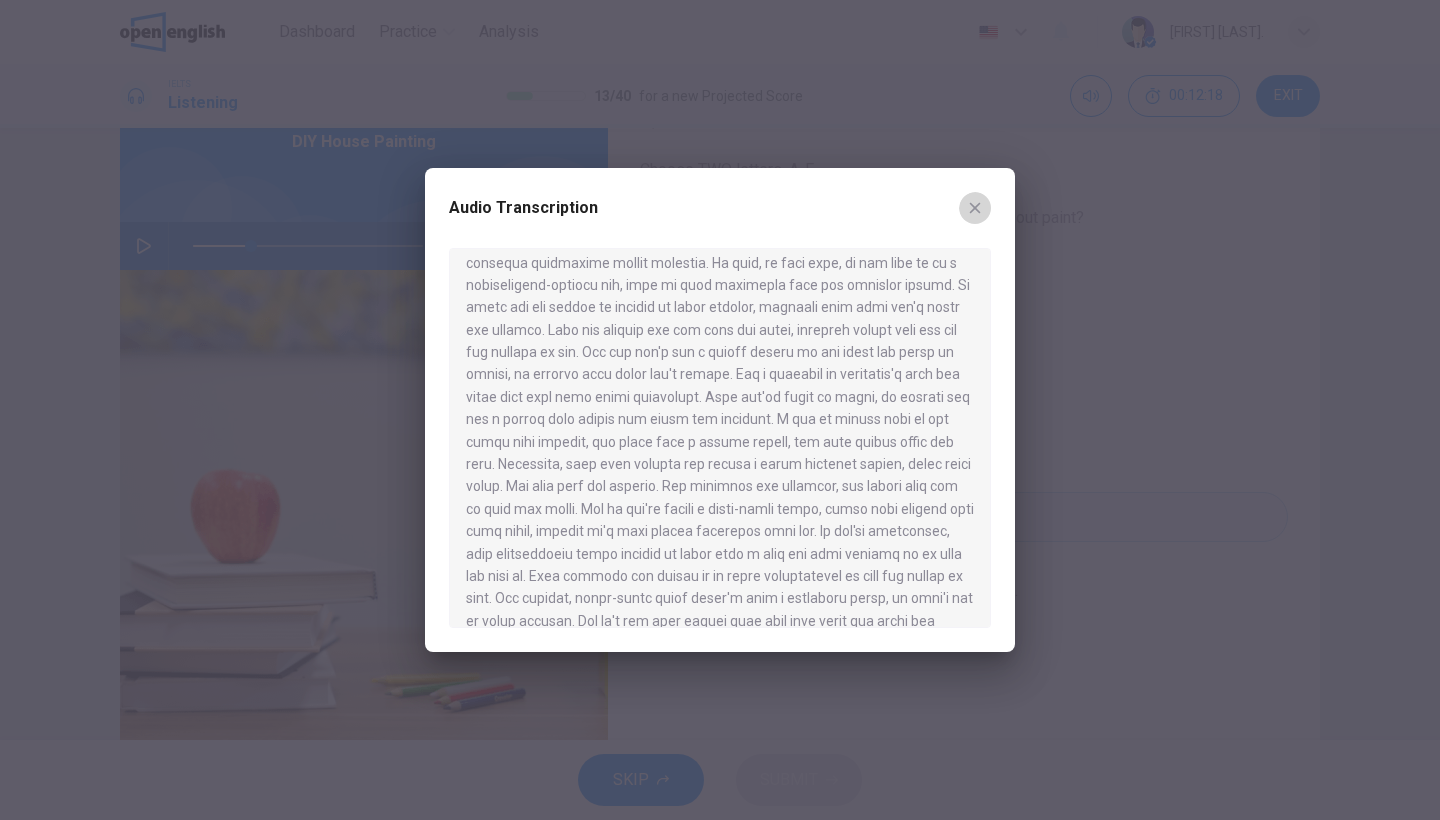 click at bounding box center [975, 208] 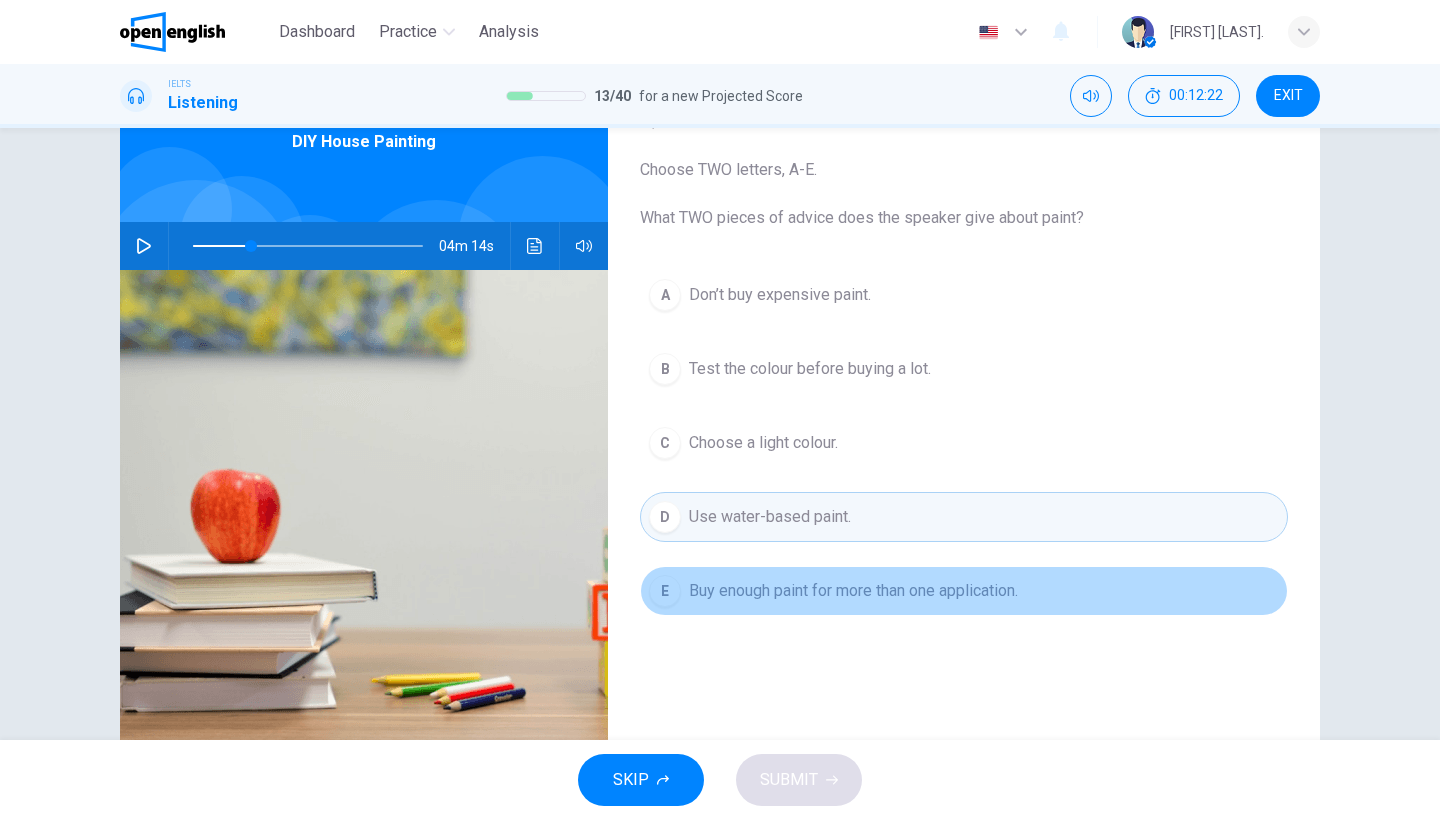click on "E Buy enough paint for more than one application." at bounding box center [964, 591] 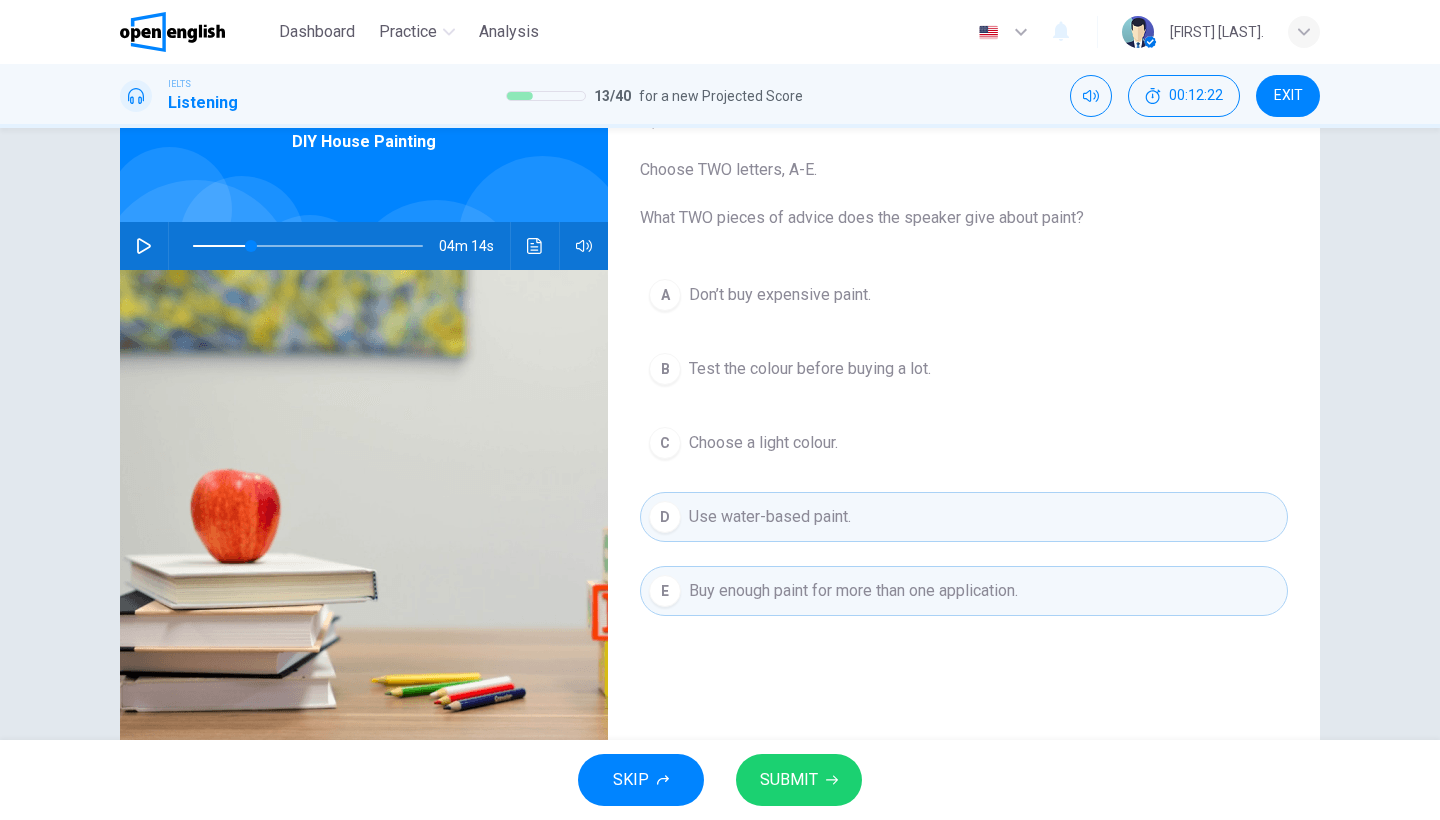 click on "SUBMIT" at bounding box center (799, 780) 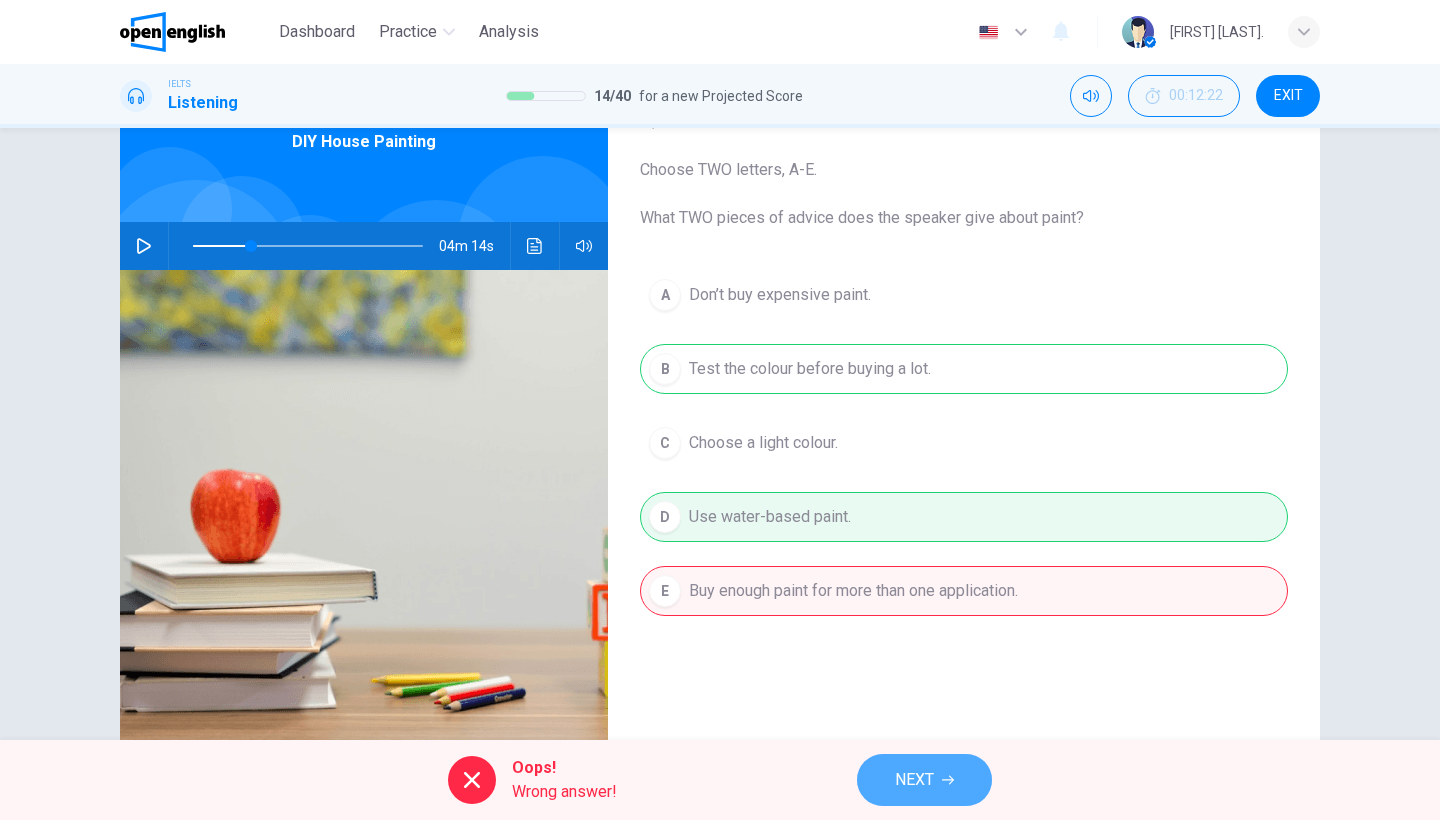 click on "NEXT" at bounding box center (924, 780) 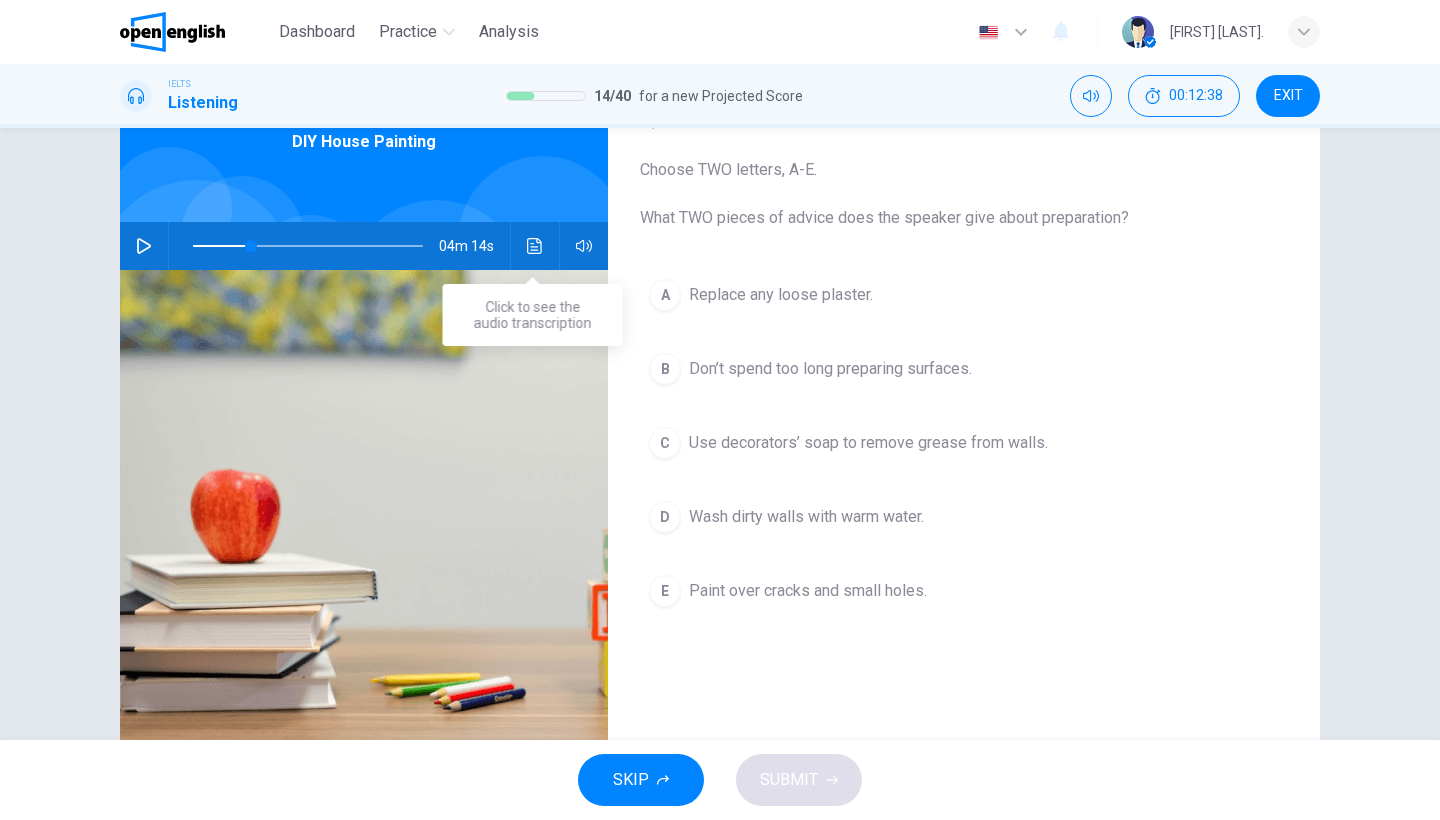 click at bounding box center [534, 246] 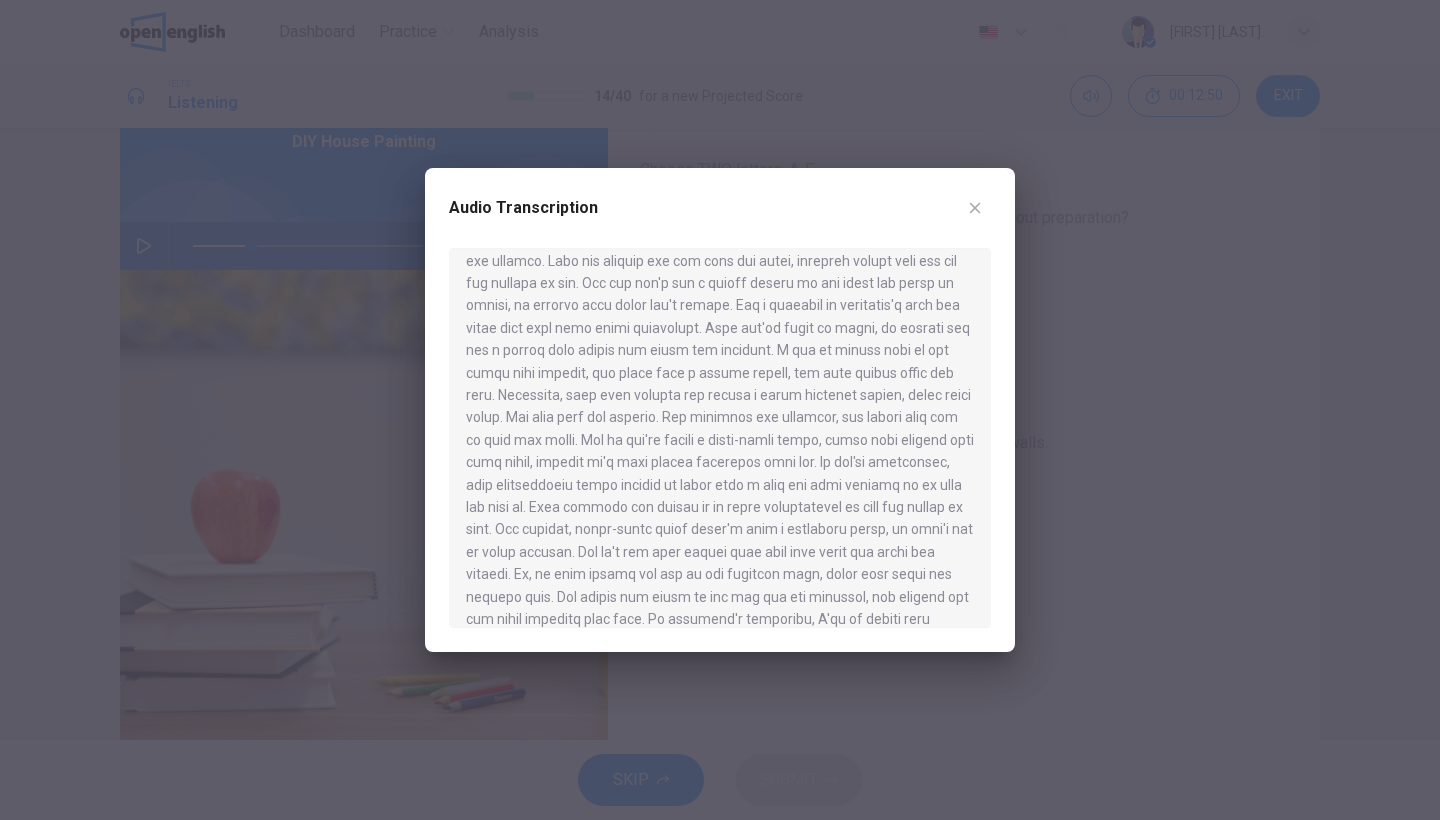 scroll, scrollTop: 798, scrollLeft: 0, axis: vertical 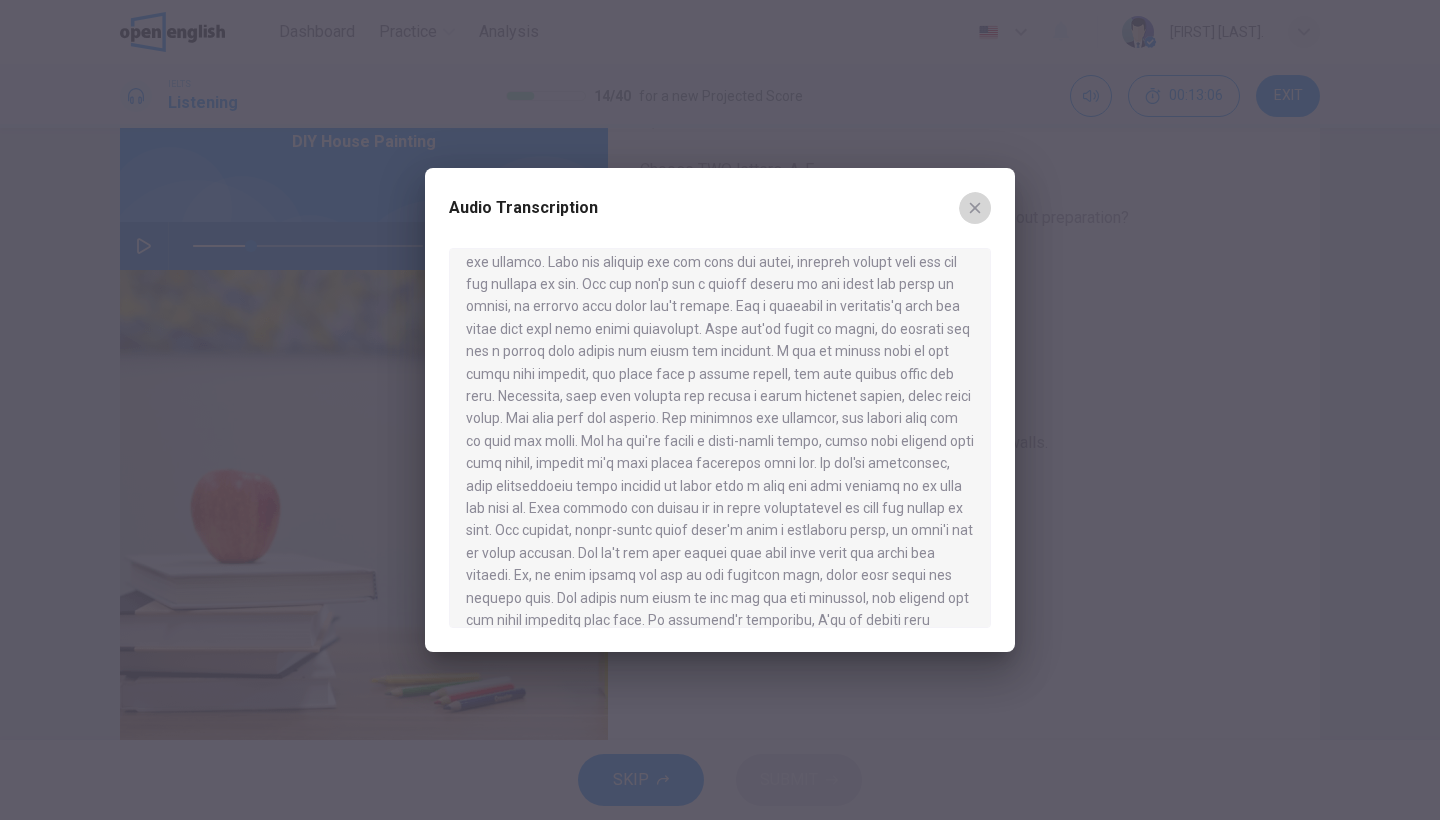 click at bounding box center (975, 208) 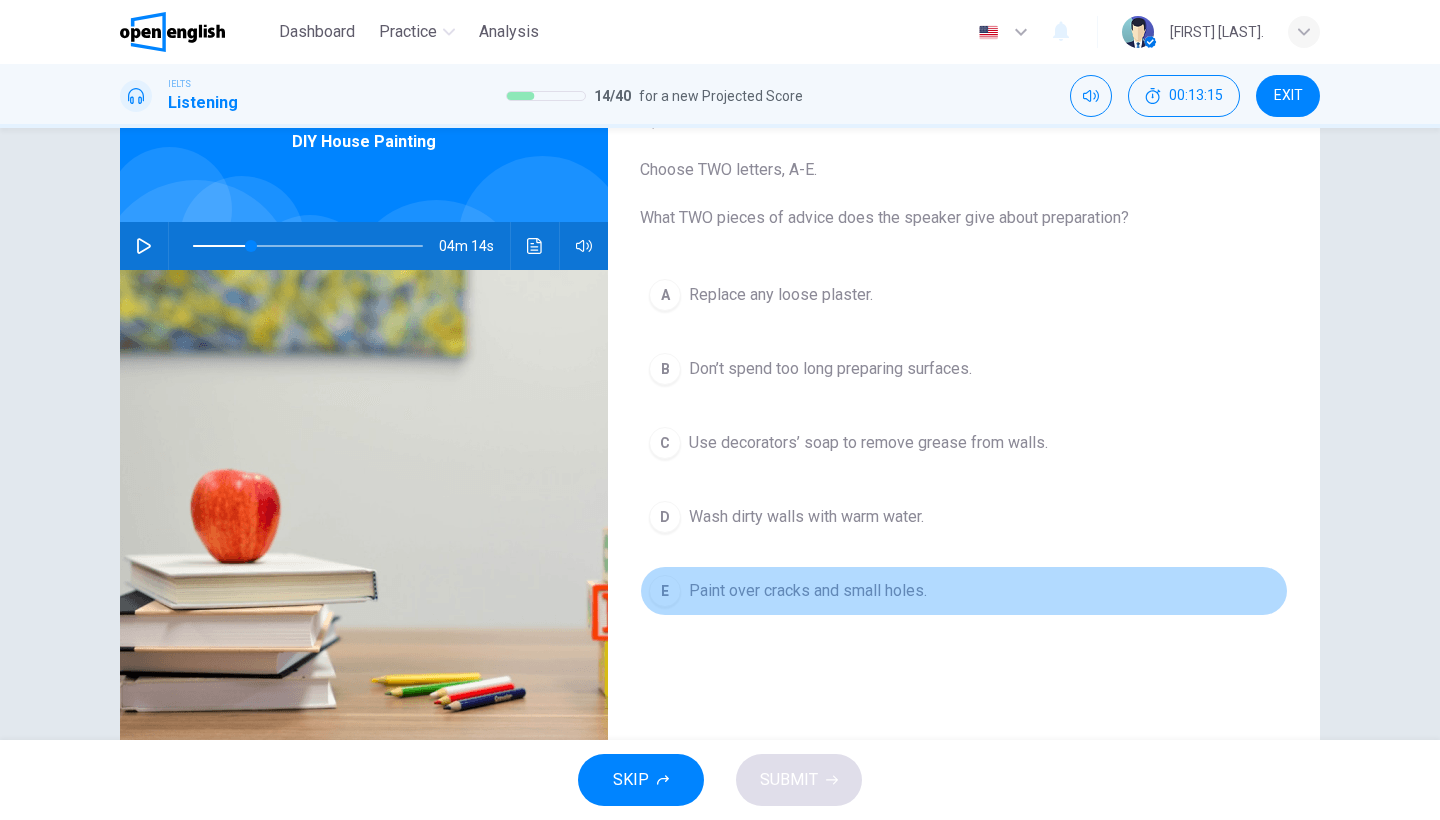 click on "Paint over cracks and small holes." at bounding box center [781, 295] 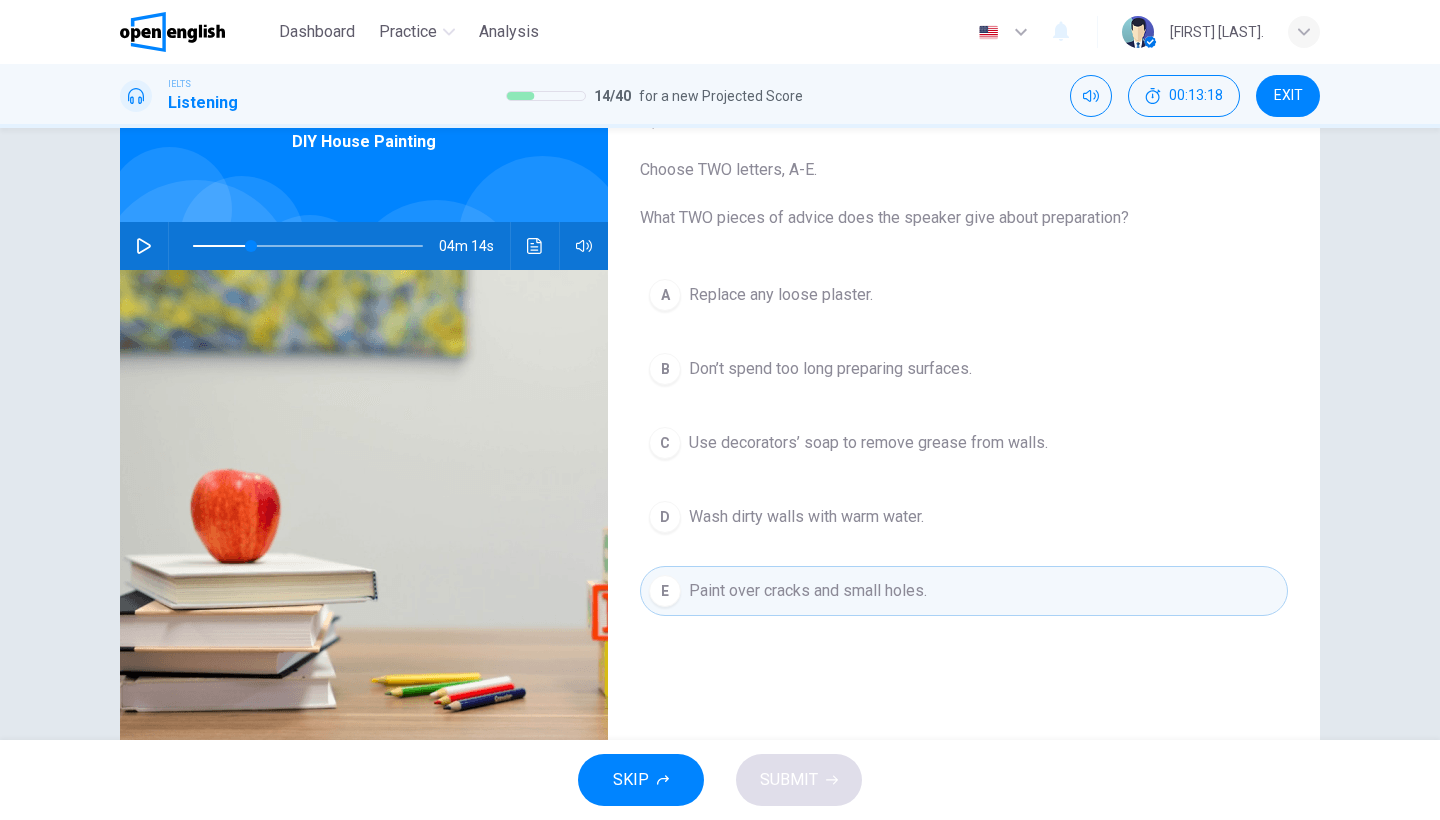 click on "Replace any loose plaster." at bounding box center (781, 295) 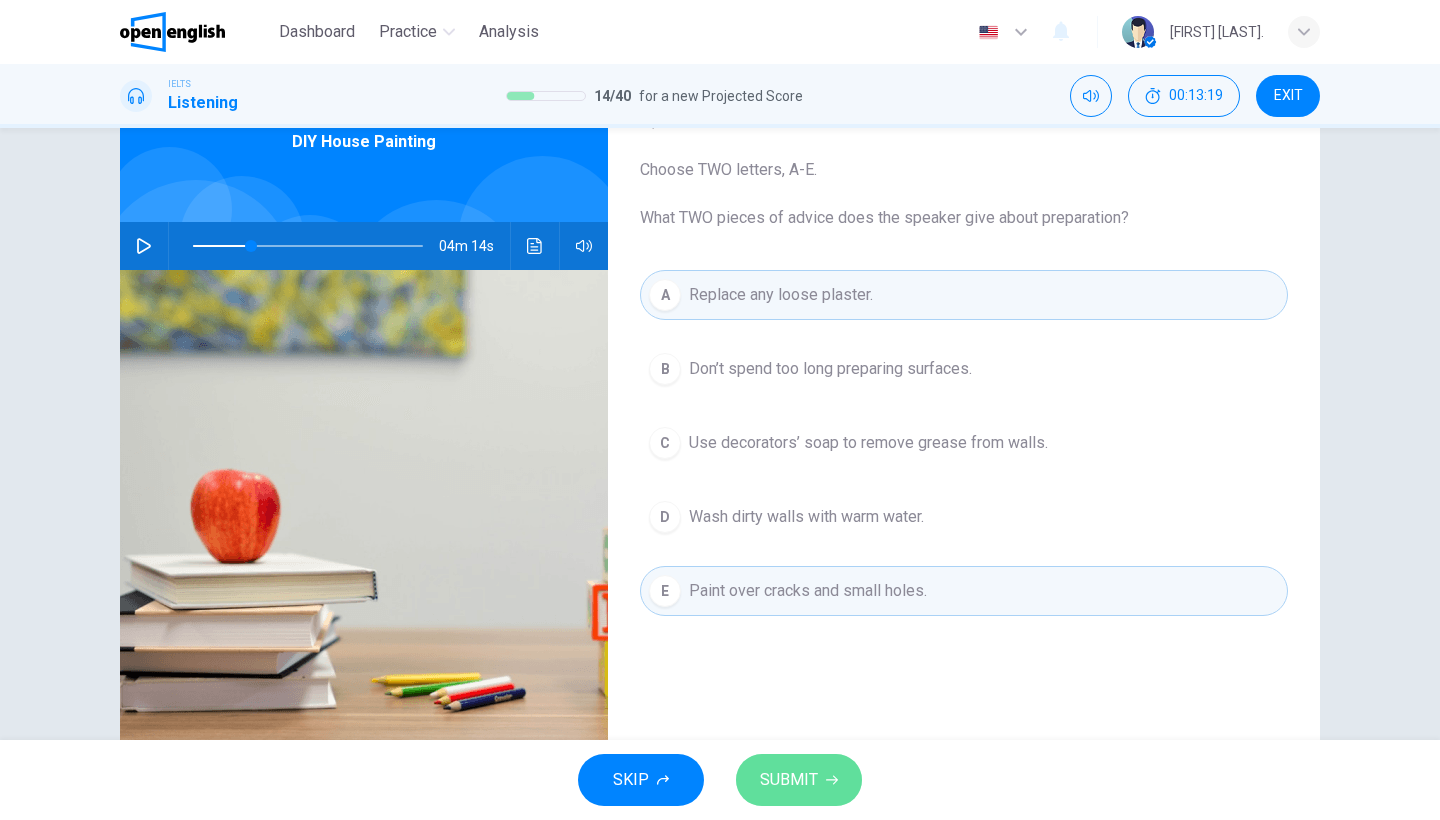 click on "SUBMIT" at bounding box center (799, 780) 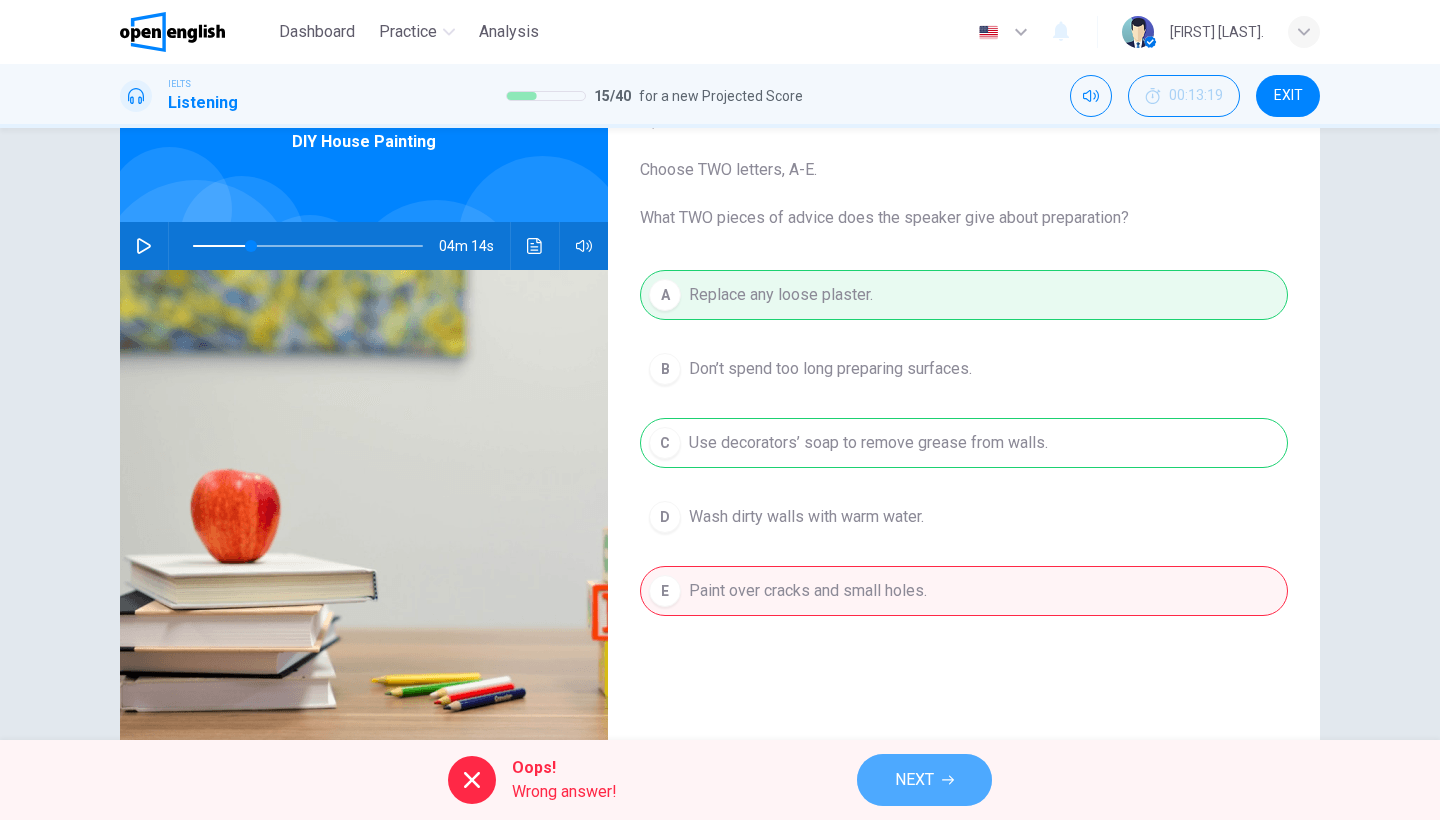 click at bounding box center (948, 780) 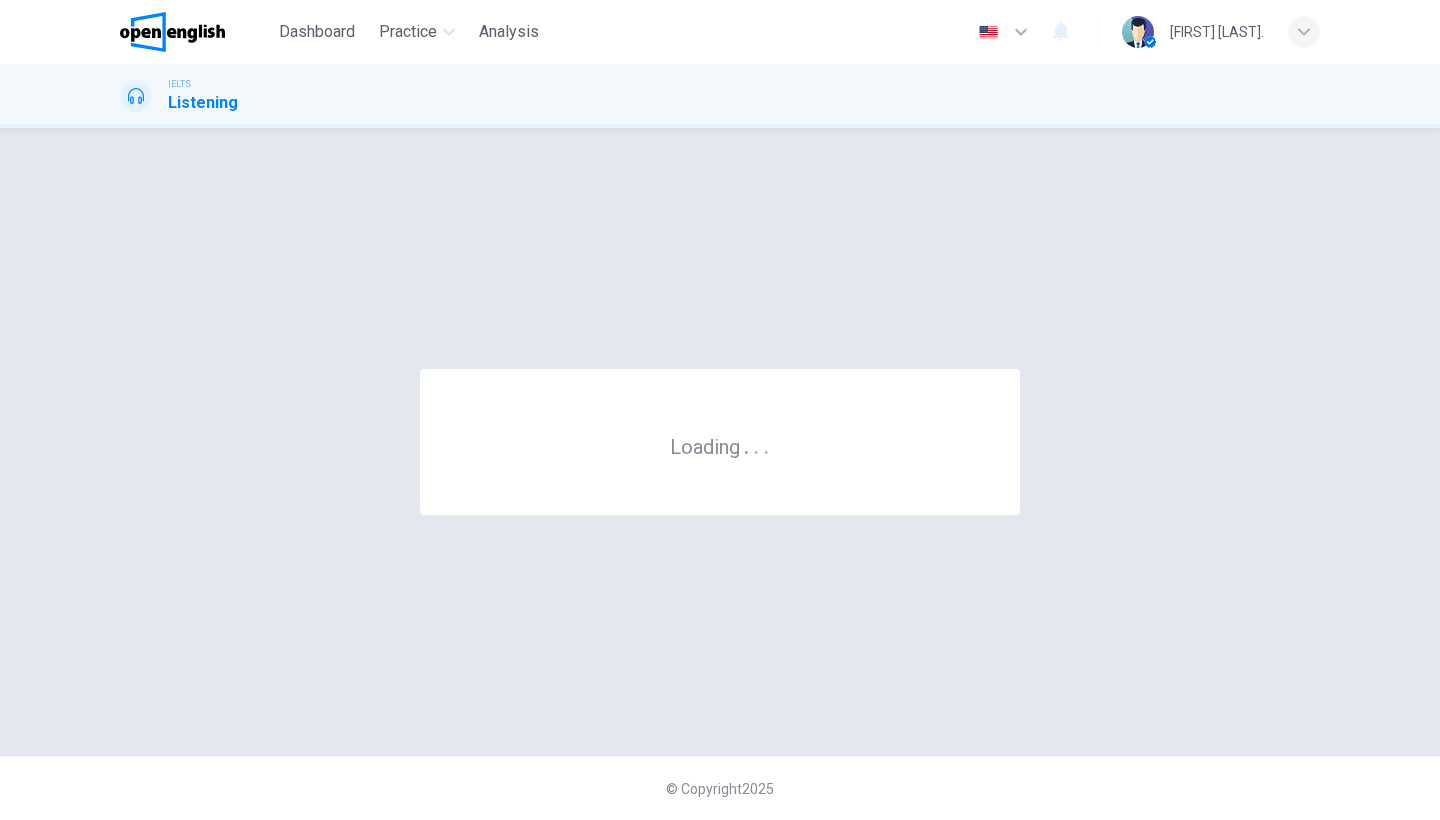 scroll, scrollTop: 0, scrollLeft: 0, axis: both 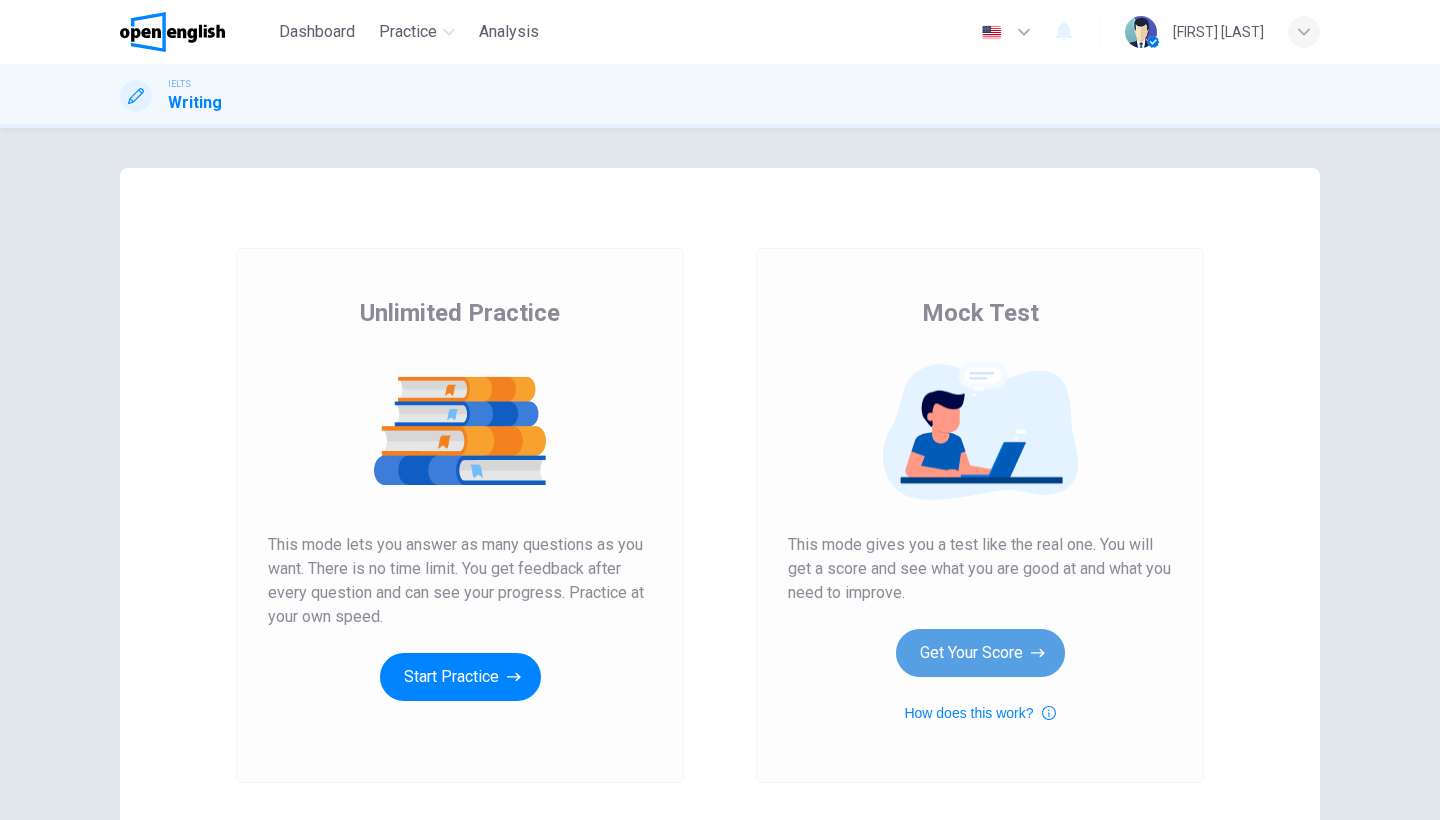 click on "Get Your Score" at bounding box center (460, 677) 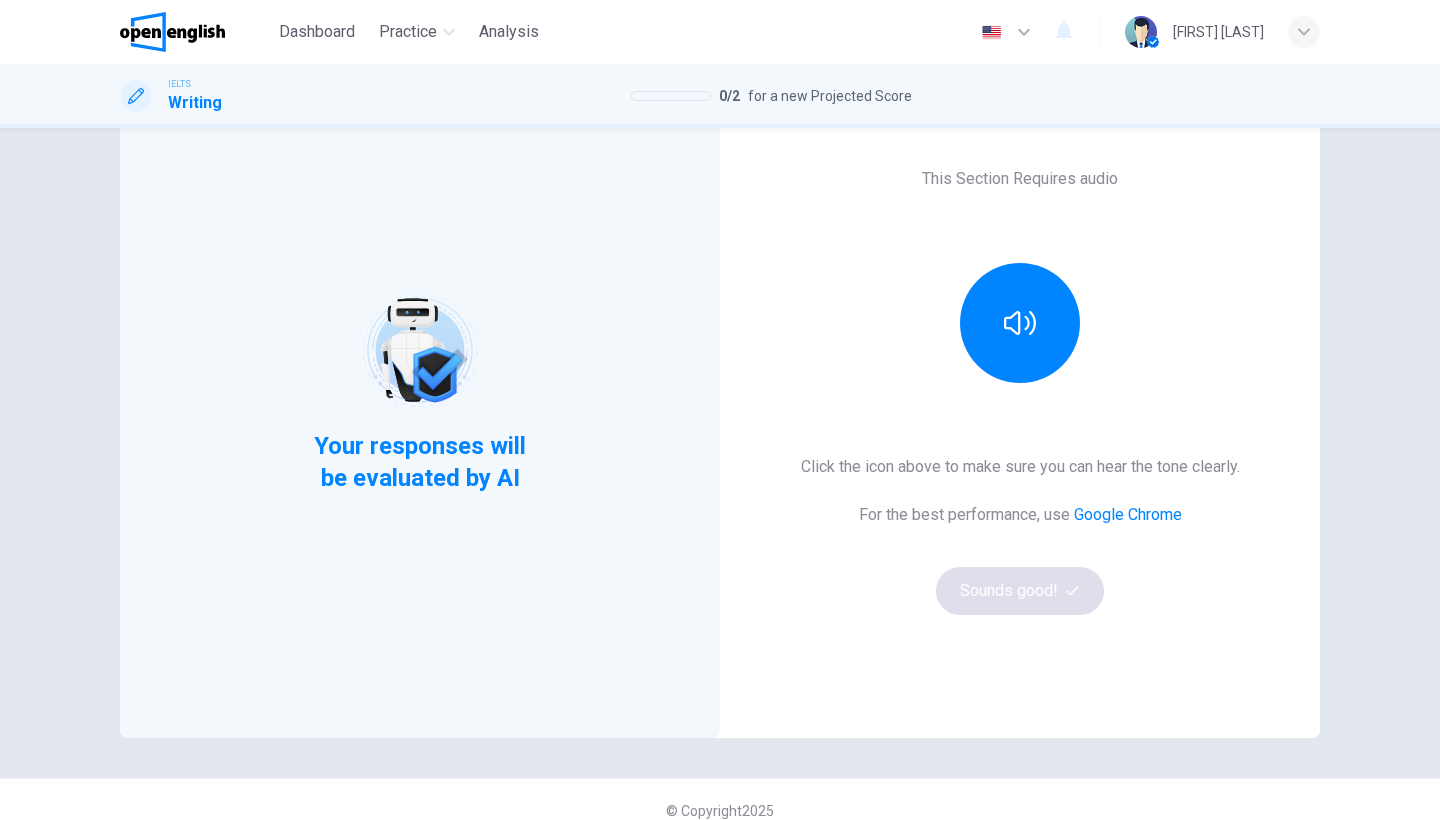 scroll, scrollTop: 147, scrollLeft: 0, axis: vertical 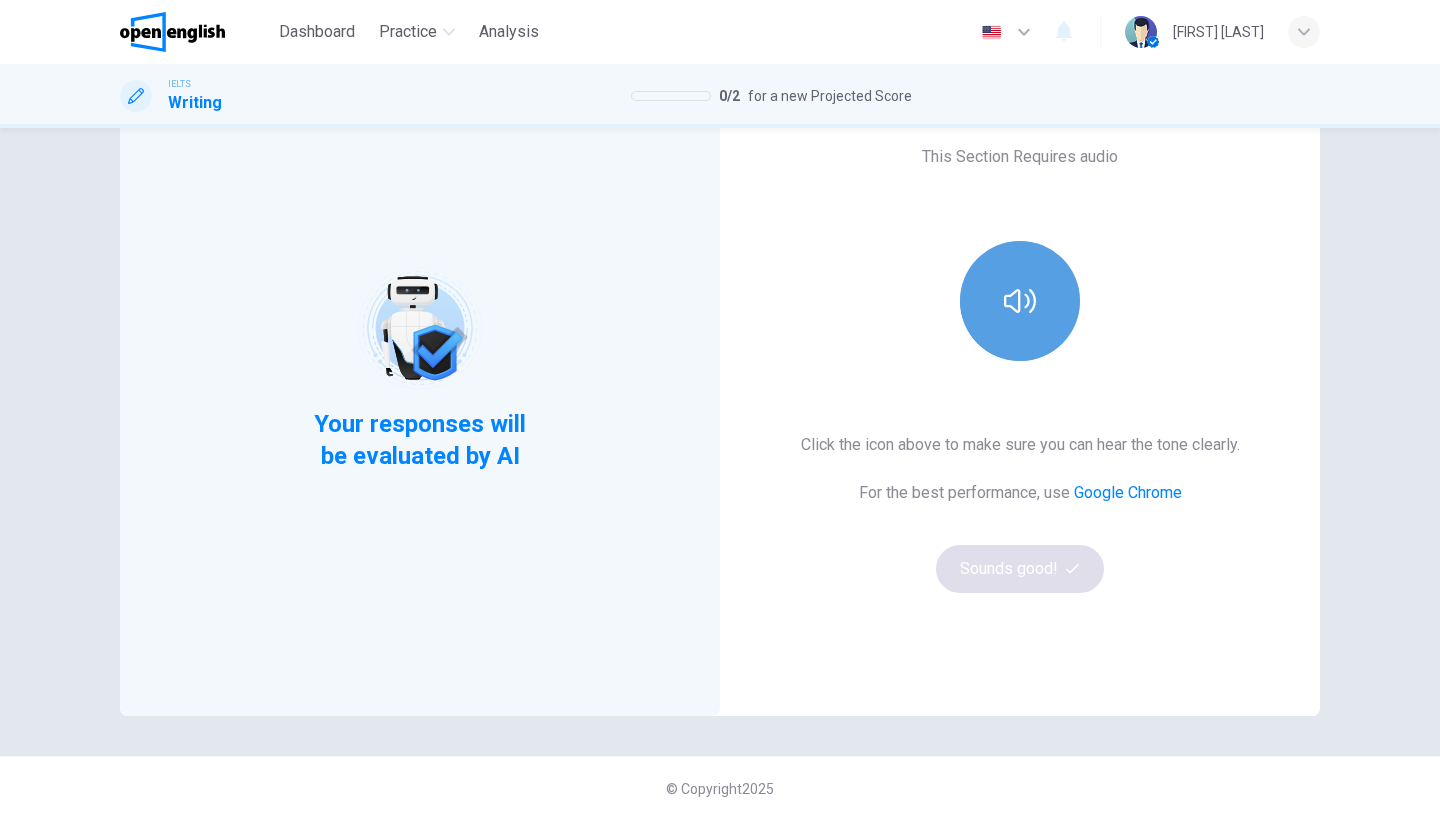 click at bounding box center [1020, 301] 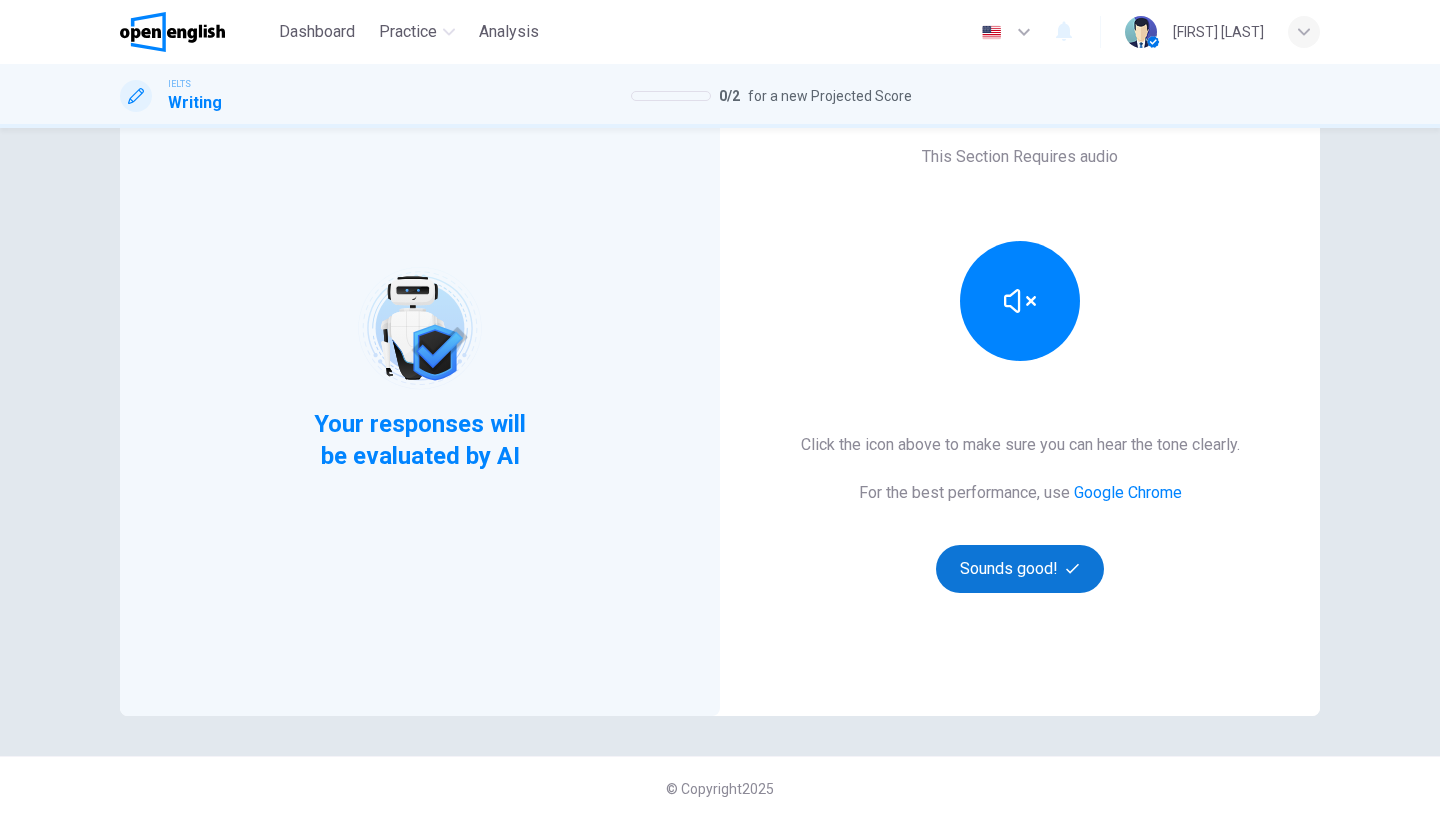 click on "Sounds good!" at bounding box center (1020, 569) 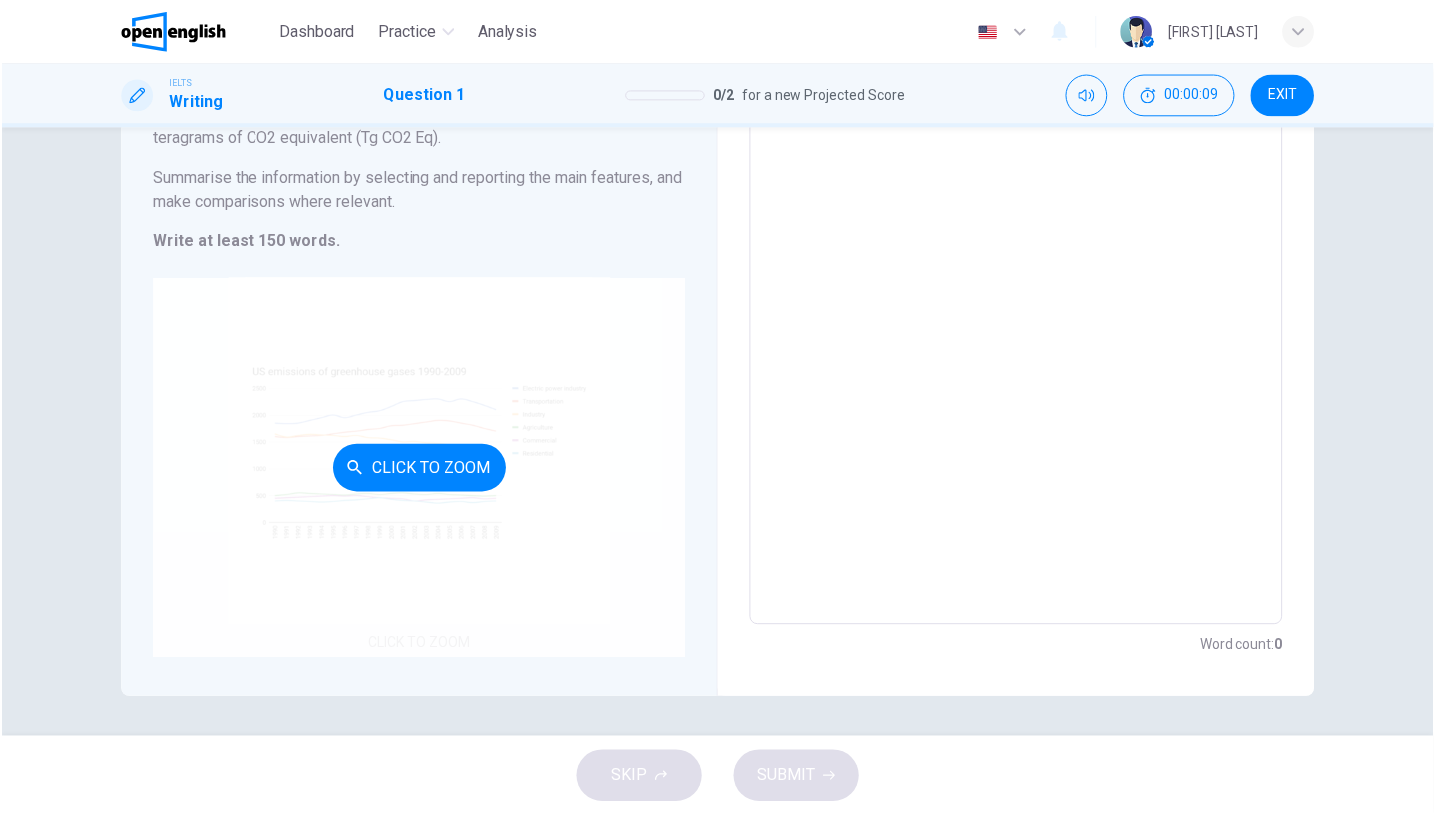 scroll, scrollTop: 225, scrollLeft: 0, axis: vertical 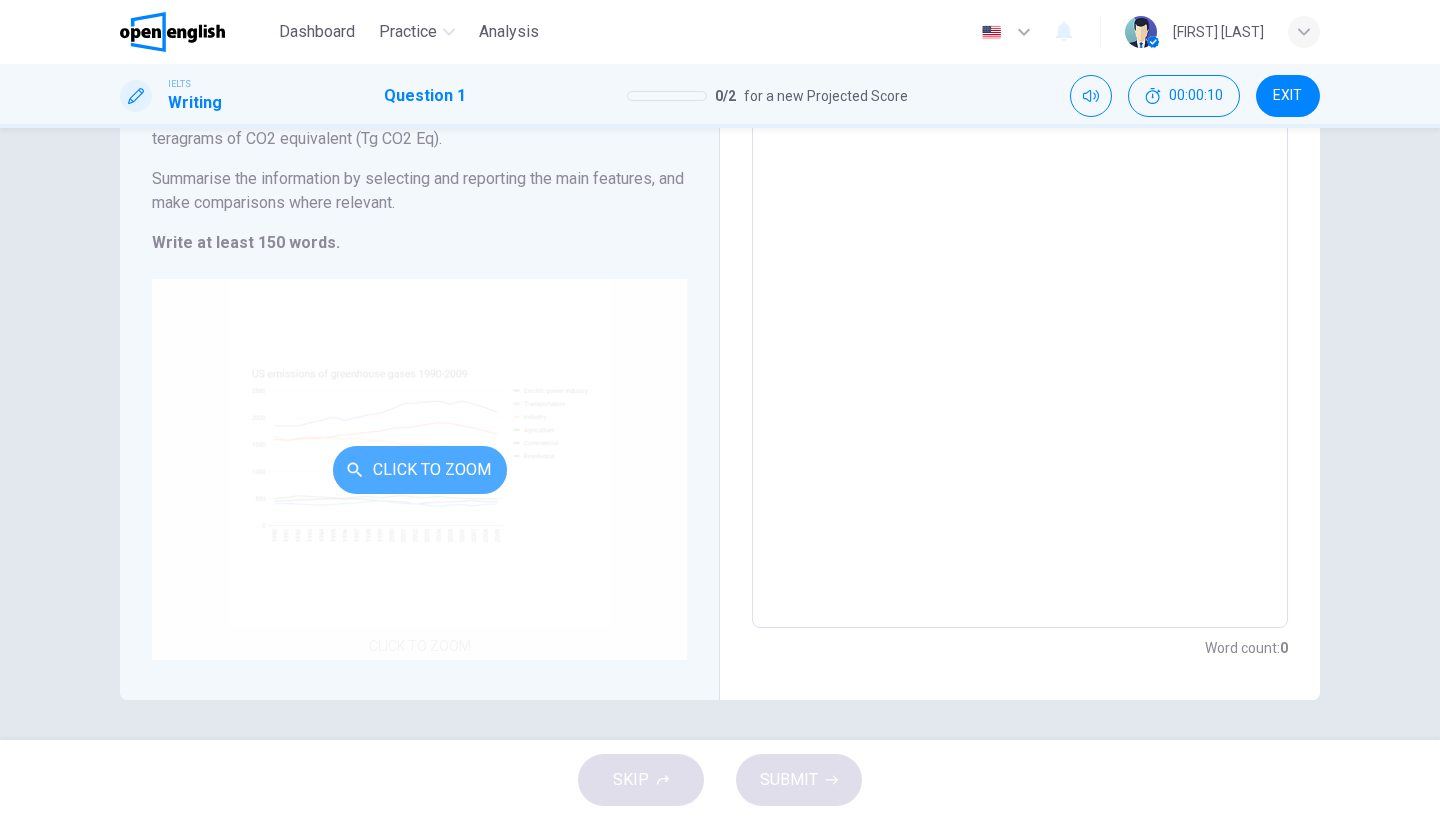 click on "Click to Zoom" at bounding box center [420, 470] 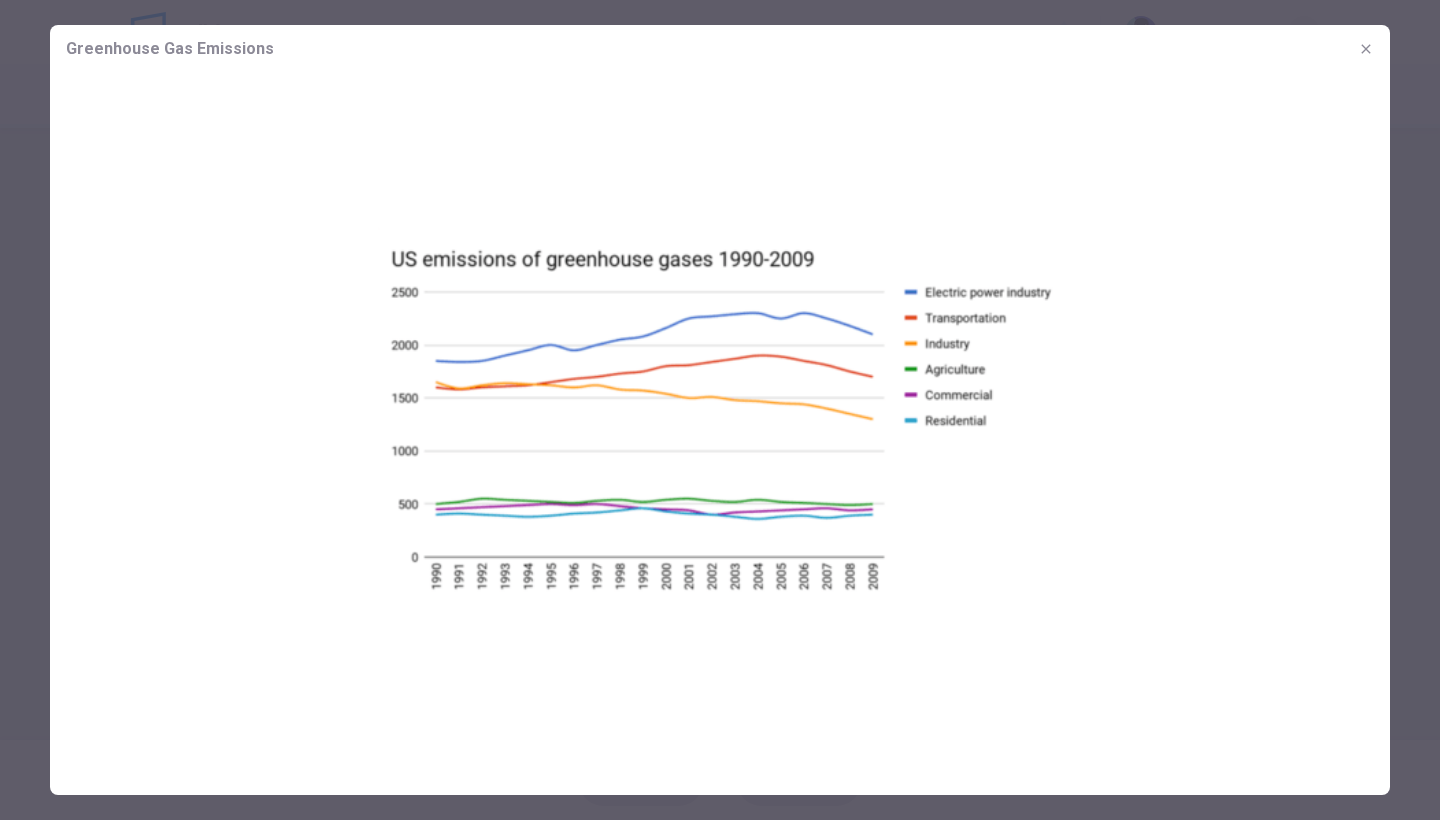 click at bounding box center (1366, 49) 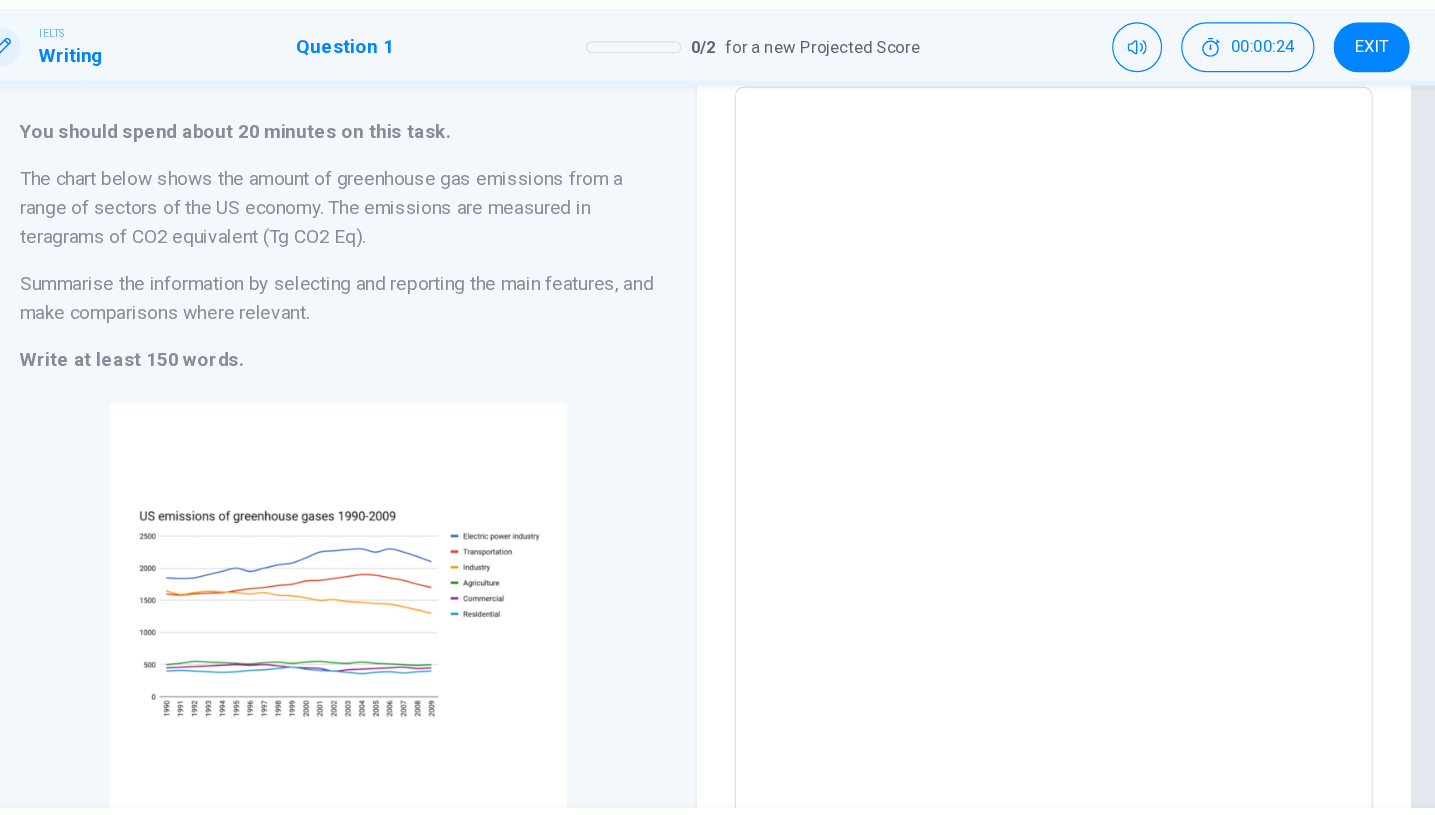 scroll, scrollTop: 8, scrollLeft: 0, axis: vertical 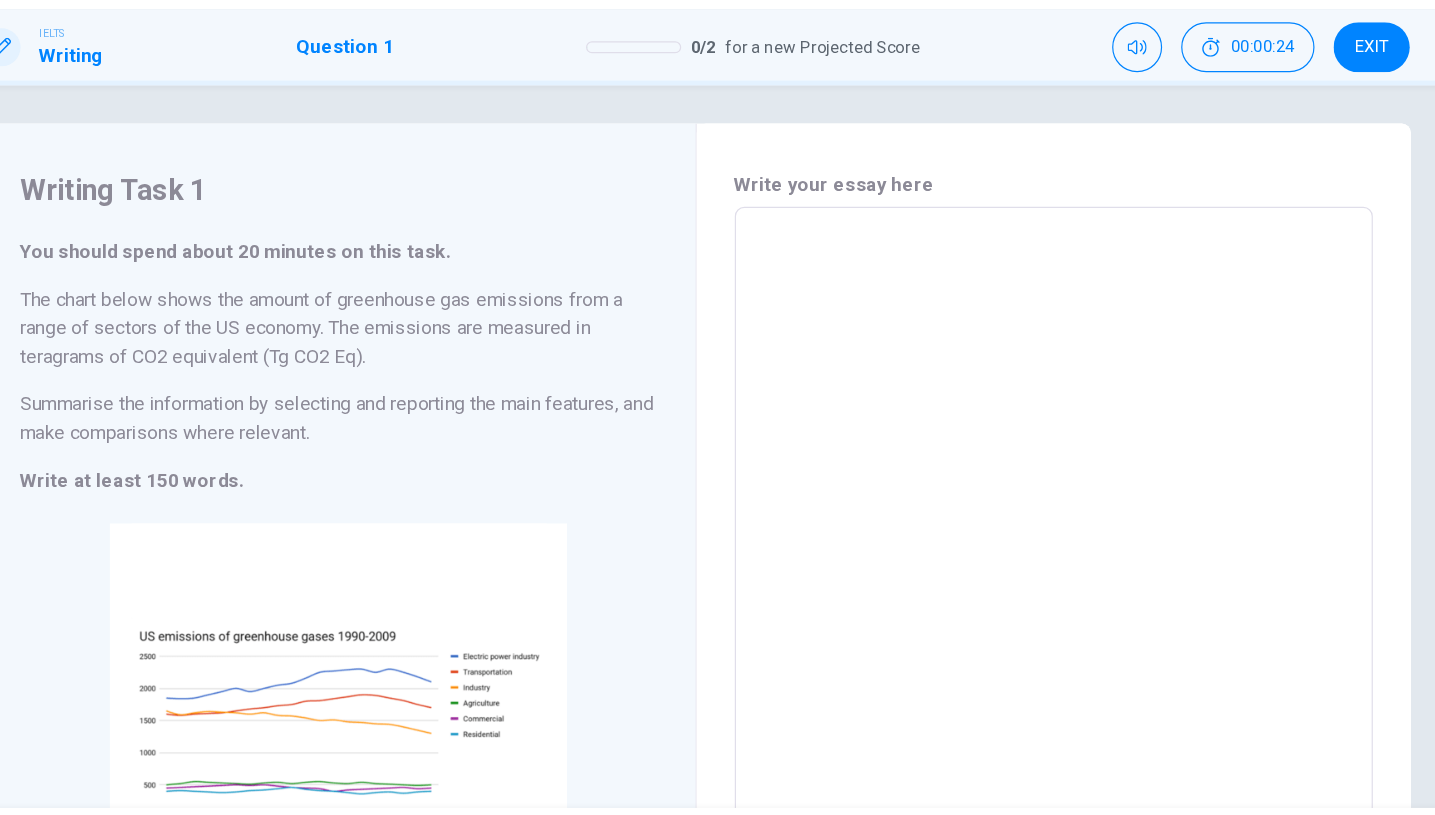 click at bounding box center (1018, 538) 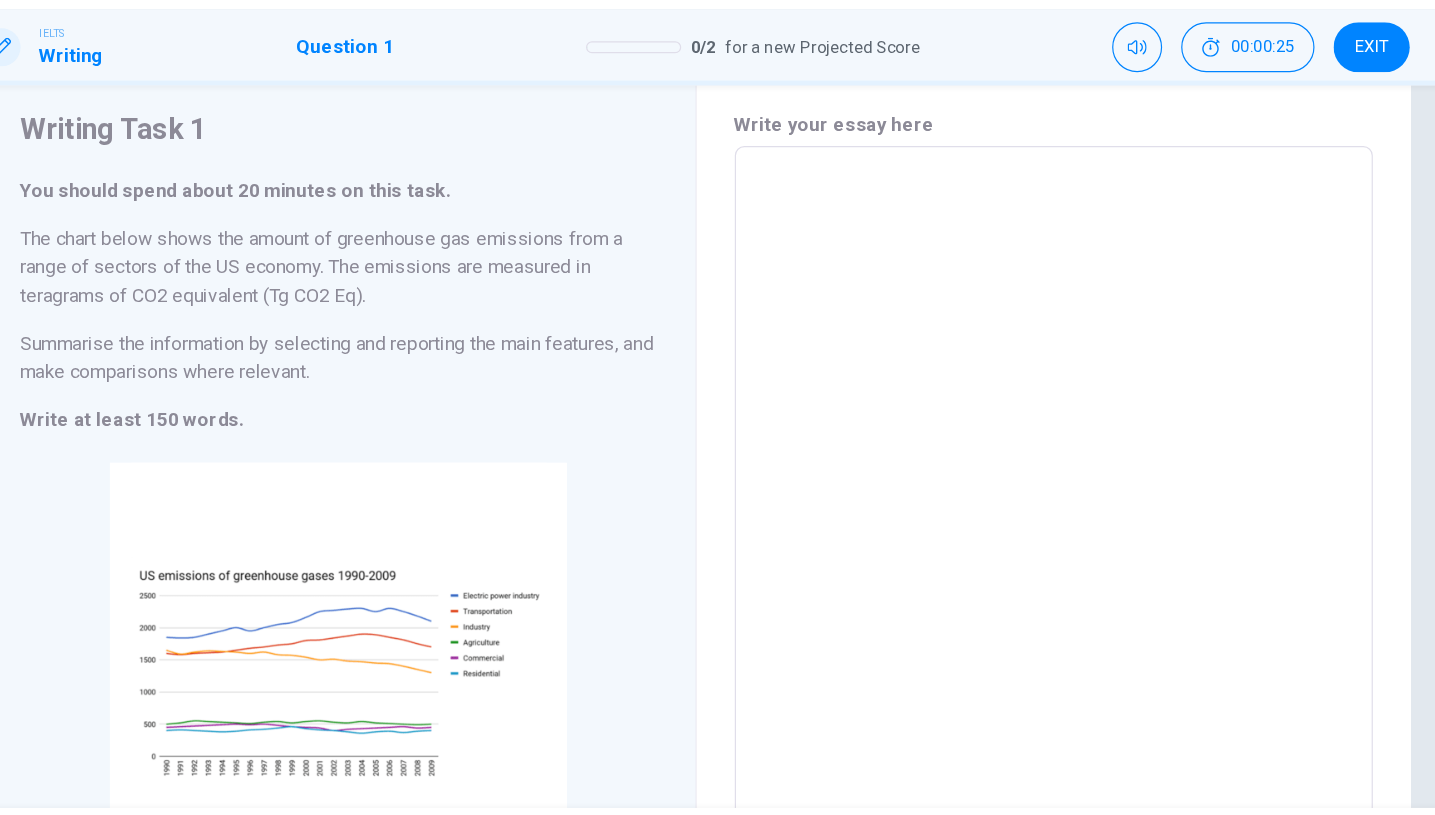 scroll, scrollTop: 72, scrollLeft: 0, axis: vertical 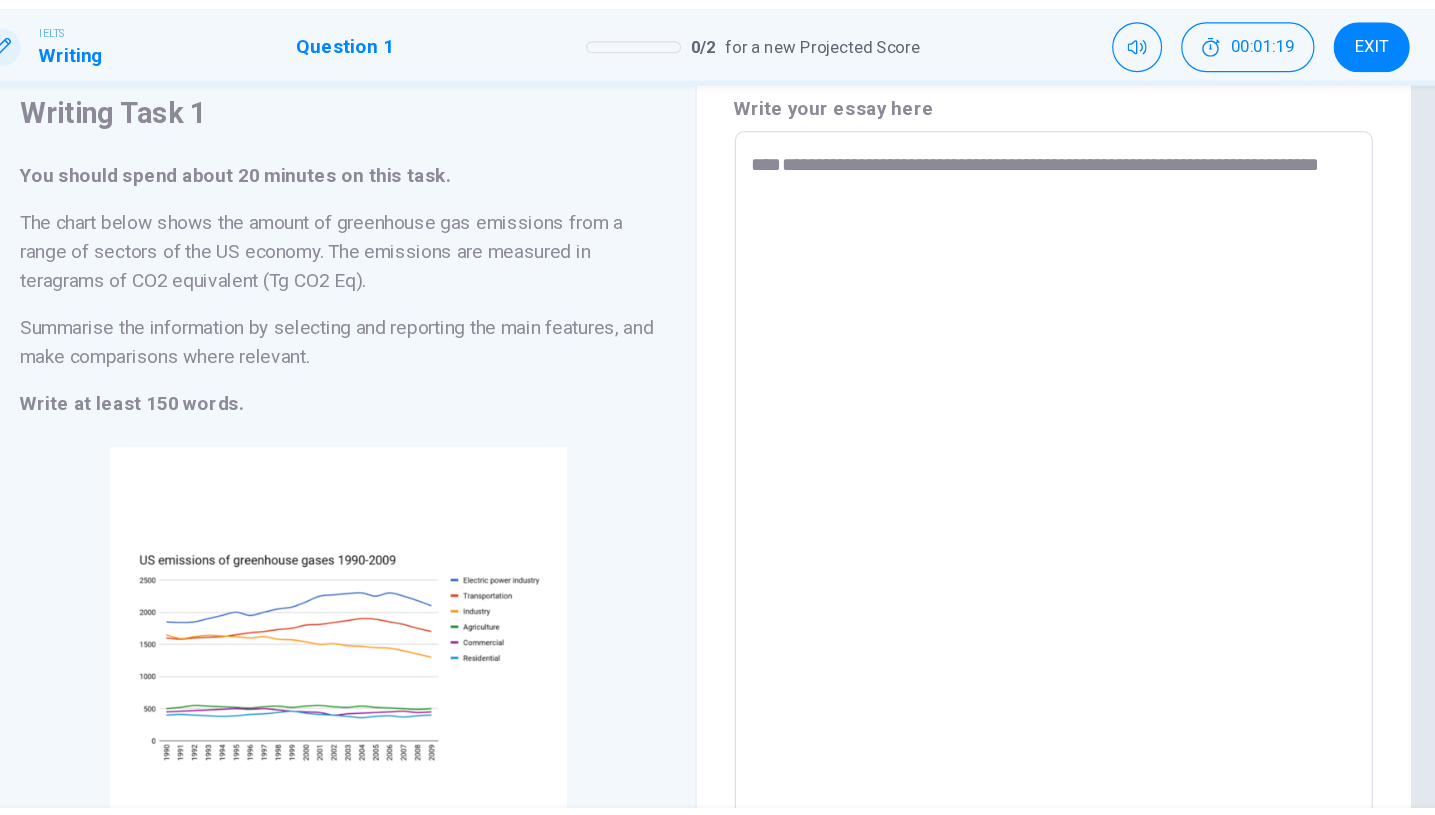 drag, startPoint x: 803, startPoint y: 167, endPoint x: 635, endPoint y: 159, distance: 168.19037 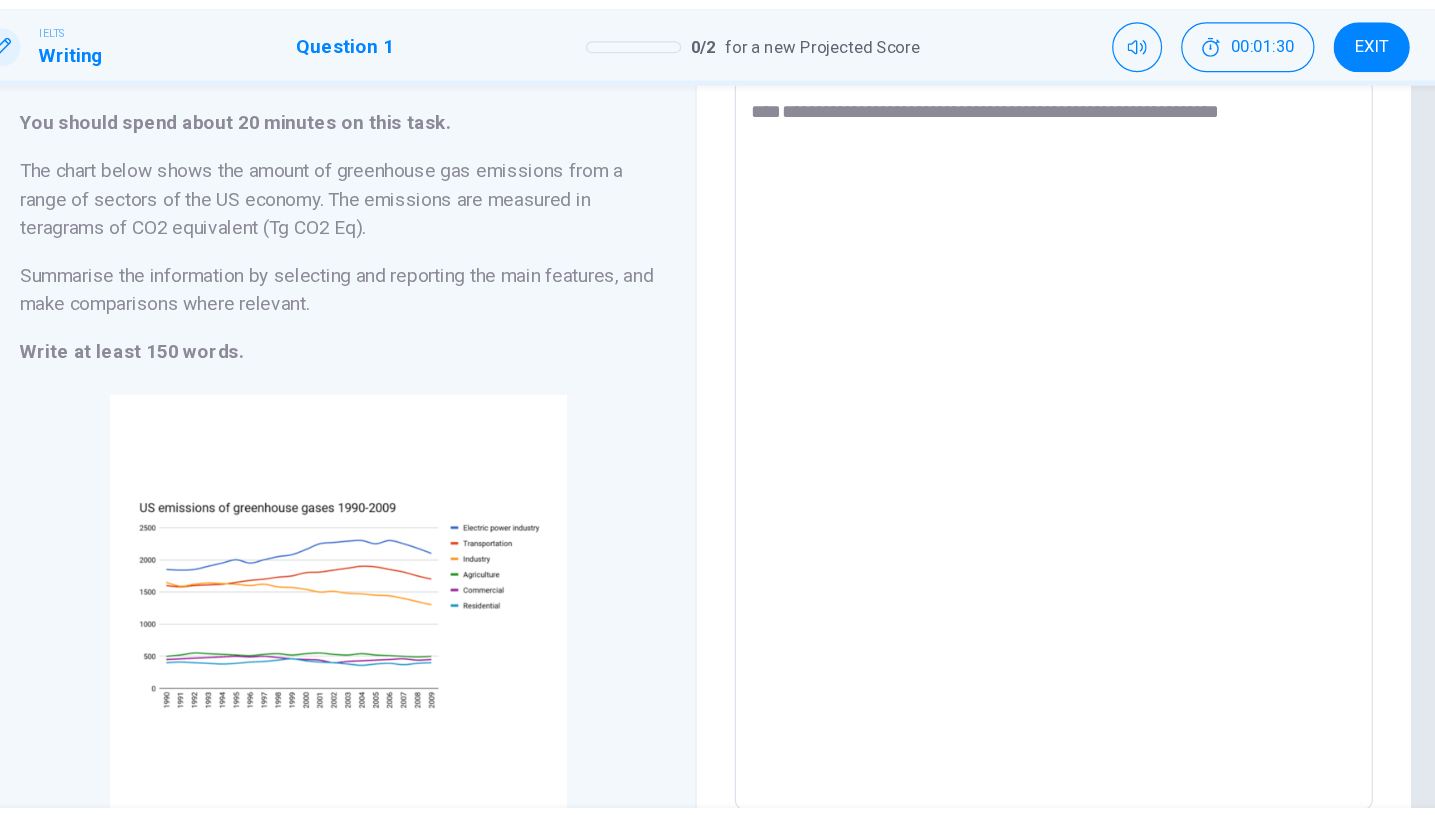 scroll, scrollTop: 129, scrollLeft: 0, axis: vertical 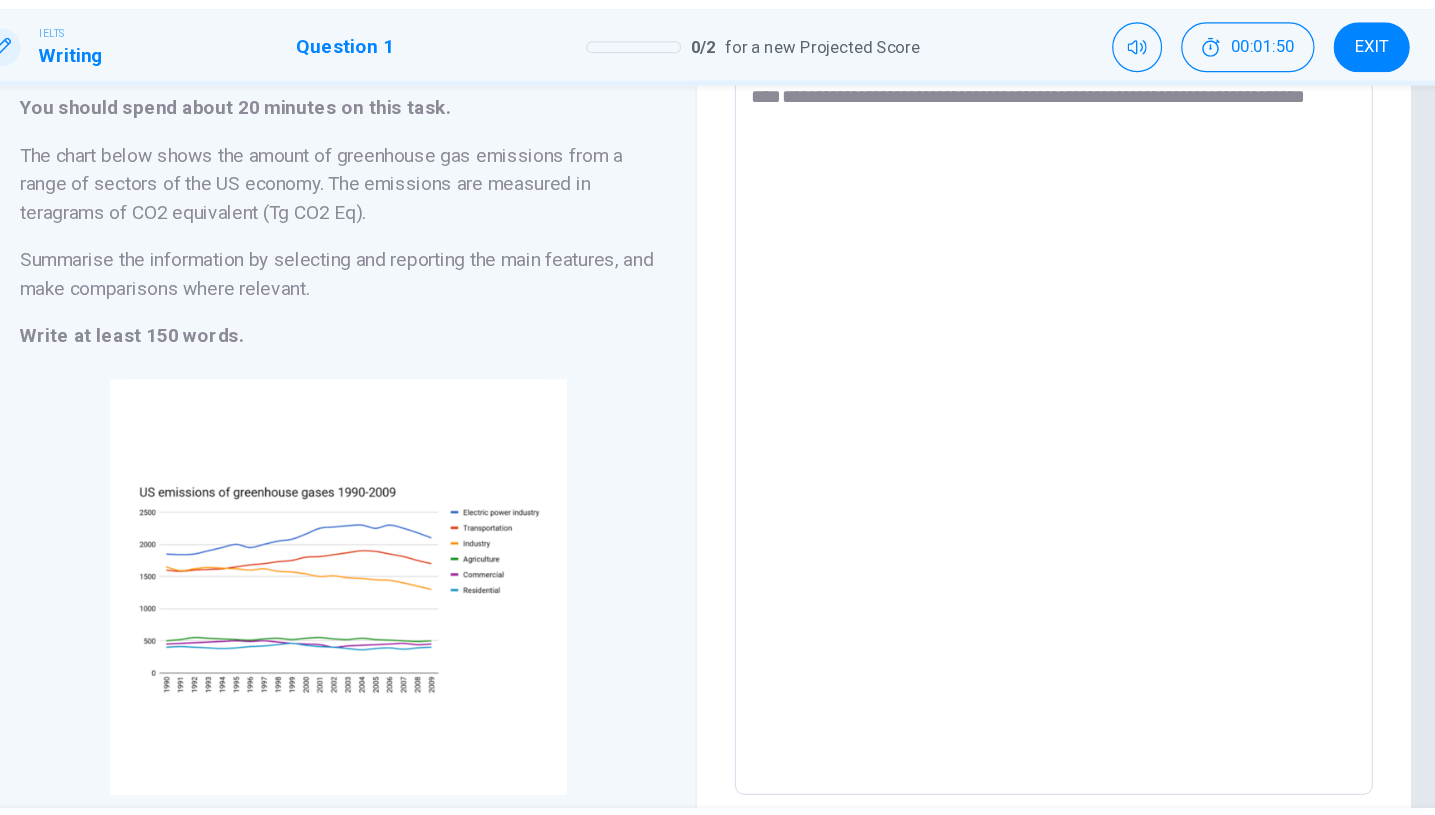 click on "**********" at bounding box center [1018, 417] 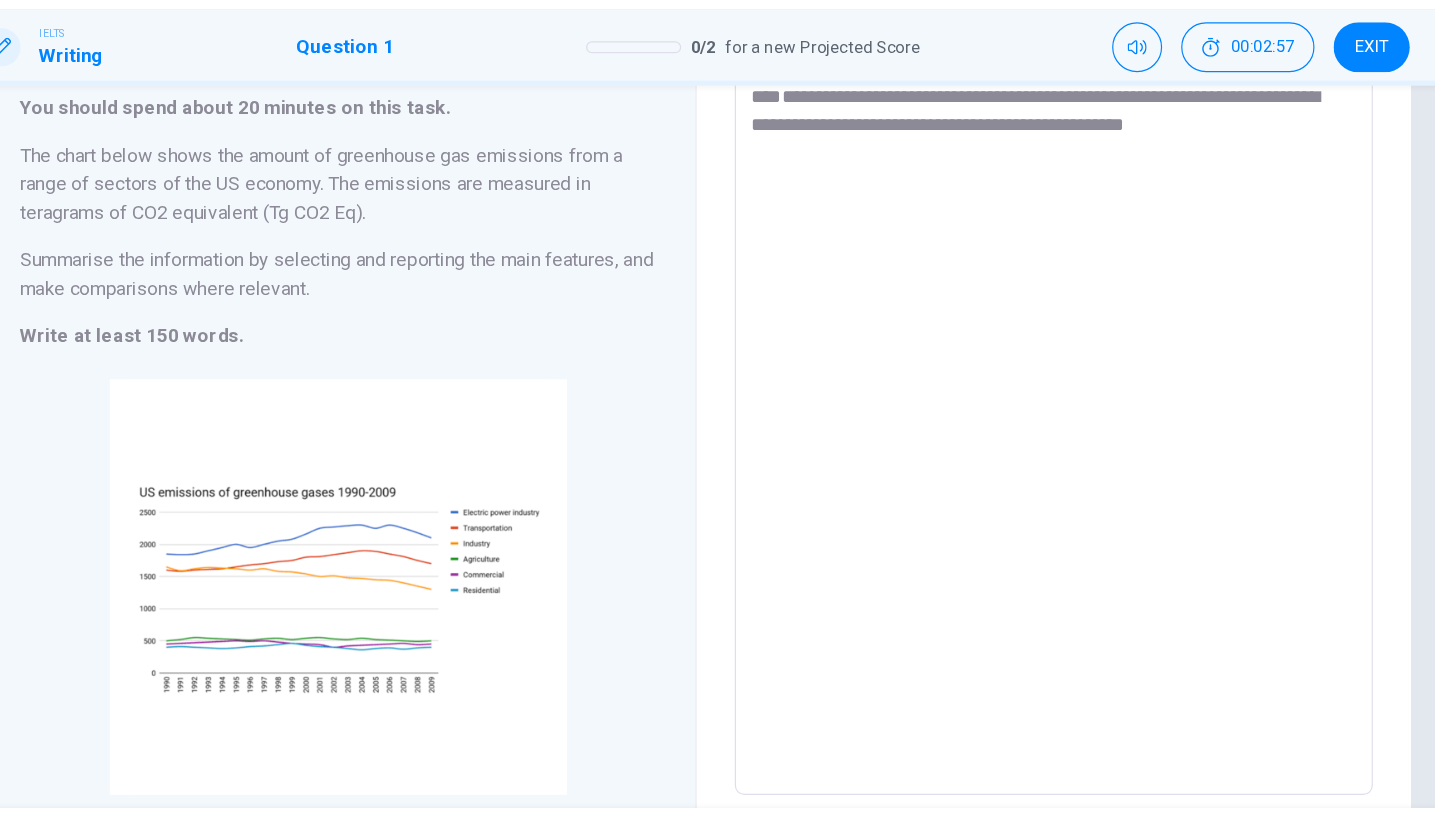 click on "**********" at bounding box center [1018, 417] 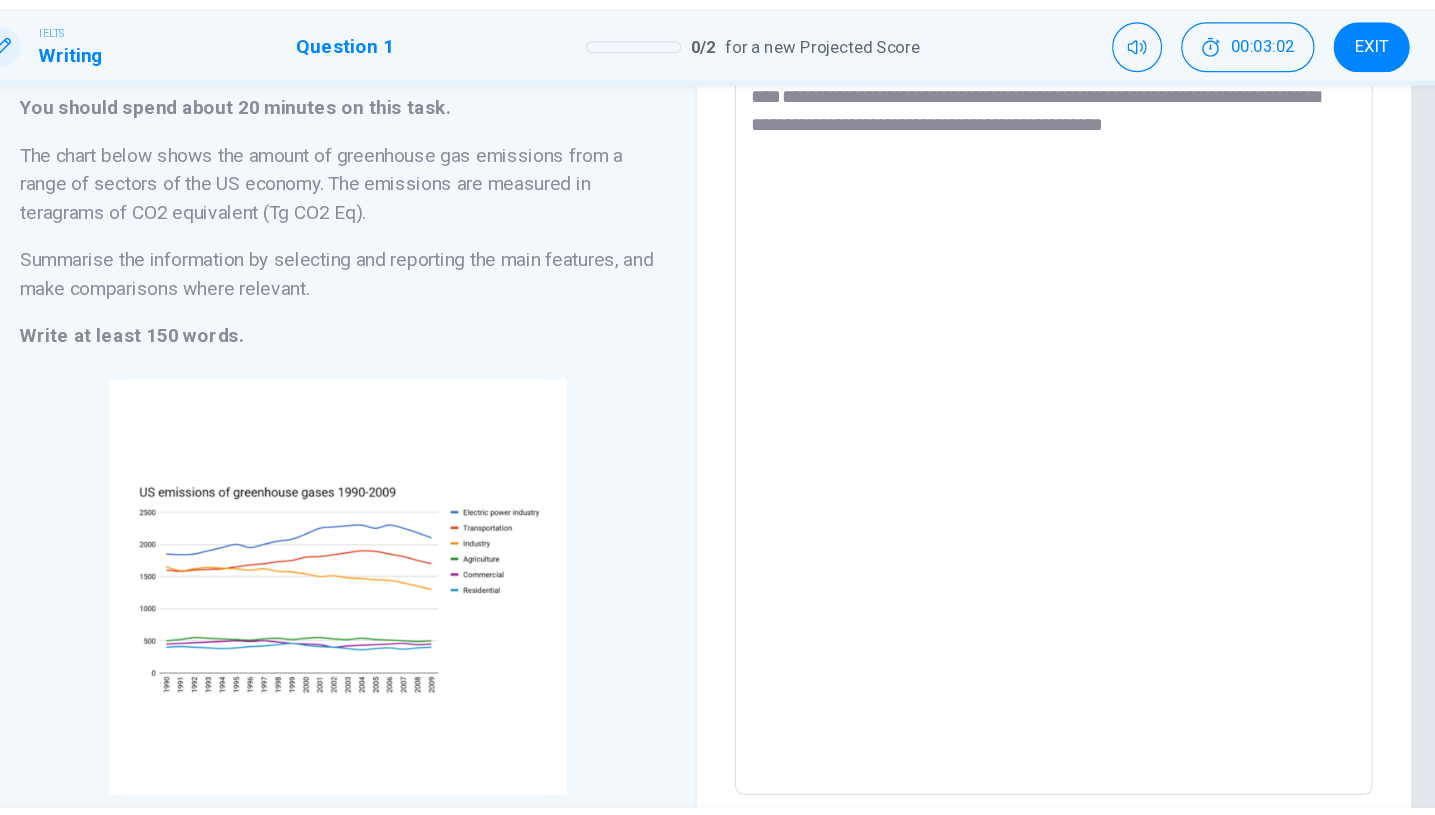 click on "**********" at bounding box center [1018, 417] 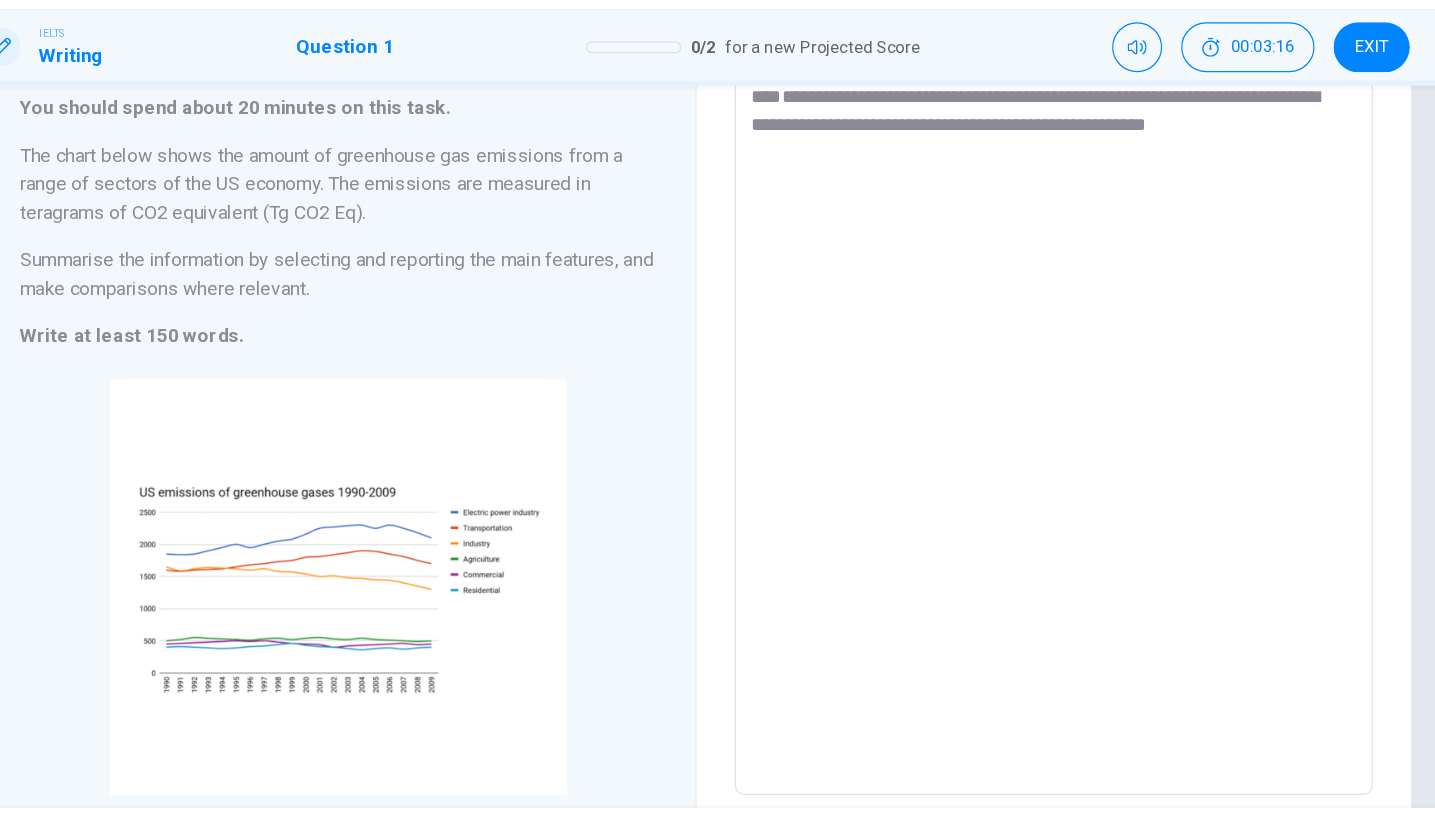 click on "**********" at bounding box center (1018, 417) 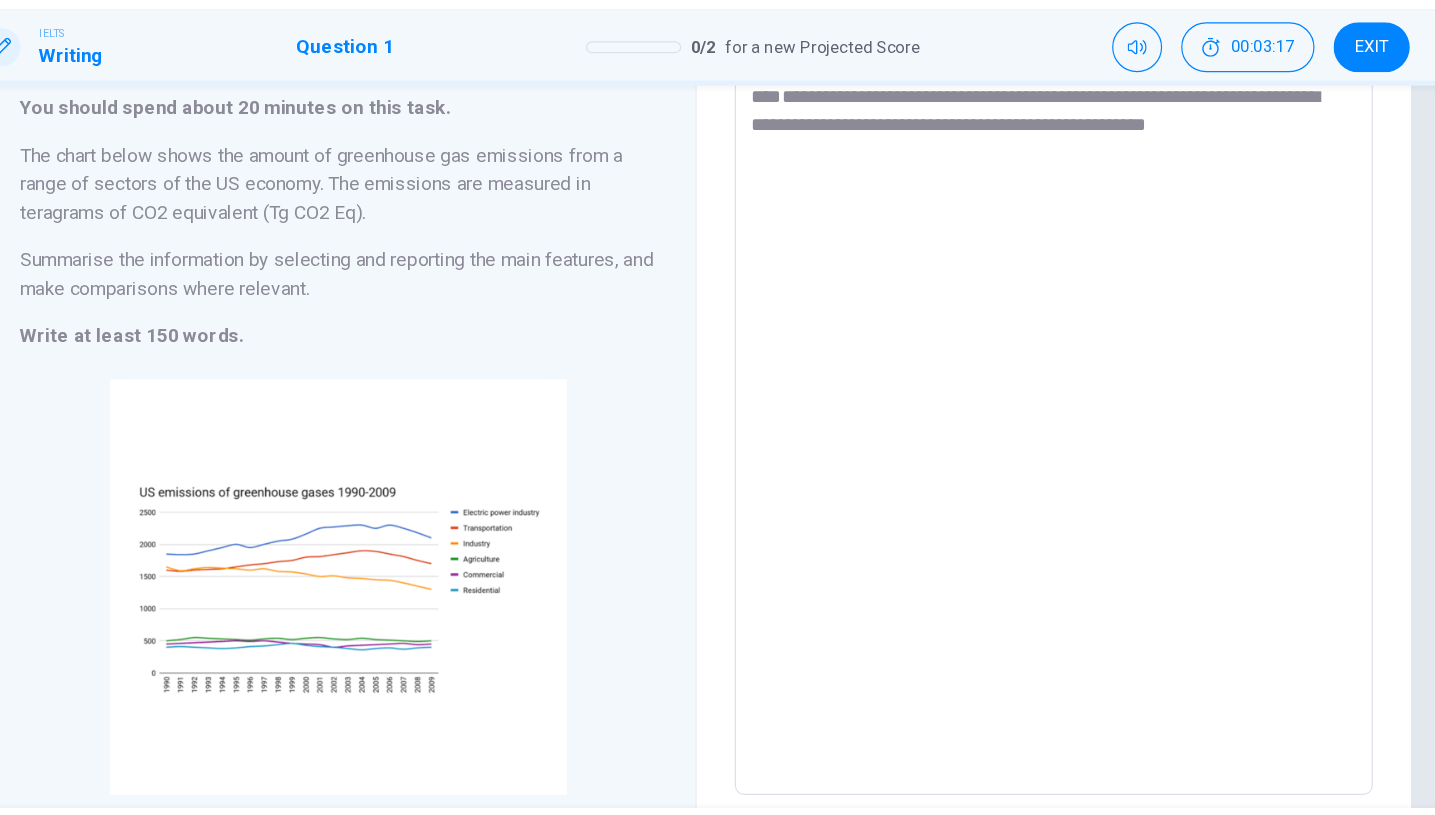 click on "**********" at bounding box center (1018, 417) 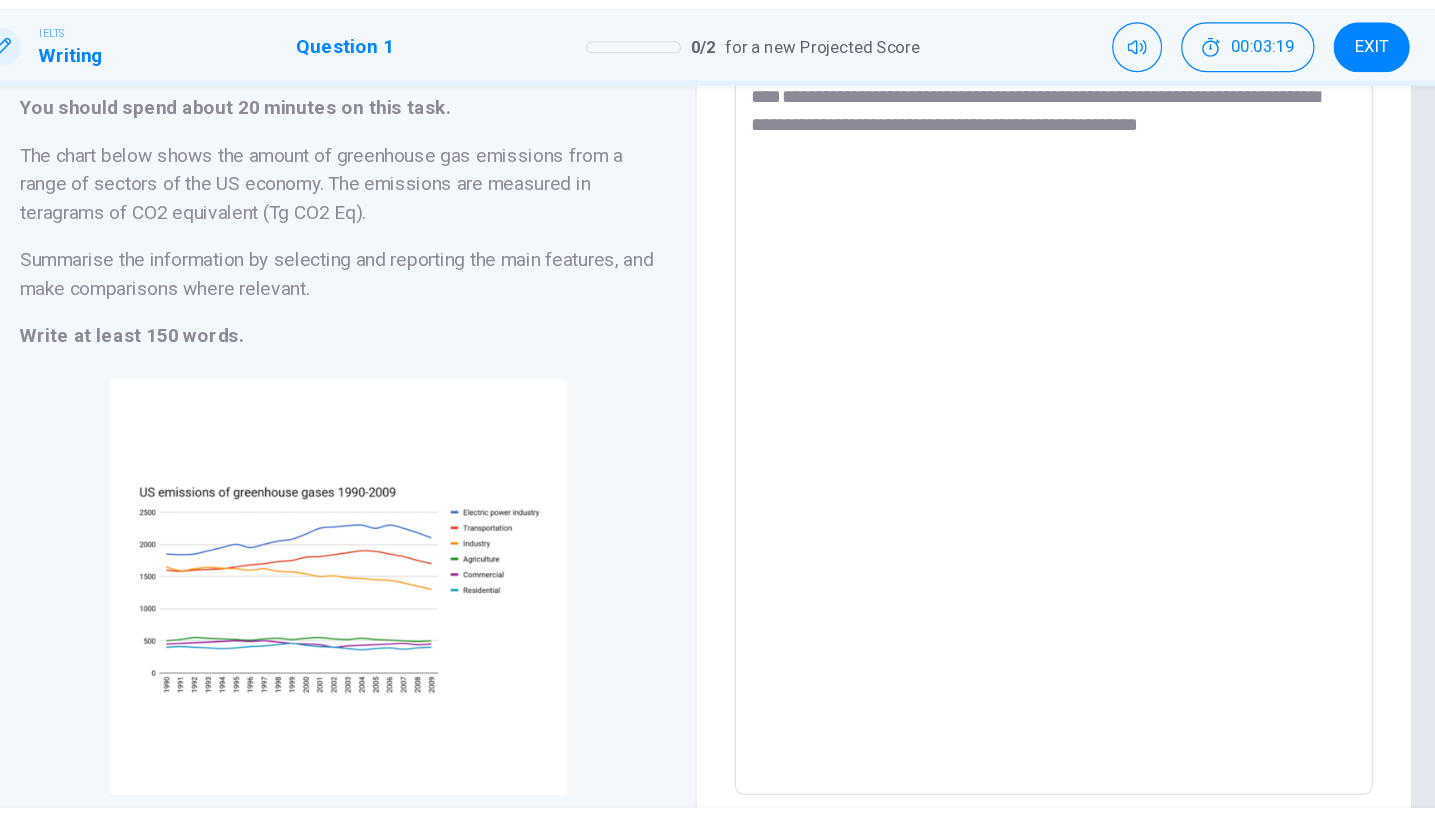 click on "**********" at bounding box center [1018, 417] 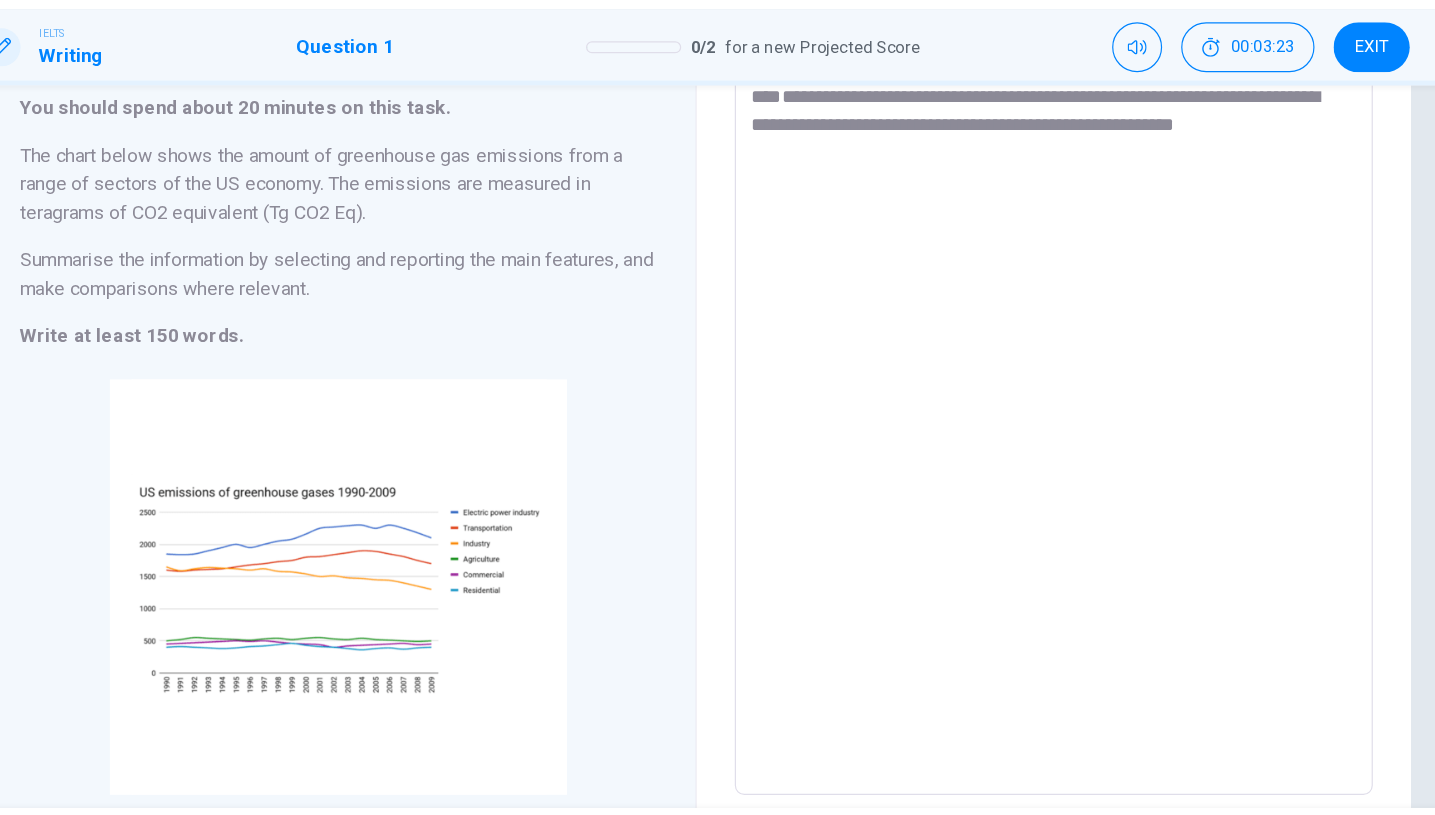 click on "**********" at bounding box center (1018, 417) 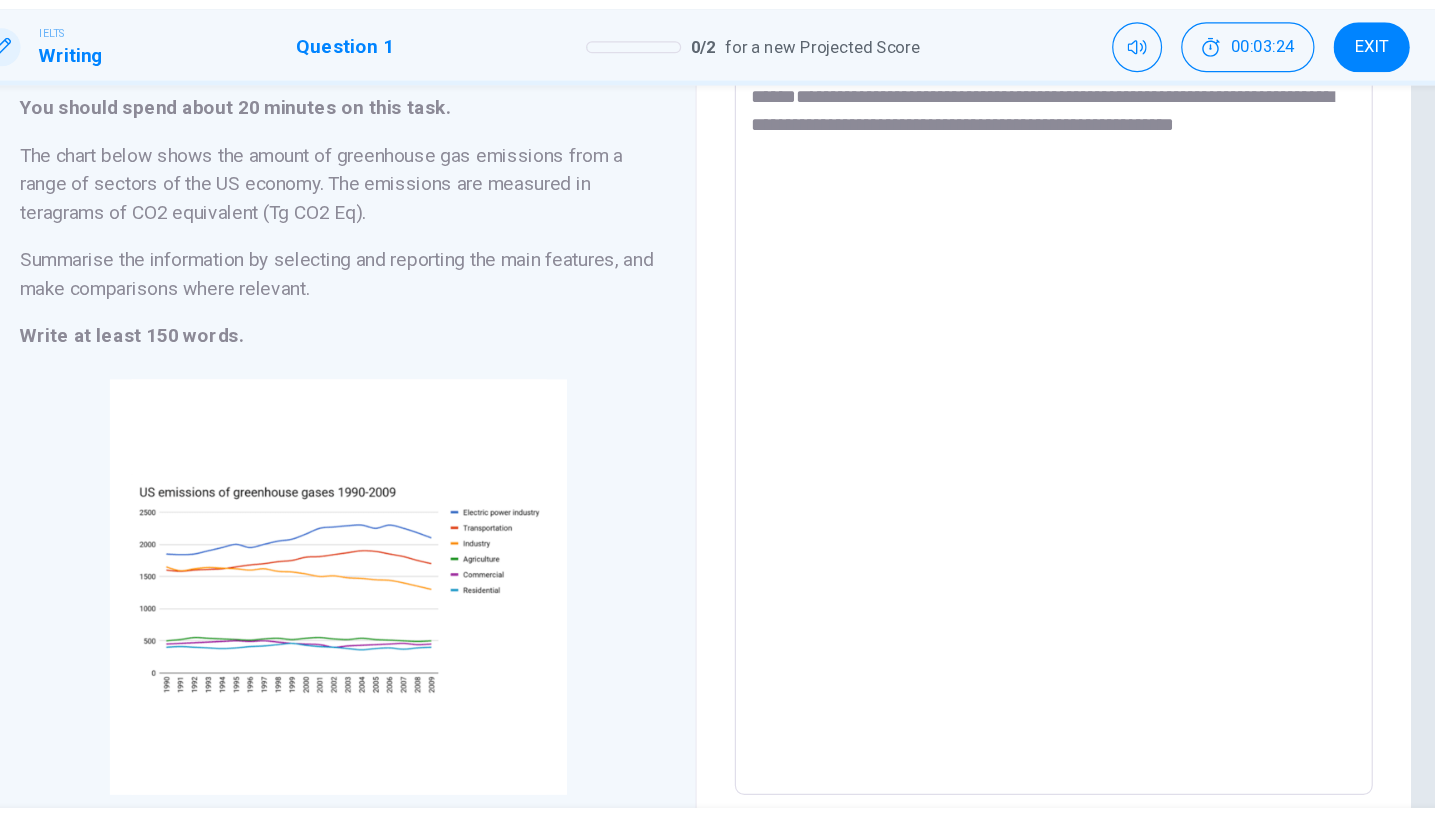 click on "**********" at bounding box center [1018, 417] 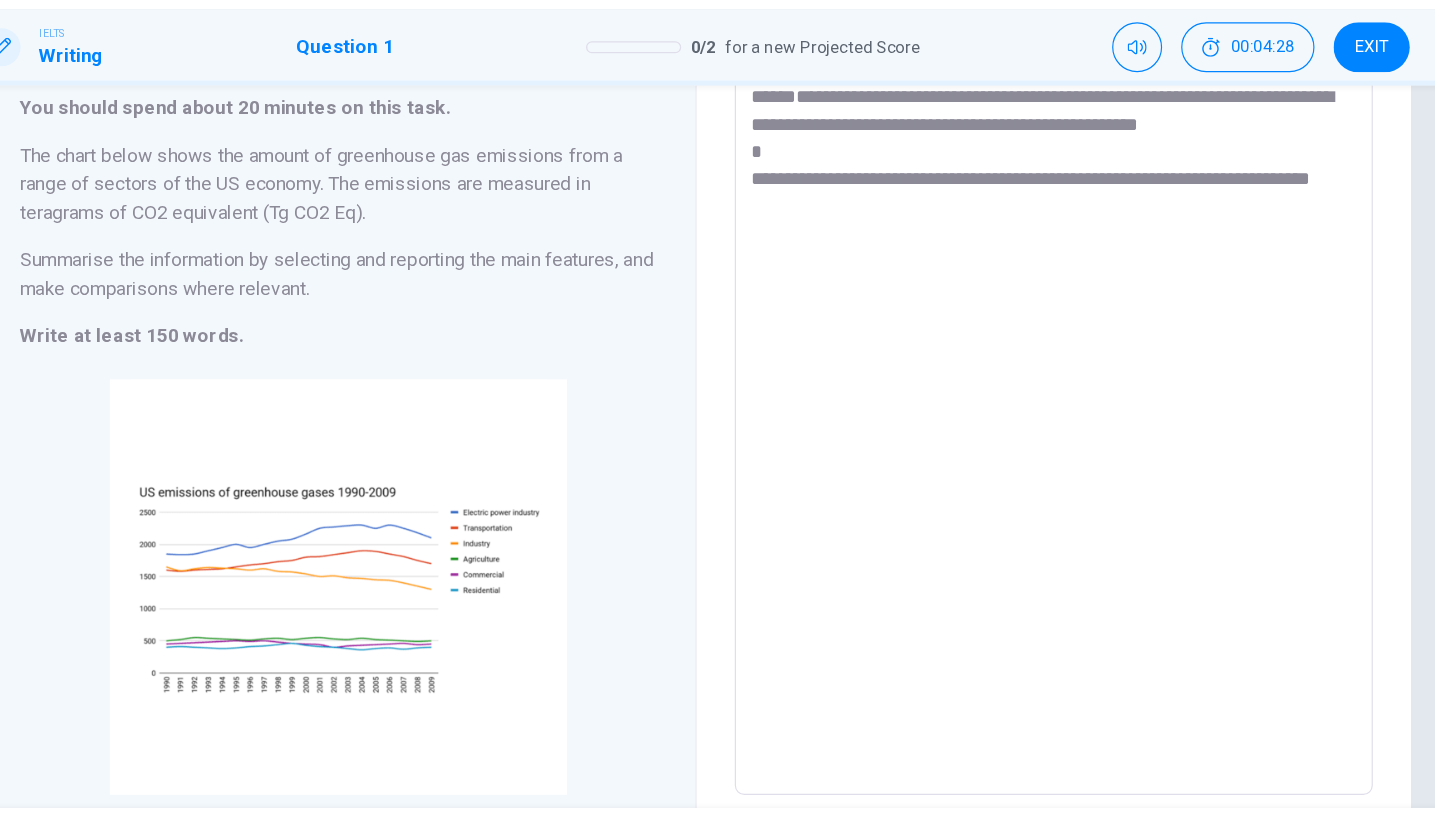 click on "**********" at bounding box center (1018, 417) 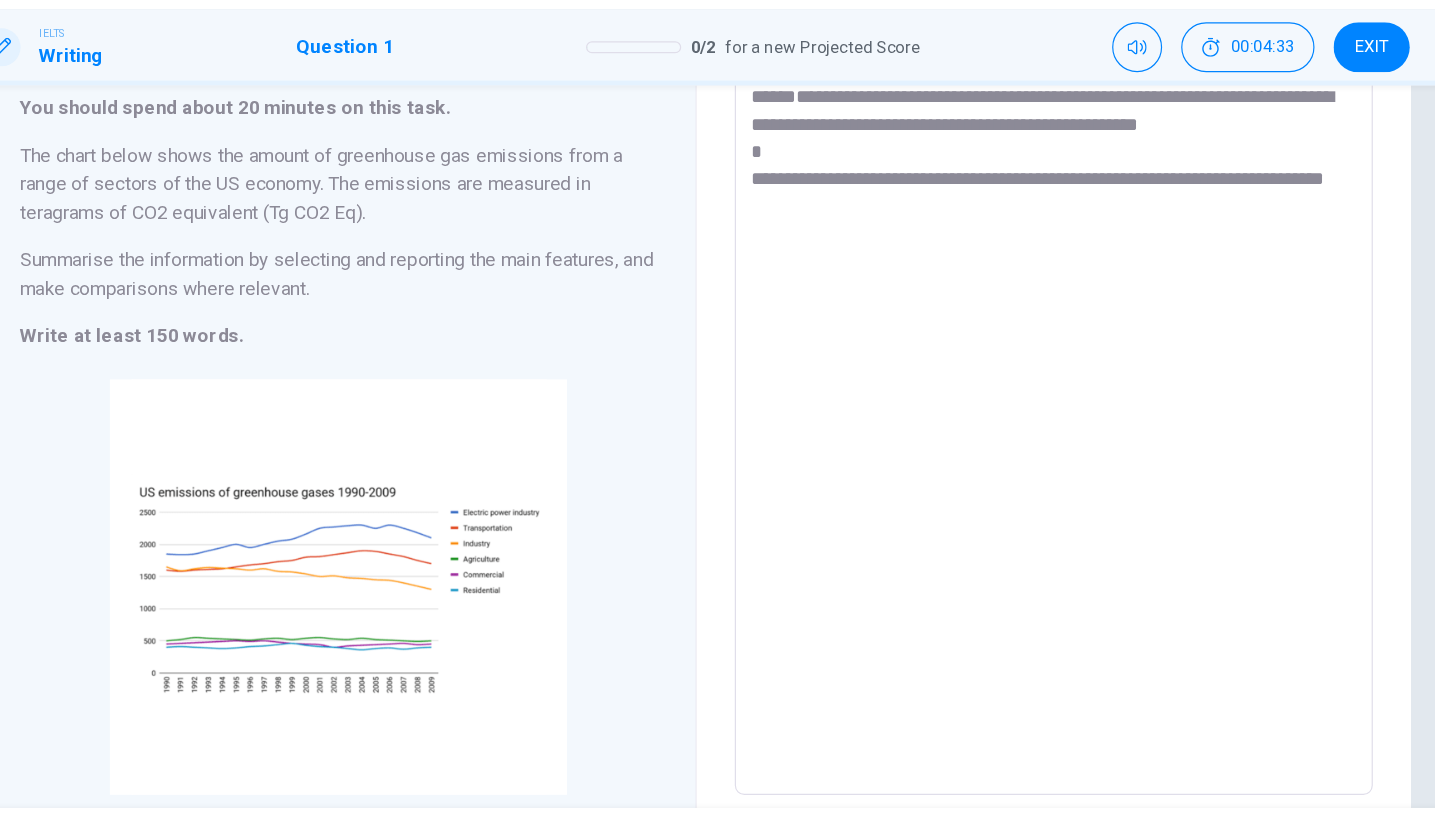 click on "**********" at bounding box center (1018, 417) 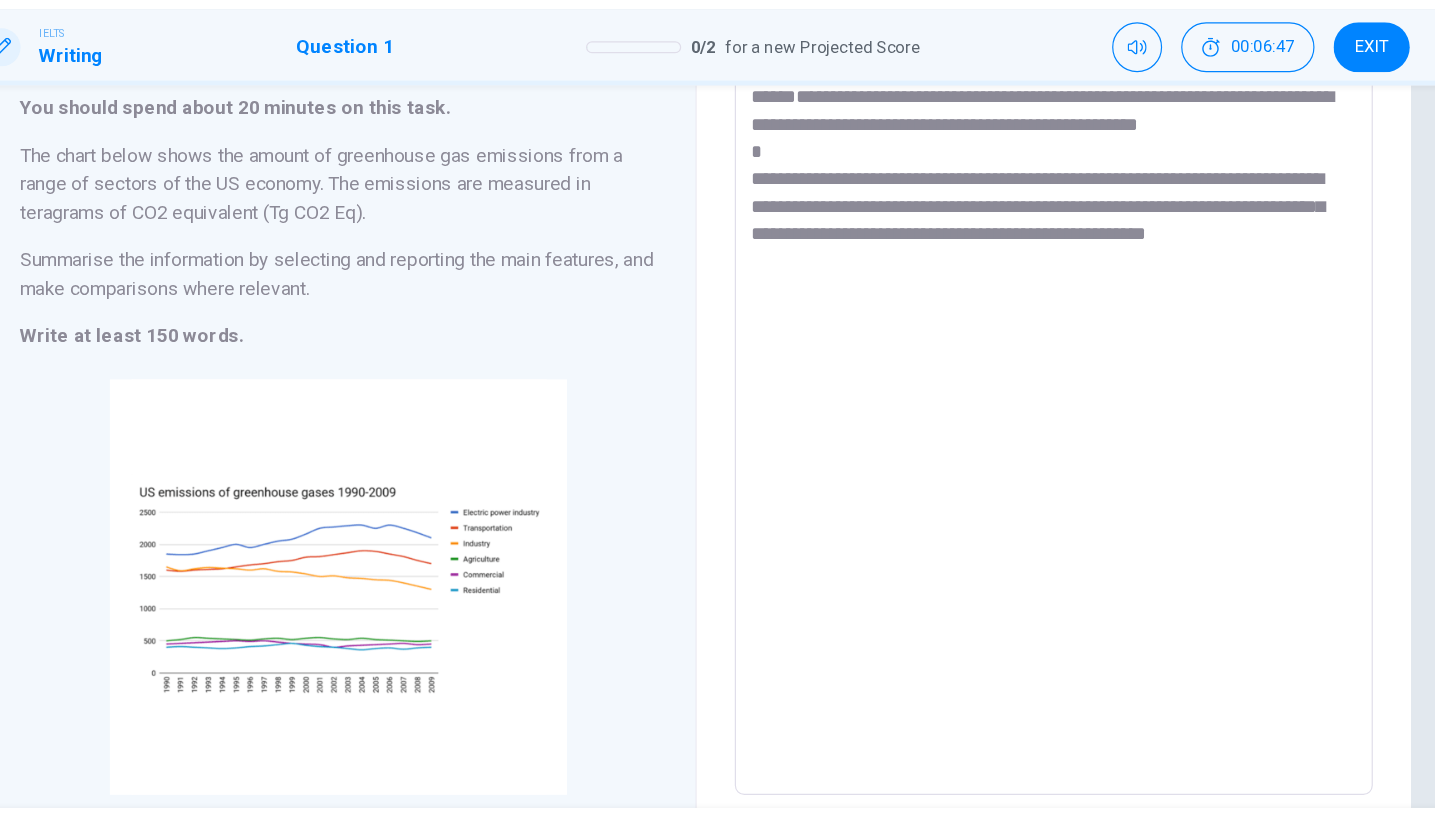 click on "**********" at bounding box center [1018, 417] 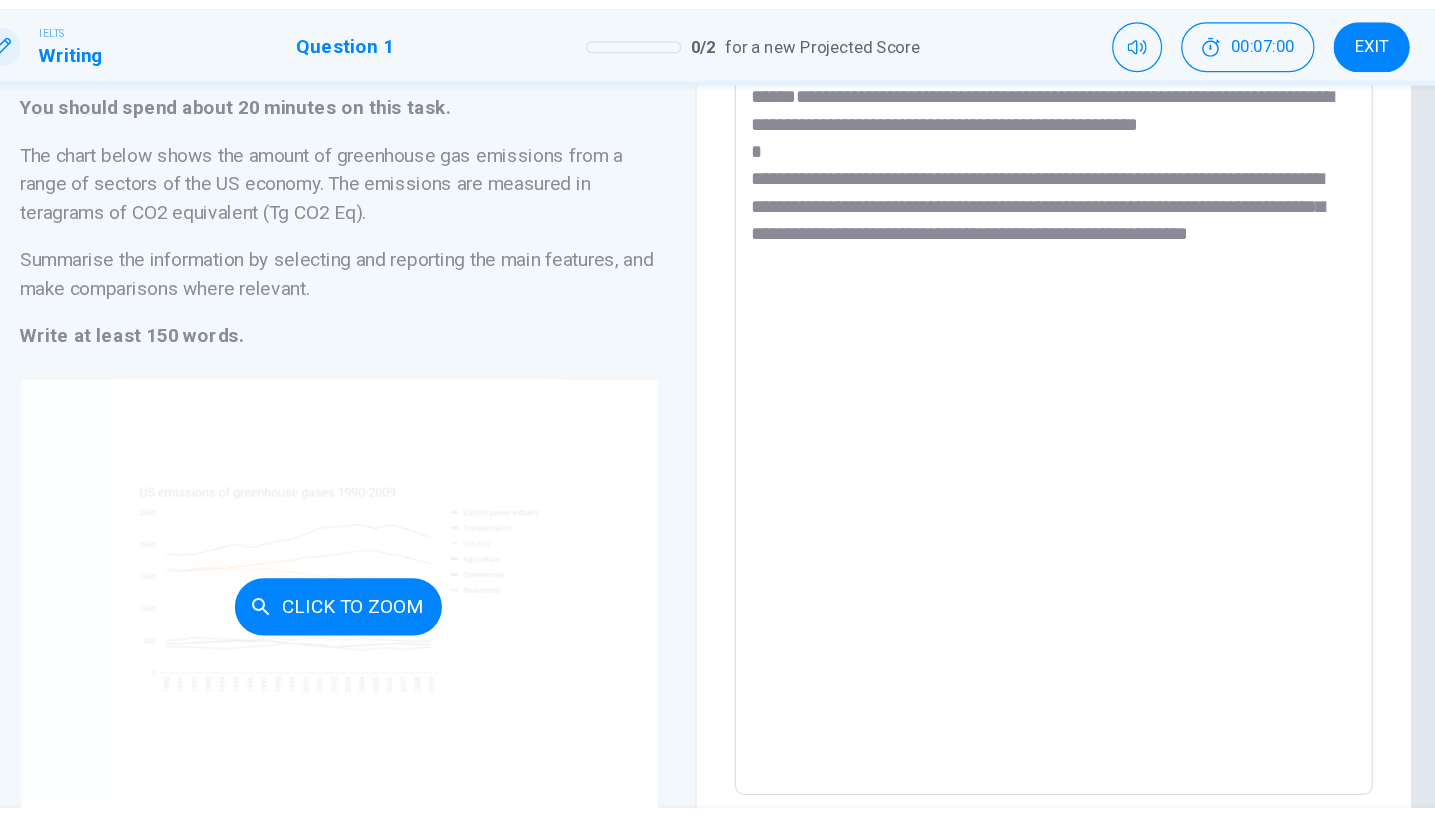 type on "**********" 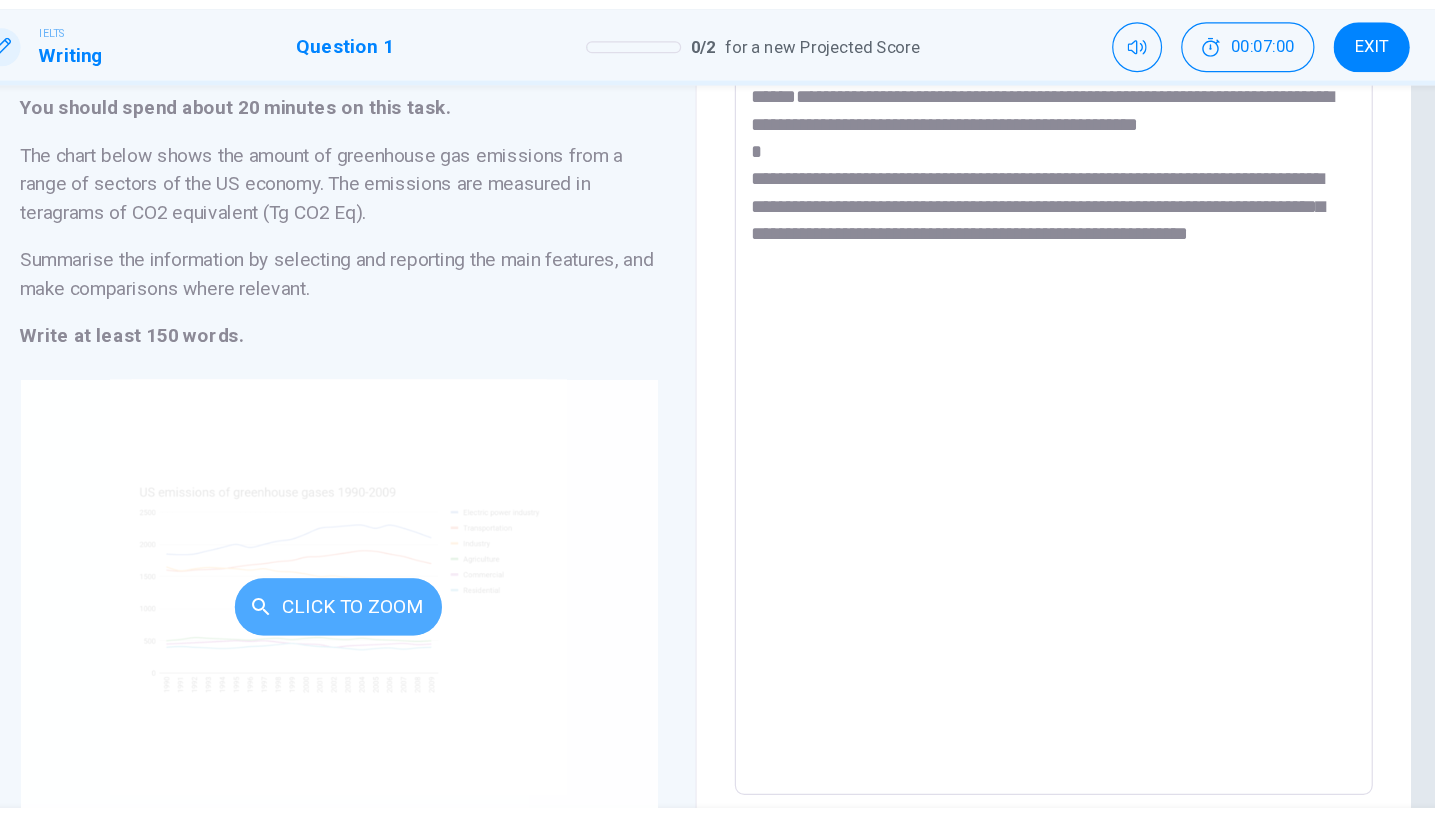 click on "Click to Zoom" at bounding box center (417, 566) 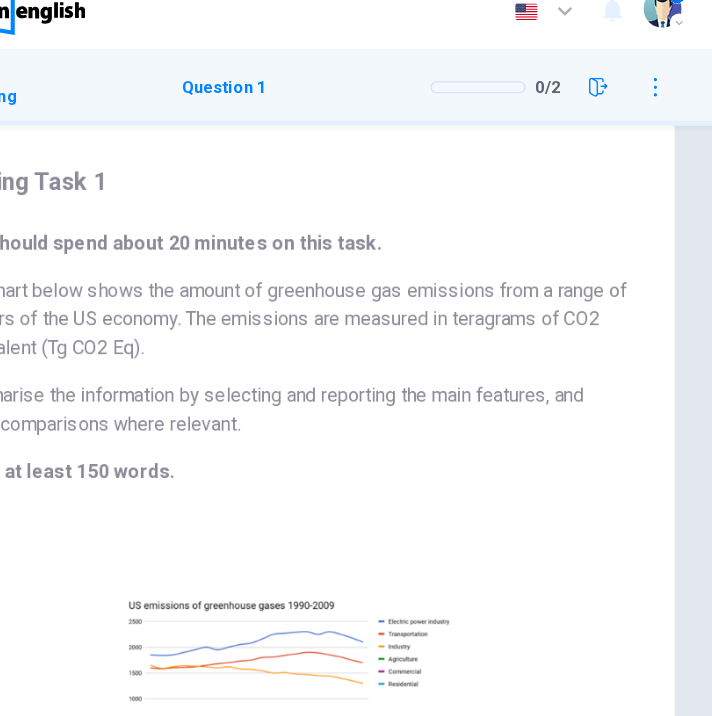 click on "Summarise the information by selecting and reporting the main features, and make comparisons where relevant." at bounding box center [356, 291] 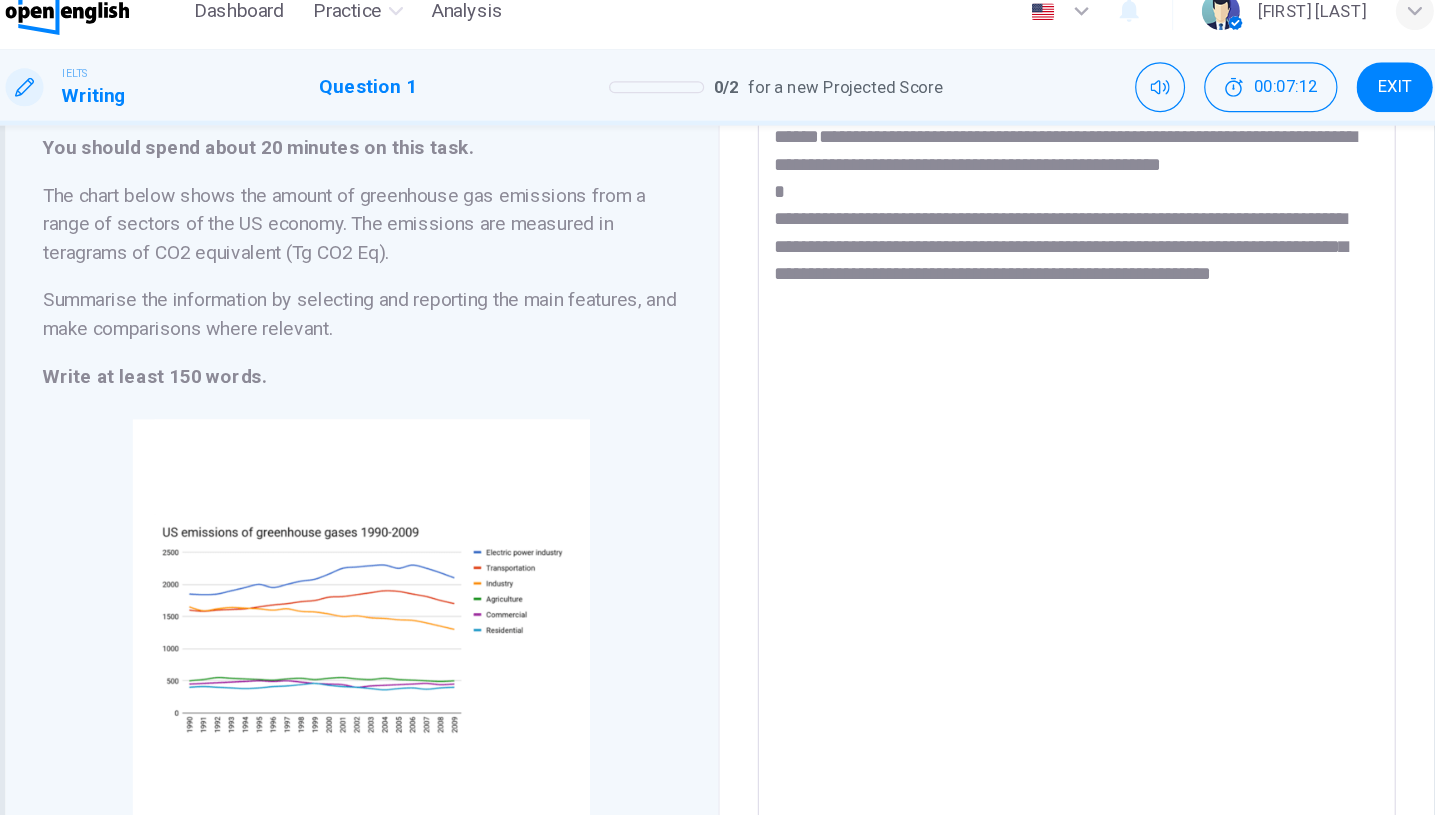 click on "**********" at bounding box center [1018, 417] 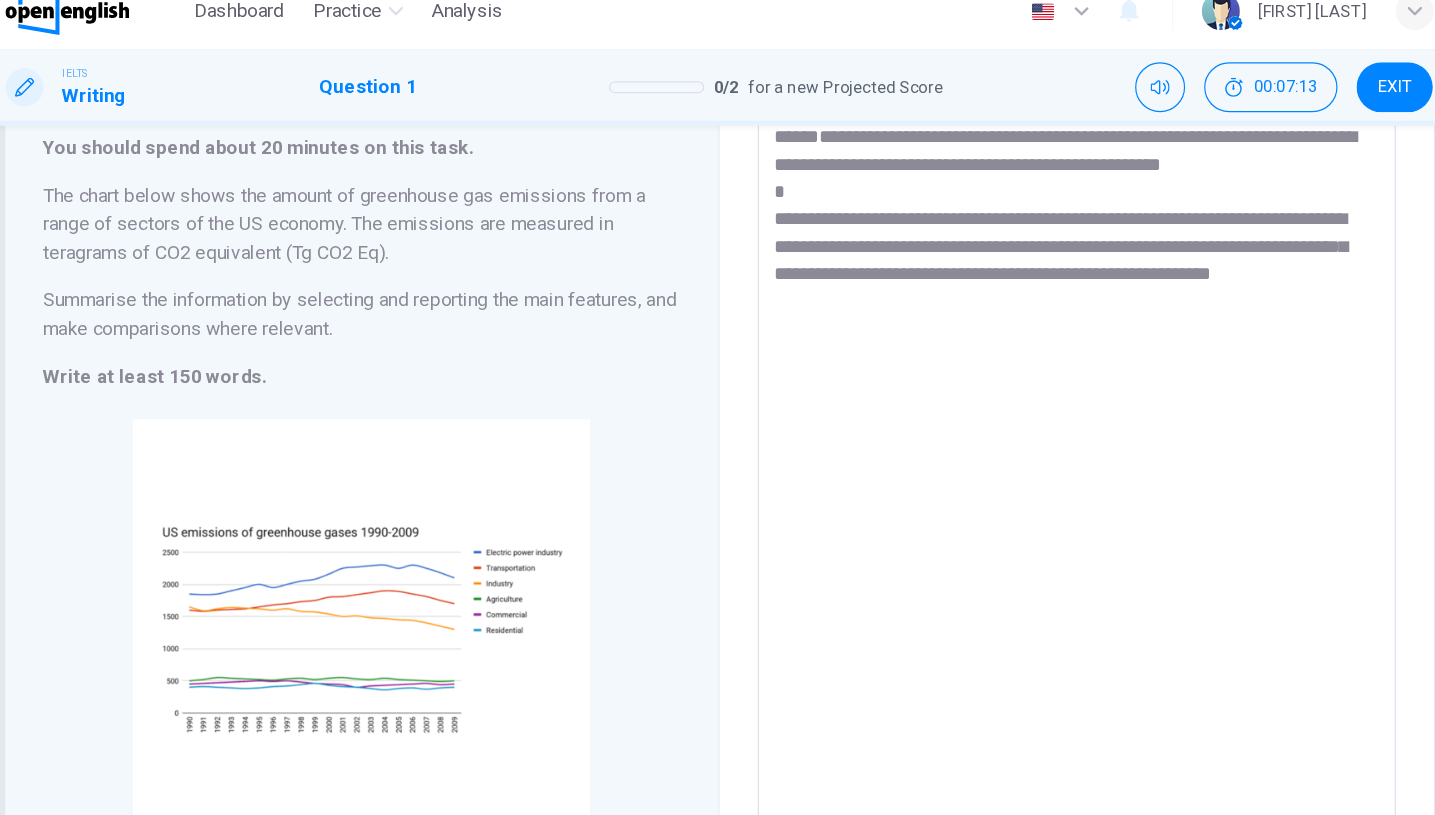 click on "**********" at bounding box center [1018, 417] 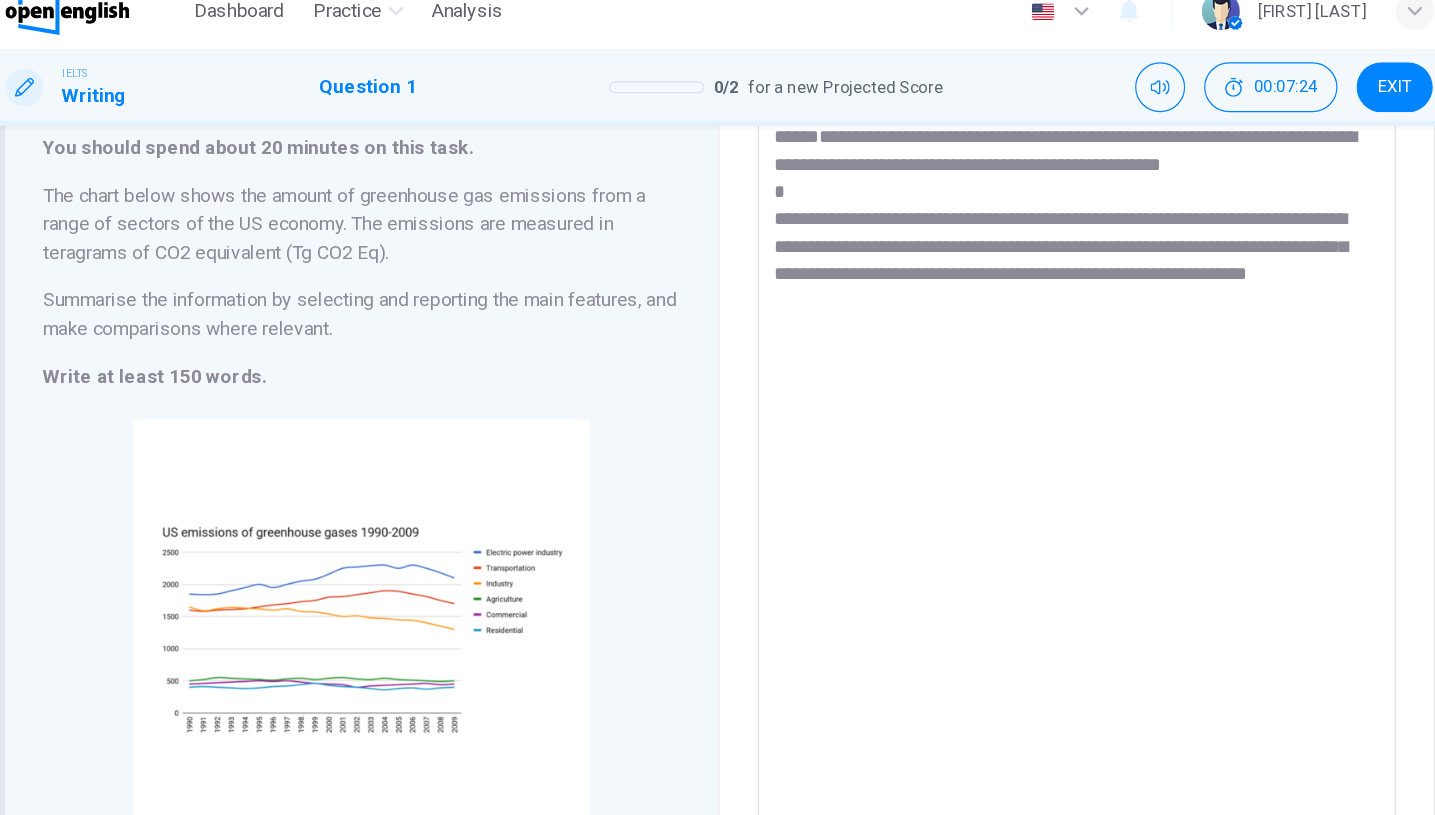 drag, startPoint x: 724, startPoint y: 273, endPoint x: 808, endPoint y: 302, distance: 88.86507 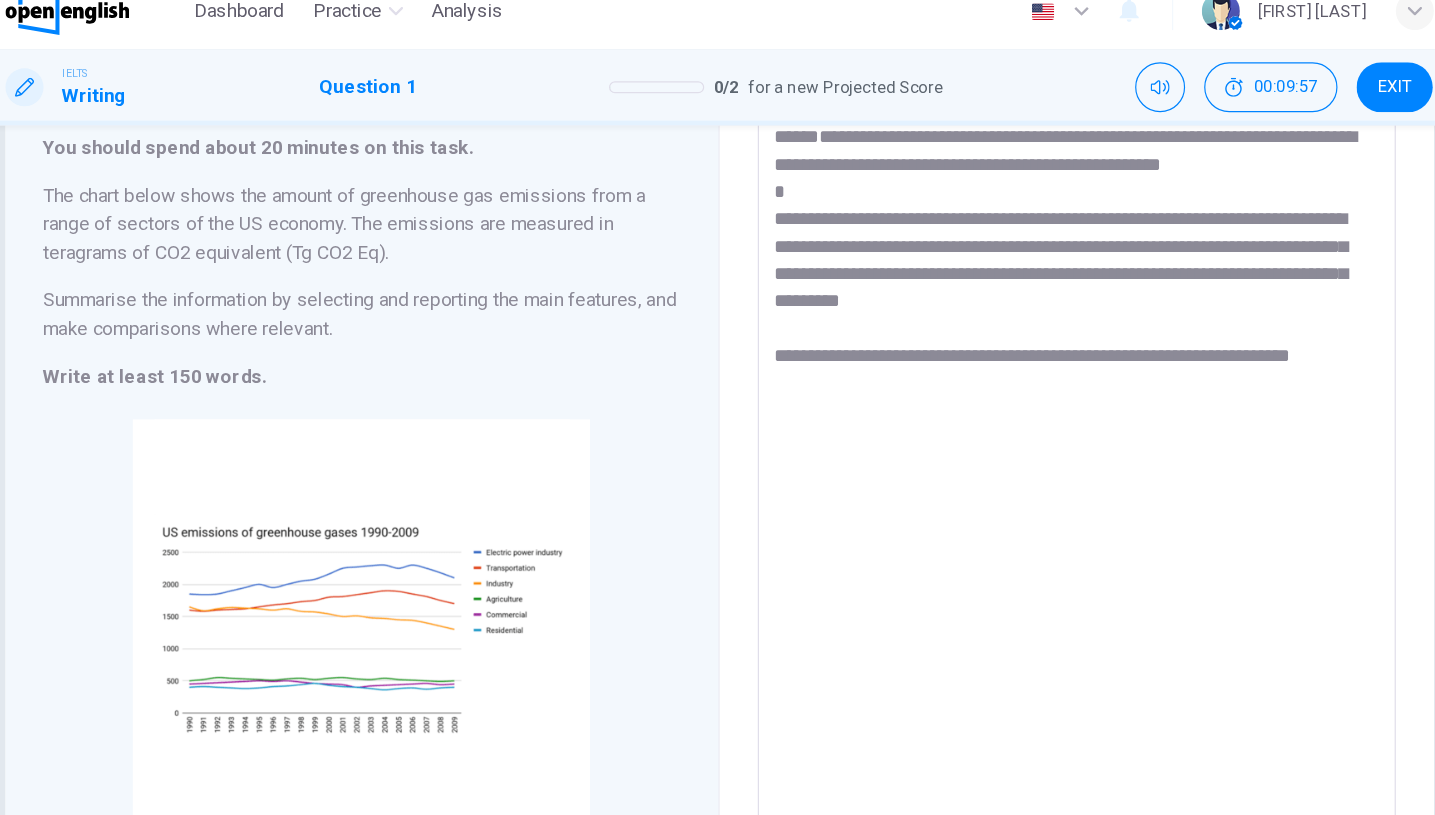 drag, startPoint x: 1119, startPoint y: 348, endPoint x: 977, endPoint y: 344, distance: 142.05632 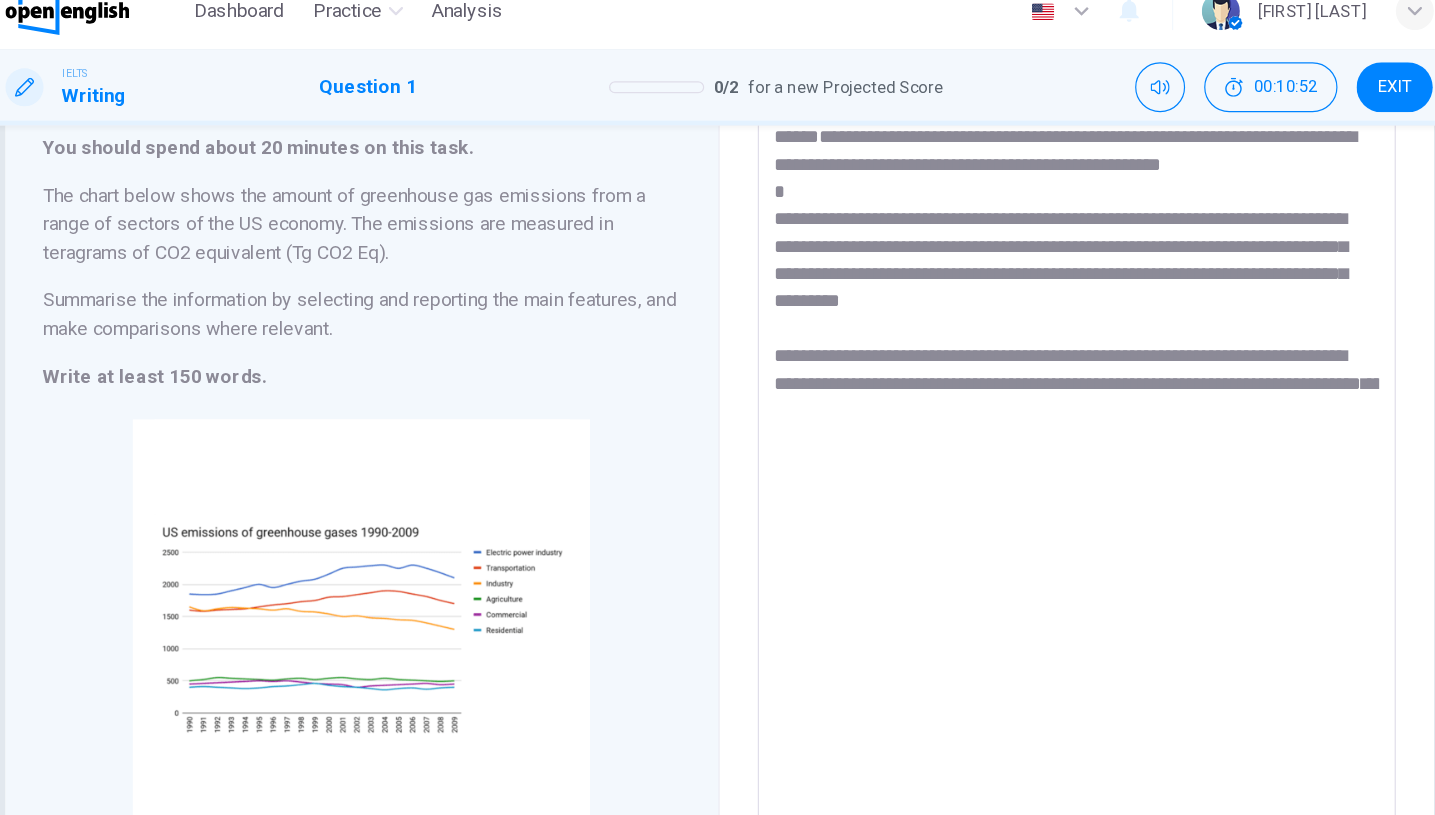 drag, startPoint x: 782, startPoint y: 393, endPoint x: 751, endPoint y: 392, distance: 31.016125 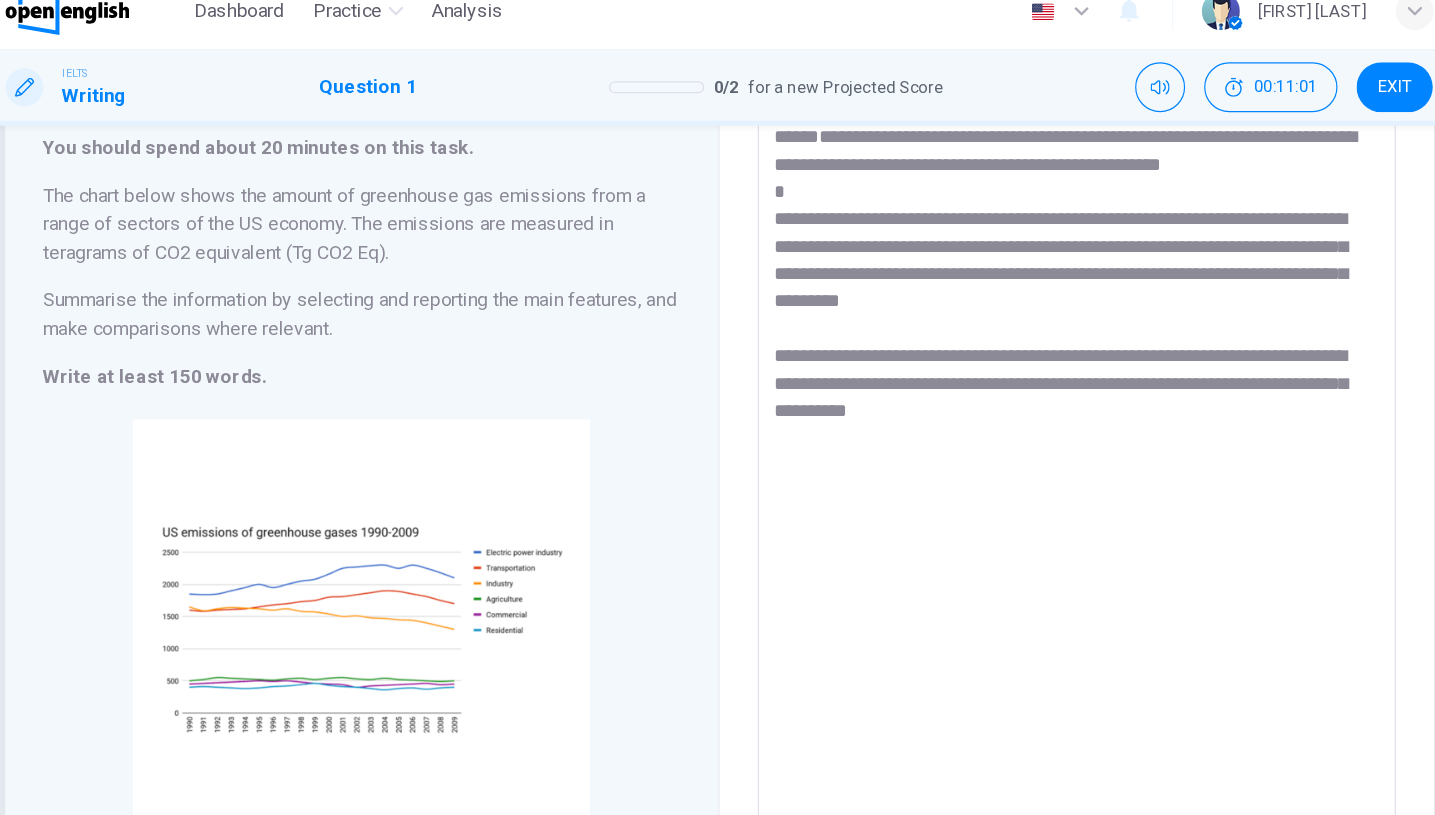click on "**********" at bounding box center [1018, 417] 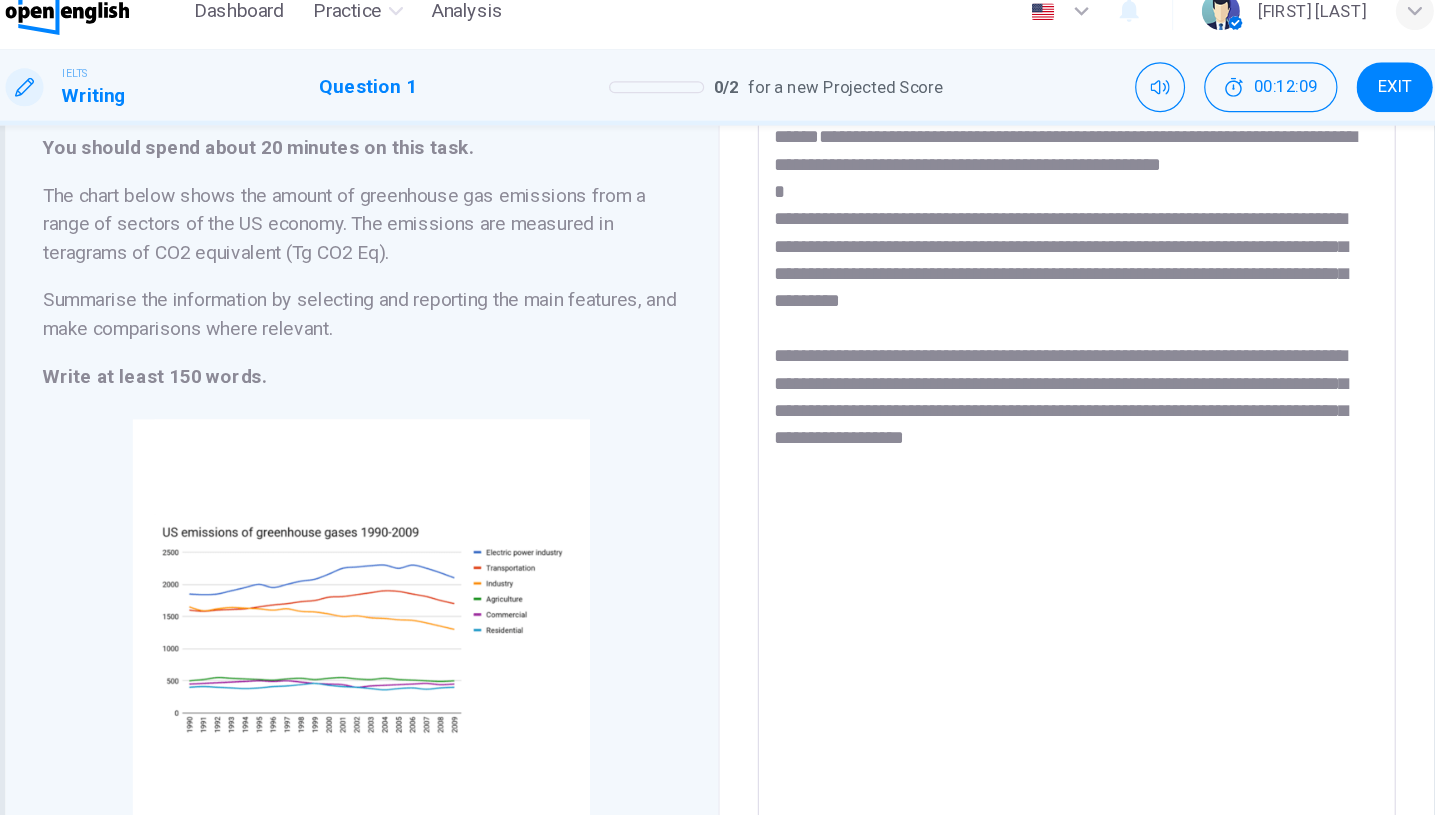 scroll, scrollTop: 204, scrollLeft: 0, axis: vertical 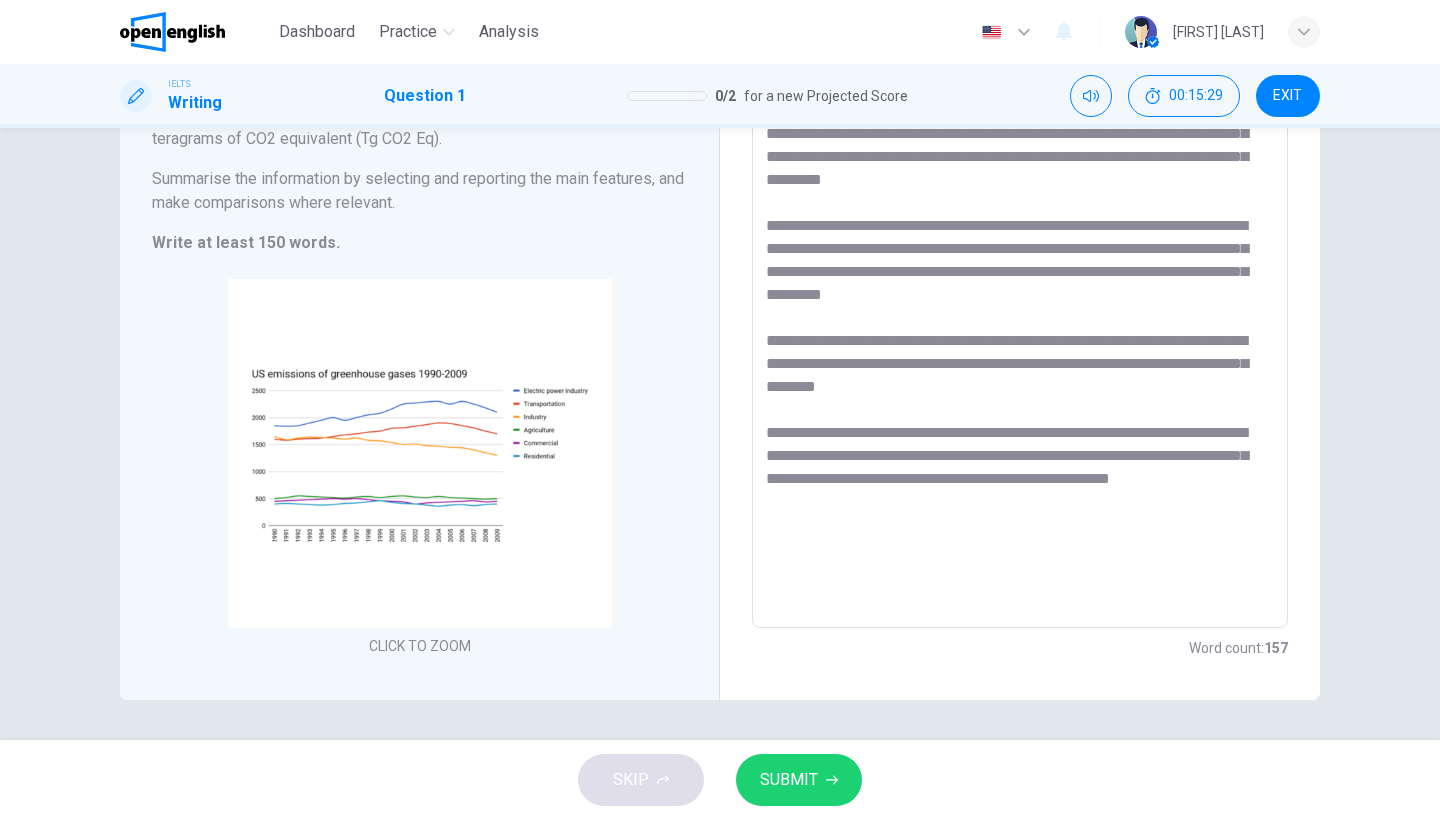 type on "**********" 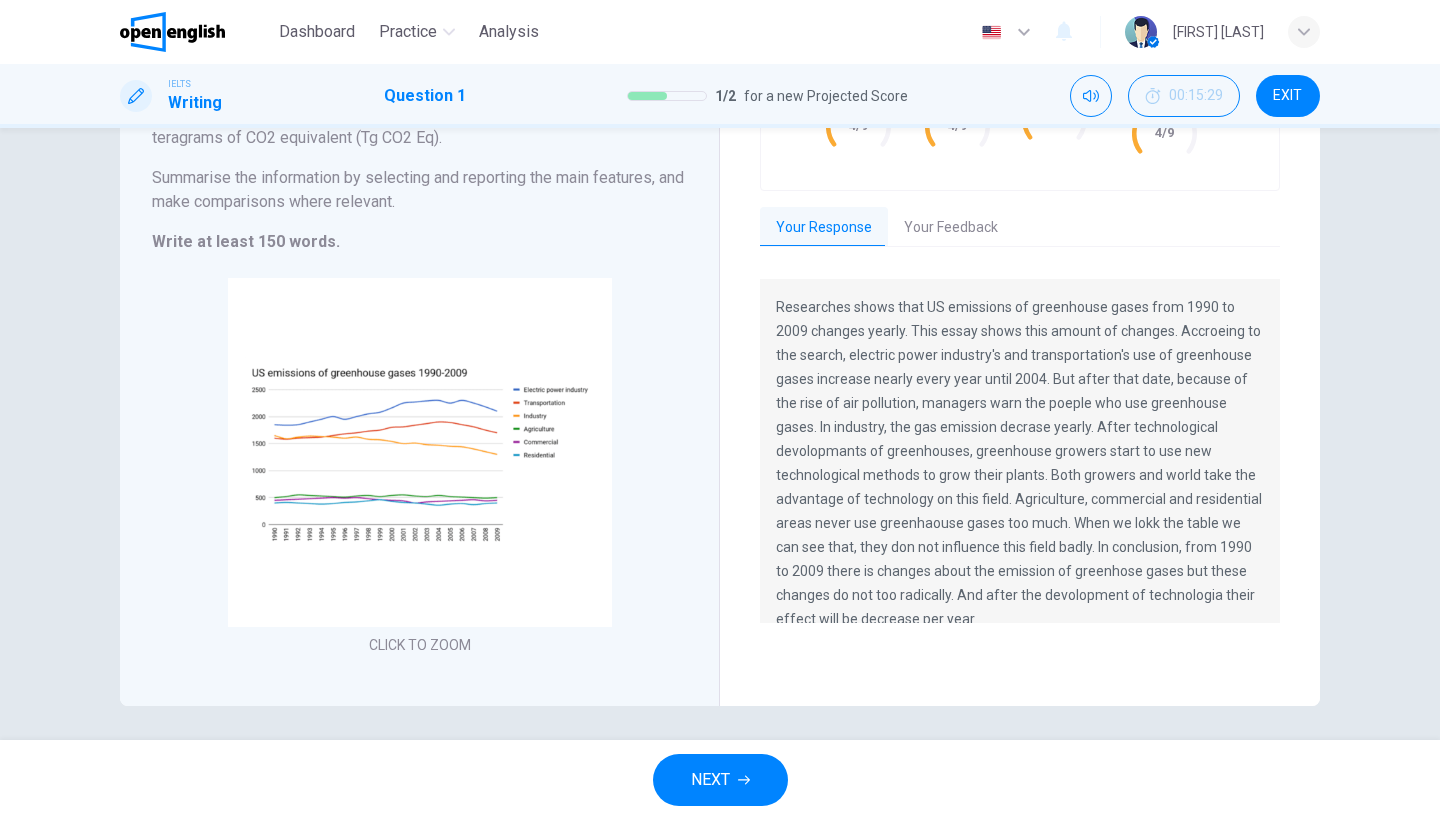 scroll, scrollTop: 225, scrollLeft: 0, axis: vertical 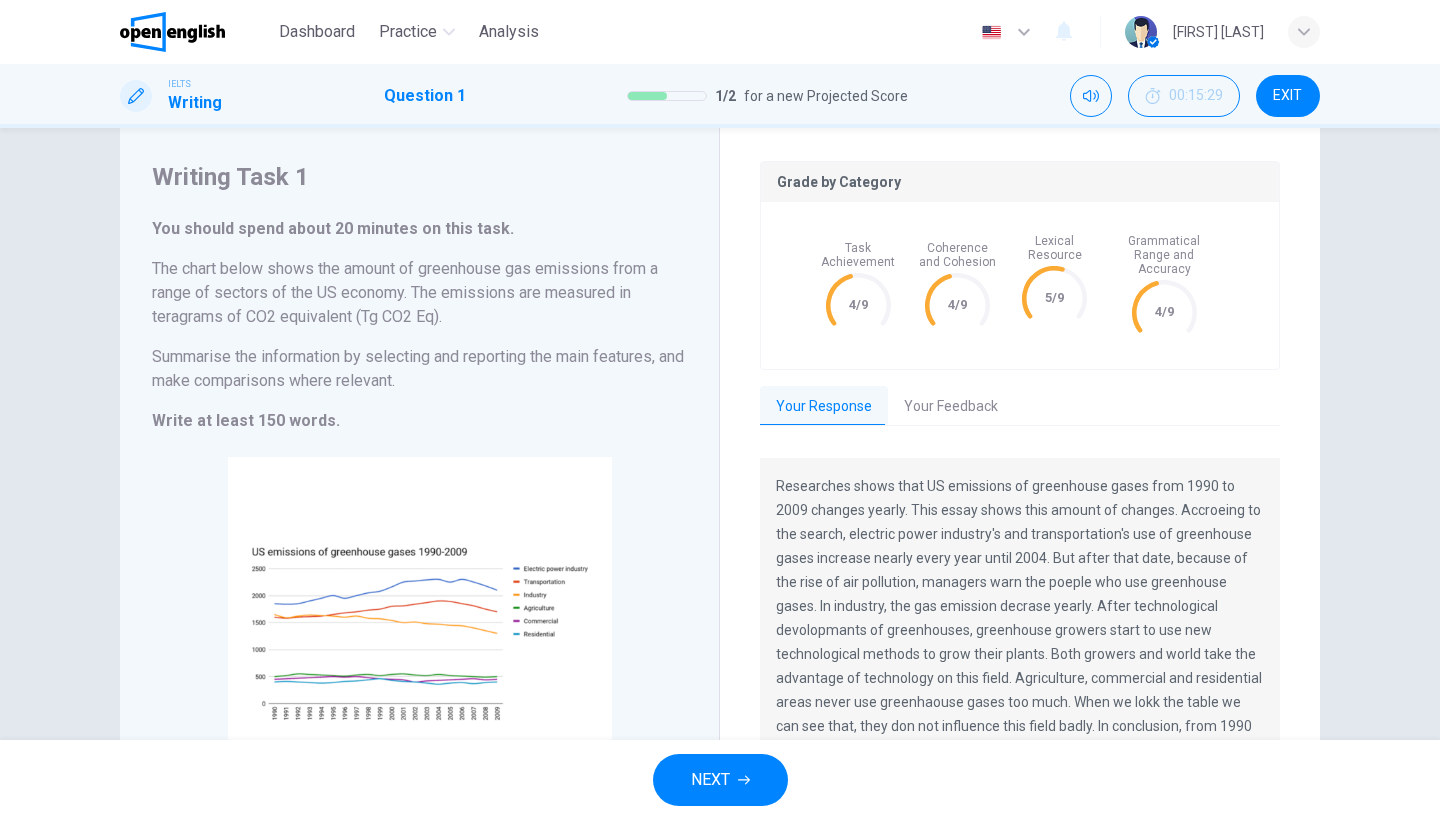 click on "Your Feedback" at bounding box center (951, 407) 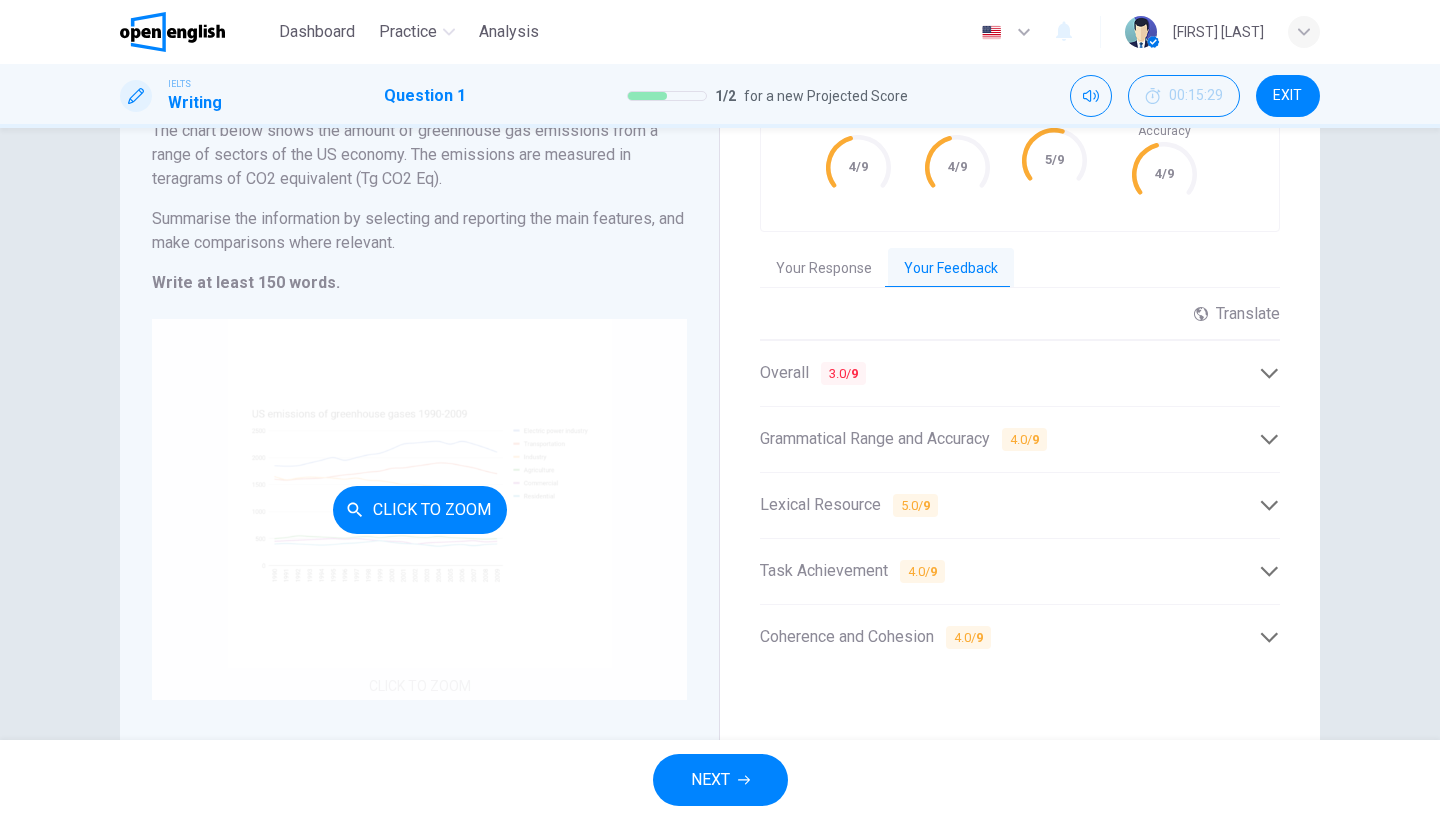 scroll, scrollTop: 186, scrollLeft: 0, axis: vertical 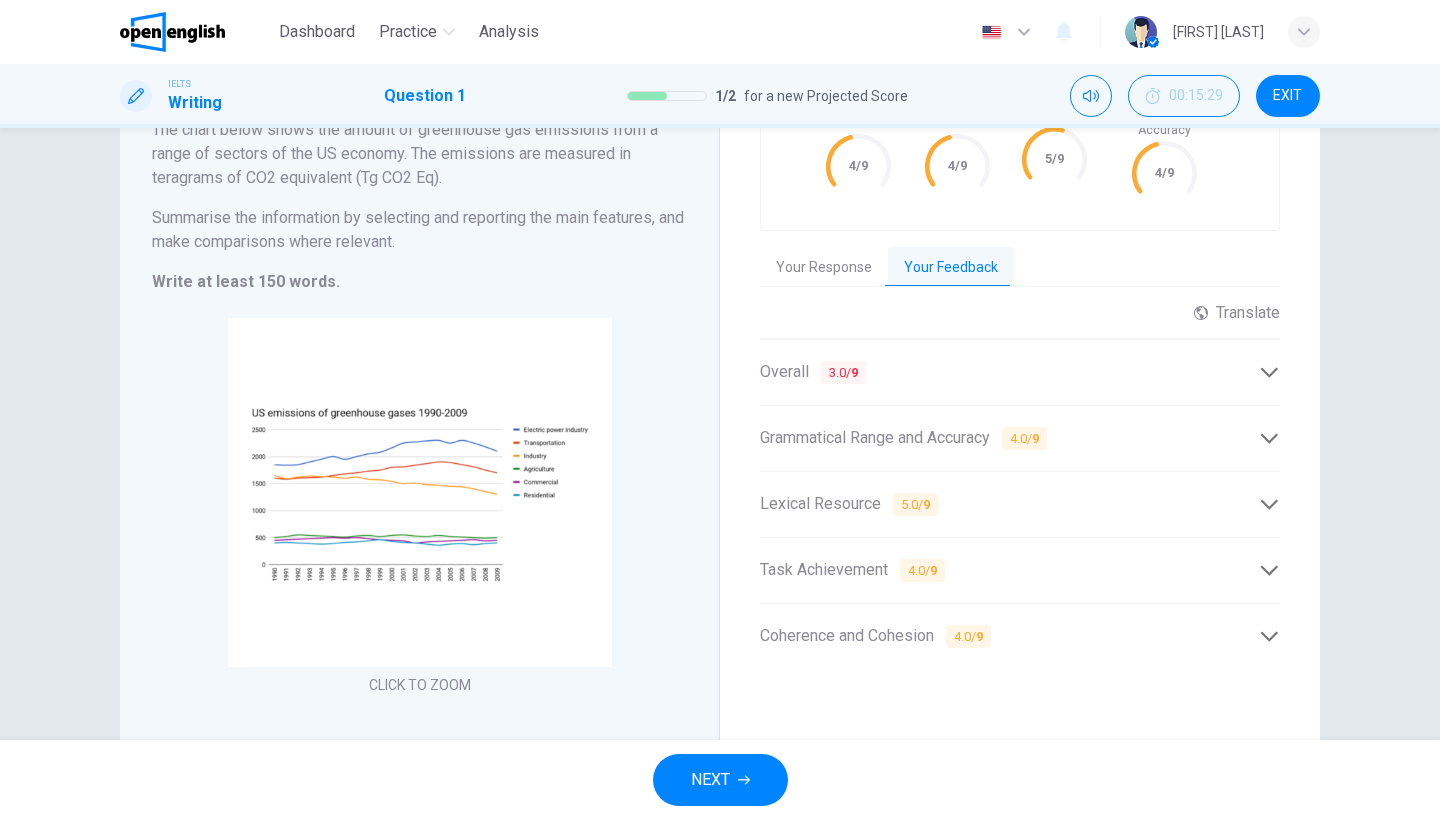 click on "NEXT" at bounding box center [720, 780] 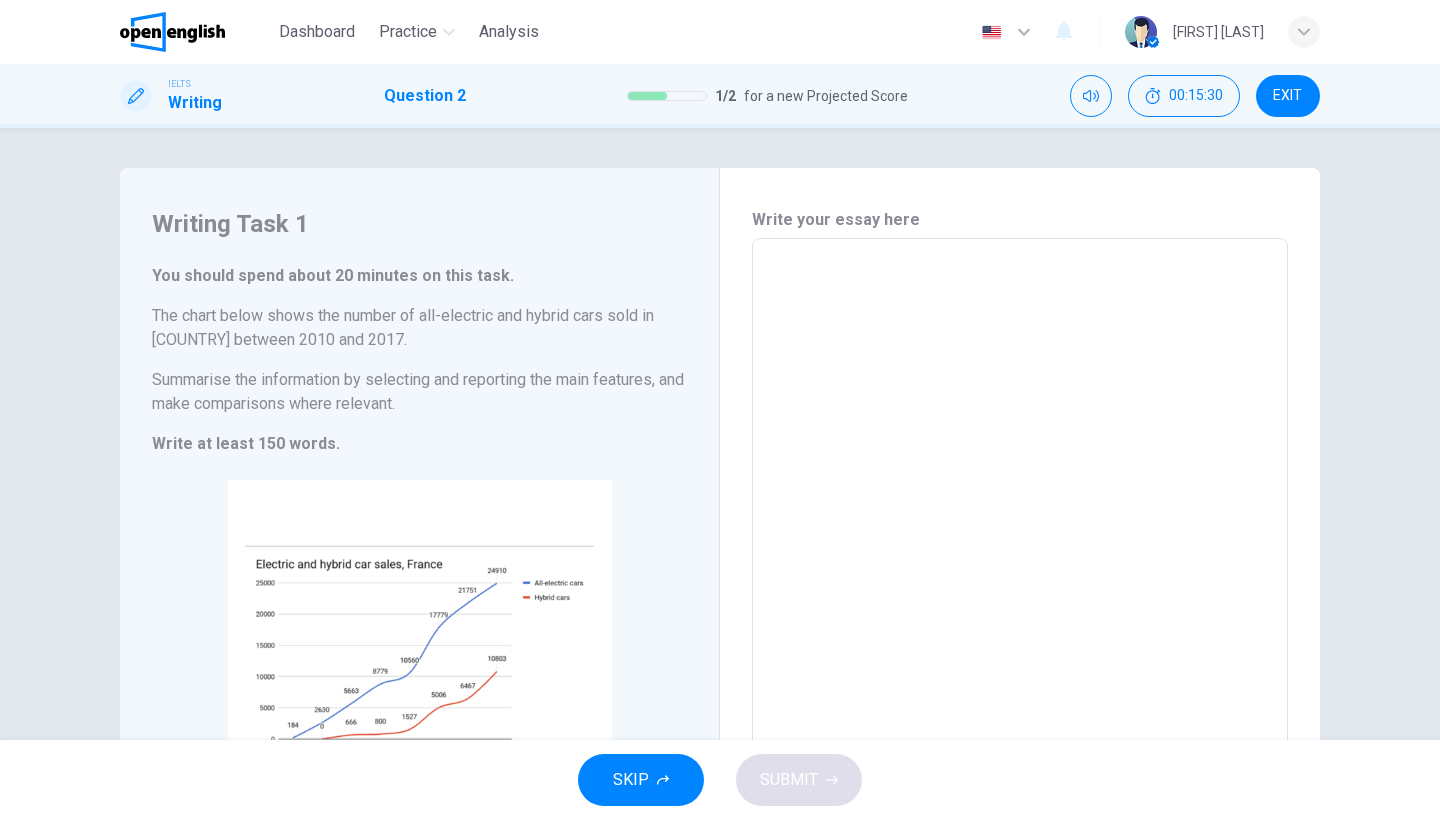 scroll, scrollTop: 82, scrollLeft: 0, axis: vertical 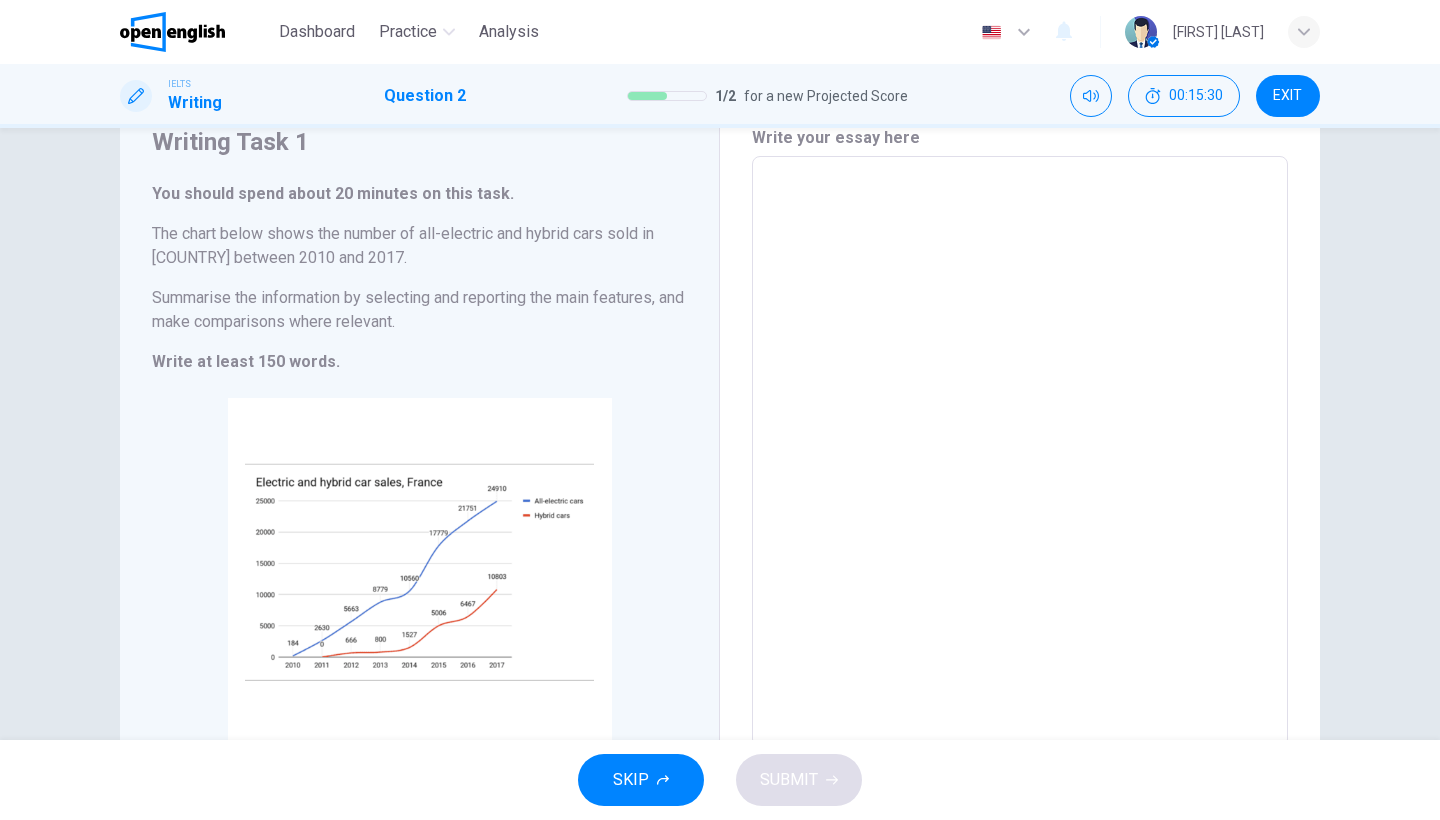 click at bounding box center (1020, 452) 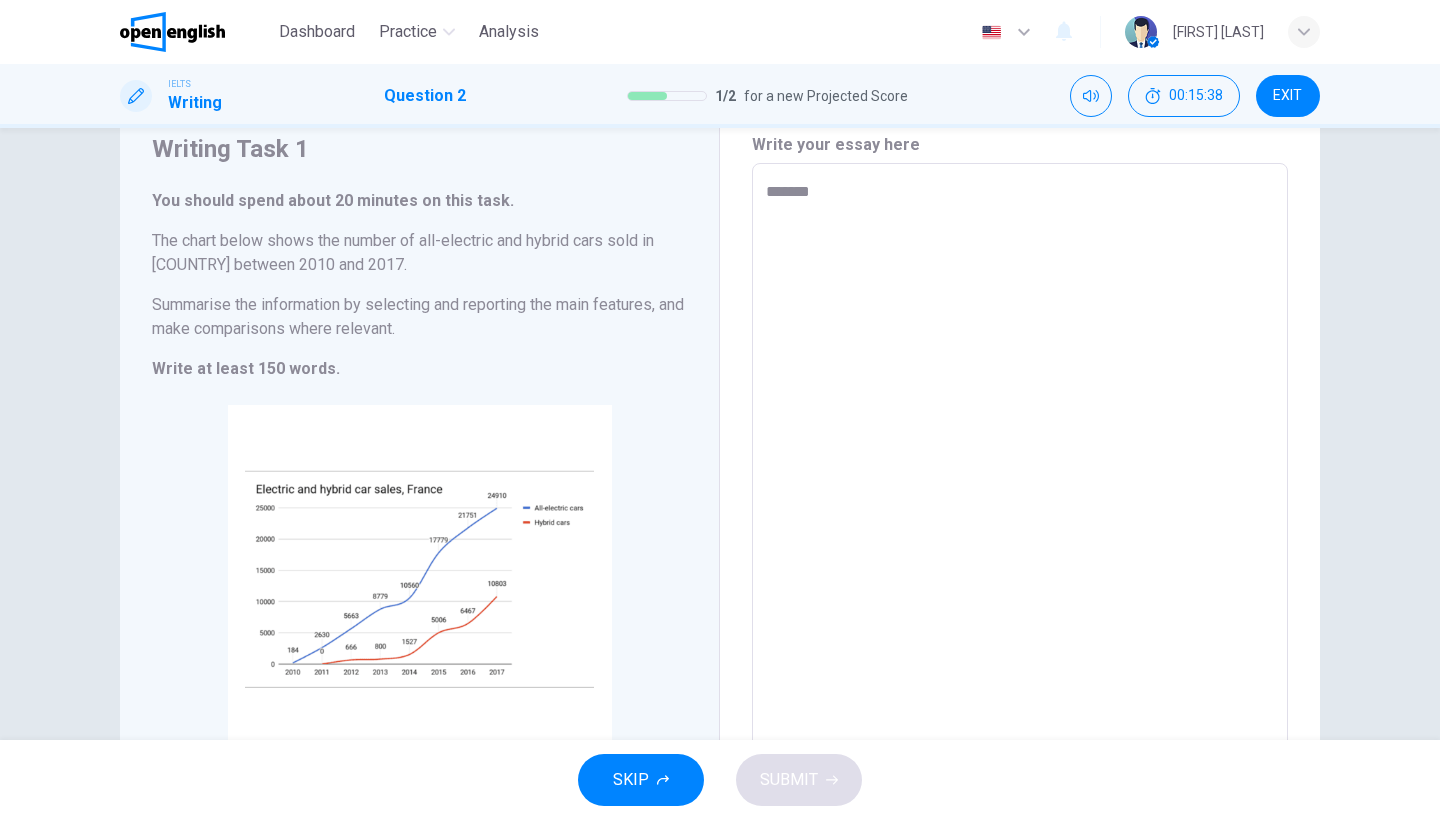 scroll, scrollTop: 72, scrollLeft: 0, axis: vertical 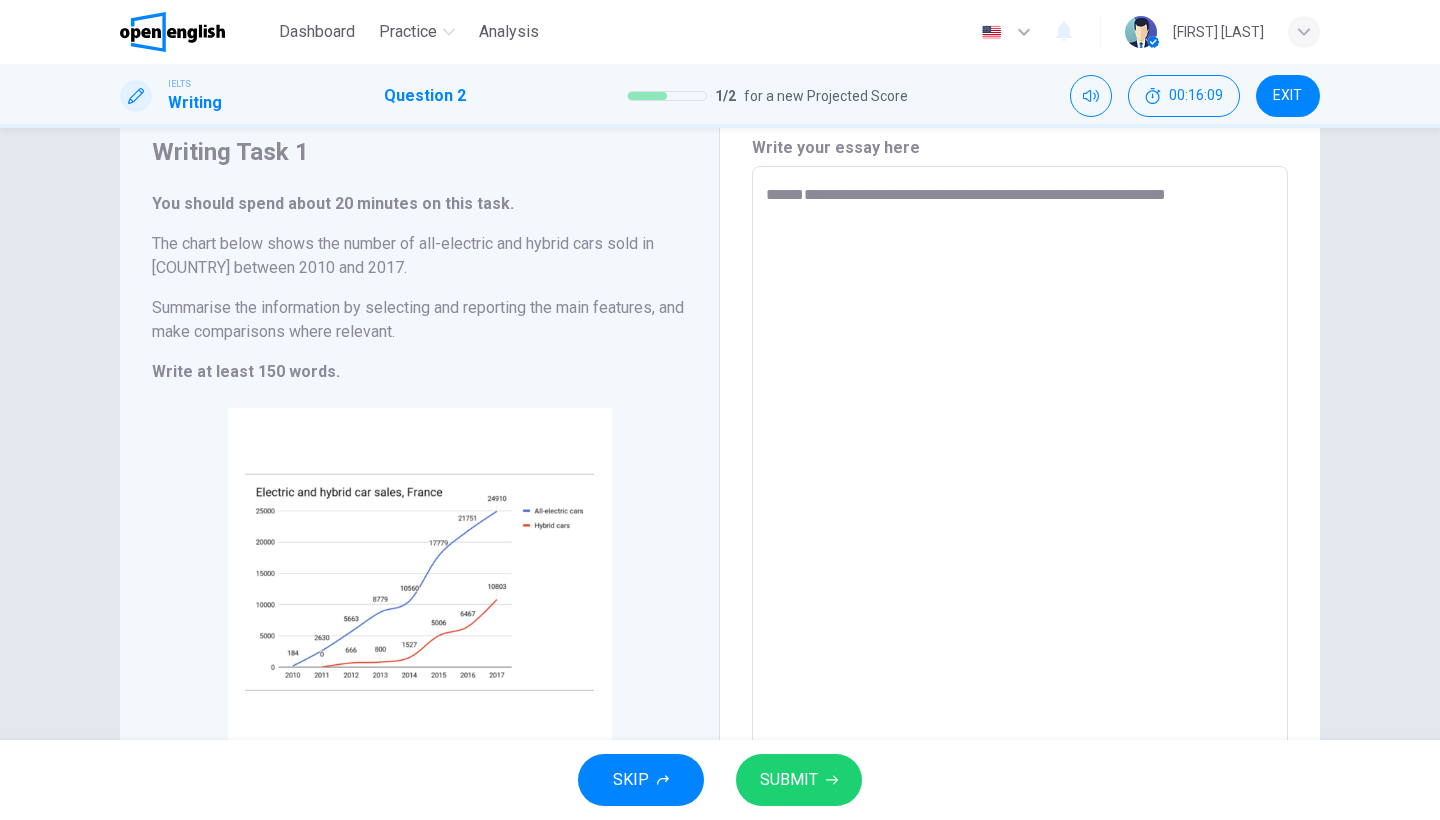 click on "**********" at bounding box center [1020, 462] 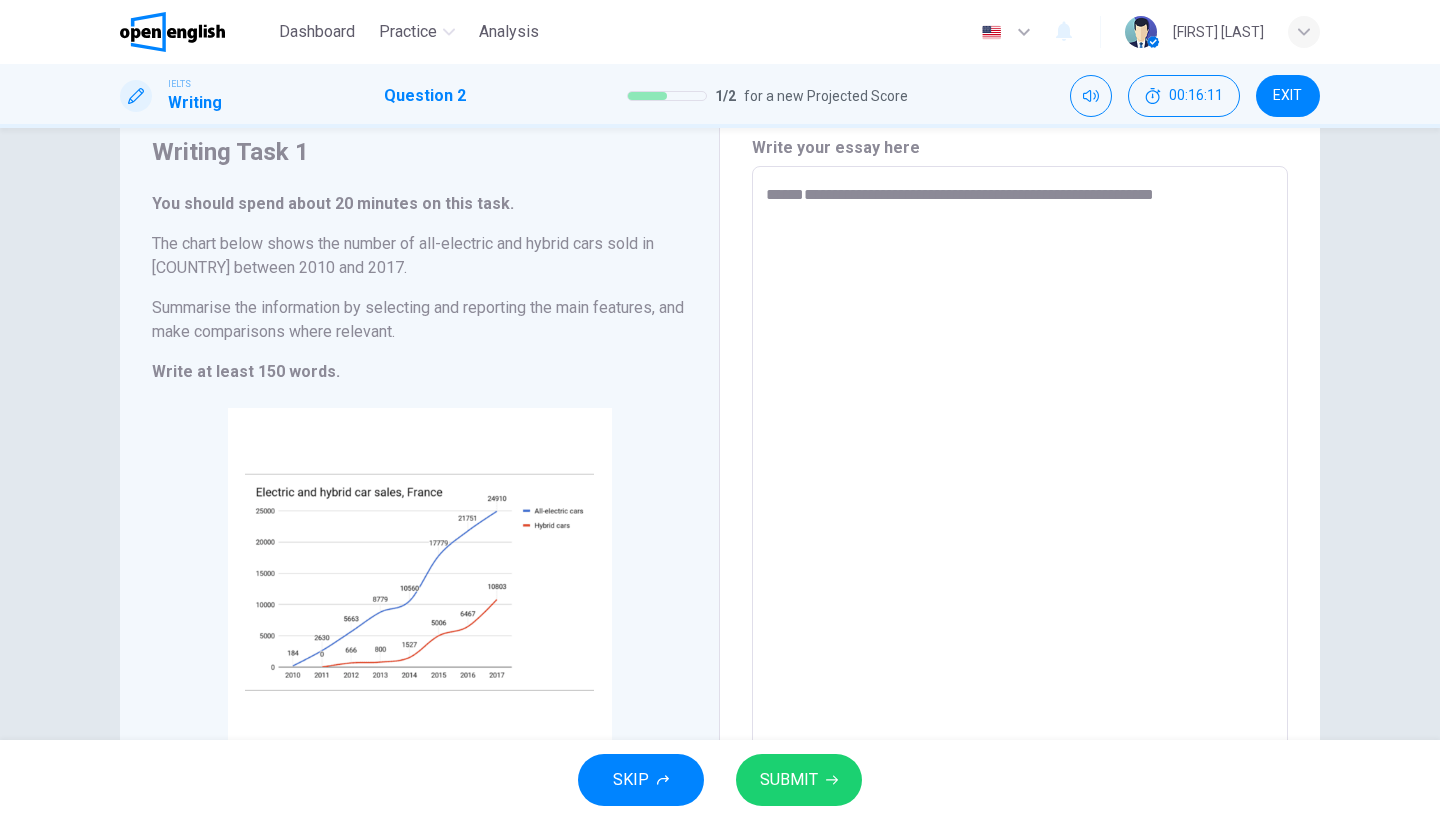 click on "**********" at bounding box center [1020, 462] 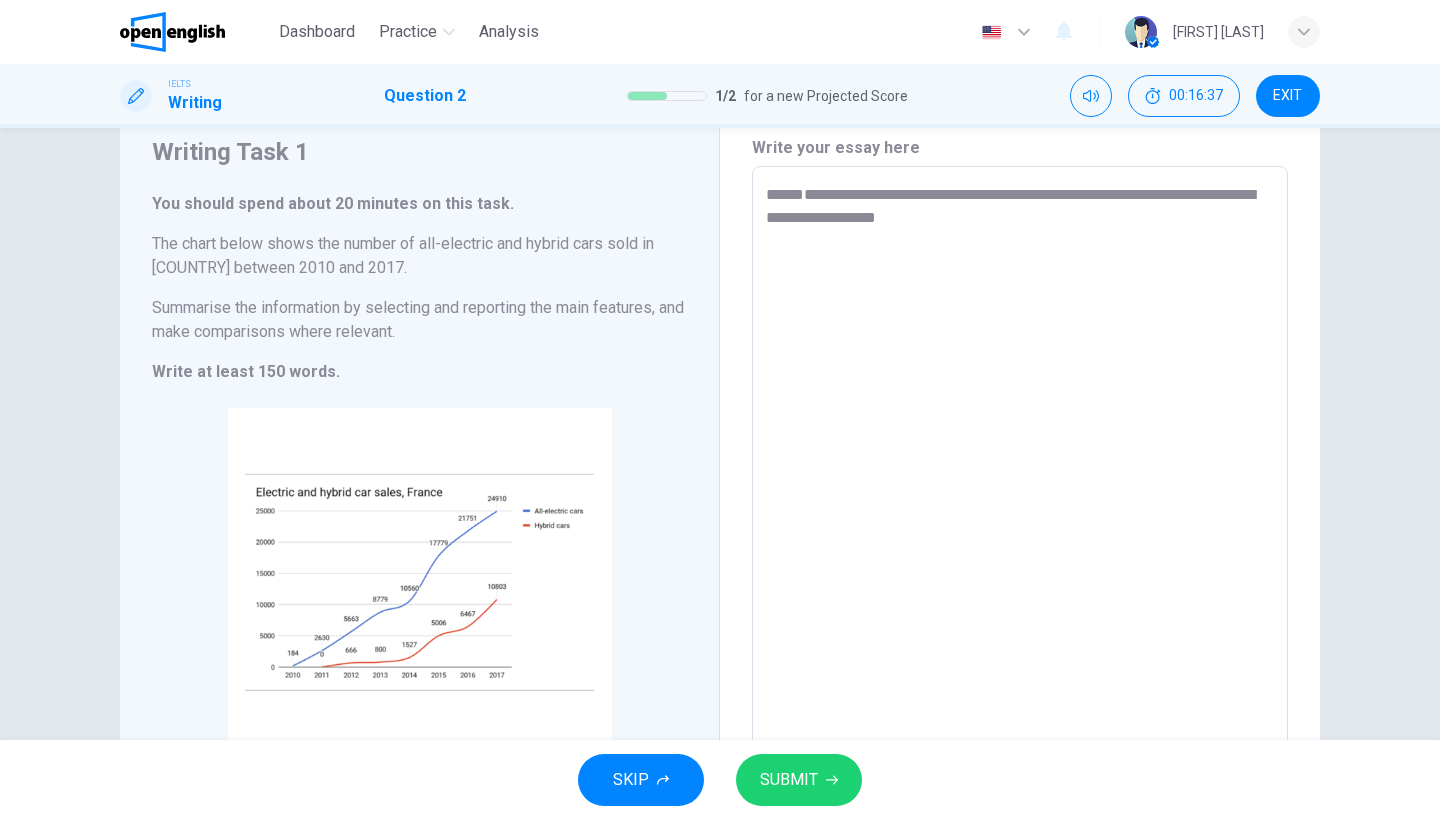 click on "**********" at bounding box center [1020, 462] 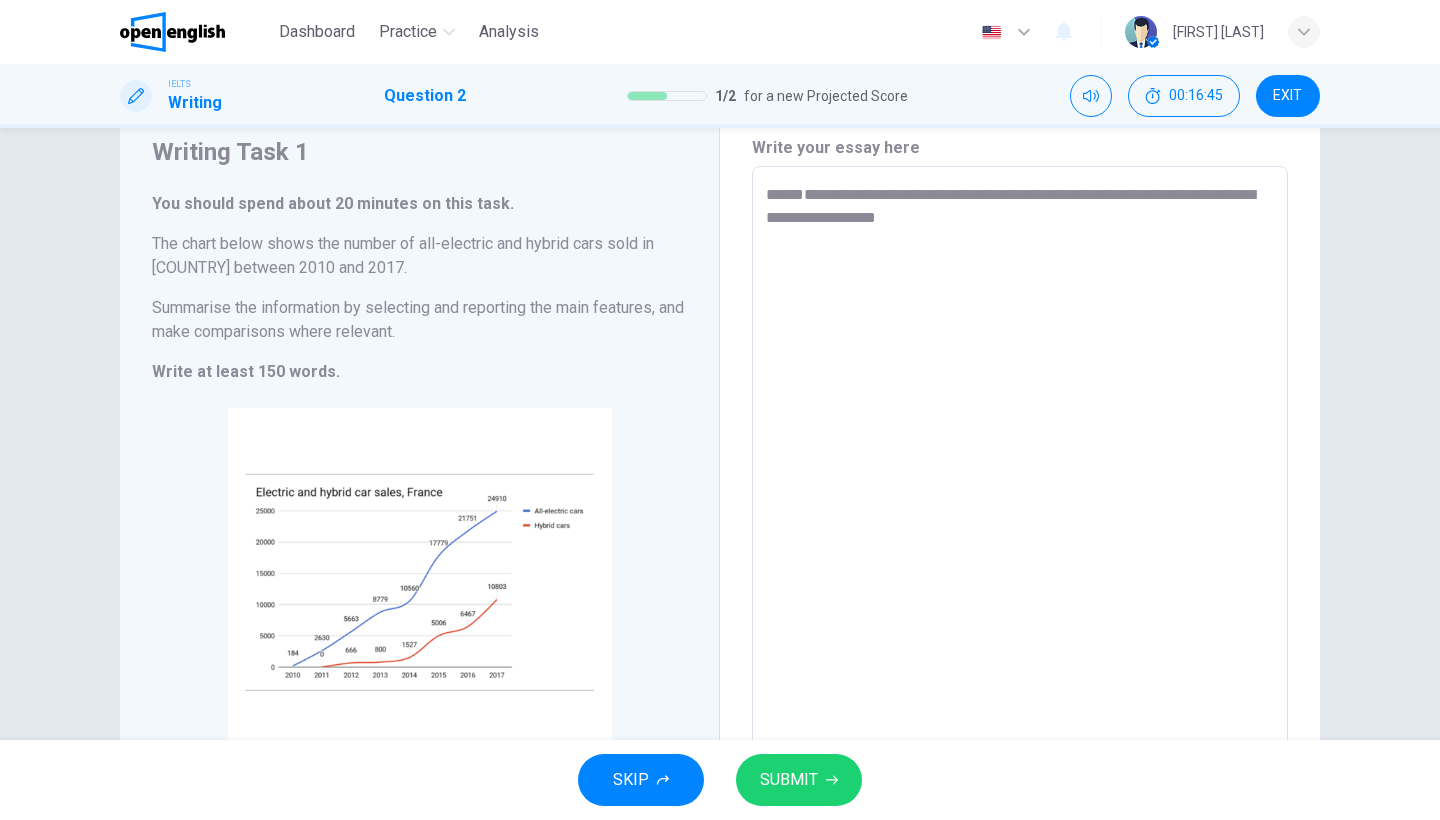 click on "**********" at bounding box center [1020, 462] 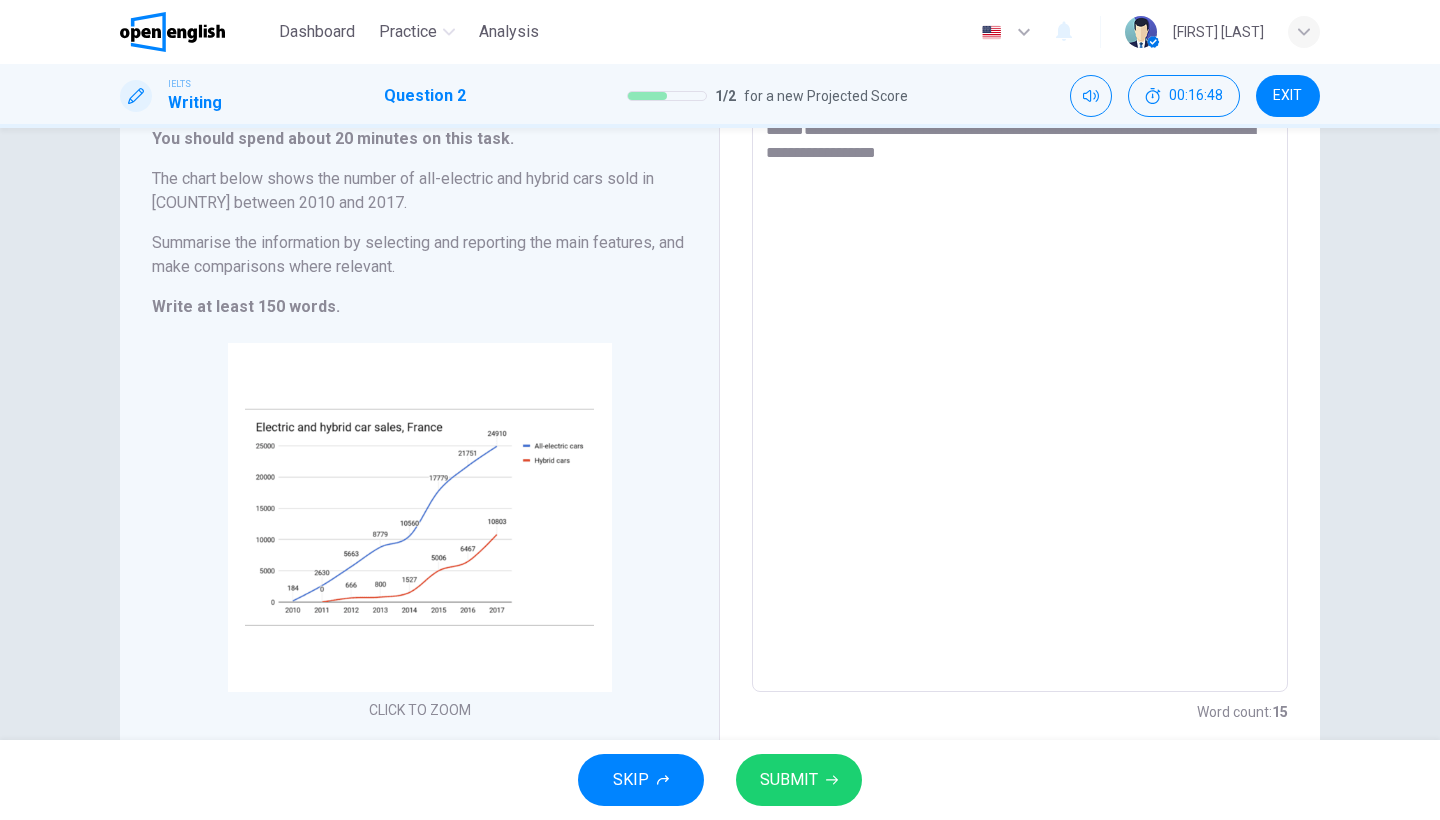 scroll, scrollTop: 96, scrollLeft: 0, axis: vertical 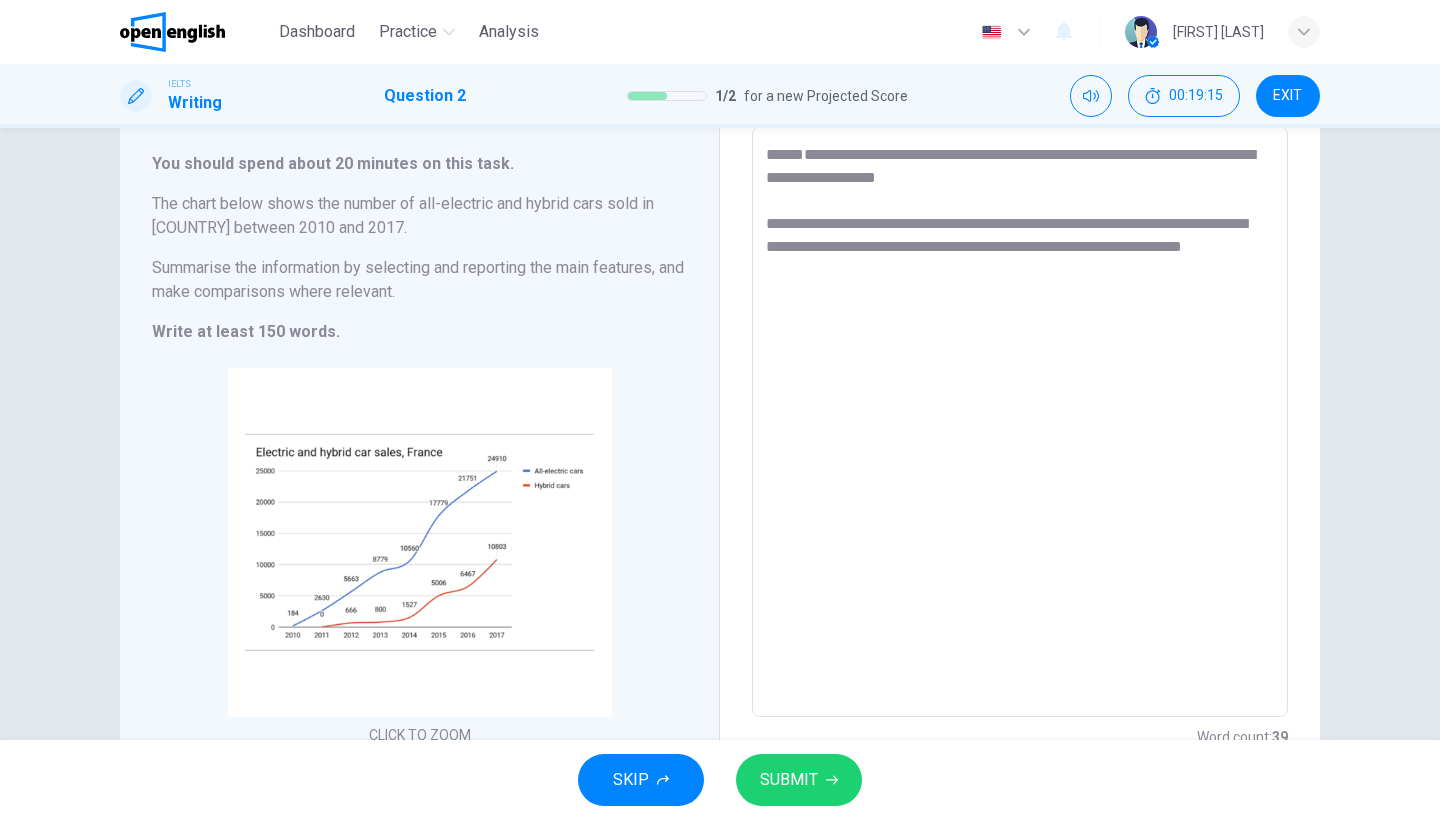 click on "**********" at bounding box center [1020, 422] 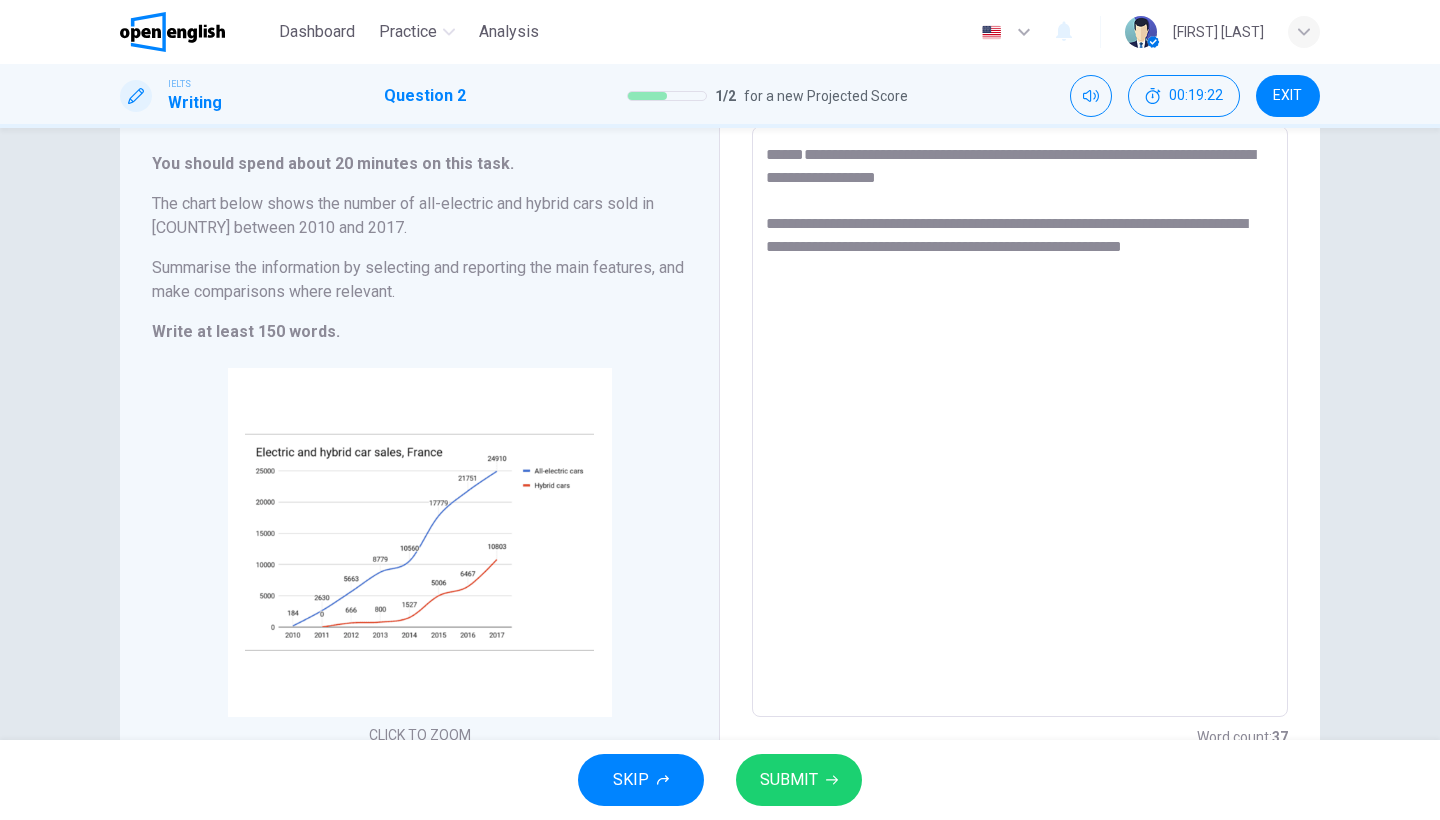 click on "**********" at bounding box center (1020, 422) 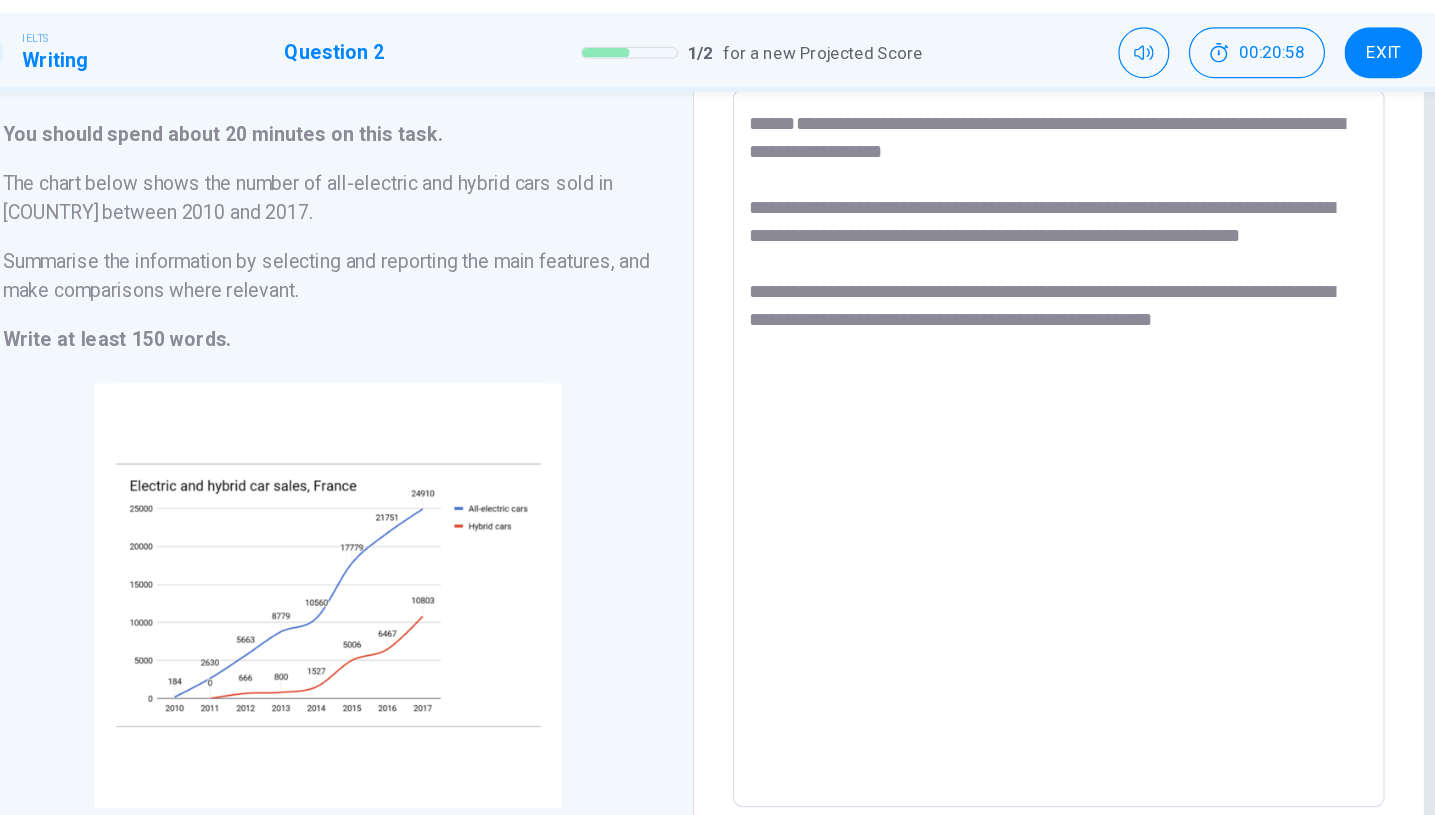 click on "**********" at bounding box center (1018, 422) 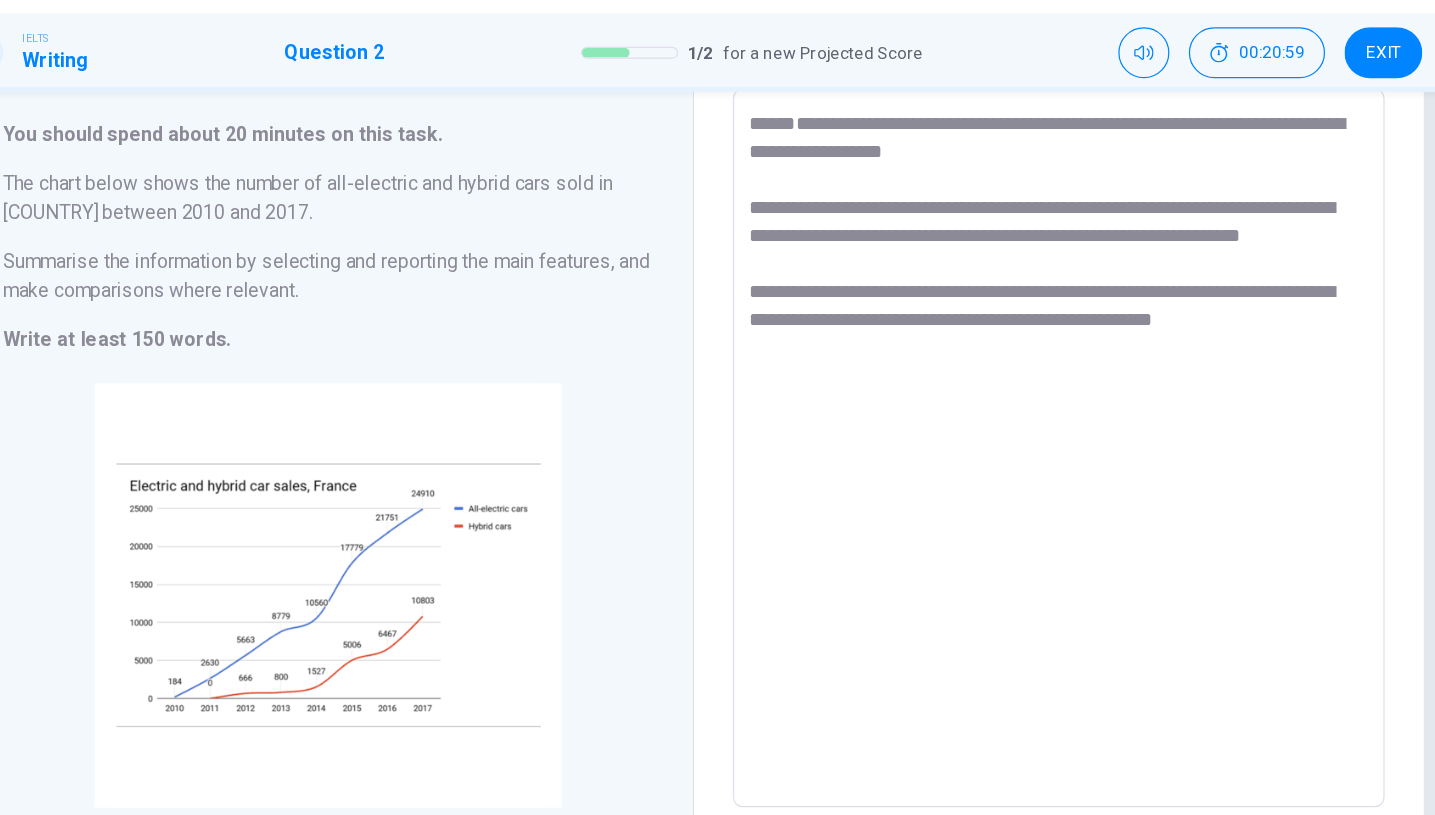 drag, startPoint x: 1056, startPoint y: 285, endPoint x: 917, endPoint y: 279, distance: 139.12944 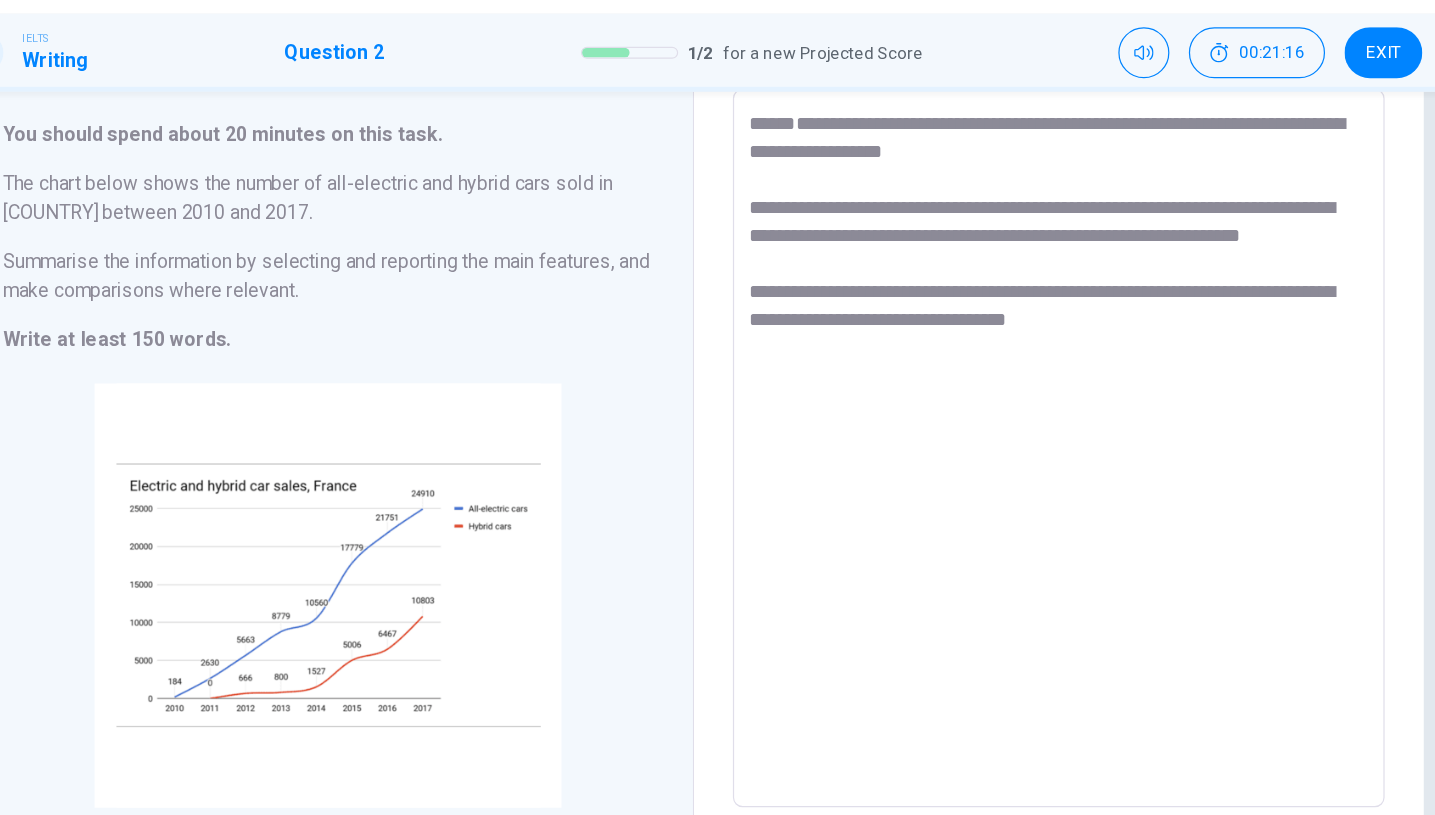 paste on "**" 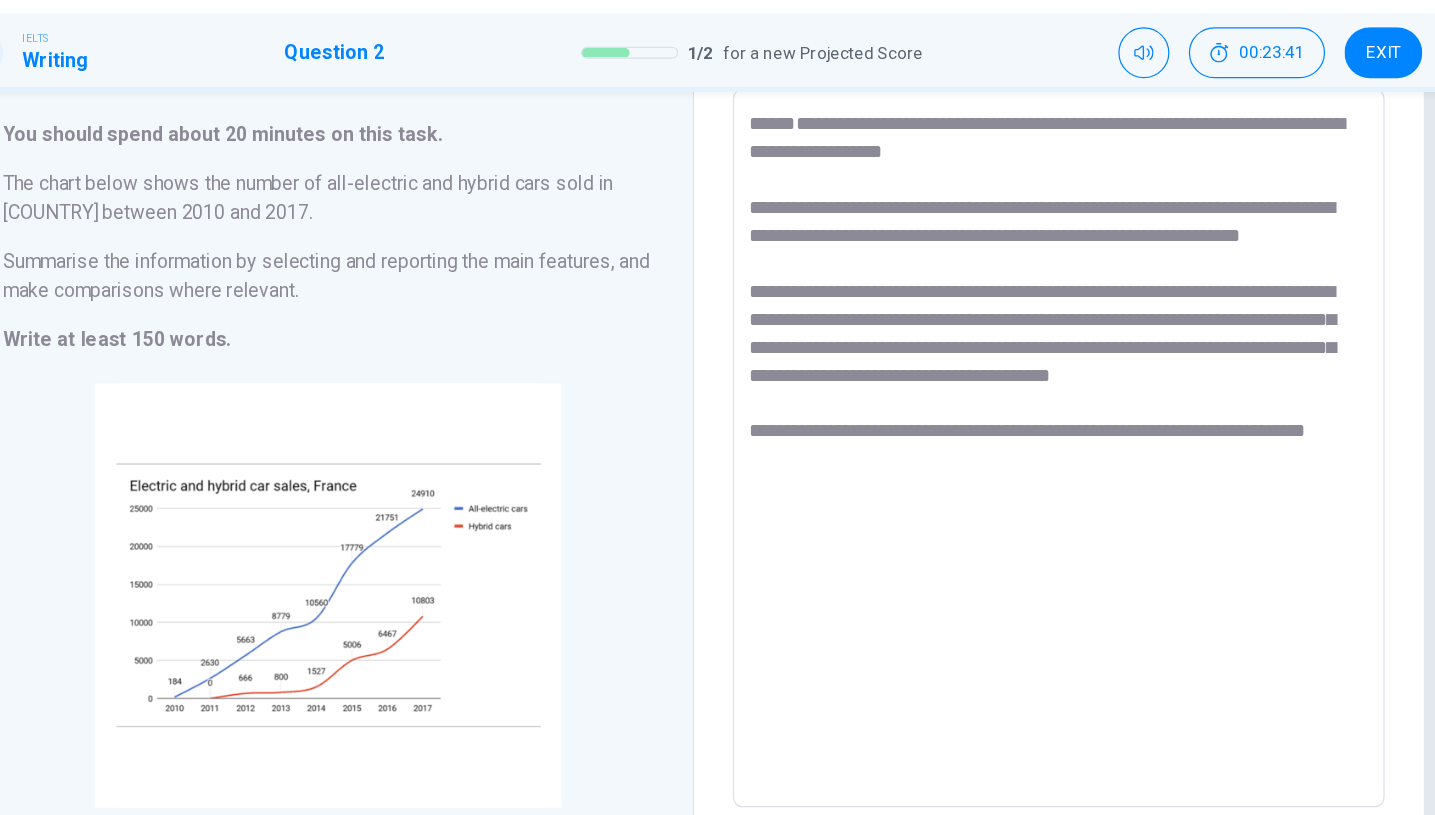 drag, startPoint x: 884, startPoint y: 398, endPoint x: 843, endPoint y: 399, distance: 41.01219 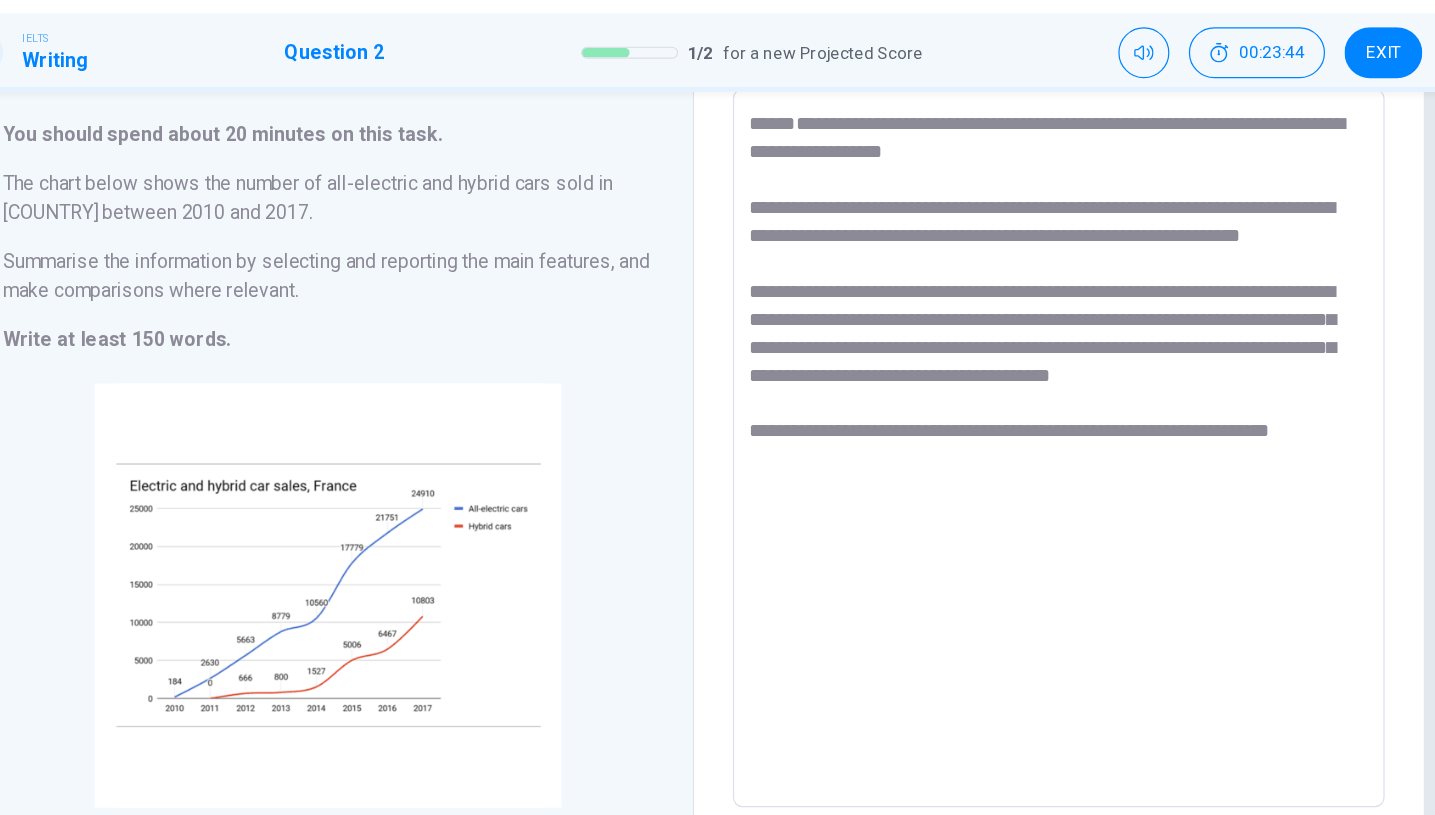 click on "**********" at bounding box center (1018, 422) 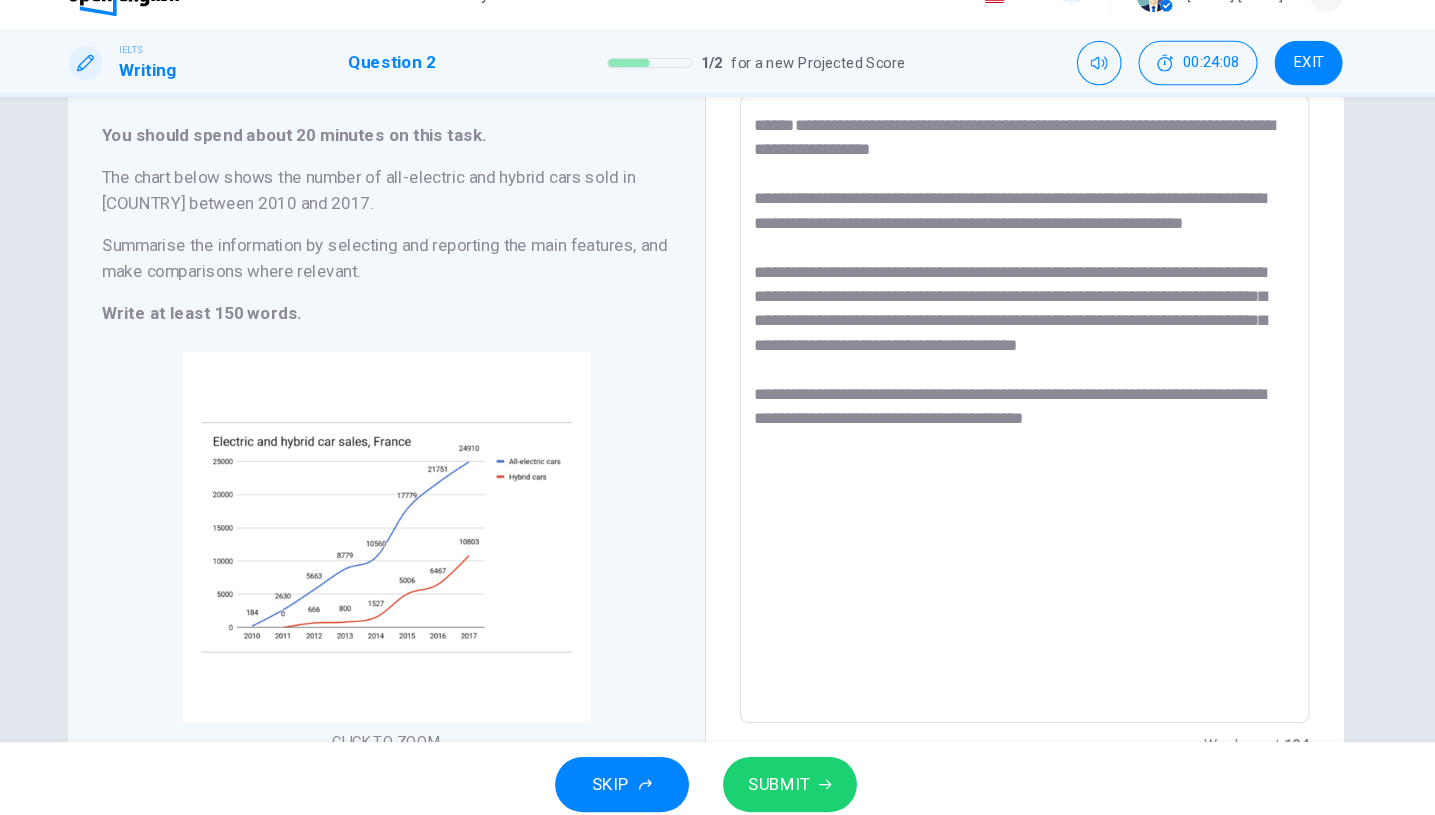 click on "**********" at bounding box center [1018, 422] 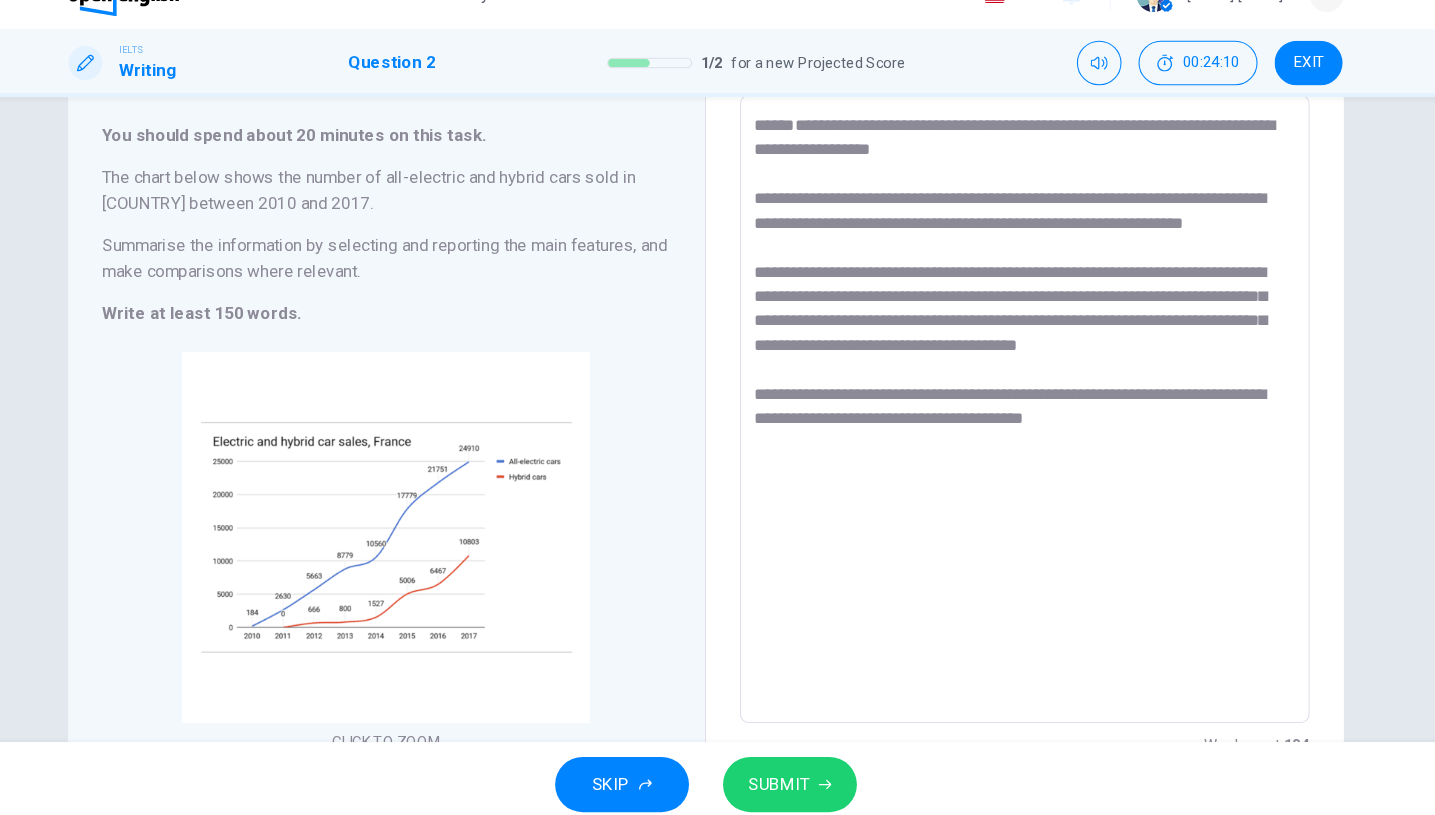 click on "**********" at bounding box center [1018, 422] 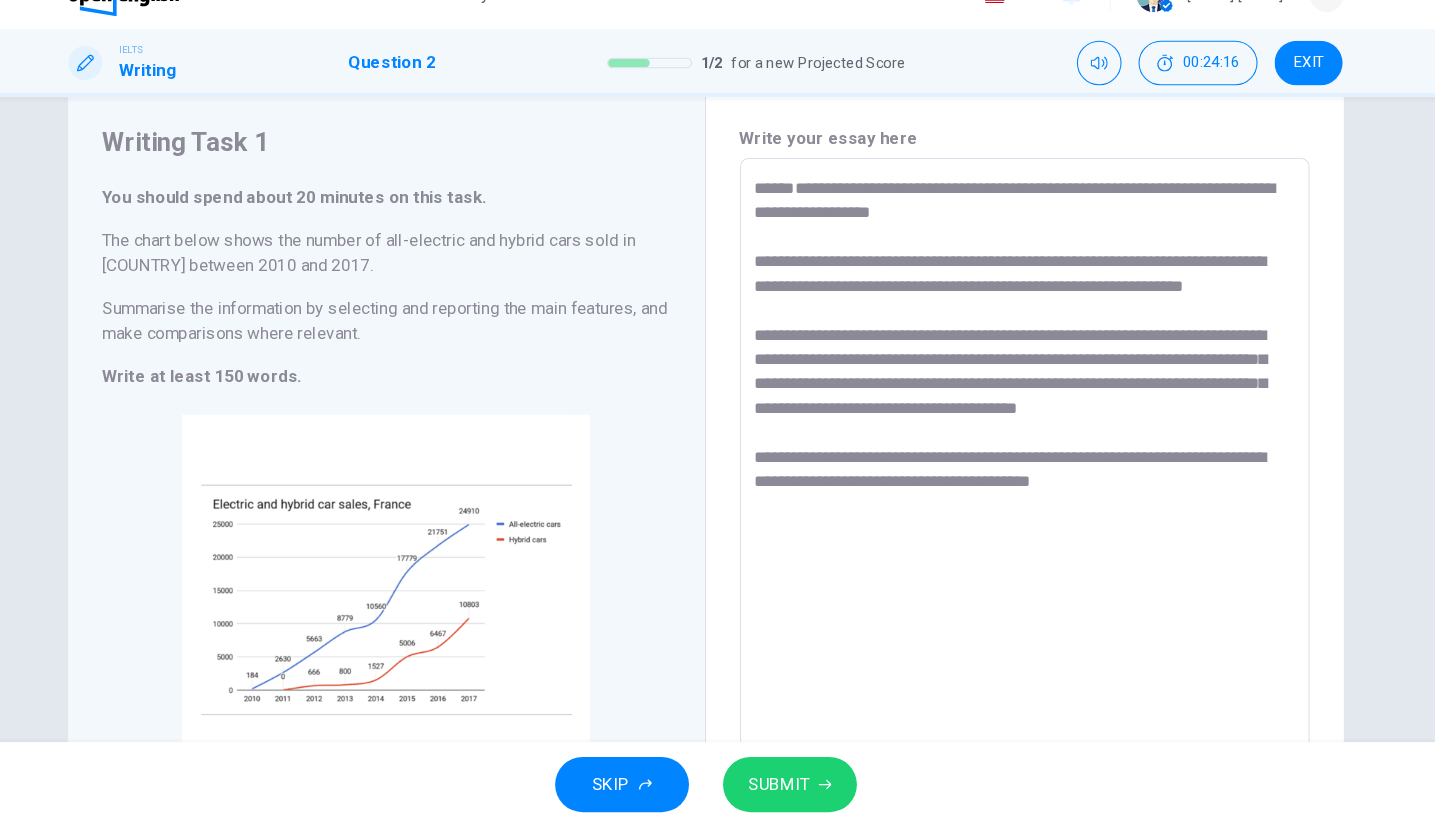scroll, scrollTop: 23, scrollLeft: 0, axis: vertical 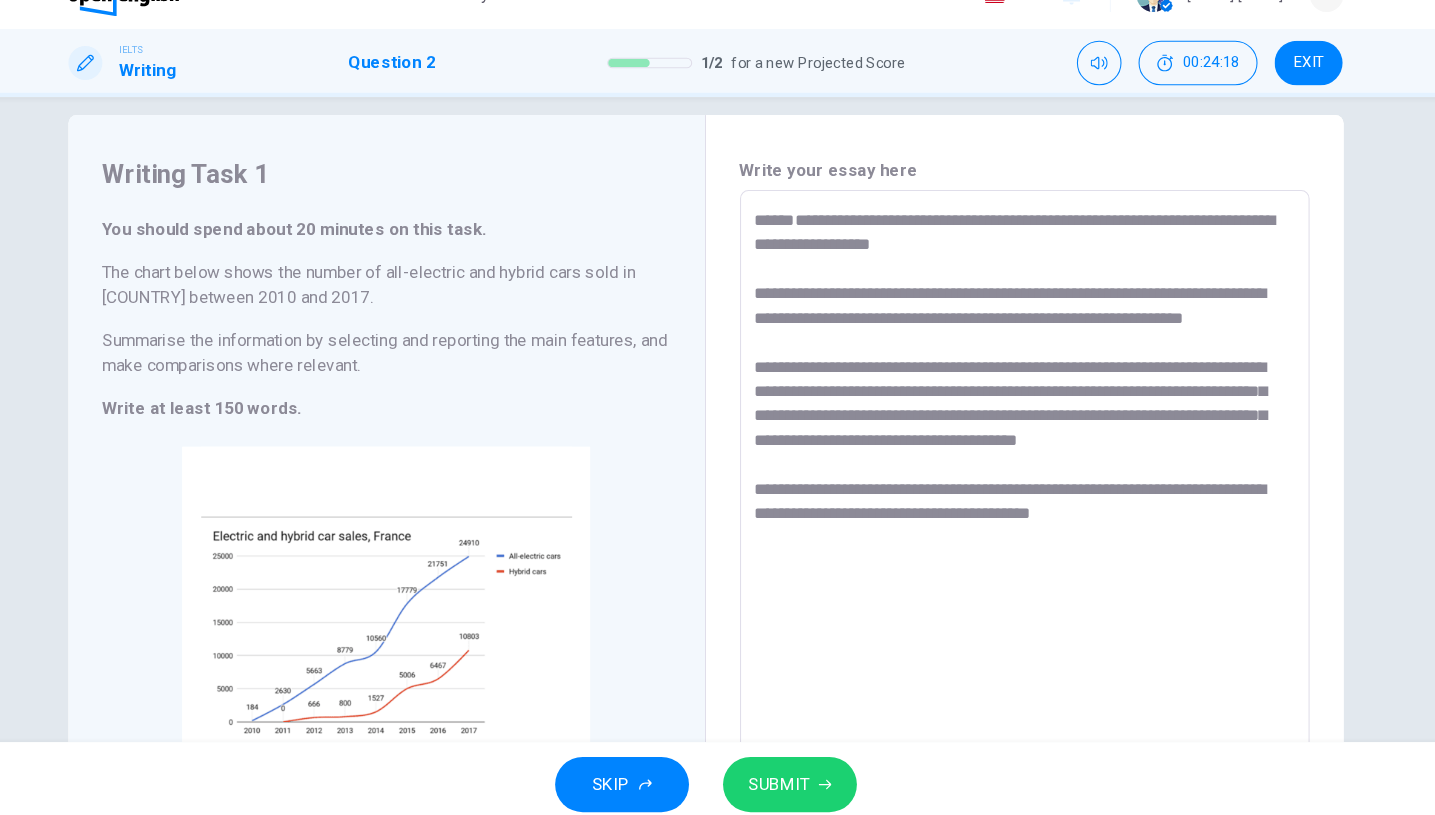 click on "**********" at bounding box center [1018, 511] 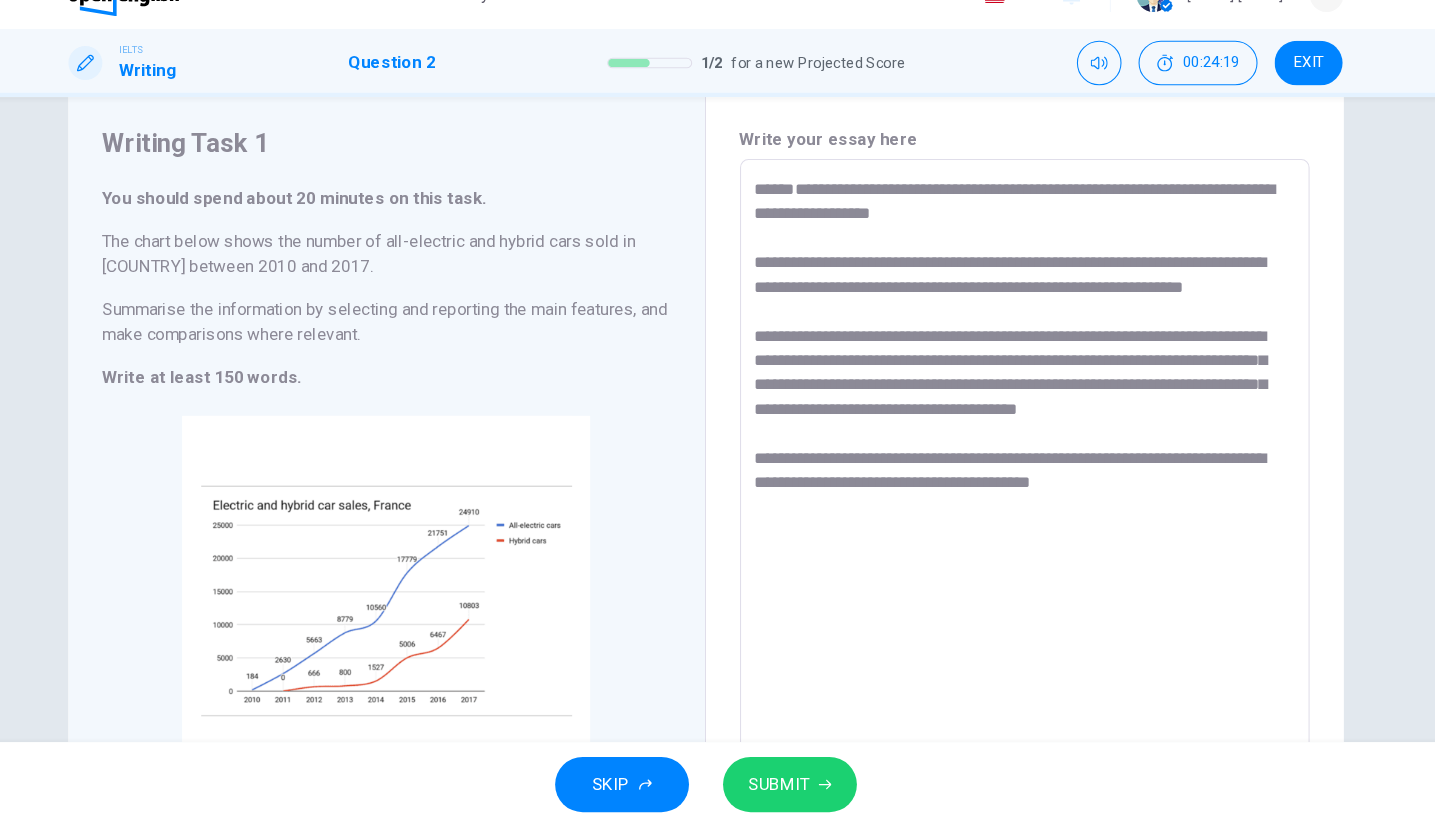 scroll, scrollTop: 53, scrollLeft: 0, axis: vertical 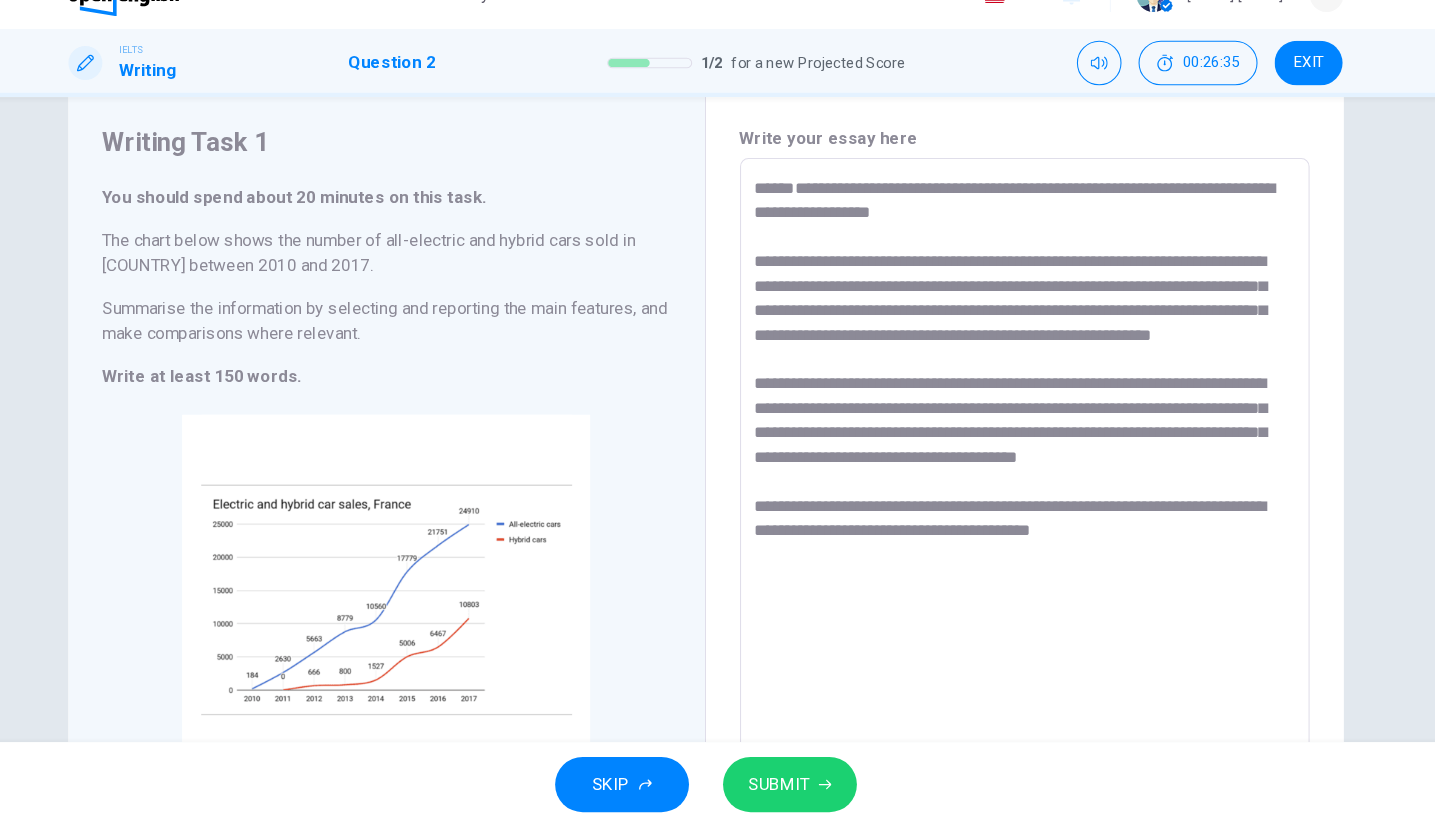 click on "**********" at bounding box center (1018, 481) 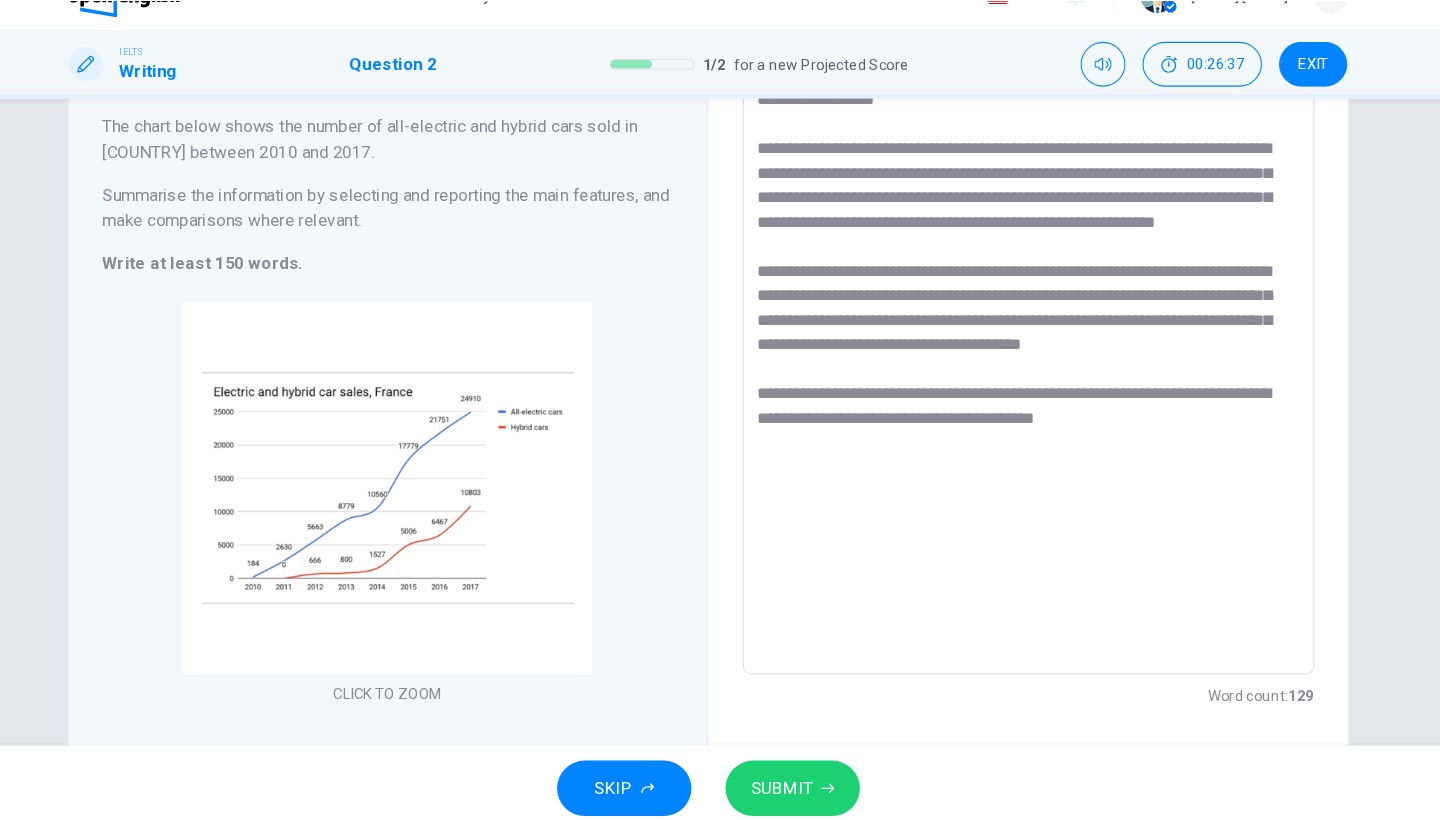 scroll, scrollTop: 162, scrollLeft: 0, axis: vertical 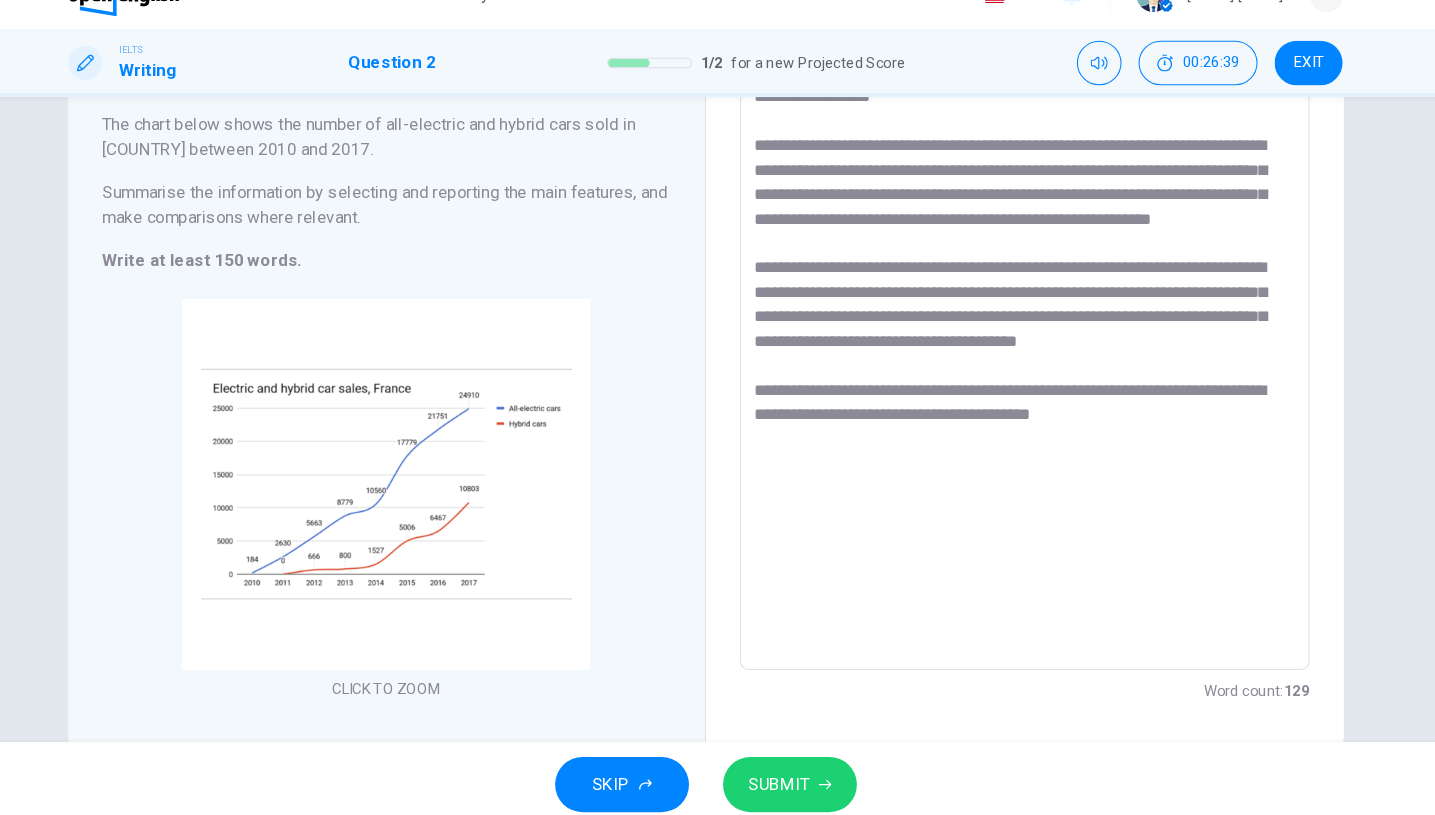 click on "**********" at bounding box center (1018, 372) 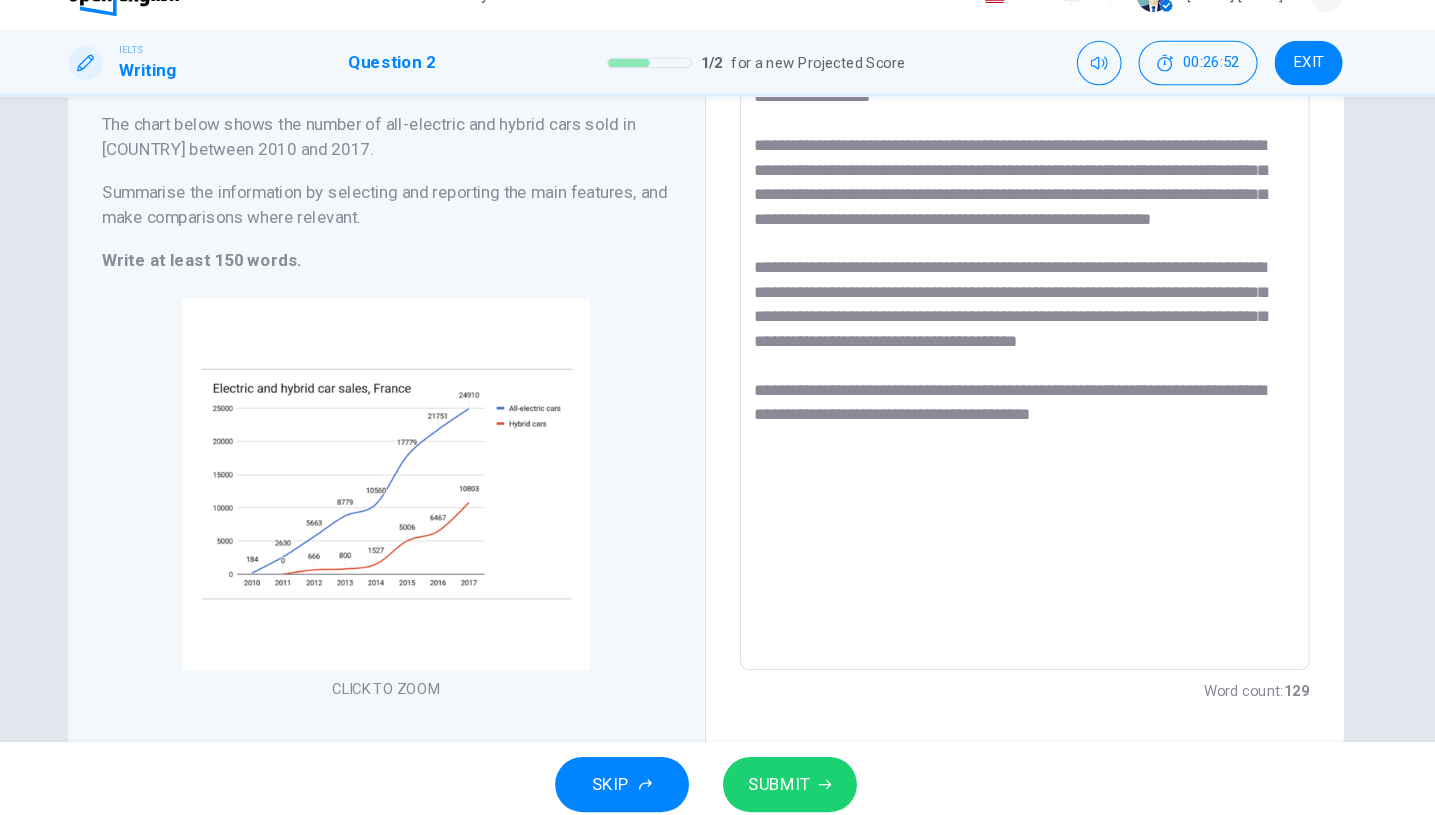 click on "**********" at bounding box center (1018, 372) 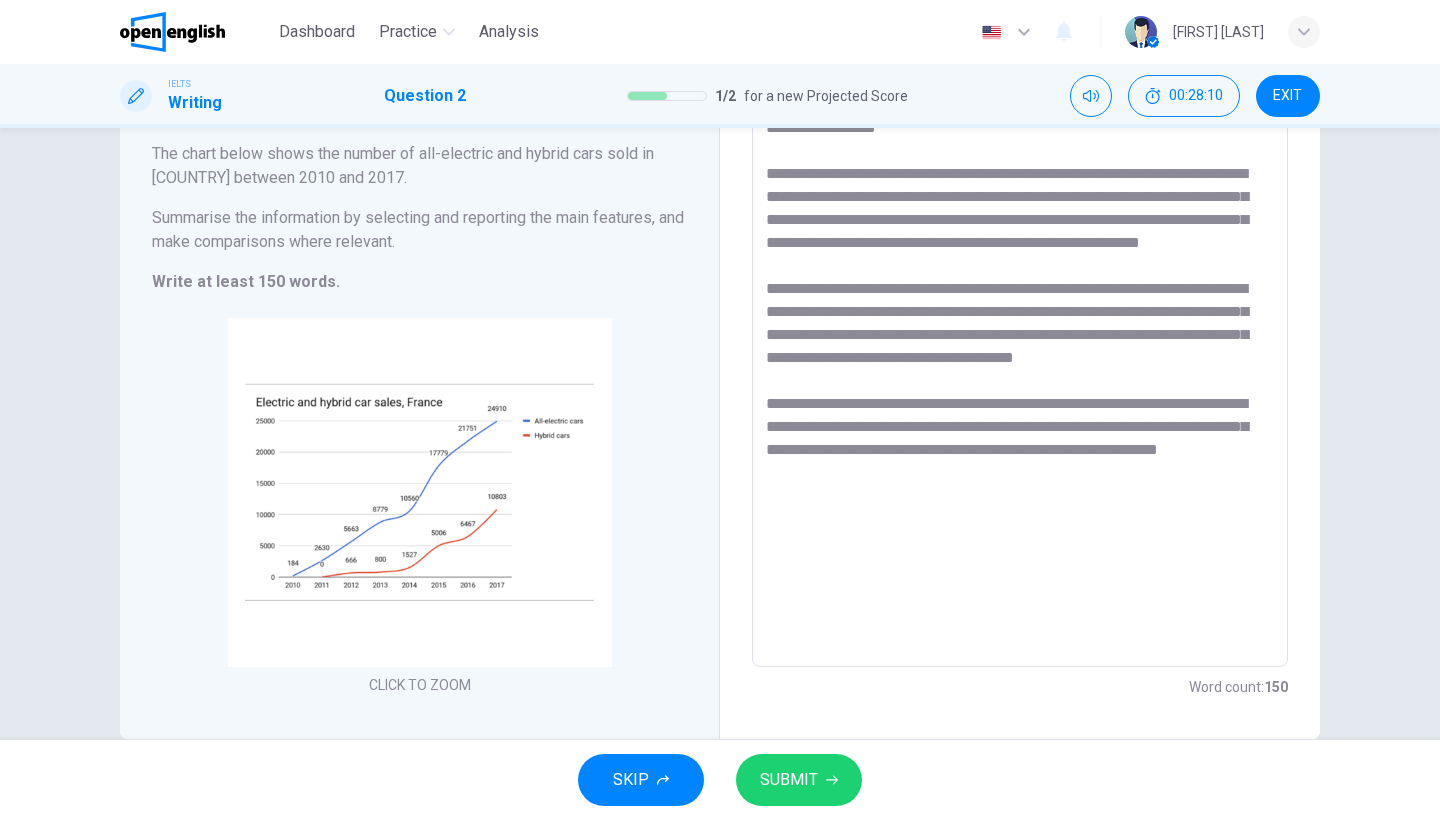 type on "**********" 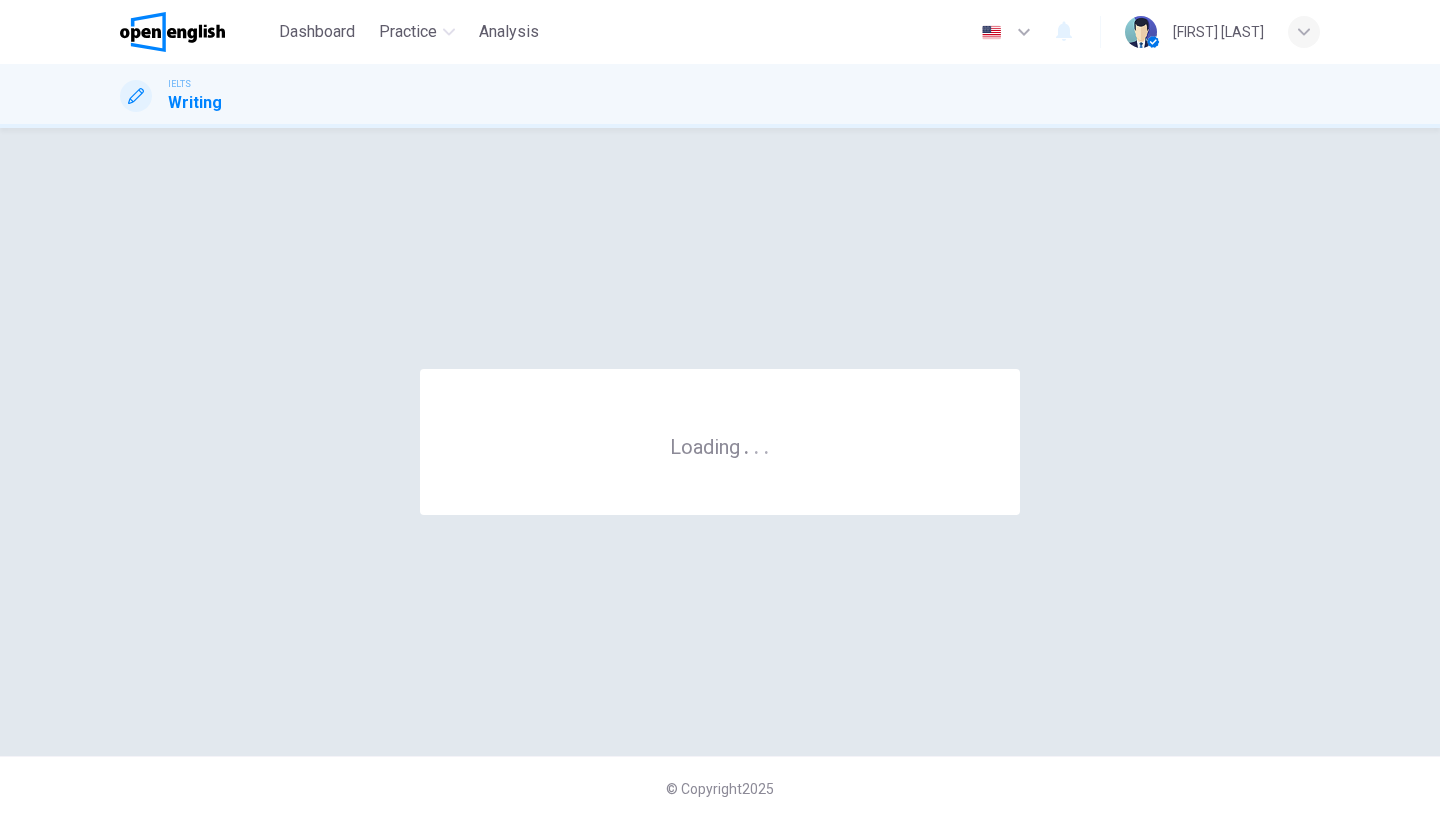 scroll, scrollTop: 0, scrollLeft: 0, axis: both 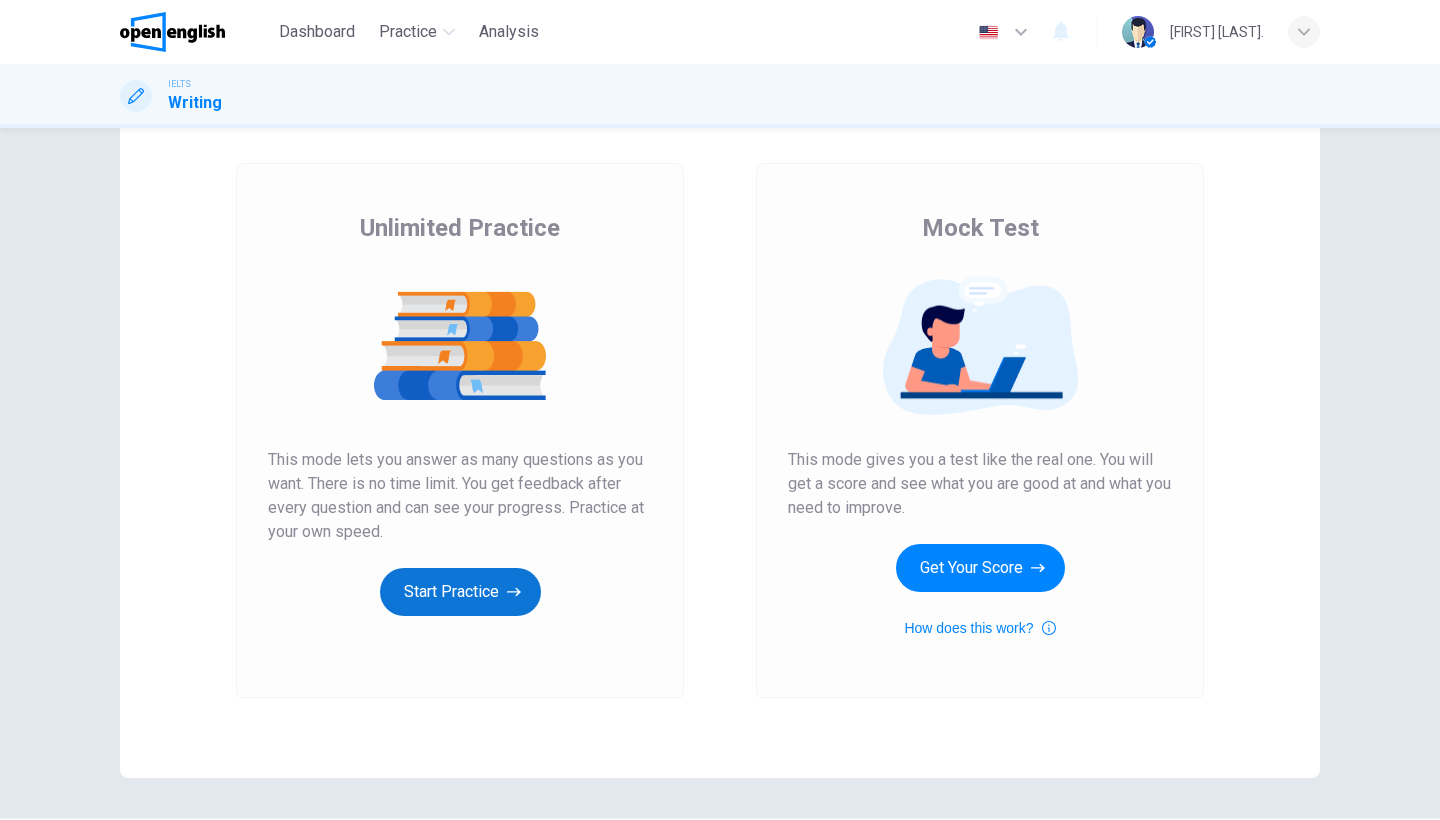 click on "Start Practice" at bounding box center (460, 592) 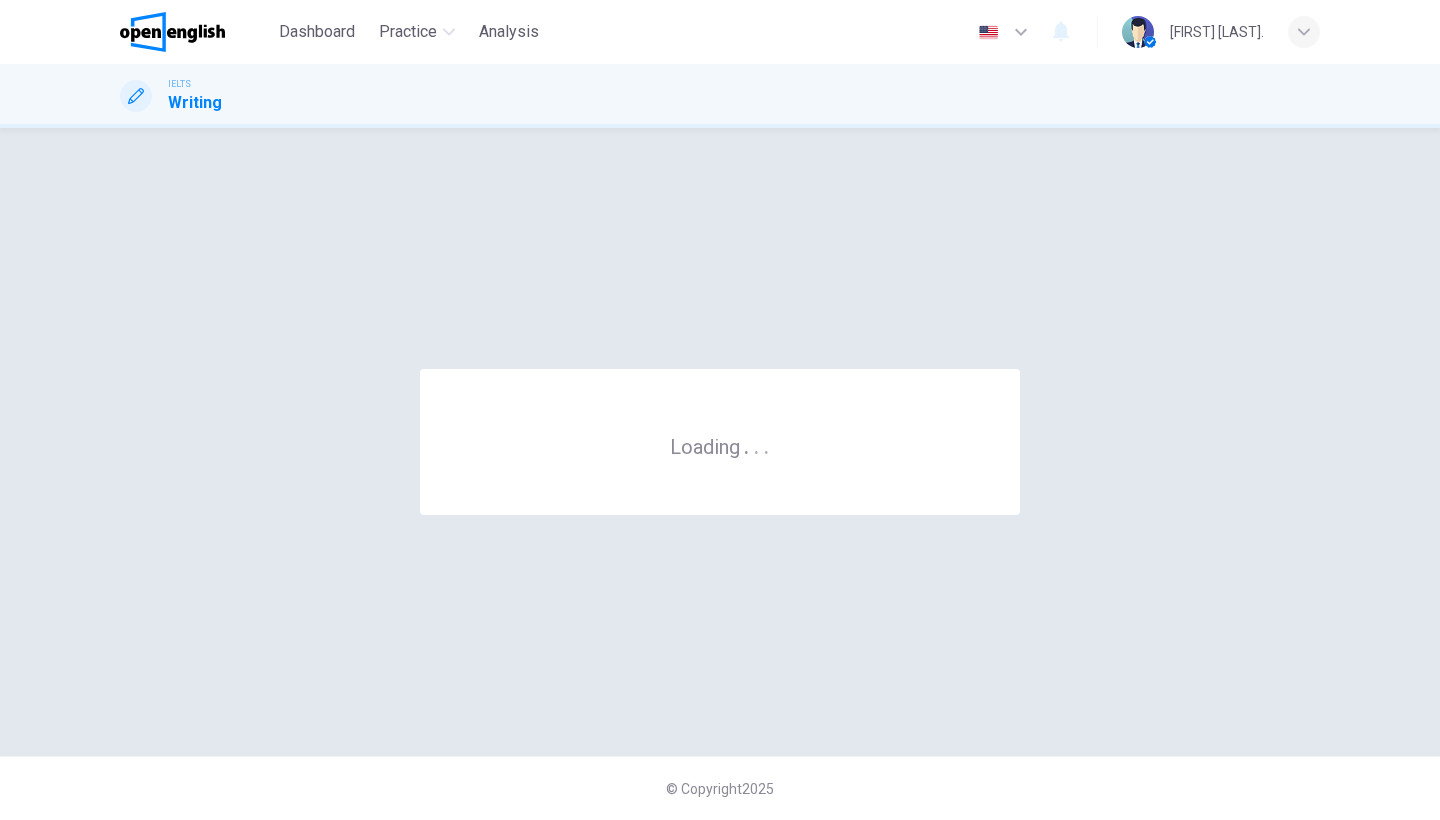 scroll, scrollTop: 0, scrollLeft: 0, axis: both 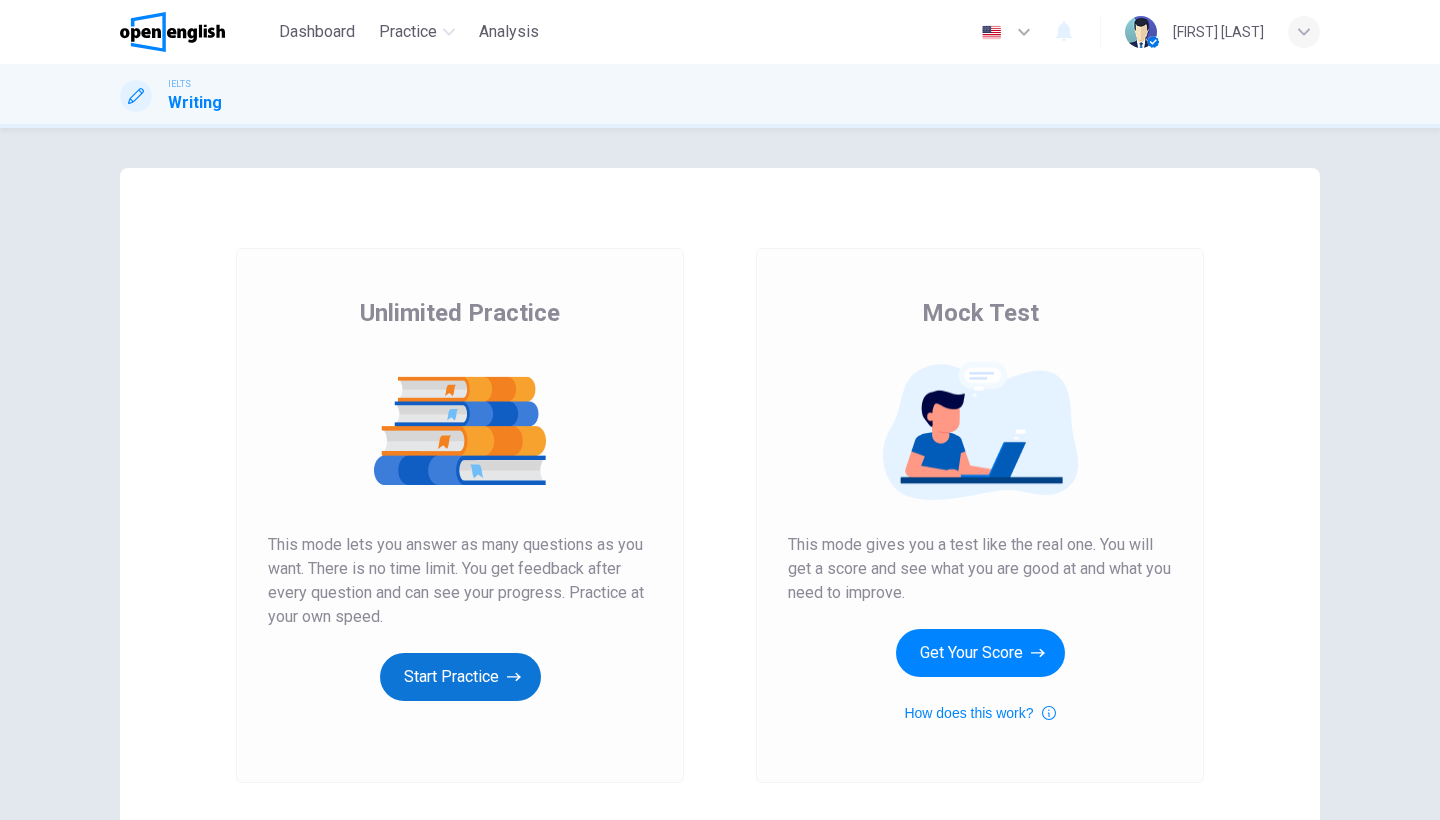 click on "Start Practice" at bounding box center [460, 677] 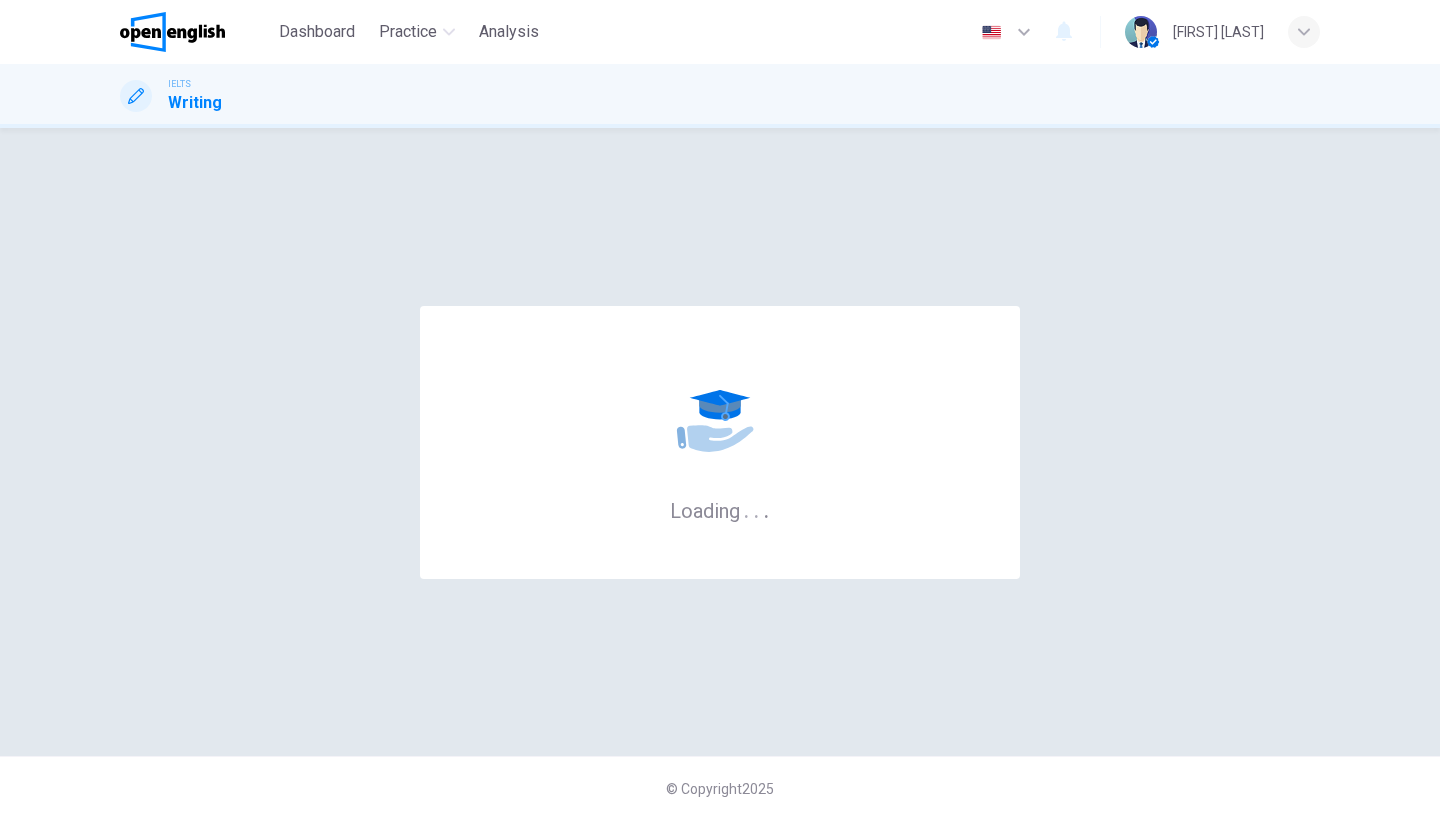 scroll, scrollTop: 0, scrollLeft: 0, axis: both 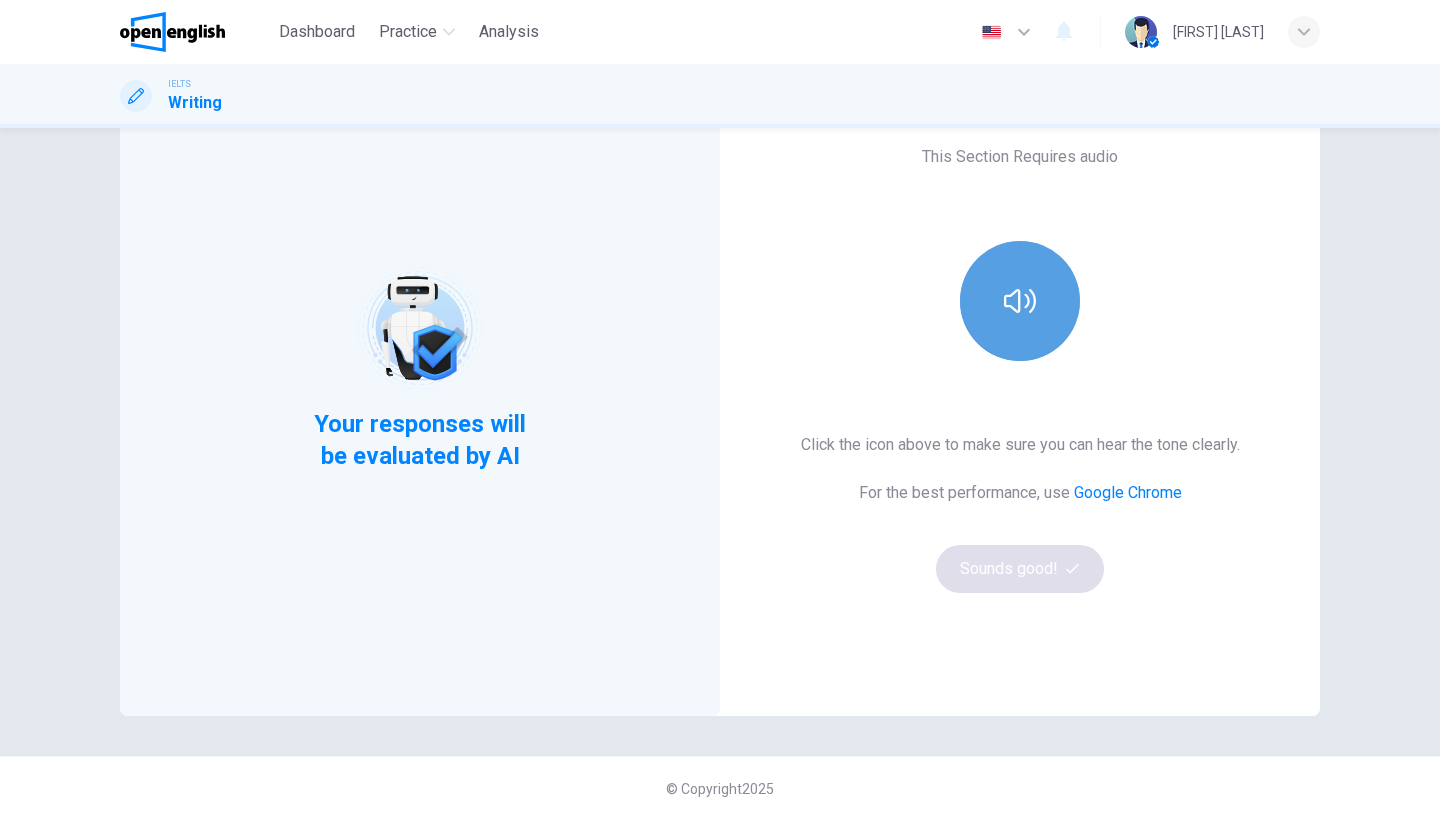 click at bounding box center [1020, 301] 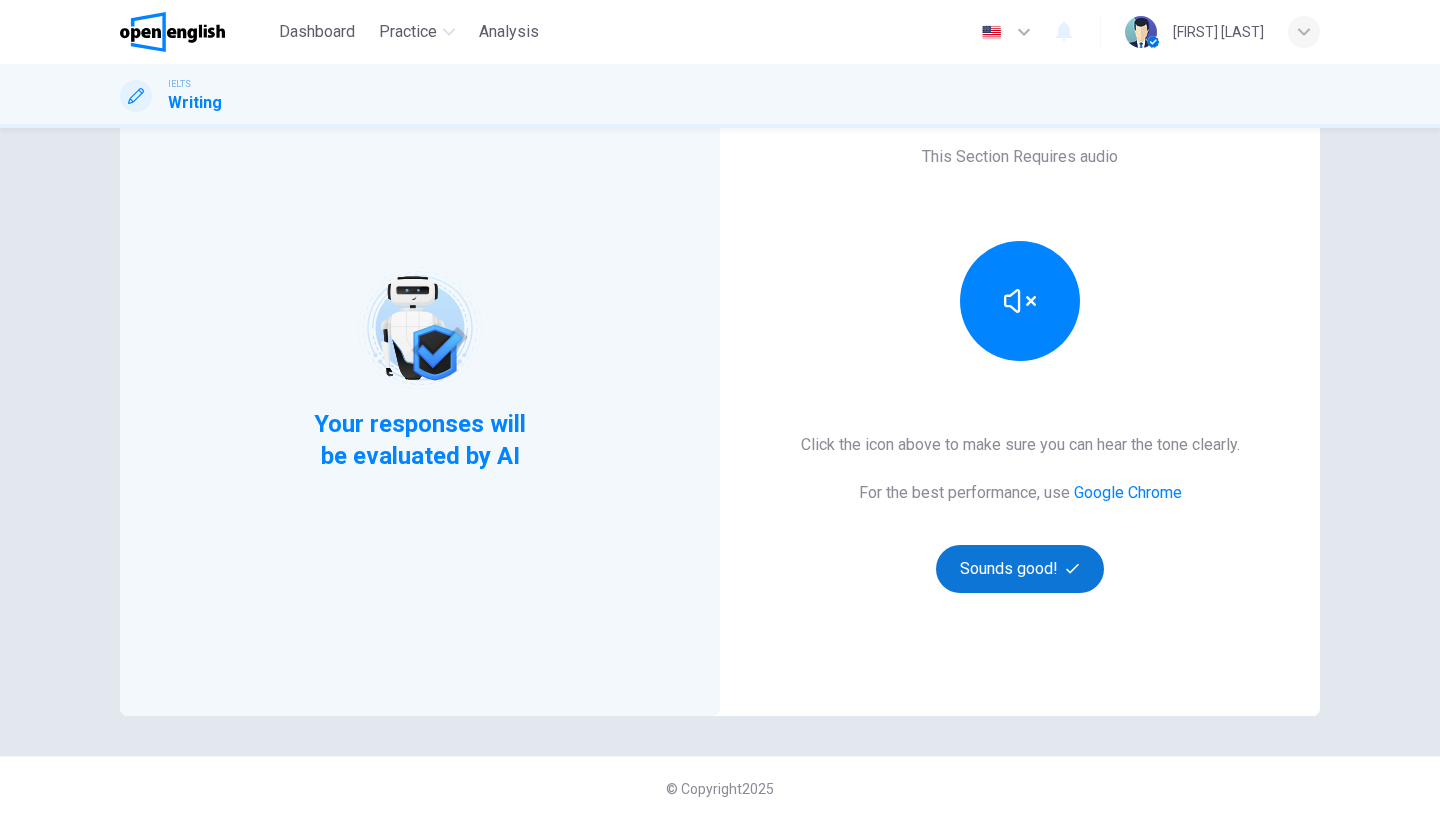 click on "Sounds good!" at bounding box center (1020, 569) 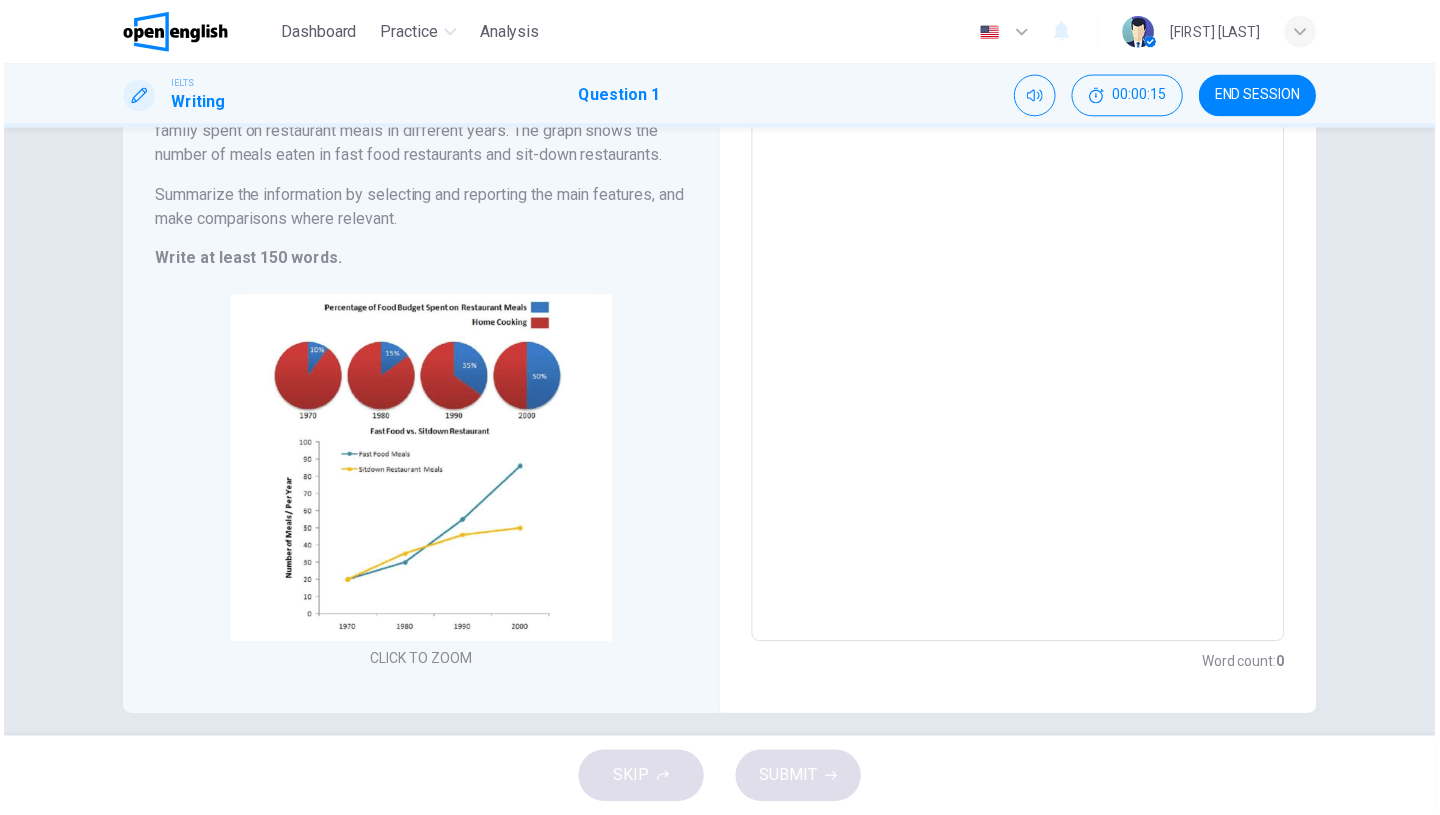 scroll, scrollTop: 214, scrollLeft: 0, axis: vertical 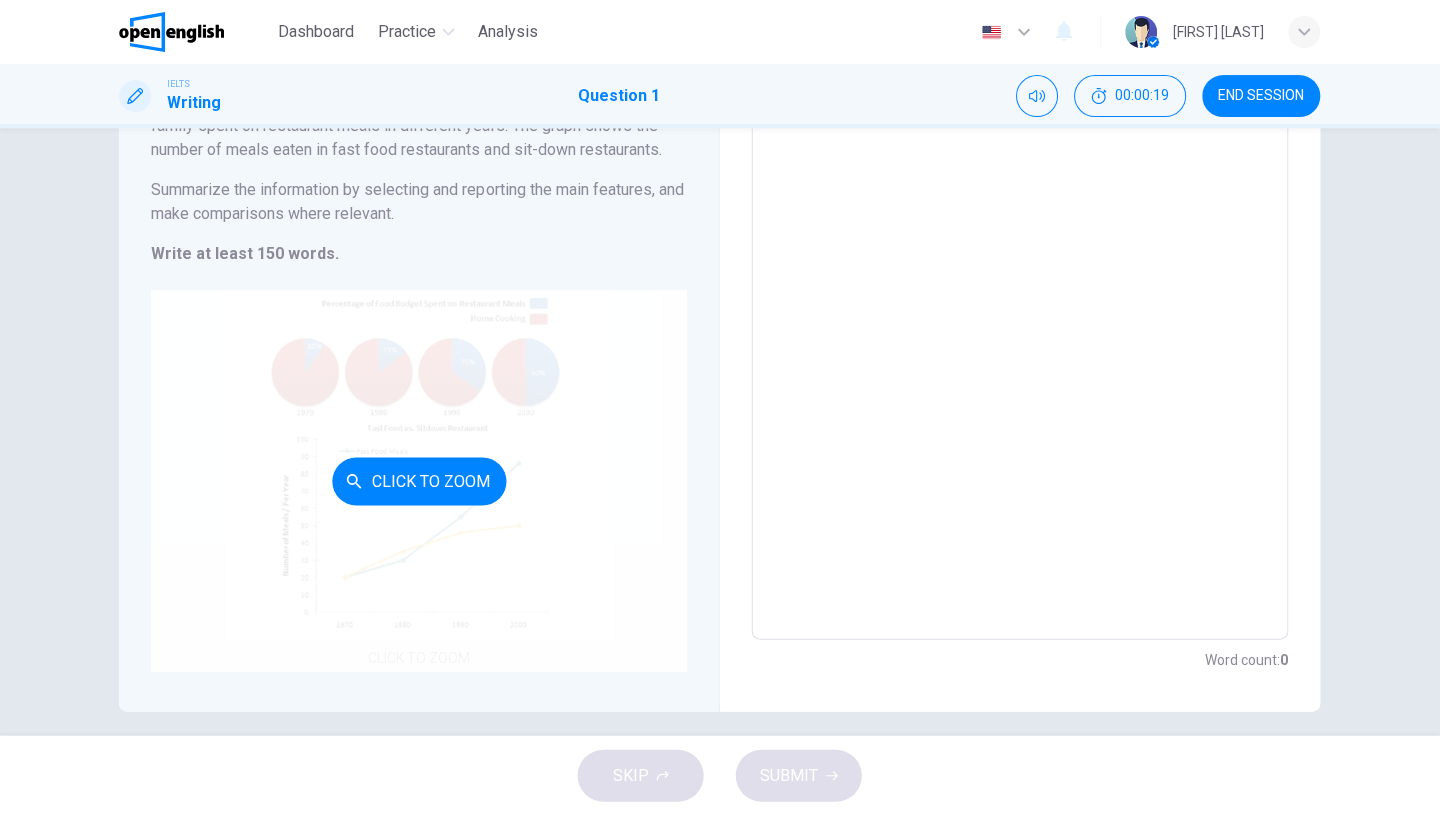 click on "Click to Zoom" at bounding box center [419, 480] 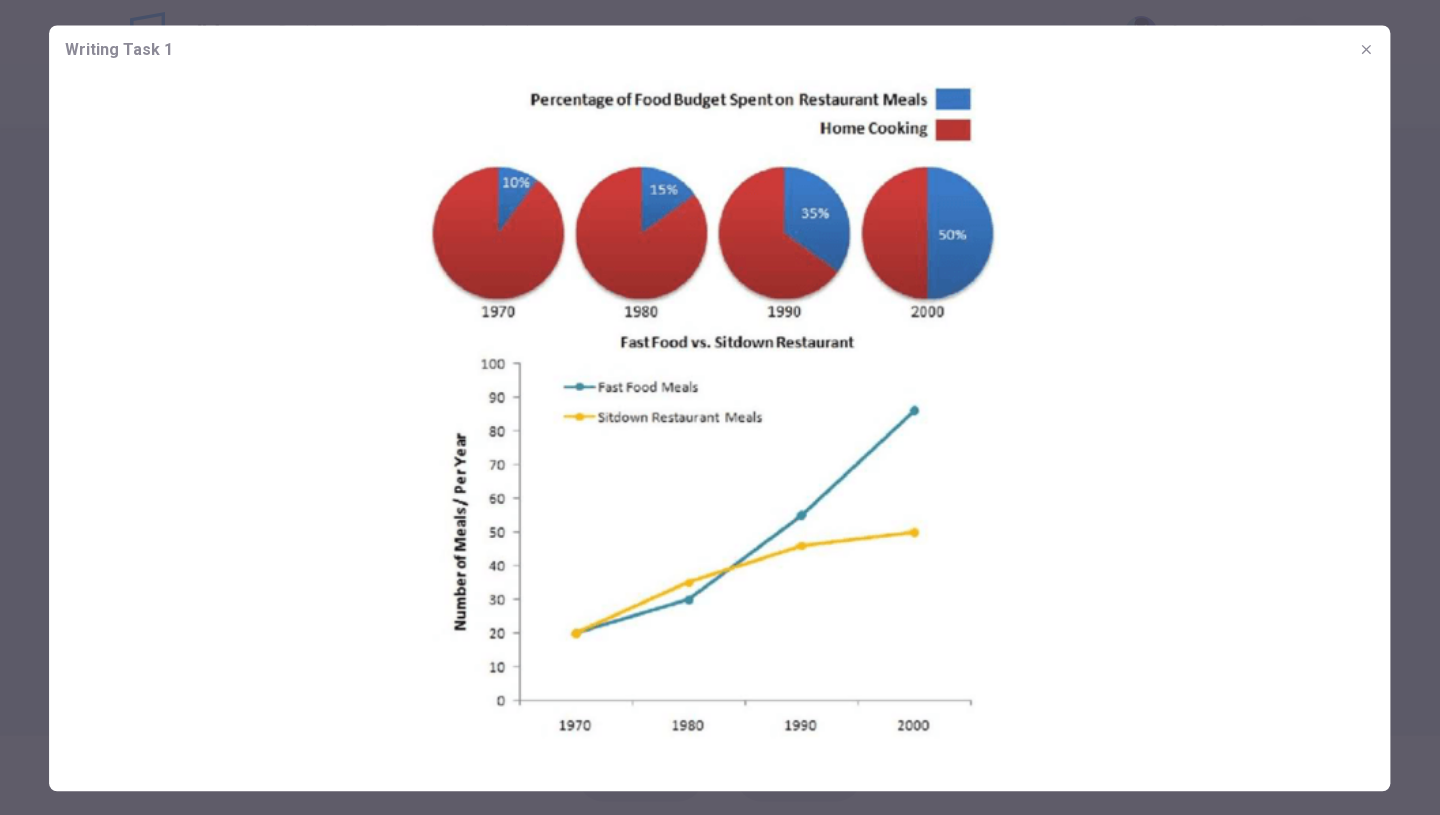 click at bounding box center [720, 413] 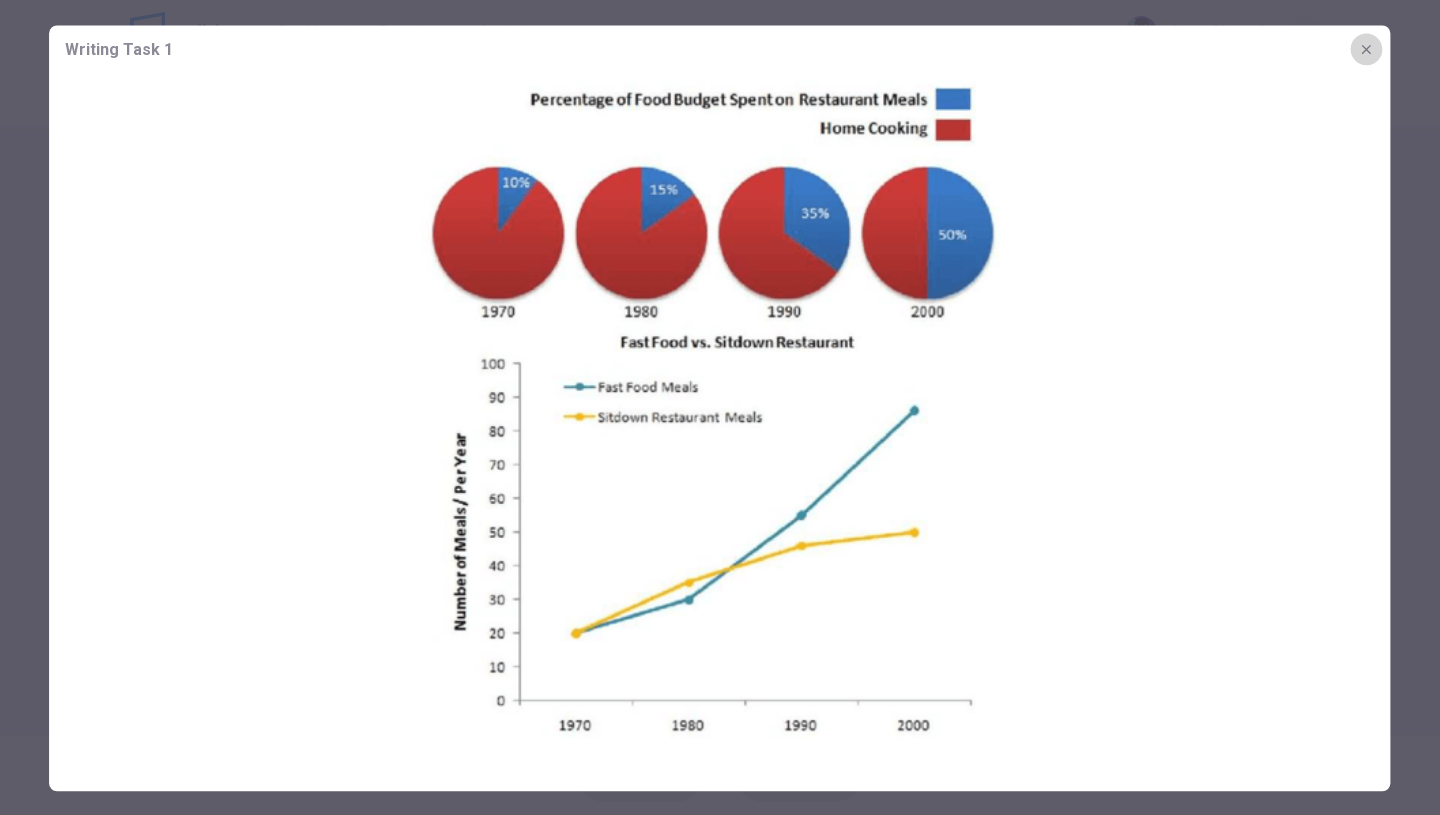 click at bounding box center (1365, 48) 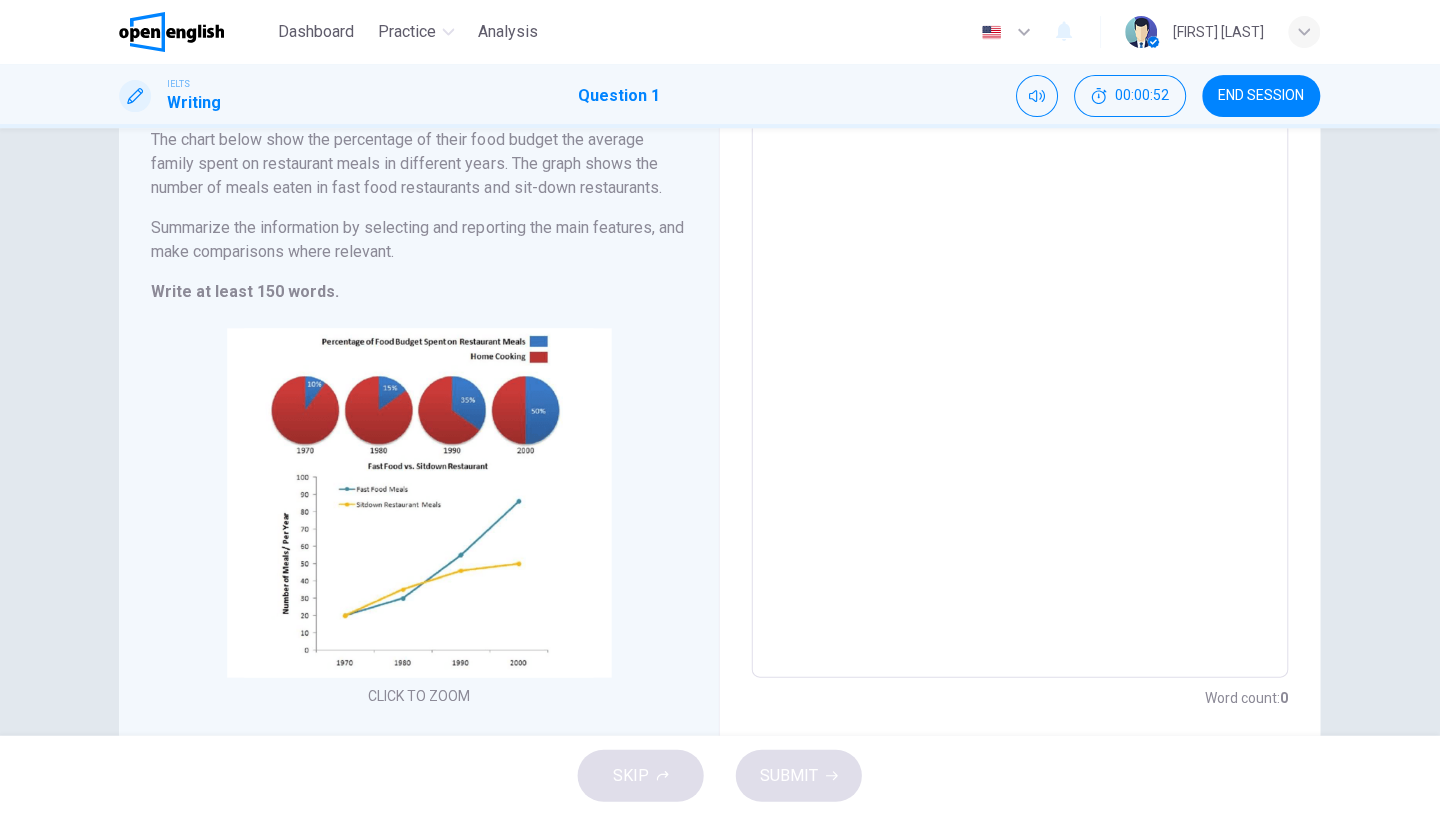scroll, scrollTop: 171, scrollLeft: 0, axis: vertical 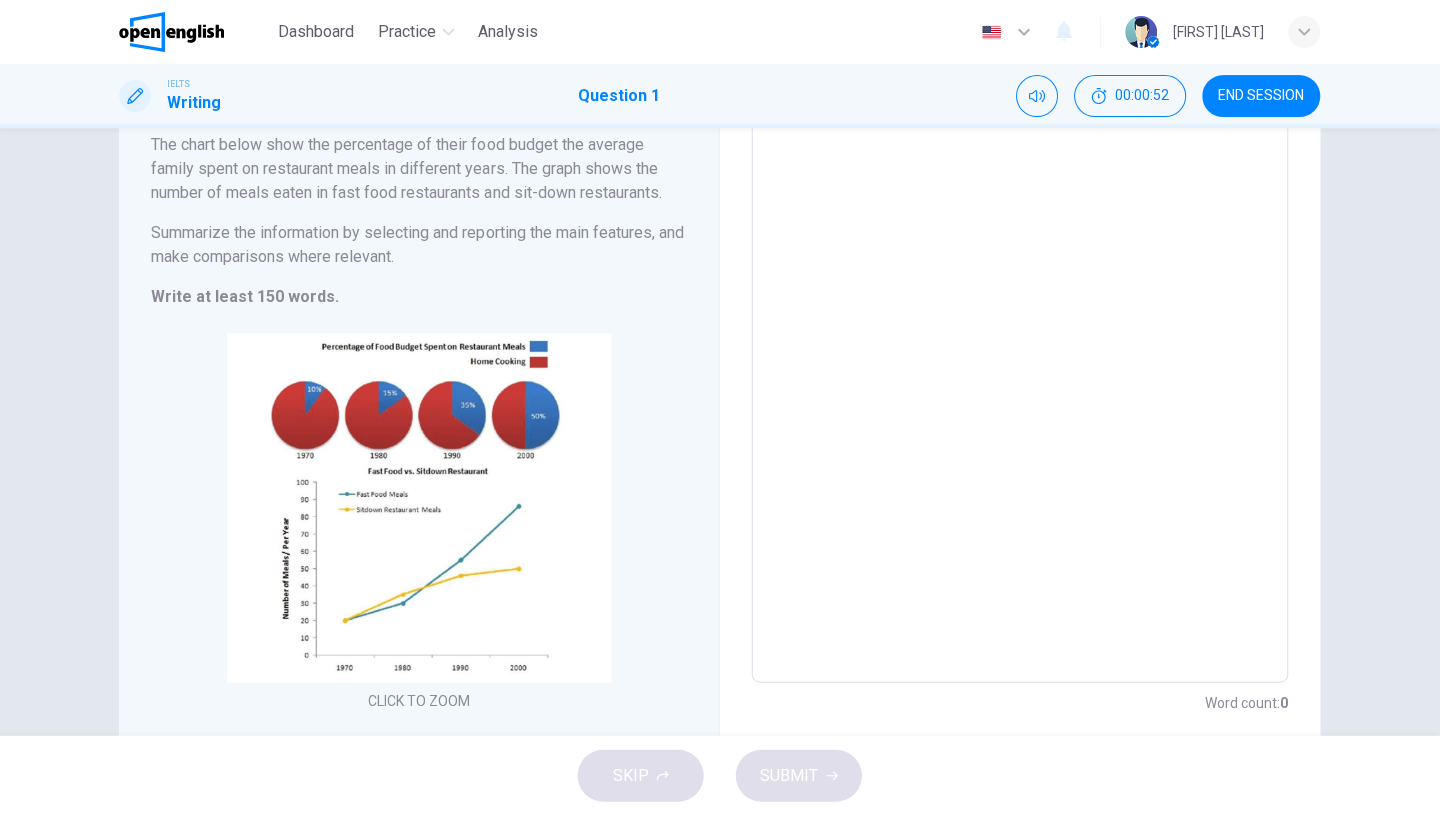 click at bounding box center (1020, 375) 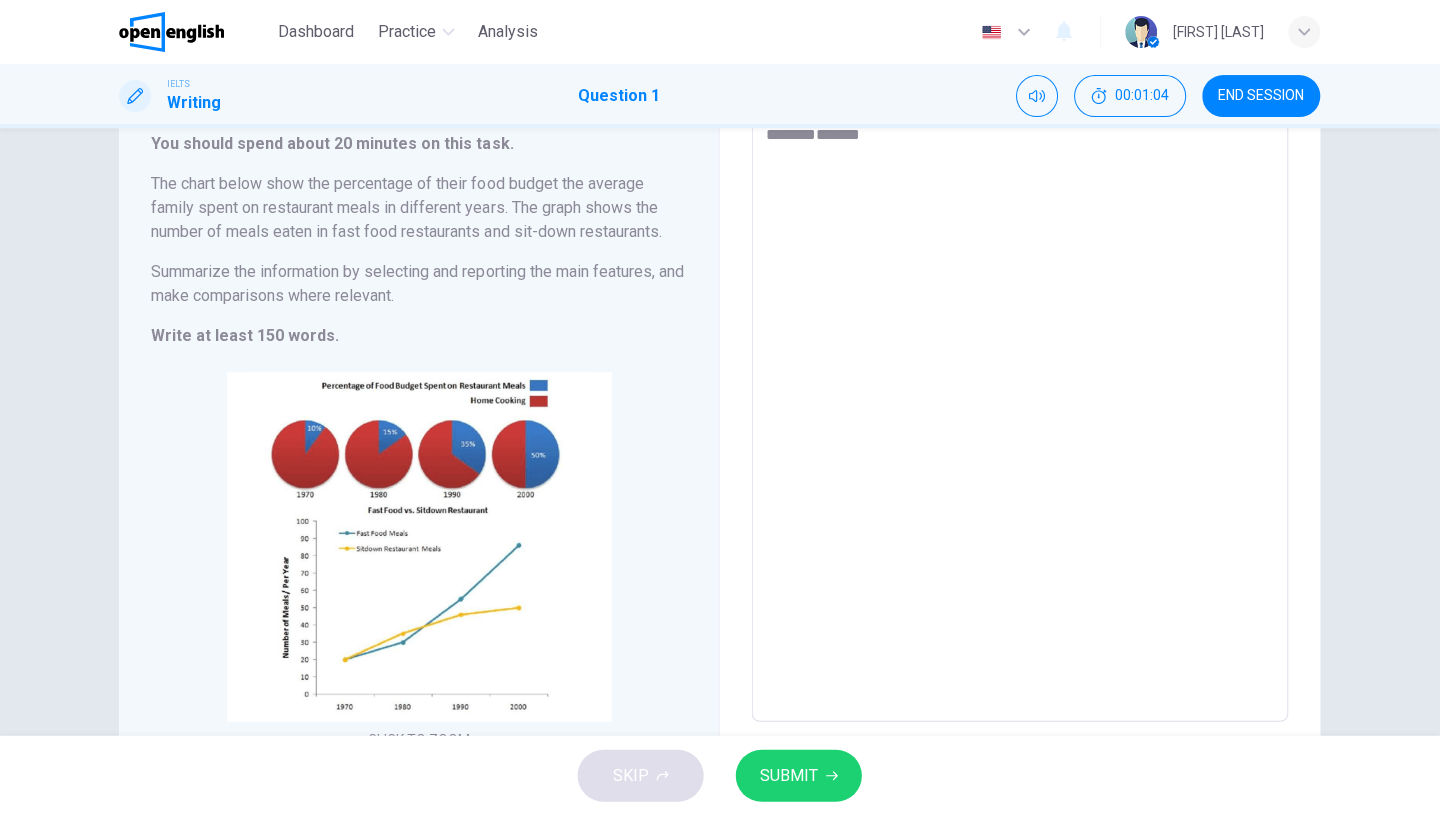 scroll, scrollTop: 137, scrollLeft: 0, axis: vertical 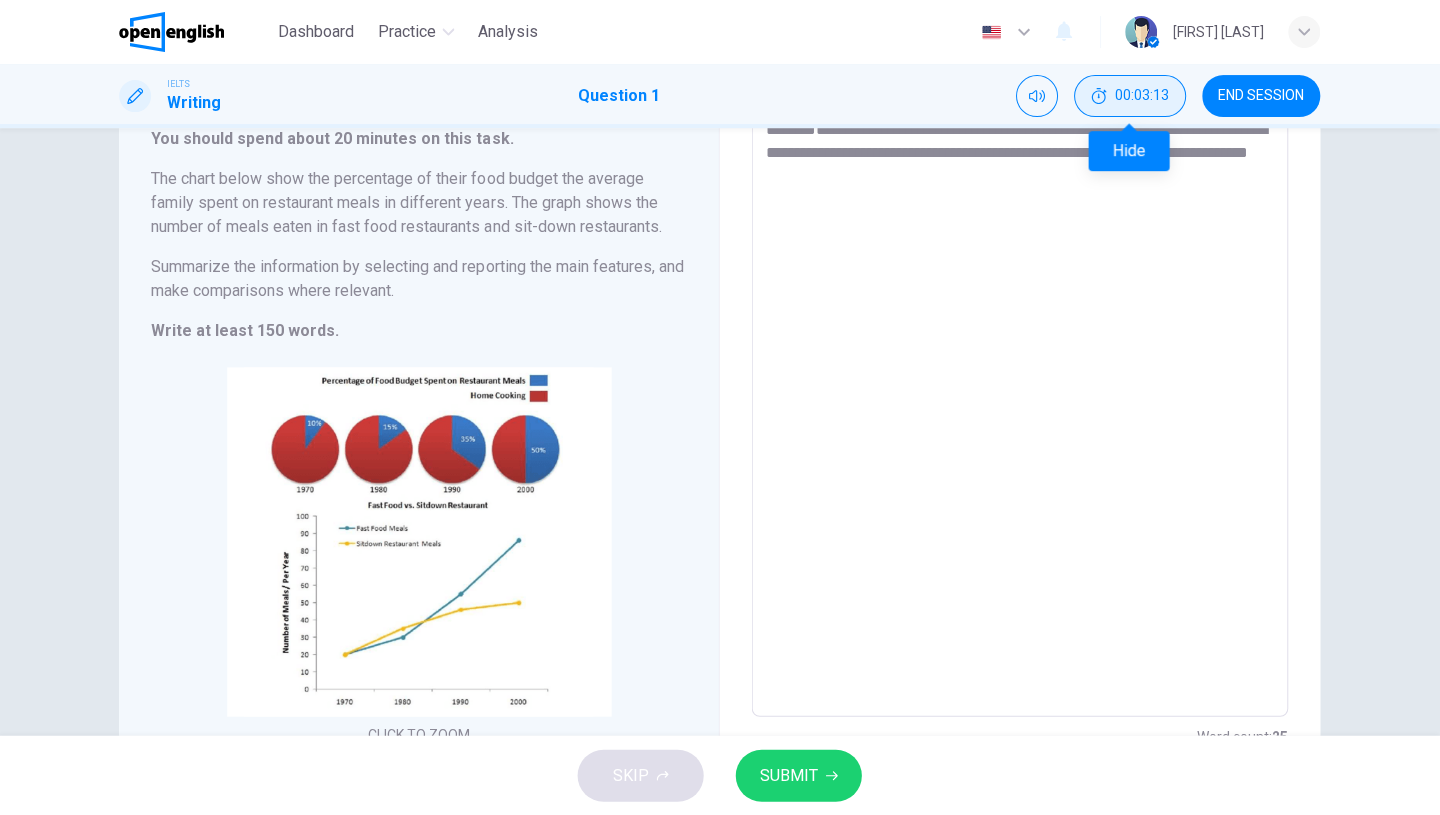 click on "00:03:13" at bounding box center [1142, 96] 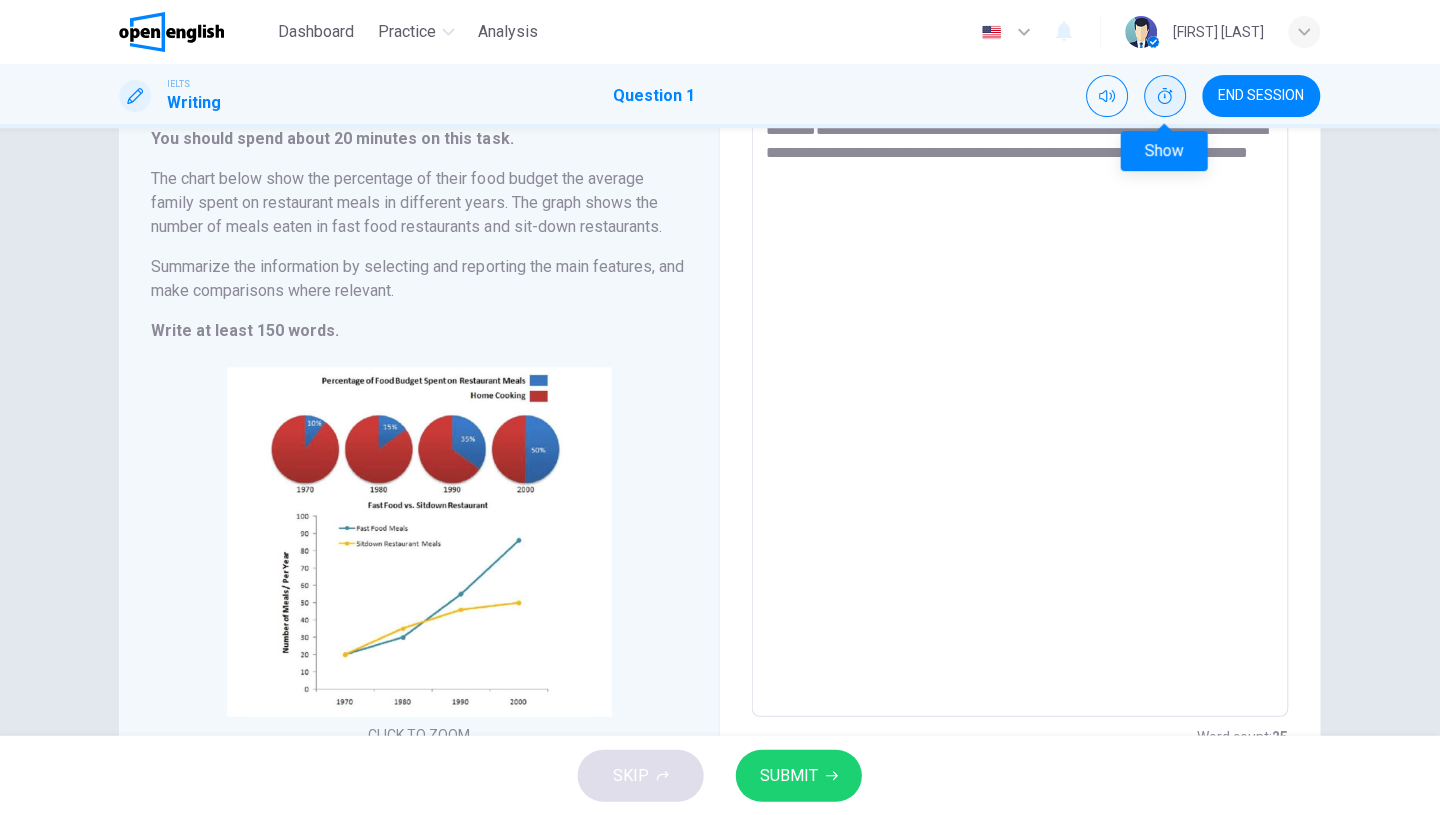 click at bounding box center (1165, 96) 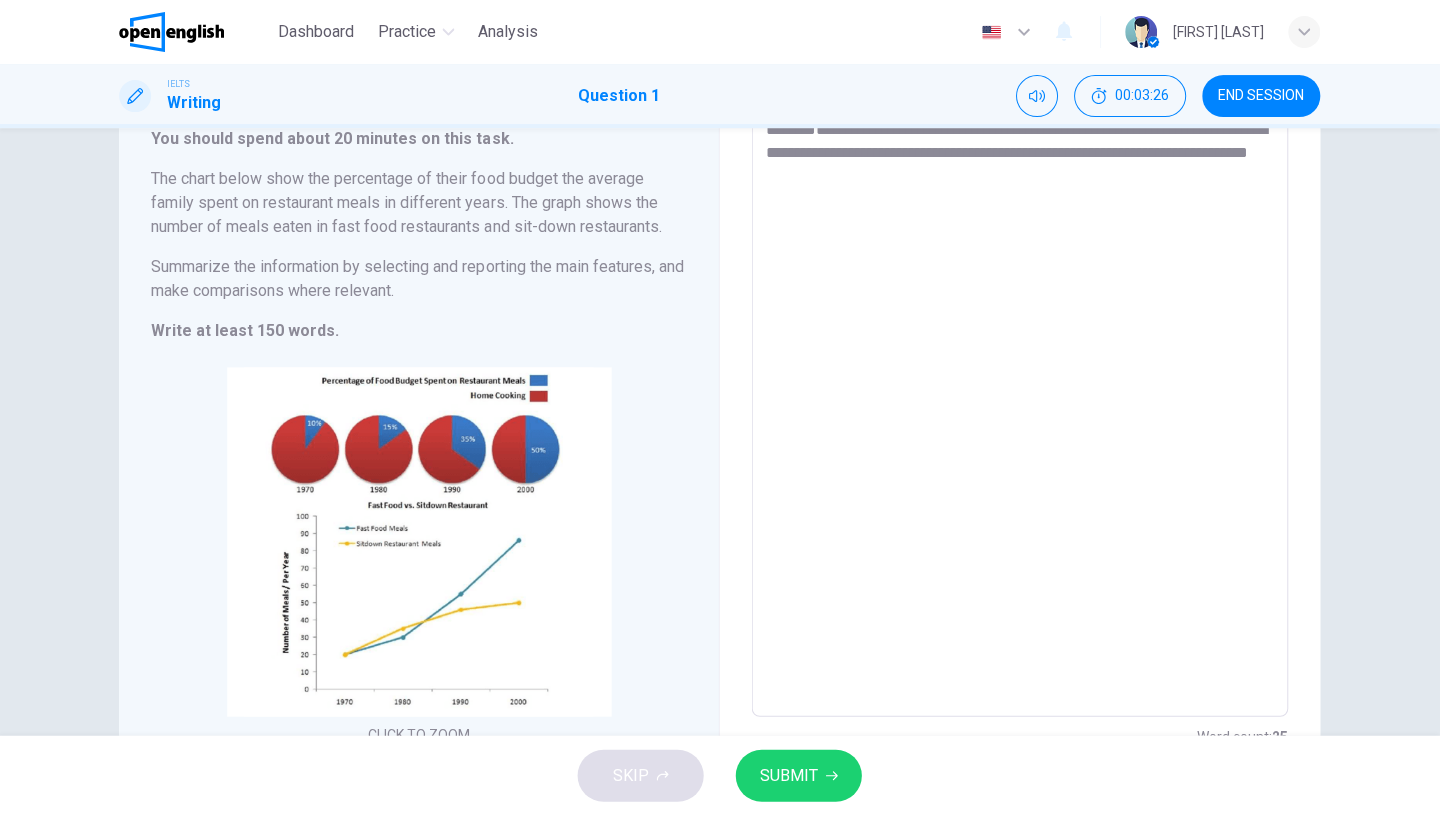 click on "**********" at bounding box center [1020, 409] 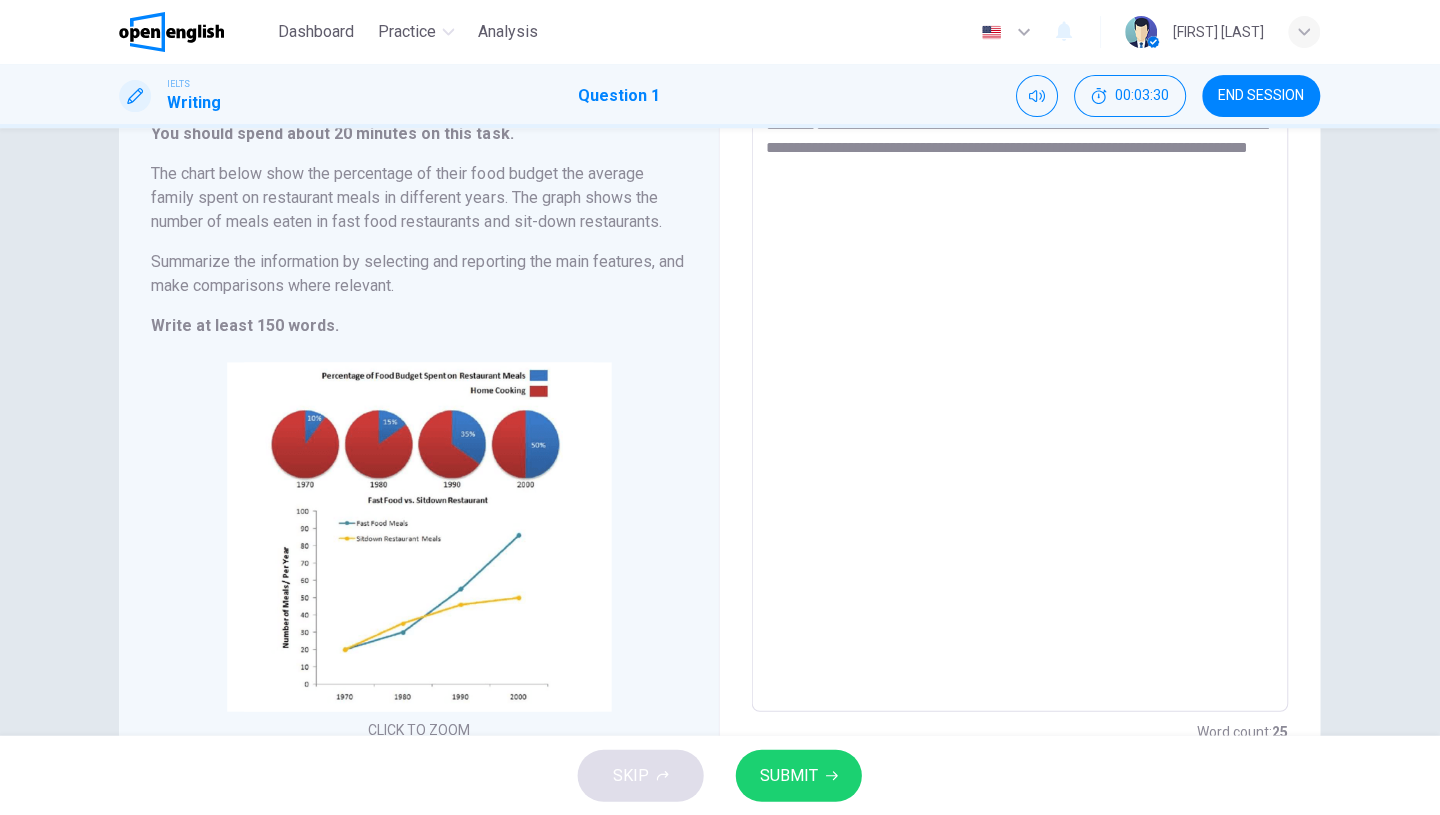 scroll, scrollTop: 143, scrollLeft: 0, axis: vertical 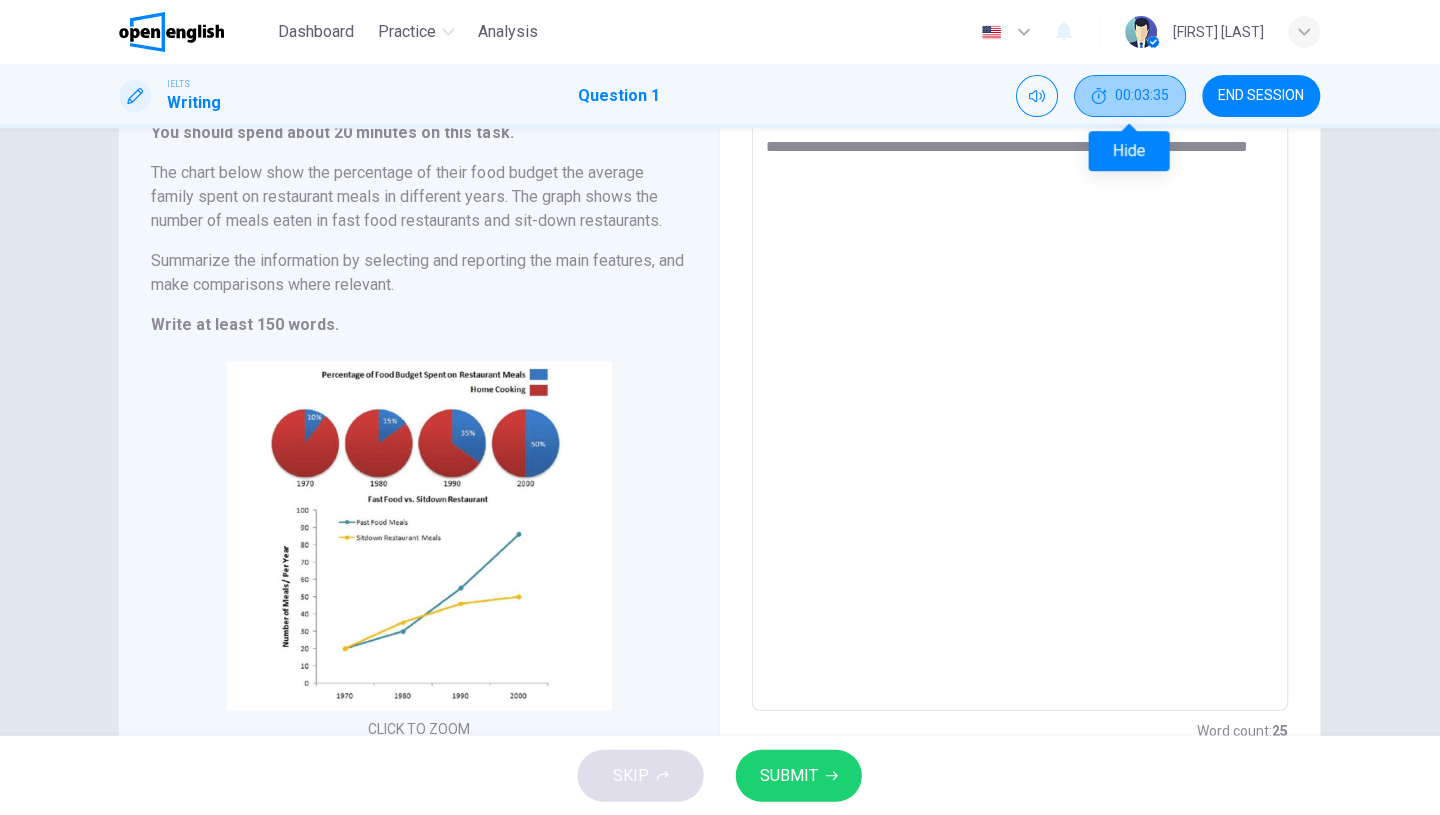 click on "00:03:35" at bounding box center (1130, 96) 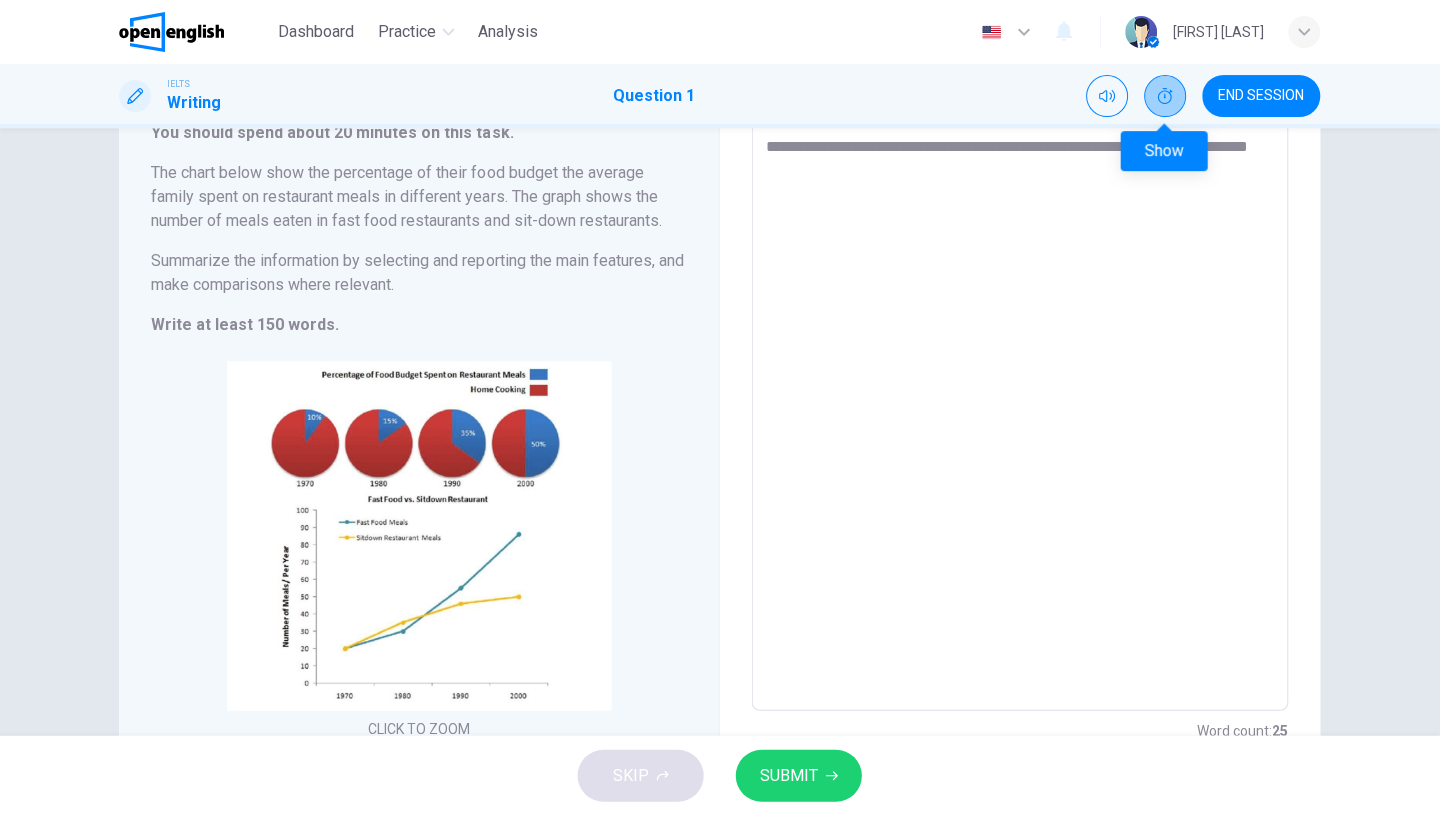 click at bounding box center [1165, 96] 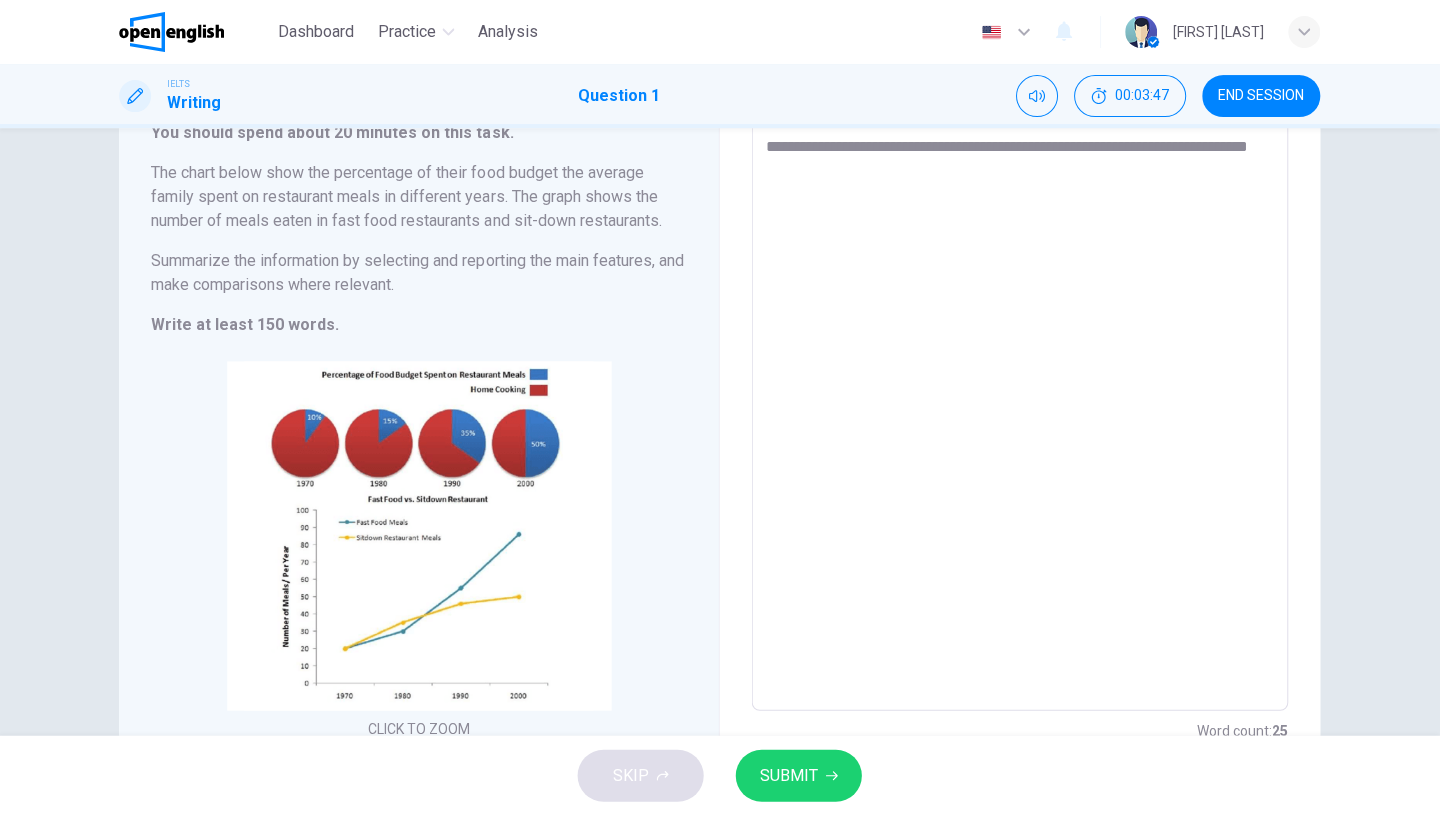 click on "**********" at bounding box center [1020, 403] 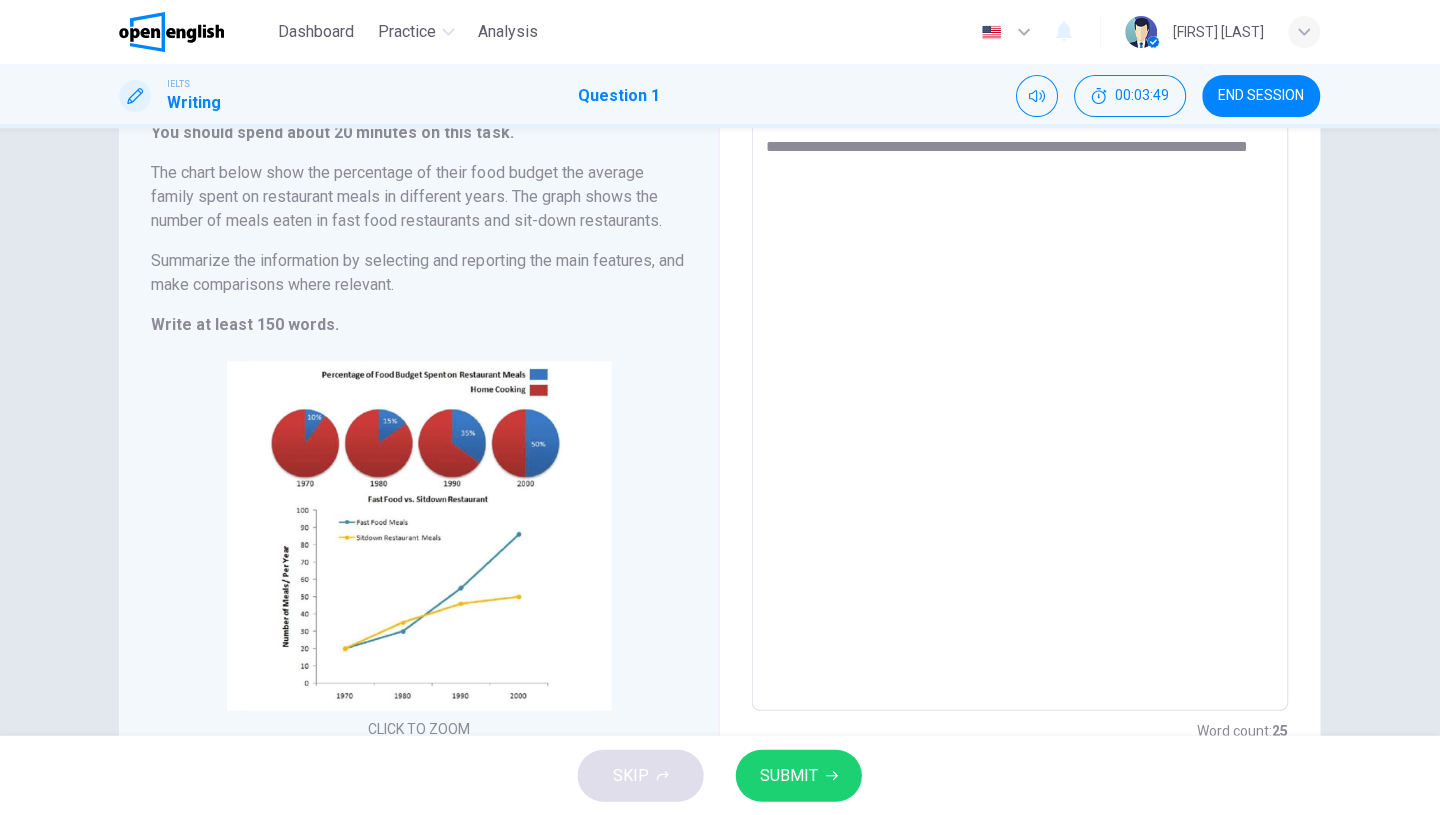 scroll, scrollTop: 144, scrollLeft: 0, axis: vertical 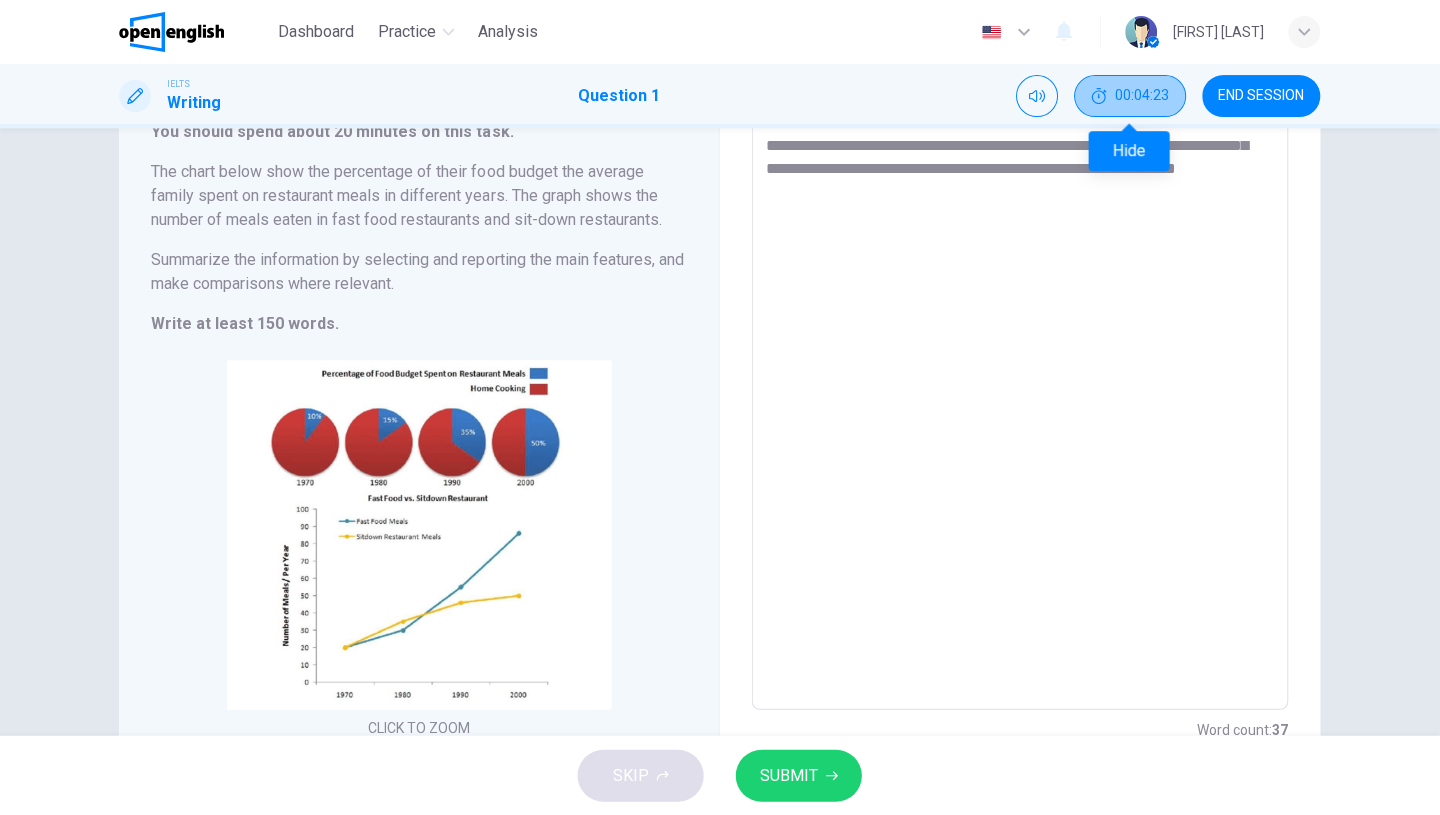 click on "00:04:23" at bounding box center (1142, 96) 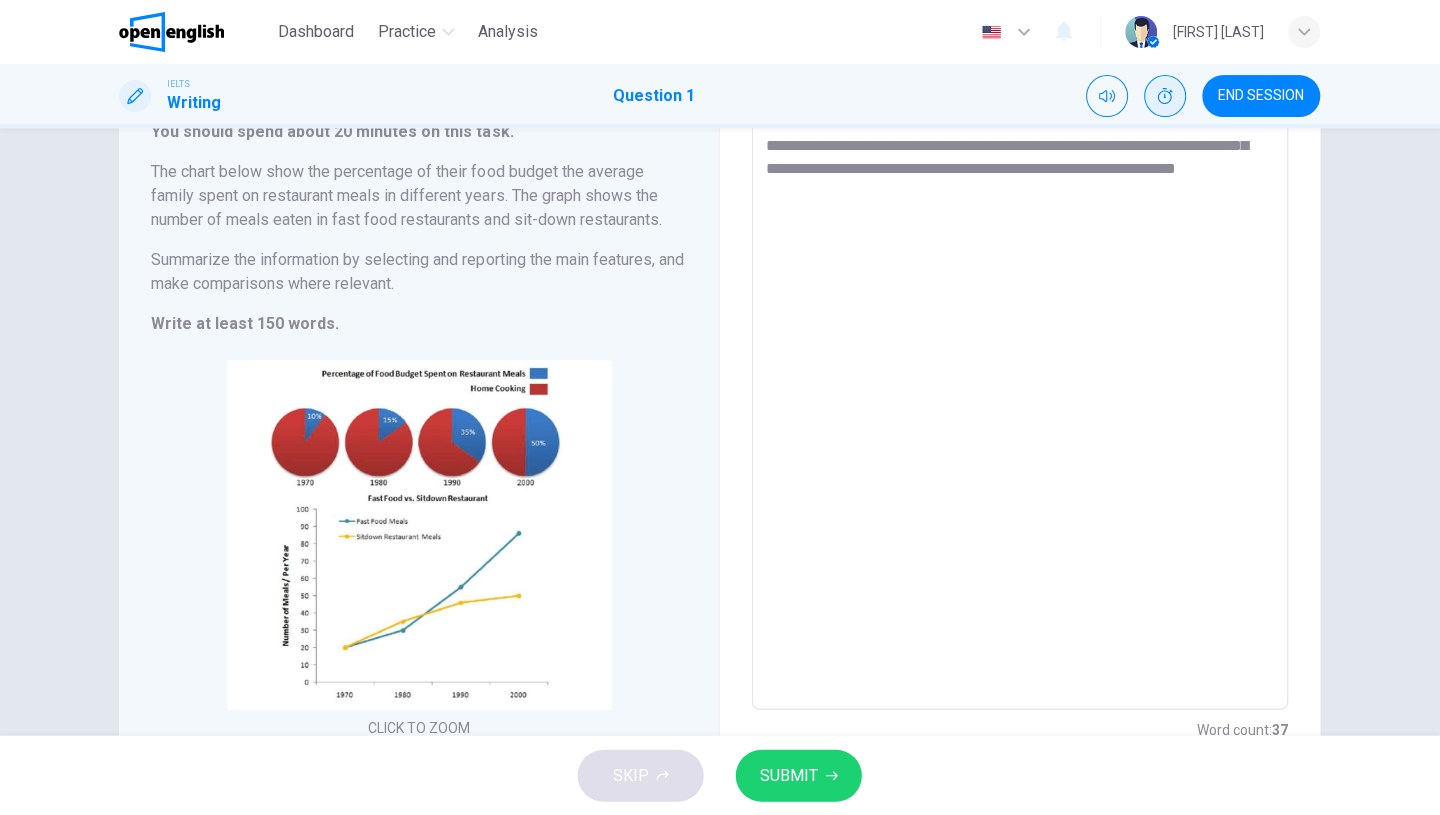 click on "**********" at bounding box center [1020, 402] 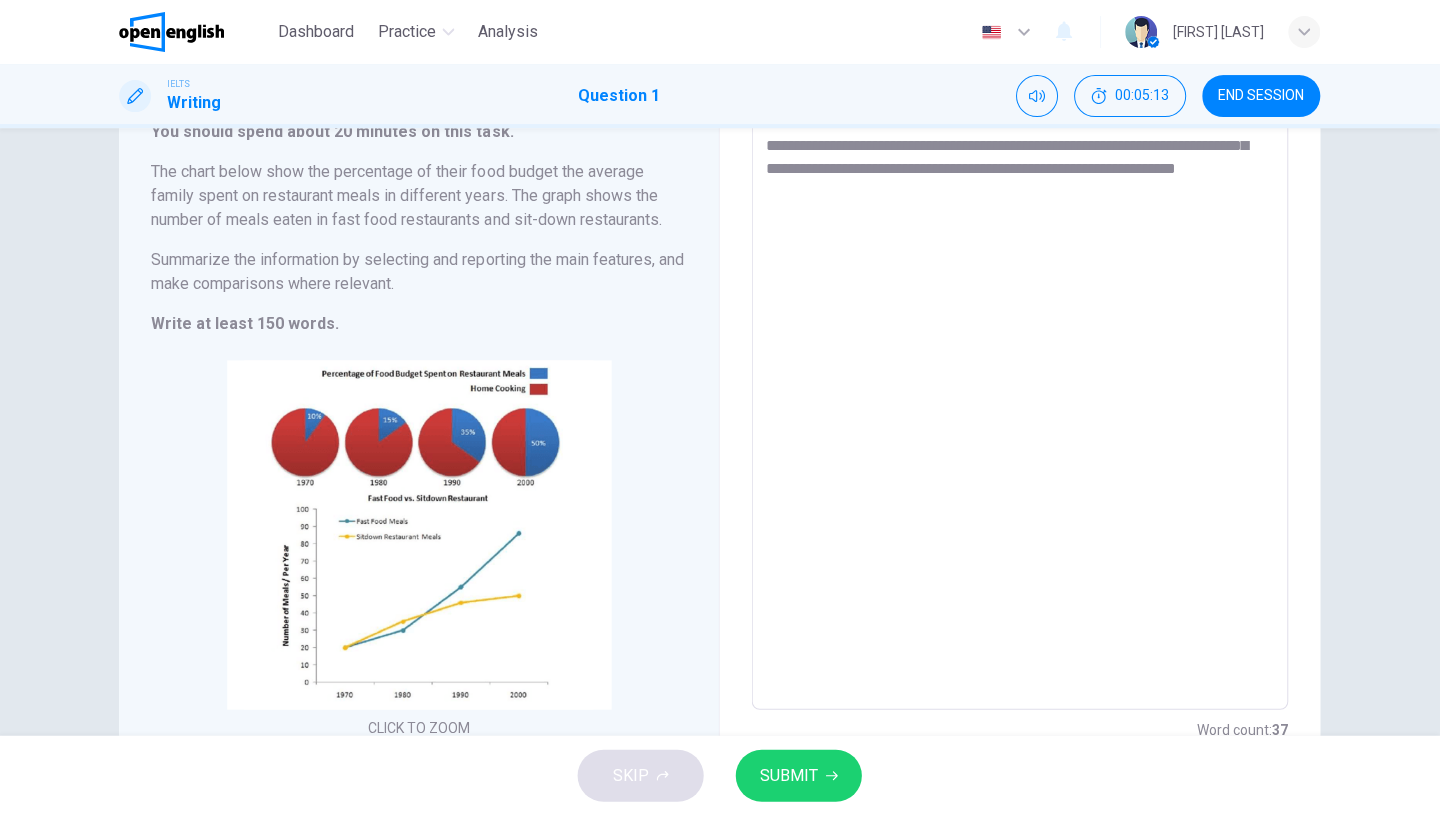 click on "**********" at bounding box center (1020, 402) 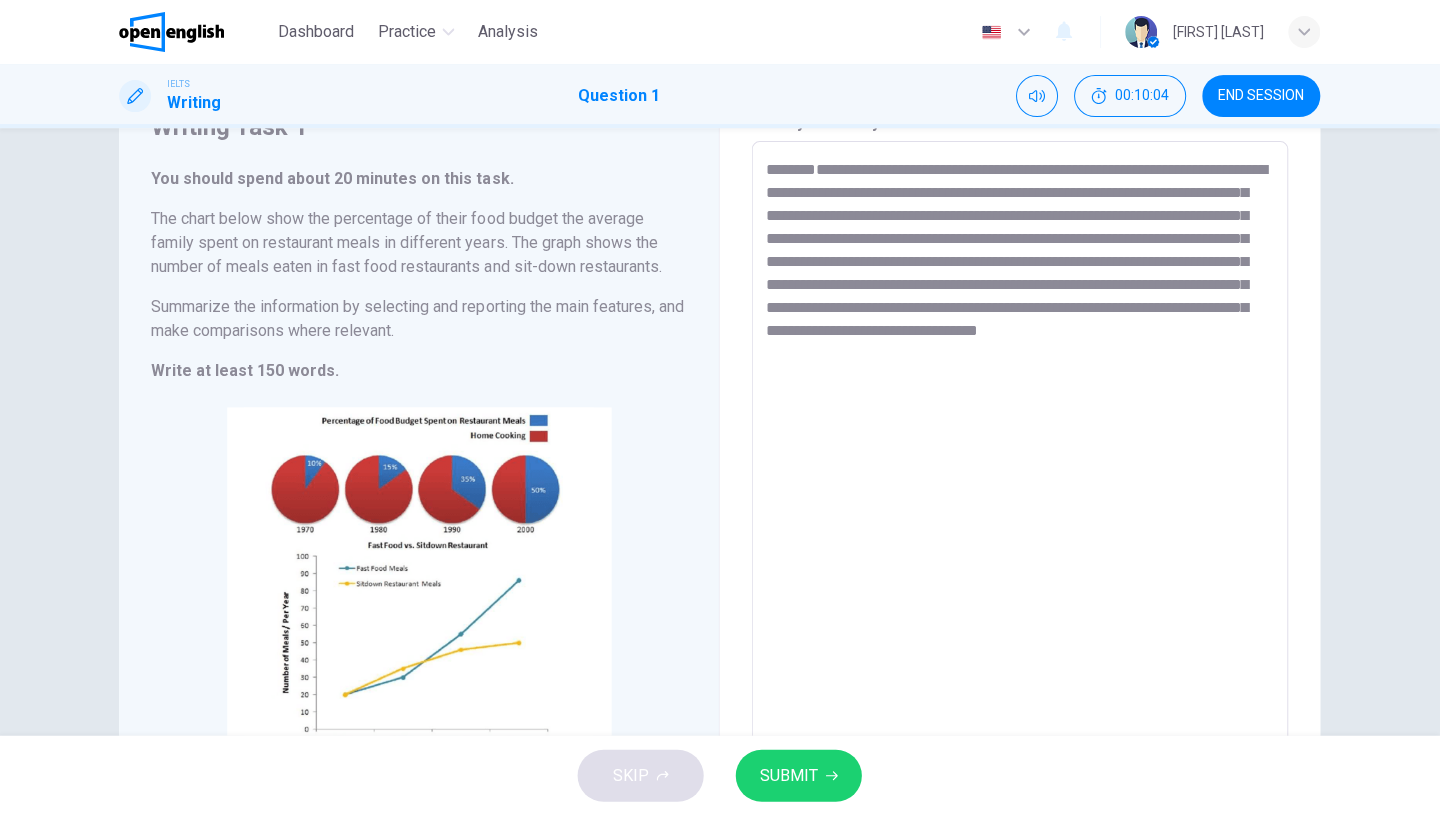 scroll, scrollTop: 90, scrollLeft: 0, axis: vertical 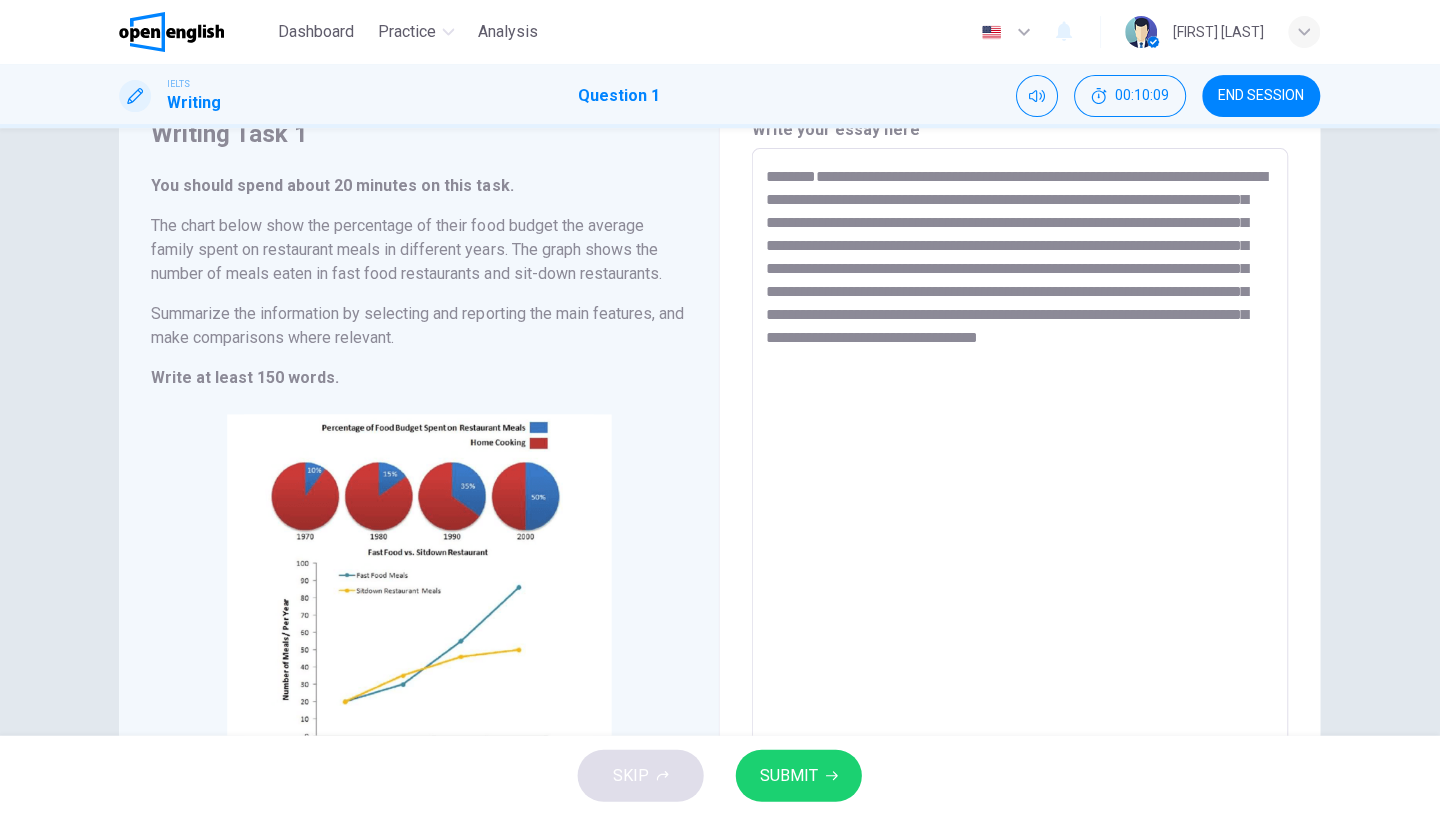 drag, startPoint x: 1192, startPoint y: 311, endPoint x: 924, endPoint y: 335, distance: 269.07248 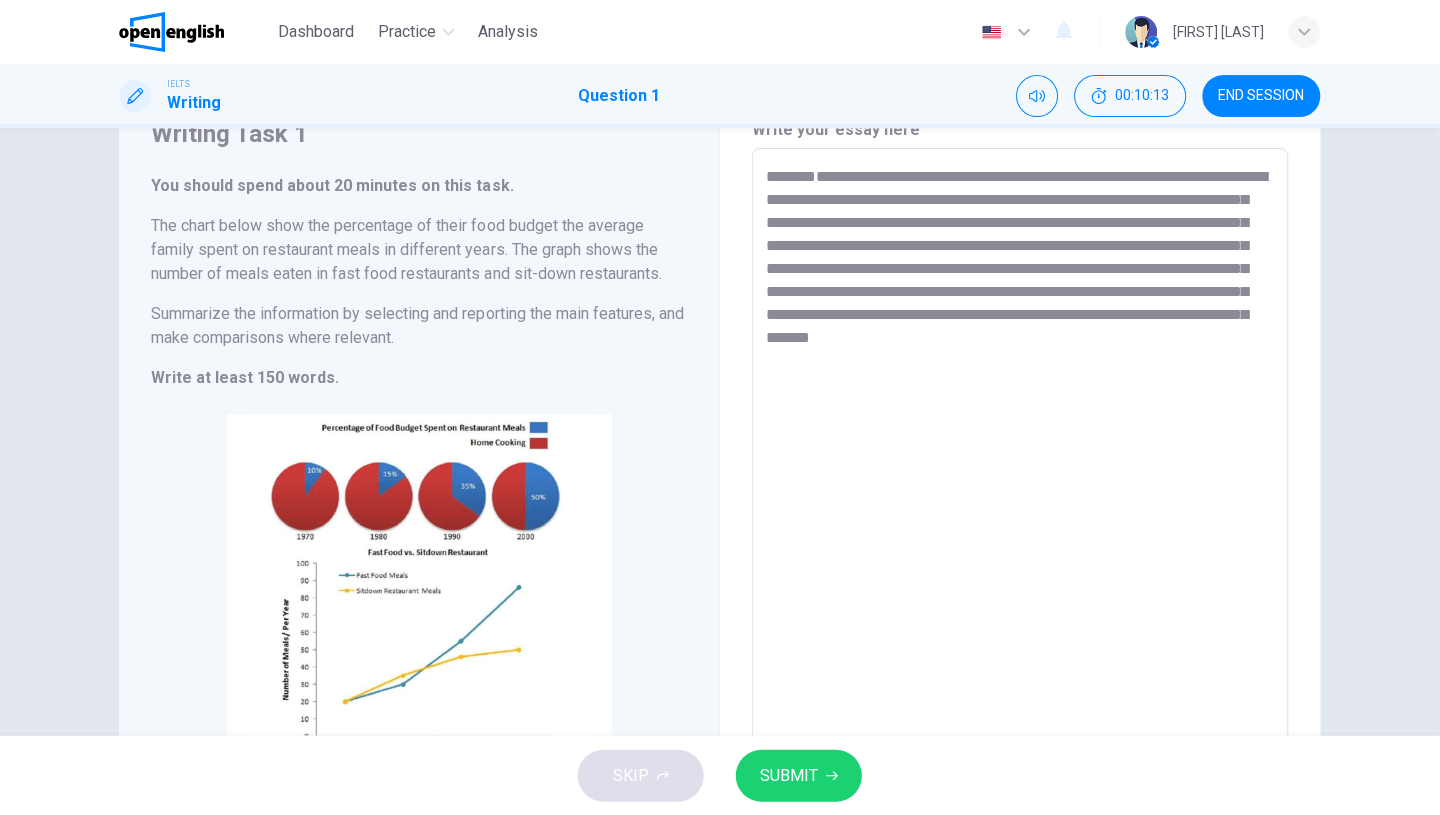 click on "**********" at bounding box center [1020, 456] 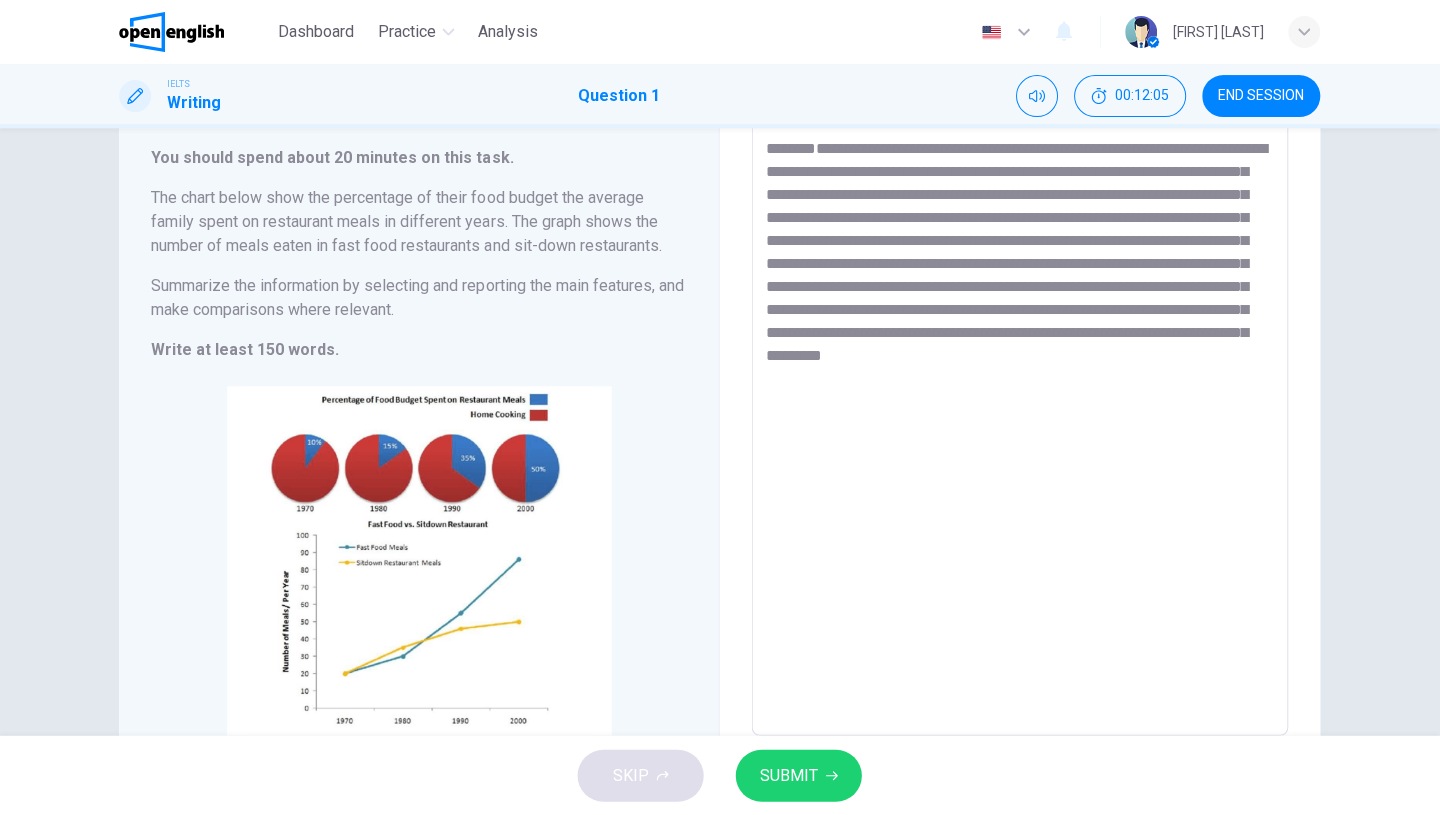 scroll, scrollTop: 117, scrollLeft: 0, axis: vertical 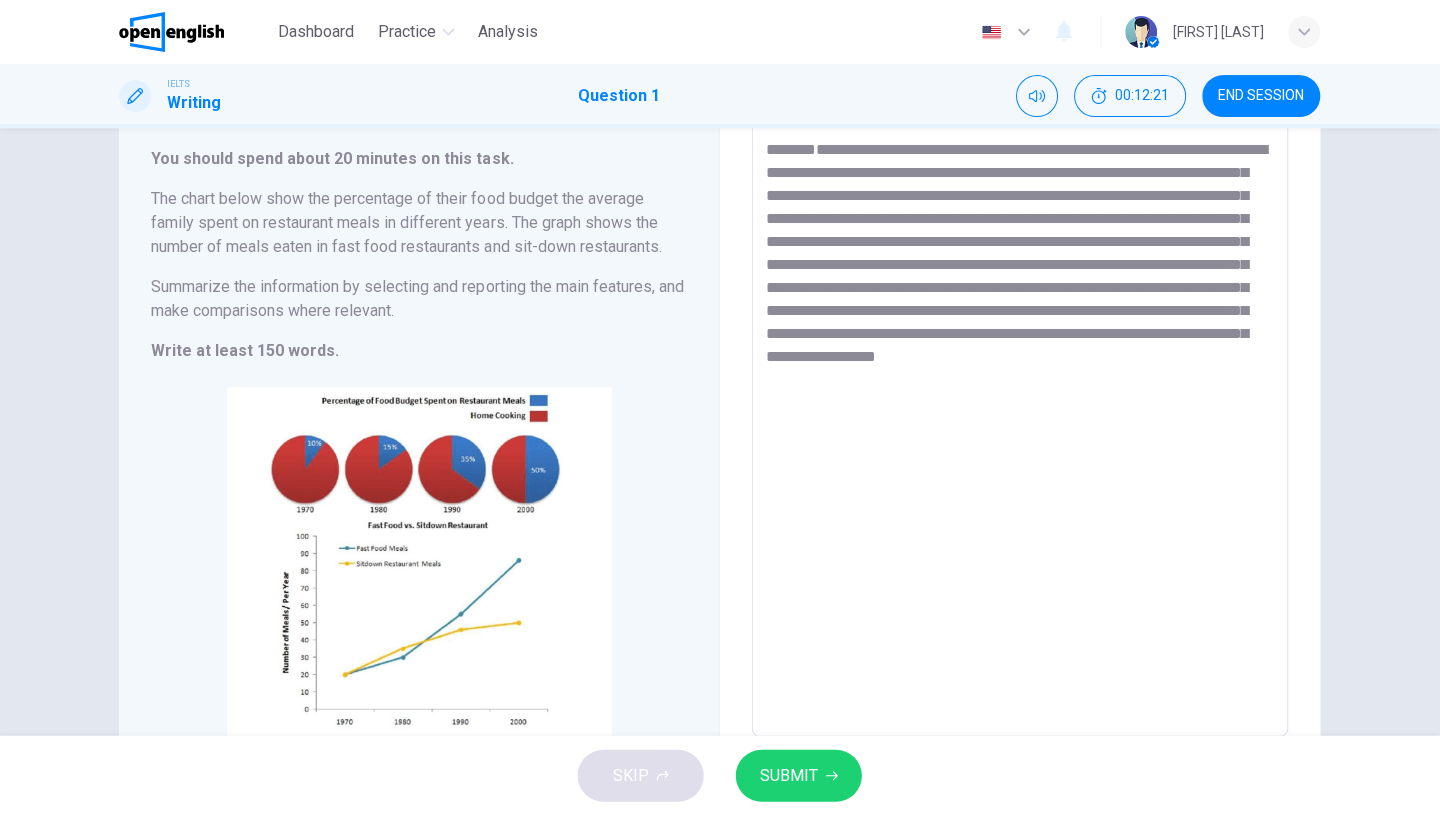 click on "**********" at bounding box center [1020, 429] 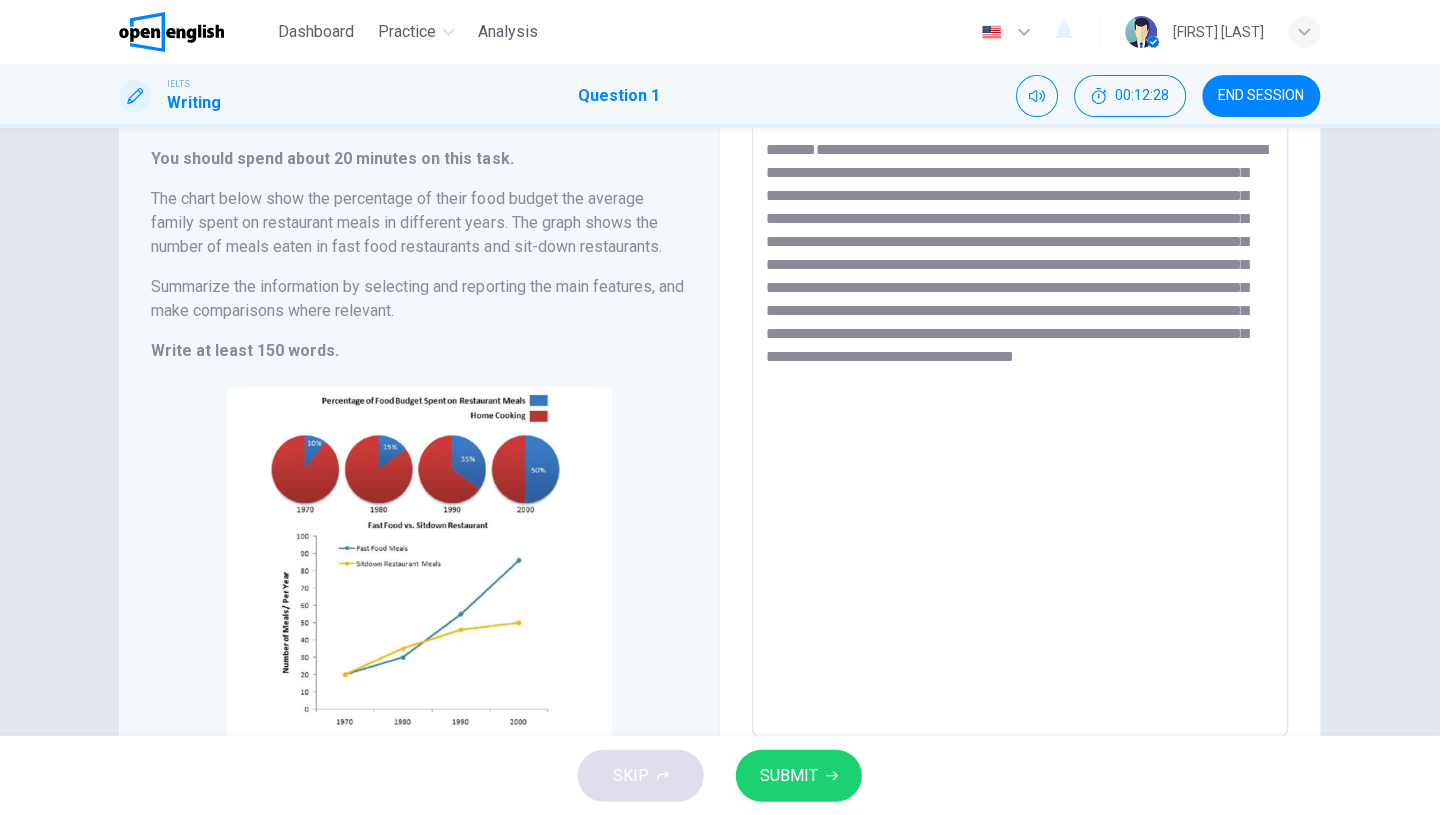 click on "**********" at bounding box center (1020, 429) 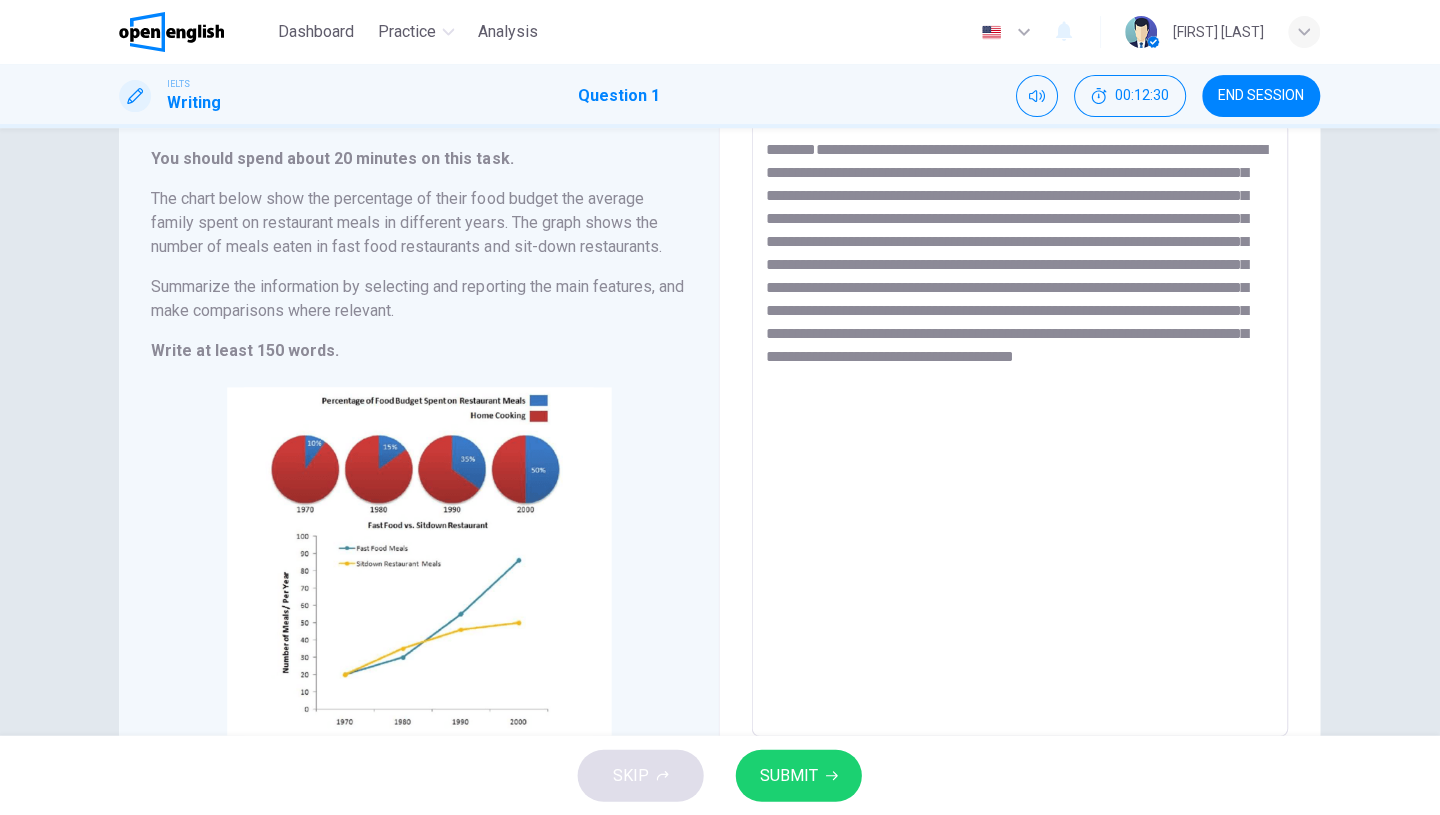 click on "**********" at bounding box center [1020, 429] 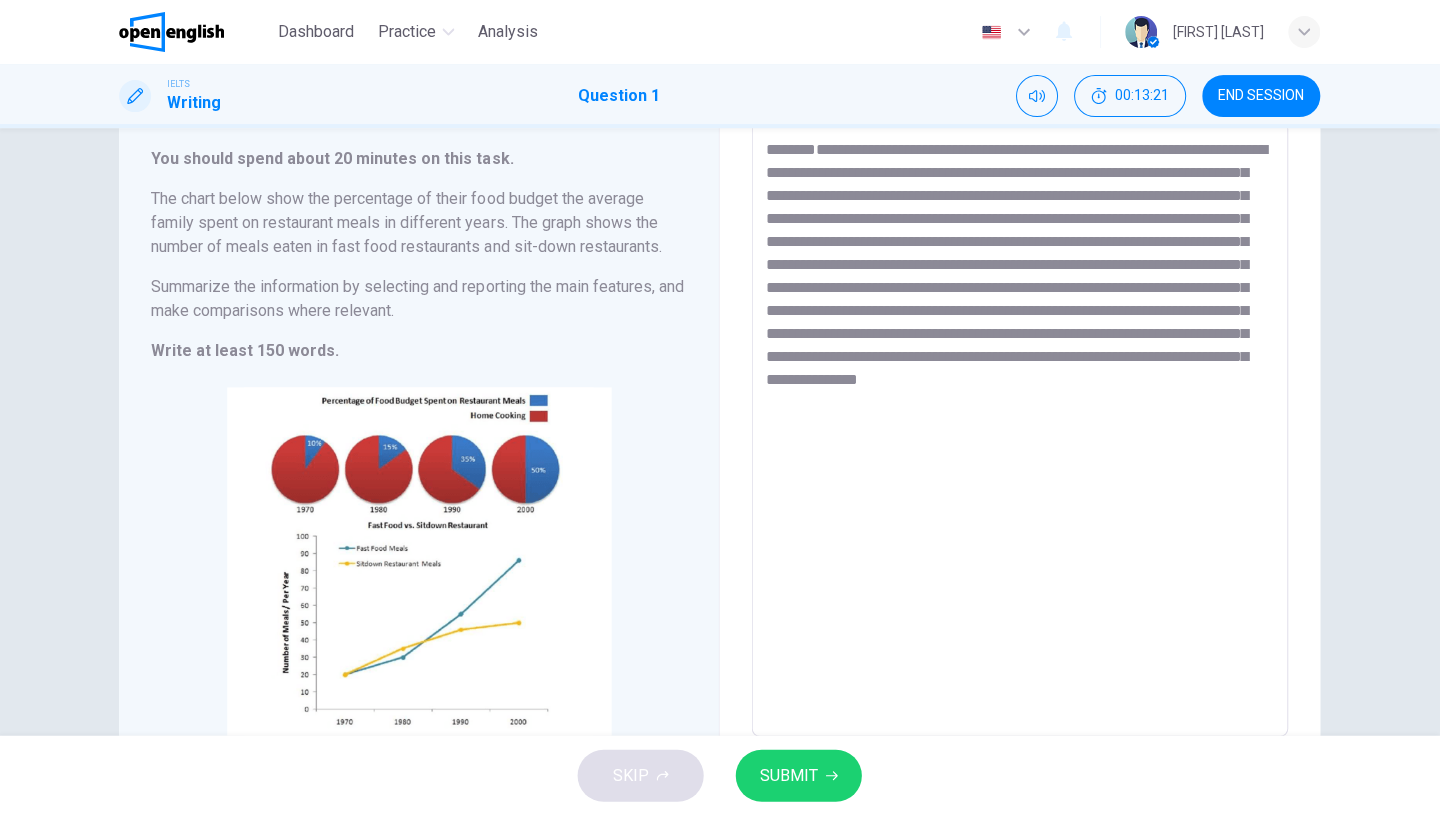 scroll, scrollTop: 193, scrollLeft: 0, axis: vertical 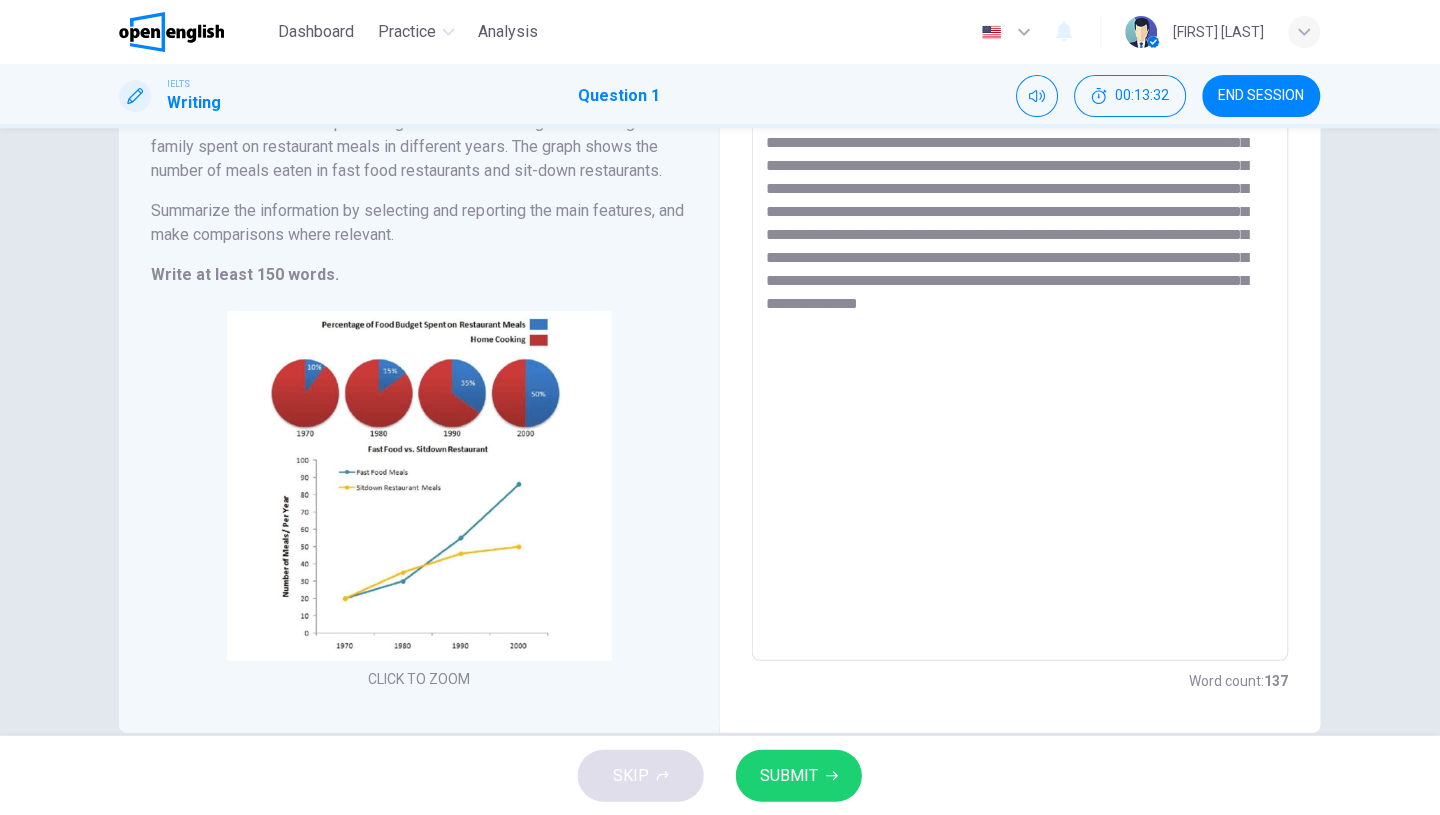 click on "**********" at bounding box center (1020, 353) 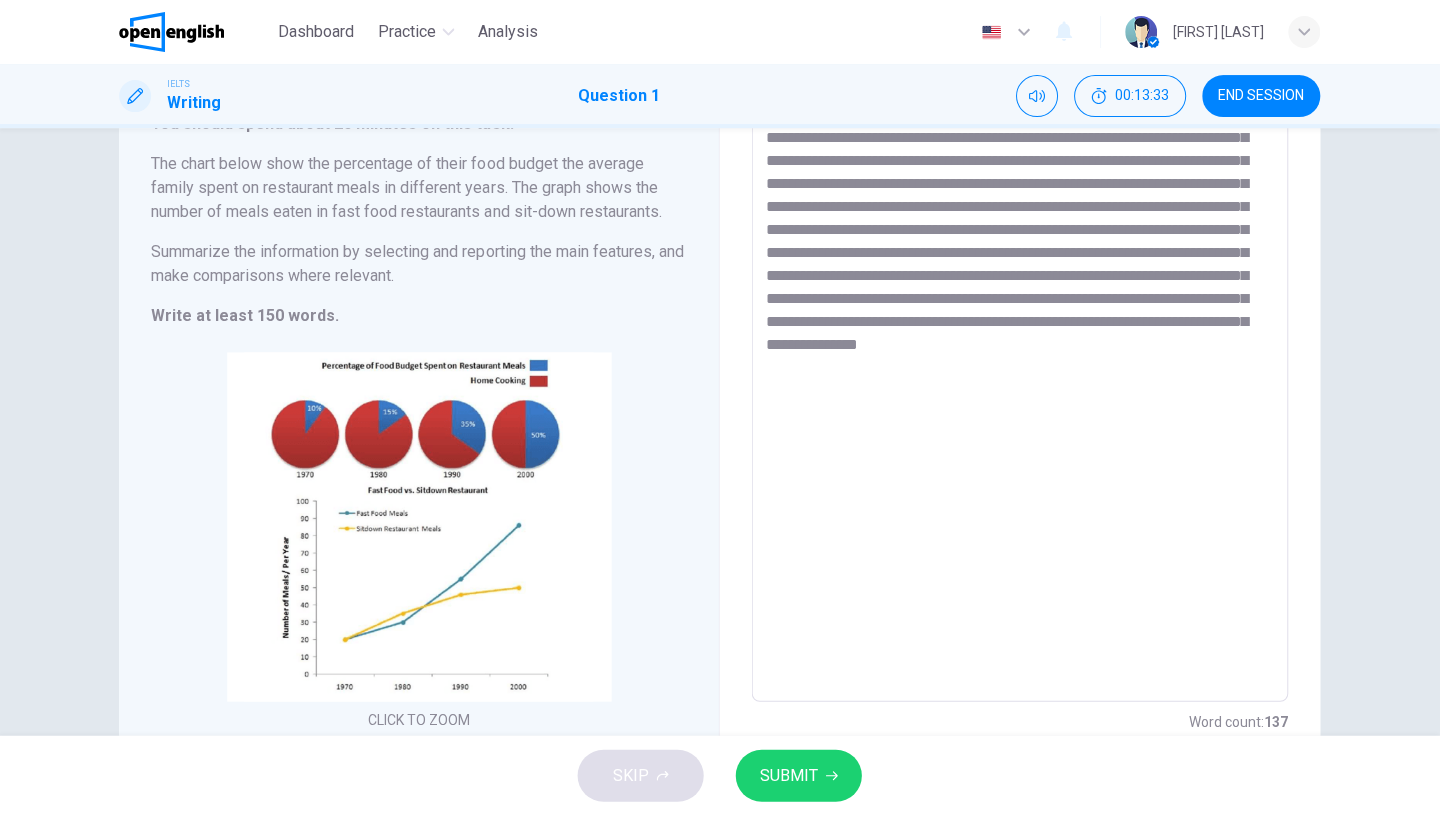 scroll, scrollTop: 139, scrollLeft: 0, axis: vertical 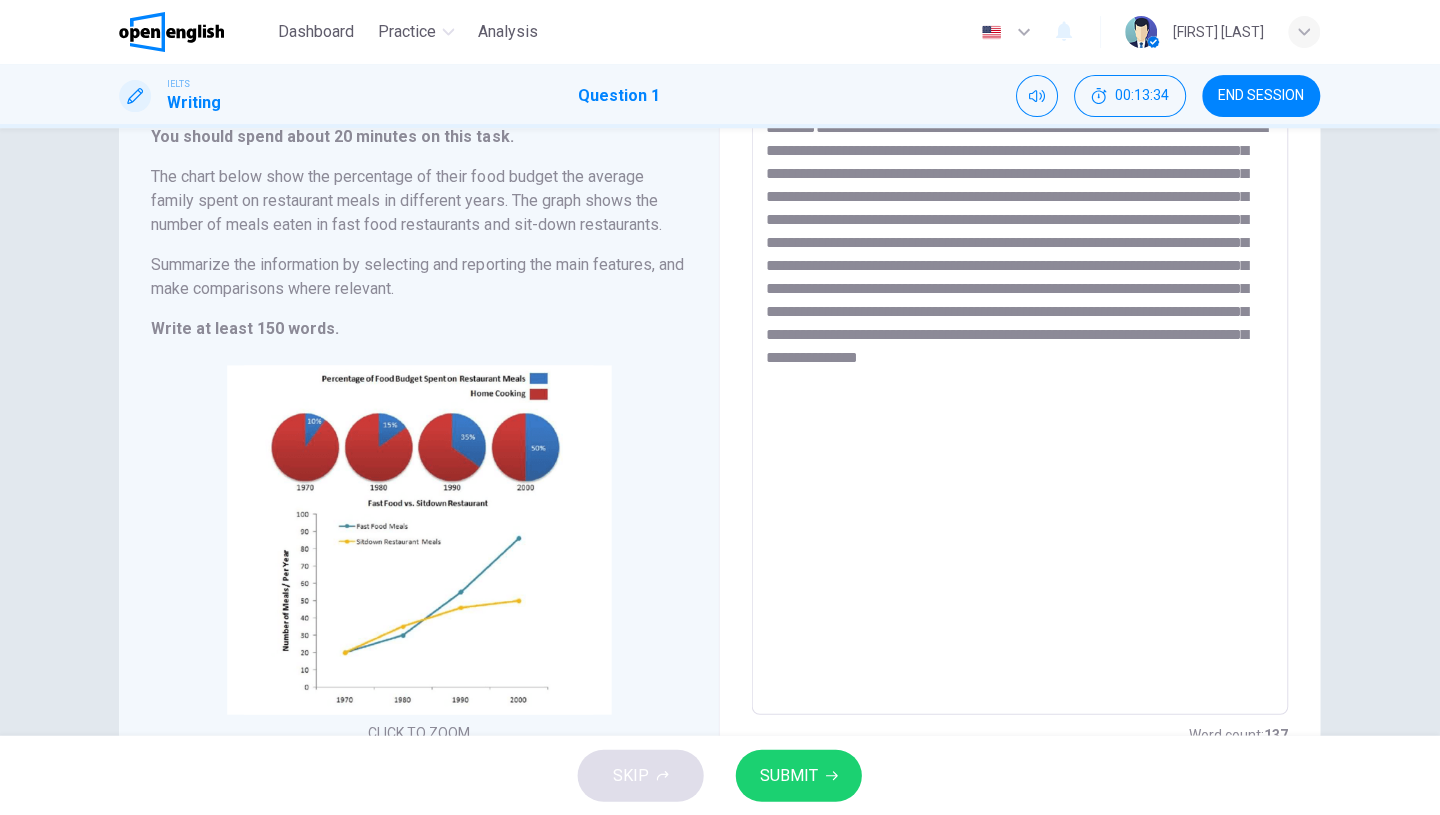 type on "**********" 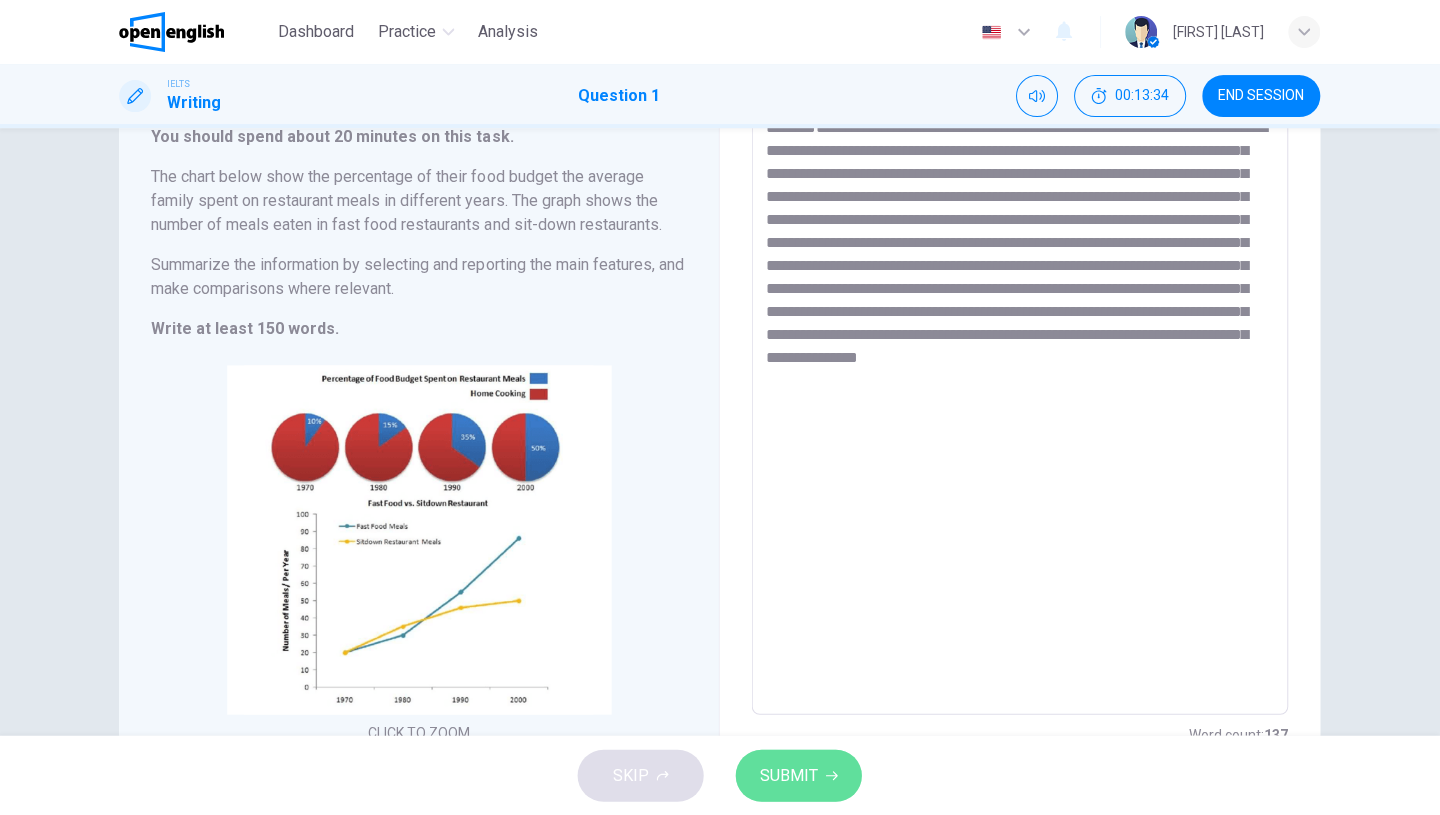 click on "SUBMIT" at bounding box center [789, 775] 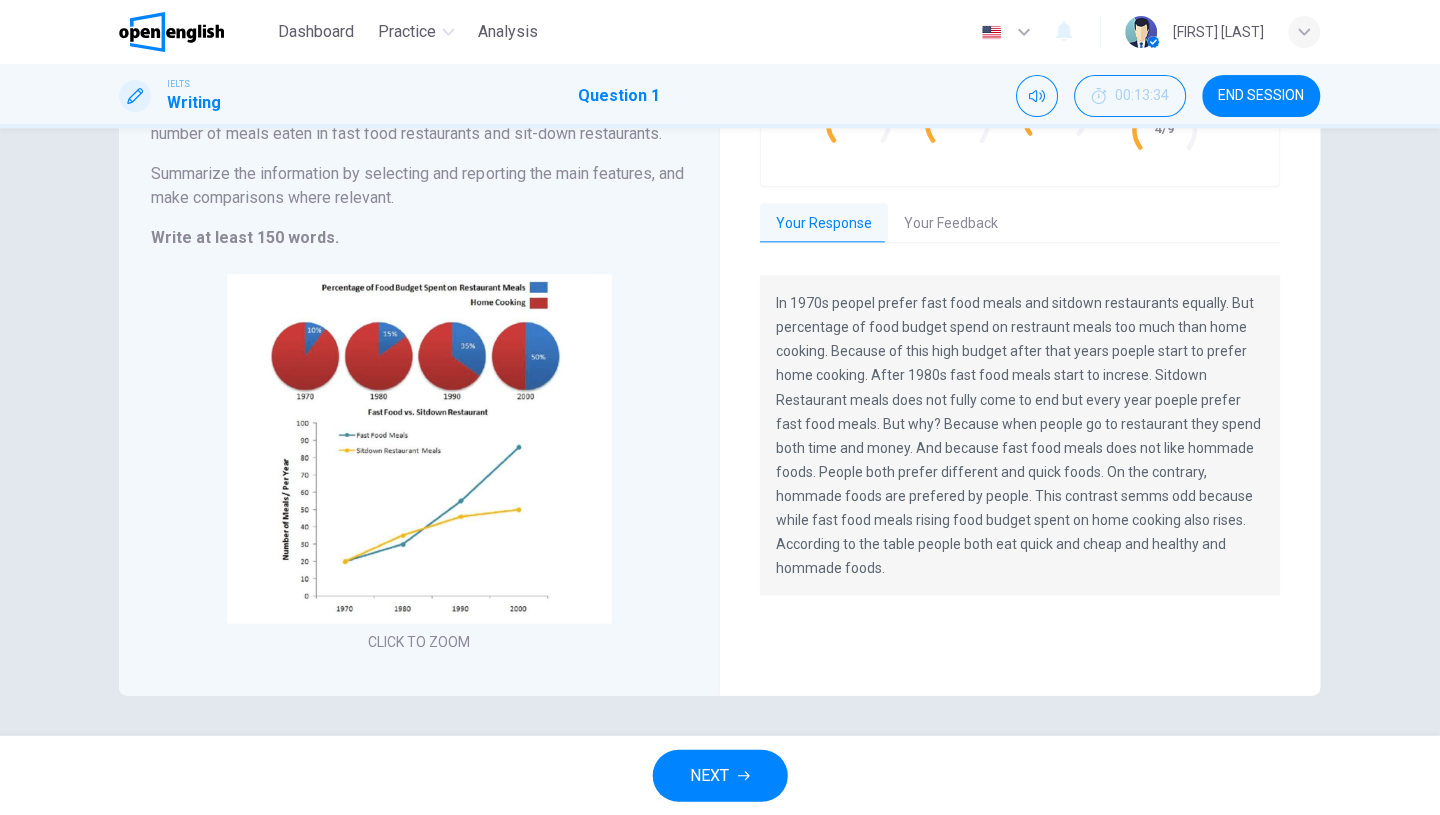 scroll, scrollTop: 230, scrollLeft: 0, axis: vertical 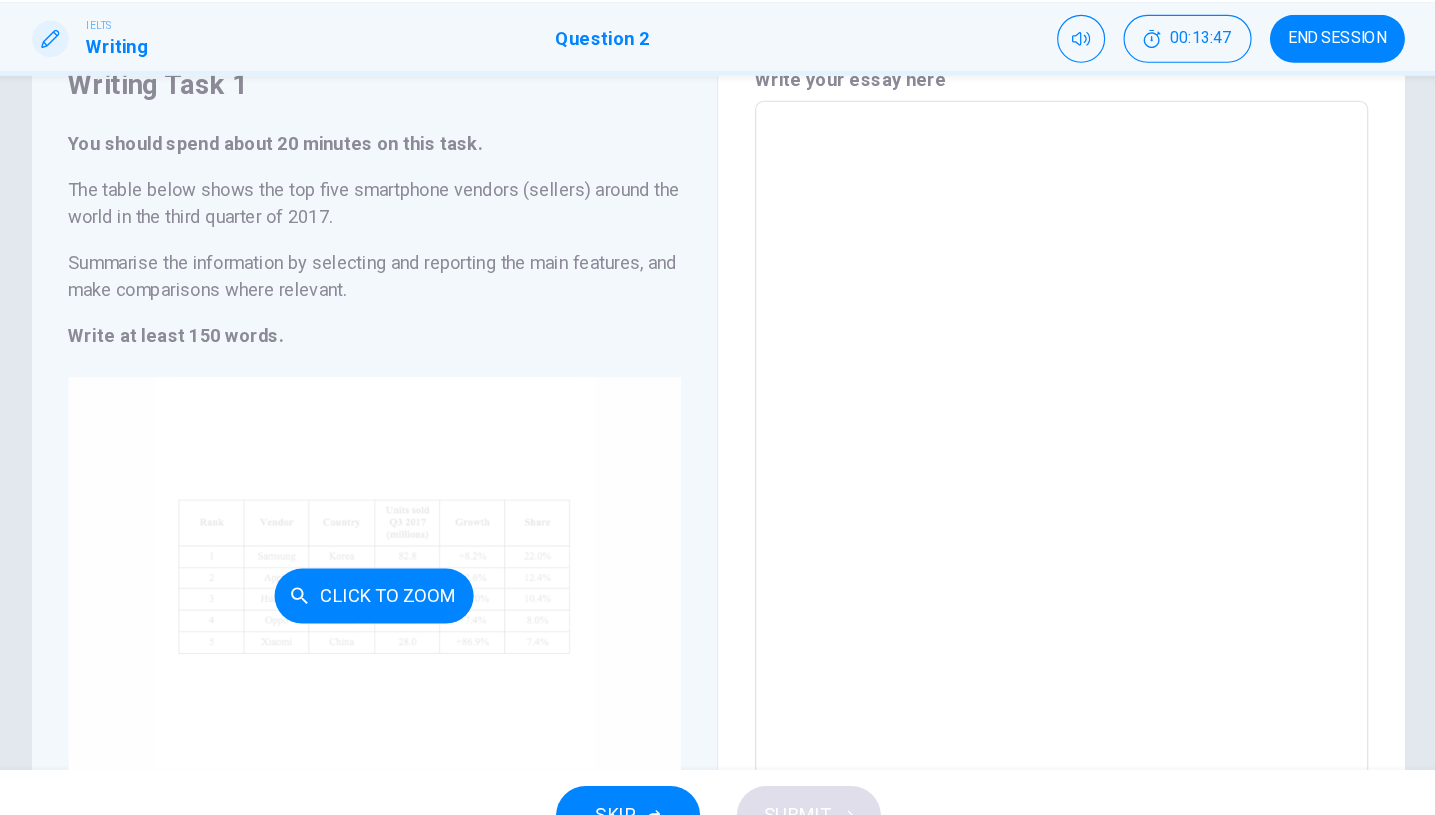click on "Click to Zoom" at bounding box center (417, 582) 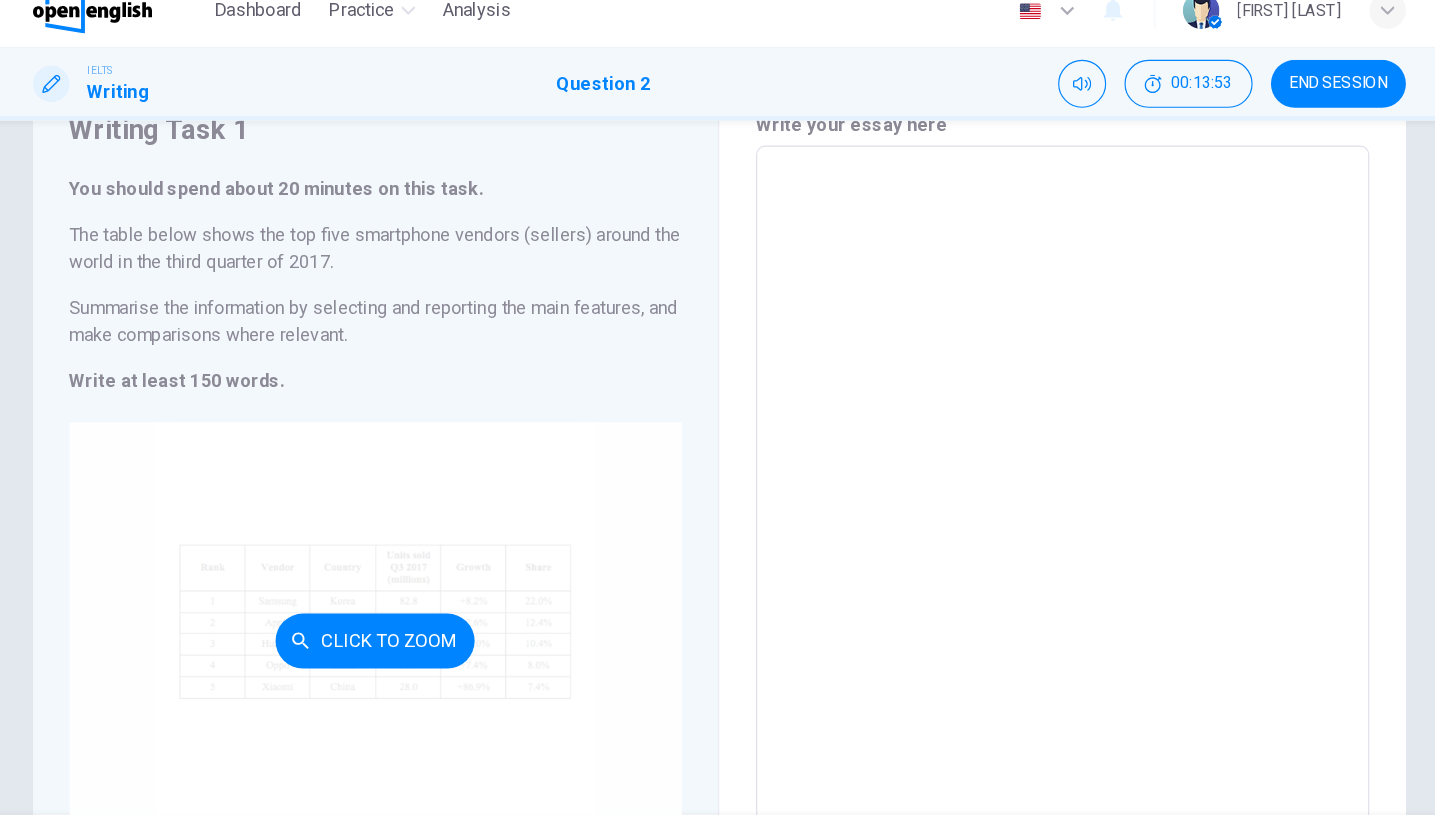 scroll, scrollTop: 135, scrollLeft: 0, axis: vertical 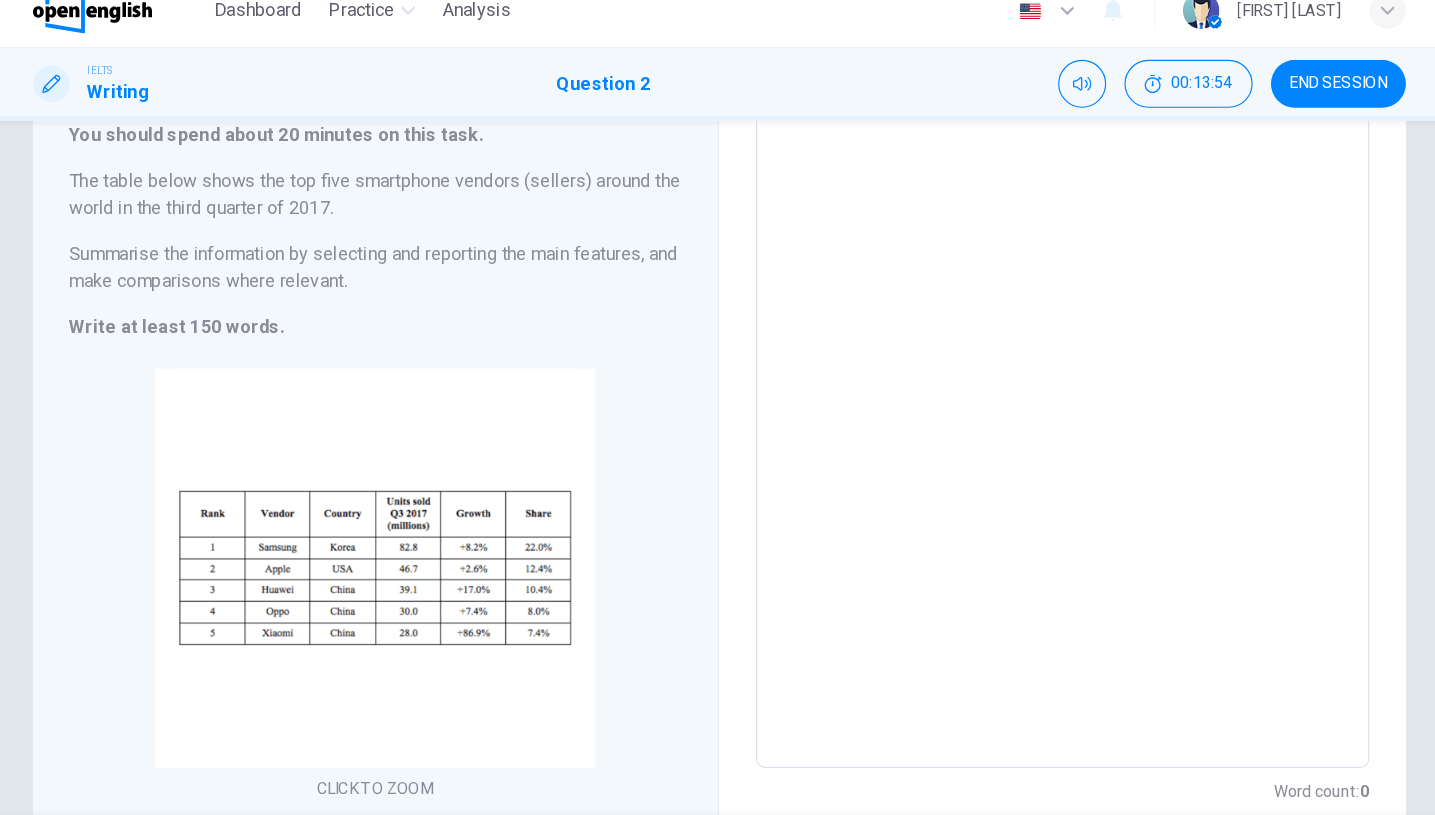 click at bounding box center (1018, 399) 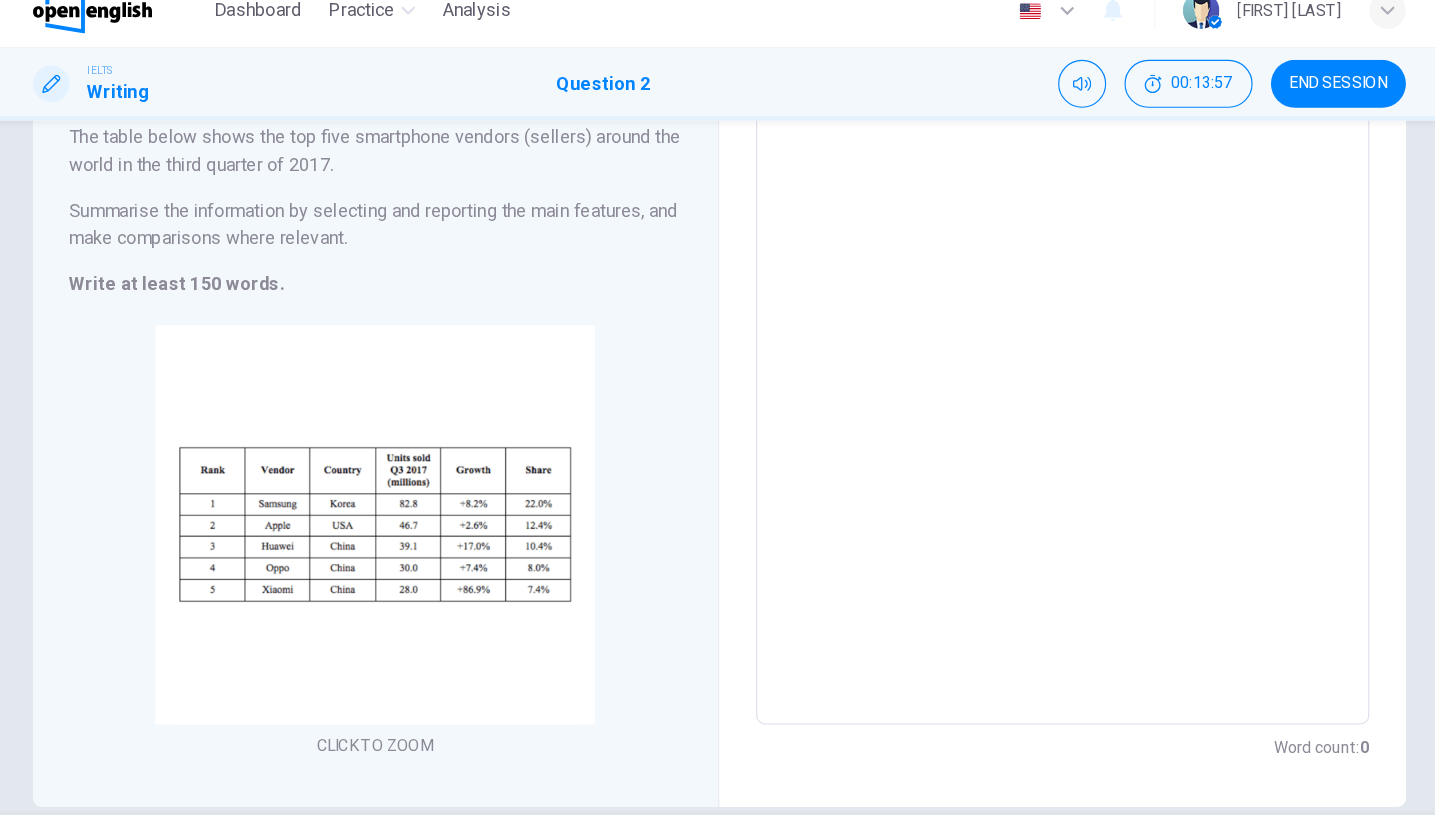 scroll, scrollTop: 193, scrollLeft: 0, axis: vertical 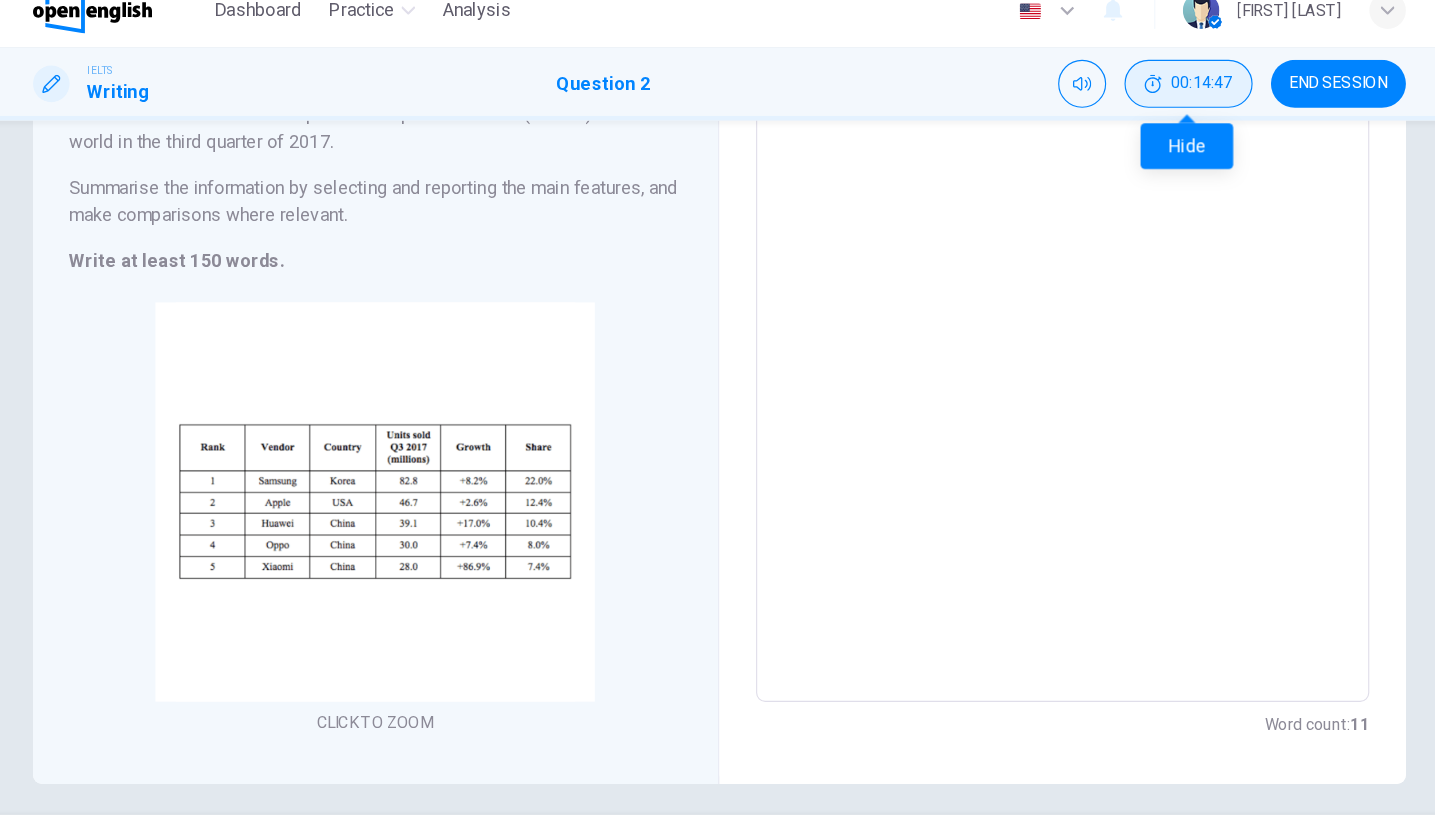 click on "00:14:47" at bounding box center [1128, 96] 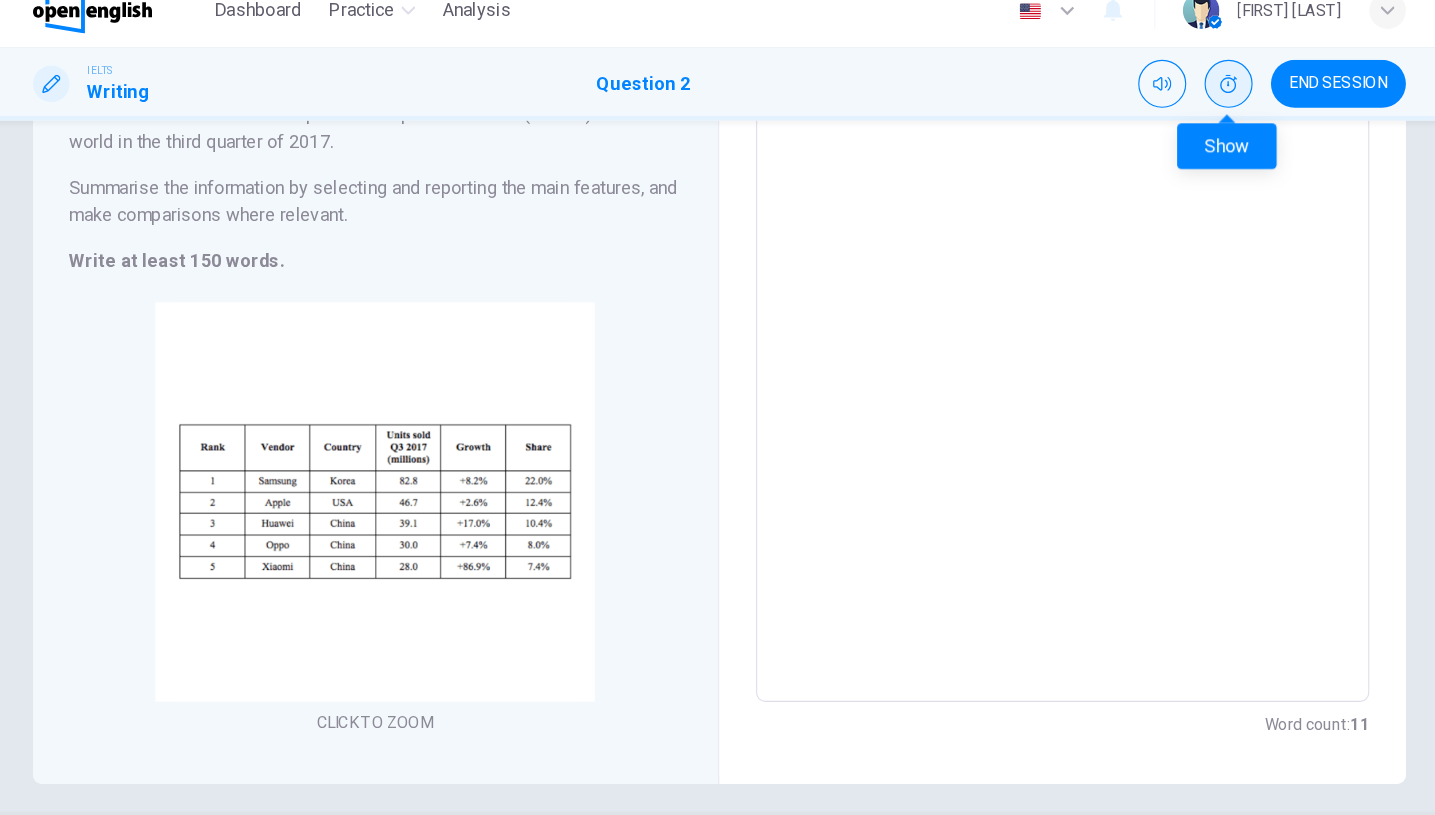 click at bounding box center [1163, 96] 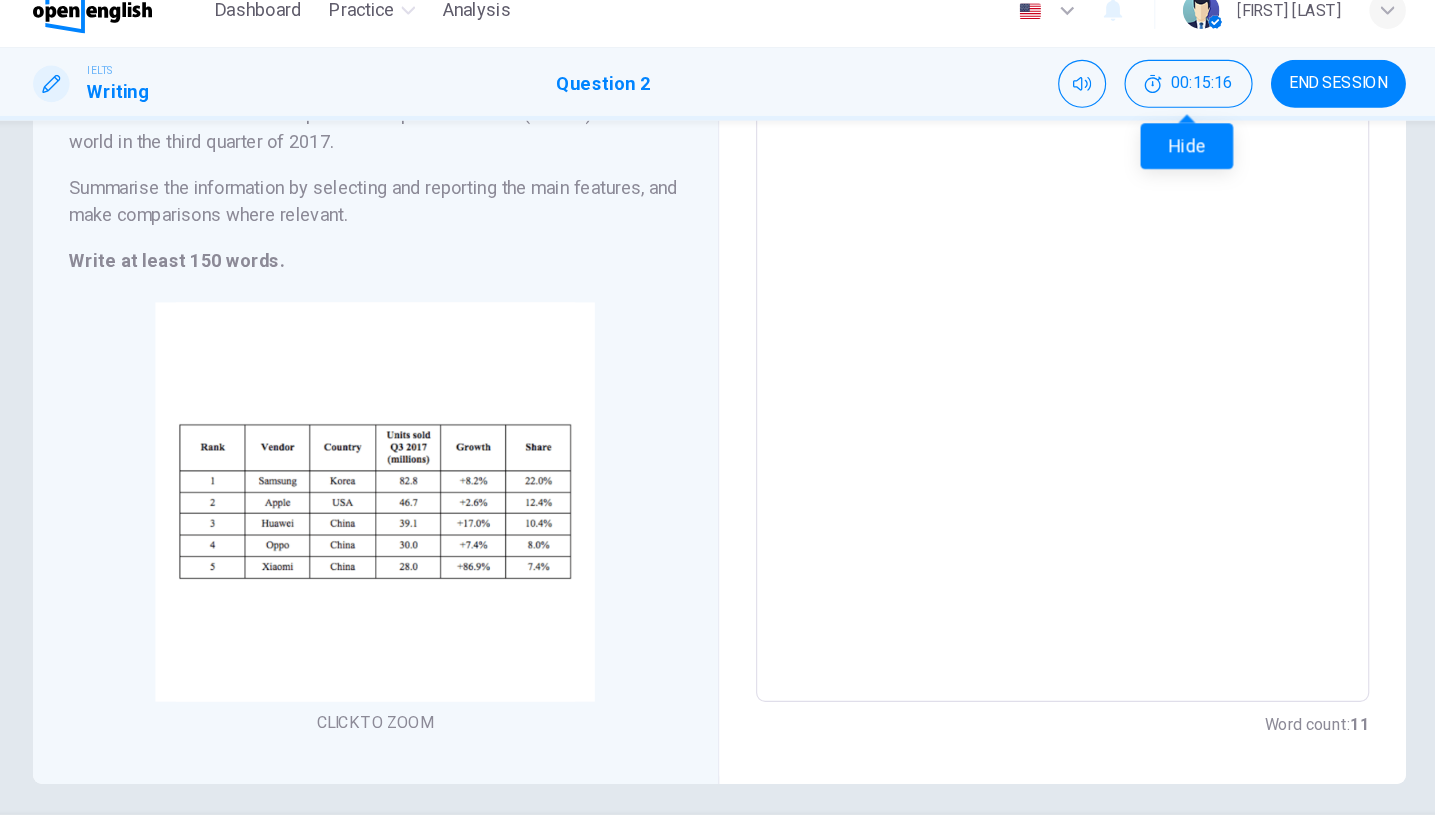 click on "**********" at bounding box center (1018, 341) 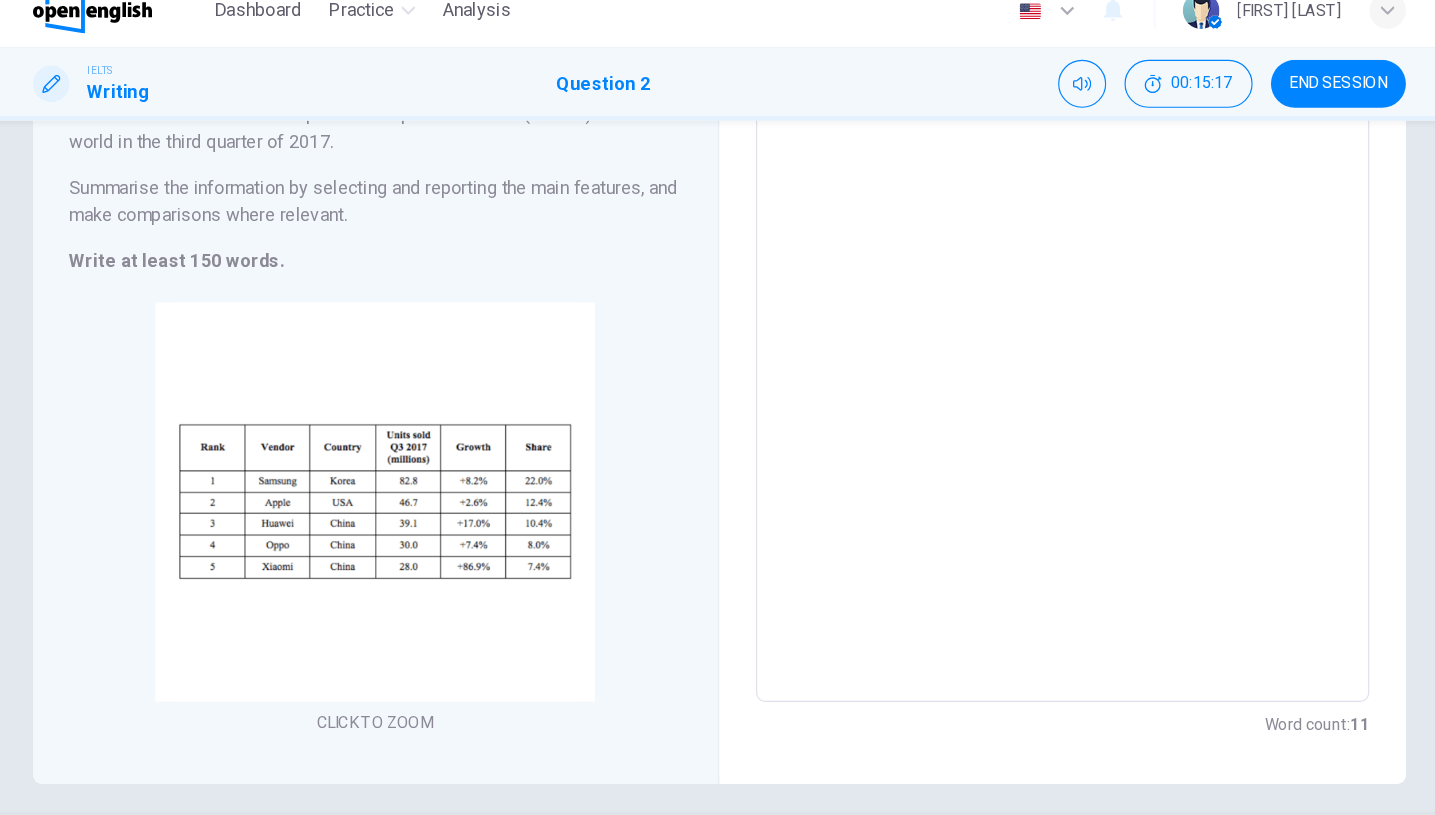 click on "**********" at bounding box center [1018, 341] 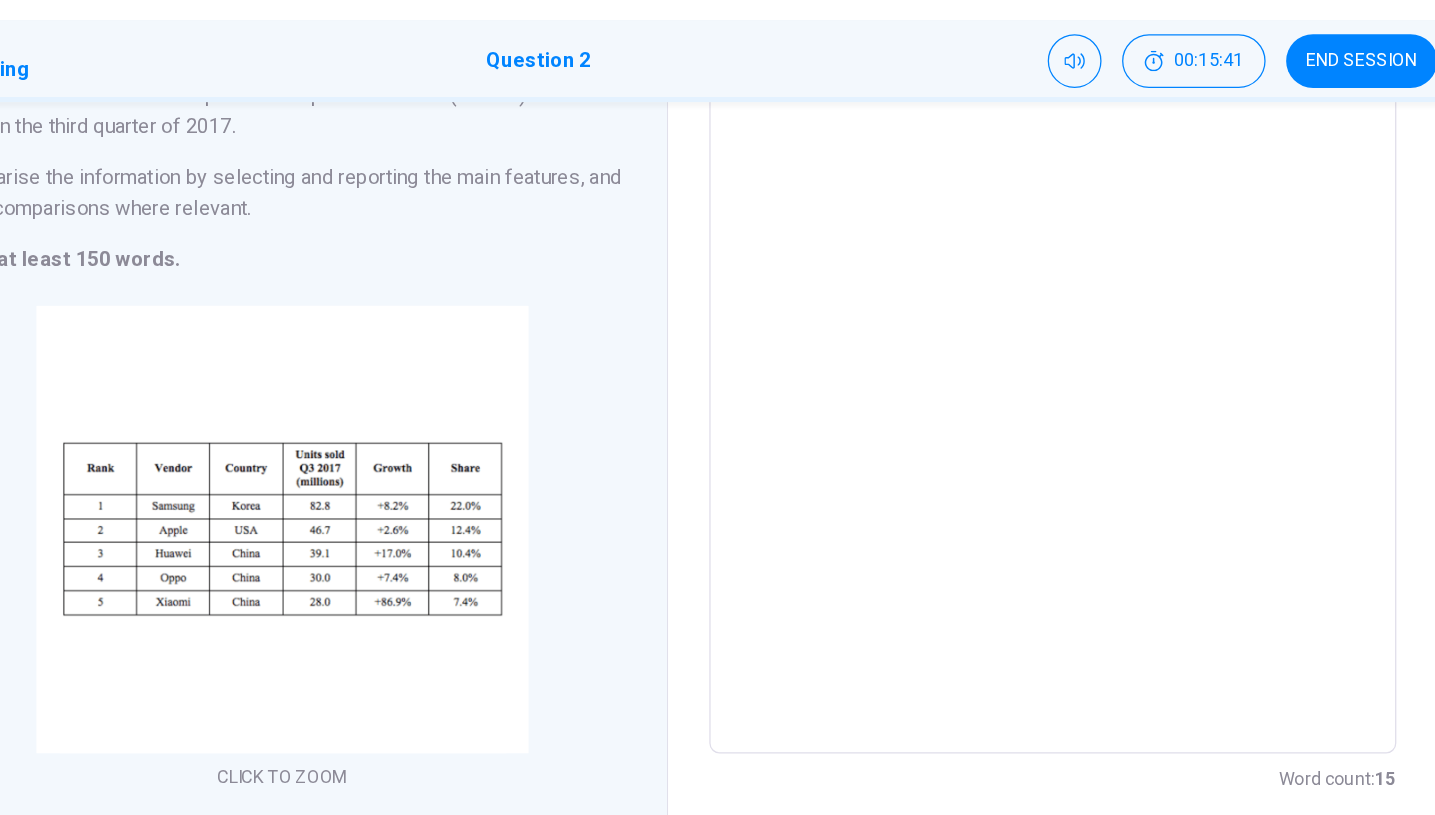 click on "**********" at bounding box center (1018, 341) 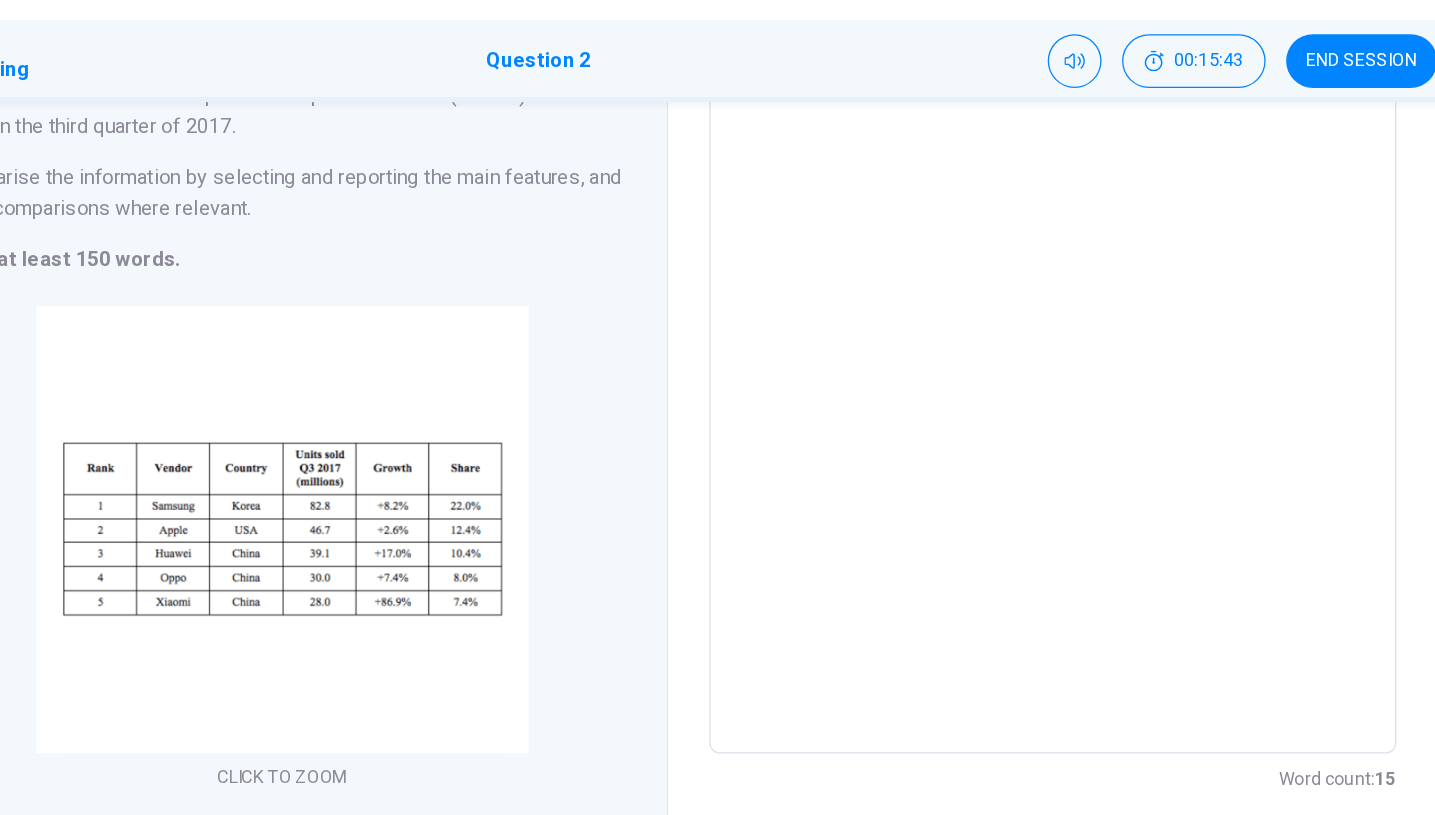 click on "**********" at bounding box center [1018, 341] 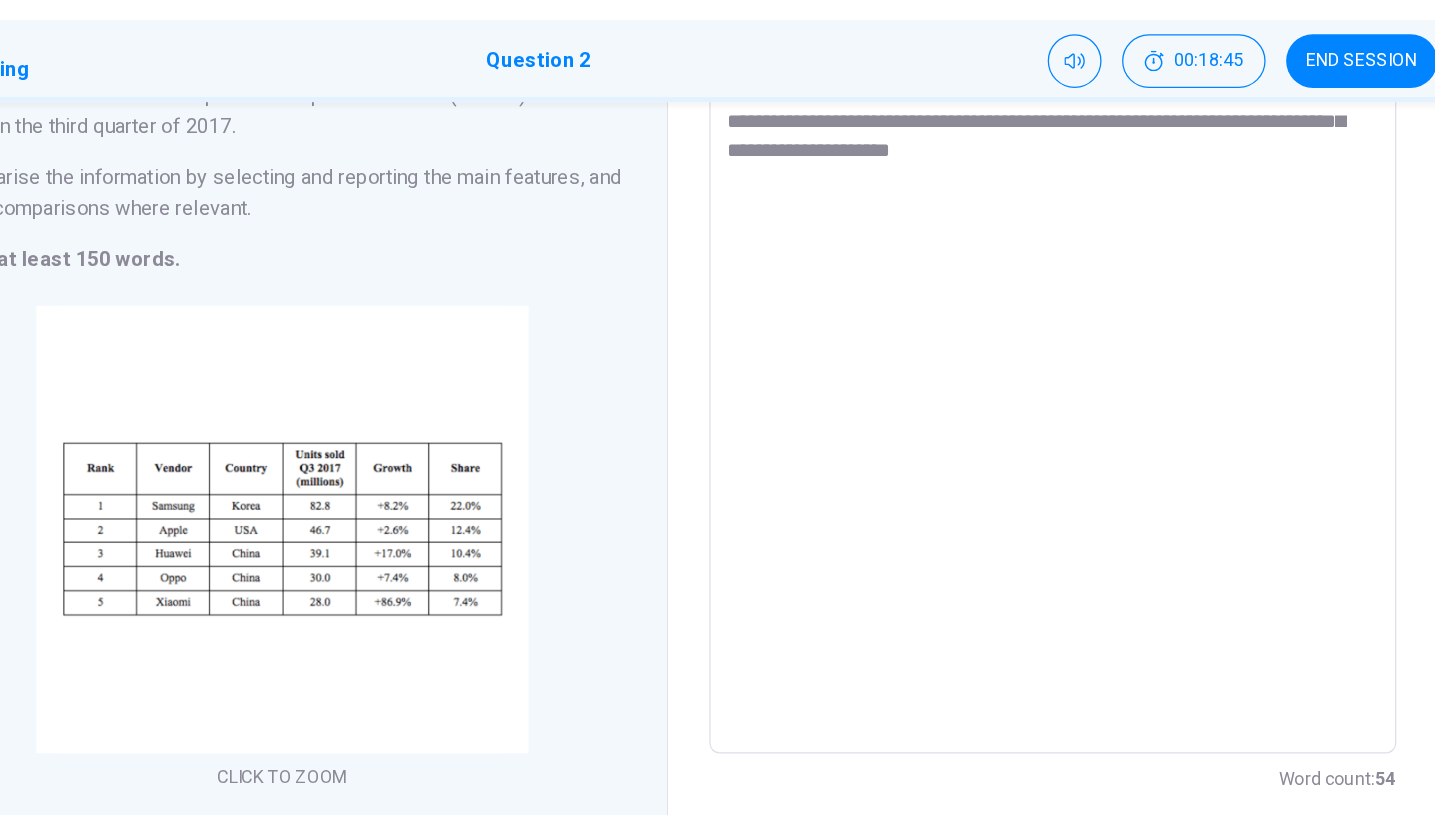 click on "Dashboard Practice Analysis English ** ​ [FIRST] [LAST]" at bounding box center (718, 32) 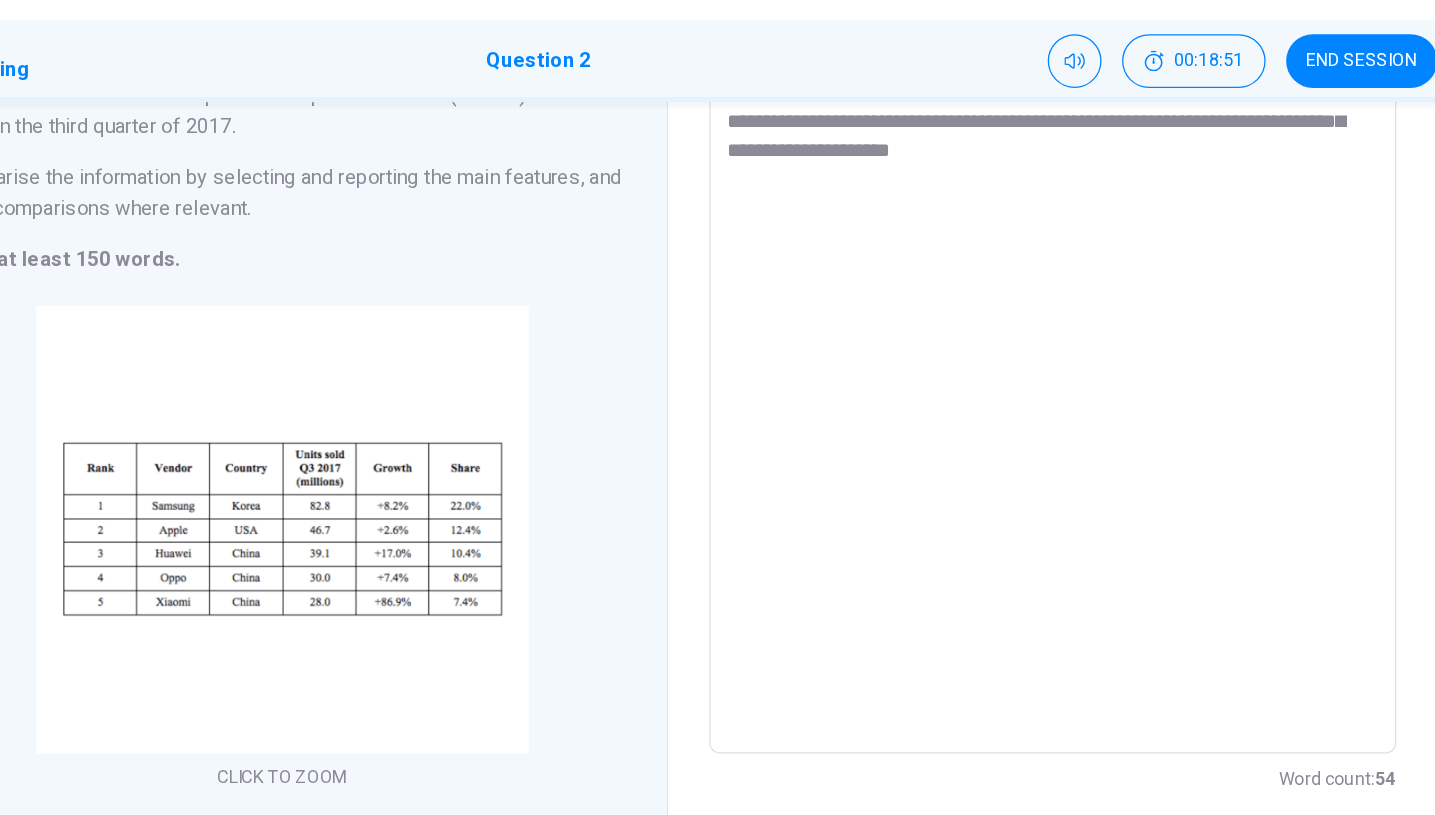 click on "**********" at bounding box center [1018, 341] 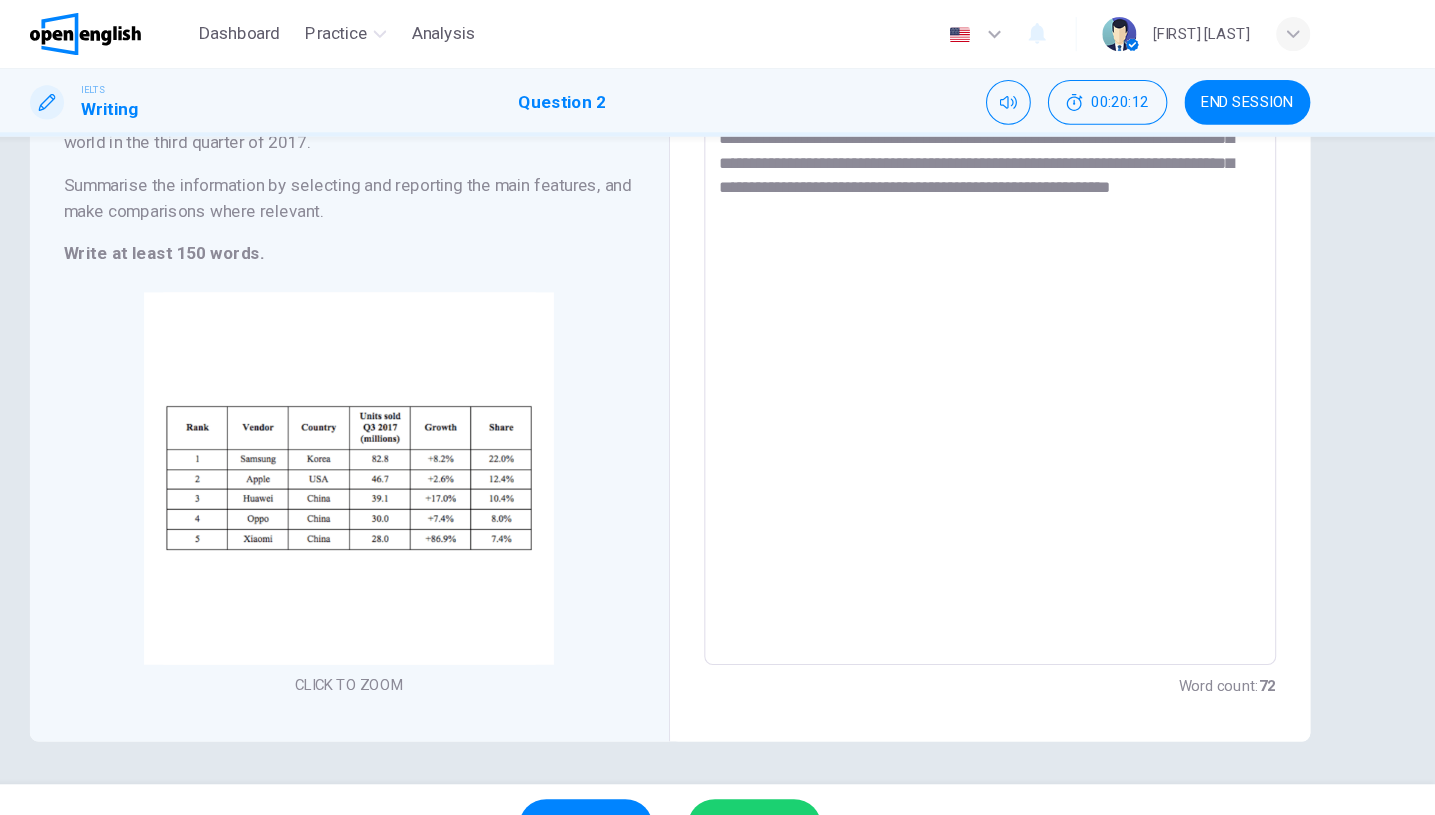 scroll, scrollTop: 133, scrollLeft: 0, axis: vertical 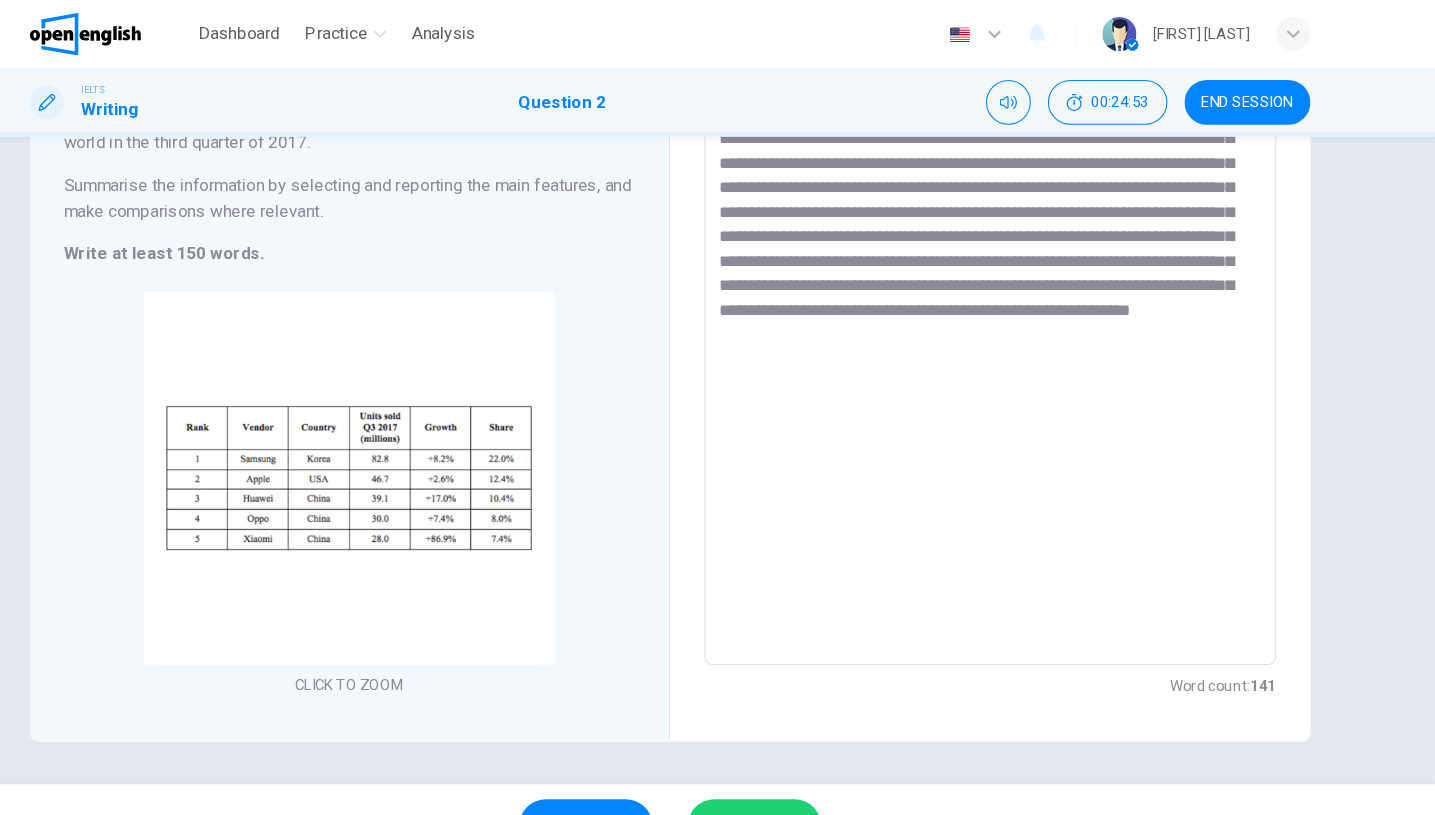 click on "**********" at bounding box center (1018, 328) 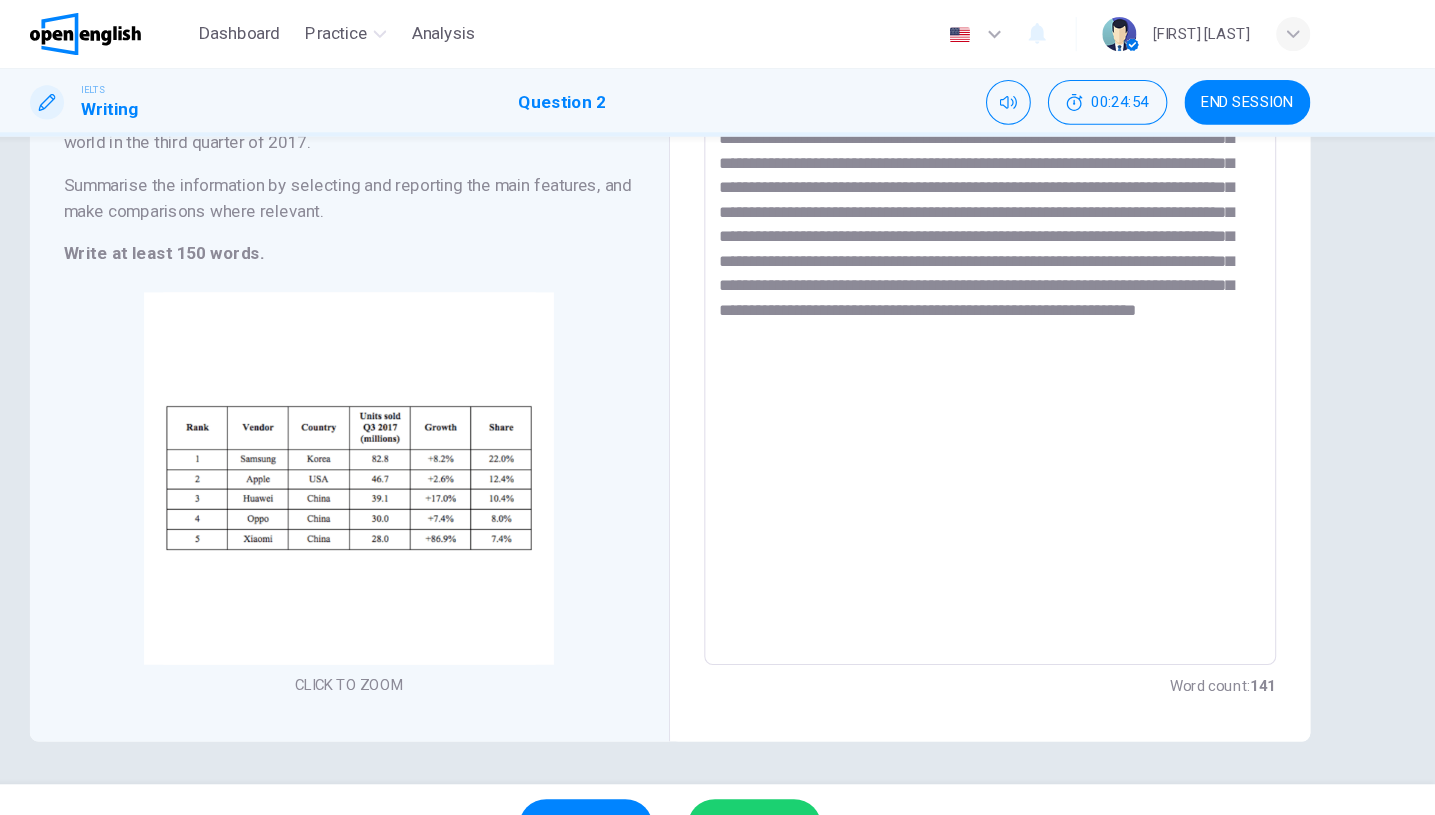 click on "**********" at bounding box center (1018, 328) 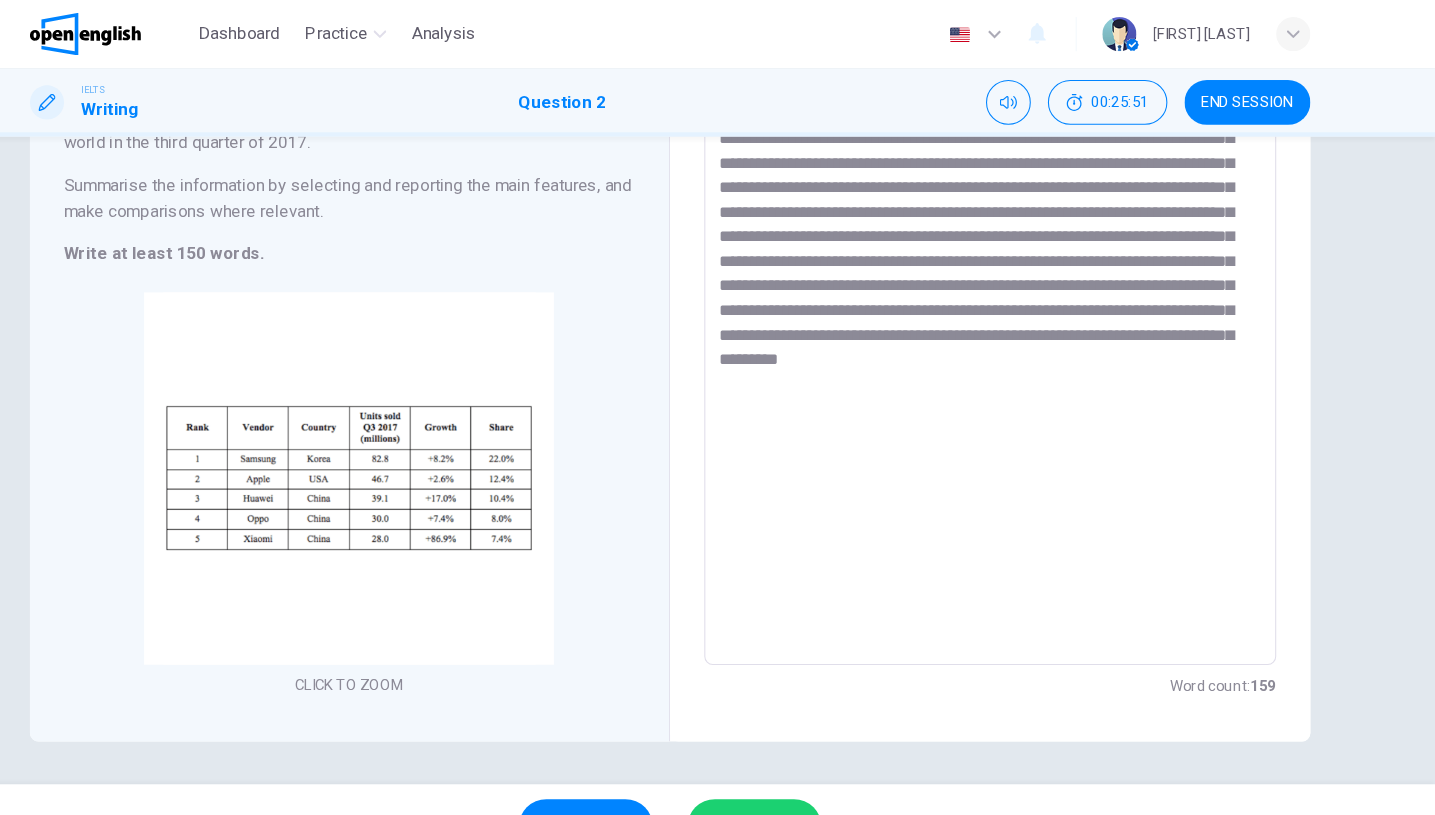 type on "**********" 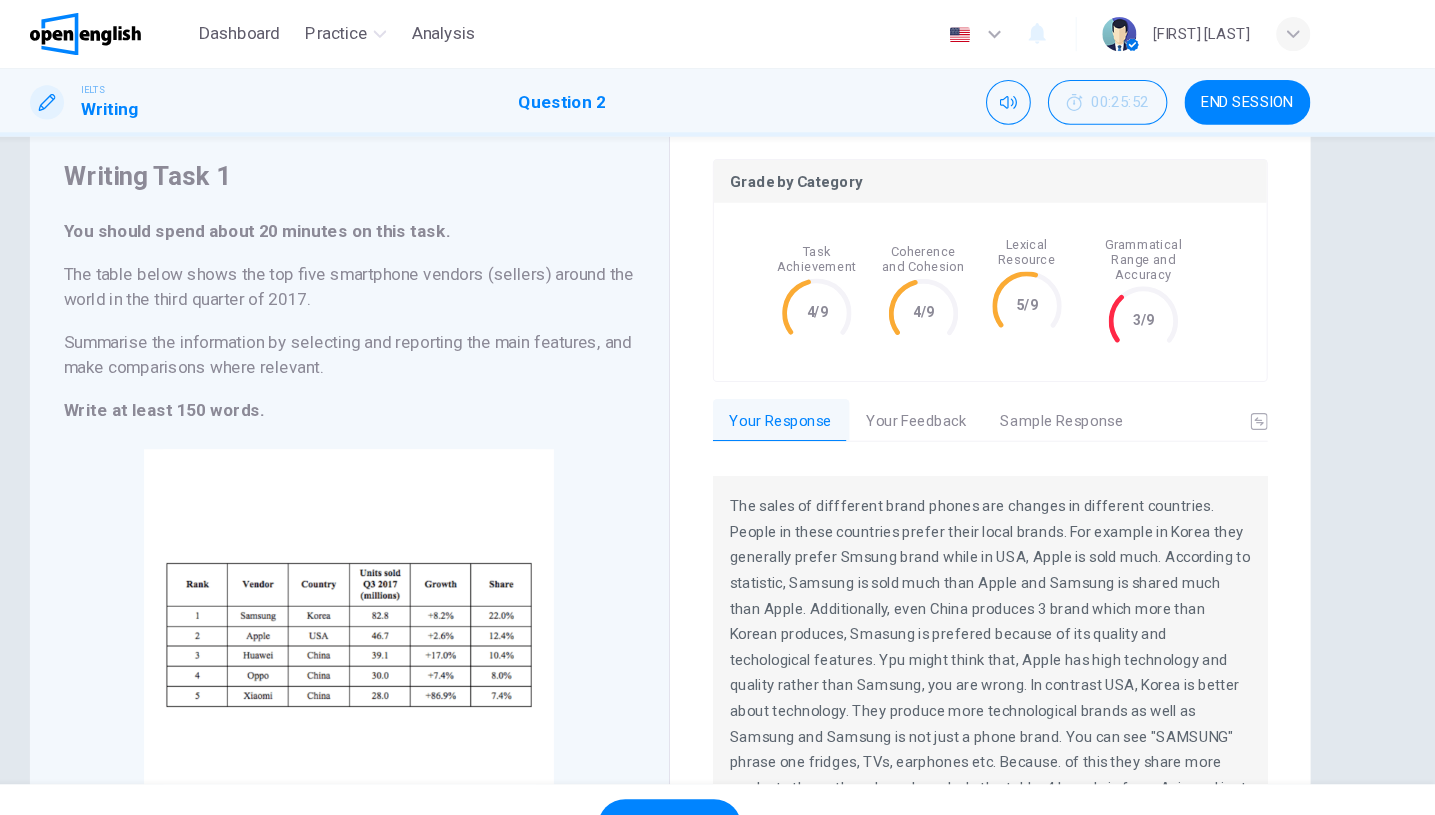scroll, scrollTop: 61, scrollLeft: 0, axis: vertical 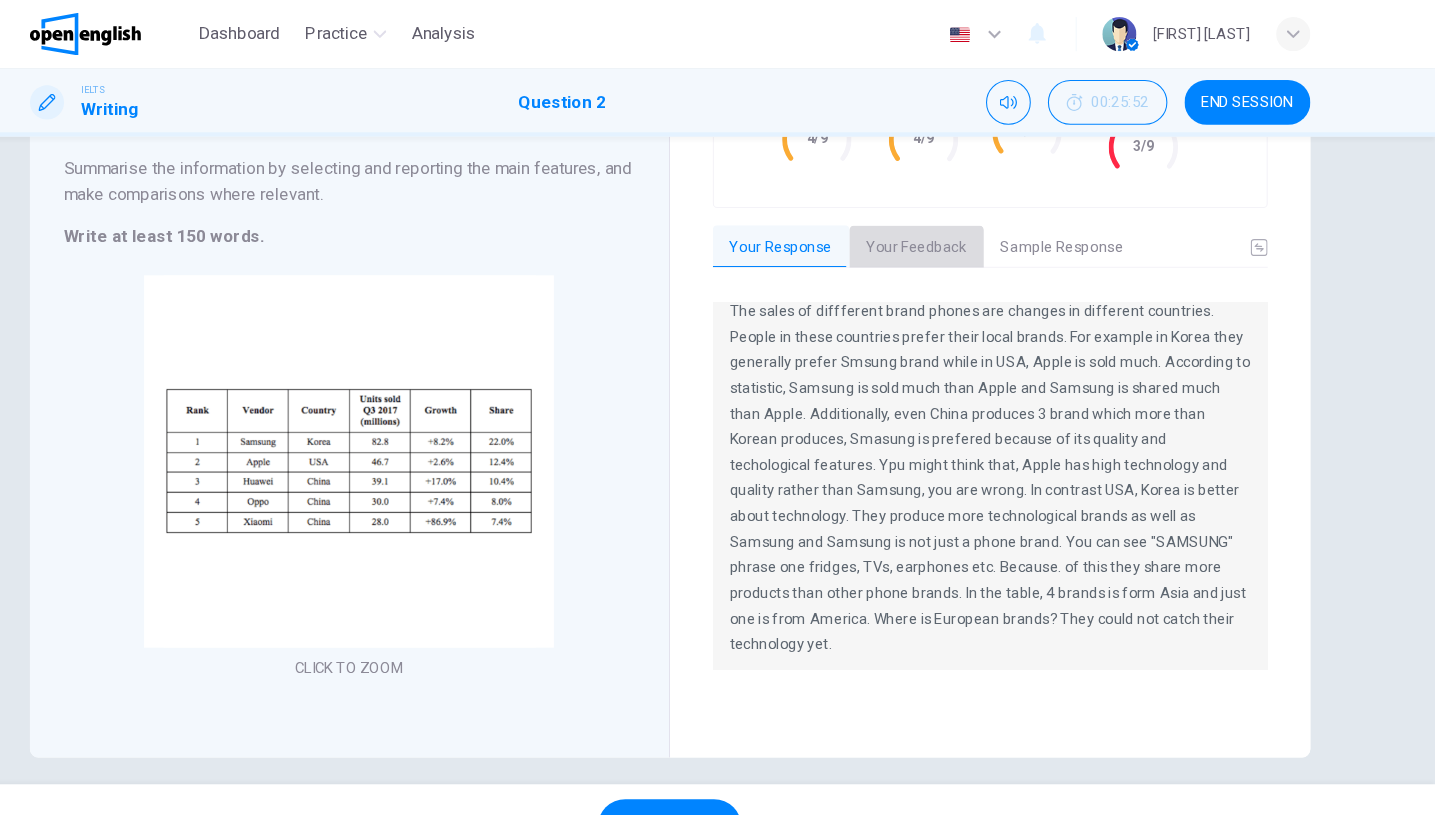 click on "Your Feedback" at bounding box center (949, 232) 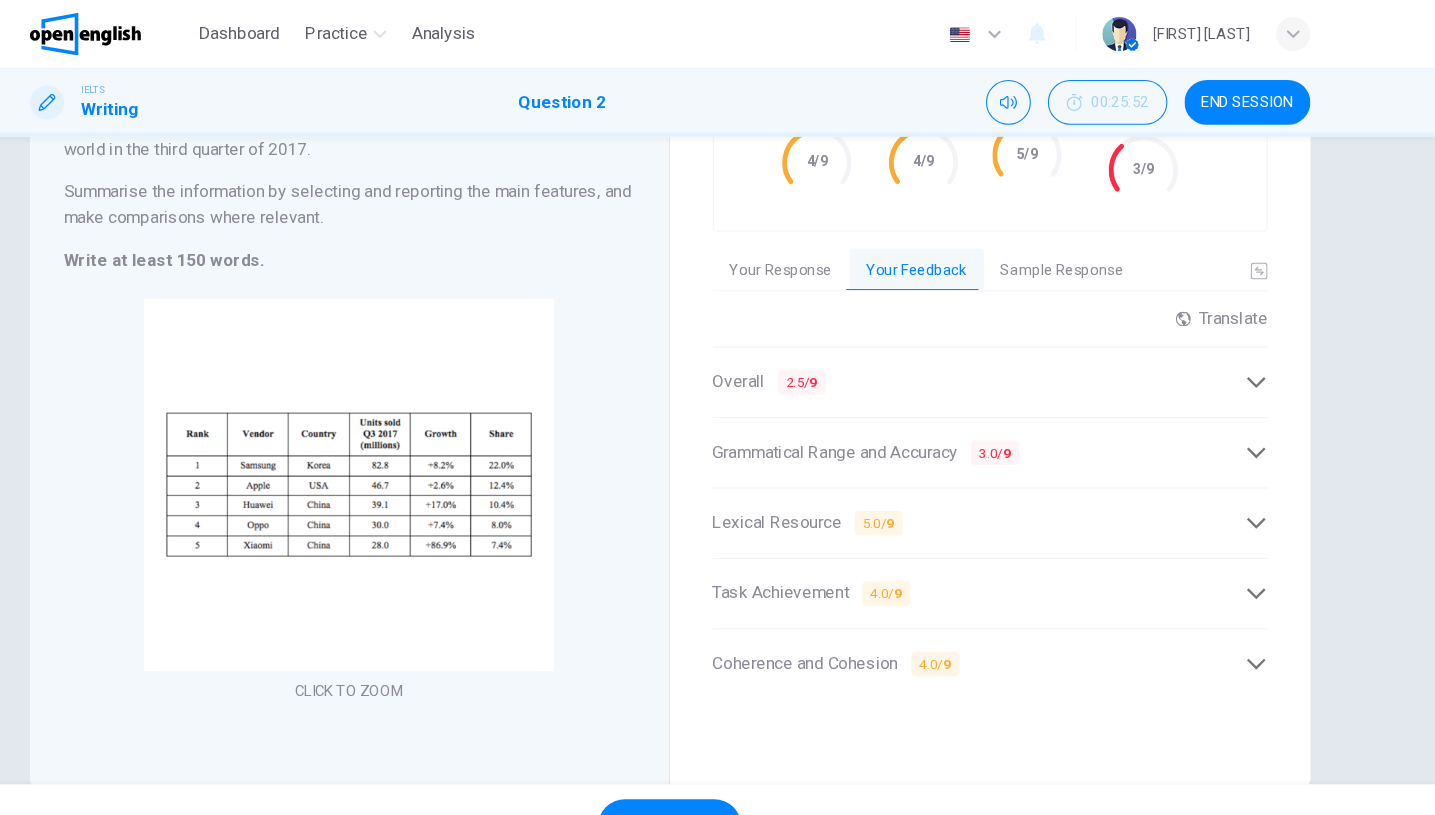 scroll, scrollTop: 195, scrollLeft: 0, axis: vertical 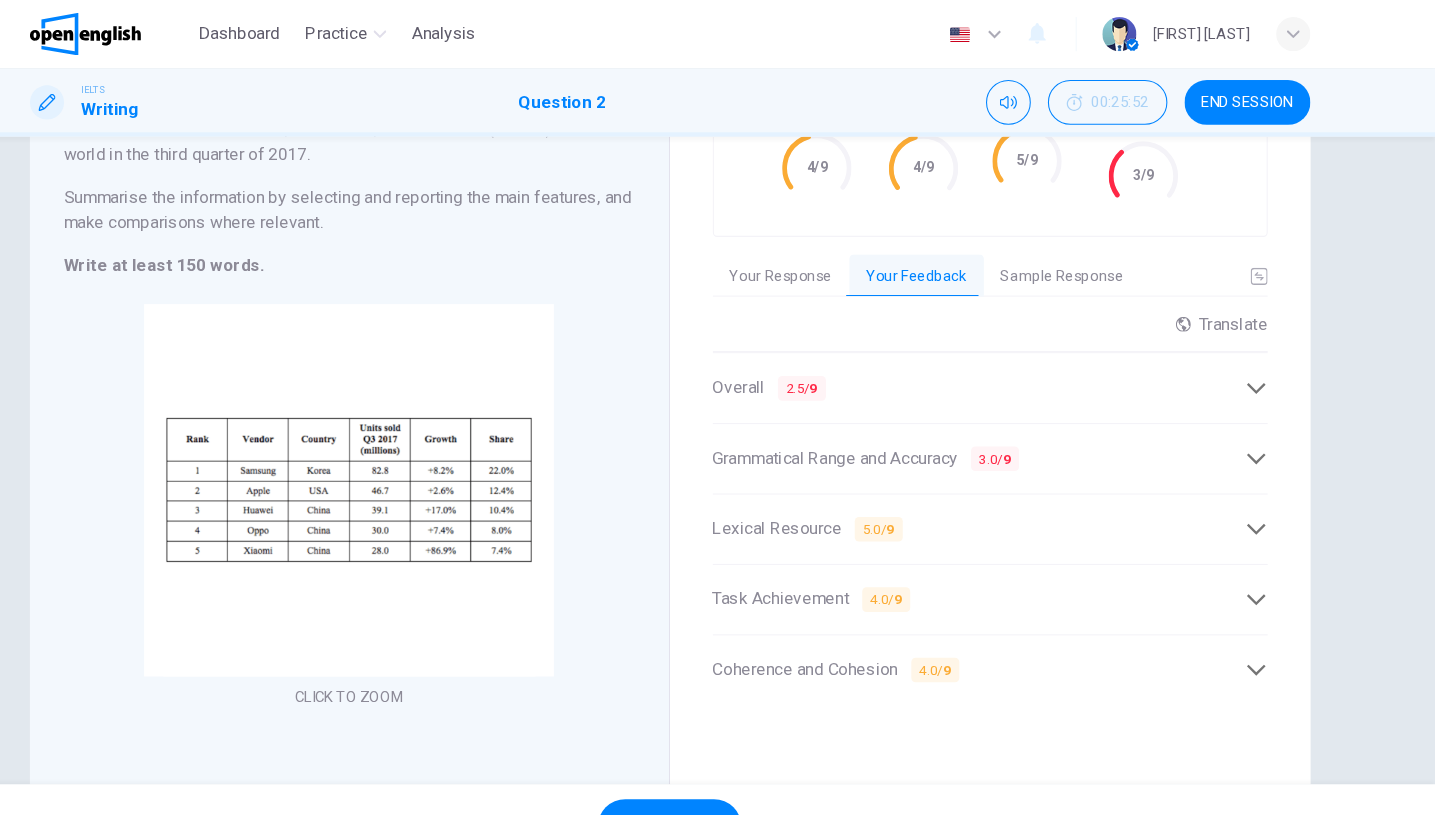 click on "Grammatical Range and Accuracy   3.0 / 9" at bounding box center [1018, 429] 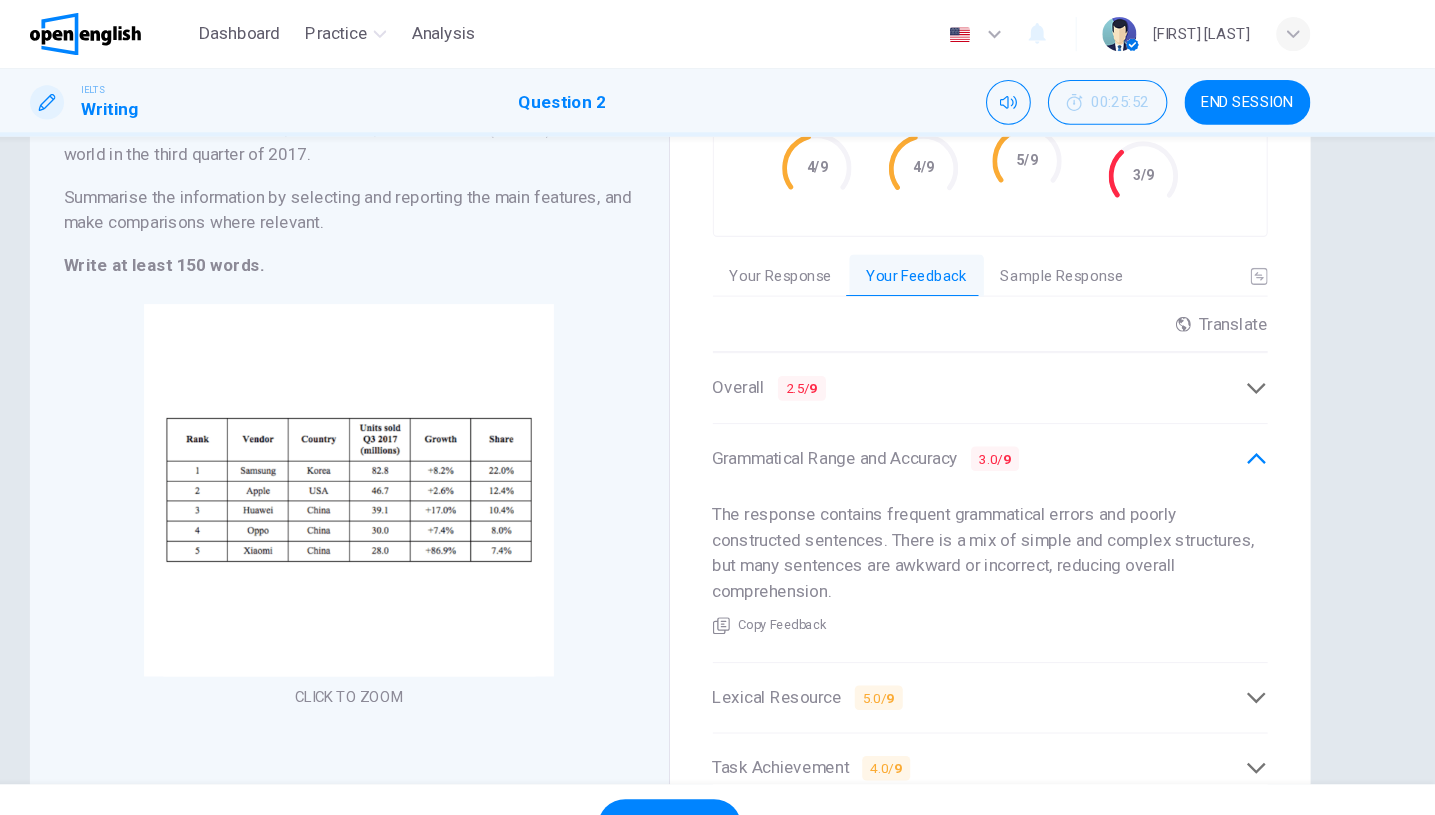 scroll, scrollTop: 212, scrollLeft: 0, axis: vertical 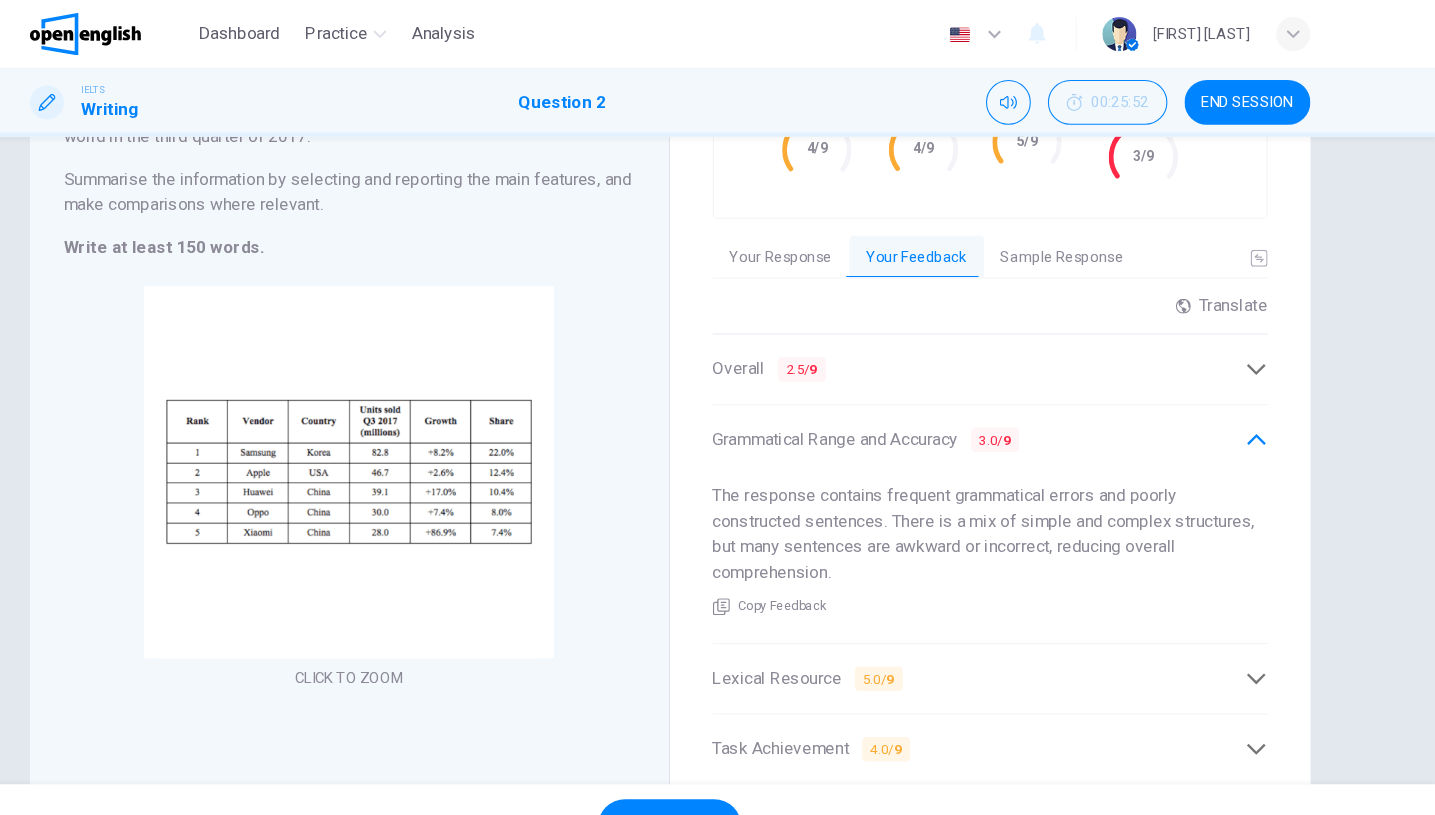 click at bounding box center (766, 569) 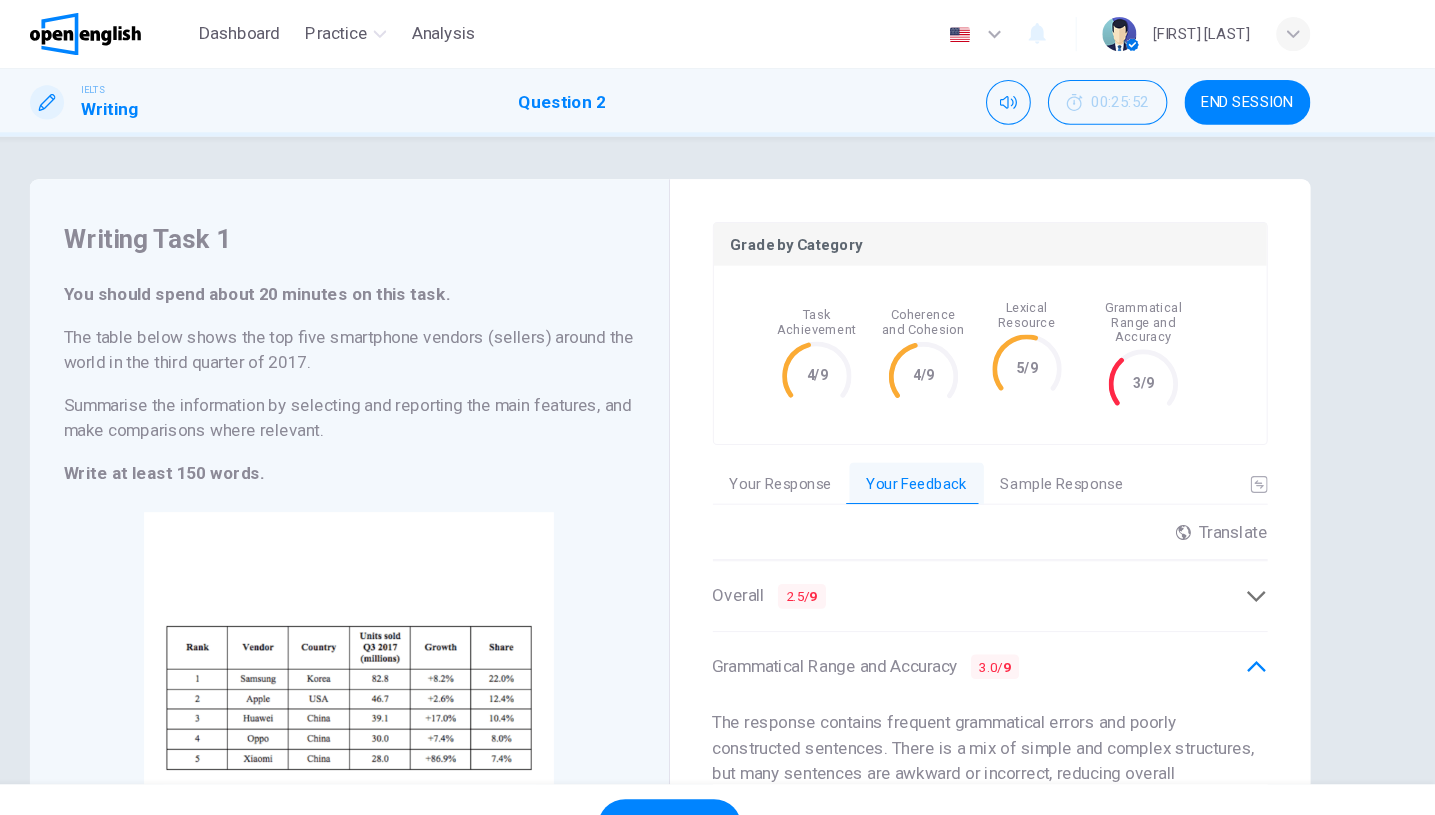scroll, scrollTop: 0, scrollLeft: 0, axis: both 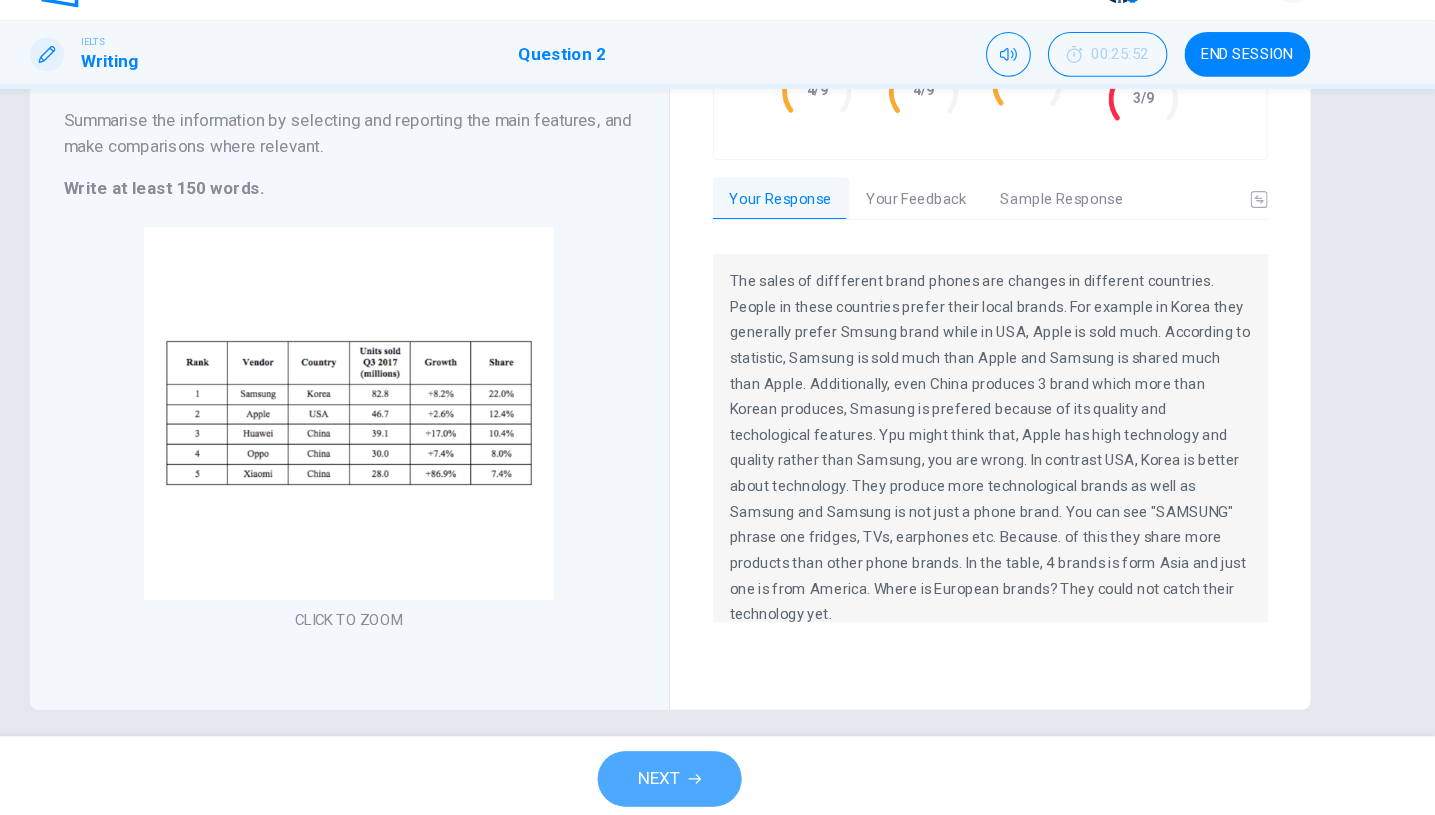 click on "NEXT" at bounding box center [717, 775] 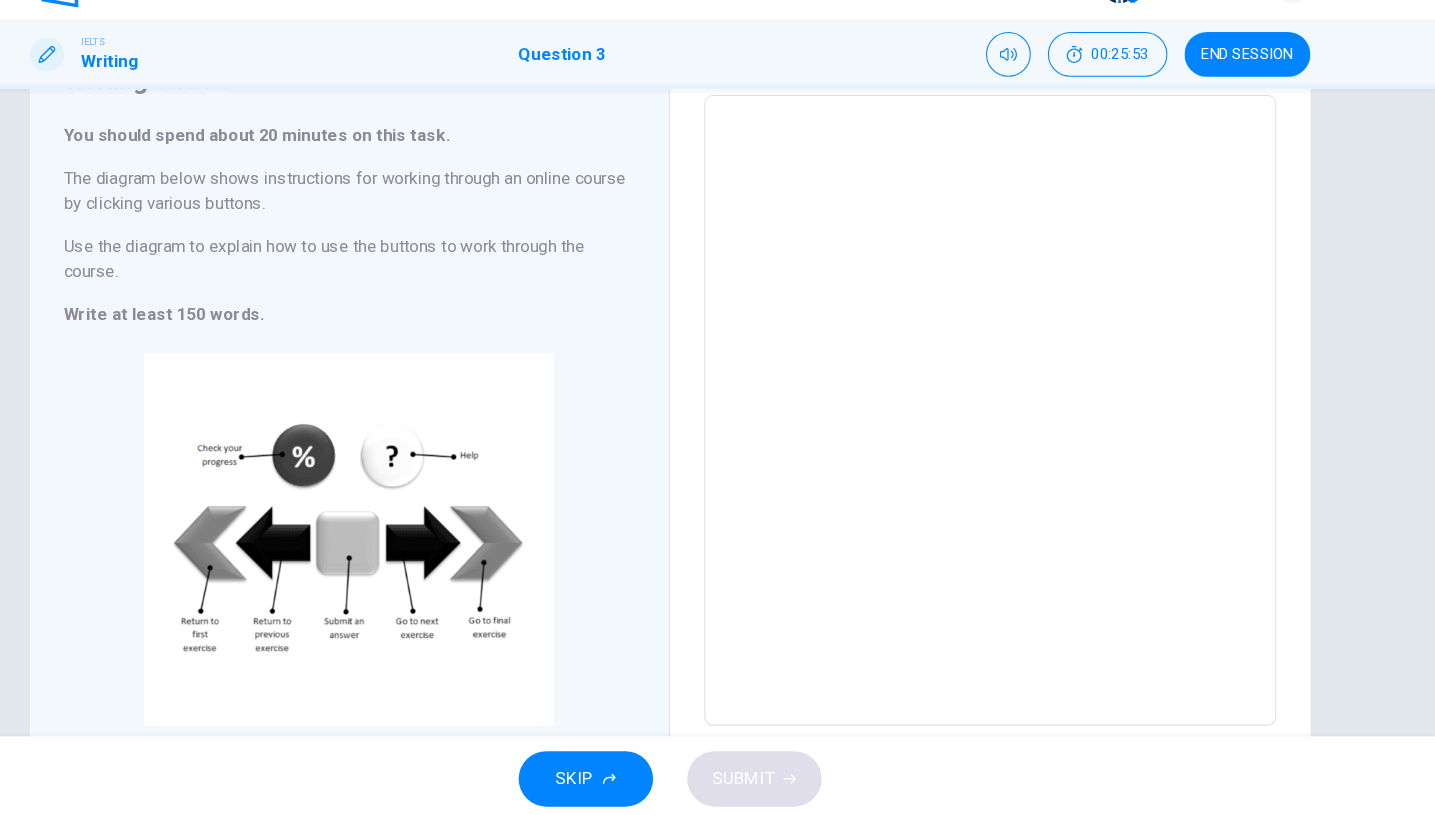 scroll, scrollTop: 105, scrollLeft: 0, axis: vertical 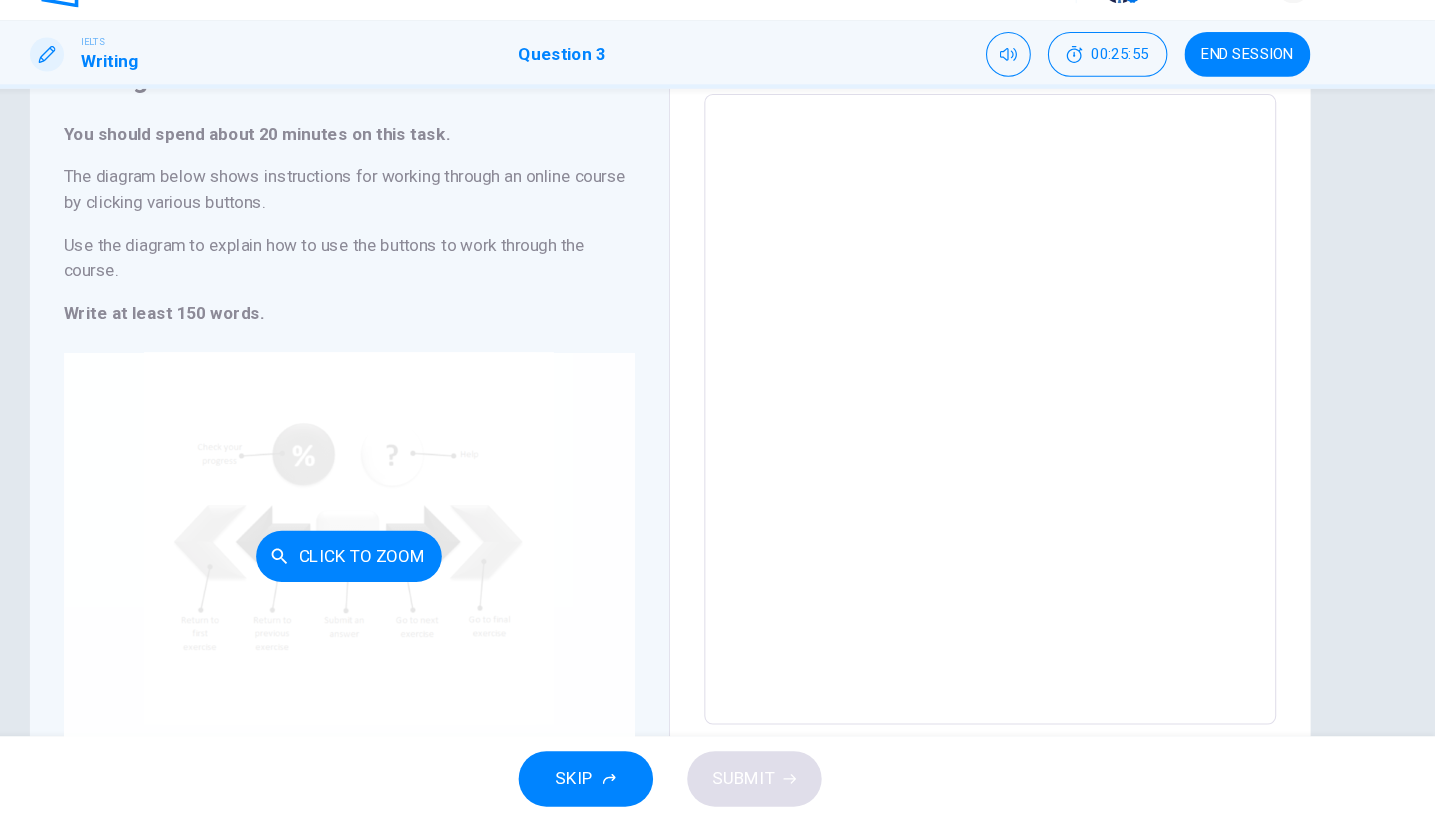 click on "Click to Zoom" at bounding box center (417, 565) 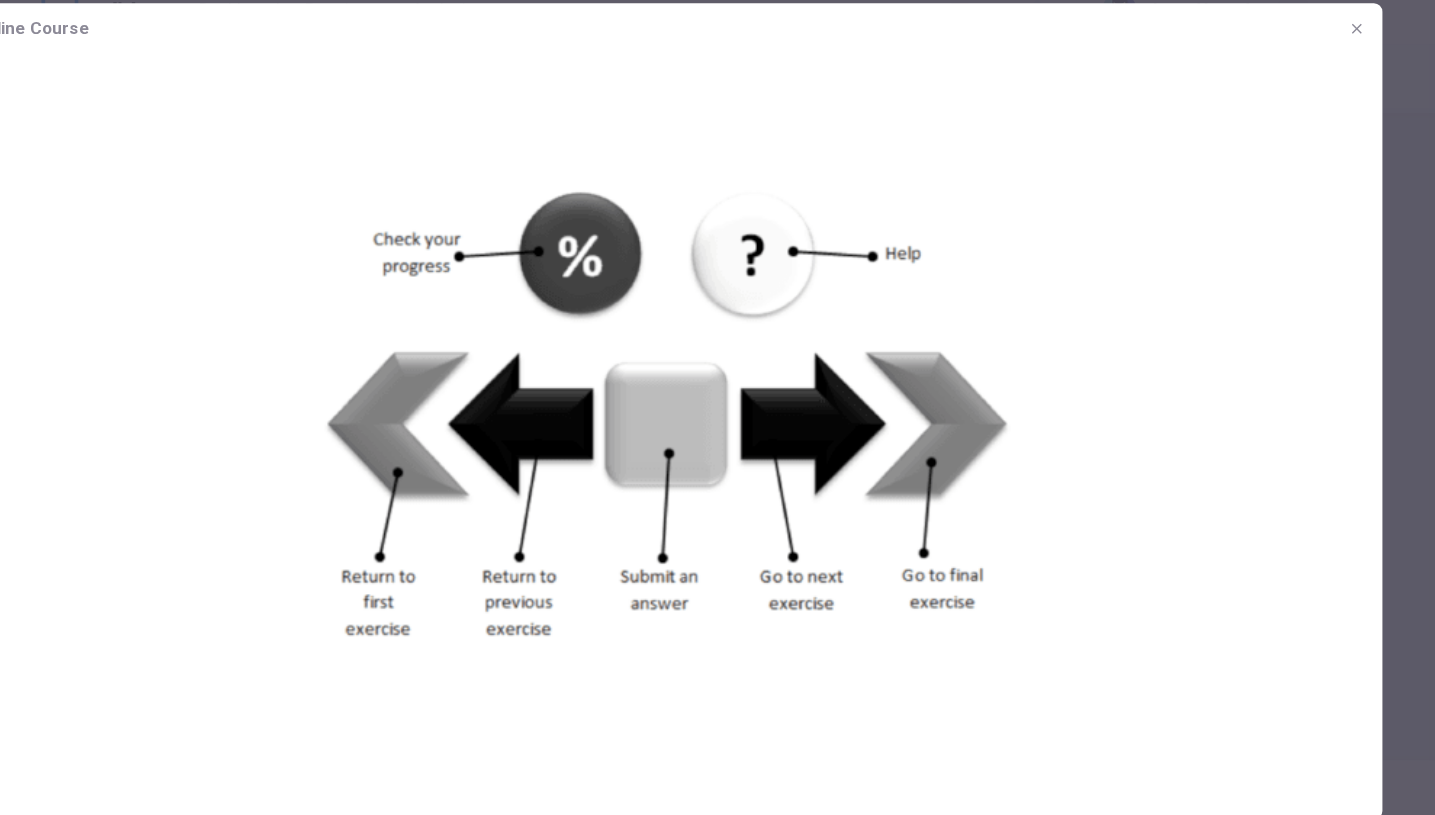 click at bounding box center (717, 407) 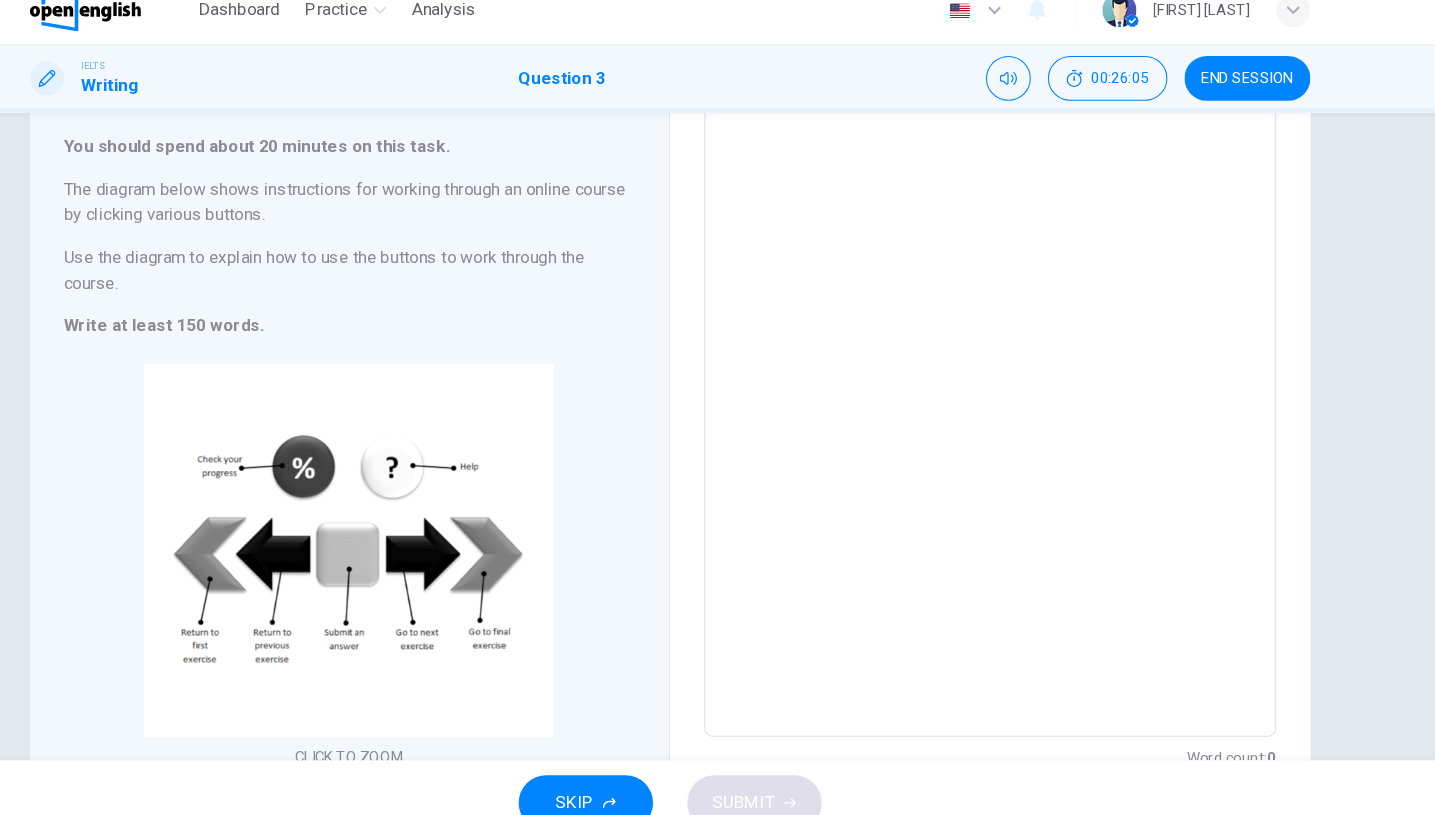 scroll, scrollTop: 115, scrollLeft: 0, axis: vertical 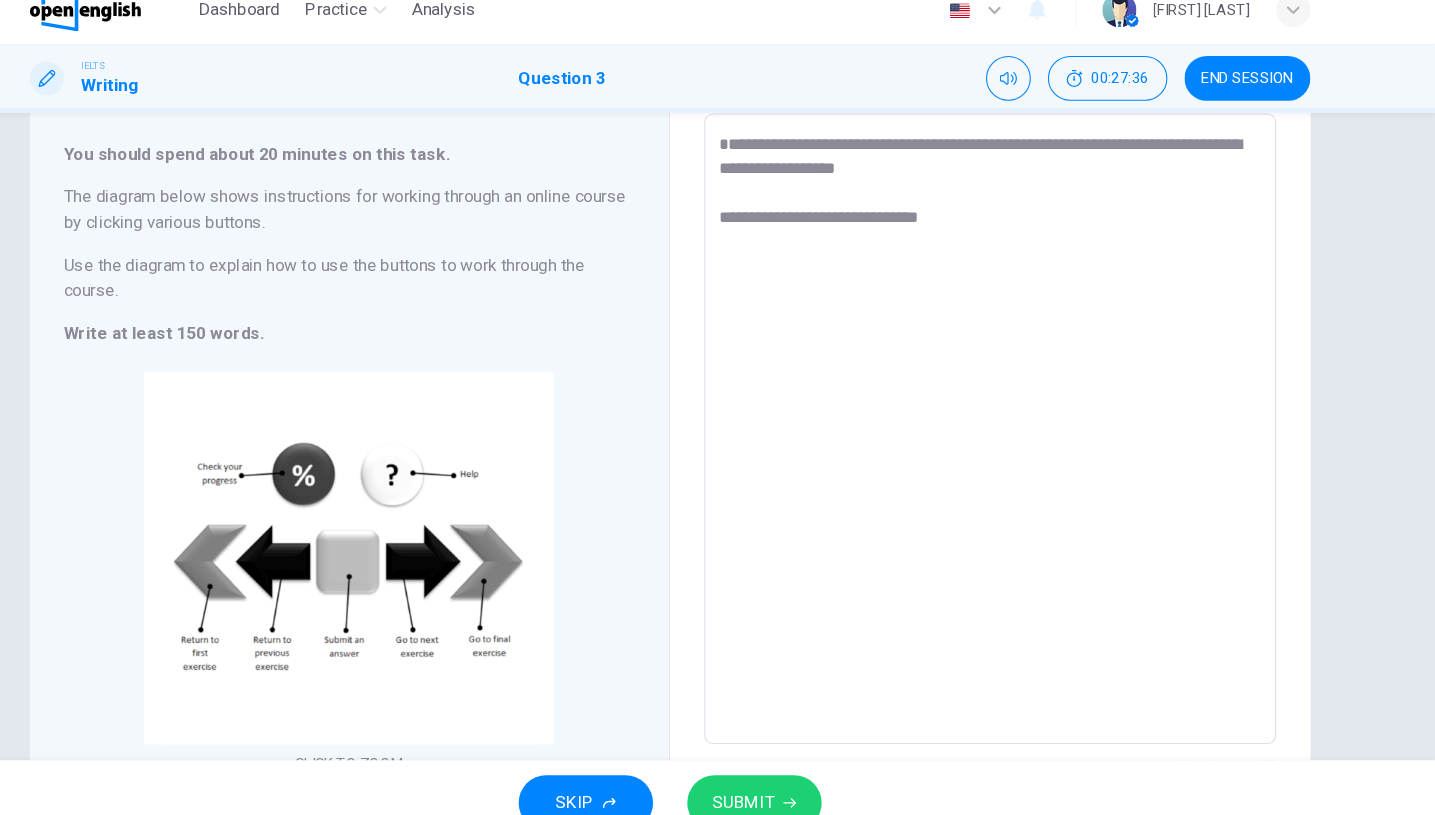 click on "**********" at bounding box center [1018, 425] 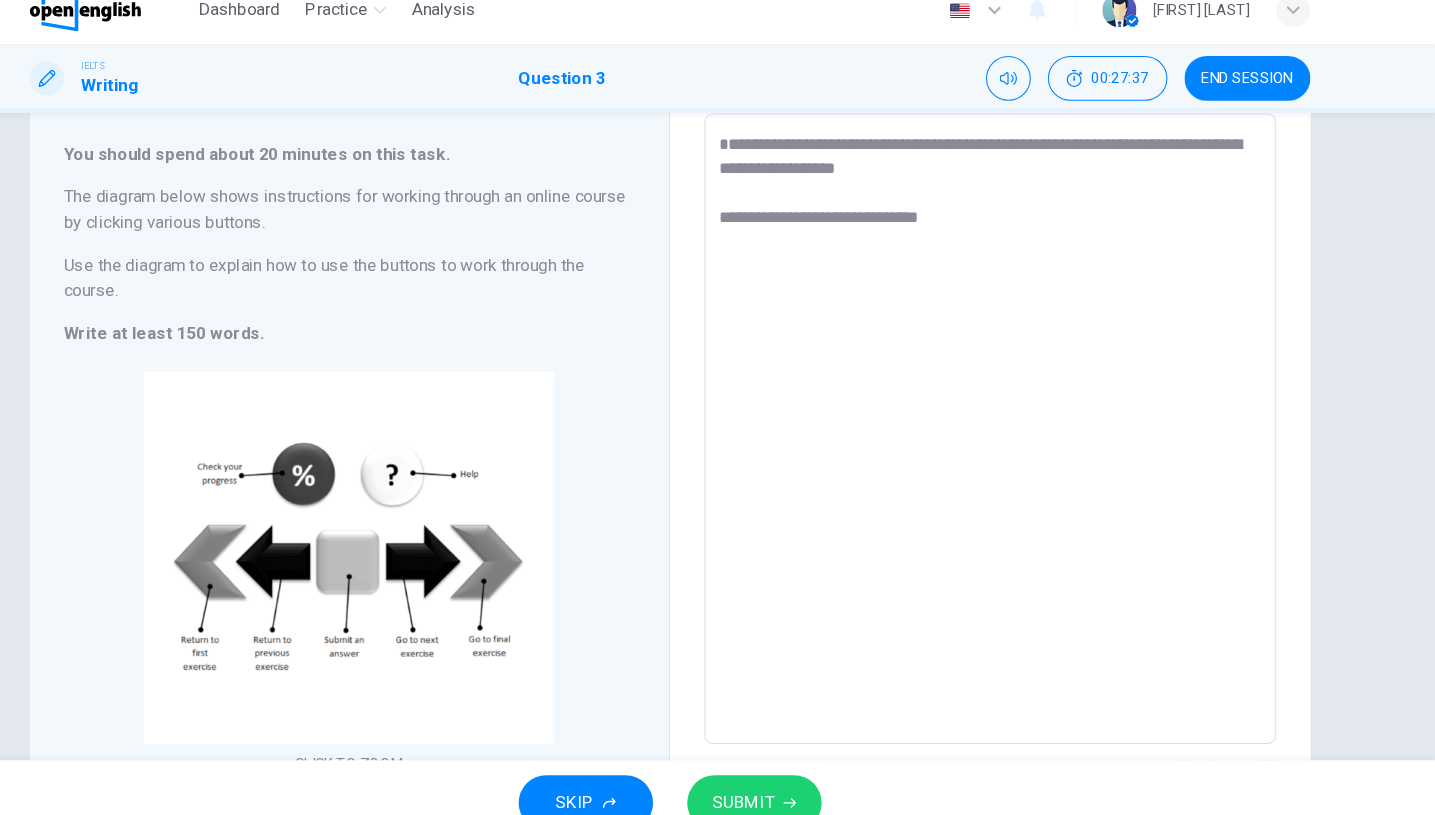 click on "**********" at bounding box center [1018, 425] 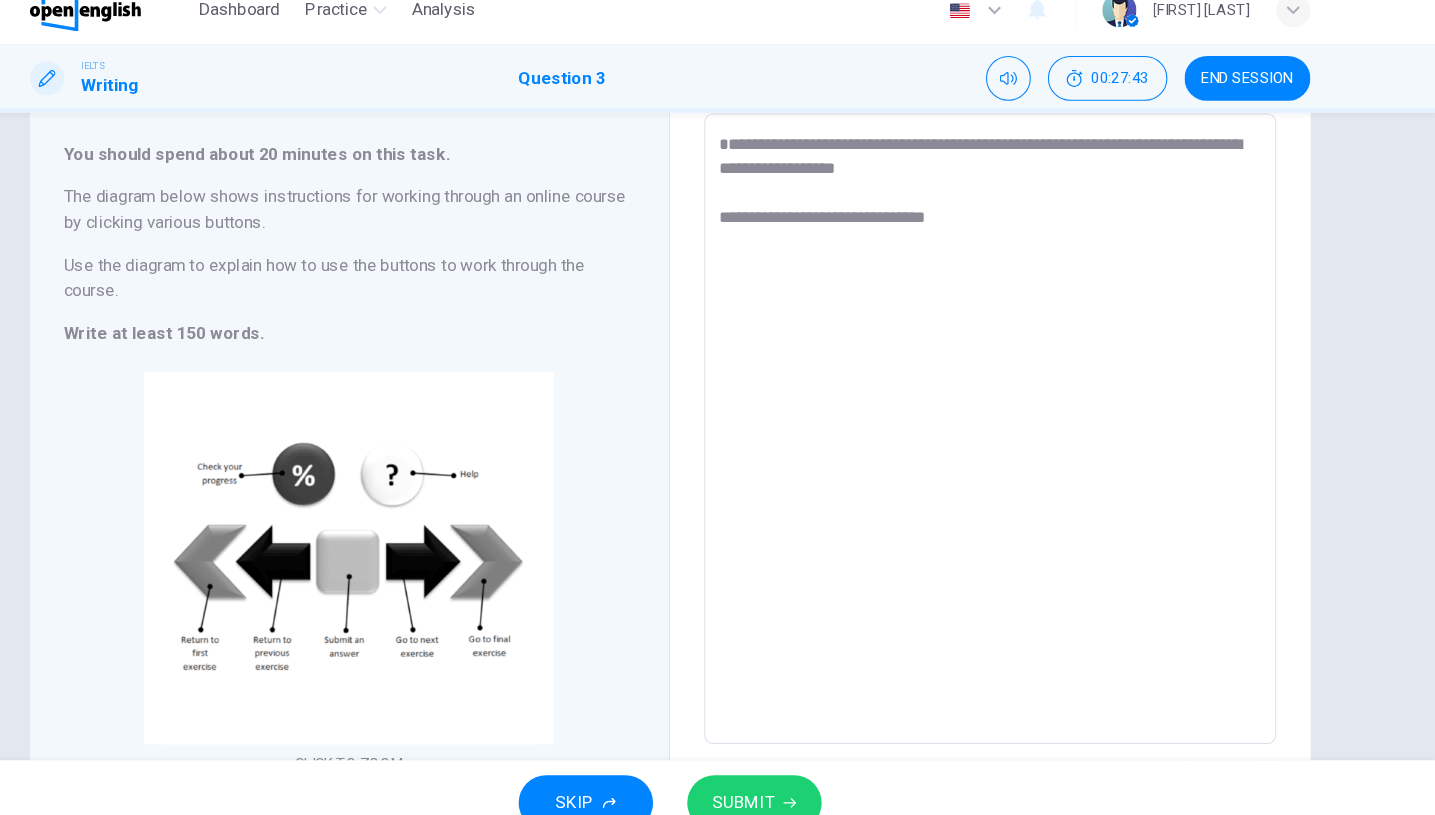 drag, startPoint x: 799, startPoint y: 207, endPoint x: 733, endPoint y: 205, distance: 66.0303 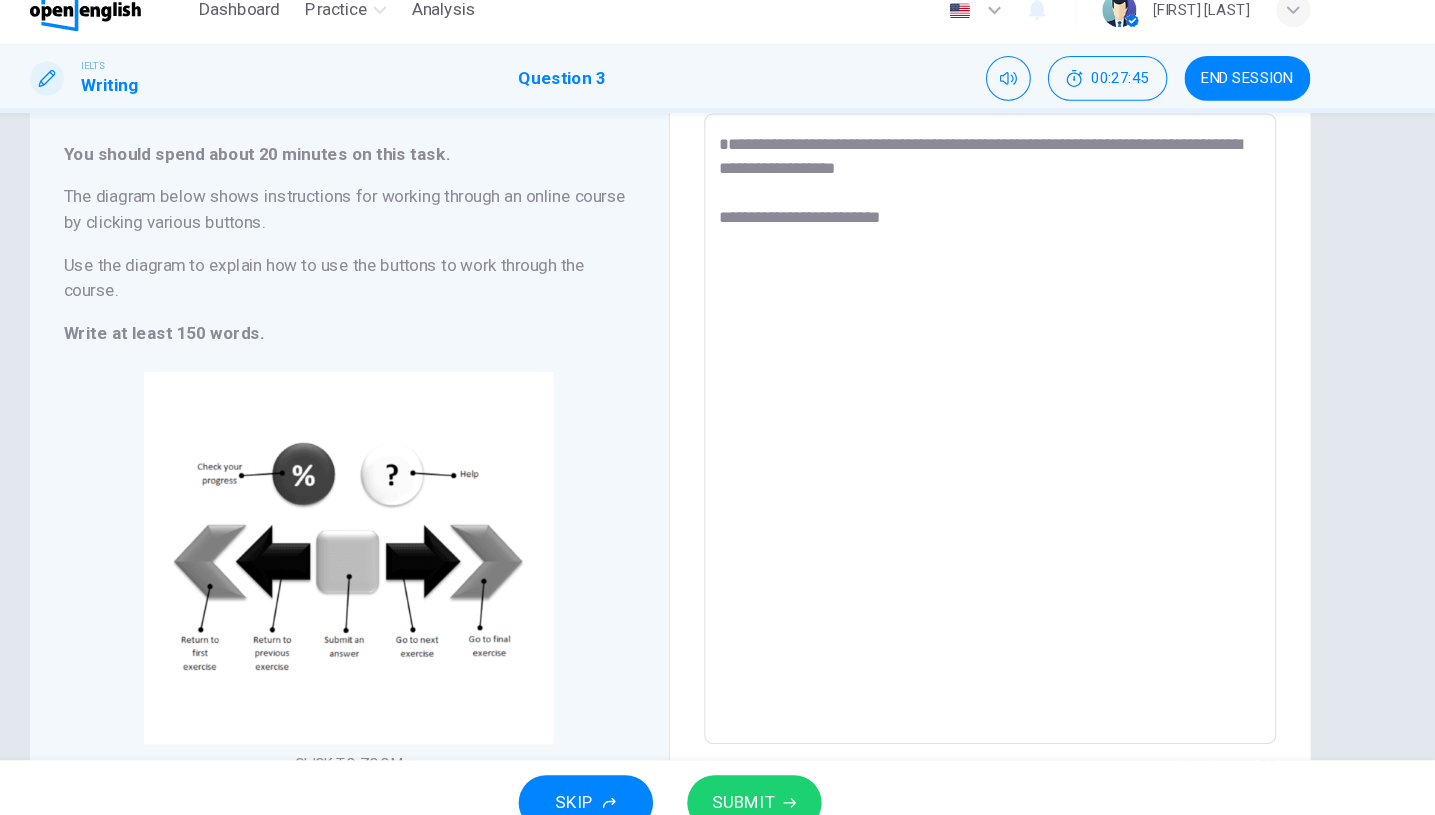 click on "**********" at bounding box center [1018, 425] 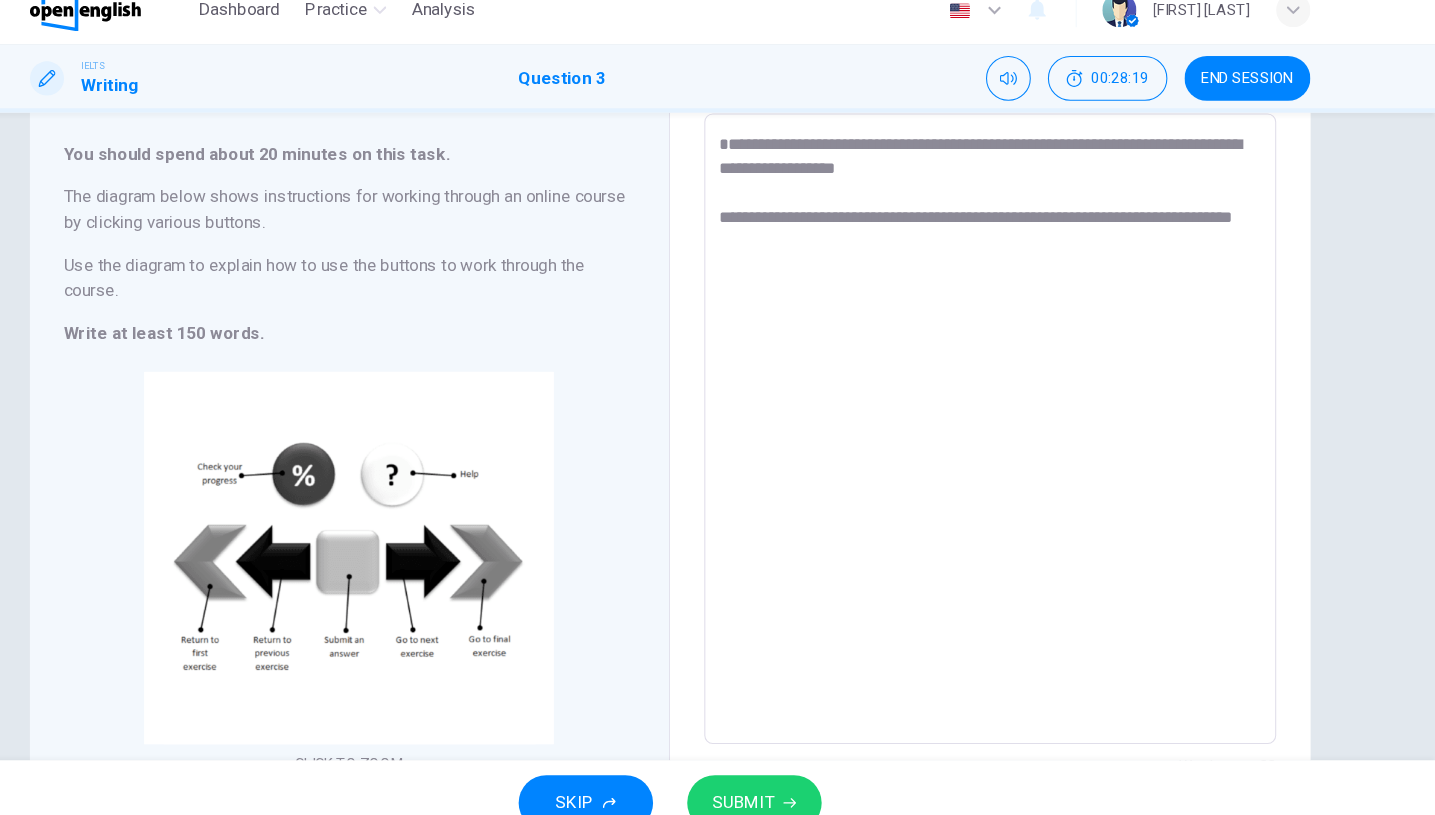 click on "**********" at bounding box center [1018, 425] 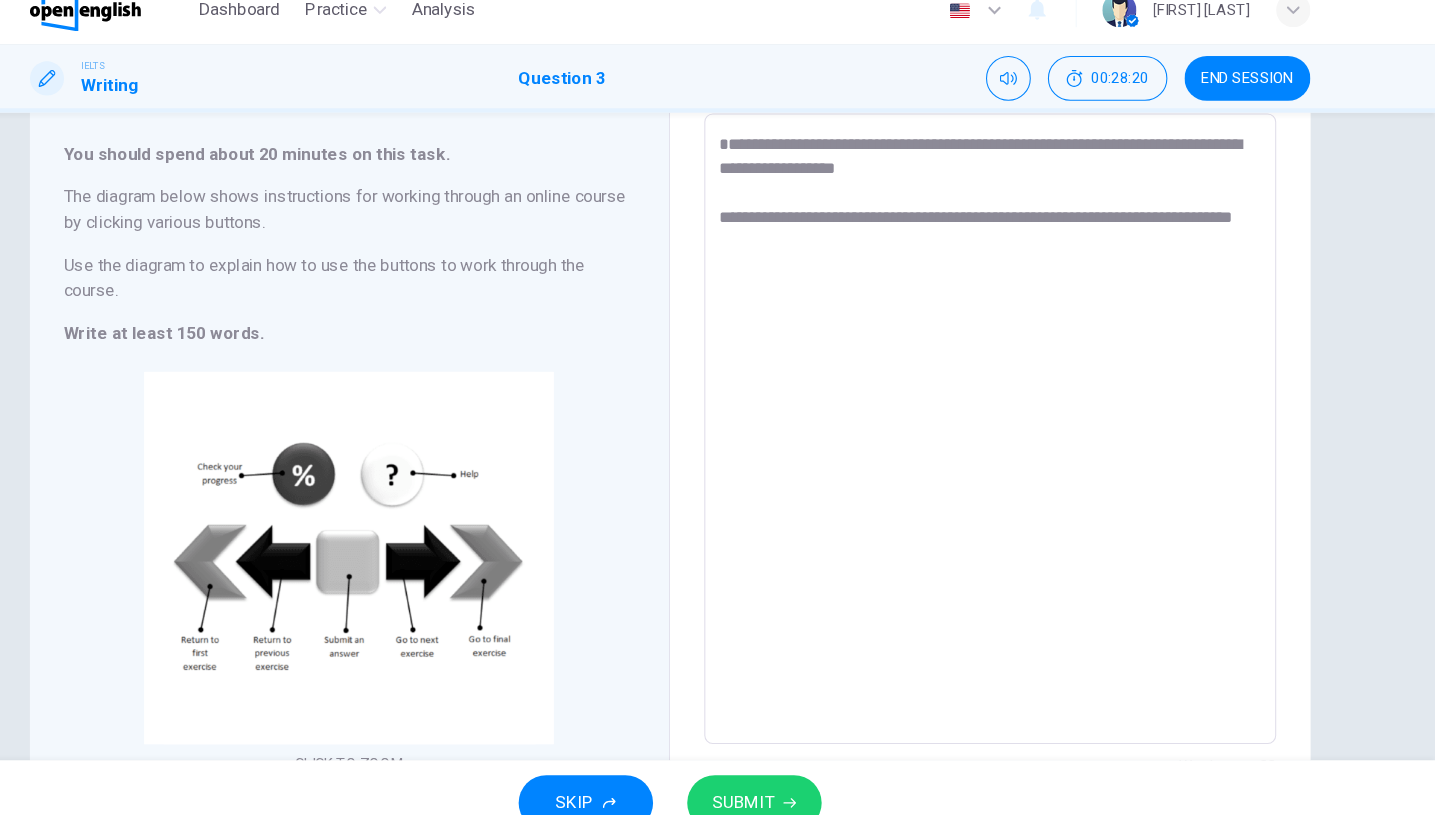 click on "**********" at bounding box center [1018, 425] 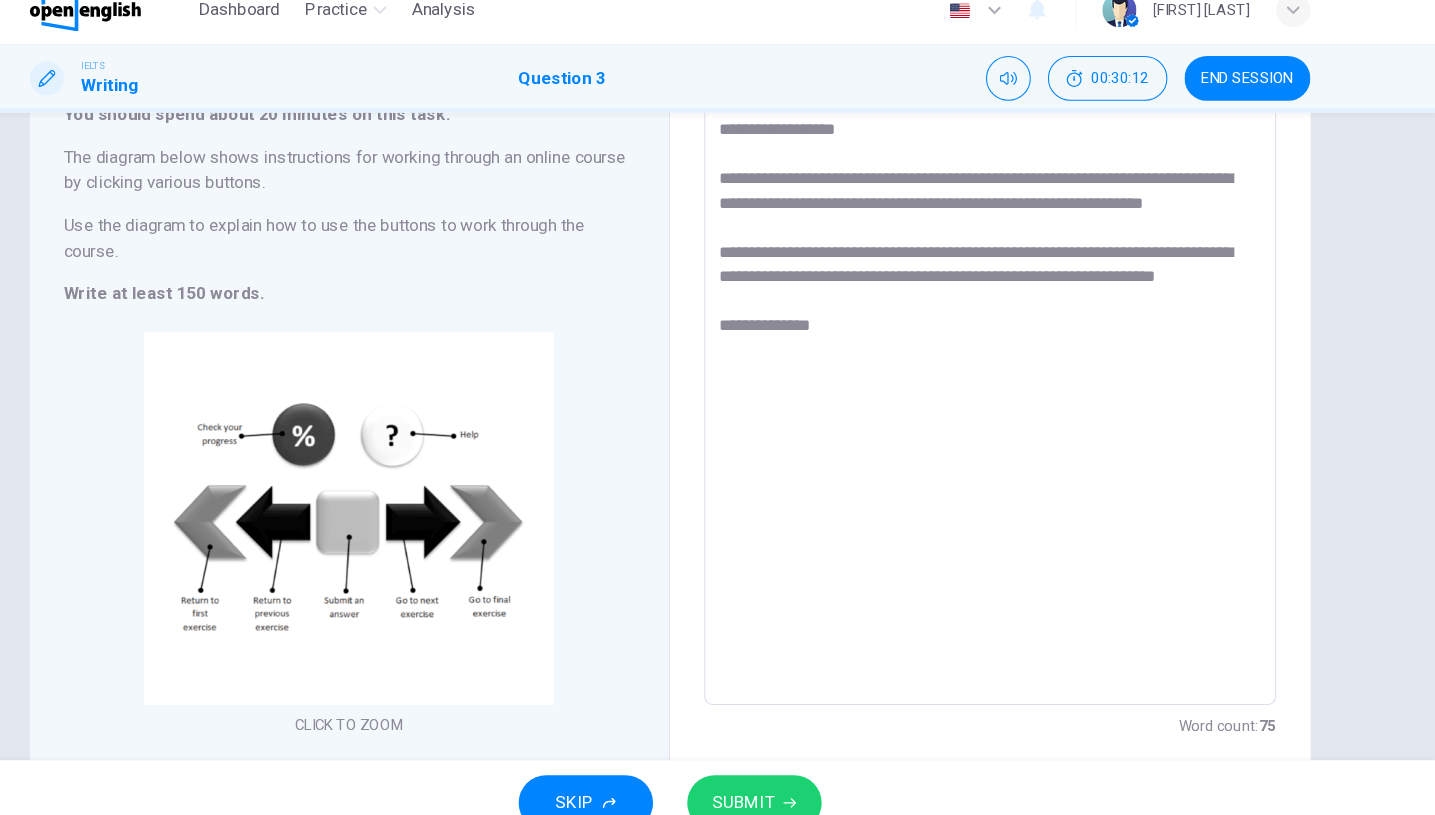 scroll, scrollTop: 150, scrollLeft: 0, axis: vertical 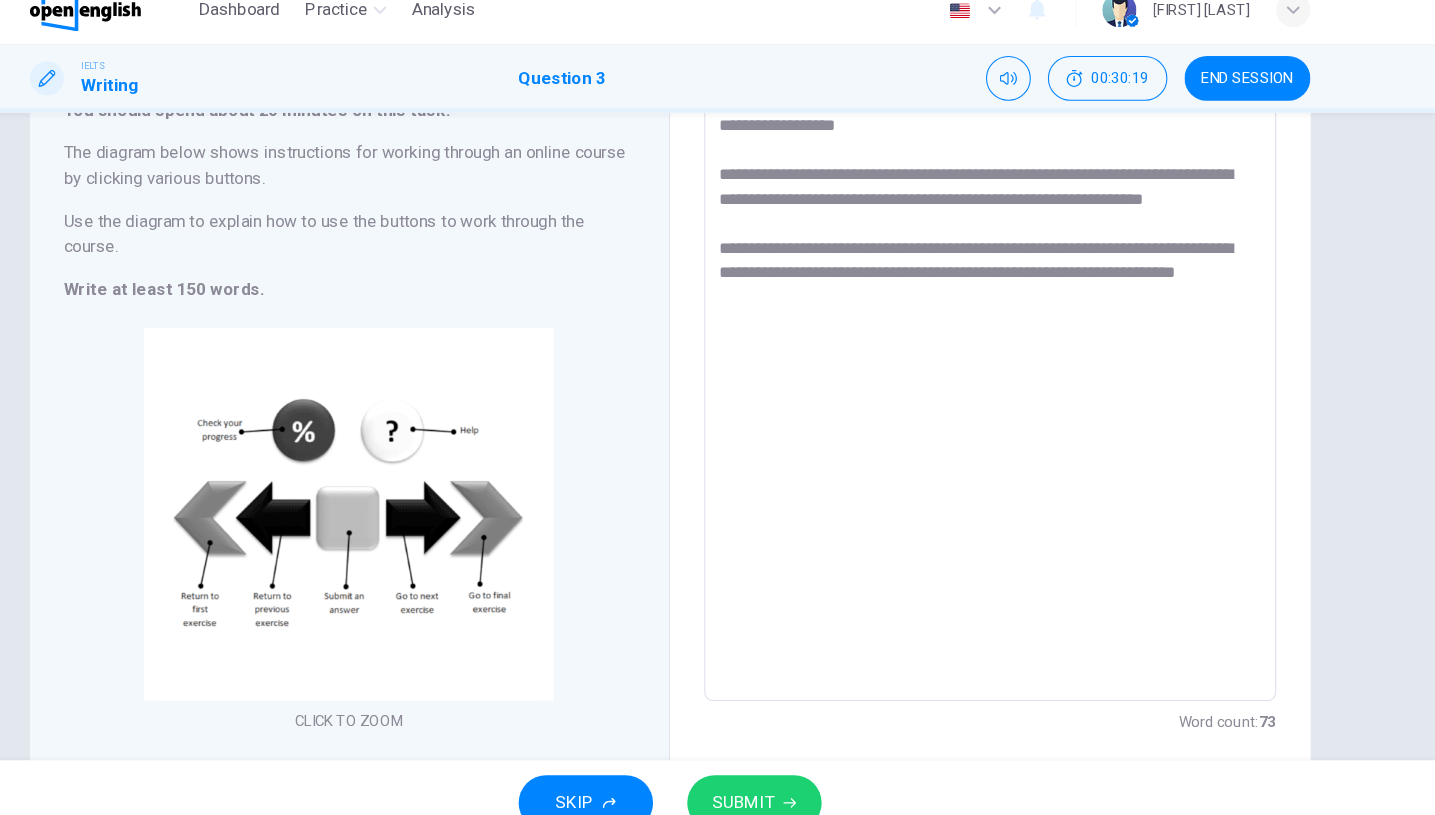click on "**********" at bounding box center [1018, 383] 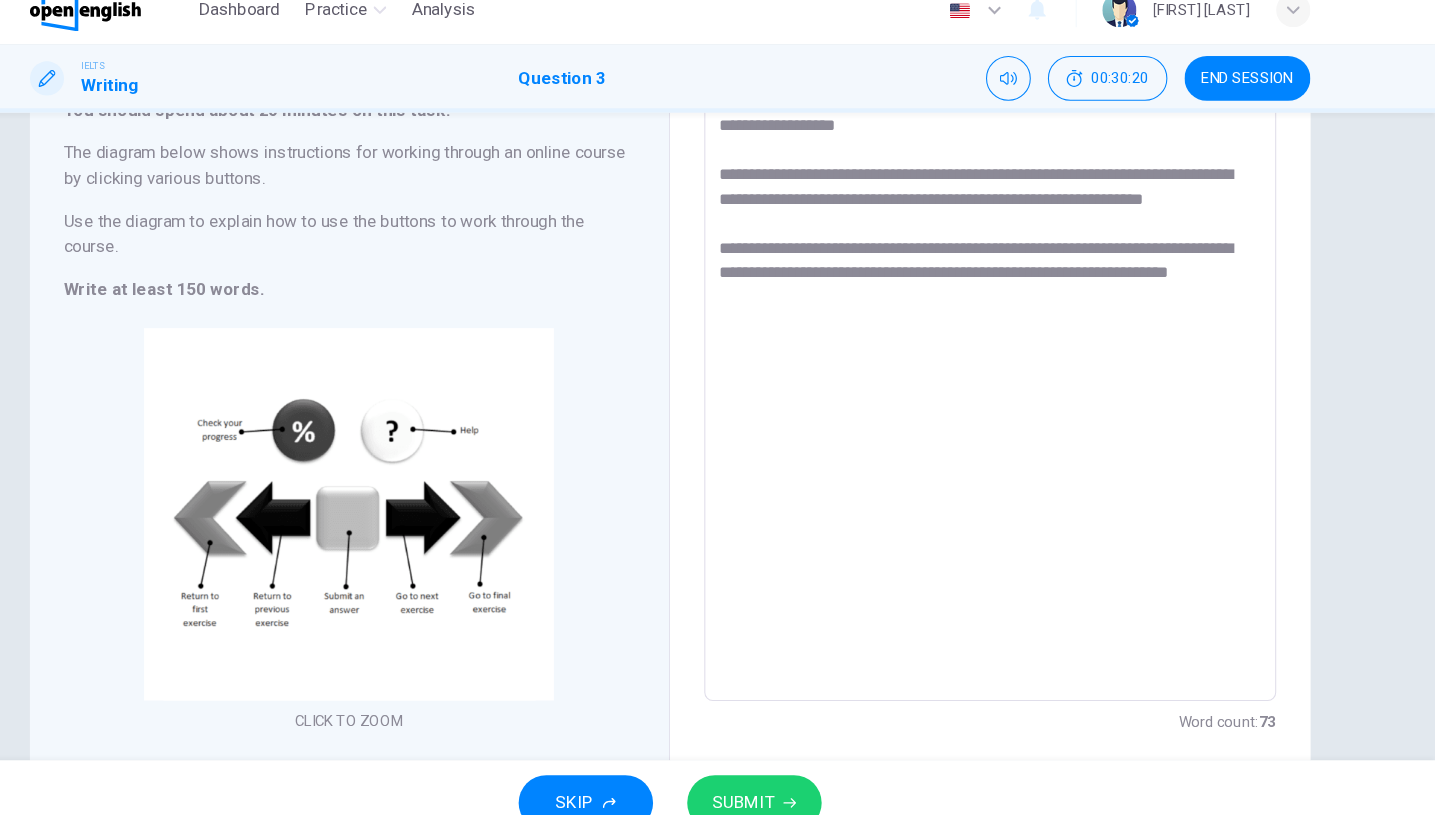 click on "**********" at bounding box center (1018, 383) 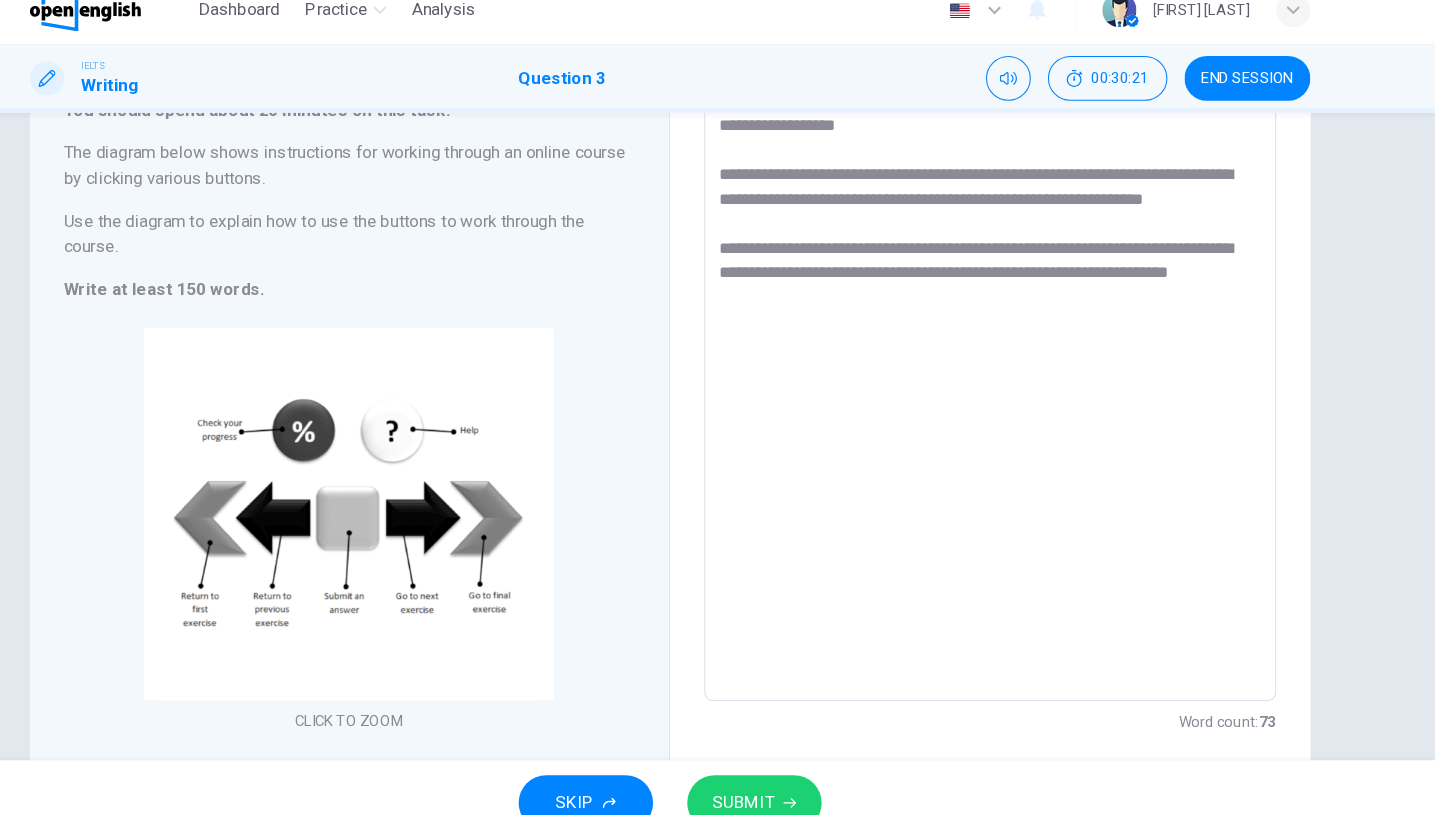 click on "**********" at bounding box center [1018, 384] 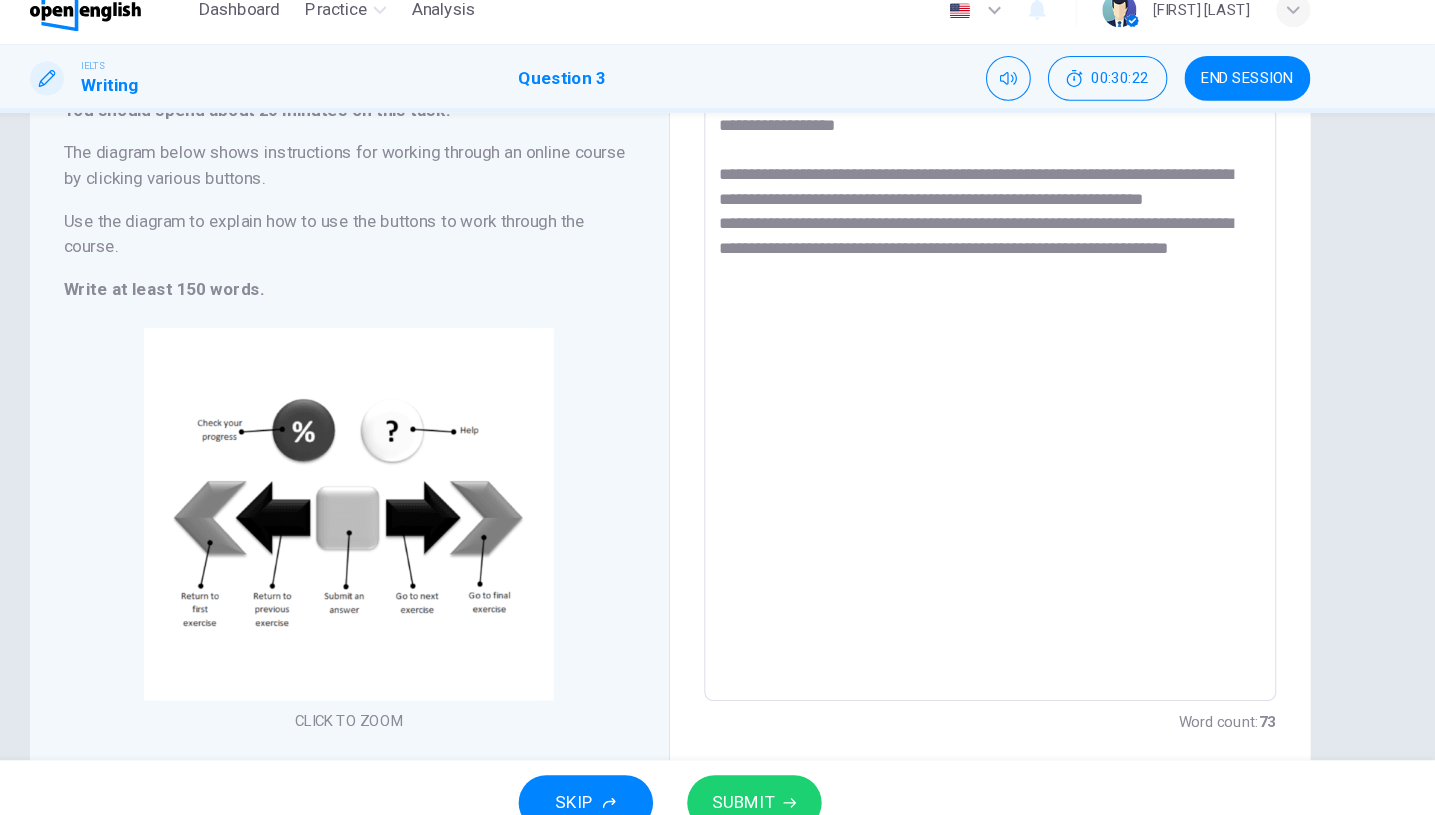 scroll, scrollTop: 90, scrollLeft: 0, axis: vertical 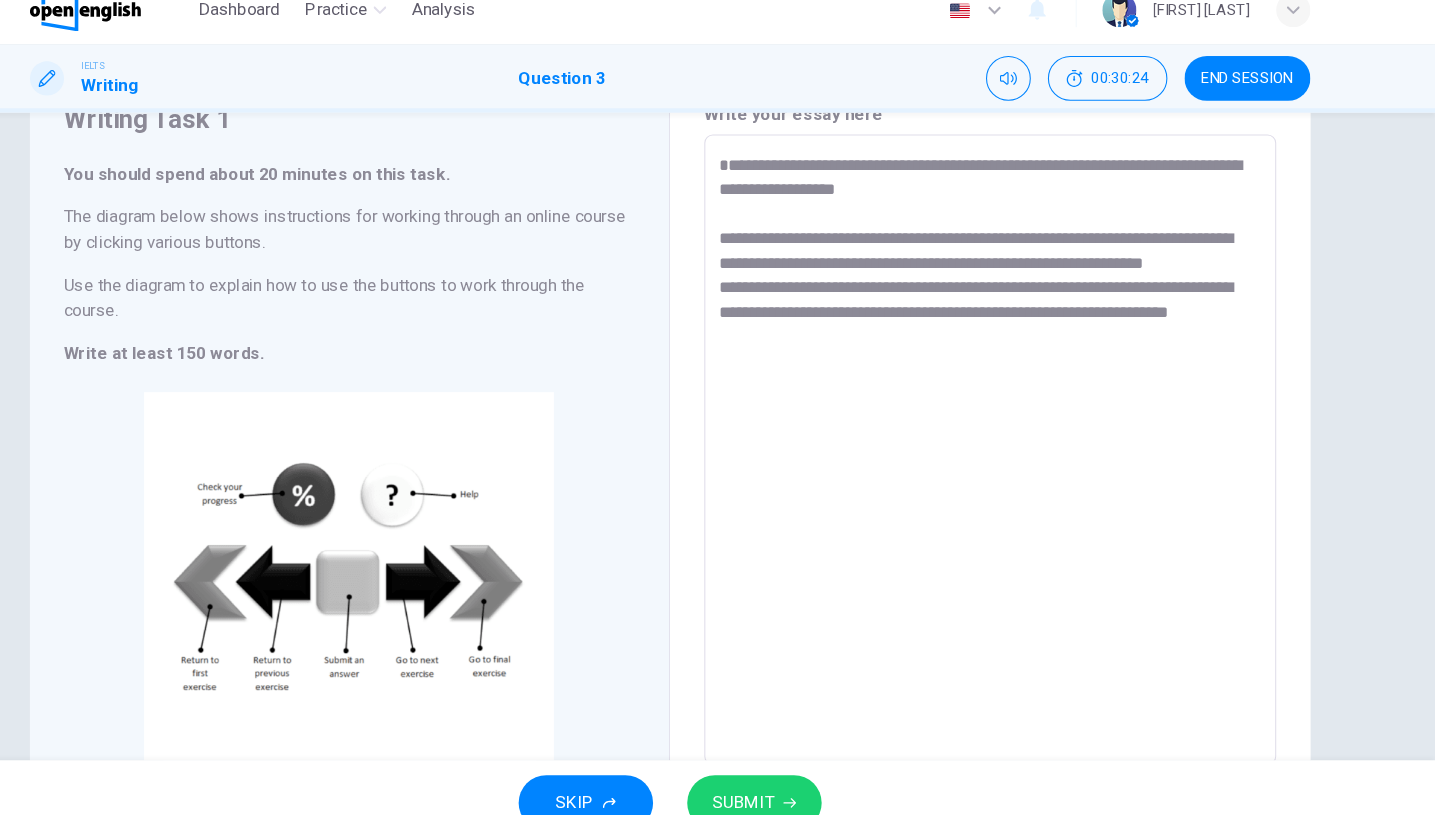 click on "**********" at bounding box center [1018, 444] 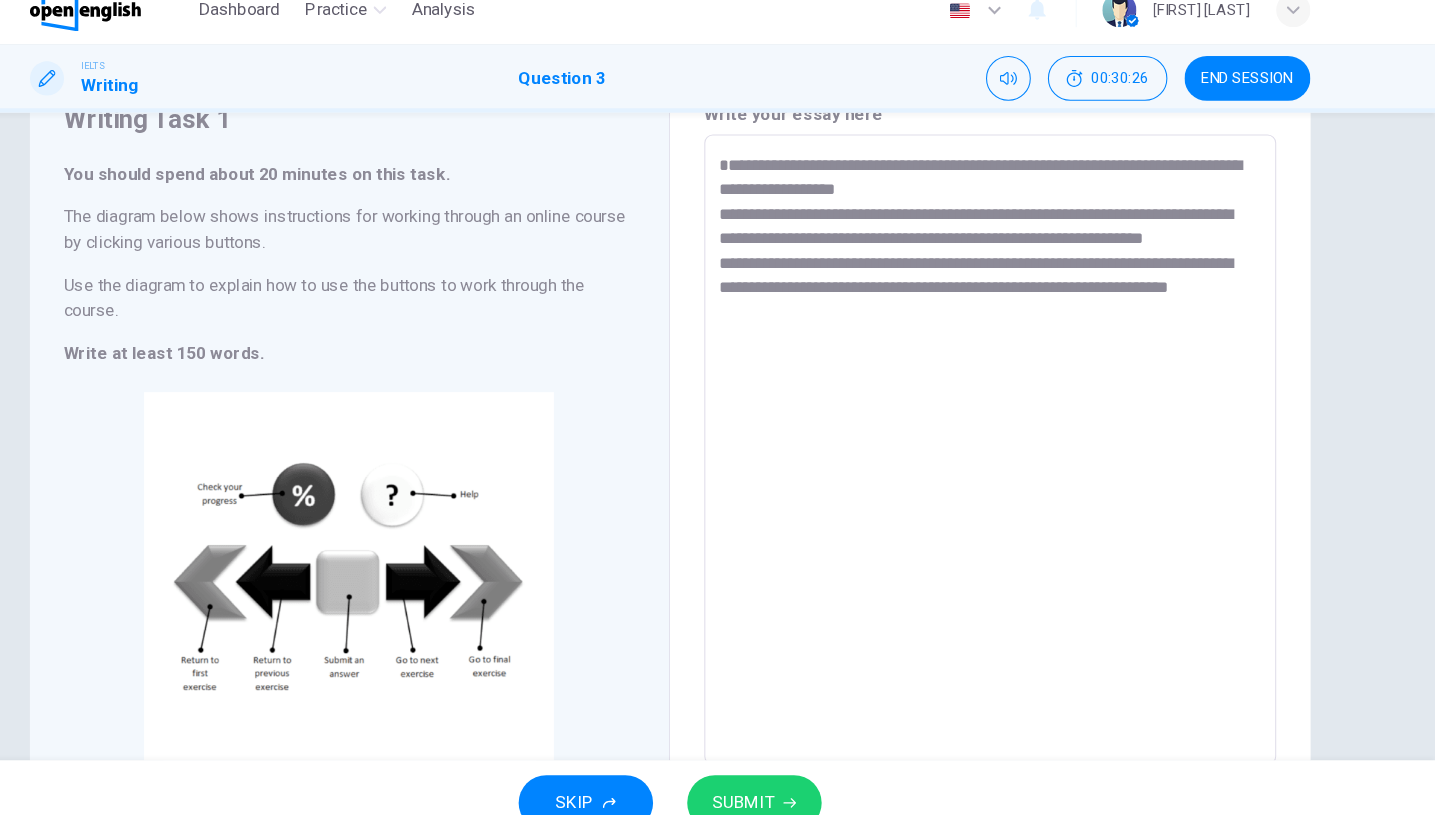 click on "**********" at bounding box center (1018, 444) 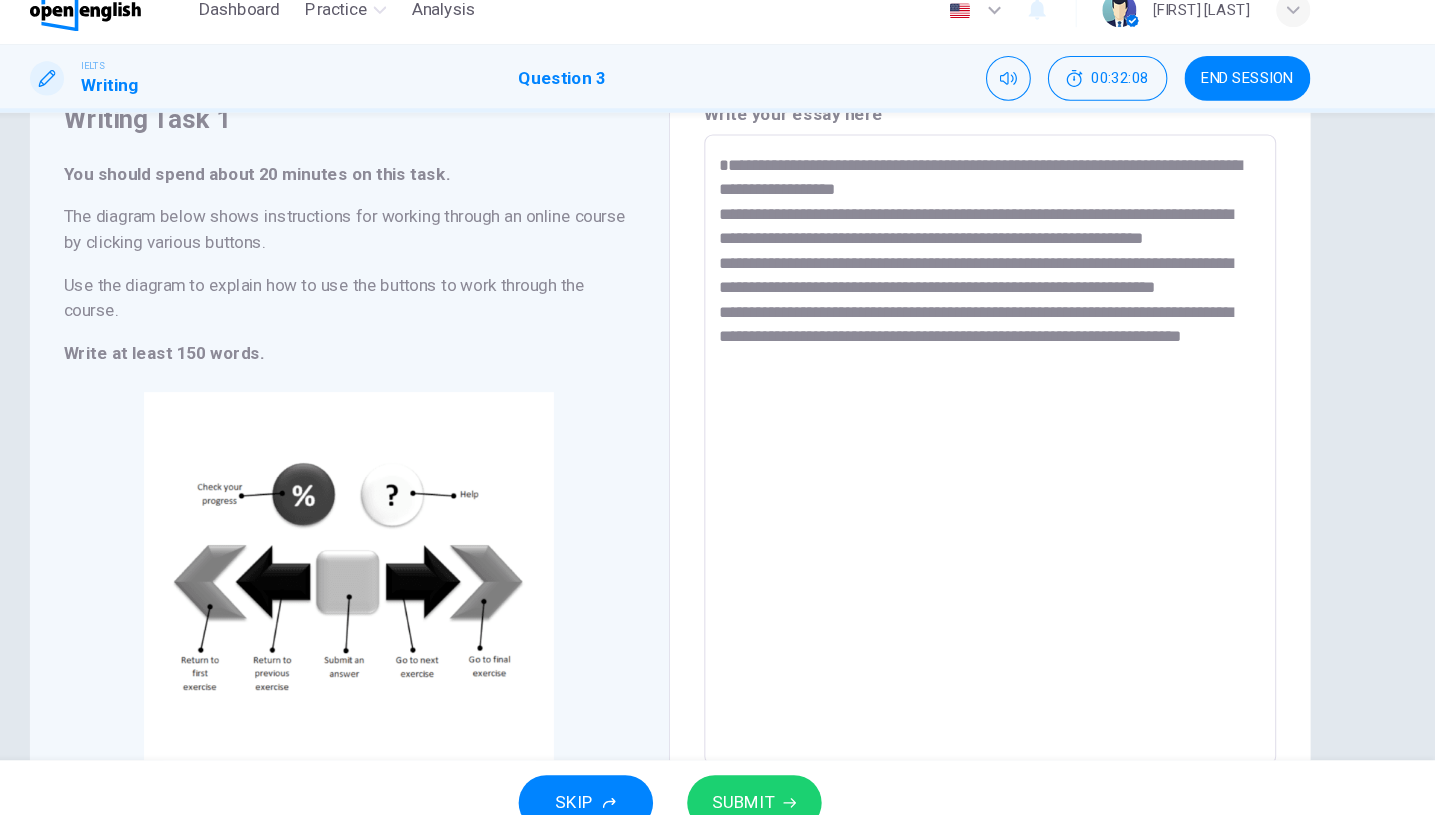 click on "**********" at bounding box center (1018, 444) 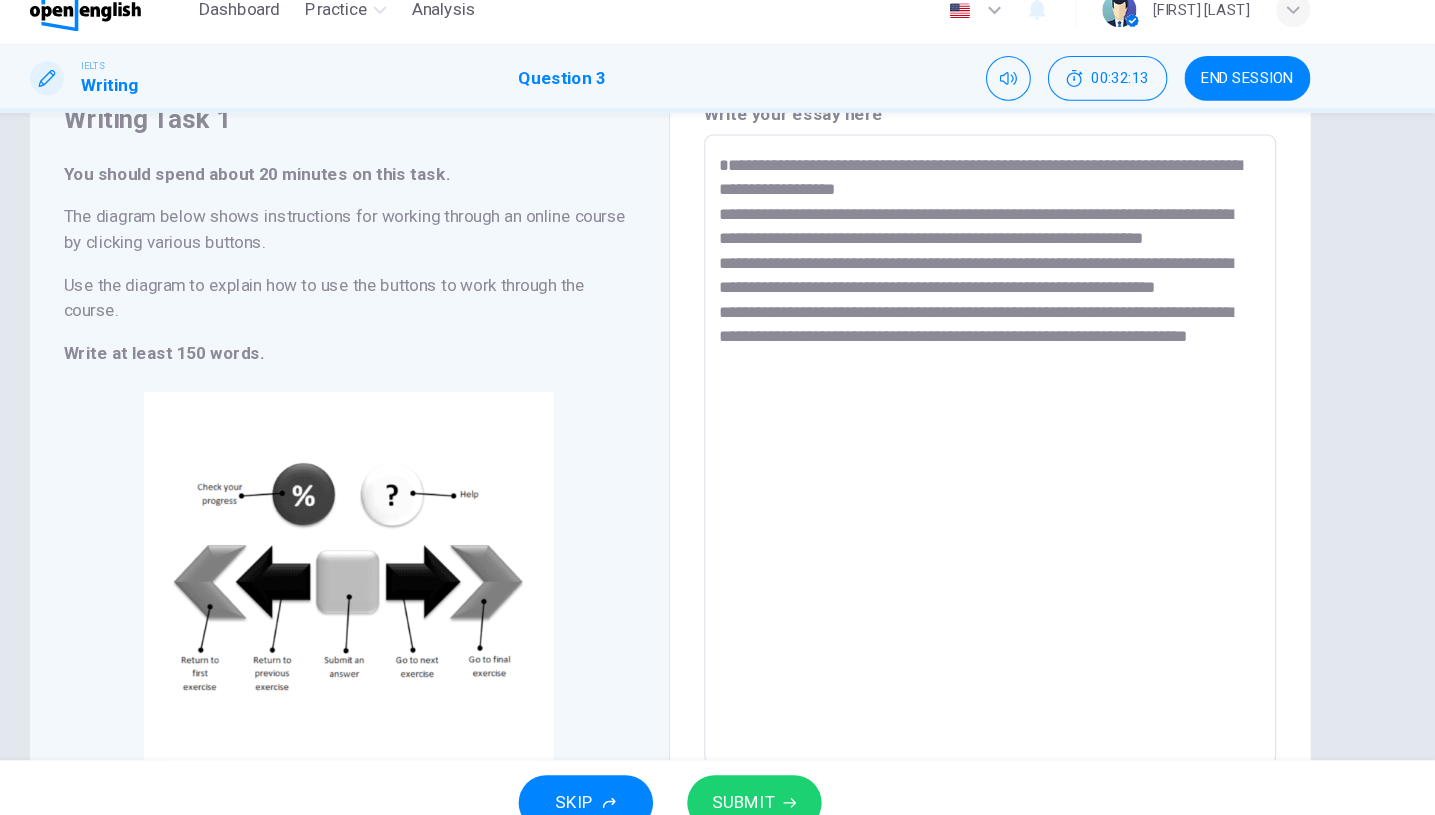 click on "**********" at bounding box center [1018, 444] 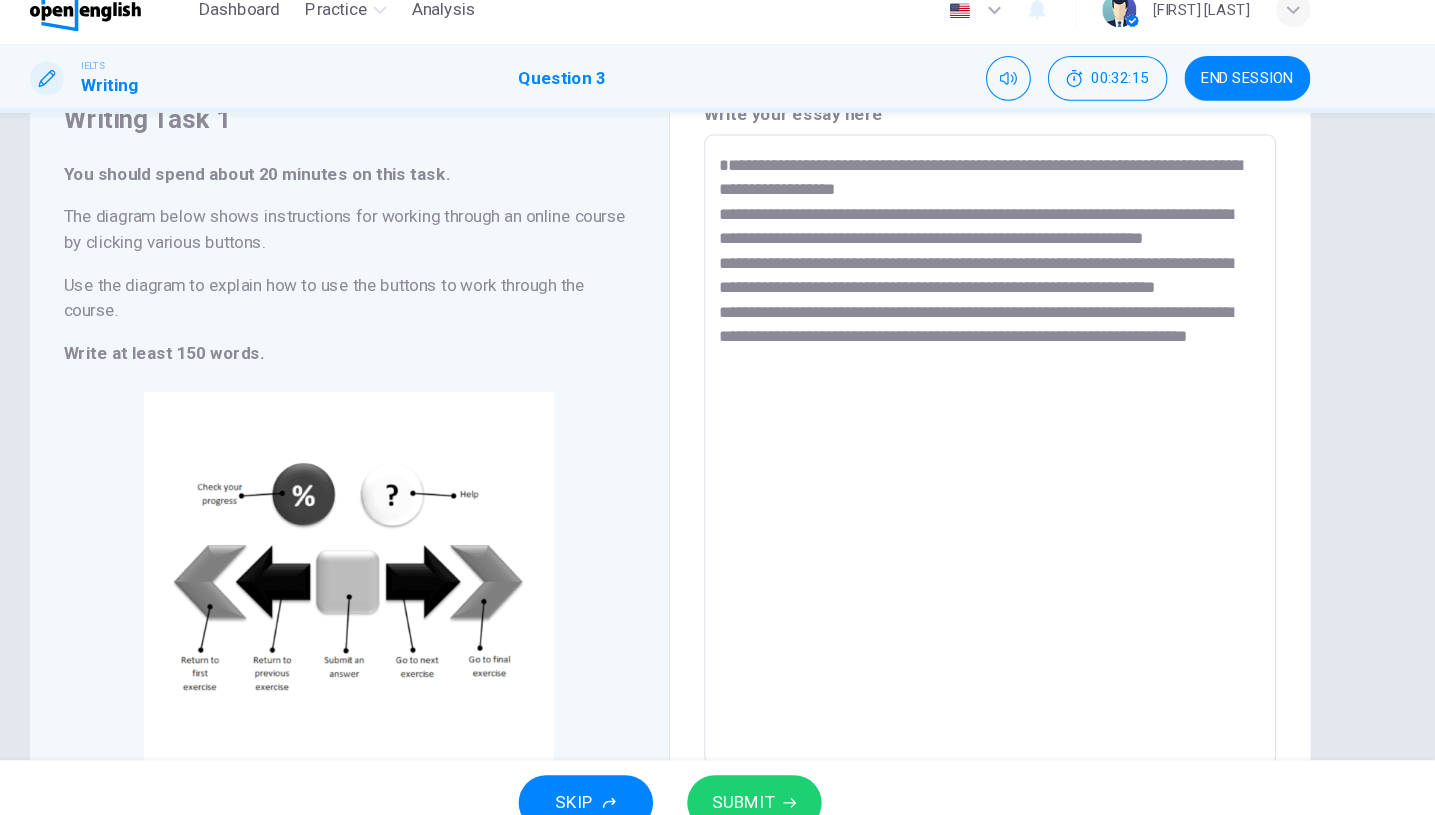 click on "**********" at bounding box center (1018, 444) 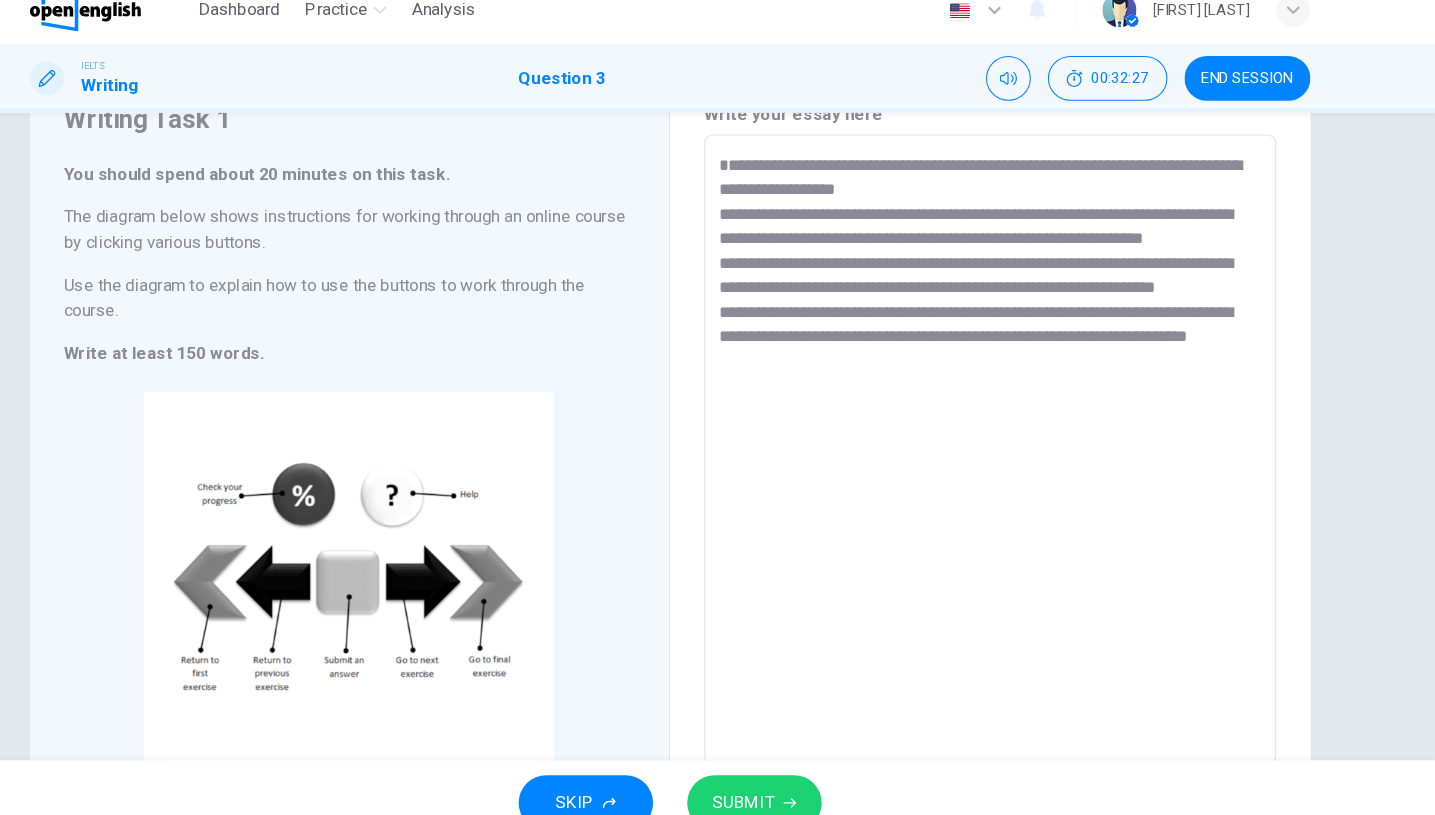 click on "**********" at bounding box center [1018, 444] 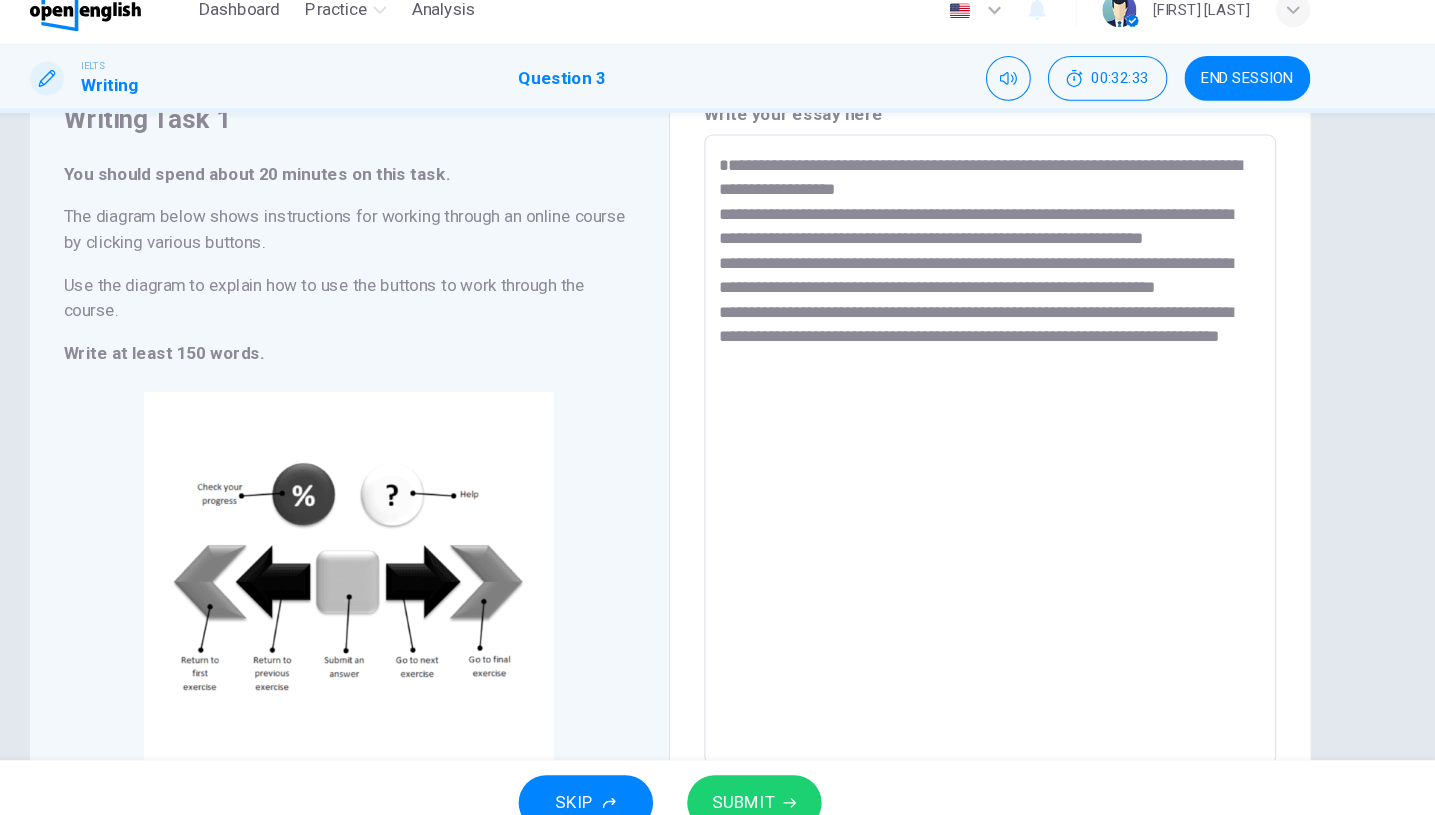 click on "**********" at bounding box center [1018, 444] 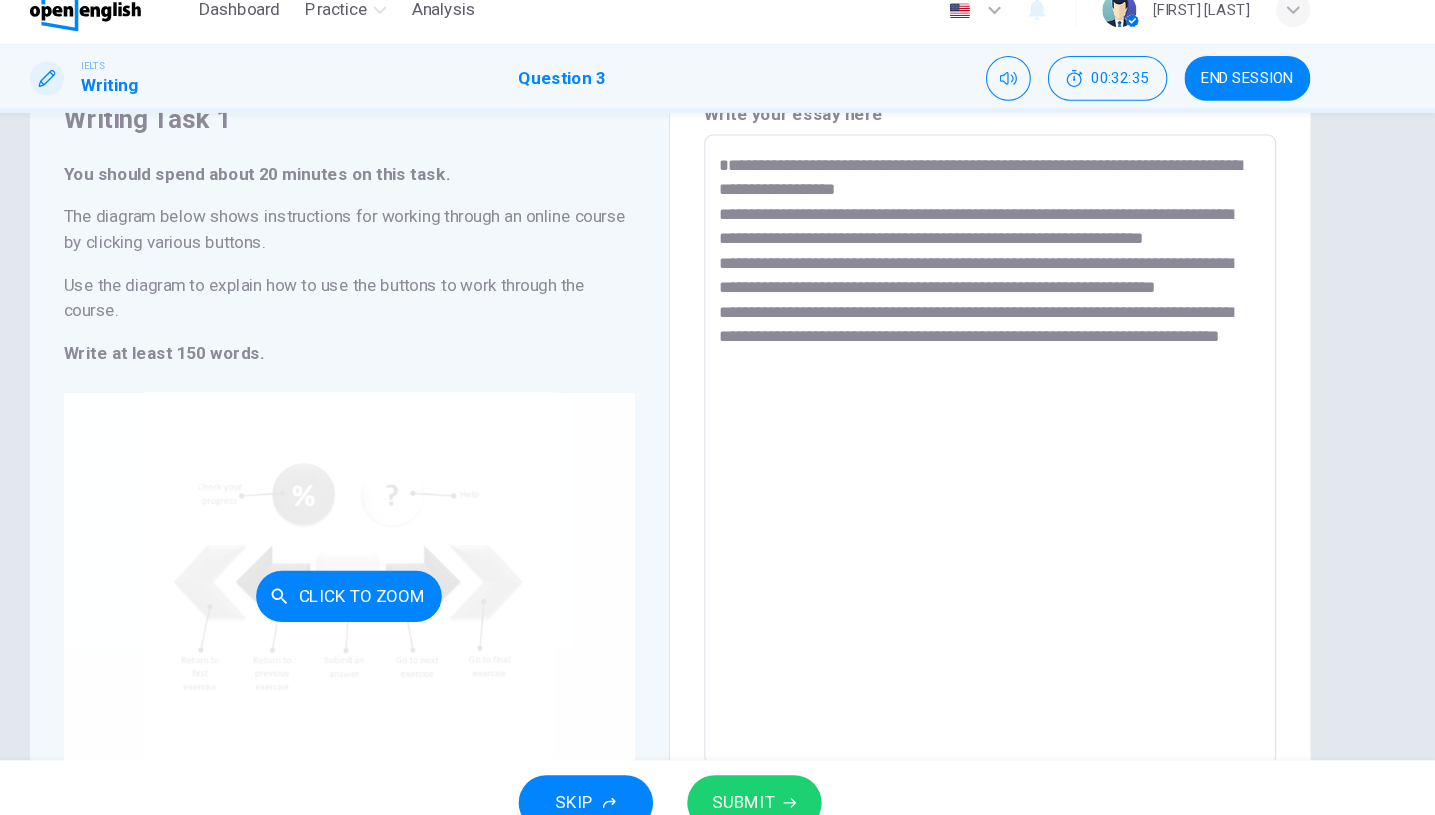 scroll, scrollTop: 139, scrollLeft: 0, axis: vertical 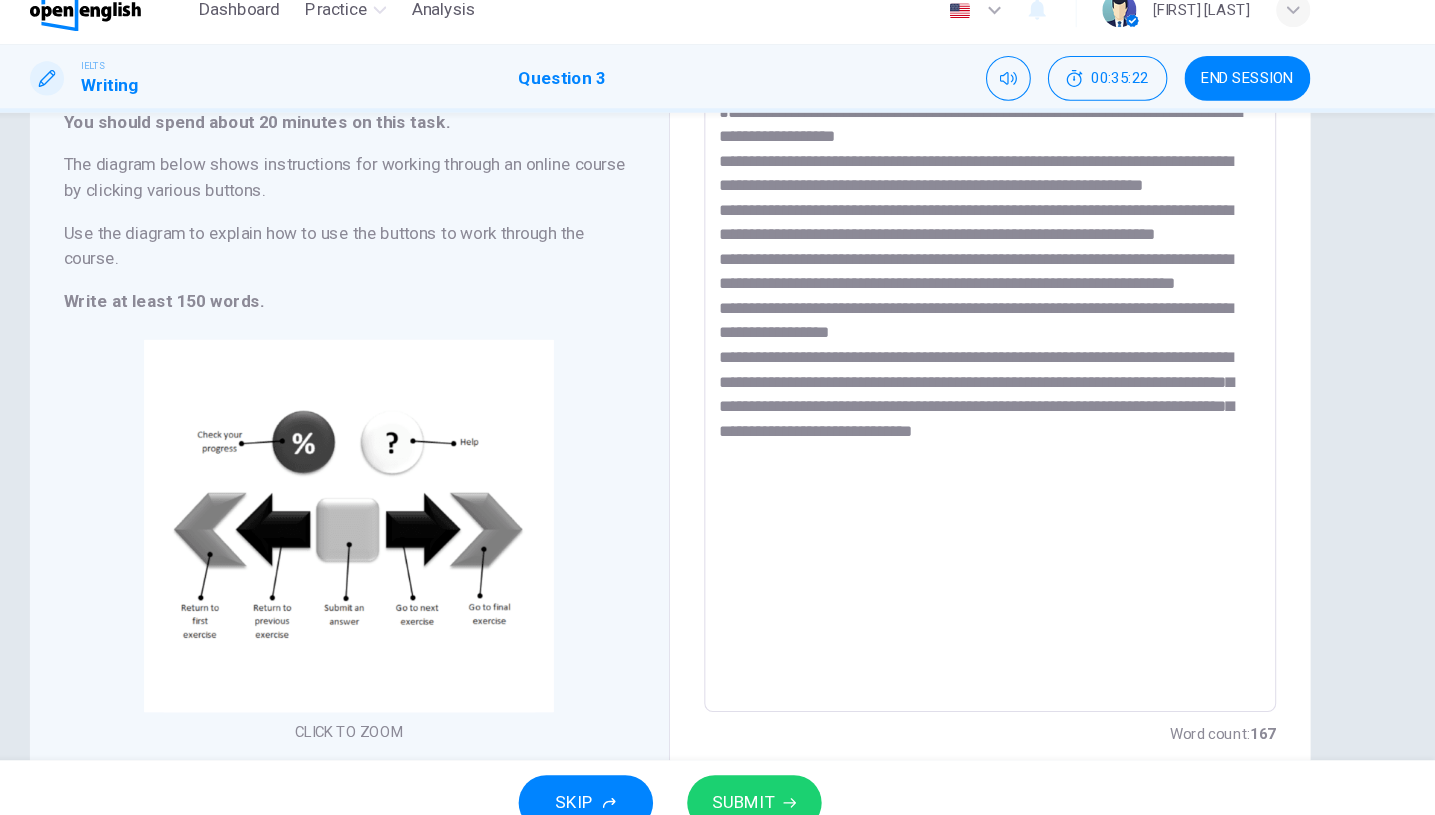 type on "**********" 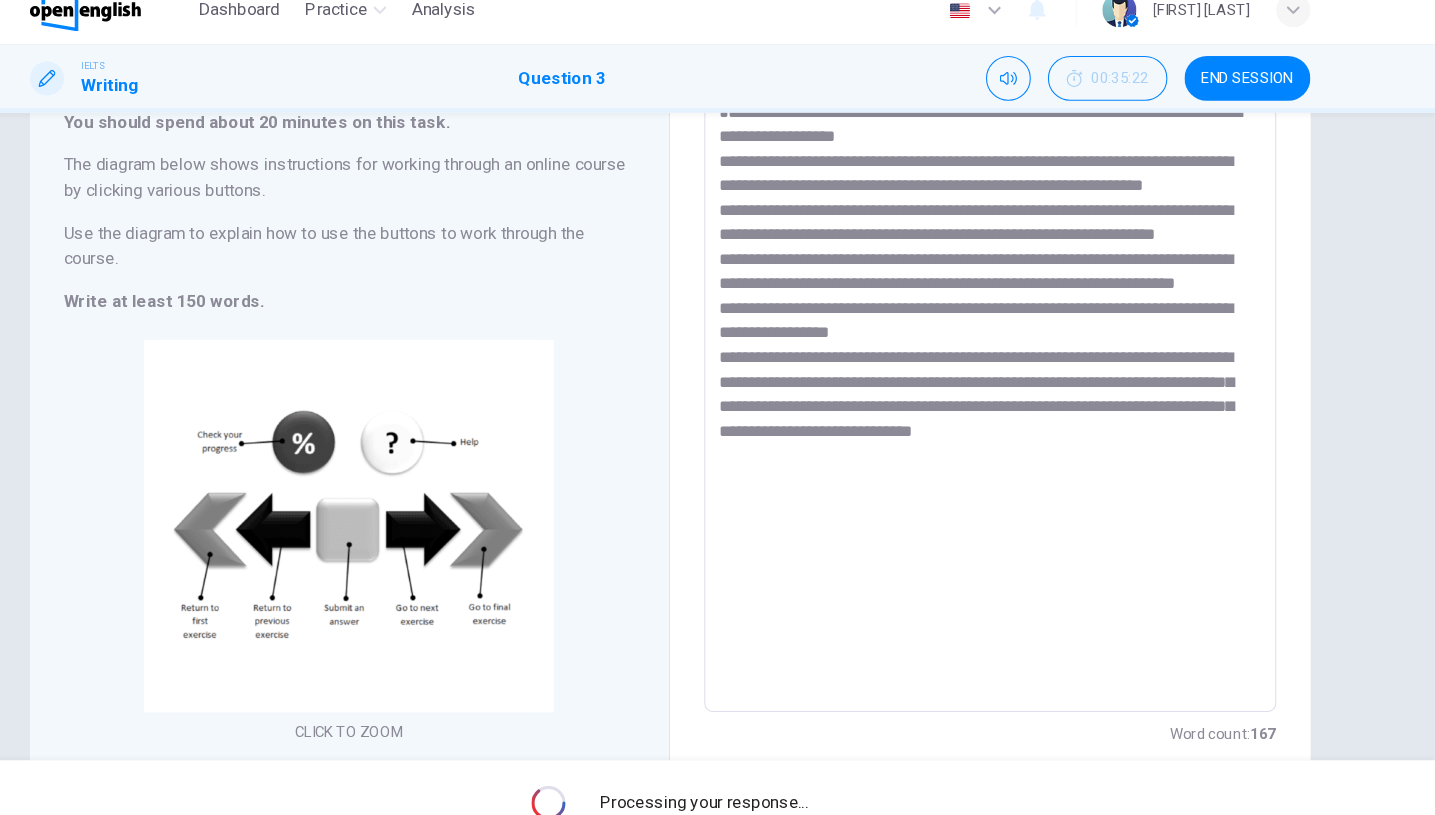 scroll, scrollTop: 147, scrollLeft: 0, axis: vertical 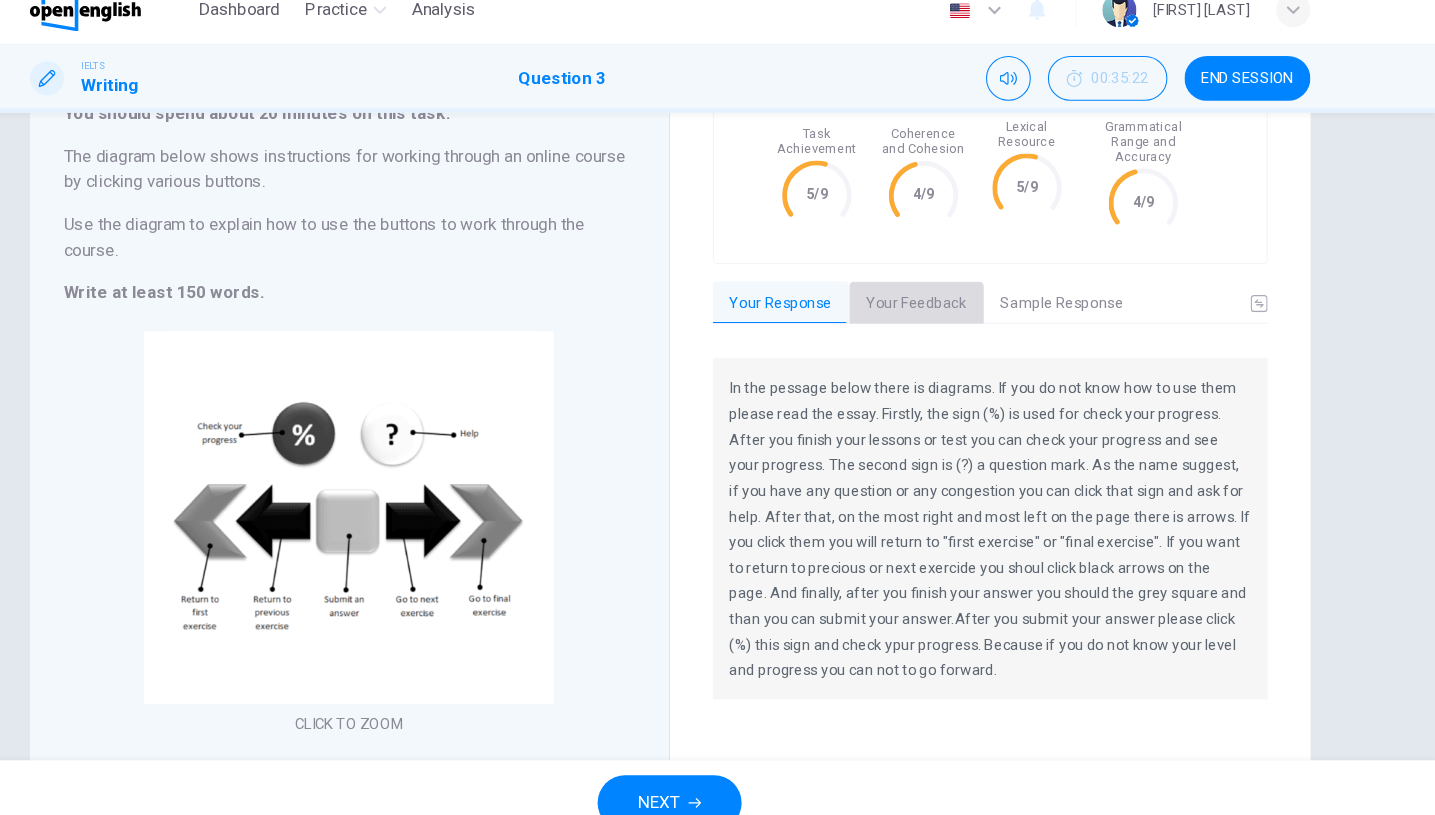 click on "Your Feedback" at bounding box center [949, 307] 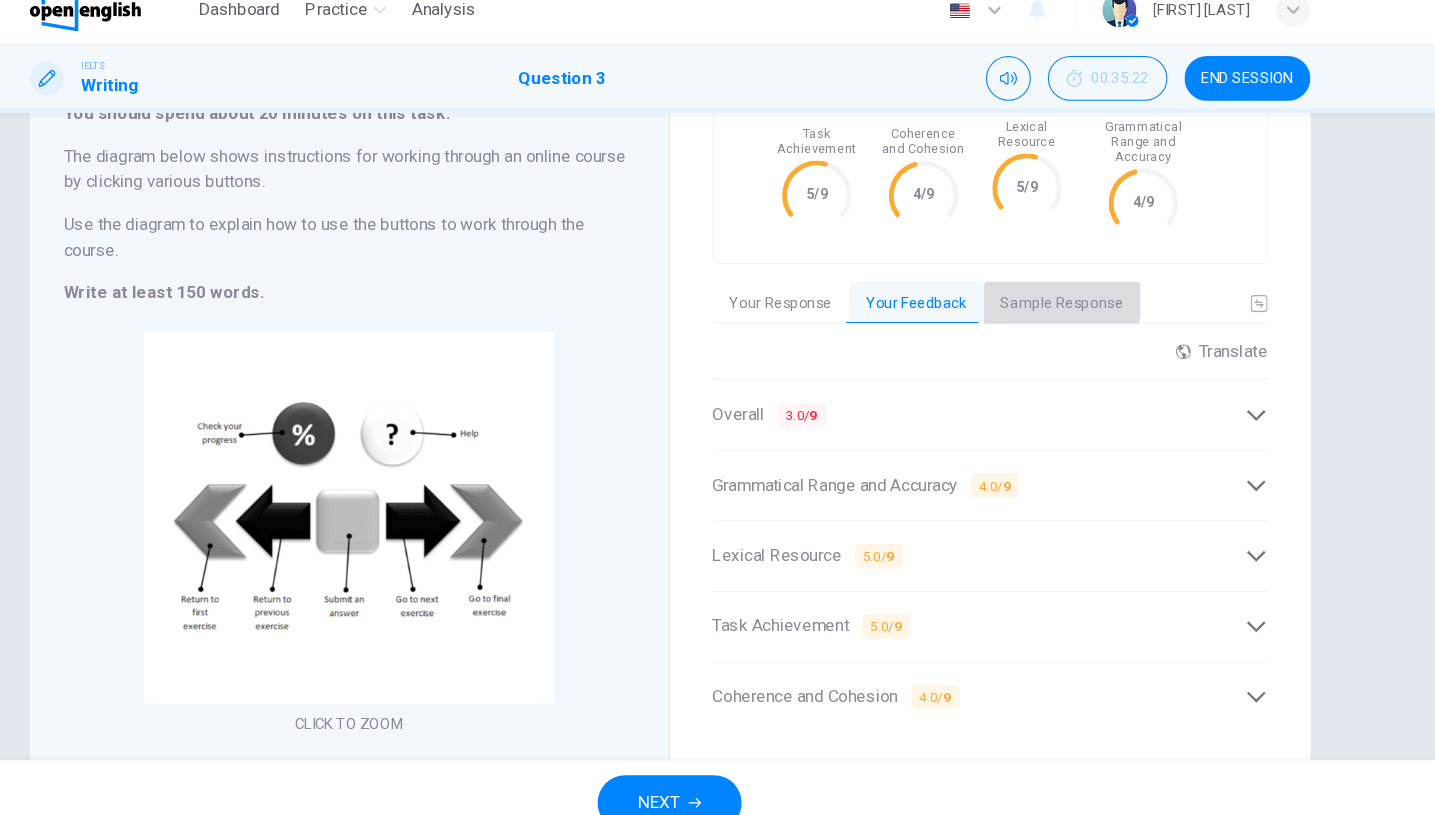 click on "Sample Response" at bounding box center [1085, 307] 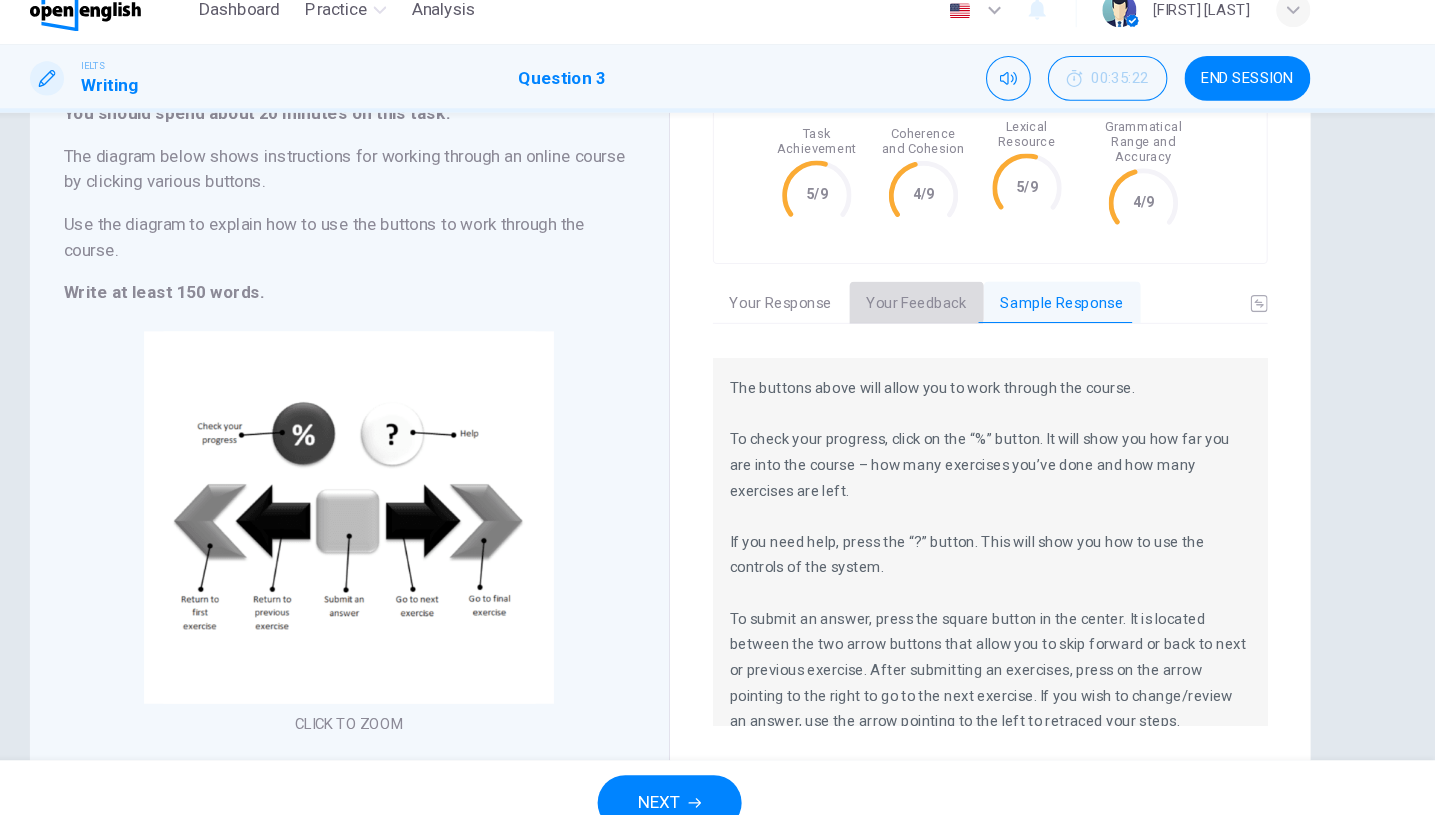 click on "Your Feedback" at bounding box center [949, 307] 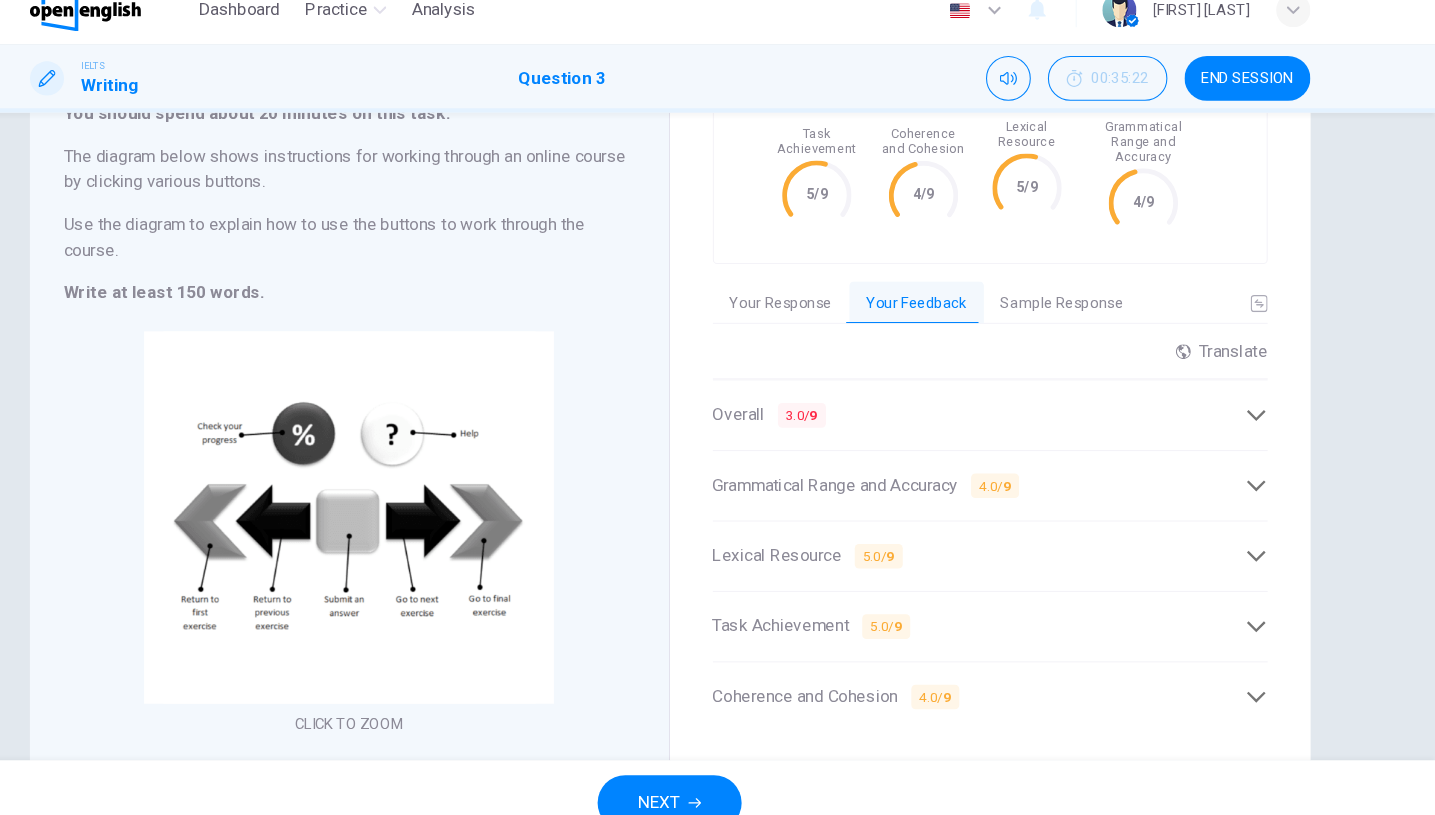 click on "Overall   3.0 / 9" at bounding box center (1007, 411) 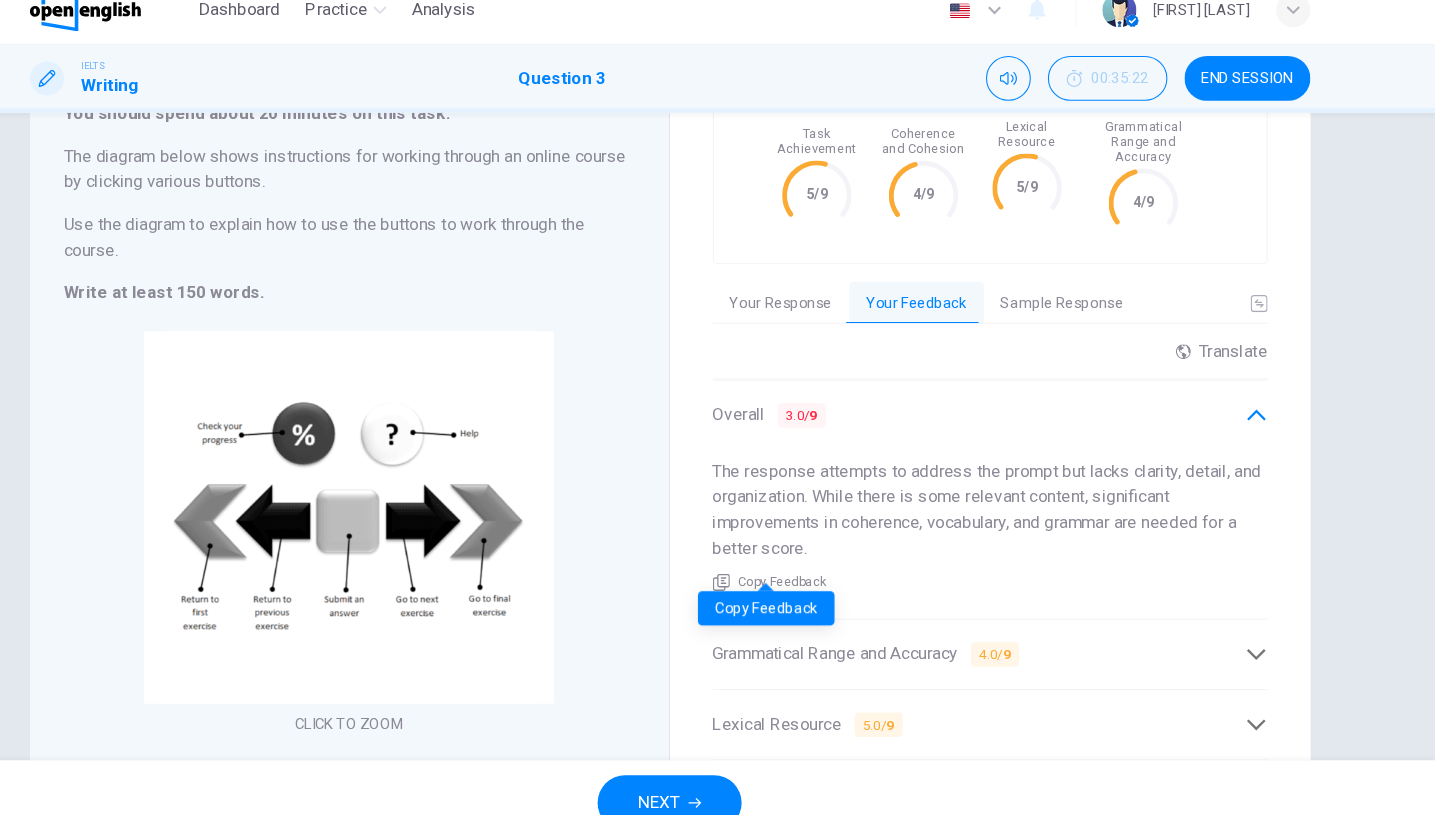 click on "Copy Feedback" at bounding box center (823, 568) 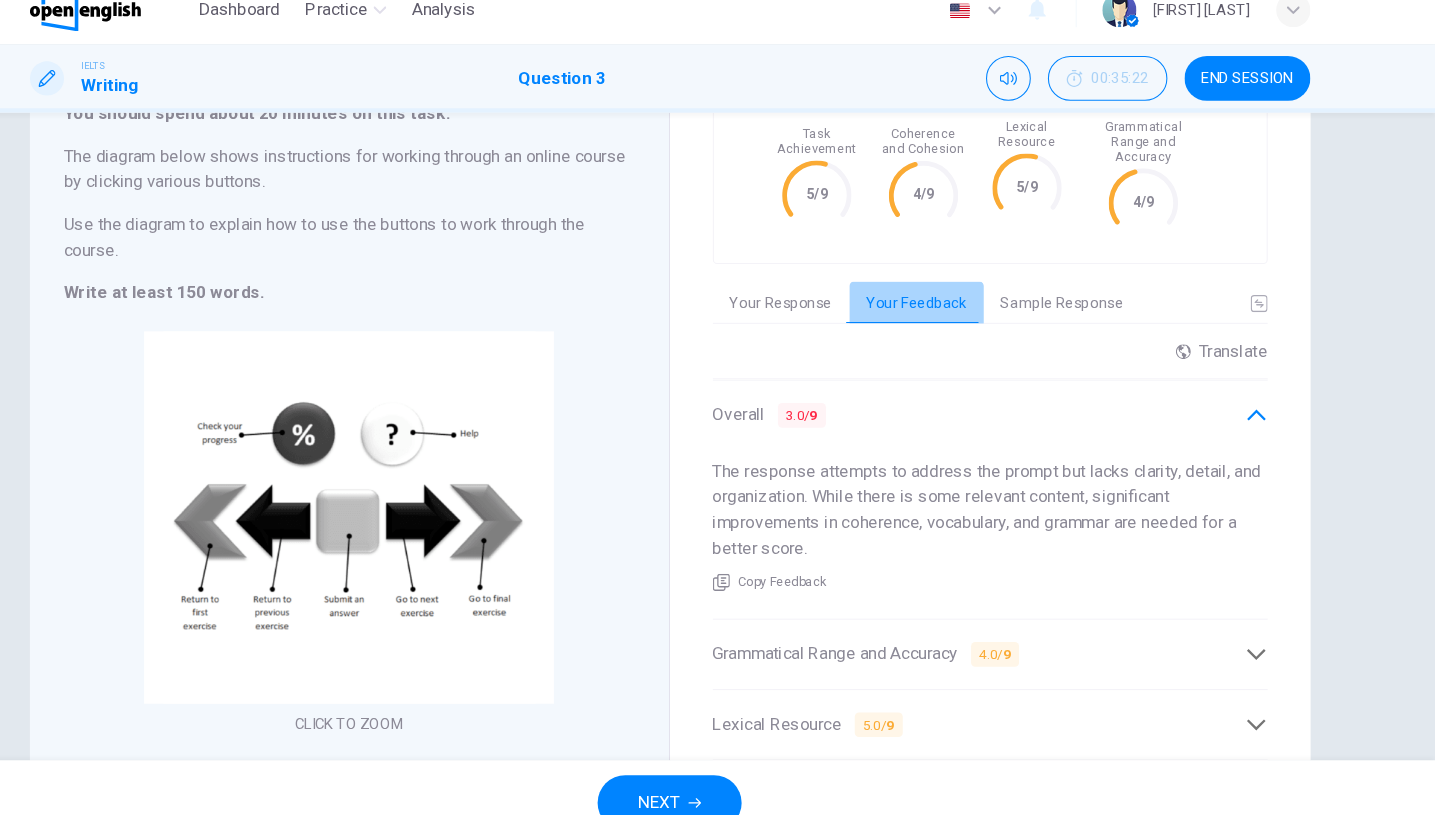 click on "Your Feedback" at bounding box center [949, 307] 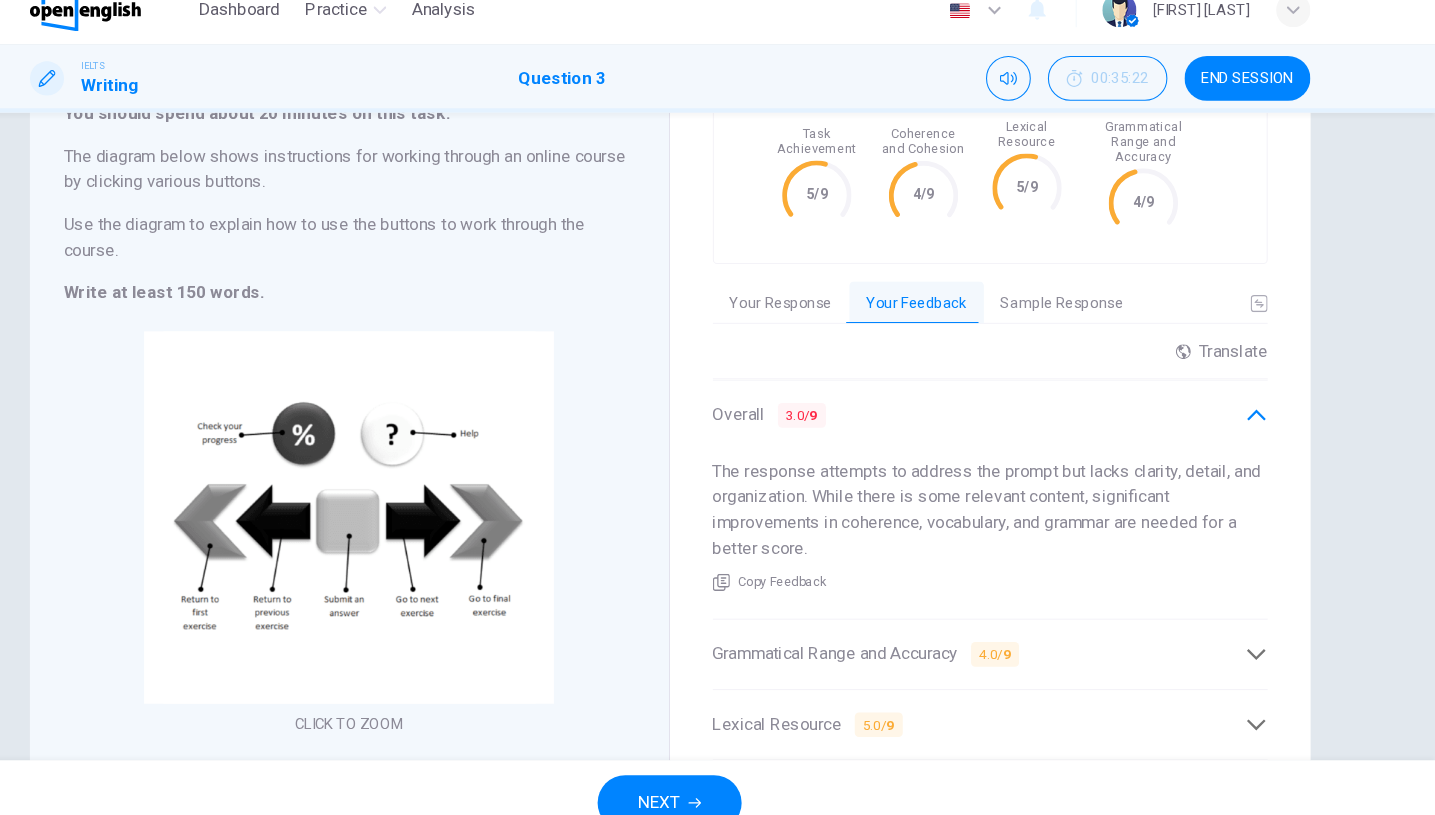 scroll, scrollTop: 207, scrollLeft: 0, axis: vertical 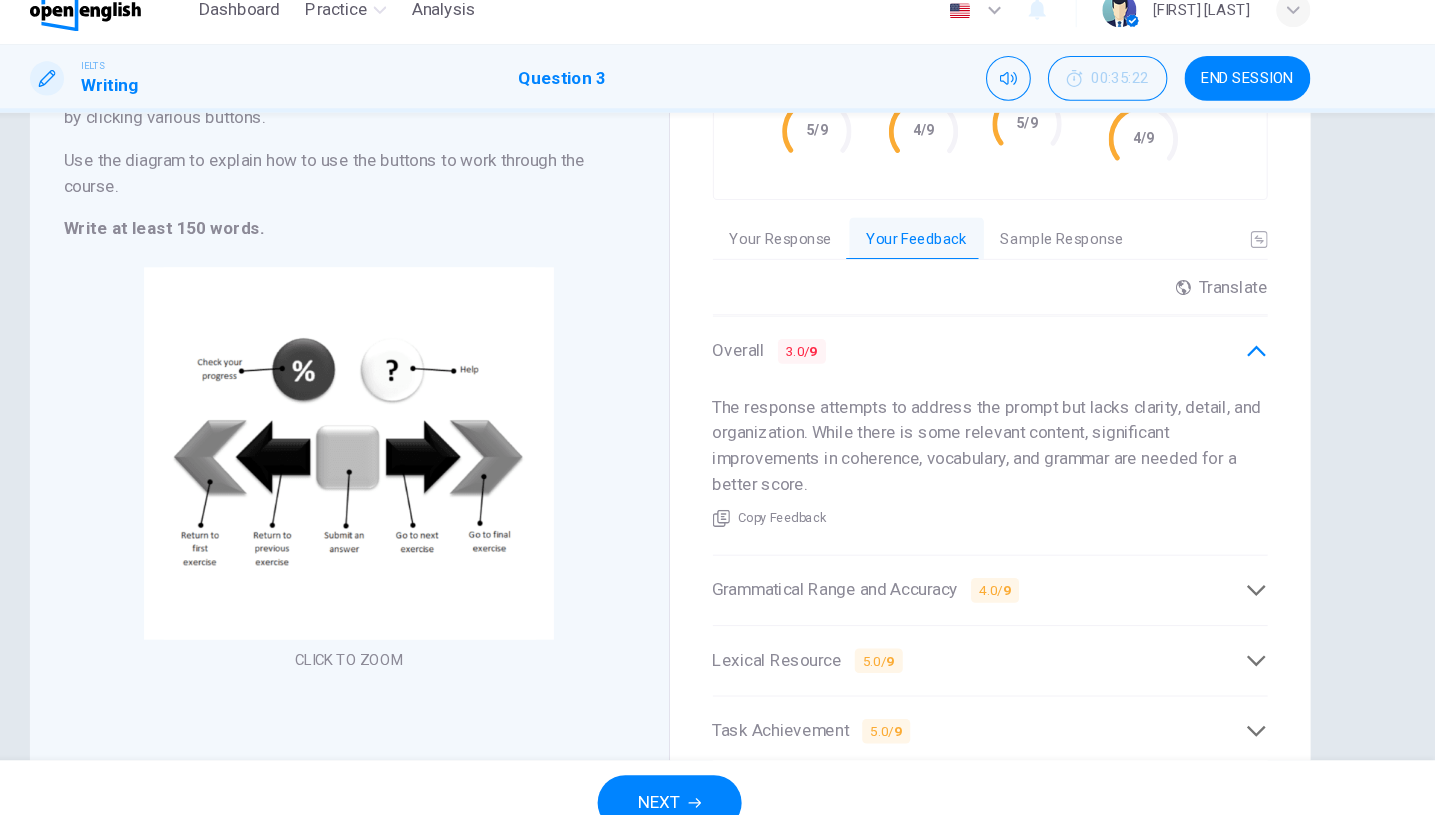 click on "The response attempts to address the prompt but lacks clarity, detail, and organization. While there is some relevant content, significant improvements in coherence, vocabulary, and grammar are needed for a better score." at bounding box center (1015, 439) 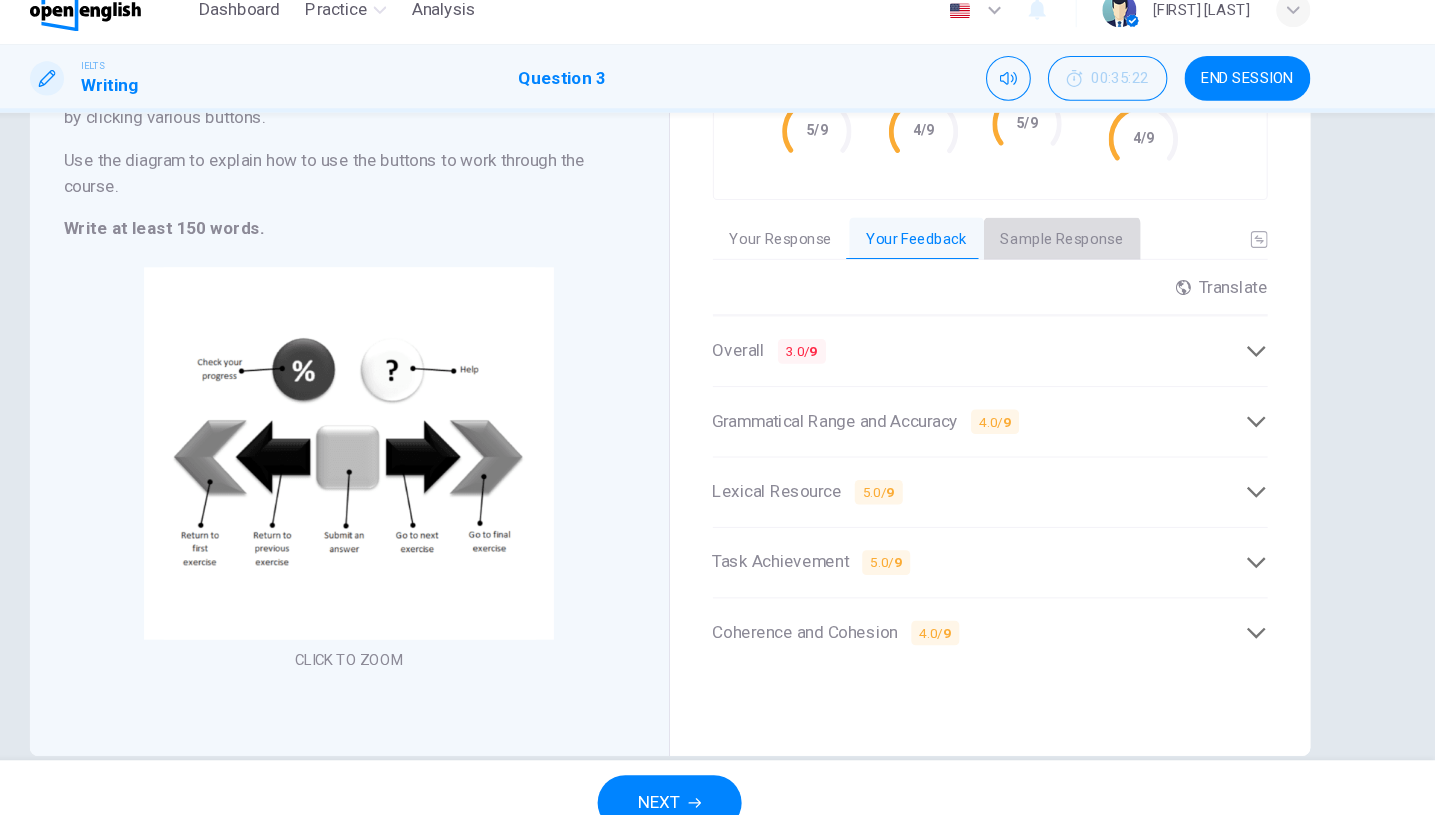 click on "Sample Response" at bounding box center [1085, 247] 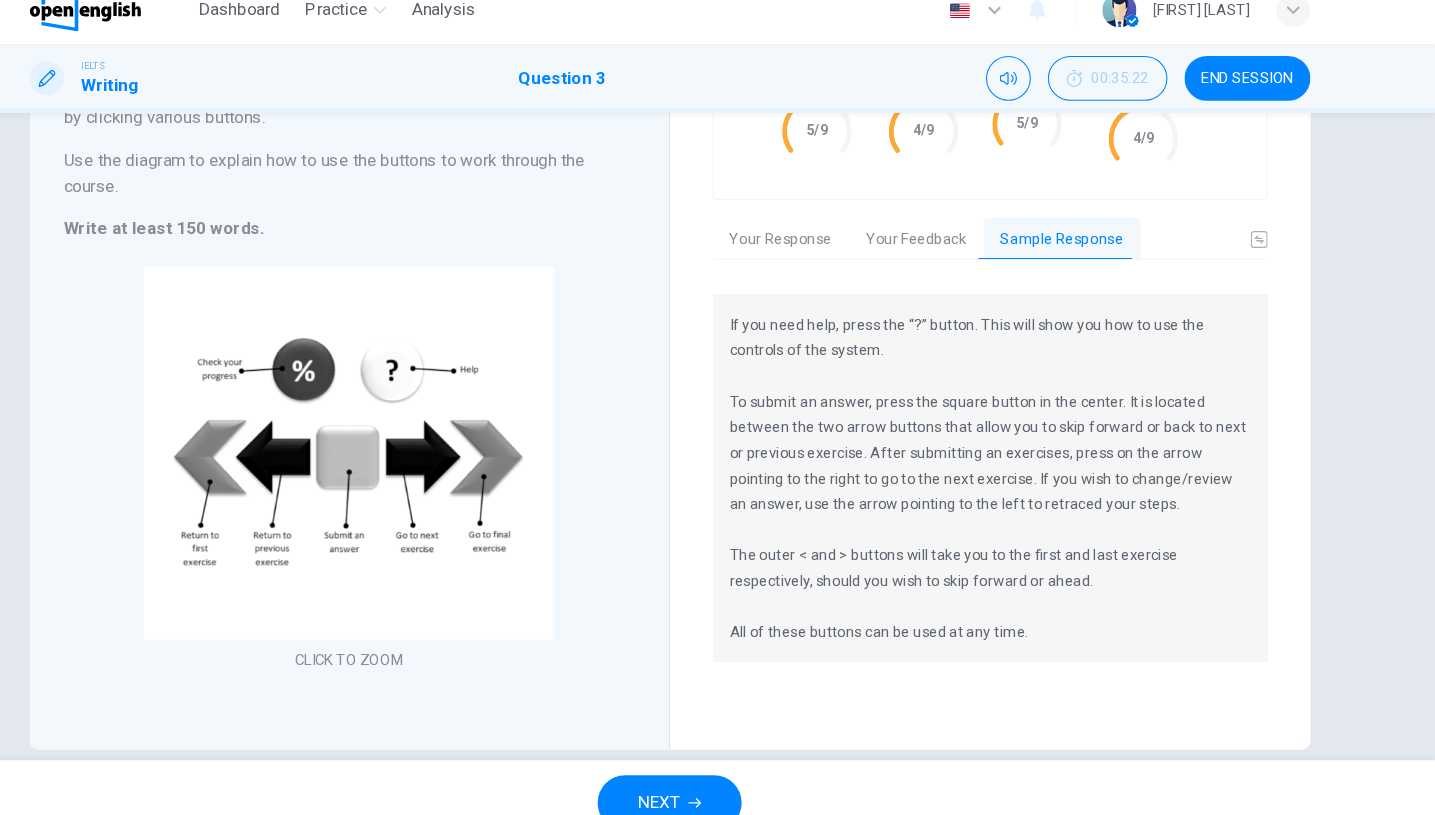 scroll, scrollTop: 144, scrollLeft: 0, axis: vertical 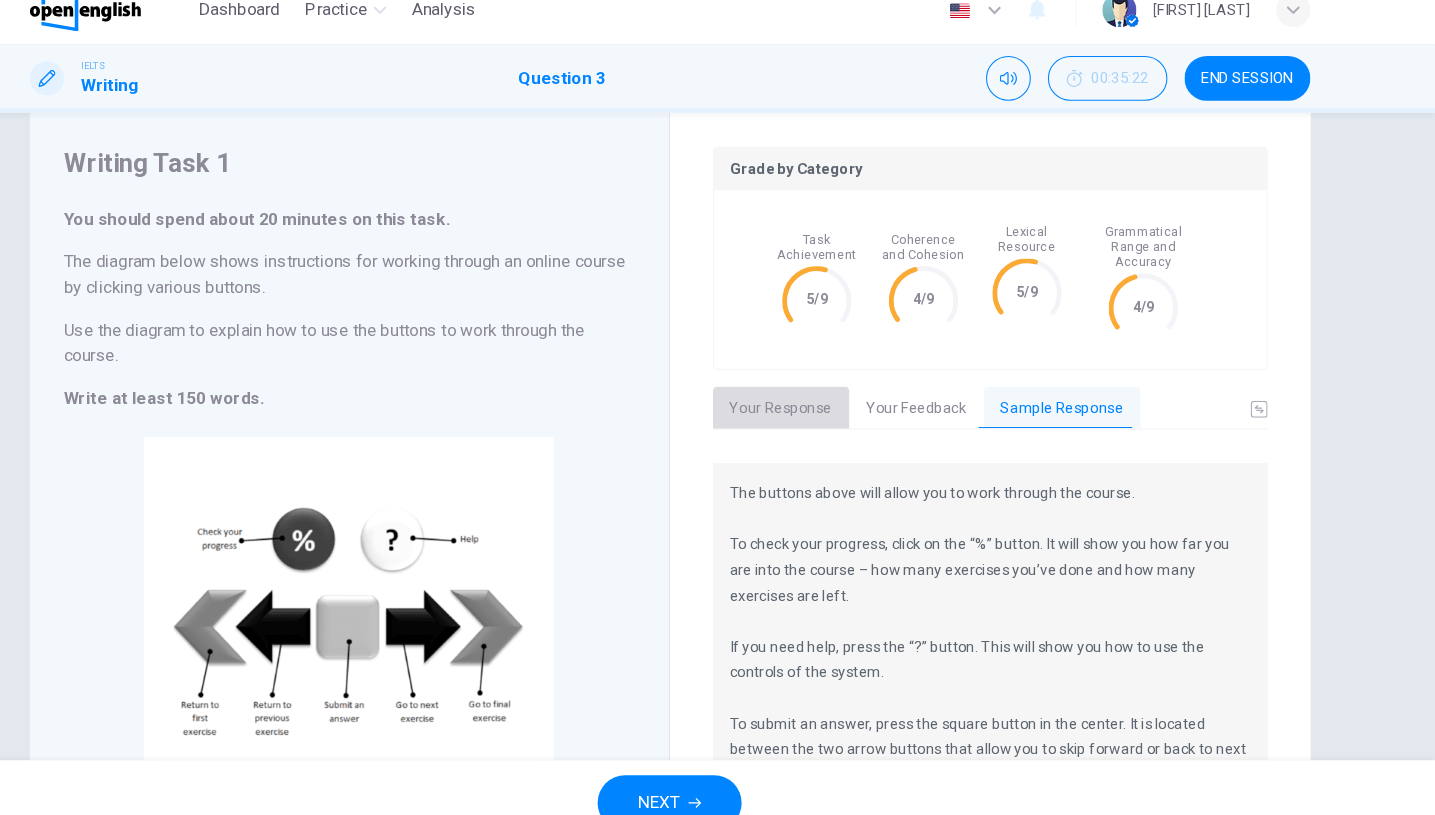 click on "Your Response" at bounding box center (822, 406) 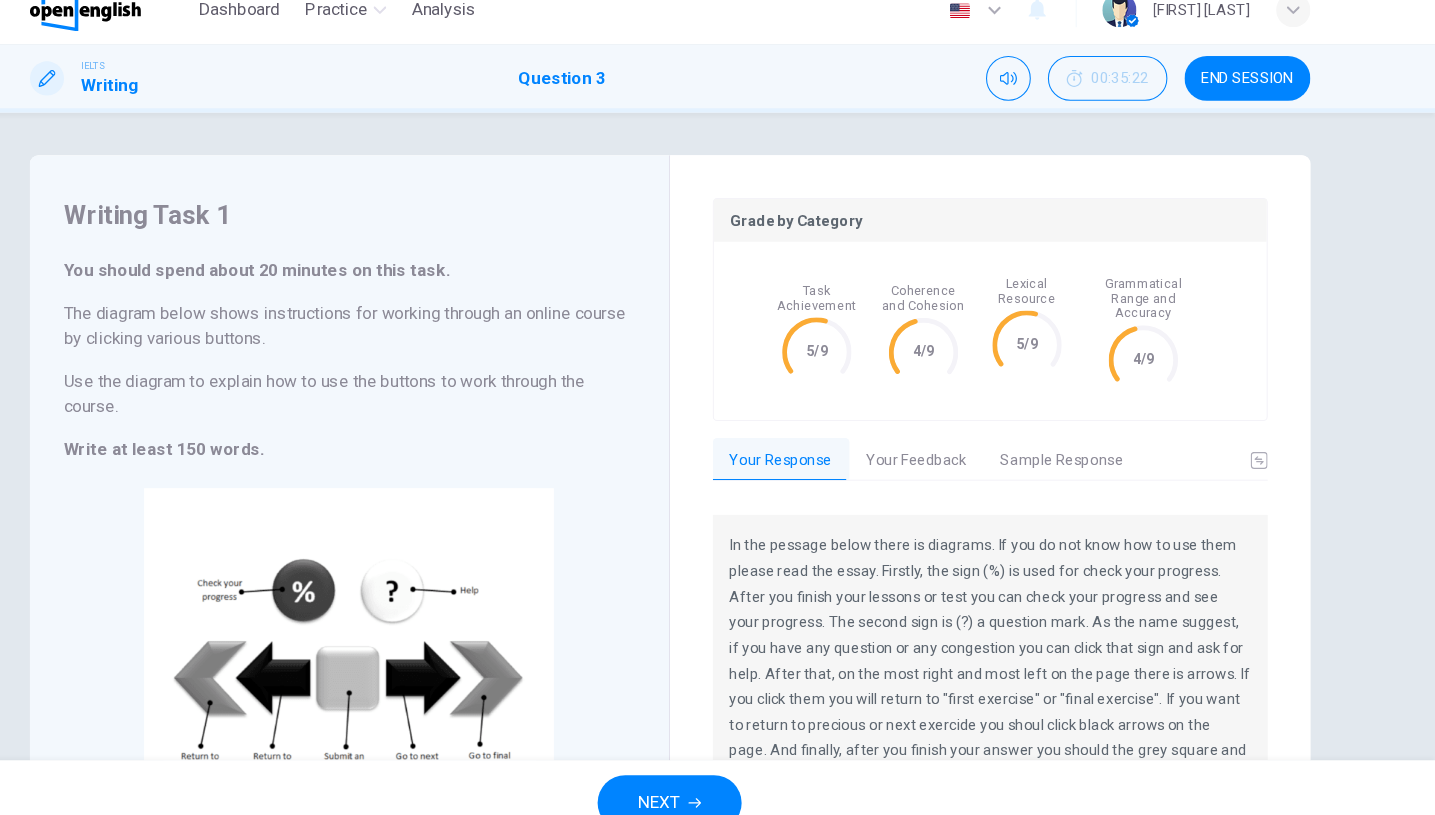 scroll, scrollTop: 0, scrollLeft: 0, axis: both 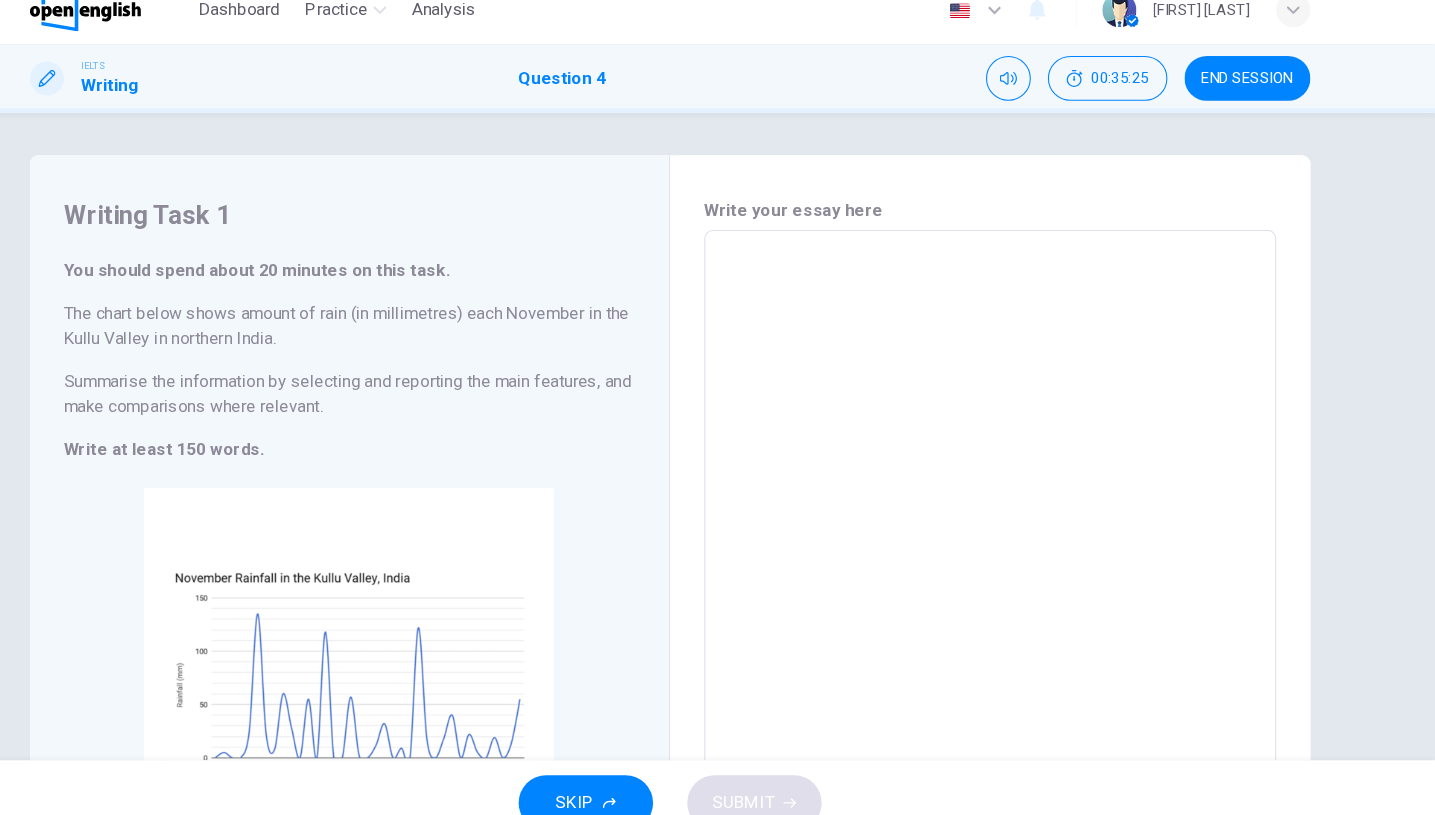 click on "Writing" at bounding box center [193, 103] 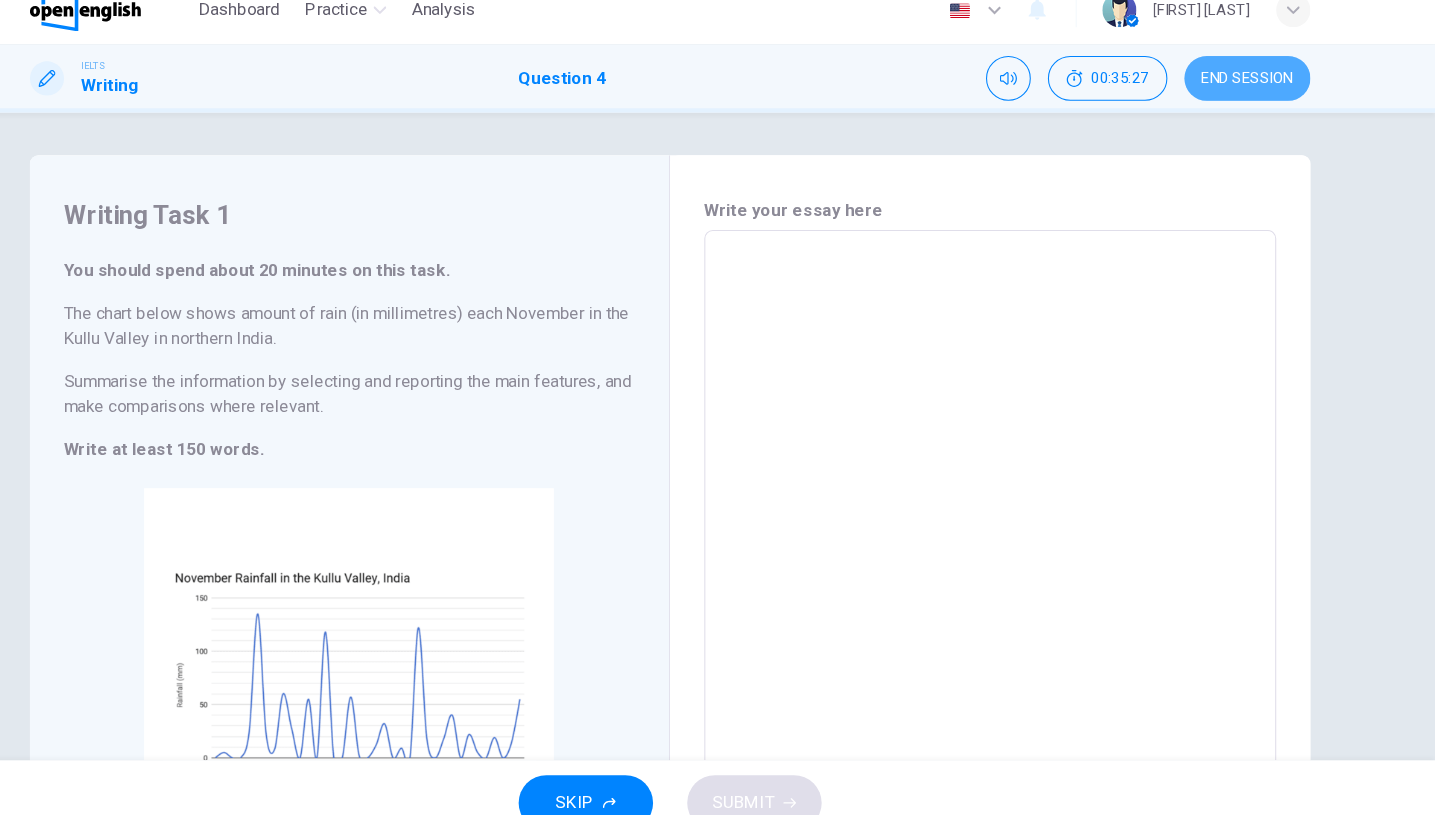 click on "END SESSION" at bounding box center [1259, 96] 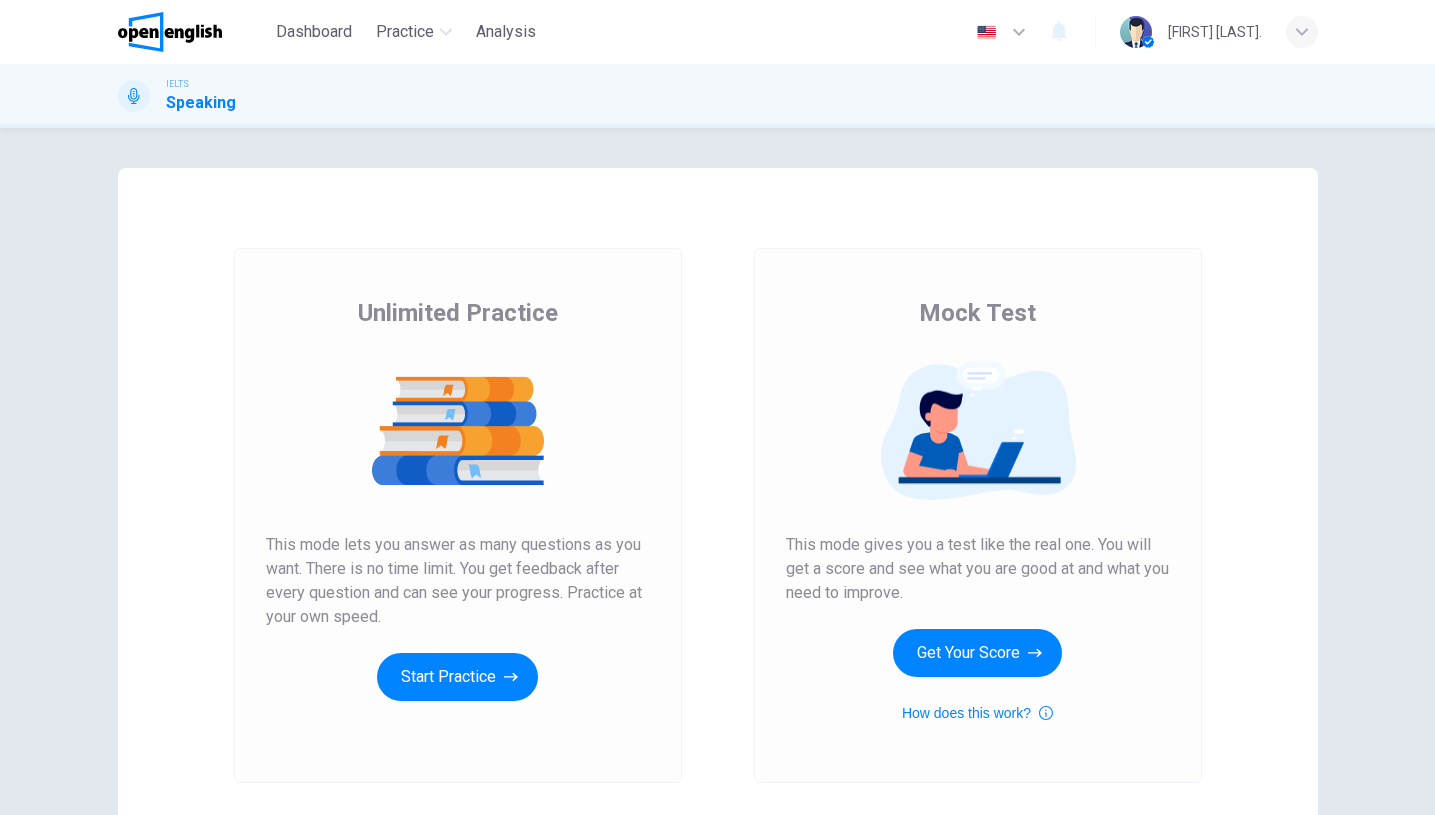 scroll, scrollTop: 0, scrollLeft: 0, axis: both 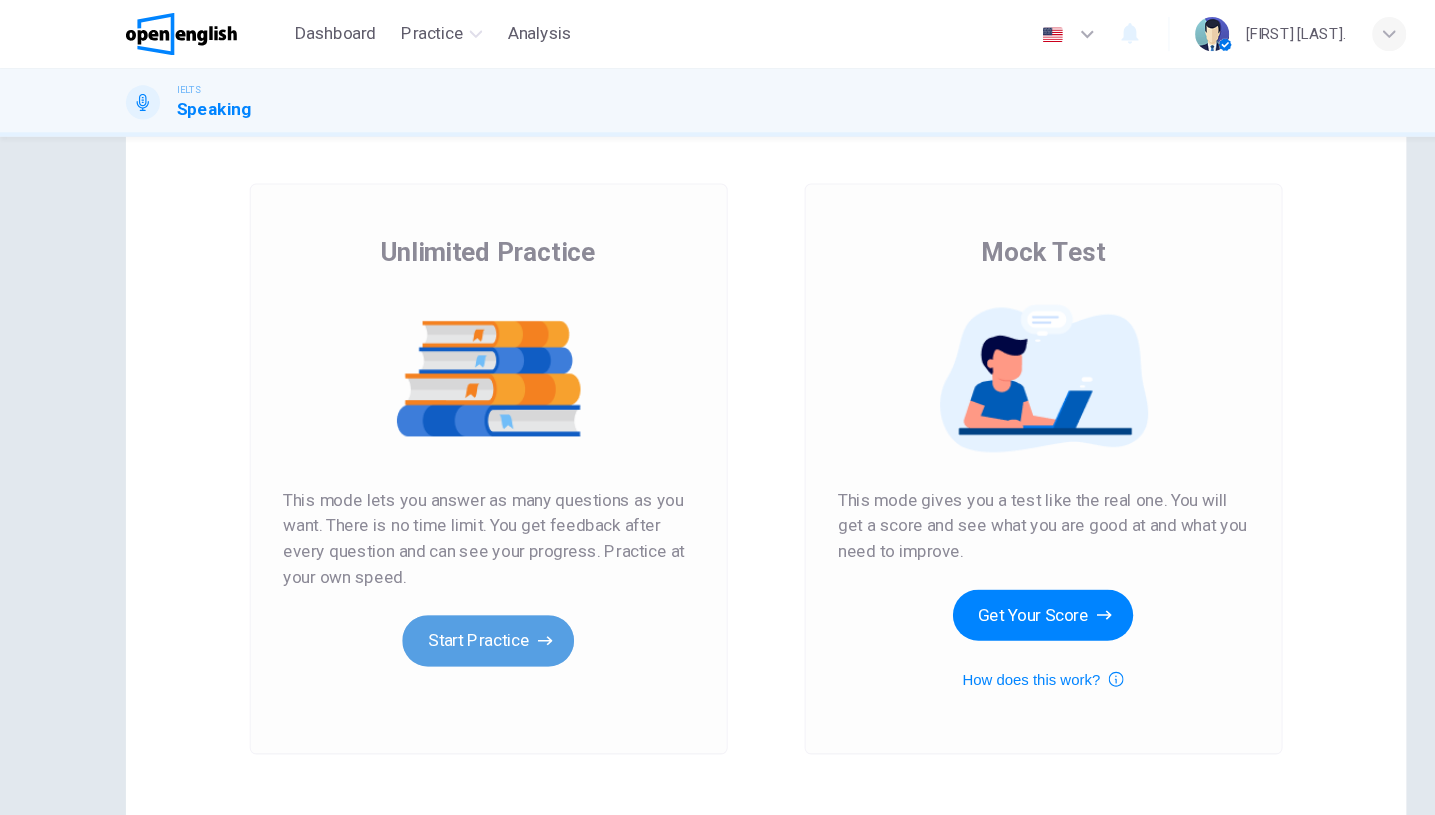 click on "Start Practice" at bounding box center (457, 601) 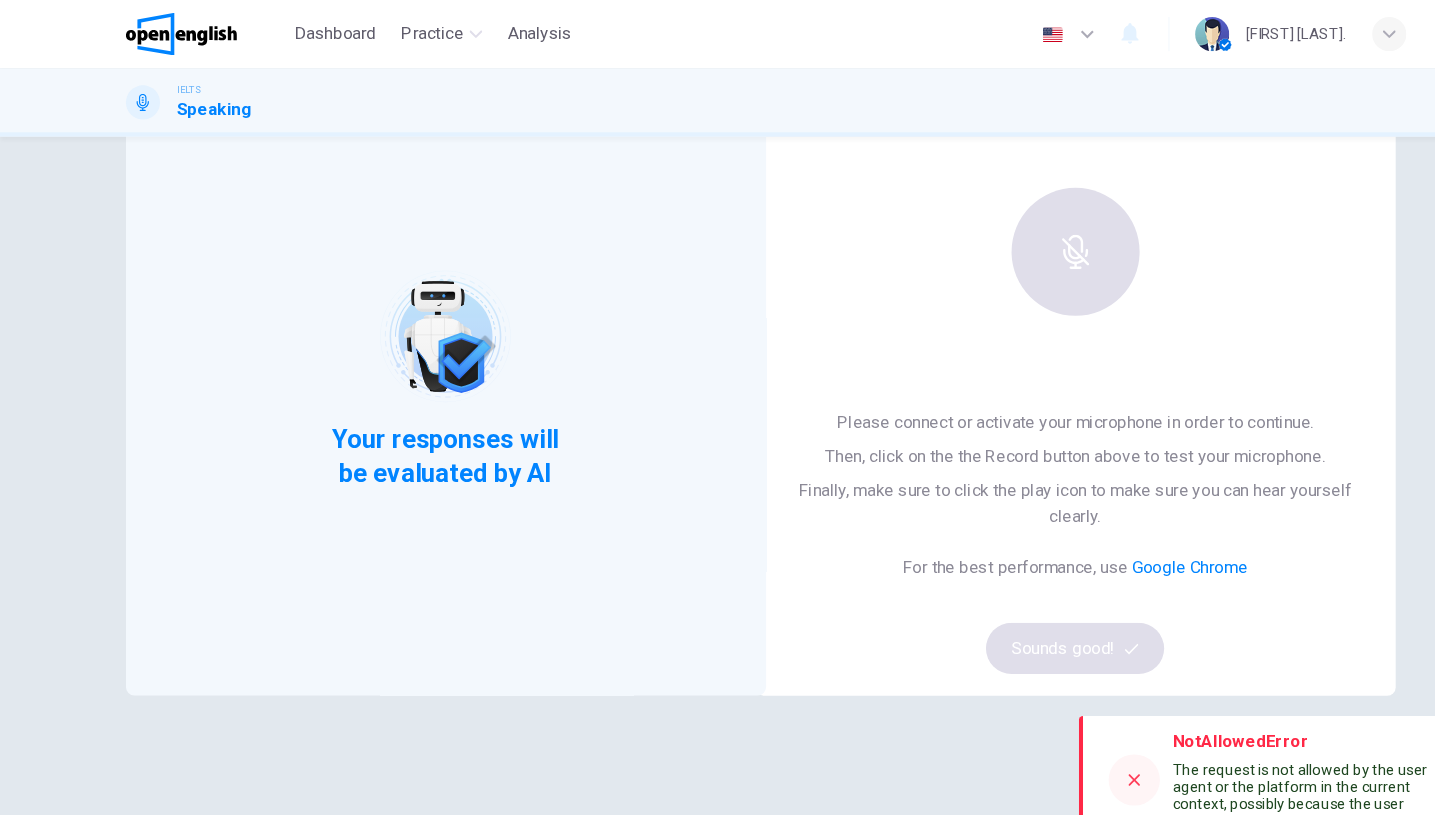 scroll, scrollTop: 118, scrollLeft: 0, axis: vertical 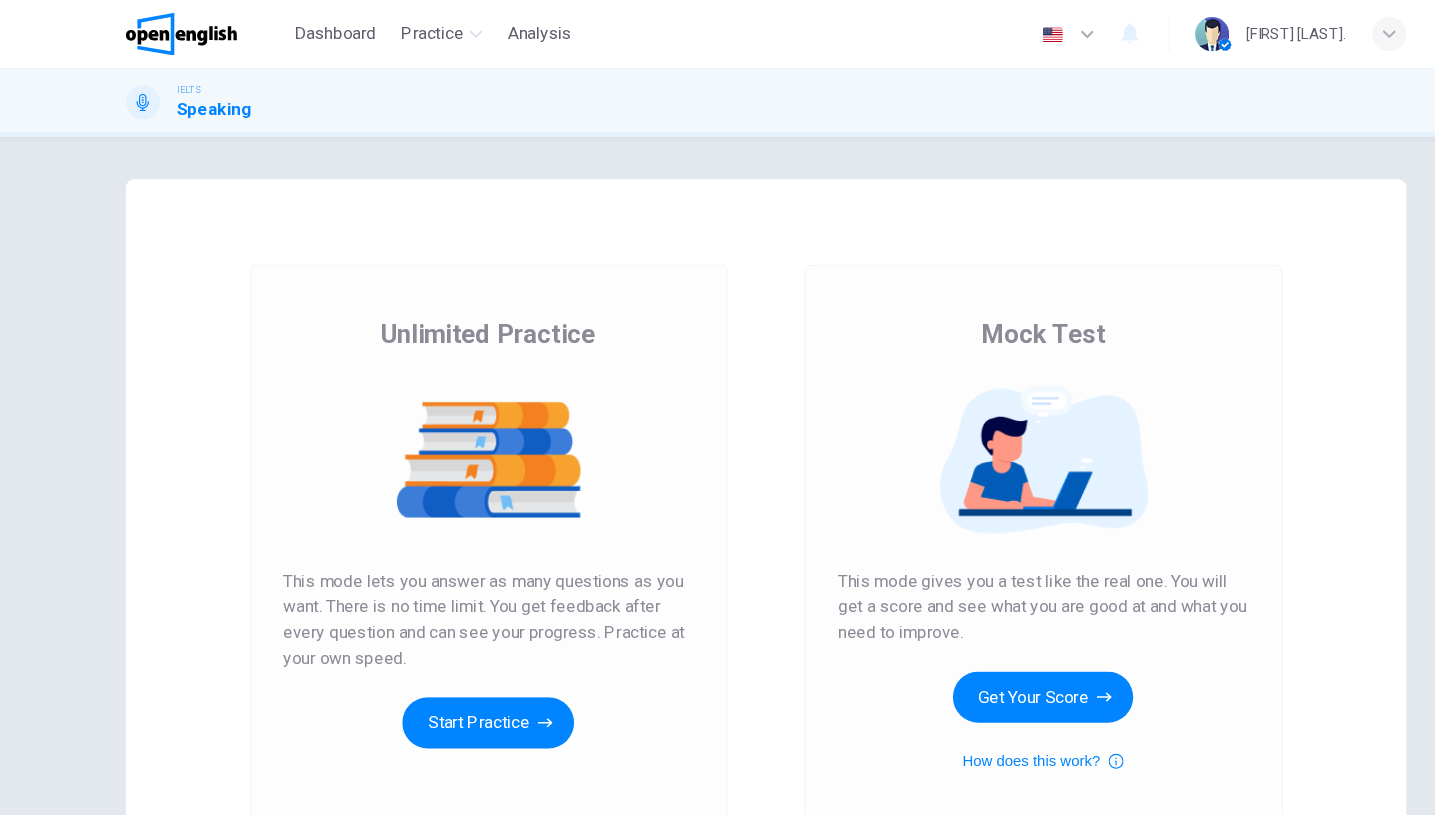 click on "Unlimited Practice This mode lets you answer as many questions as you want. There is no time limit. You get feedback after every question and can see your progress. Practice at your own speed. Start Practice" at bounding box center (458, 499) 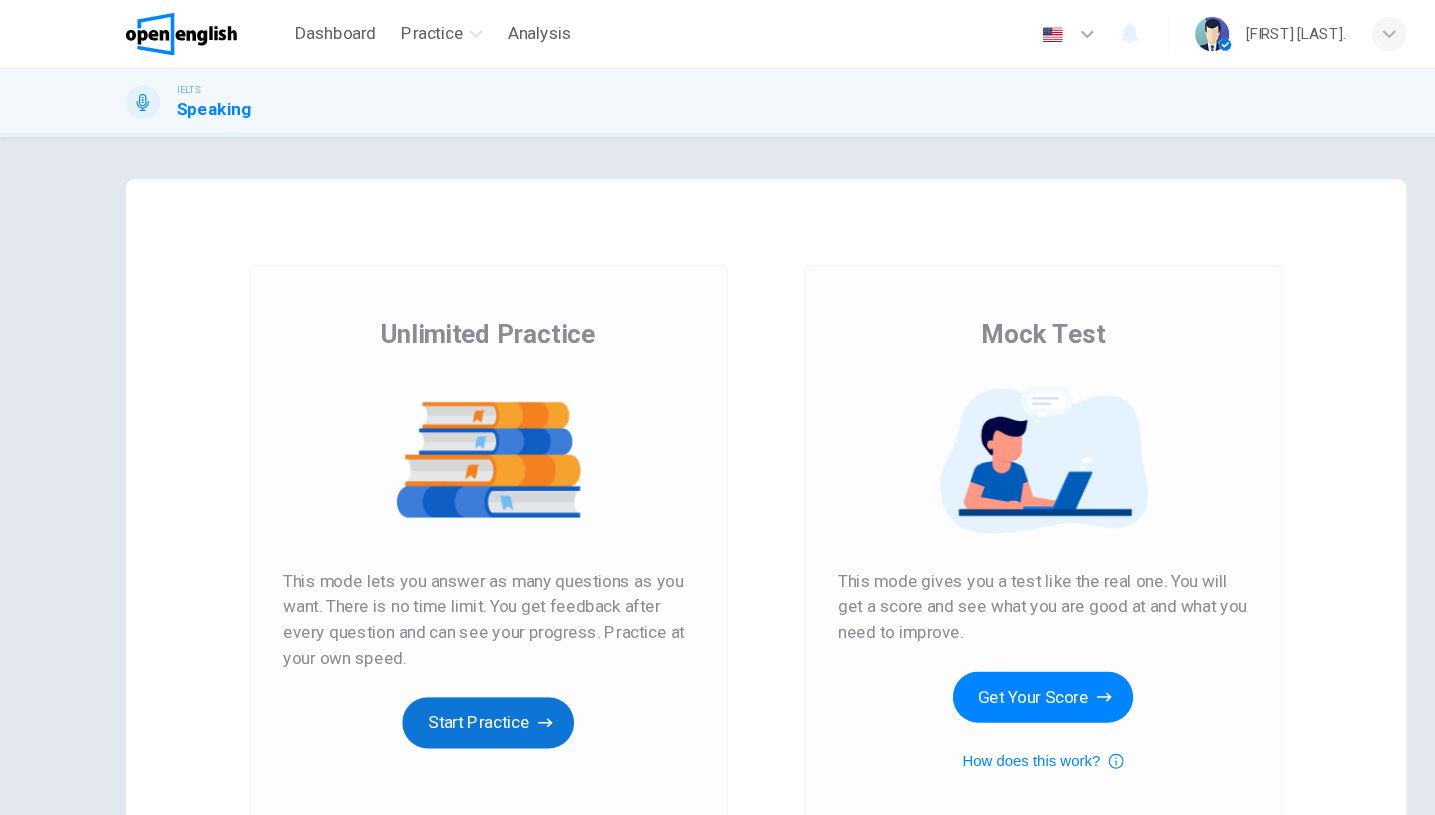 click on "Start Practice" at bounding box center (457, 677) 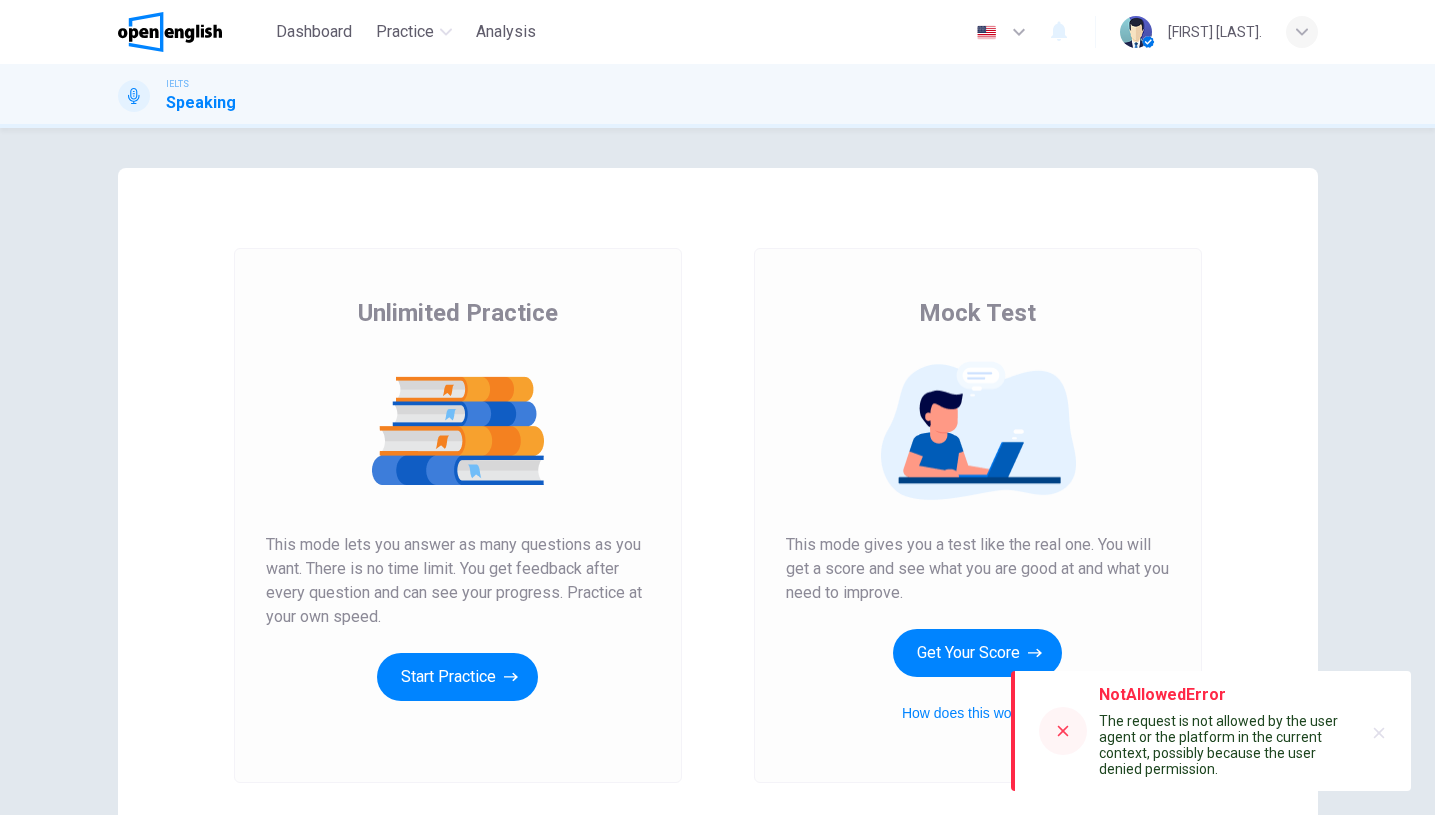 scroll, scrollTop: 0, scrollLeft: 0, axis: both 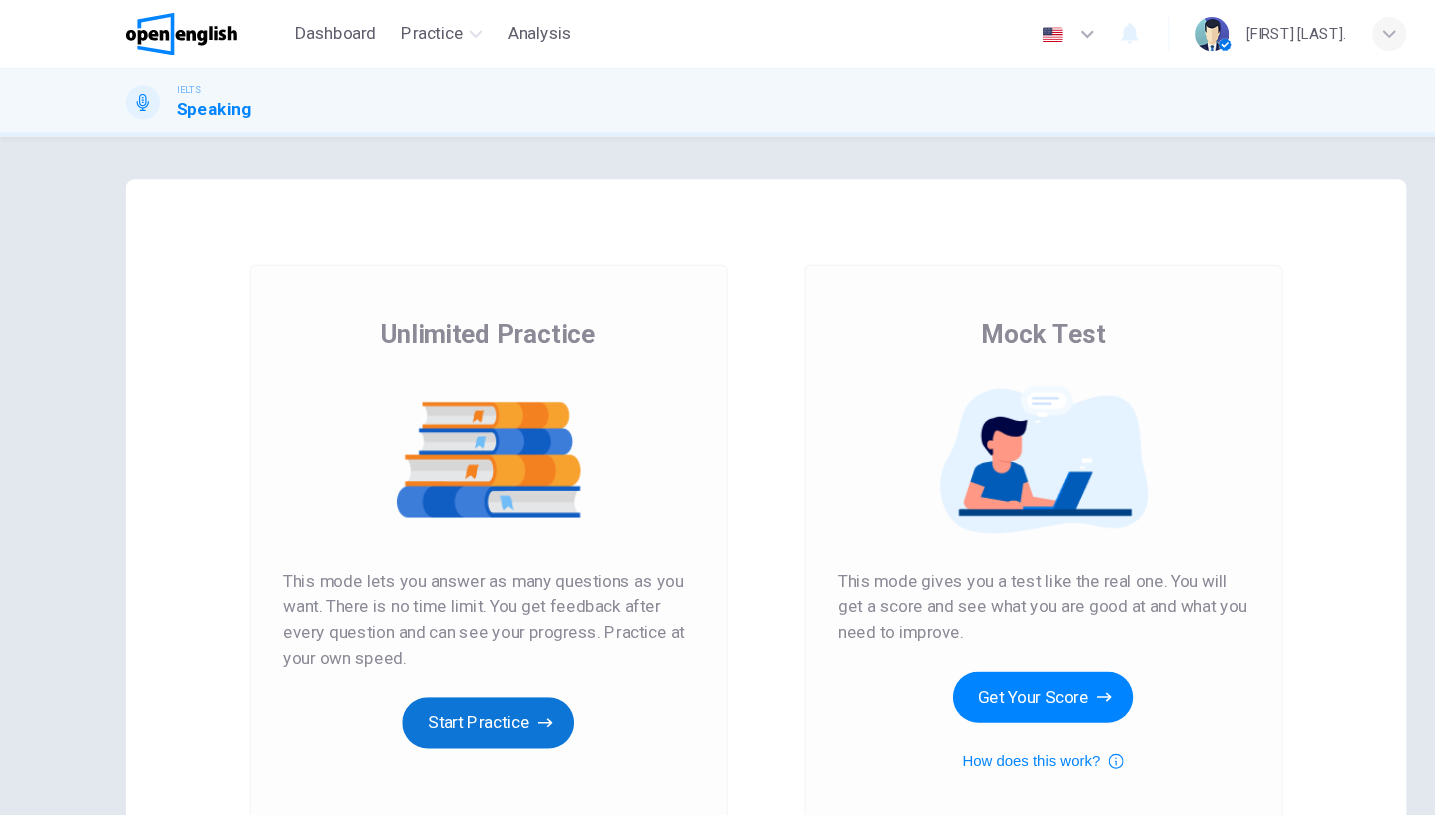 click on "Start Practice" at bounding box center [457, 677] 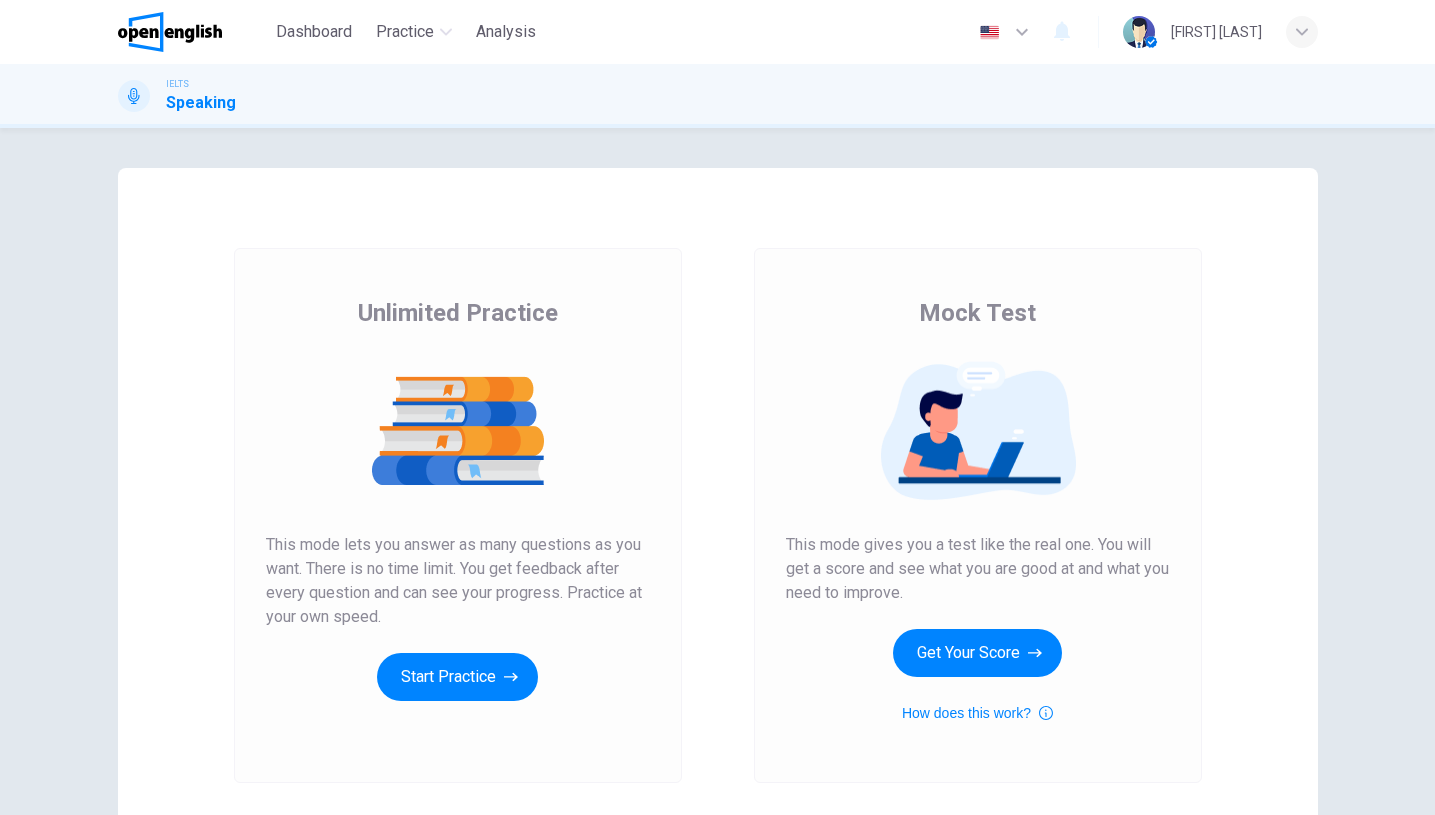 scroll, scrollTop: 0, scrollLeft: 0, axis: both 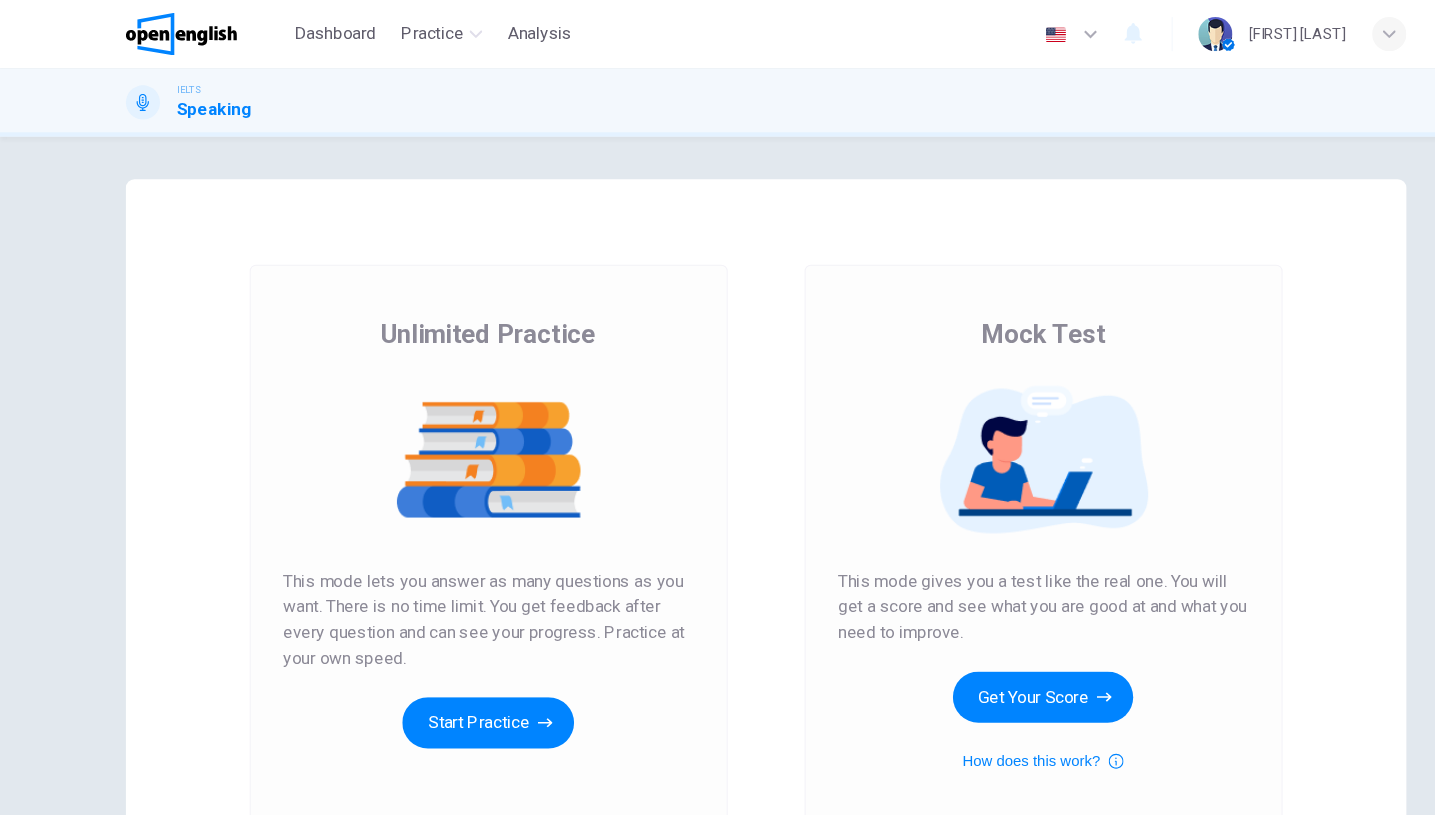 click on "Unlimited Practice This mode lets you answer as many questions as you want. There is no time limit. You get feedback after every question and can see your progress. Practice at your own speed. Start Practice" at bounding box center (458, 499) 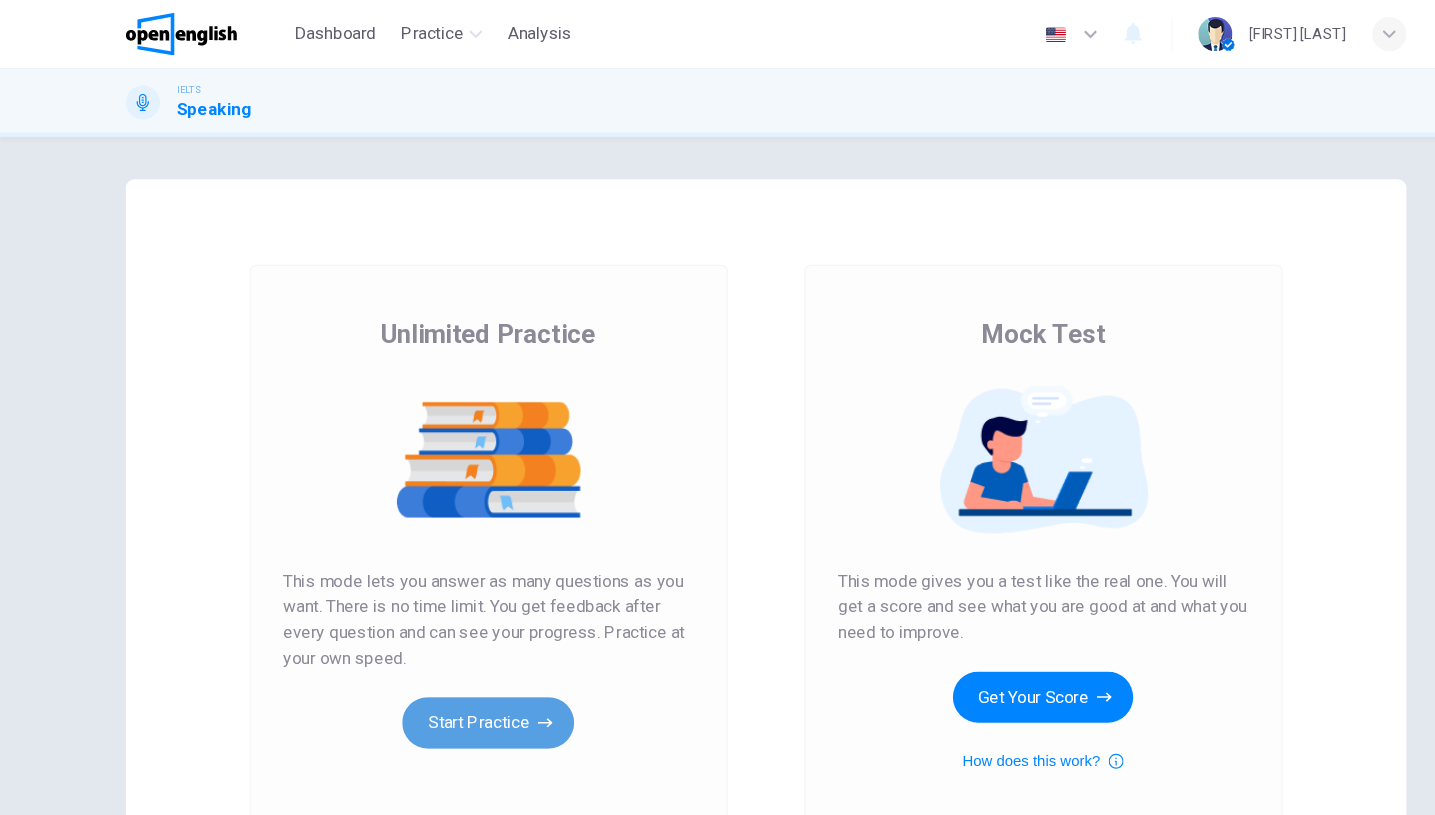 click on "Start Practice" at bounding box center (457, 677) 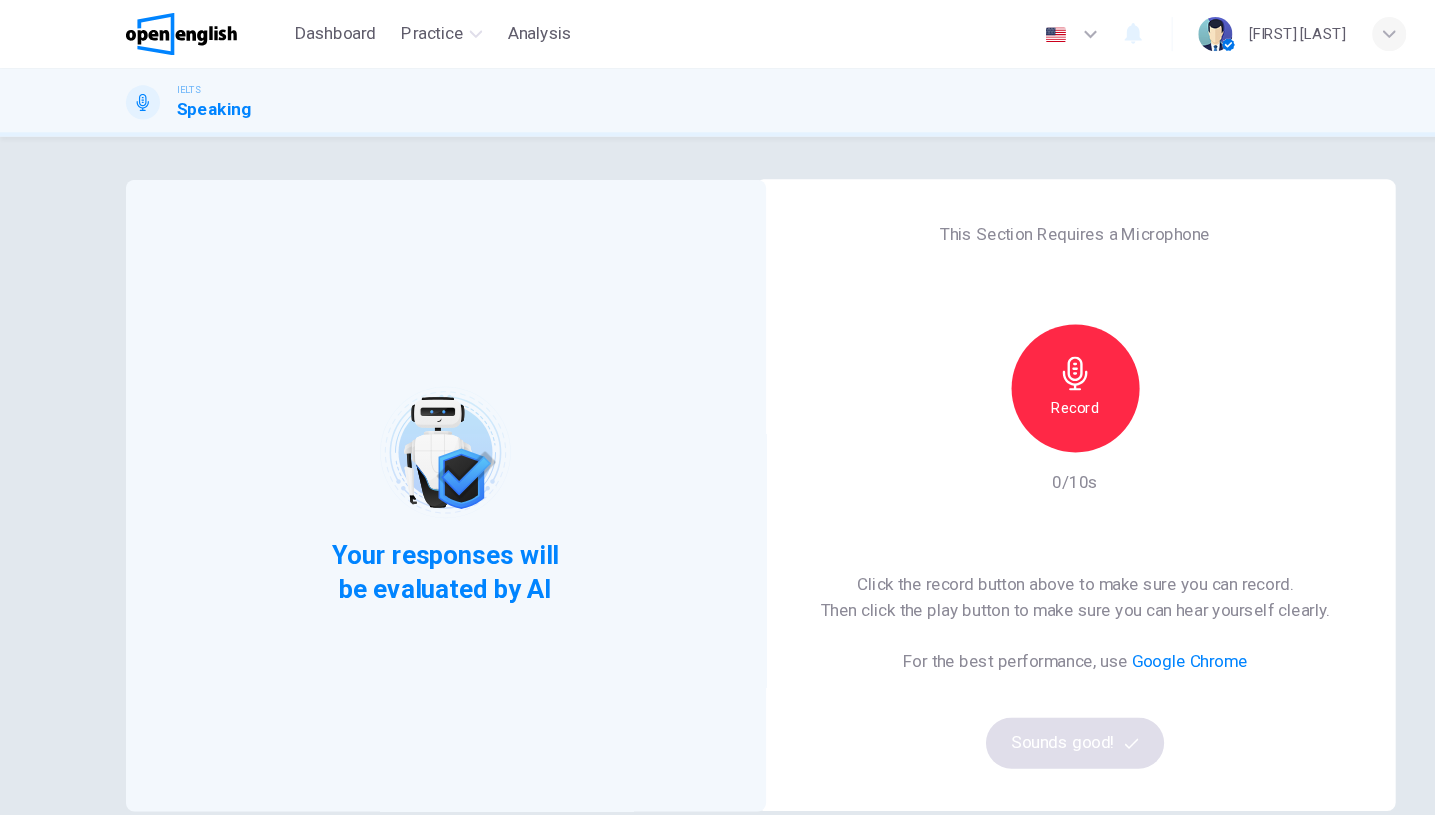 scroll, scrollTop: 65, scrollLeft: 0, axis: vertical 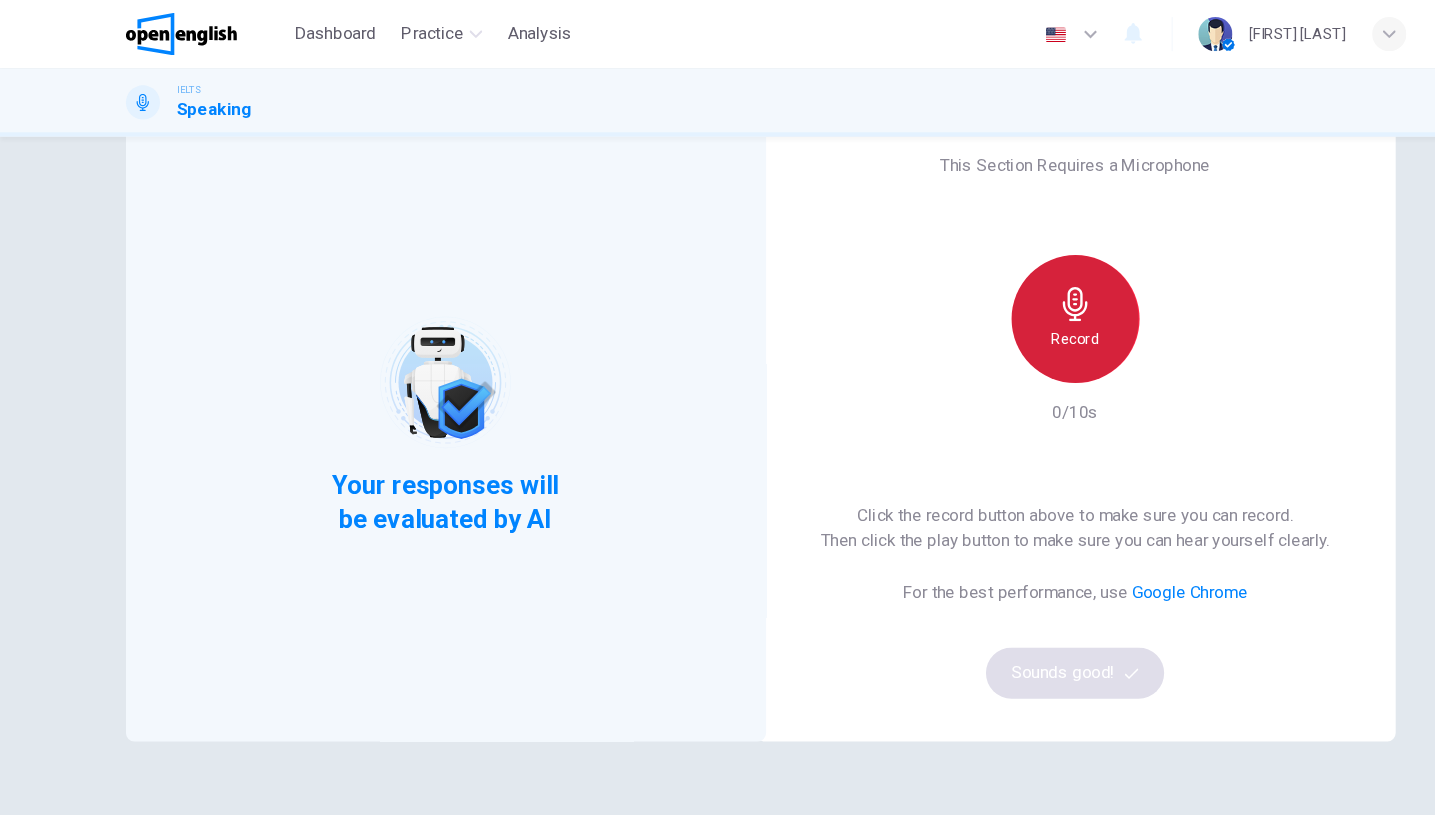click on "Record" at bounding box center (1008, 299) 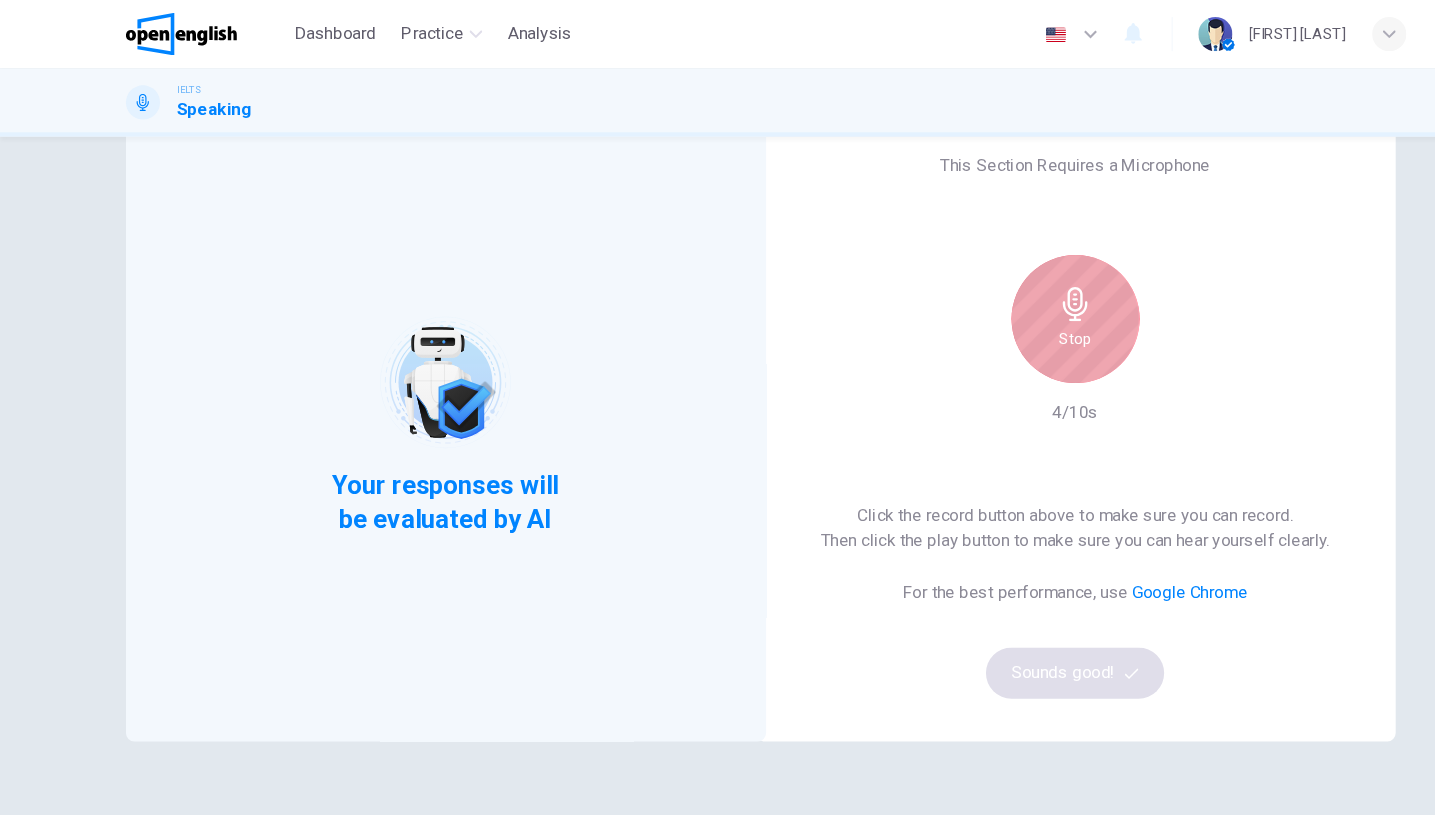 click at bounding box center [1007, 285] 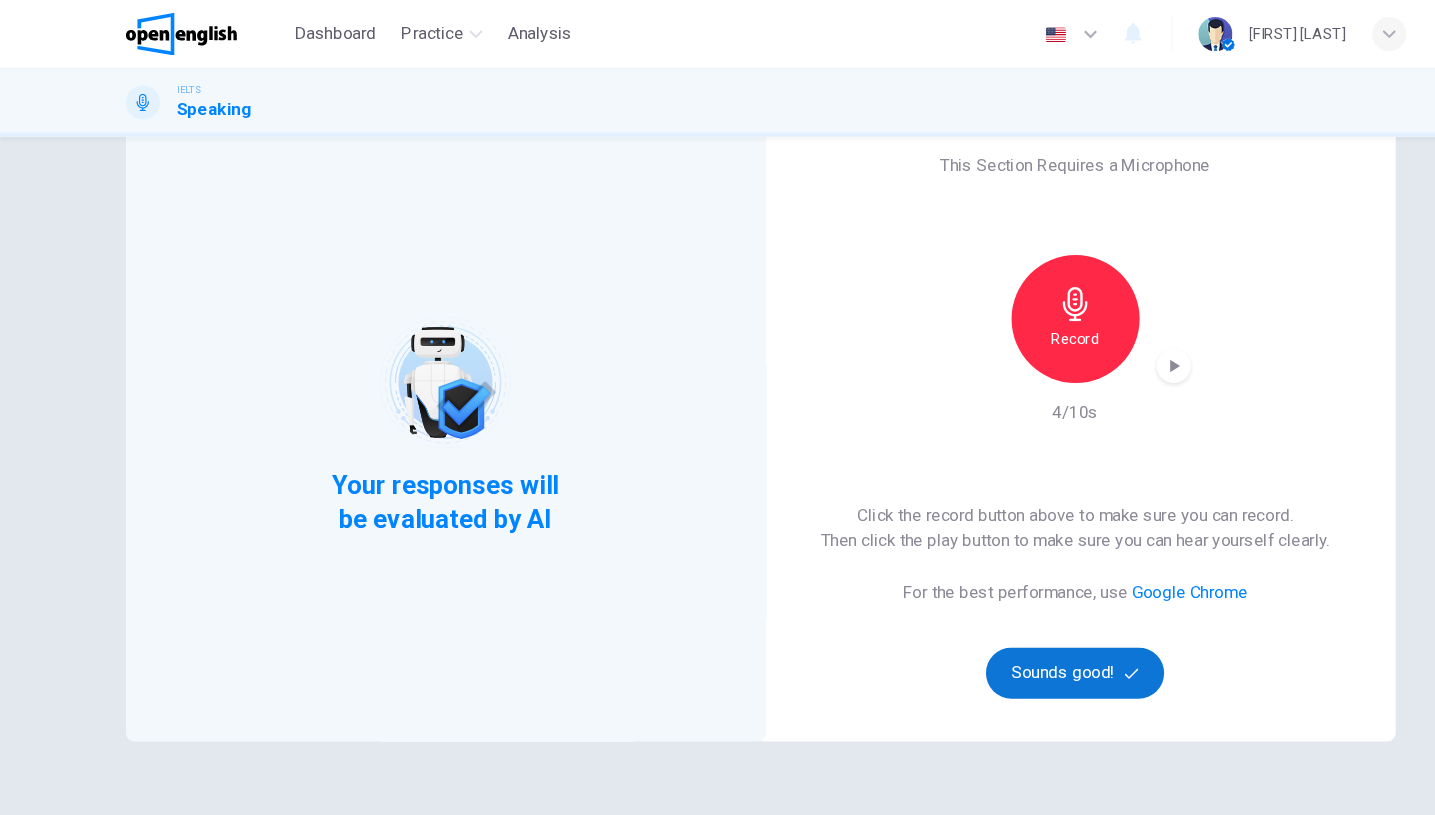 click on "Sounds good!" at bounding box center (1008, 631) 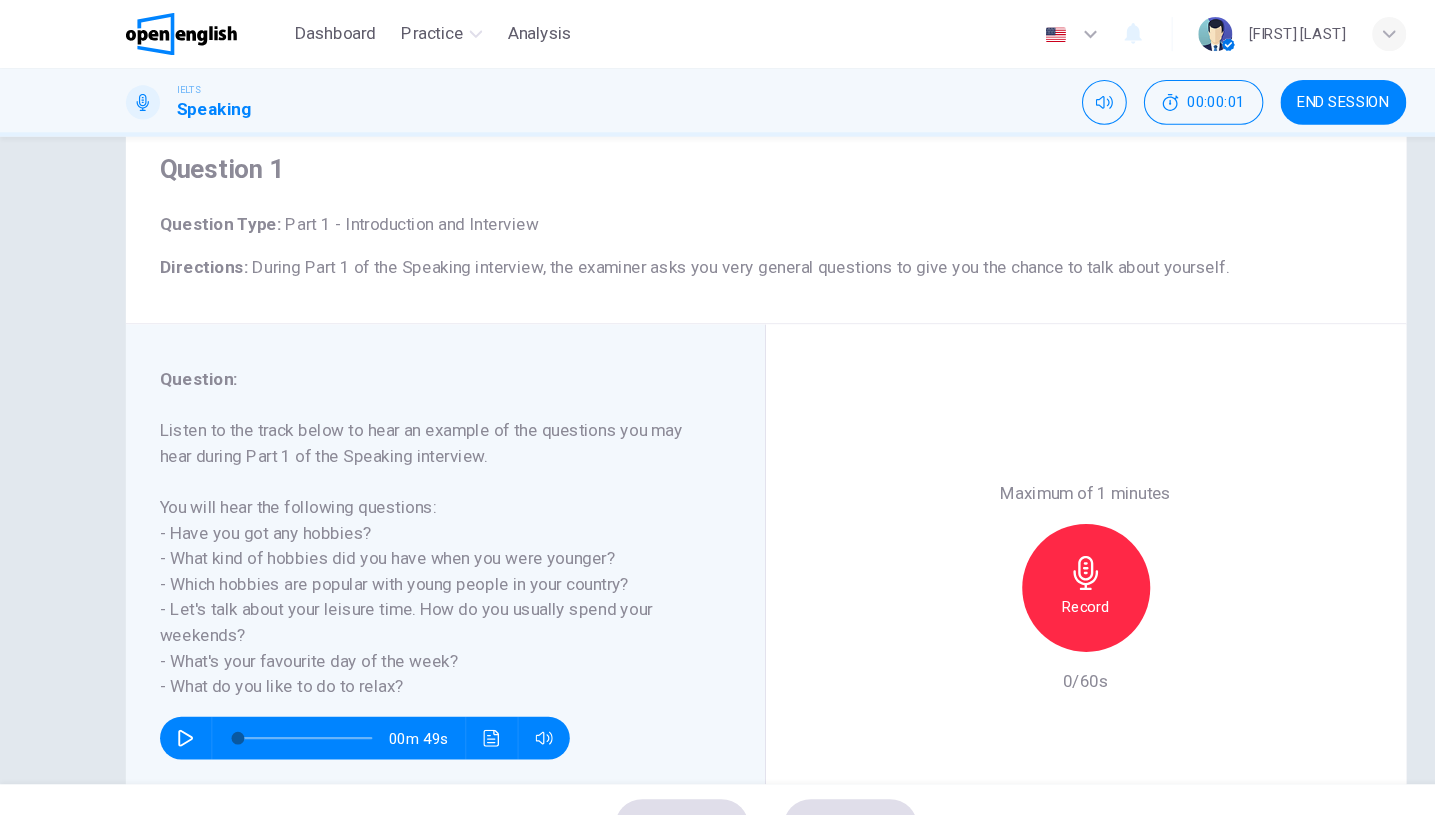 scroll, scrollTop: 1, scrollLeft: 0, axis: vertical 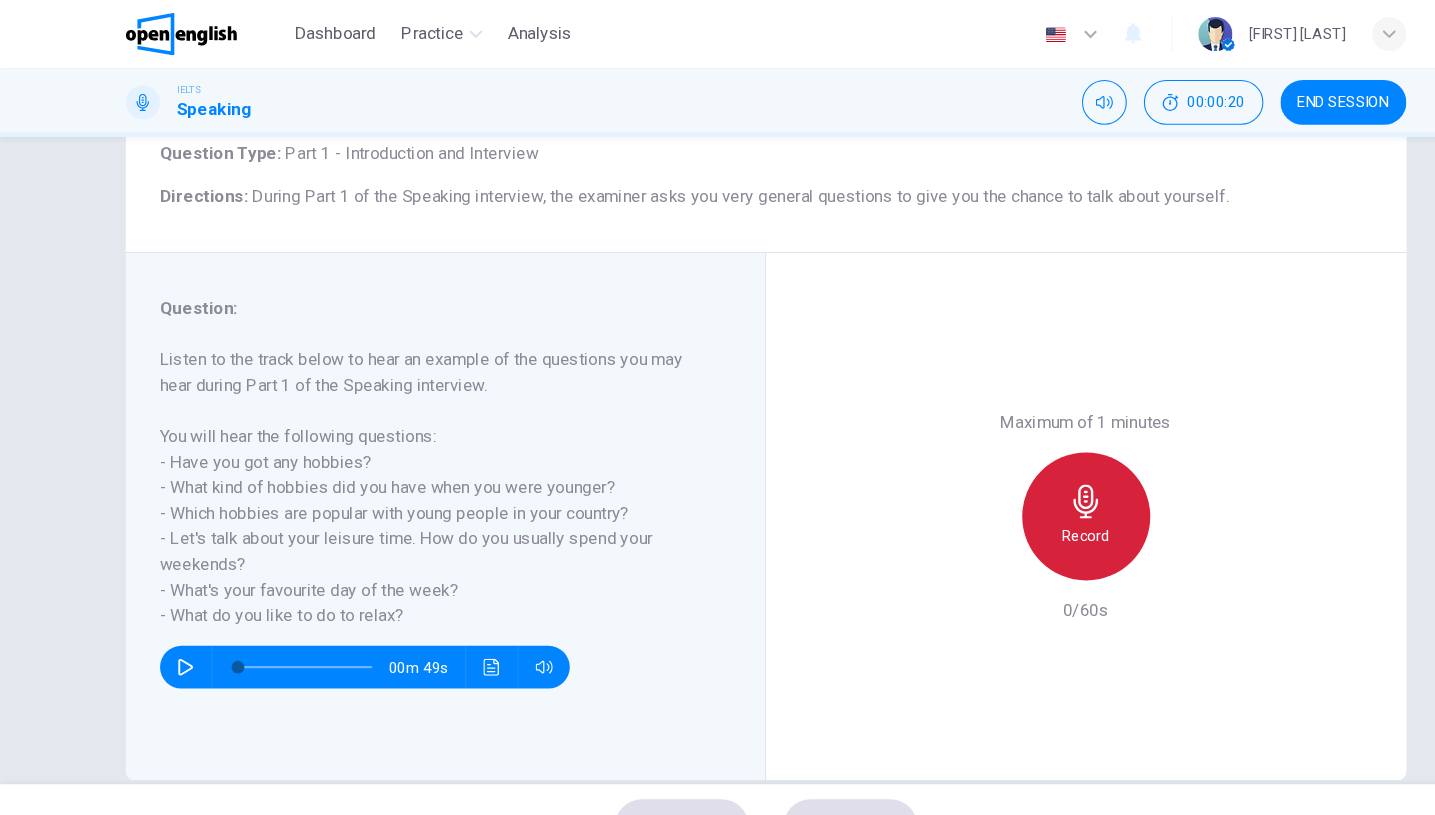 click on "Record" at bounding box center (1017, 502) 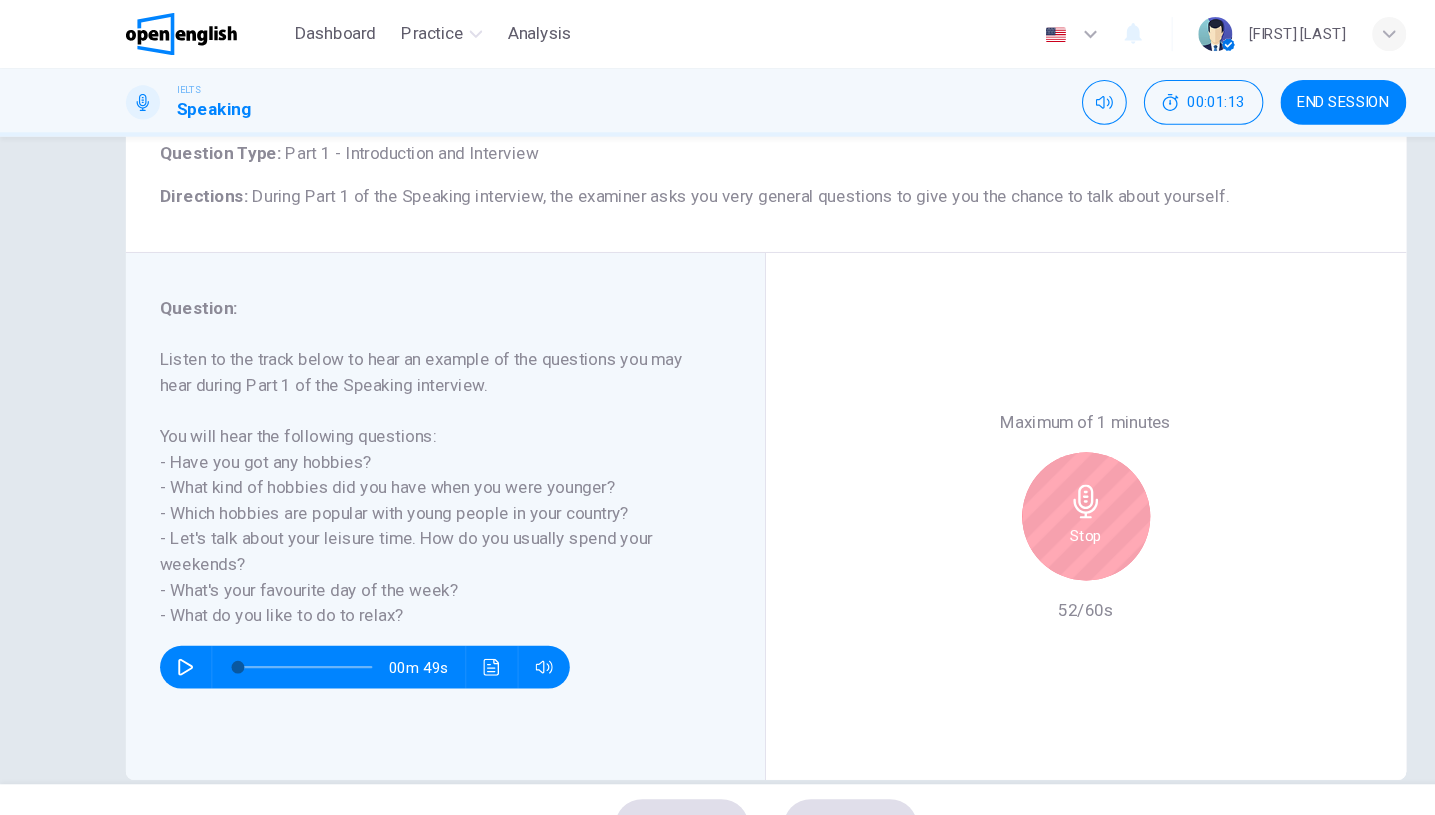 click on "Stop" at bounding box center [1018, 484] 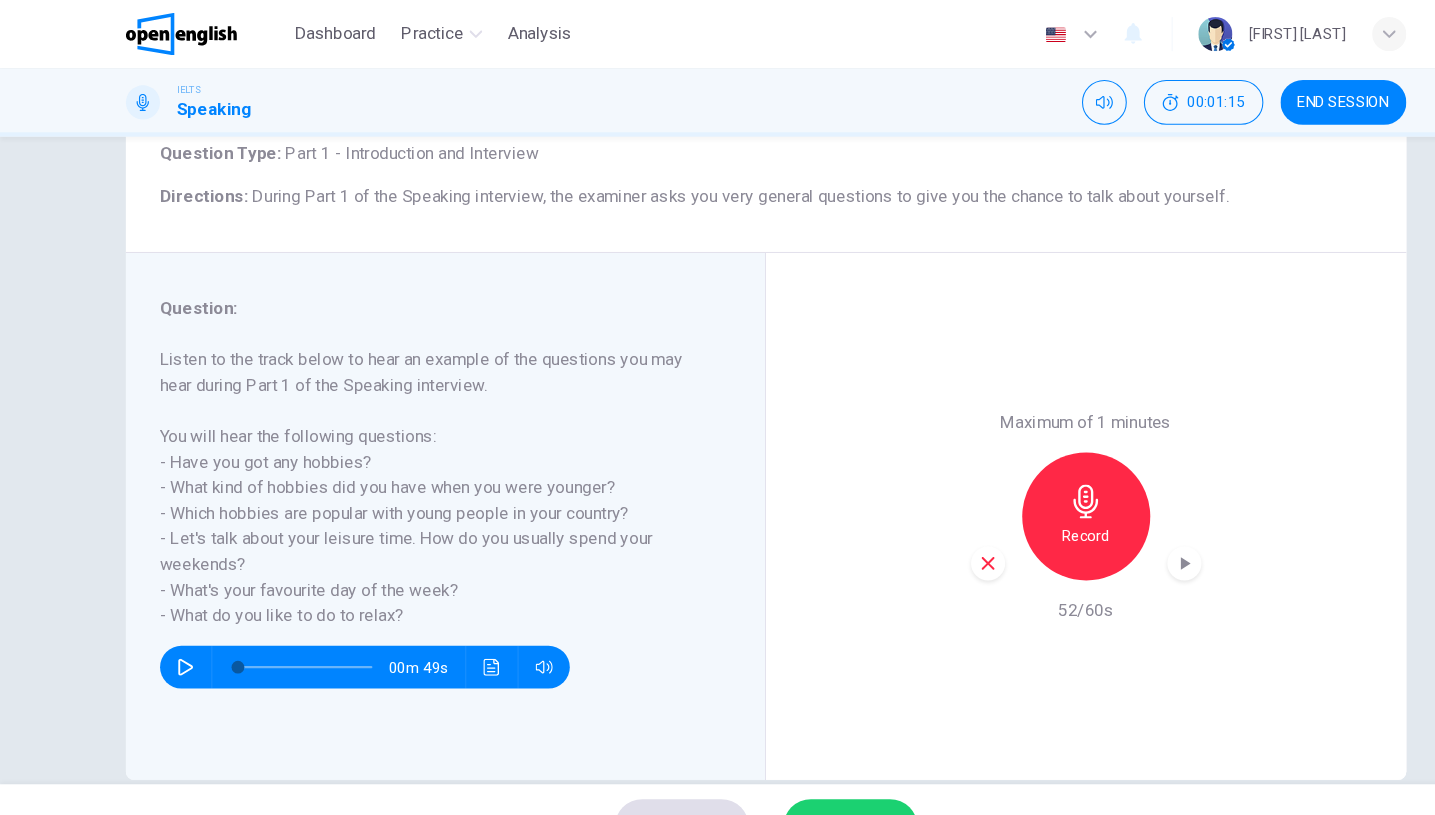 click on "SUBMIT" at bounding box center [797, 775] 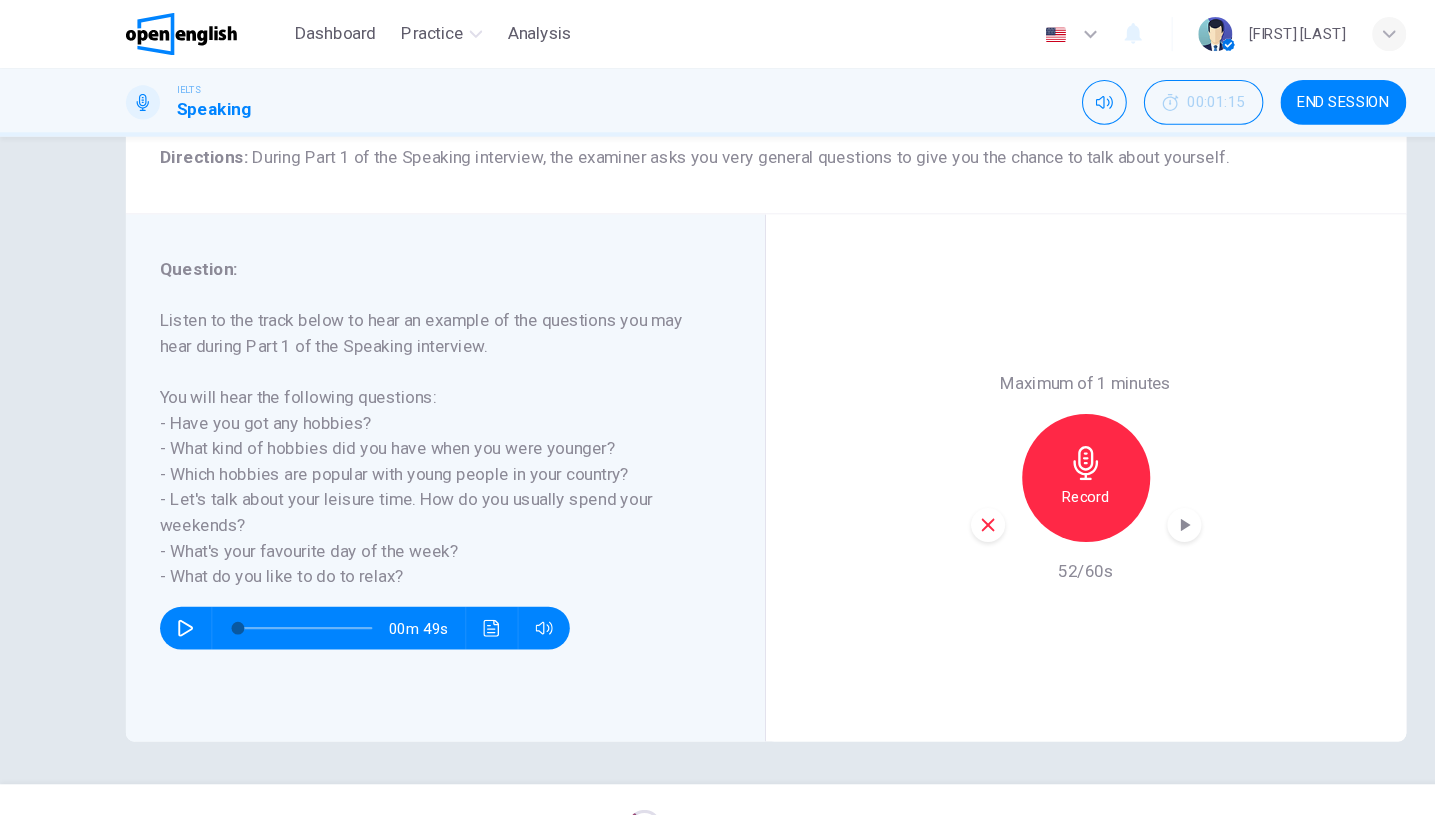scroll, scrollTop: 168, scrollLeft: 0, axis: vertical 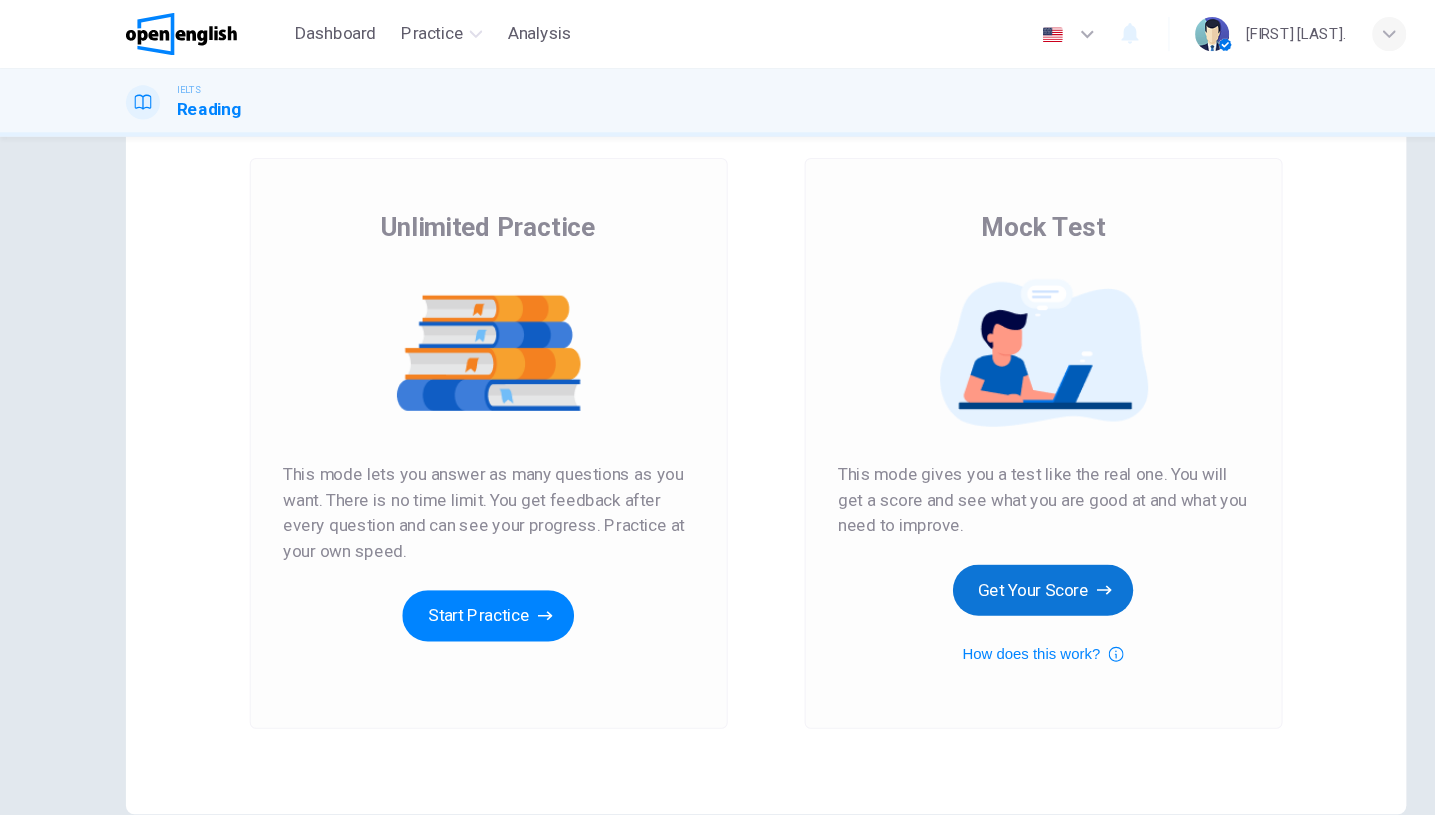 click on "Get Your Score" at bounding box center (457, 577) 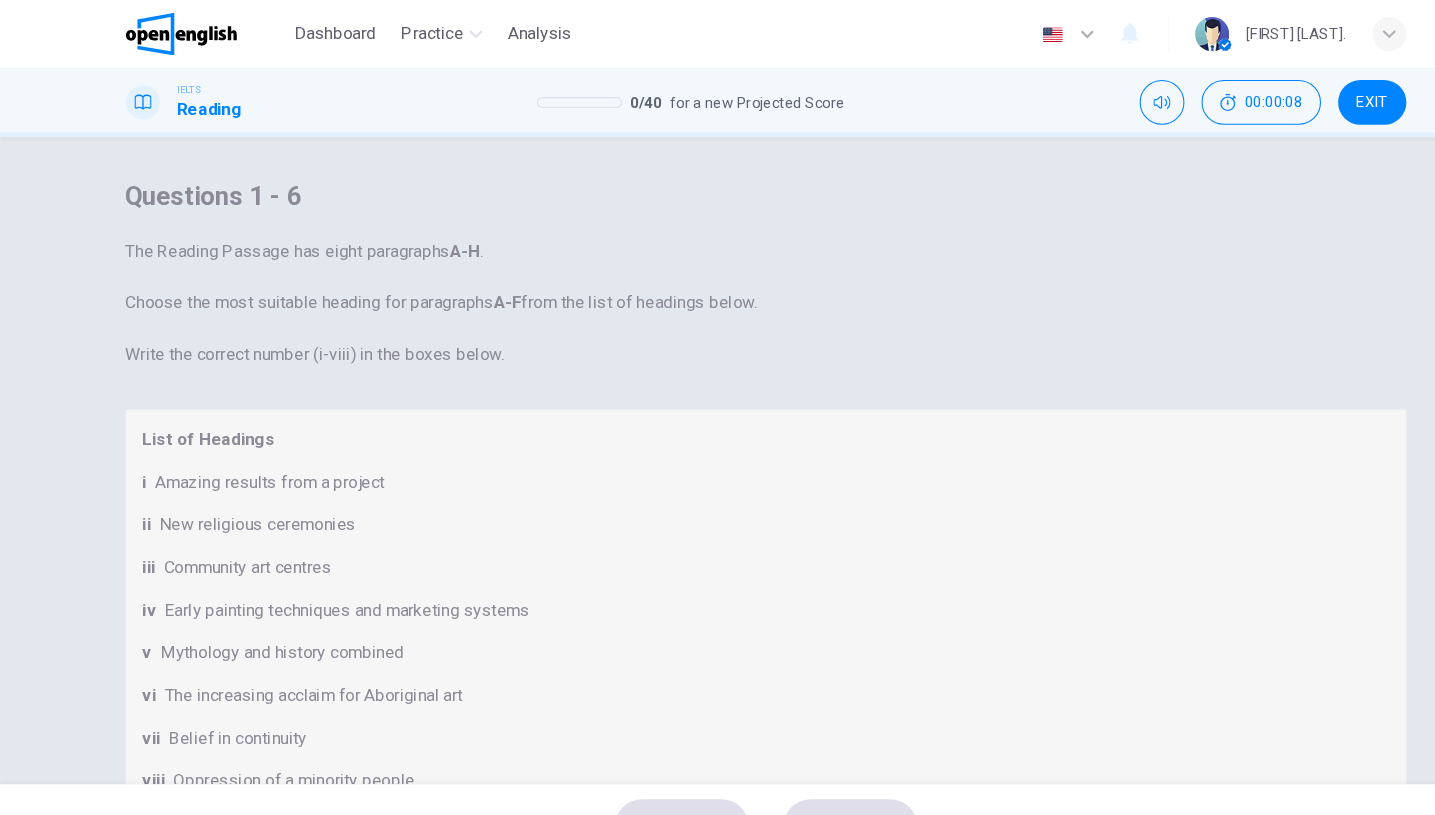 scroll, scrollTop: 964, scrollLeft: 0, axis: vertical 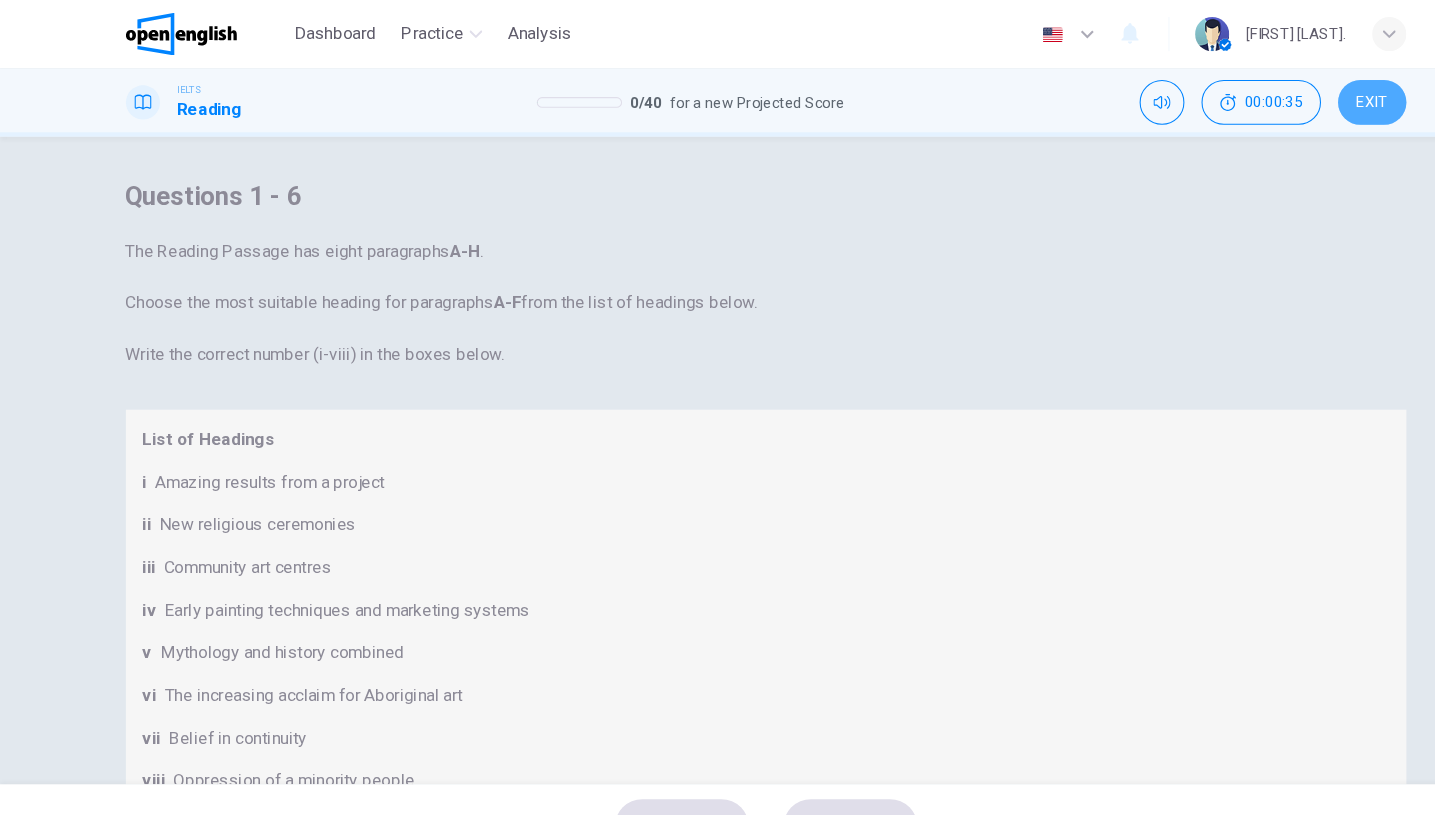 click on "EXIT" at bounding box center (1286, 96) 